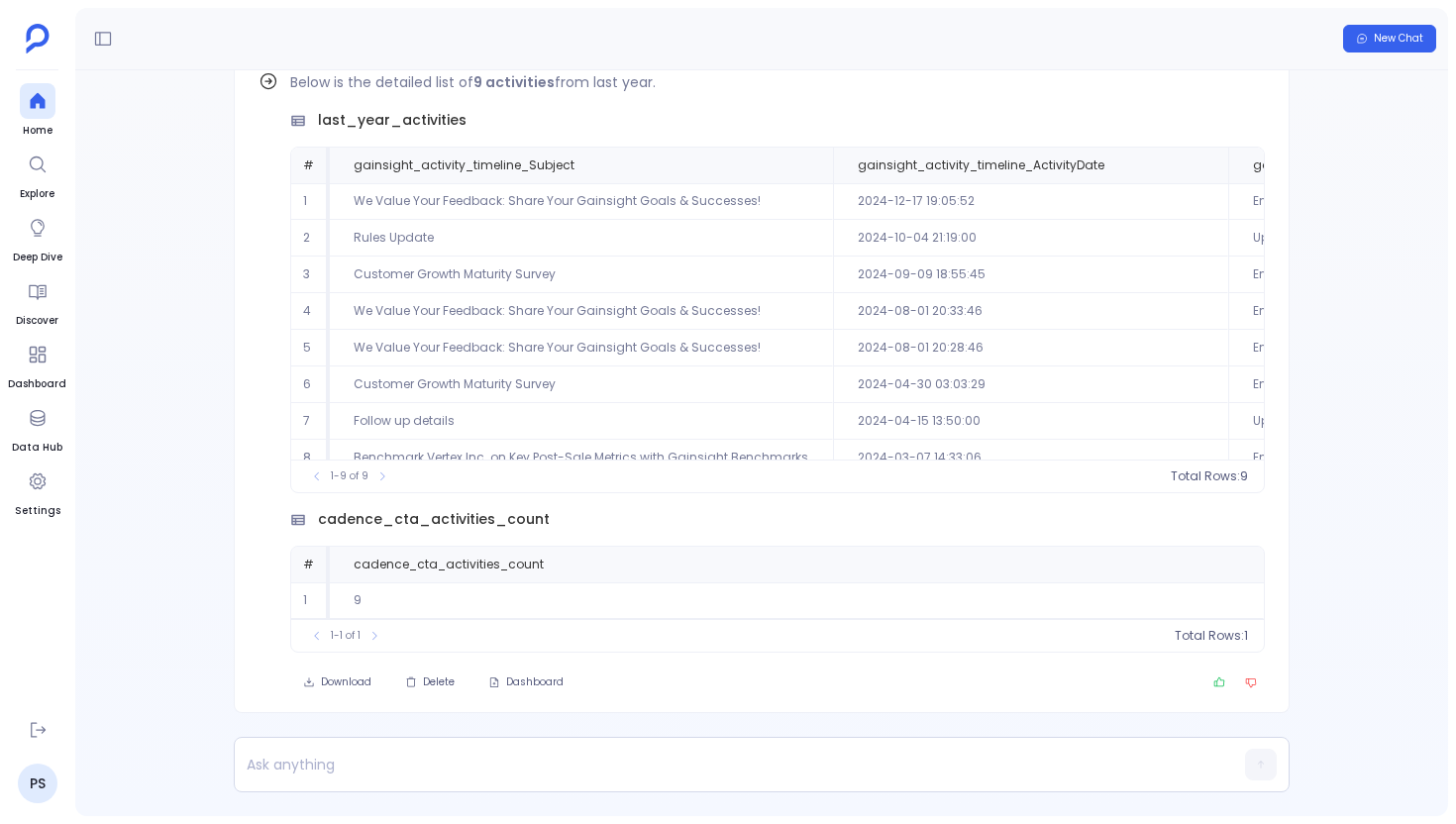 scroll, scrollTop: 0, scrollLeft: 0, axis: both 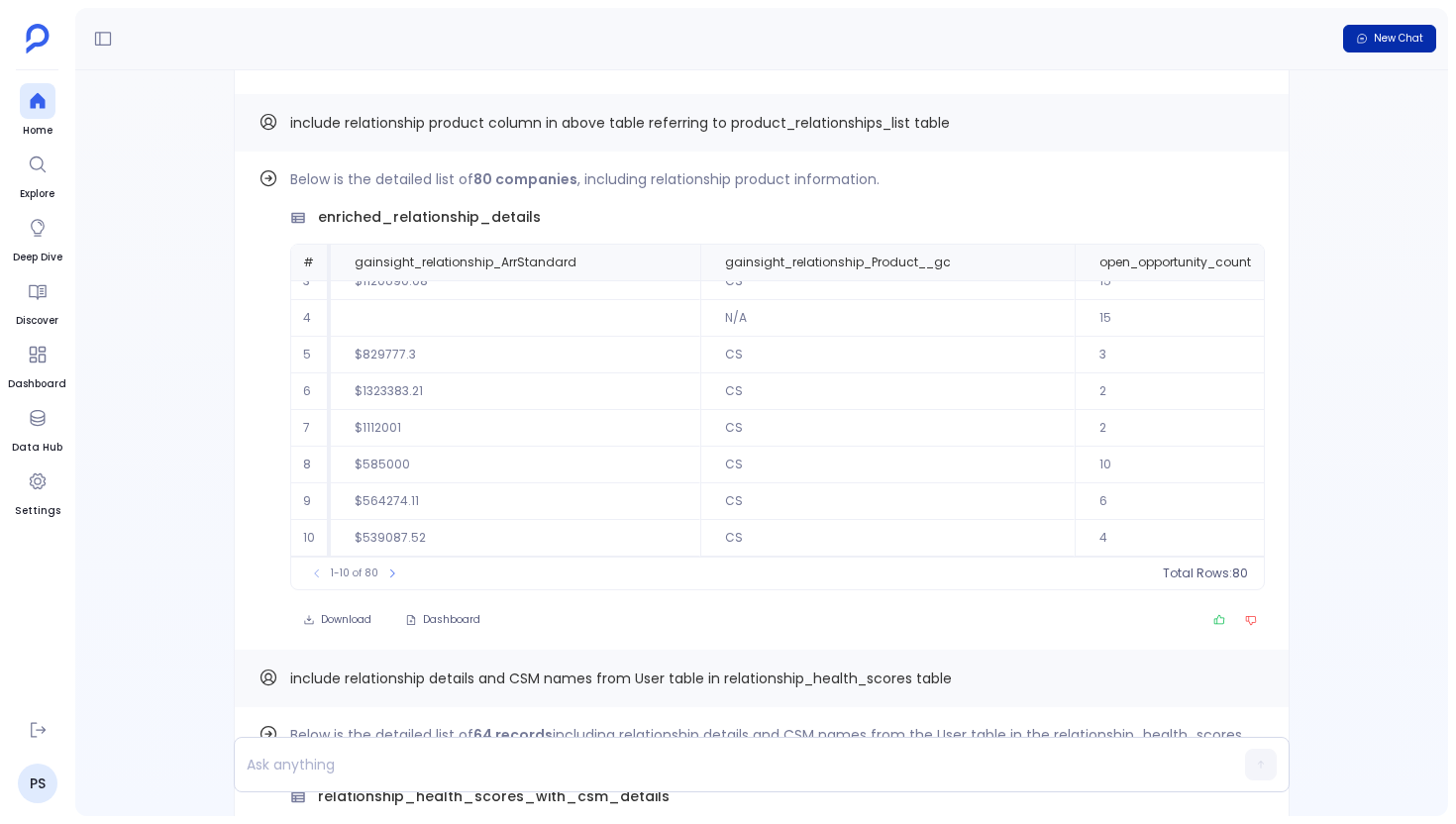 click on "New Chat" at bounding box center (1390, 39) 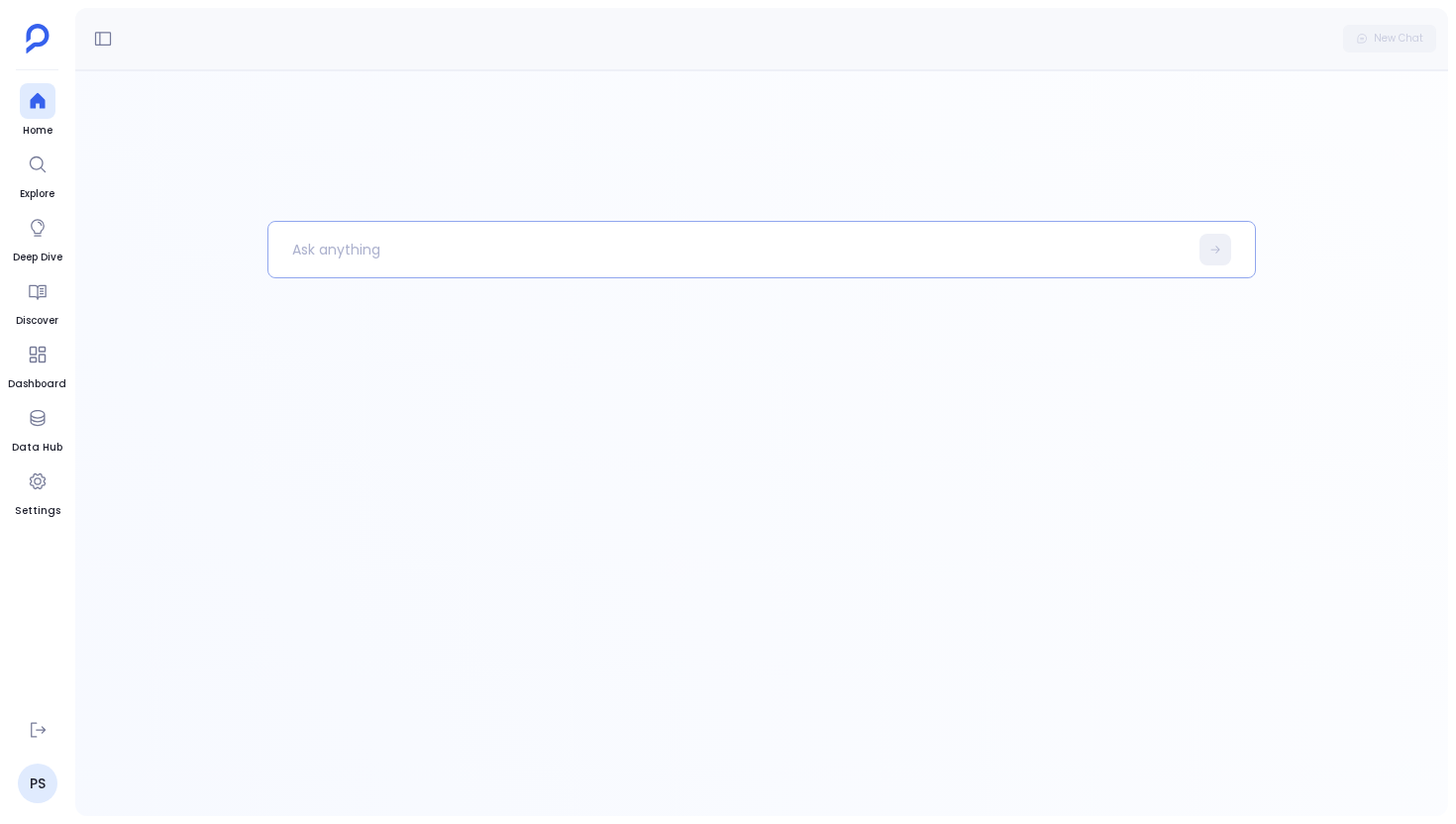 click at bounding box center (728, 250) 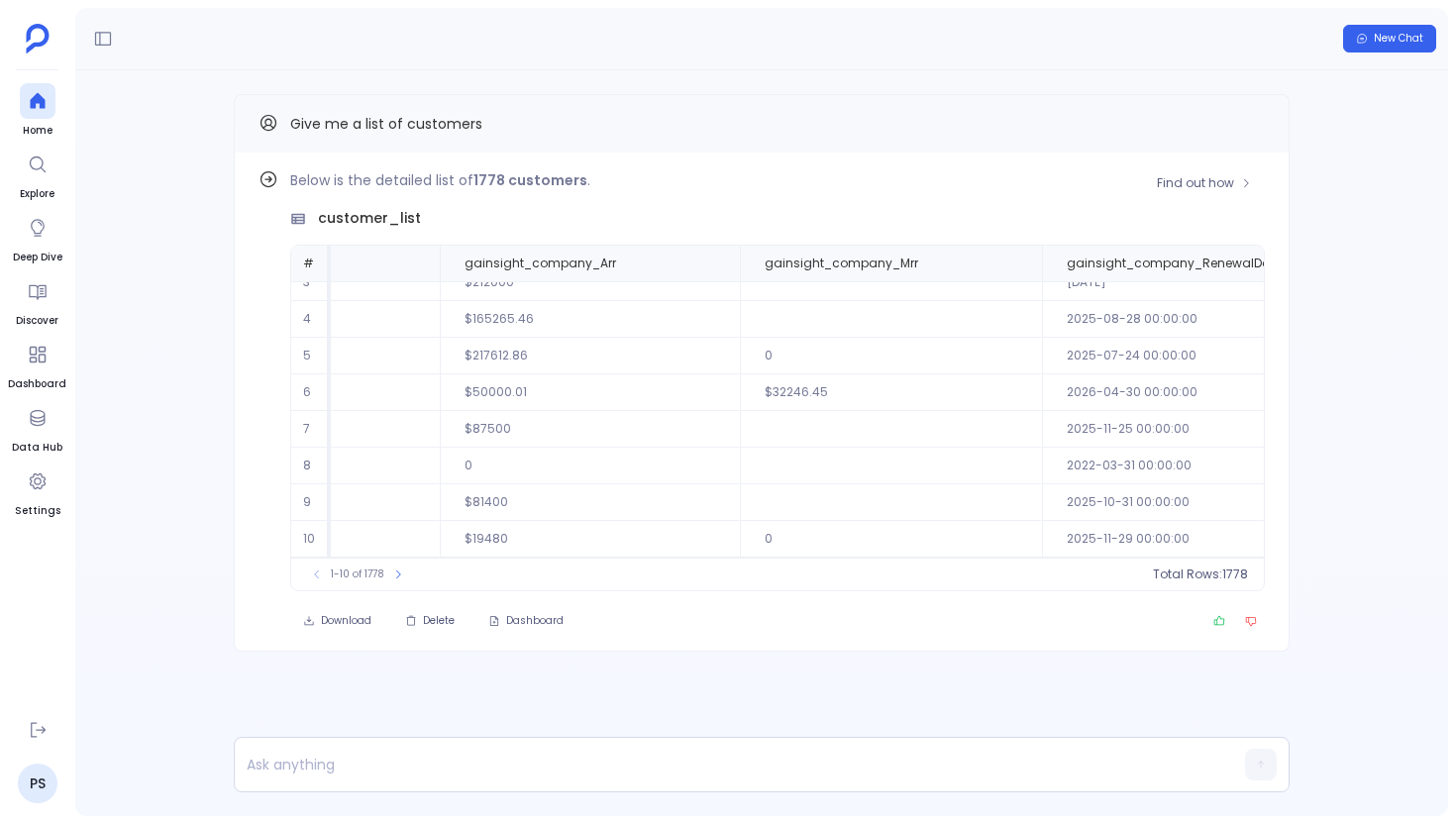 scroll, scrollTop: 95, scrollLeft: 991, axis: both 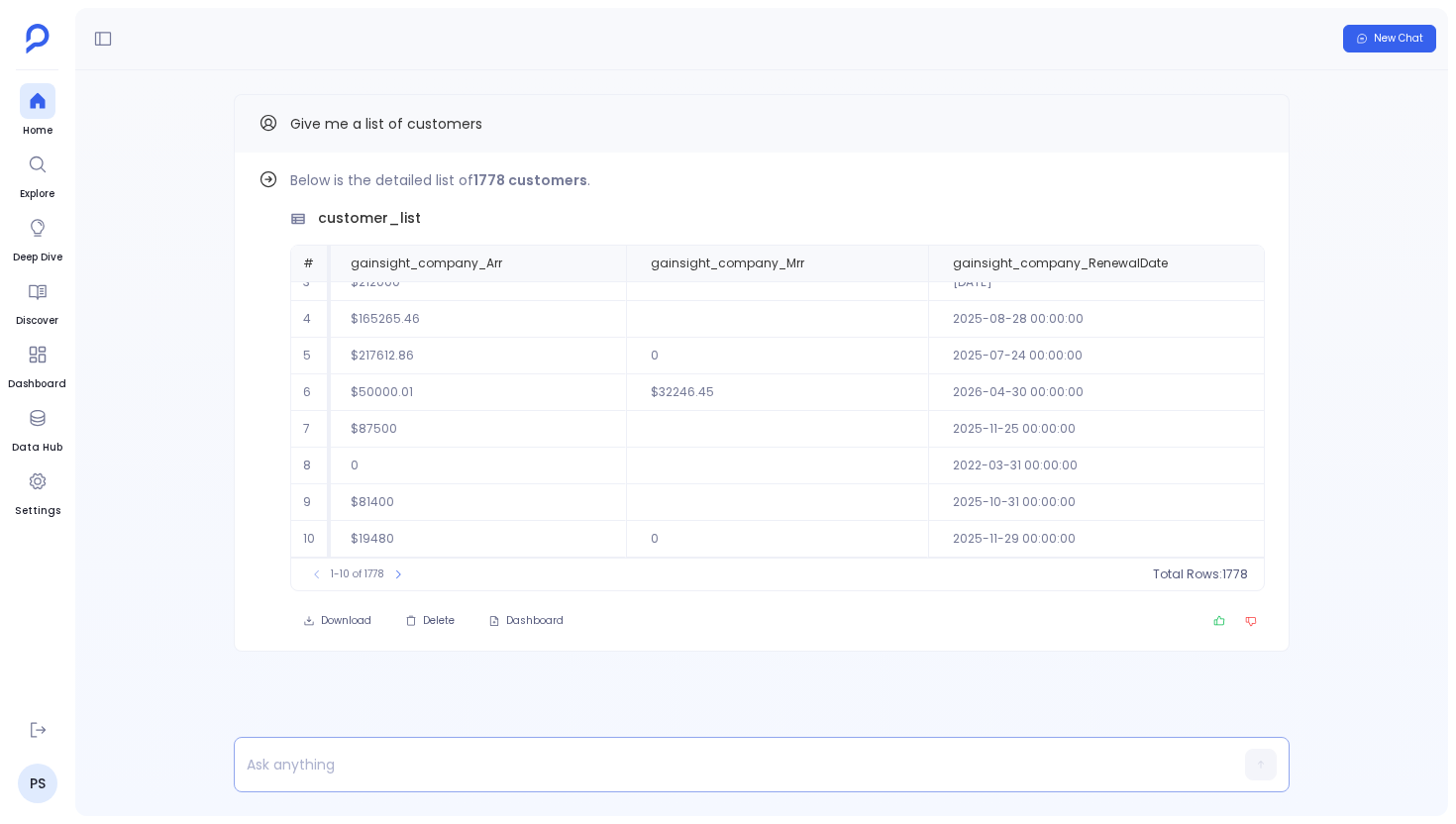 click at bounding box center [723, 765] 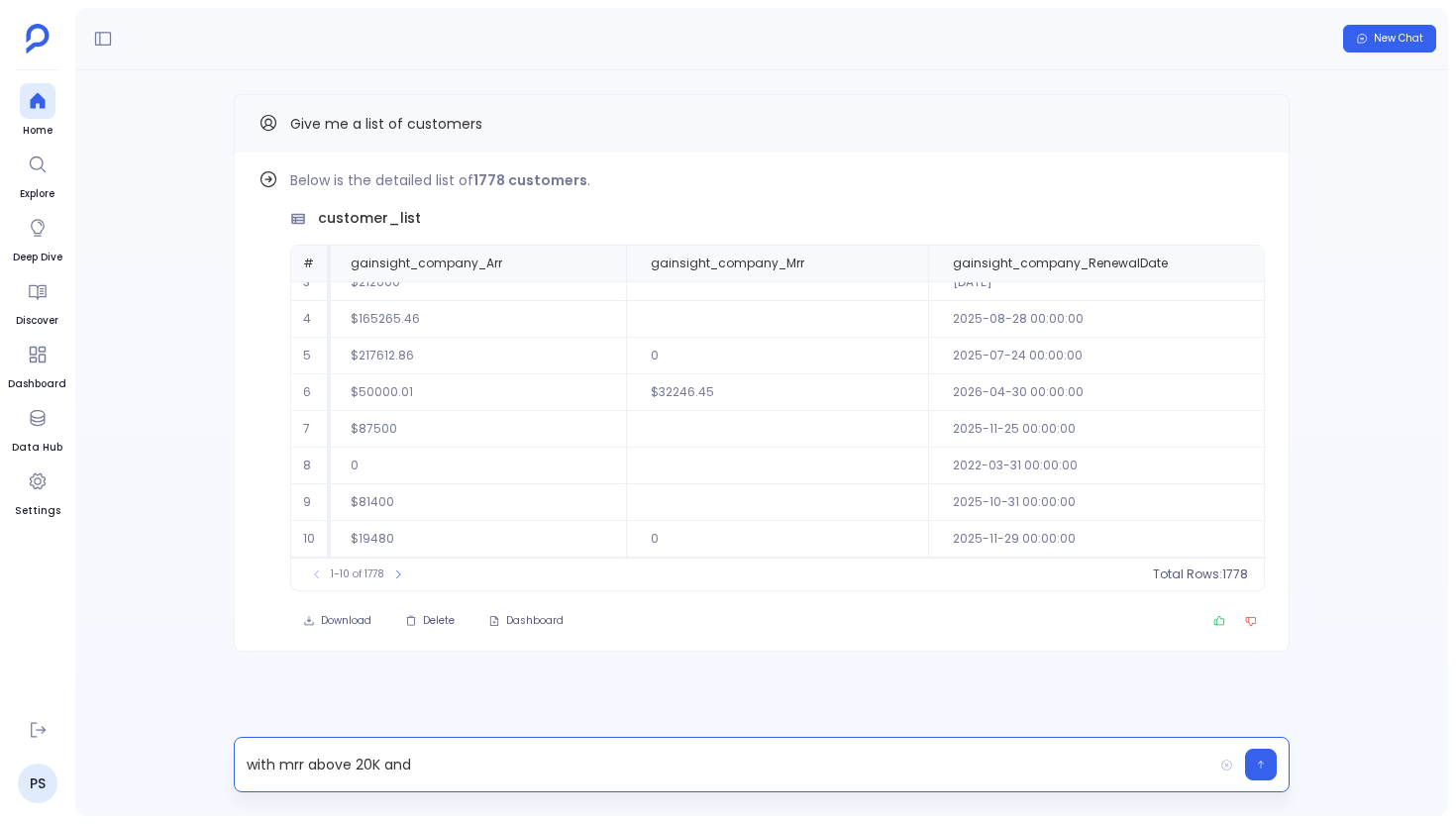 click on "with mrr above 20K and" at bounding box center [723, 765] 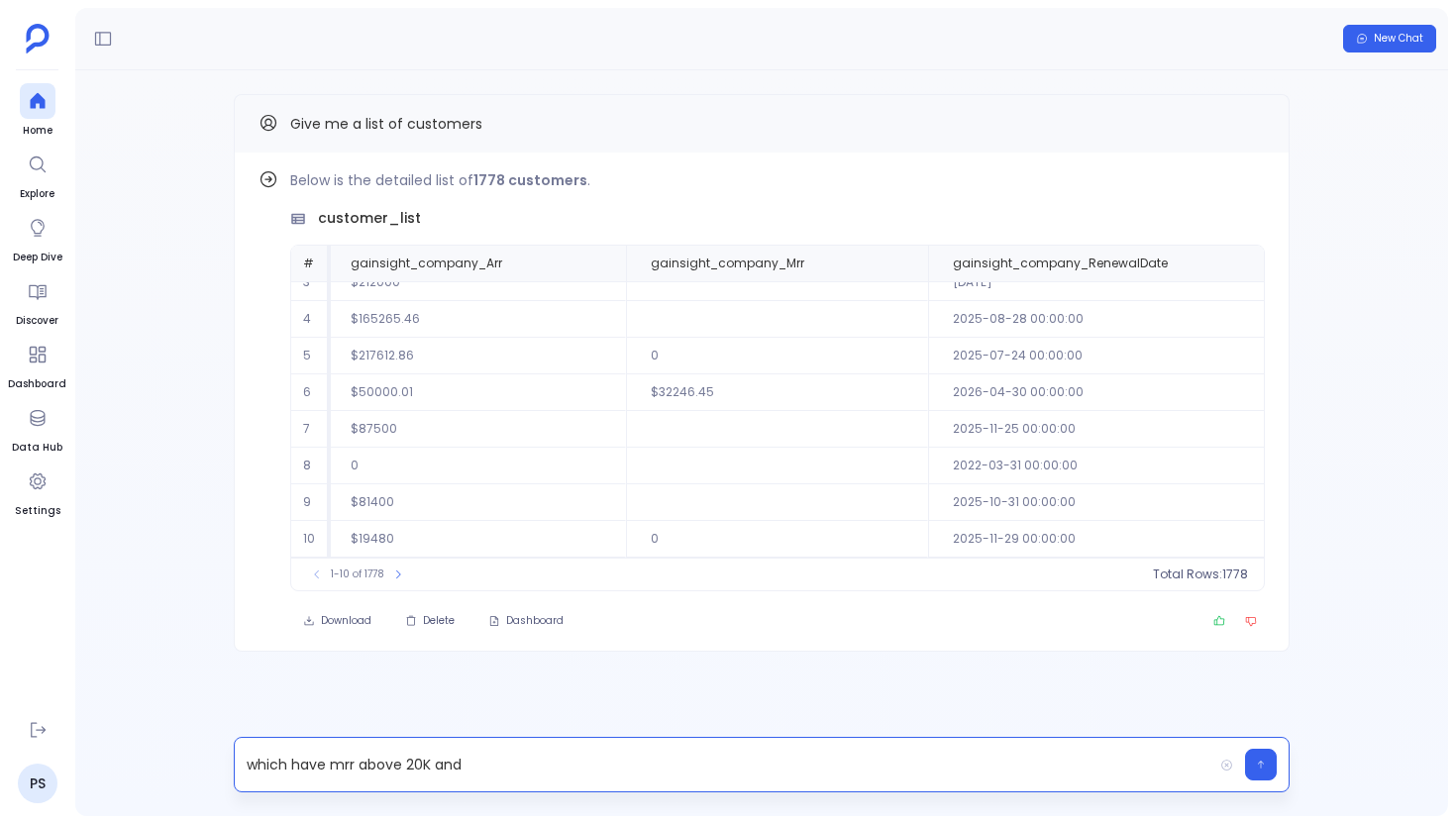 click on "which have mrr above 20K and" at bounding box center (723, 765) 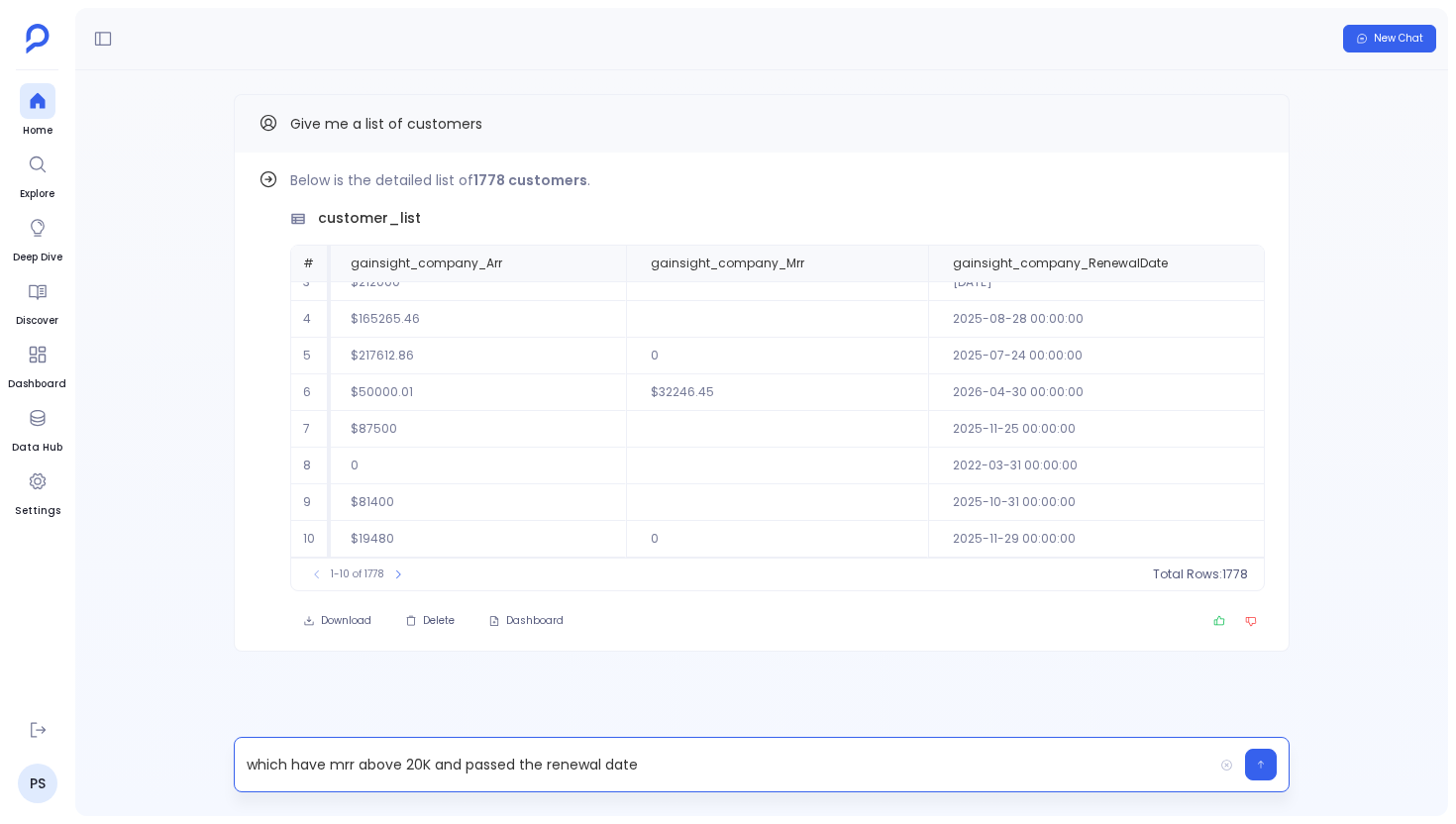 click on "which have mrr above 20K and passed the renewal date" at bounding box center [723, 765] 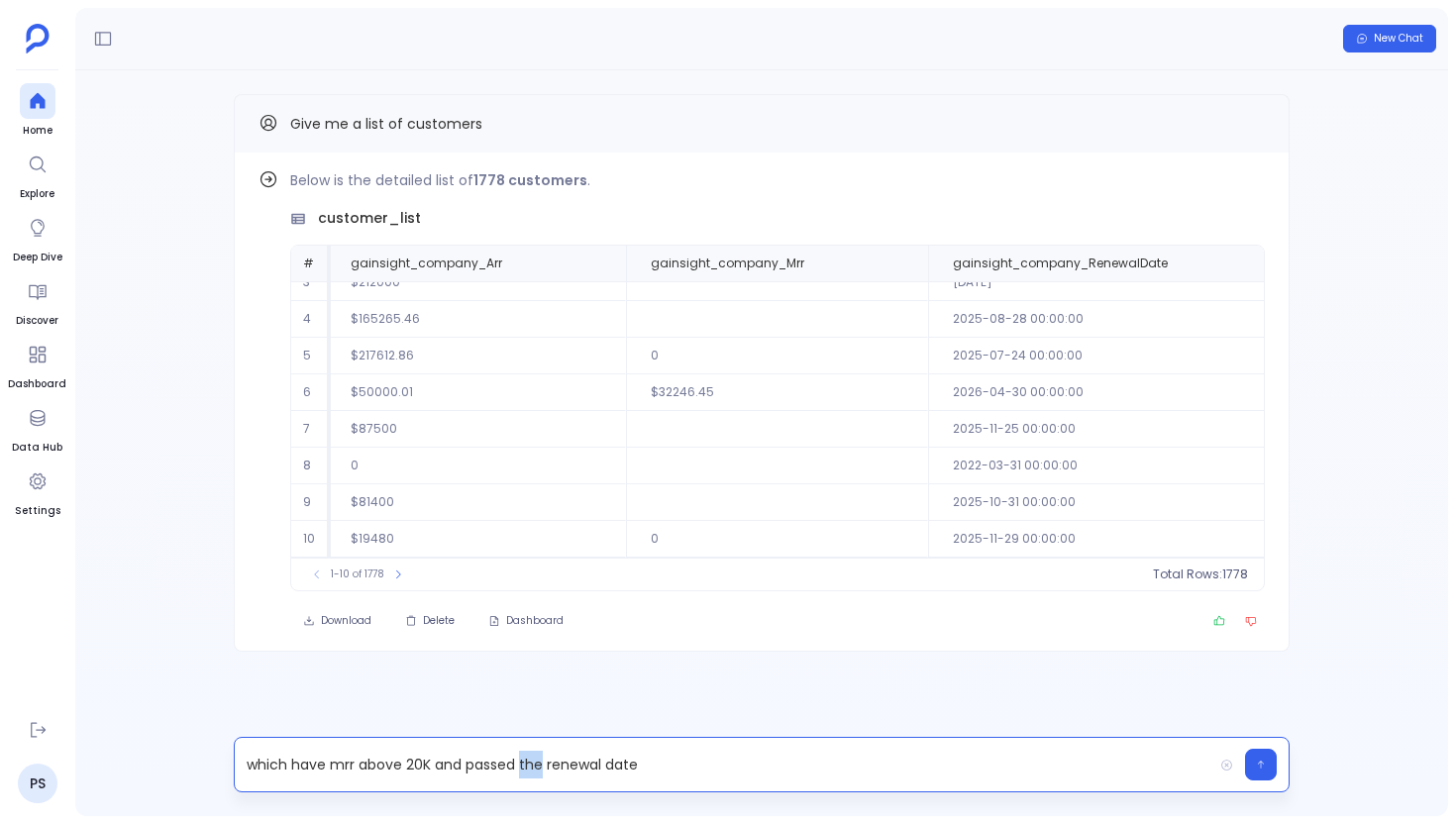 click on "which have mrr above 20K and passed the renewal date" at bounding box center (723, 765) 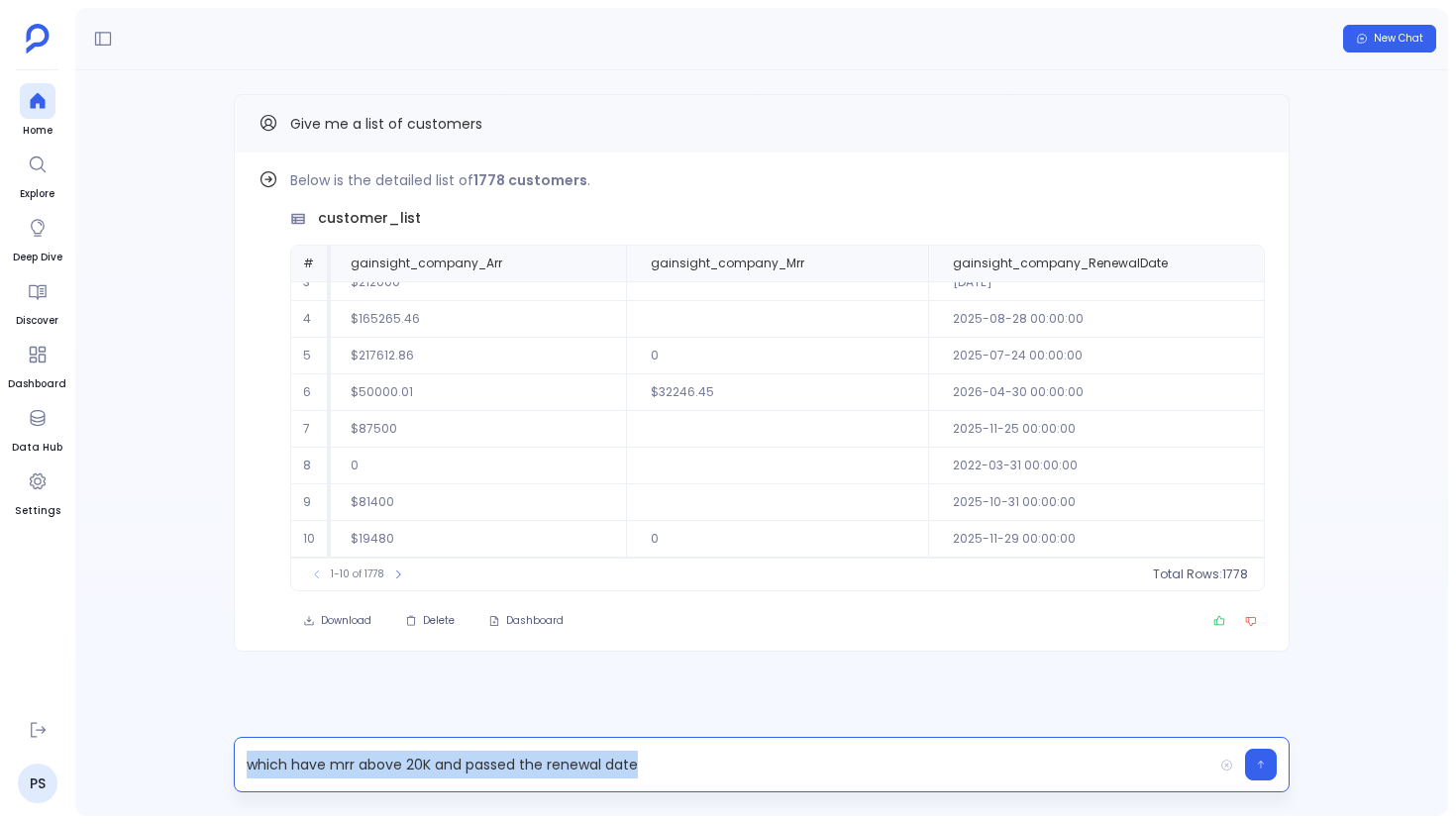 copy on "which have mrr above 20K and passed the renewal date" 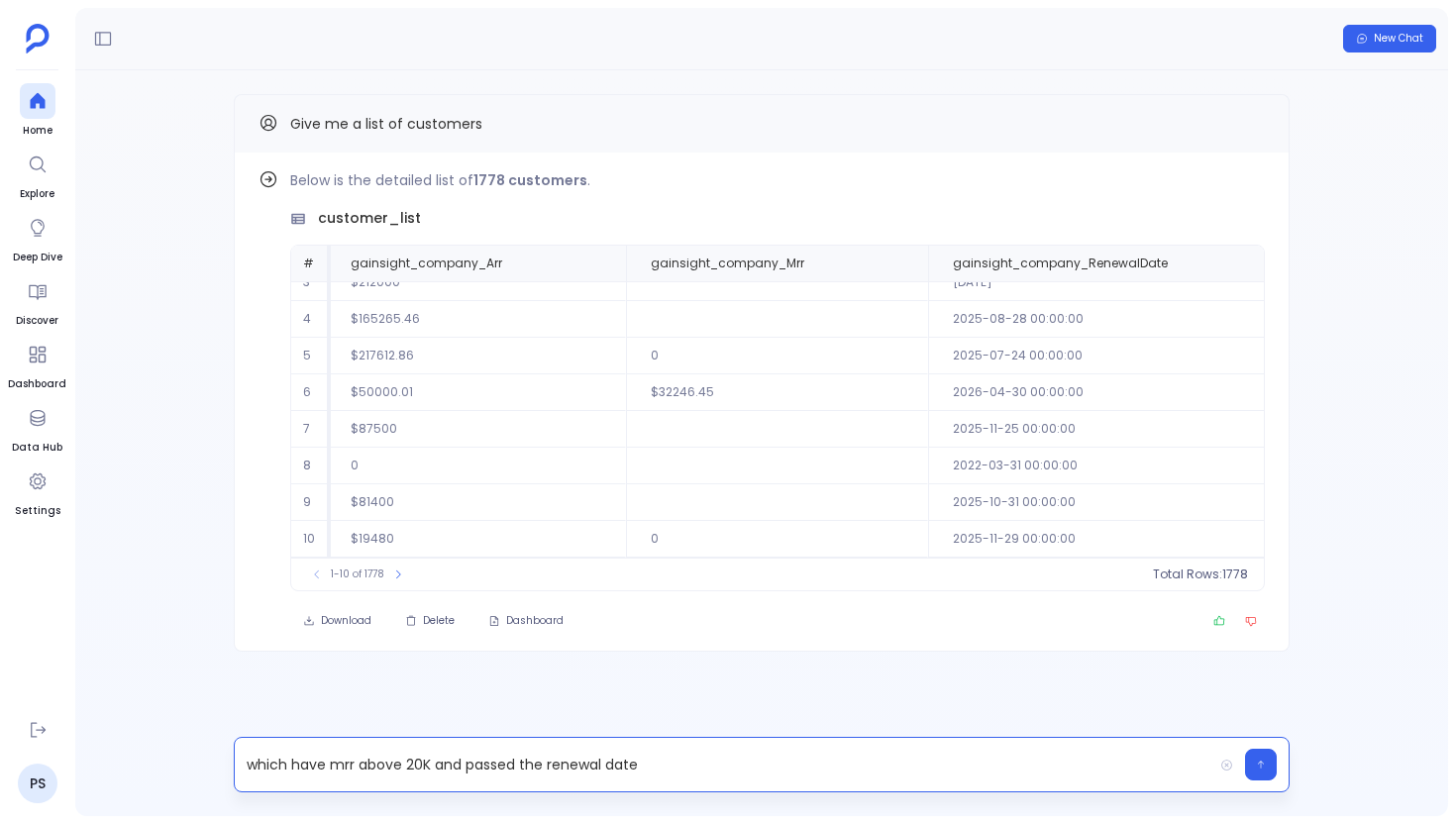 click on "which have mrr above 20K and passed the renewal date" at bounding box center (723, 765) 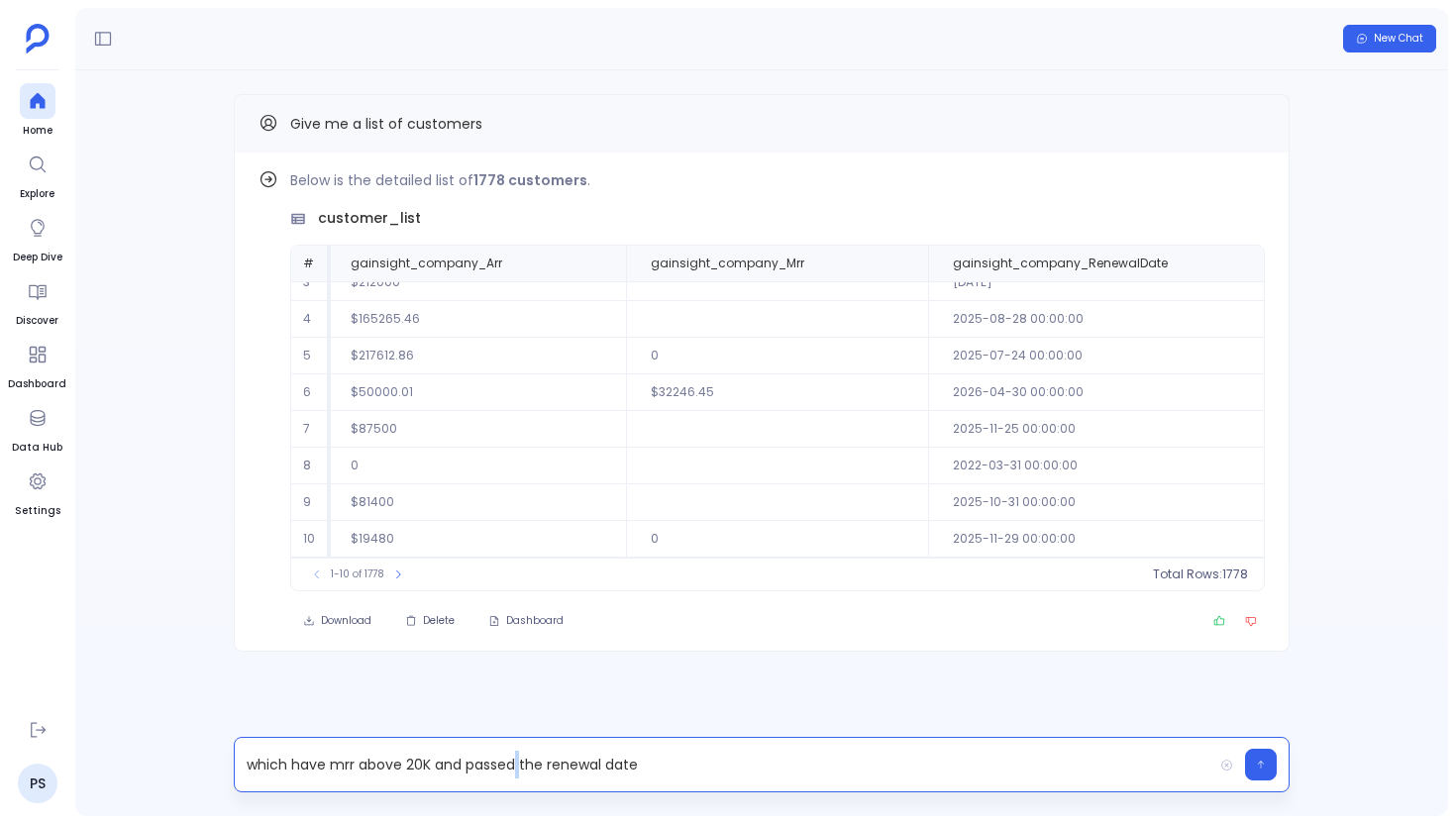 click on "which have mrr above 20K and passed the renewal date" at bounding box center [723, 765] 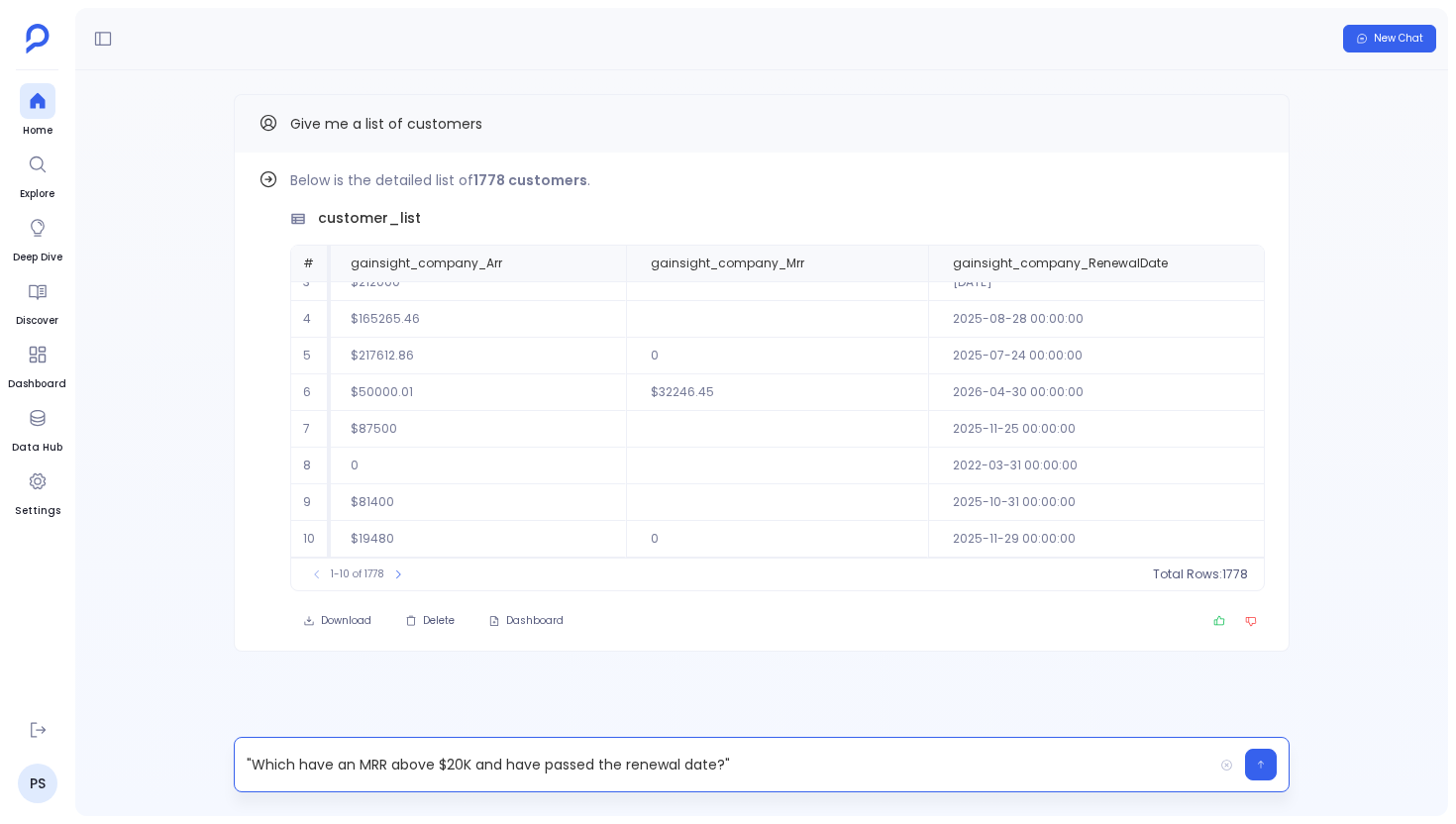 click on ""Which have an MRR above $20K and have passed the renewal date?"" at bounding box center (723, 765) 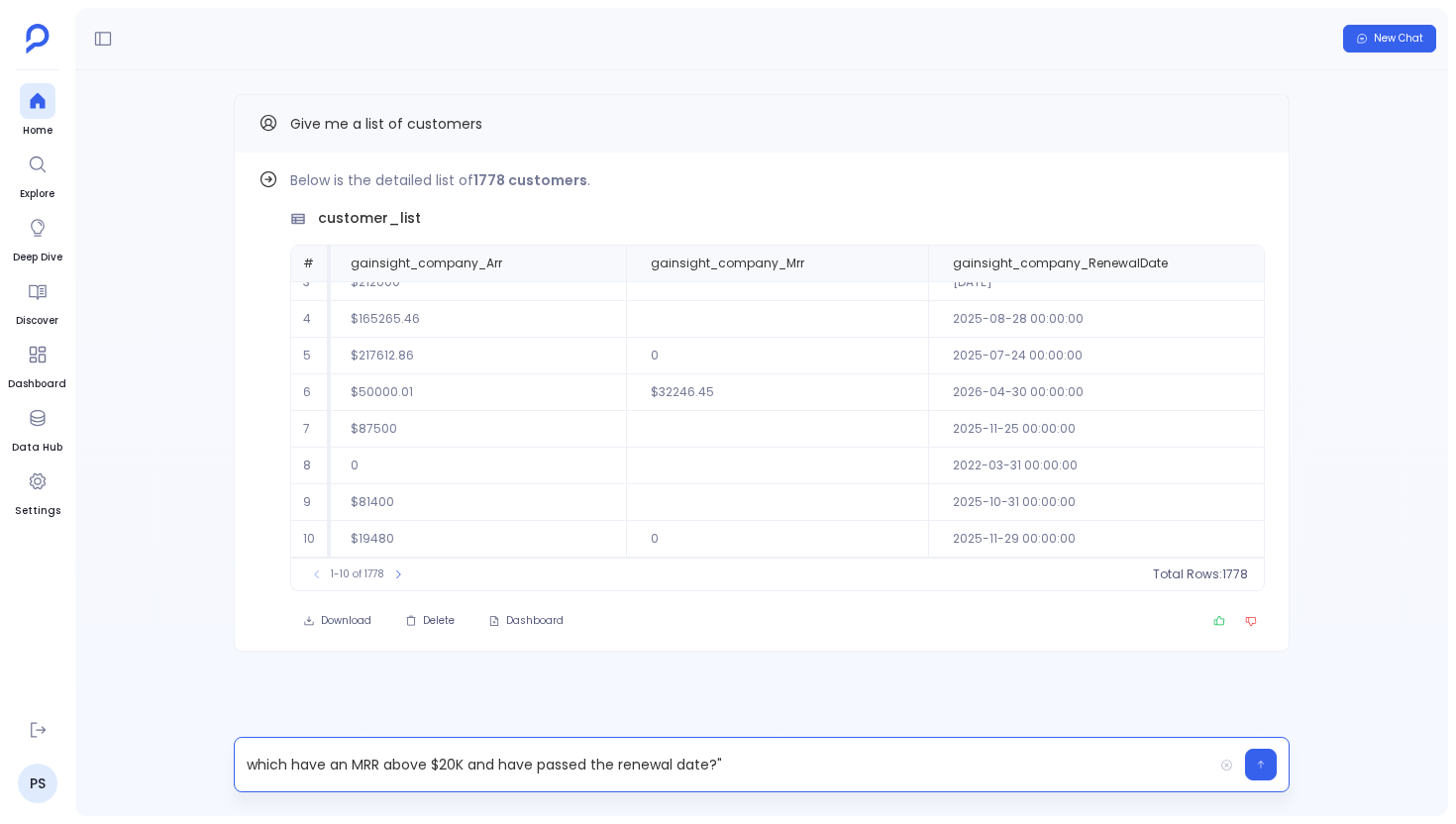 click on "which have an MRR above $20K and have passed the renewal date?"" at bounding box center (723, 765) 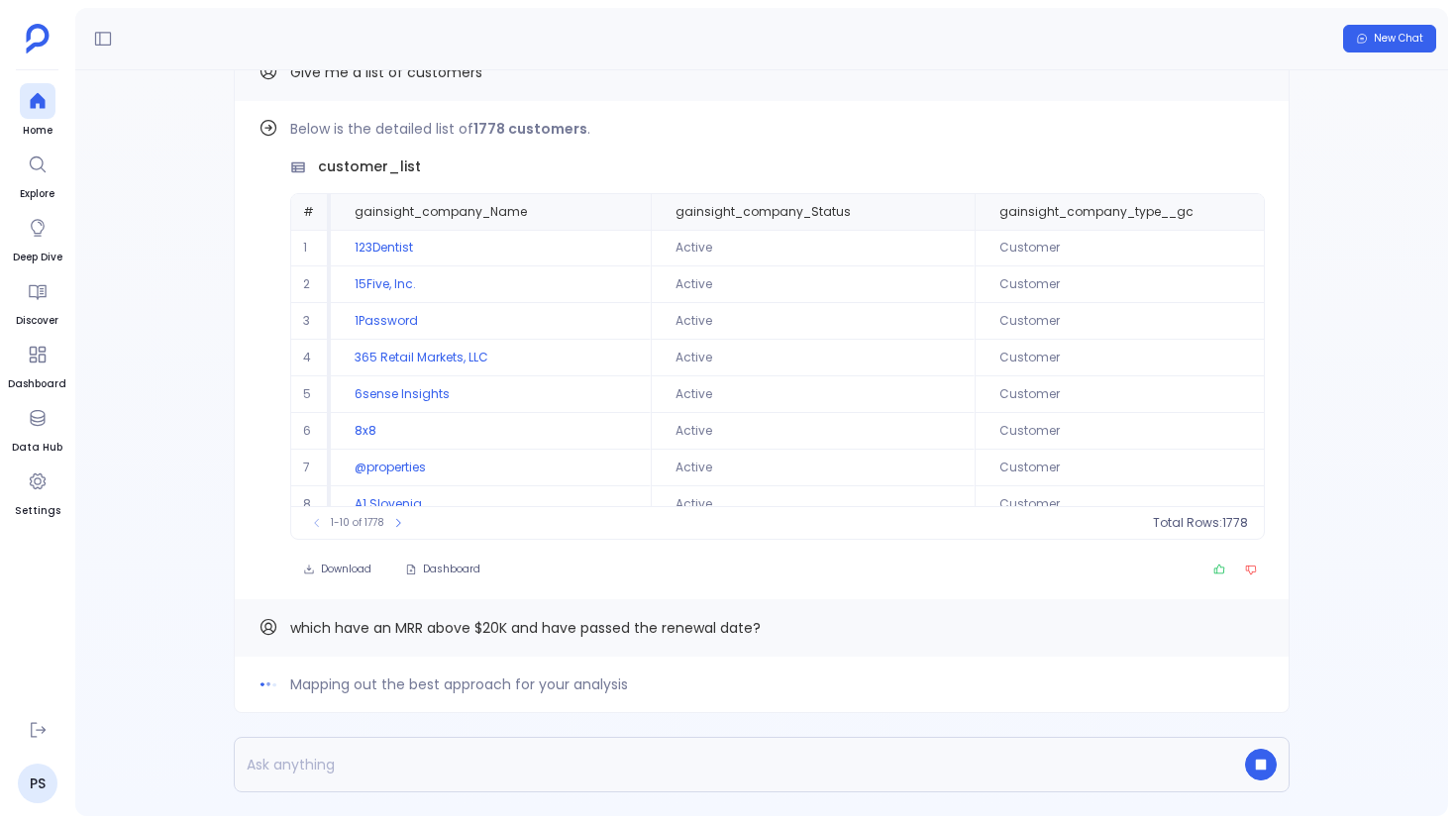 click on "which have an MRR above $20K and have passed the renewal date?" at bounding box center [762, 628] 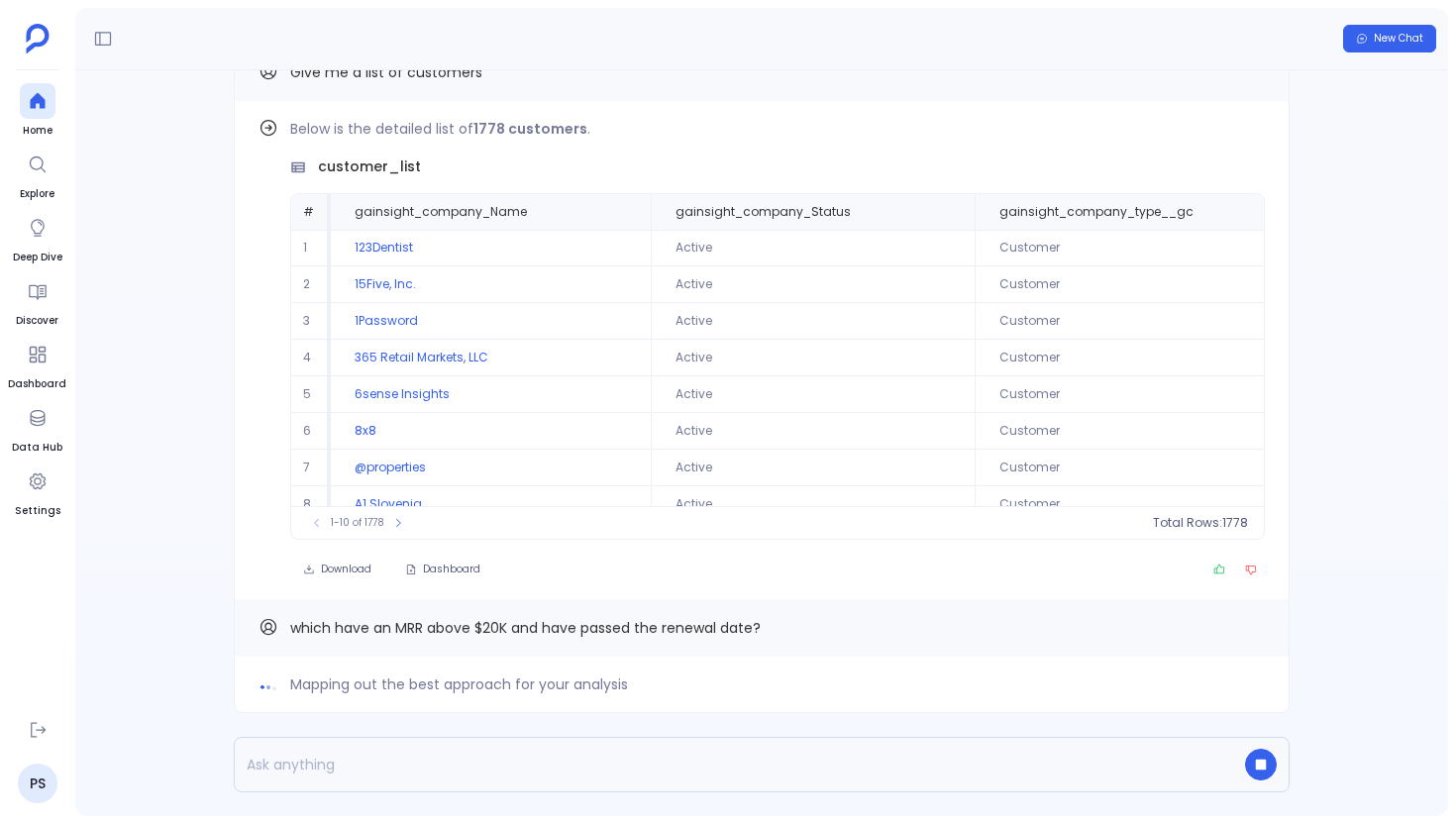 click on "which have an MRR above $20K and have passed the renewal date?" at bounding box center [525, 628] 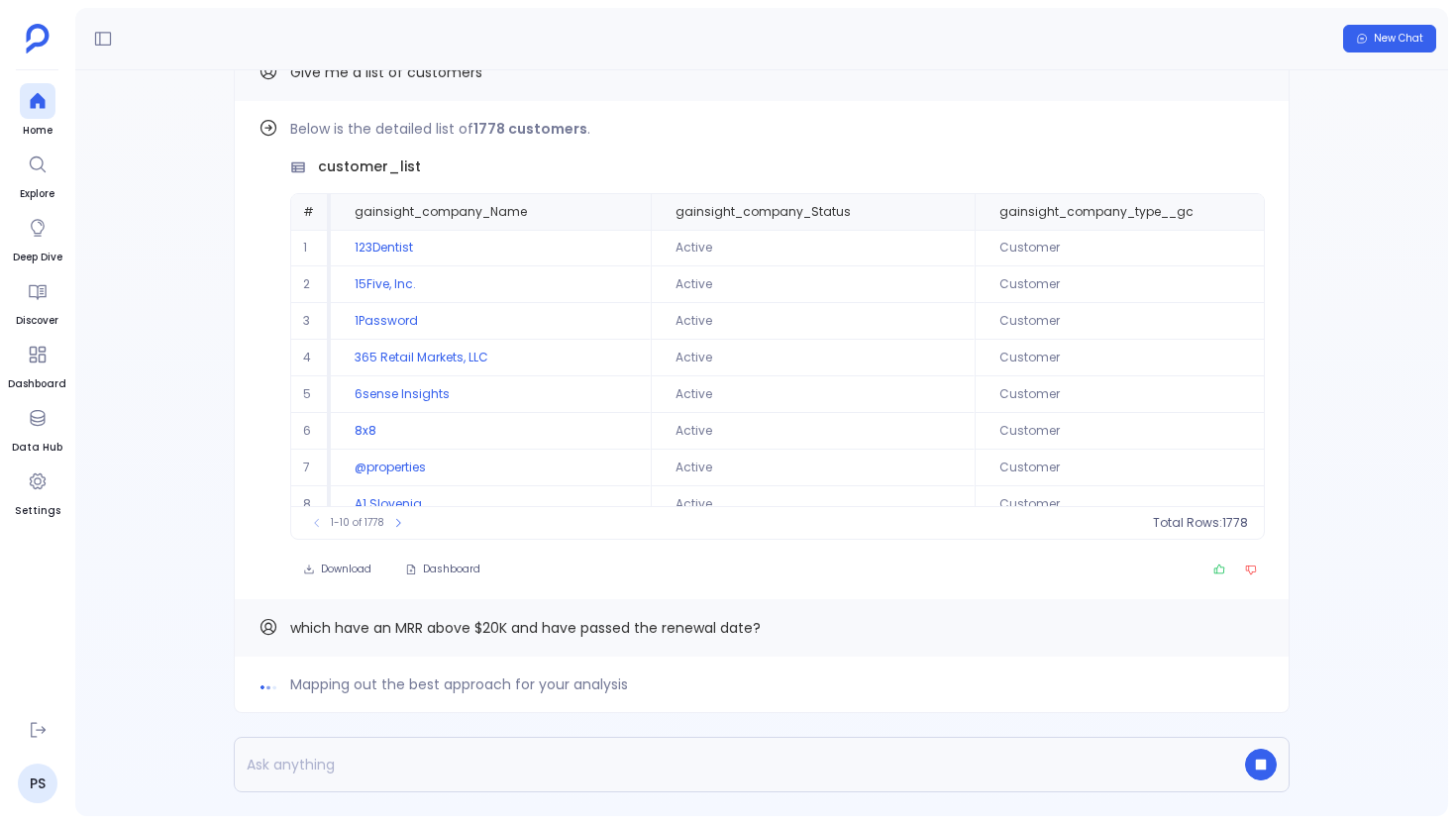 click on "which have an MRR above $20K and have passed the renewal date?" at bounding box center (525, 628) 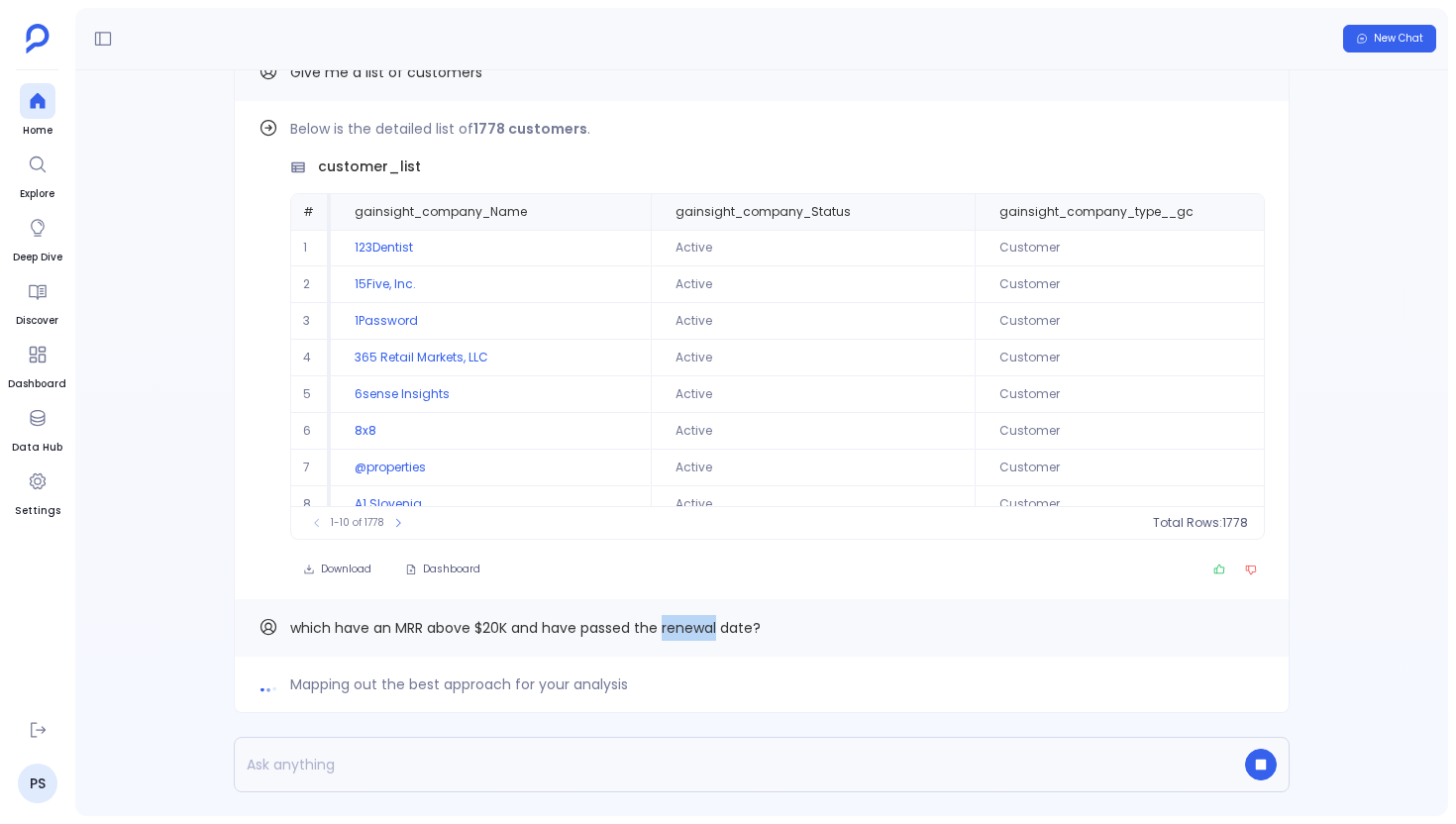 click on "which have an MRR above $20K and have passed the renewal date?" at bounding box center (525, 628) 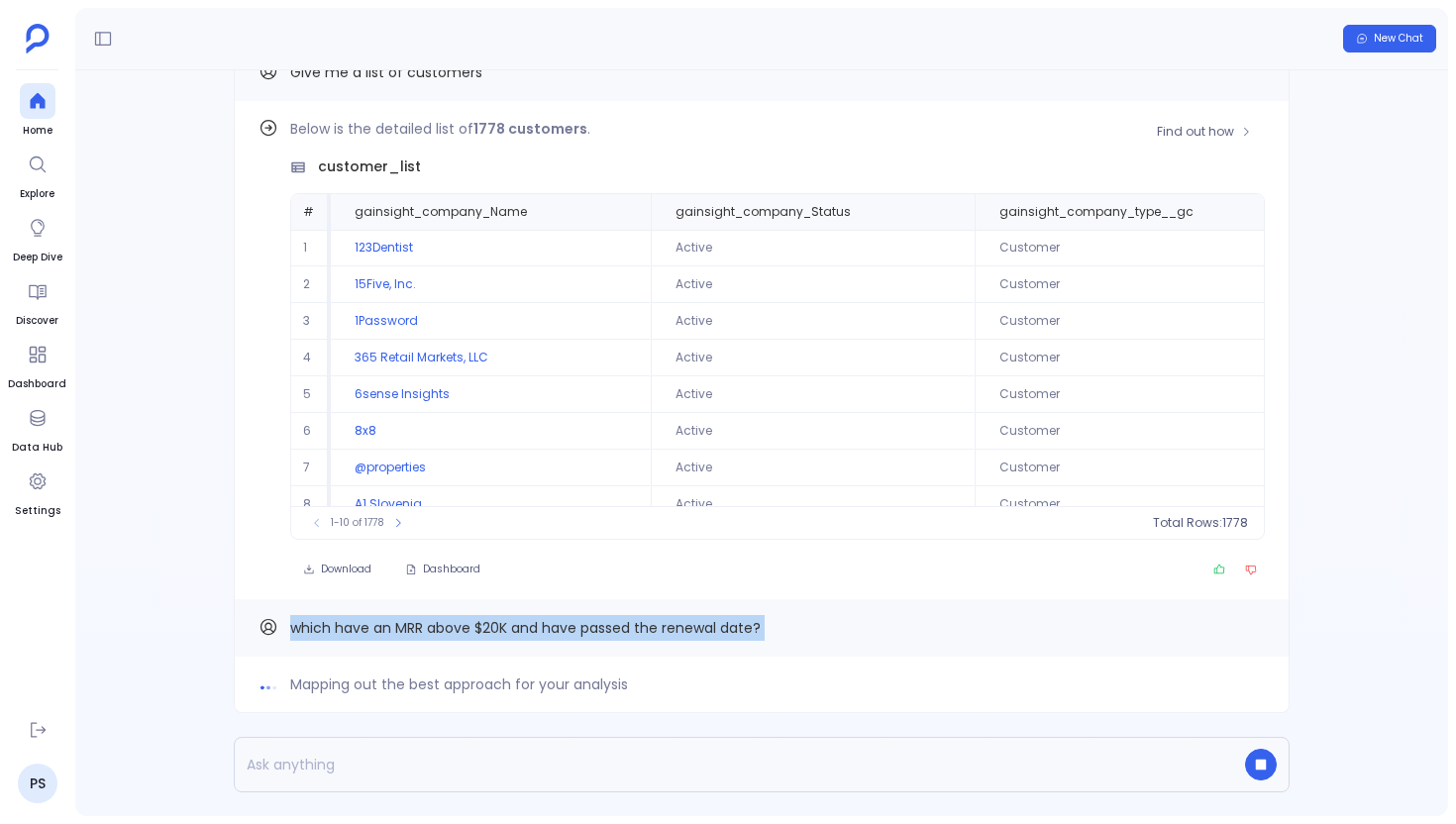 click on "Active" at bounding box center (812, 248) 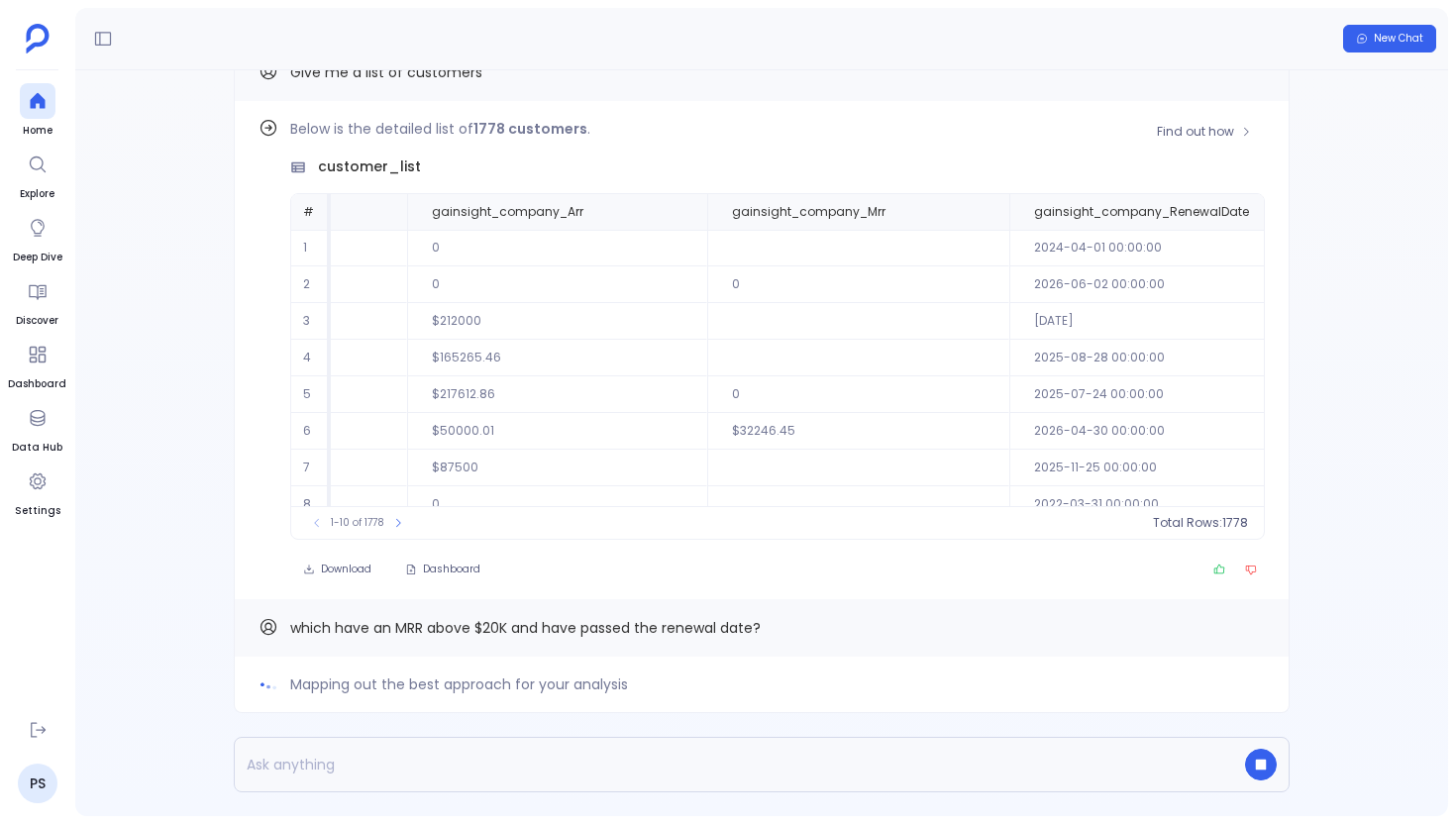 scroll, scrollTop: 0, scrollLeft: 996, axis: horizontal 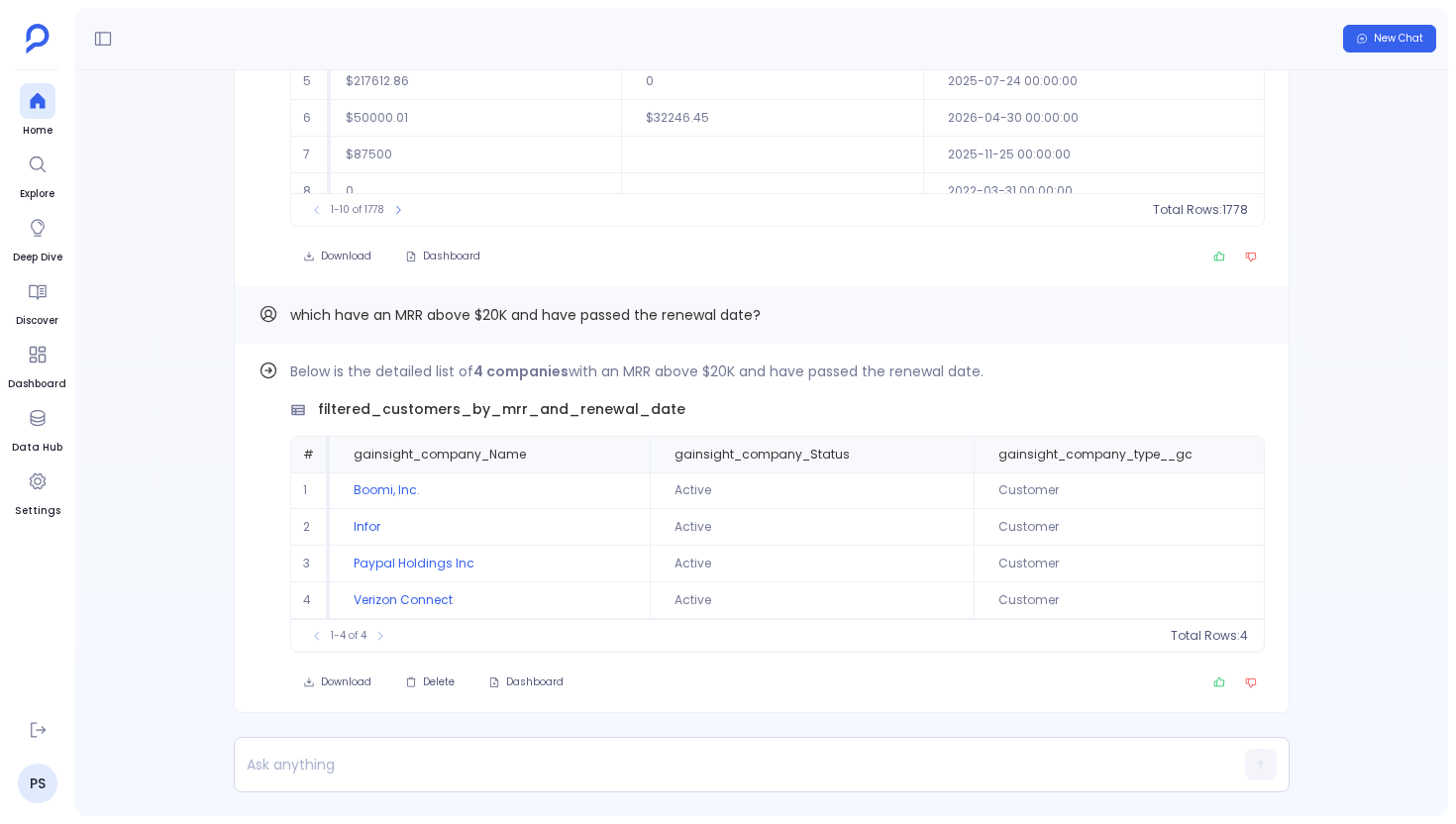 click on "which have an MRR above $20K and have passed the renewal date?" at bounding box center [525, 315] 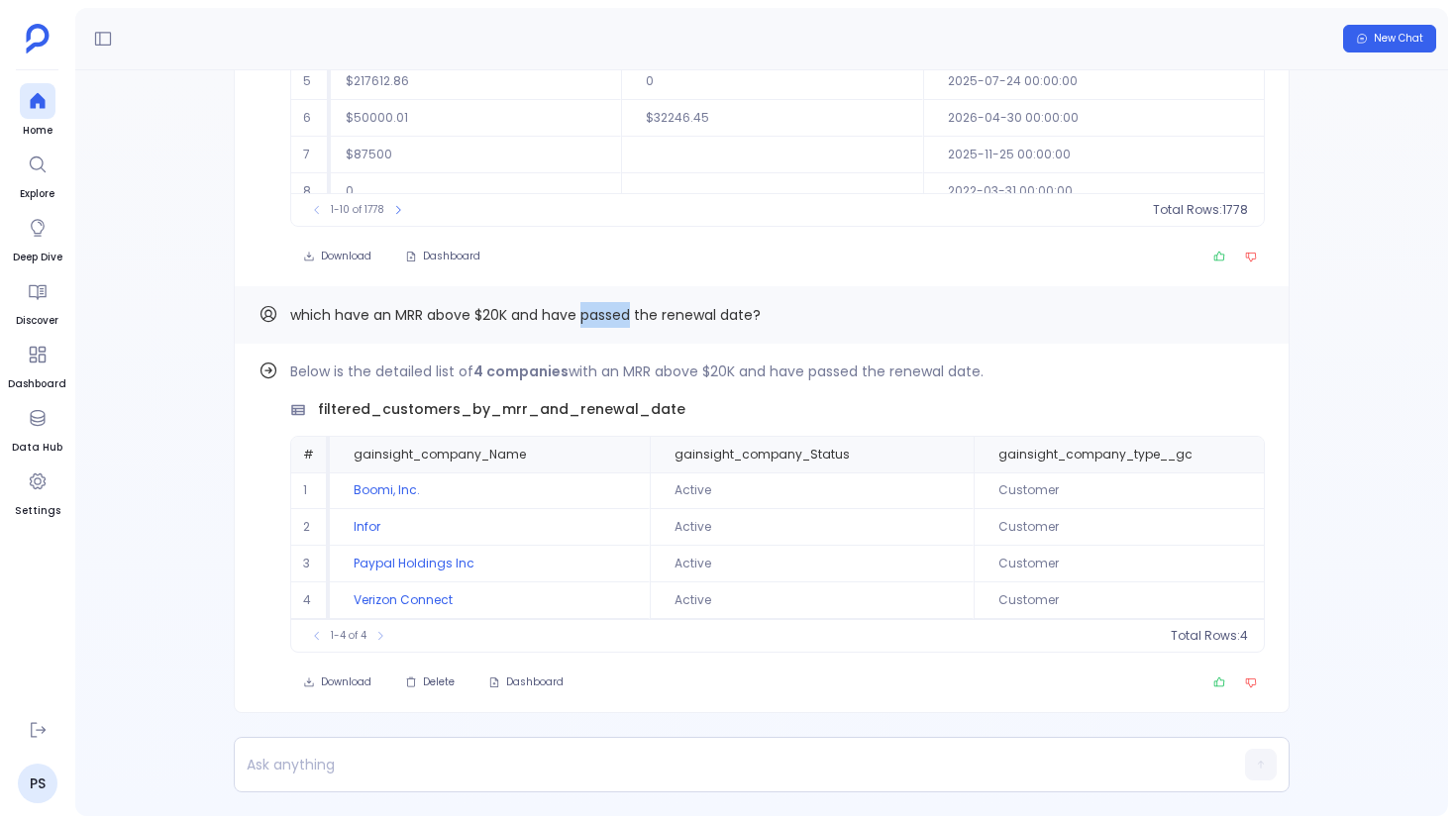 click on "which have an MRR above $20K and have passed the renewal date?" at bounding box center [525, 315] 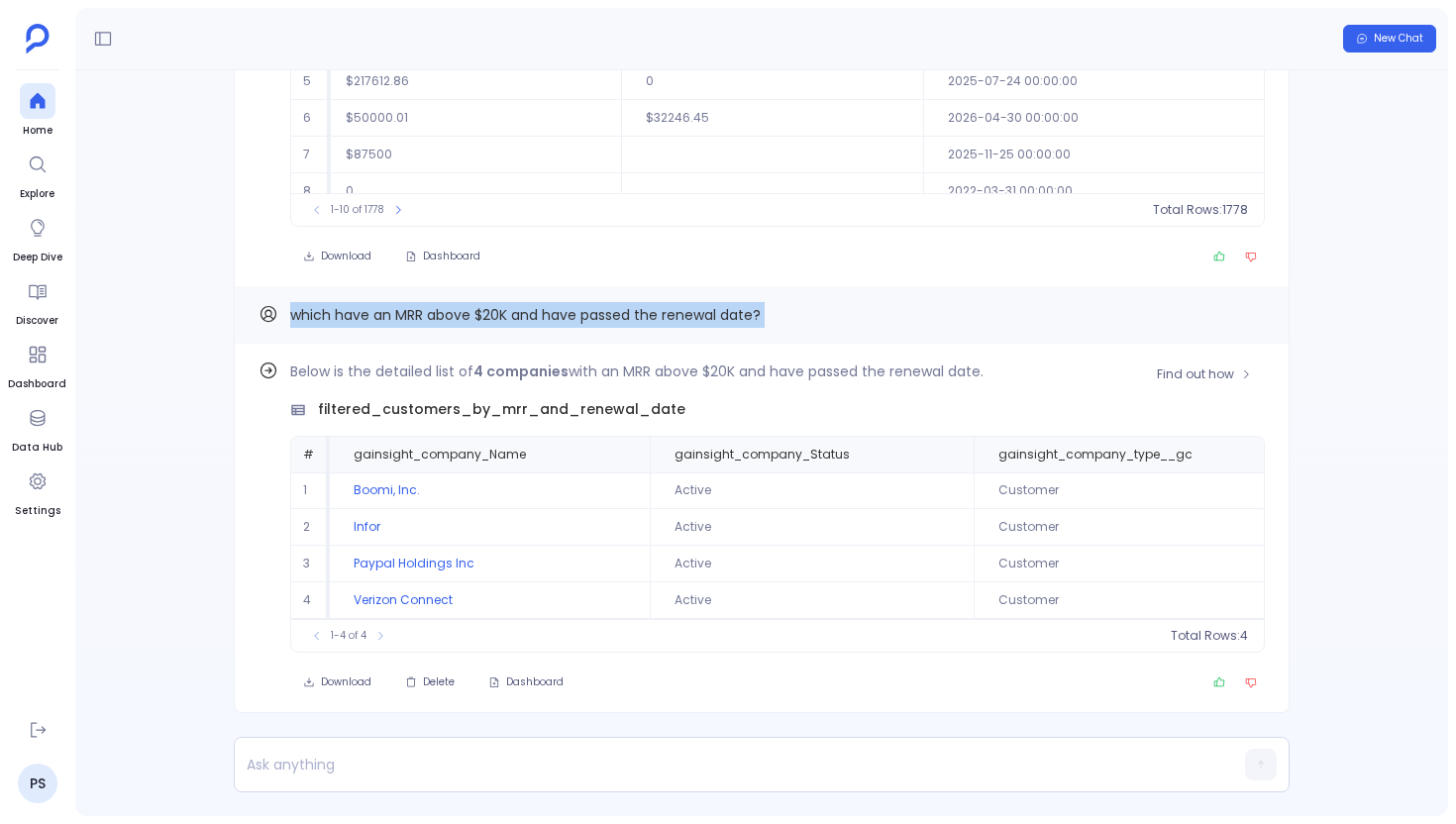 copy on "which have an MRR above $20K and have passed the renewal date? Find out how" 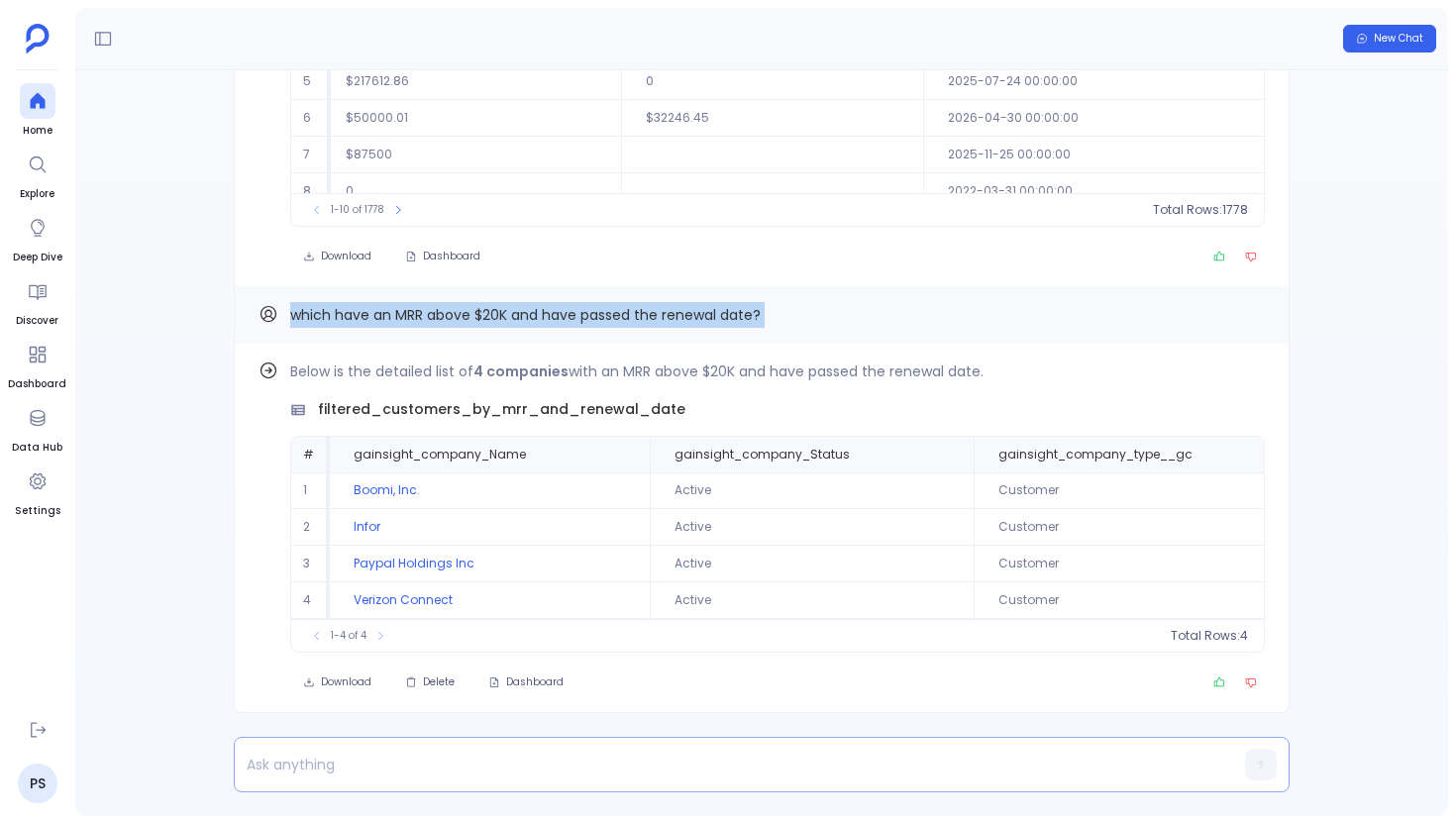 click at bounding box center [723, 765] 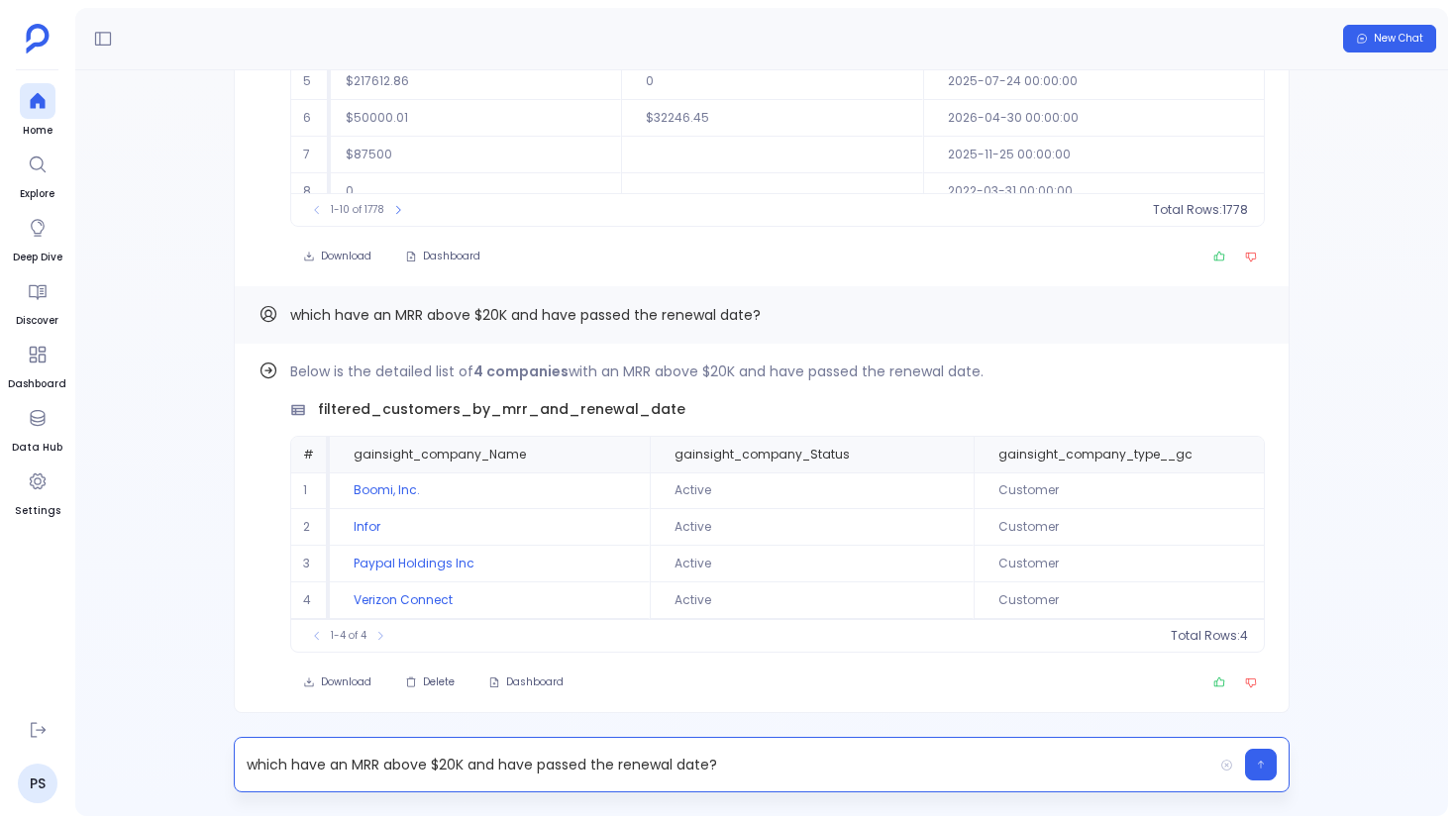 click on "which have an MRR above $20K and have passed the renewal date?" at bounding box center [723, 765] 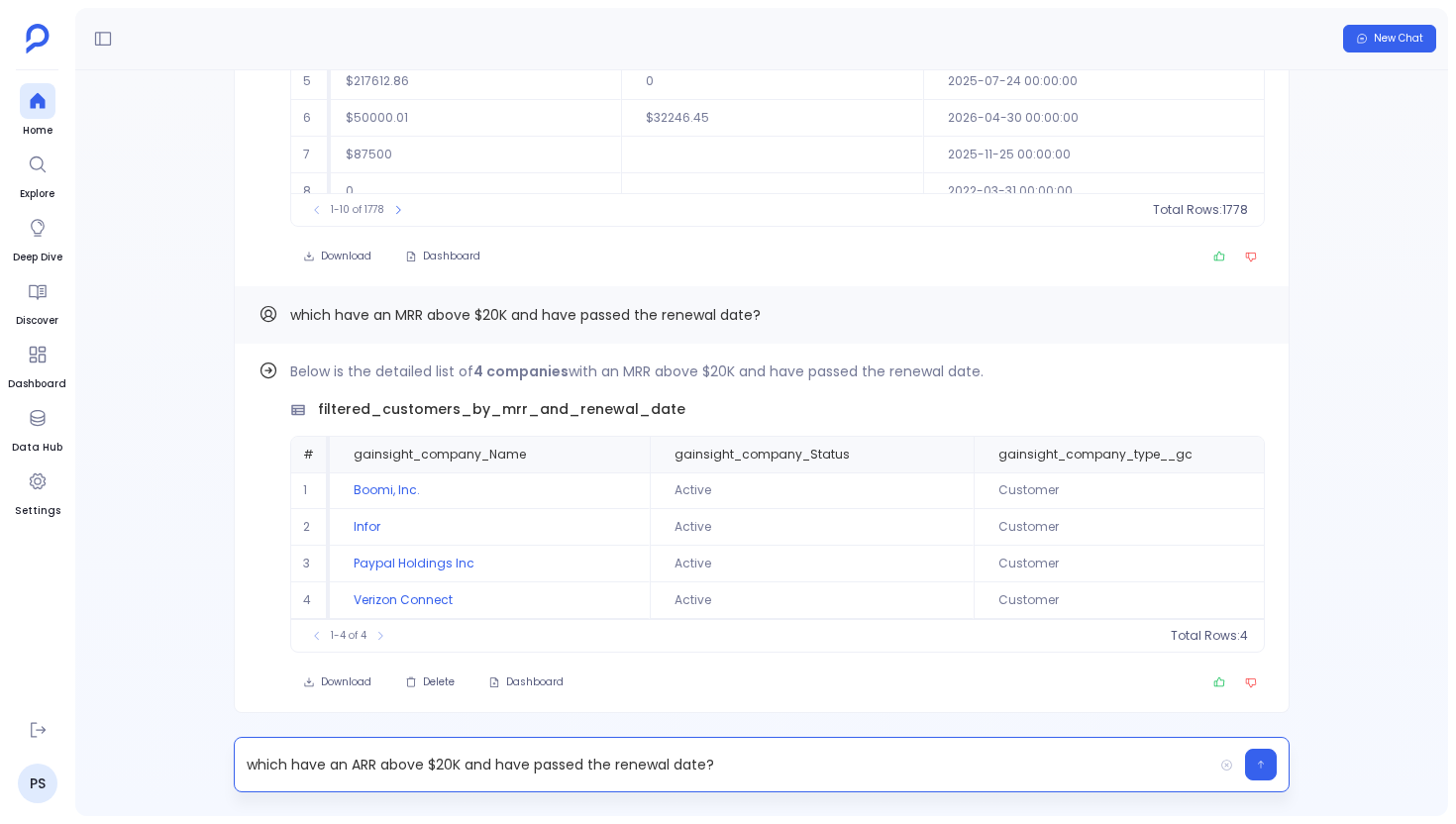 click on "which have an ARR above $20K and have passed the renewal date?" at bounding box center (723, 765) 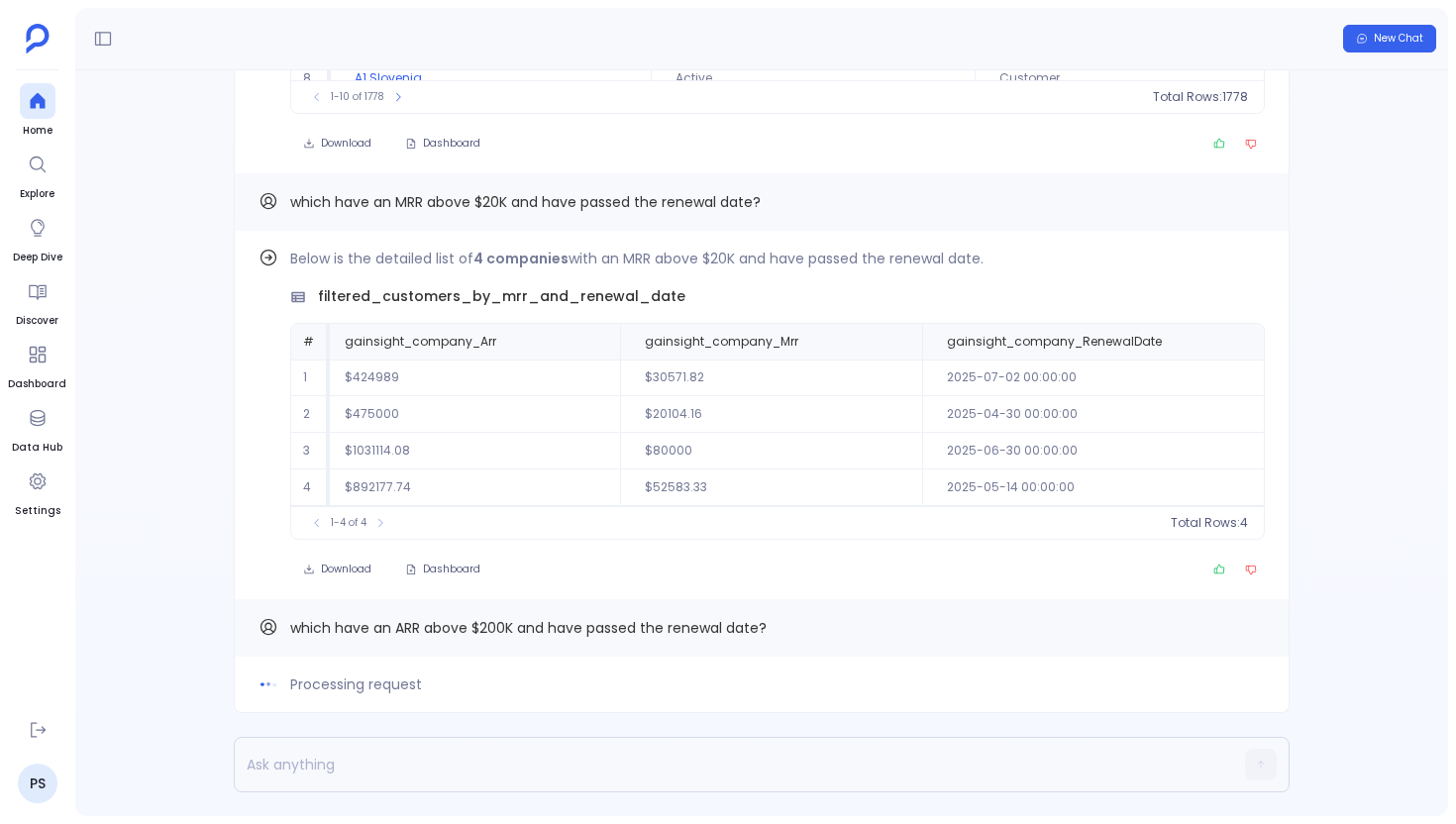 scroll, scrollTop: 0, scrollLeft: 990, axis: horizontal 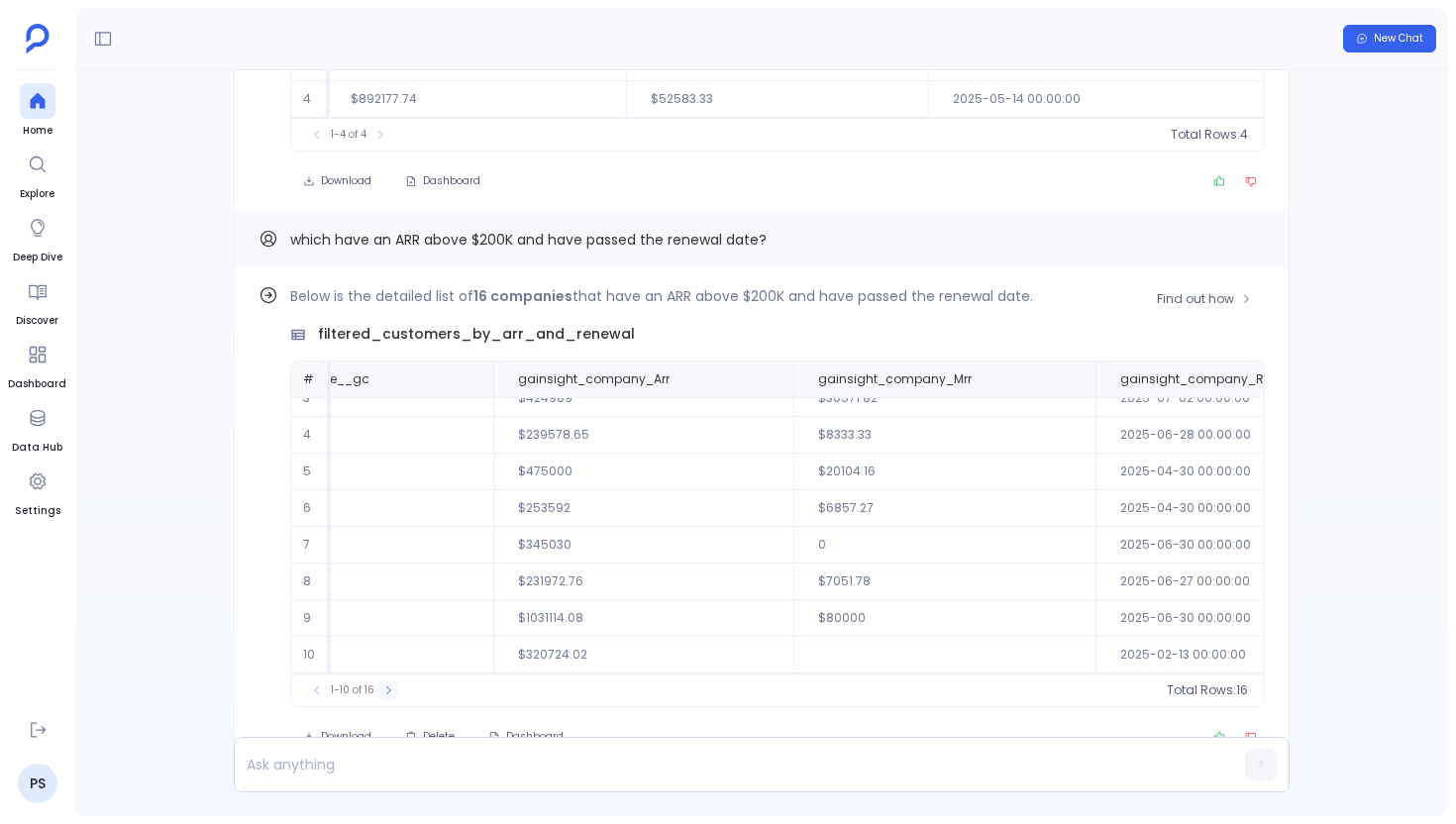 click at bounding box center (317, 690) 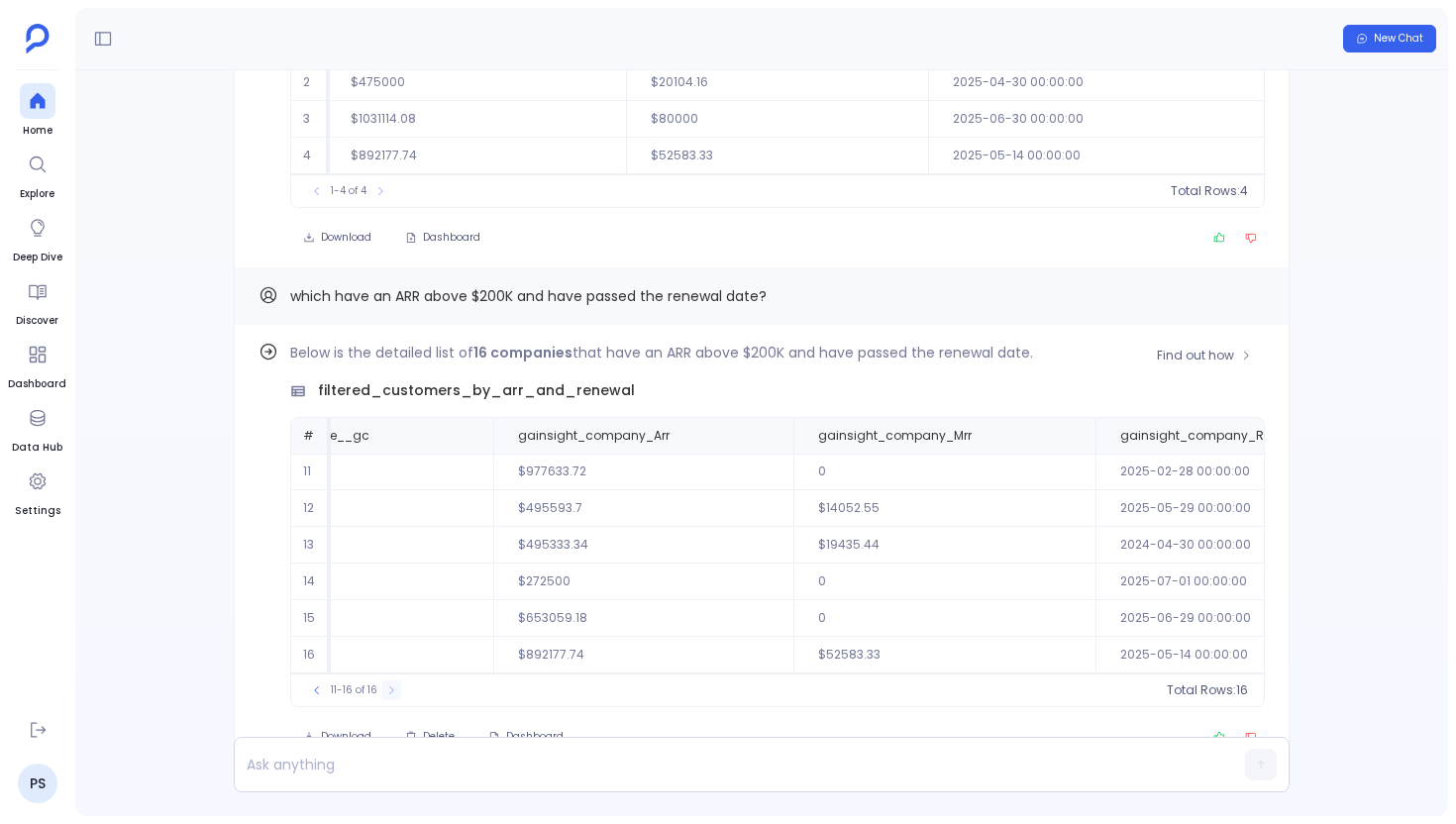 scroll, scrollTop: 0, scrollLeft: 824, axis: horizontal 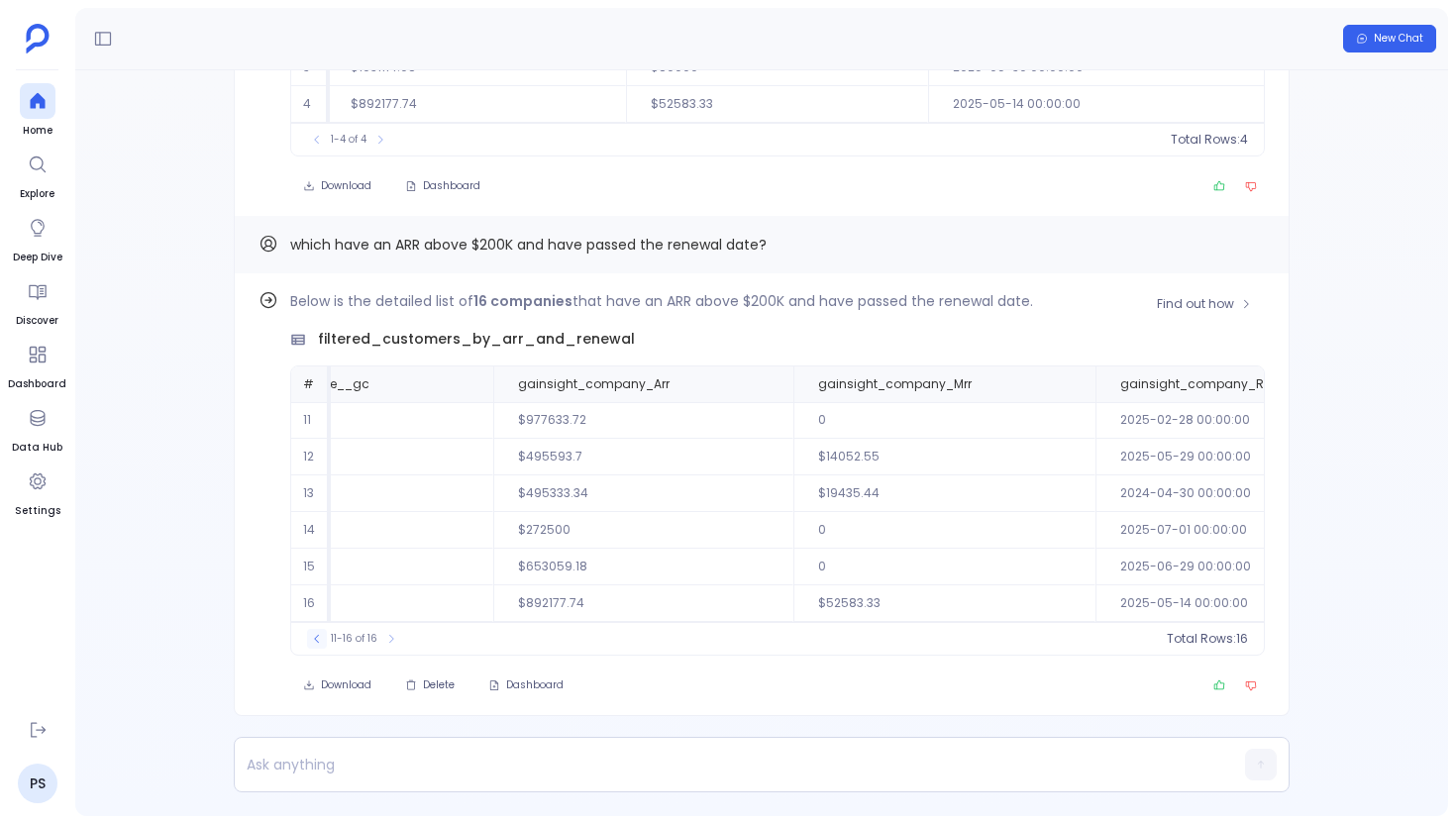 click at bounding box center (317, 639) 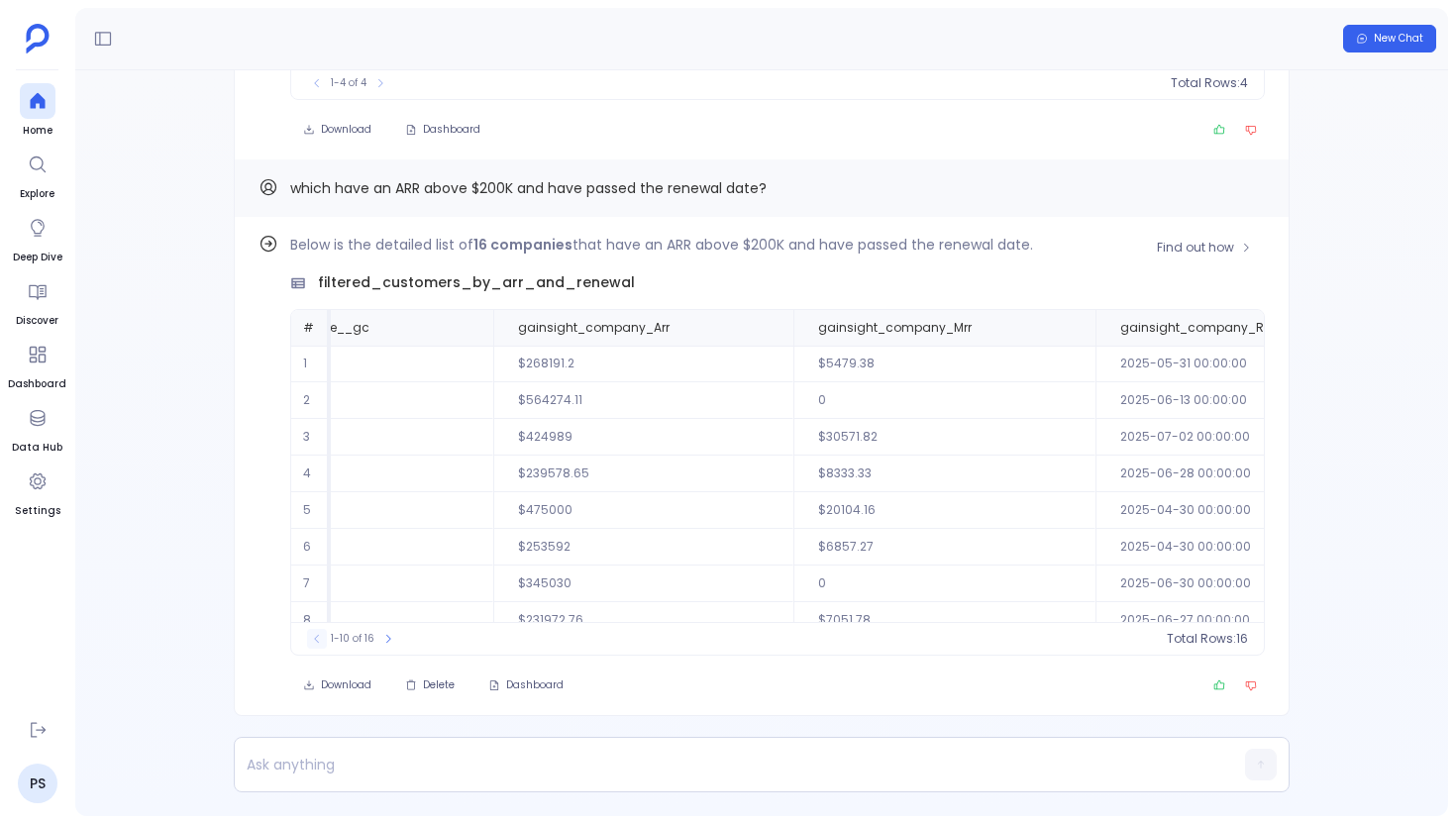scroll, scrollTop: -54, scrollLeft: 0, axis: vertical 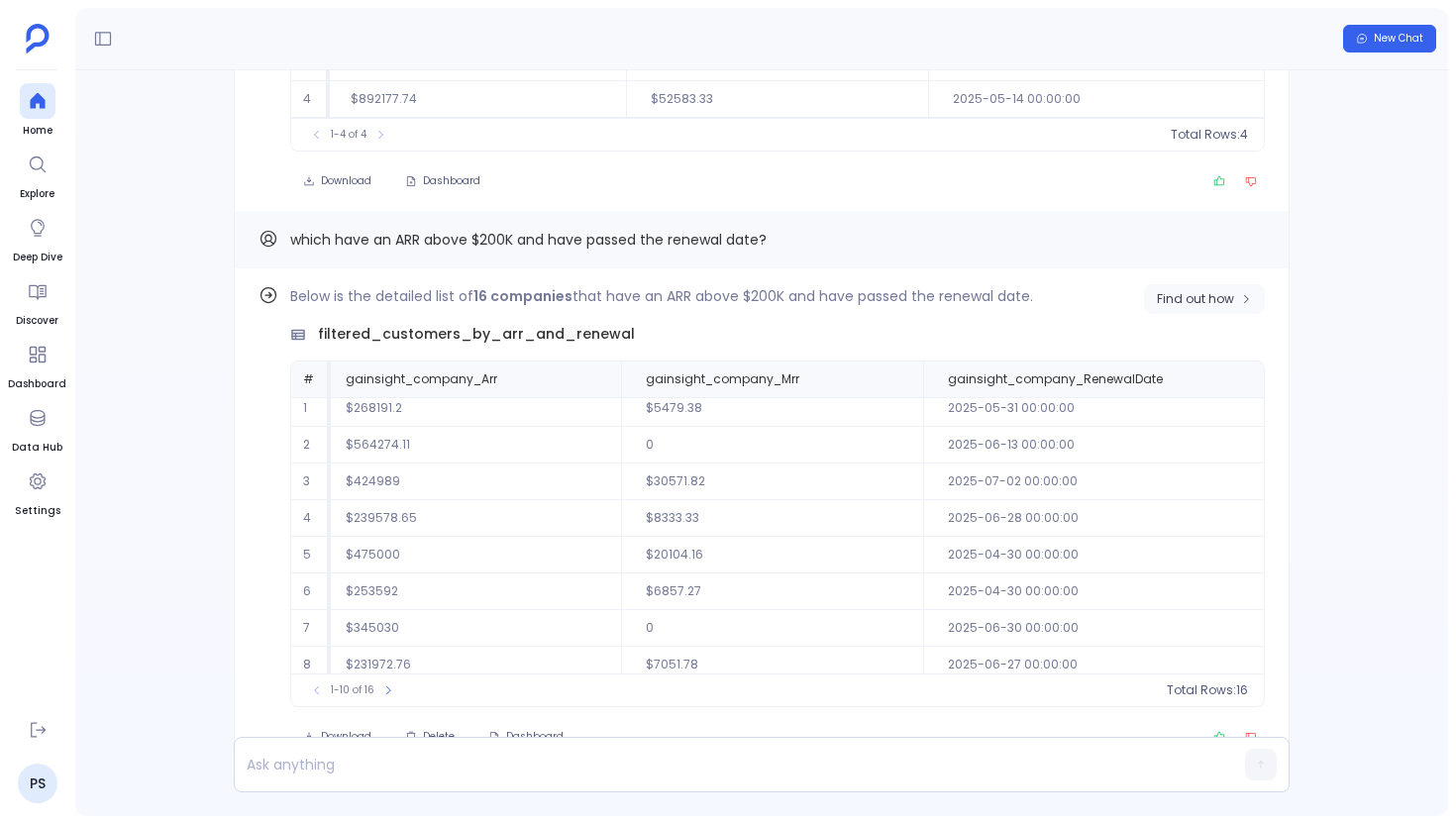 click on "Find out how" at bounding box center [1196, 299] 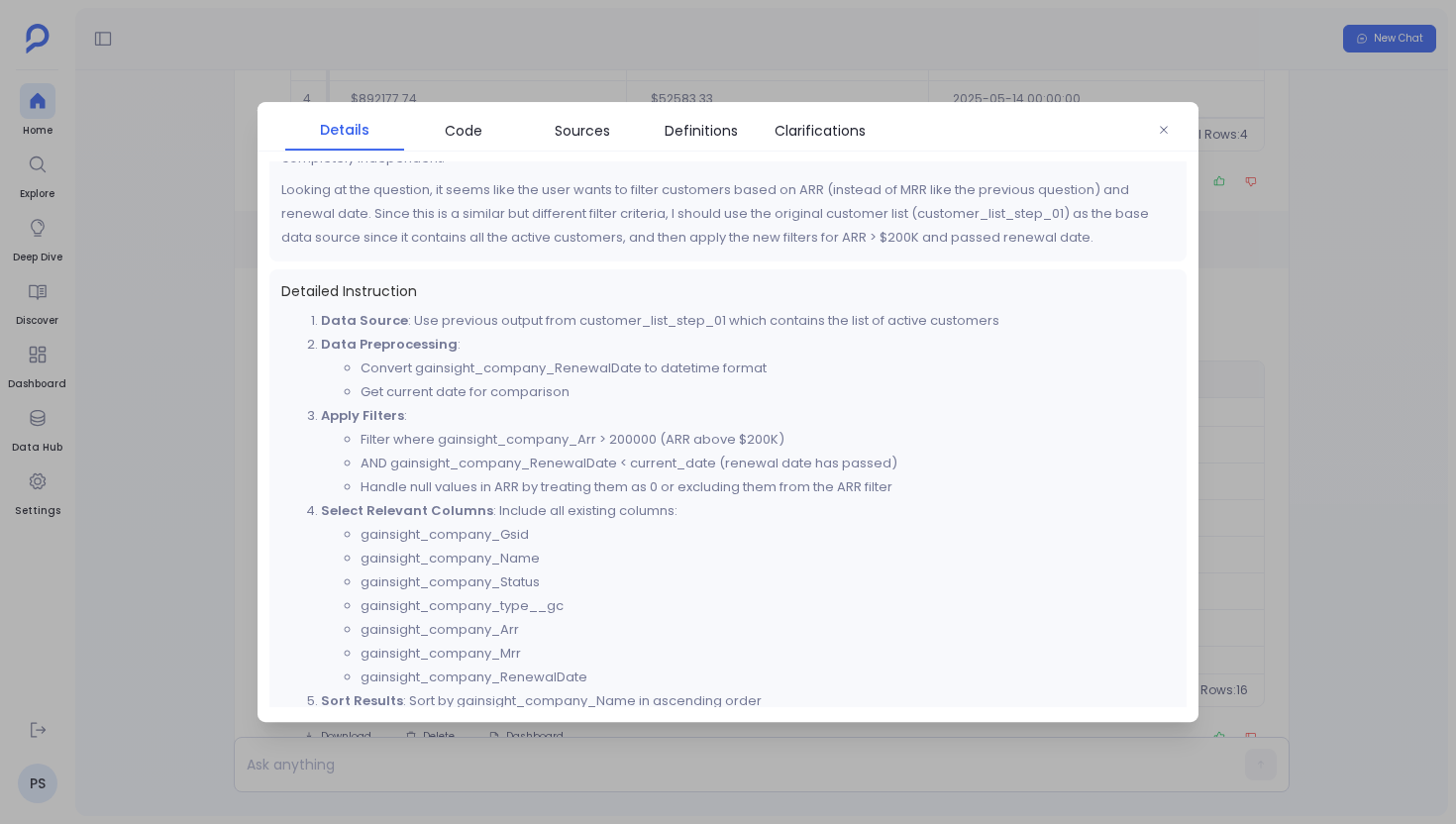 scroll, scrollTop: 189, scrollLeft: 0, axis: vertical 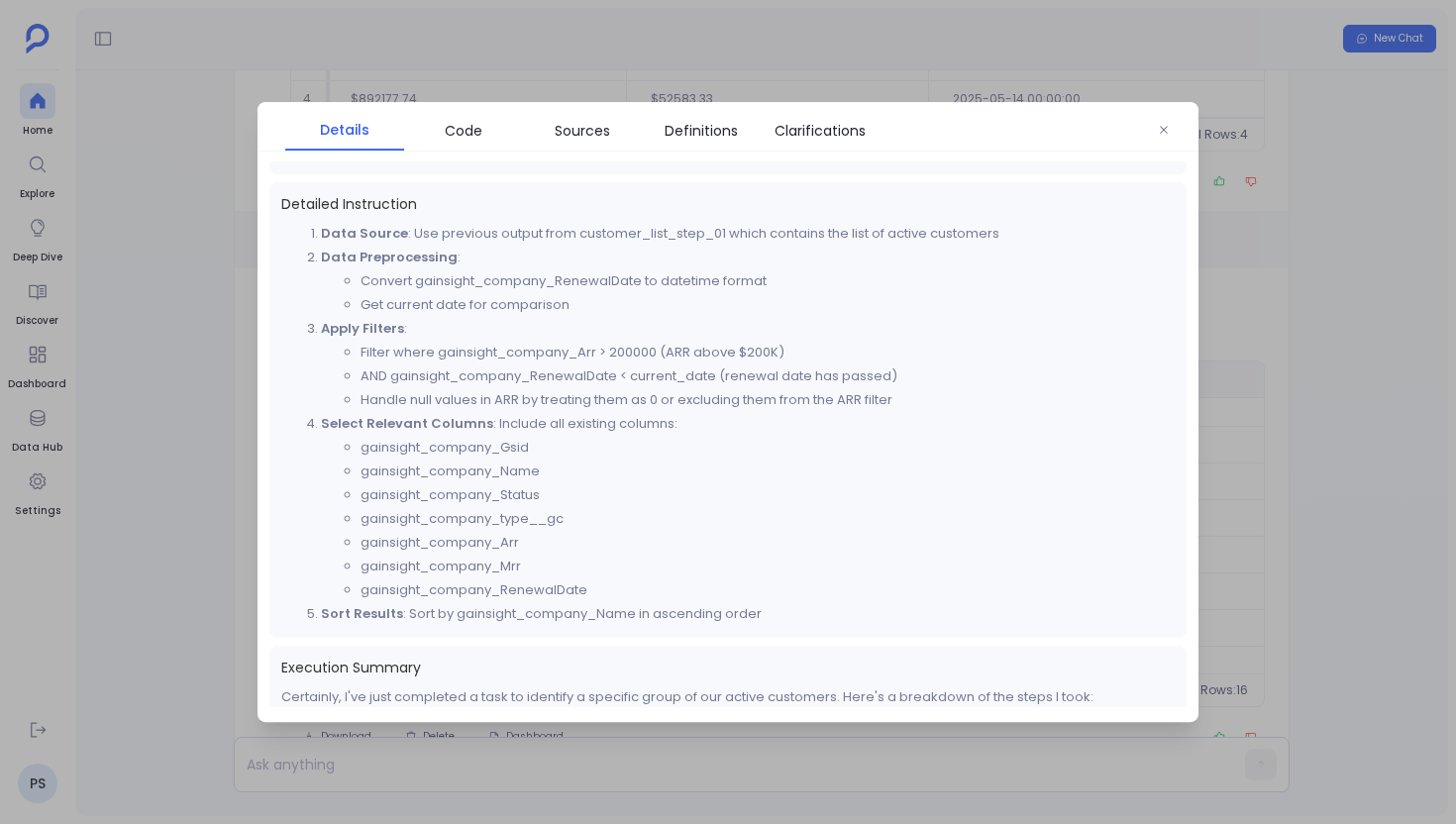 click at bounding box center (728, 412) 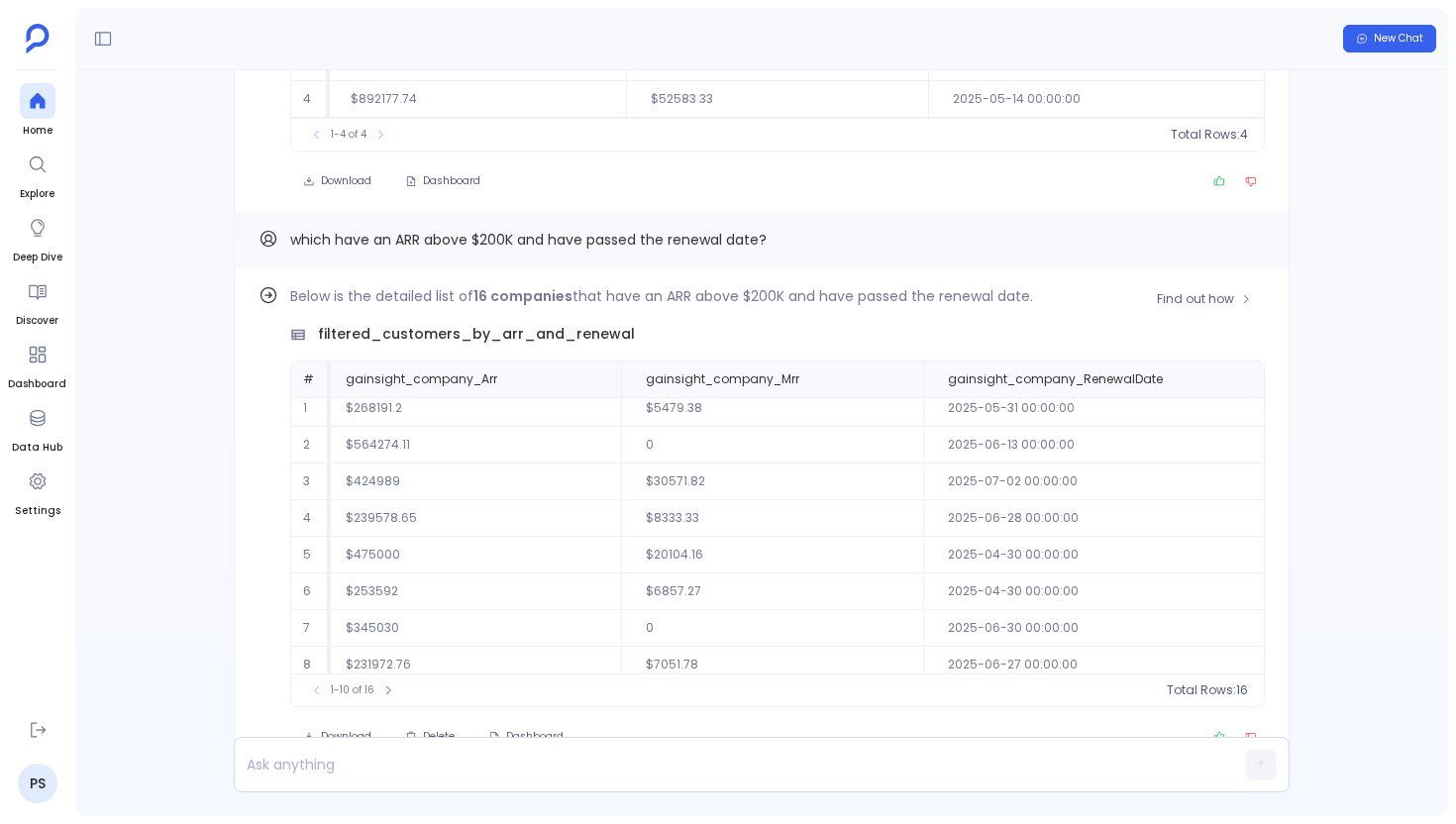 scroll, scrollTop: 95, scrollLeft: 996, axis: both 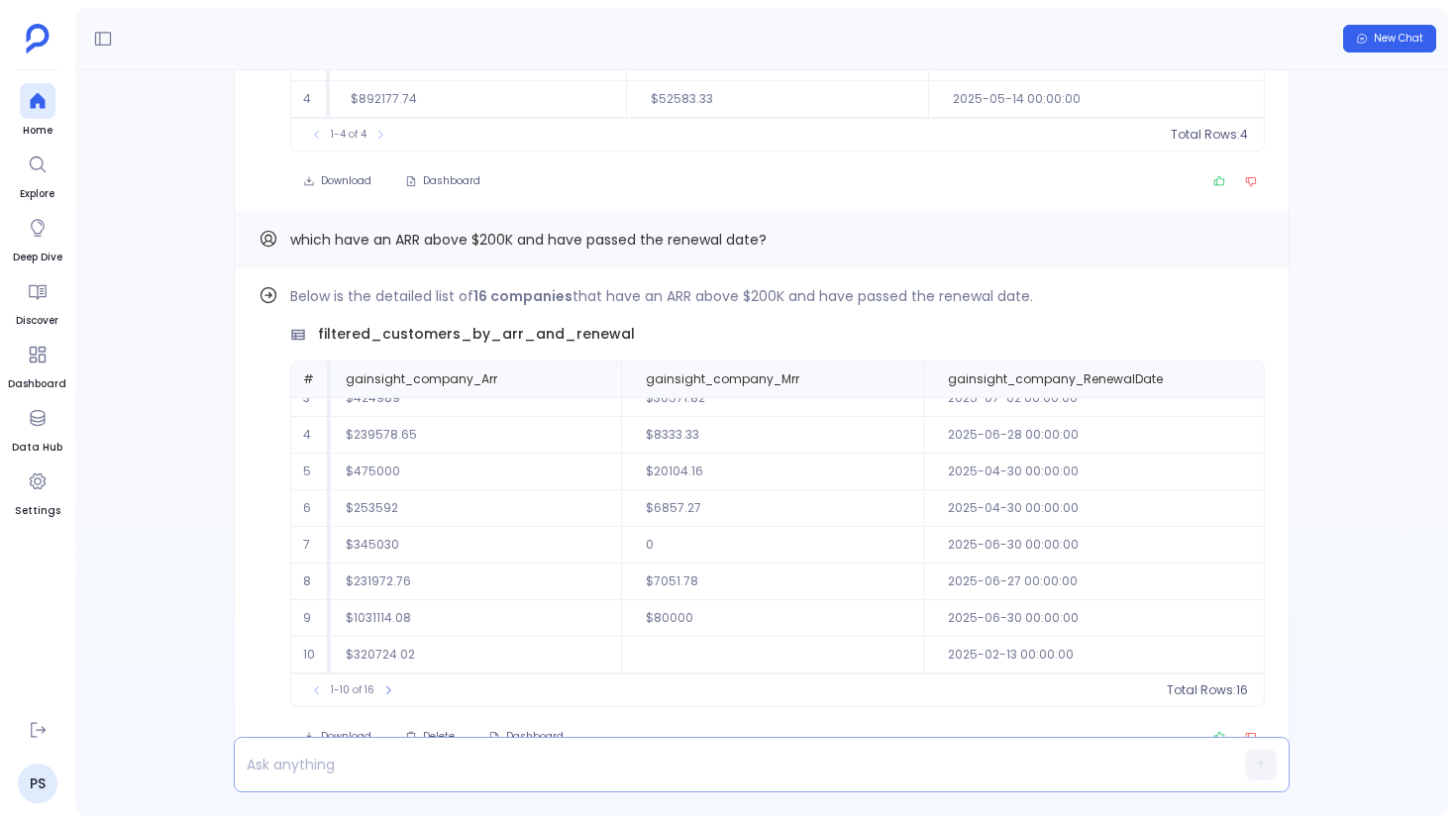 click at bounding box center (723, 765) 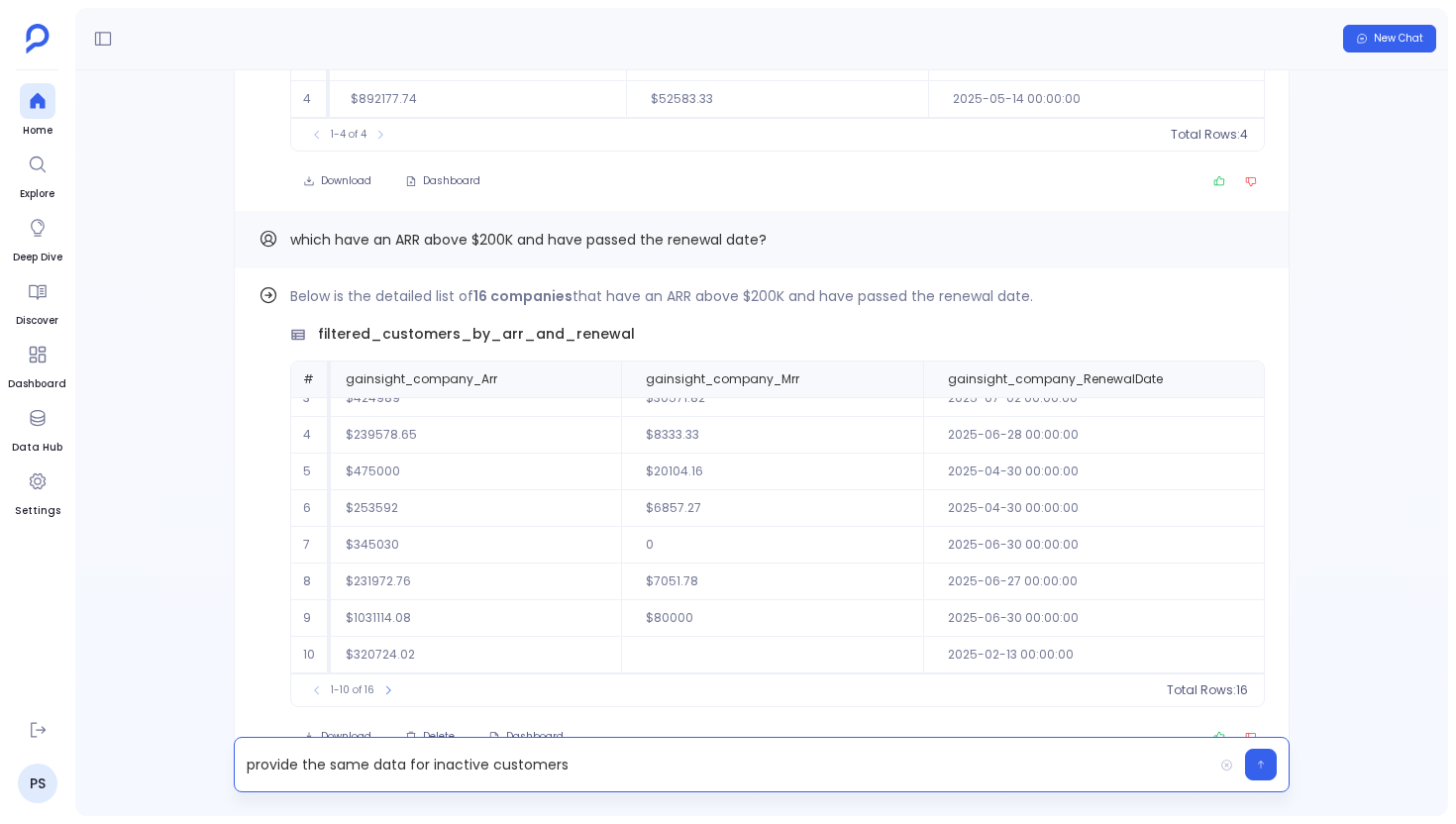 scroll, scrollTop: 0, scrollLeft: 0, axis: both 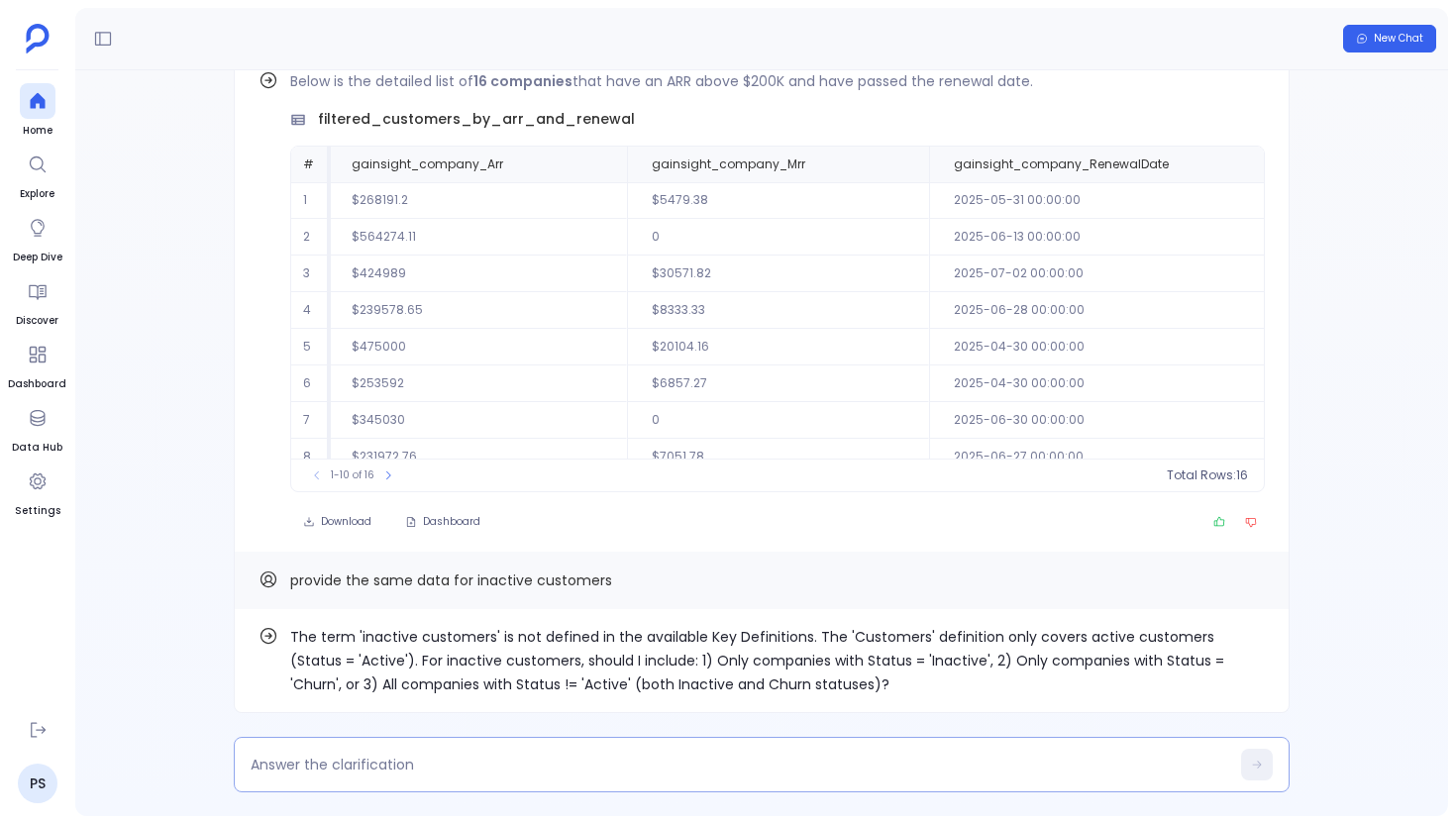 click at bounding box center [740, 765] 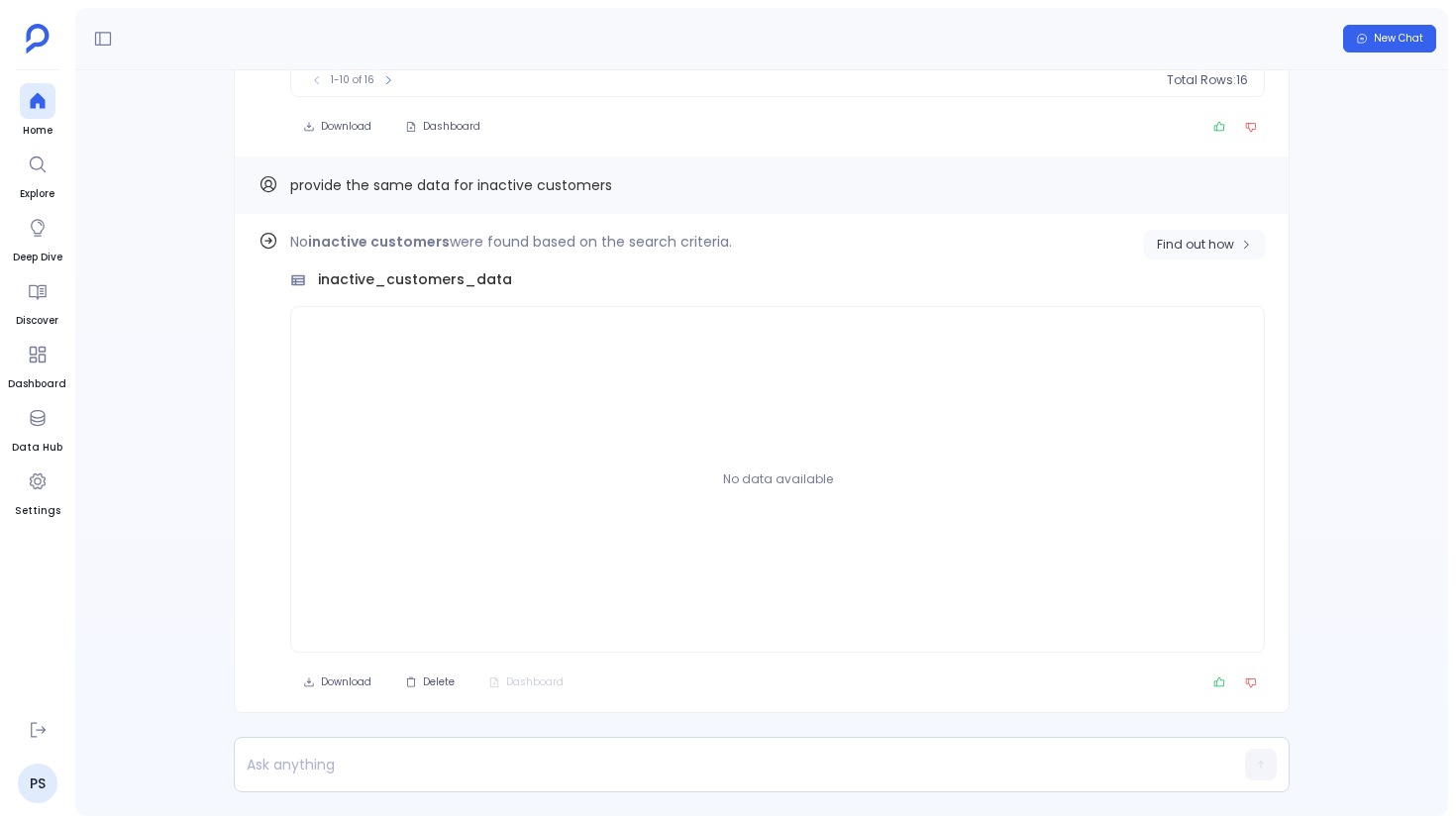 click on "Find out how" at bounding box center [1204, 245] 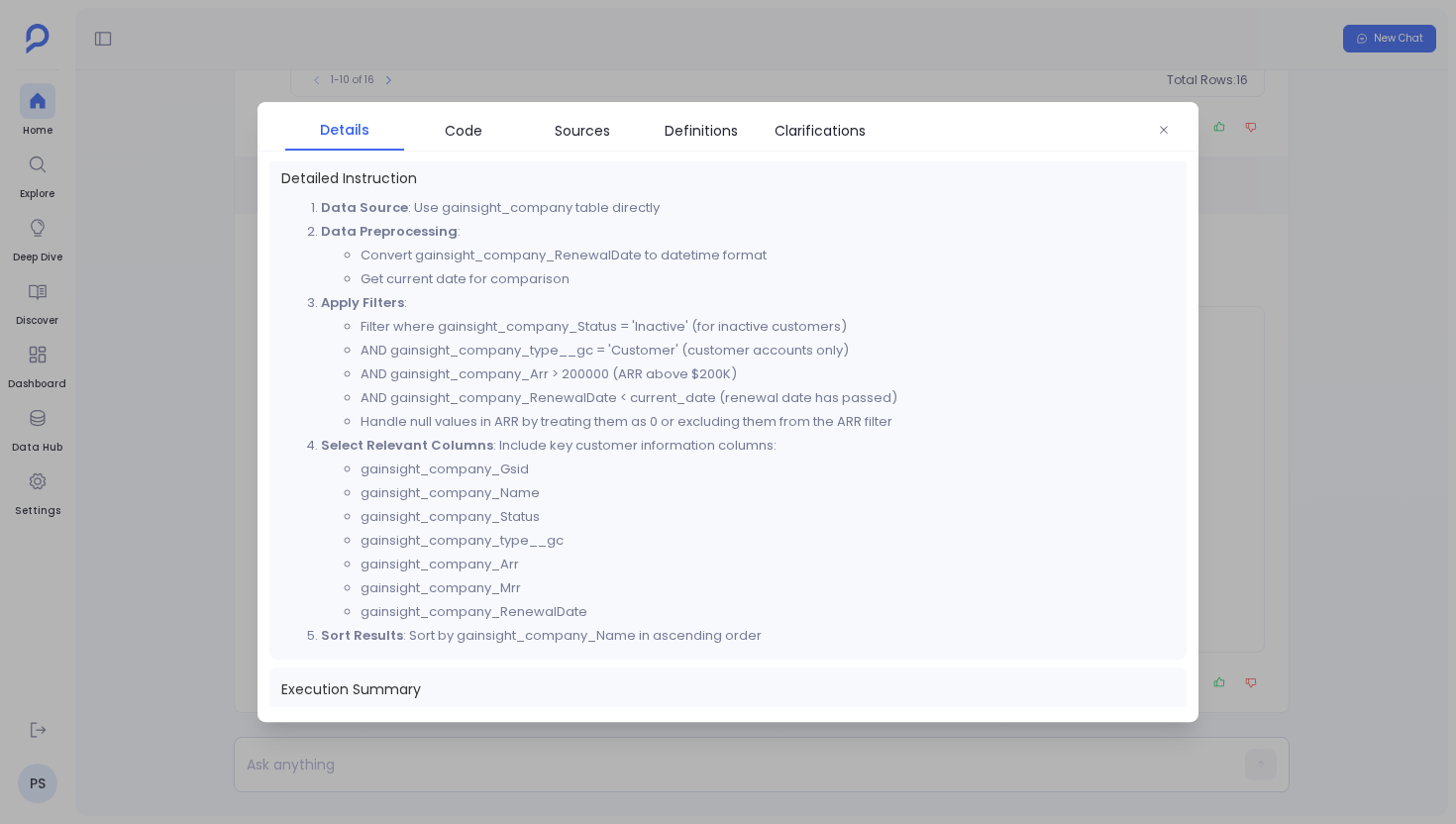 scroll, scrollTop: 345, scrollLeft: 0, axis: vertical 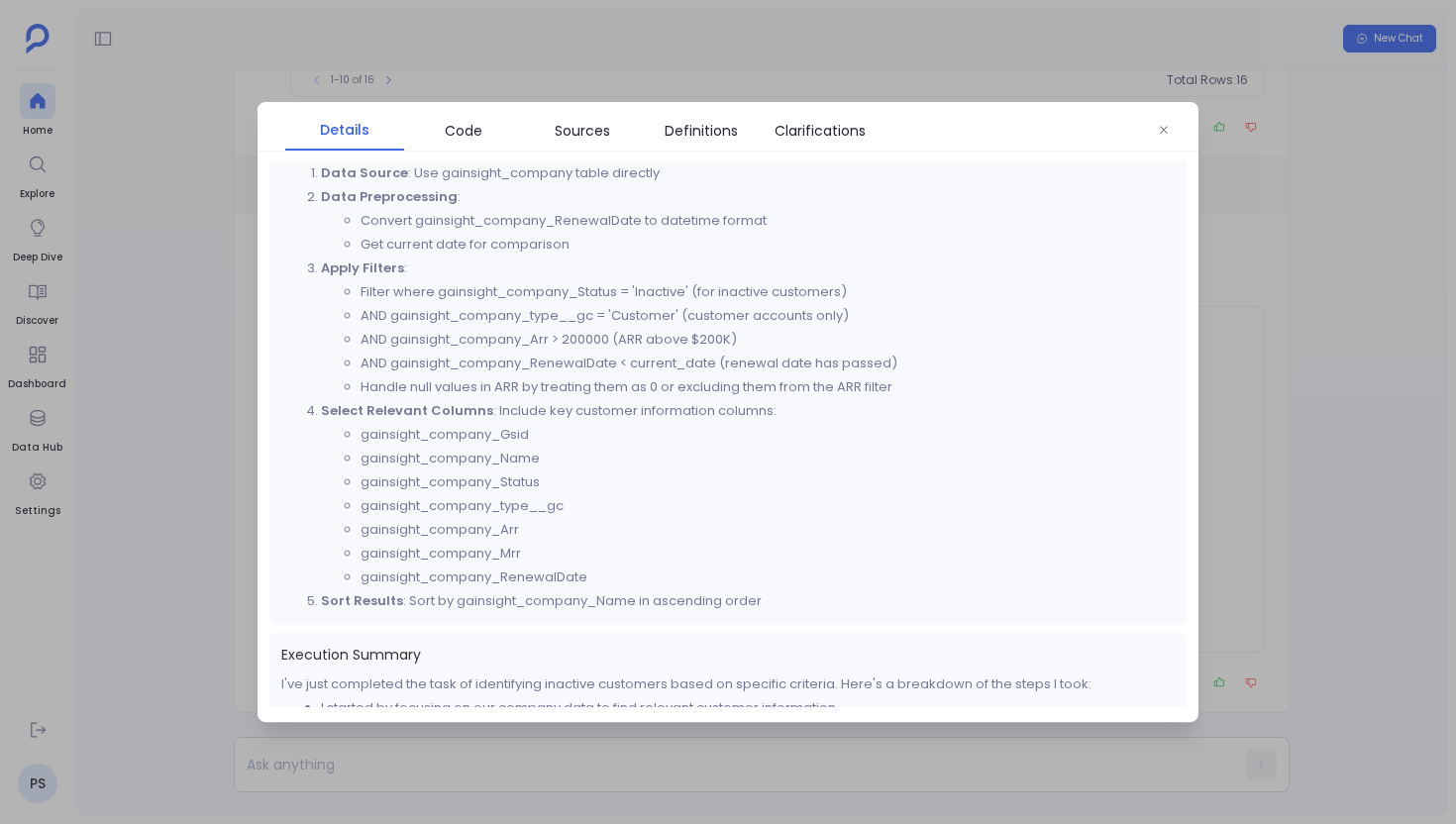 click at bounding box center [728, 412] 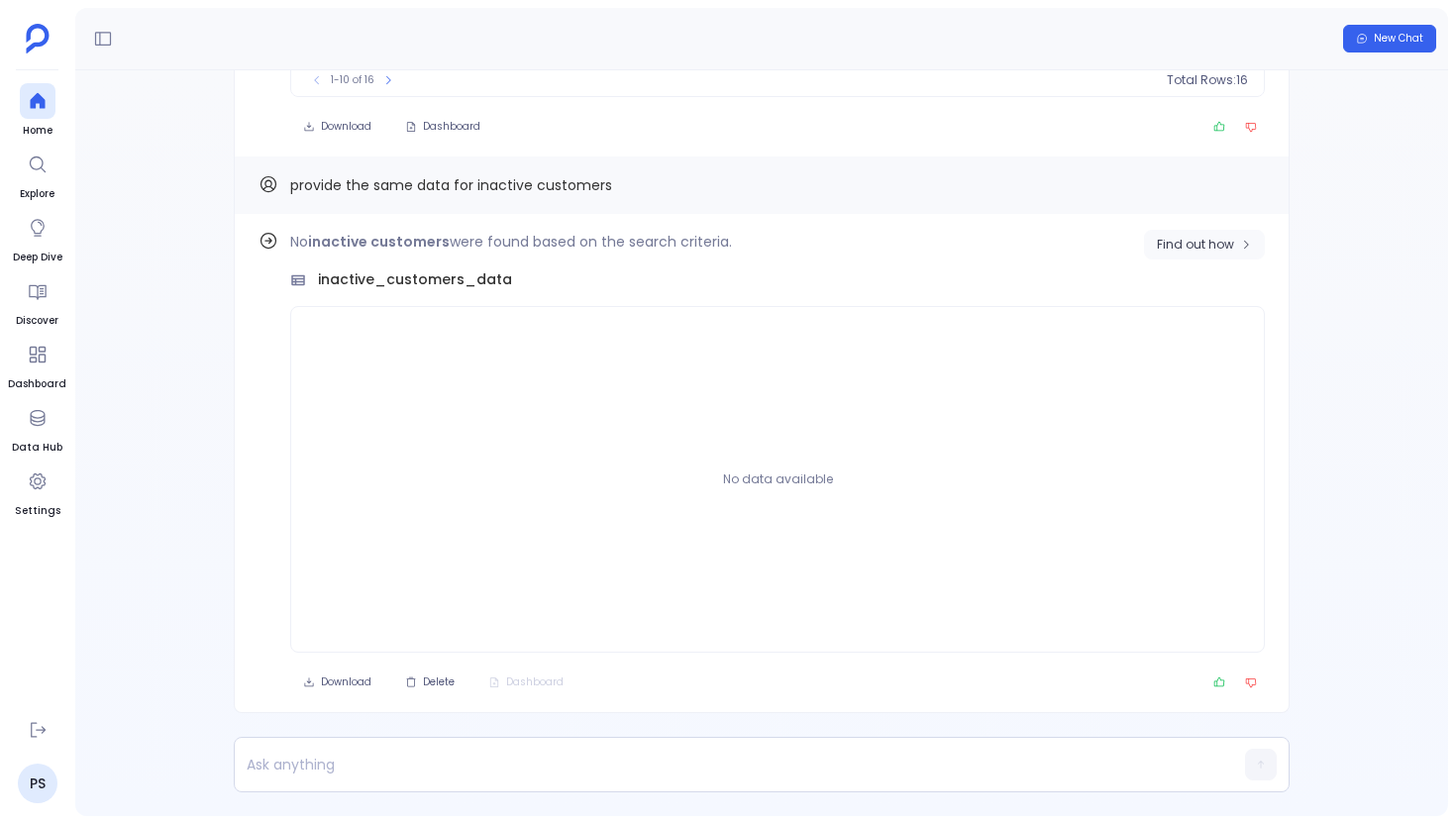 click on "Find out how" at bounding box center [1196, 245] 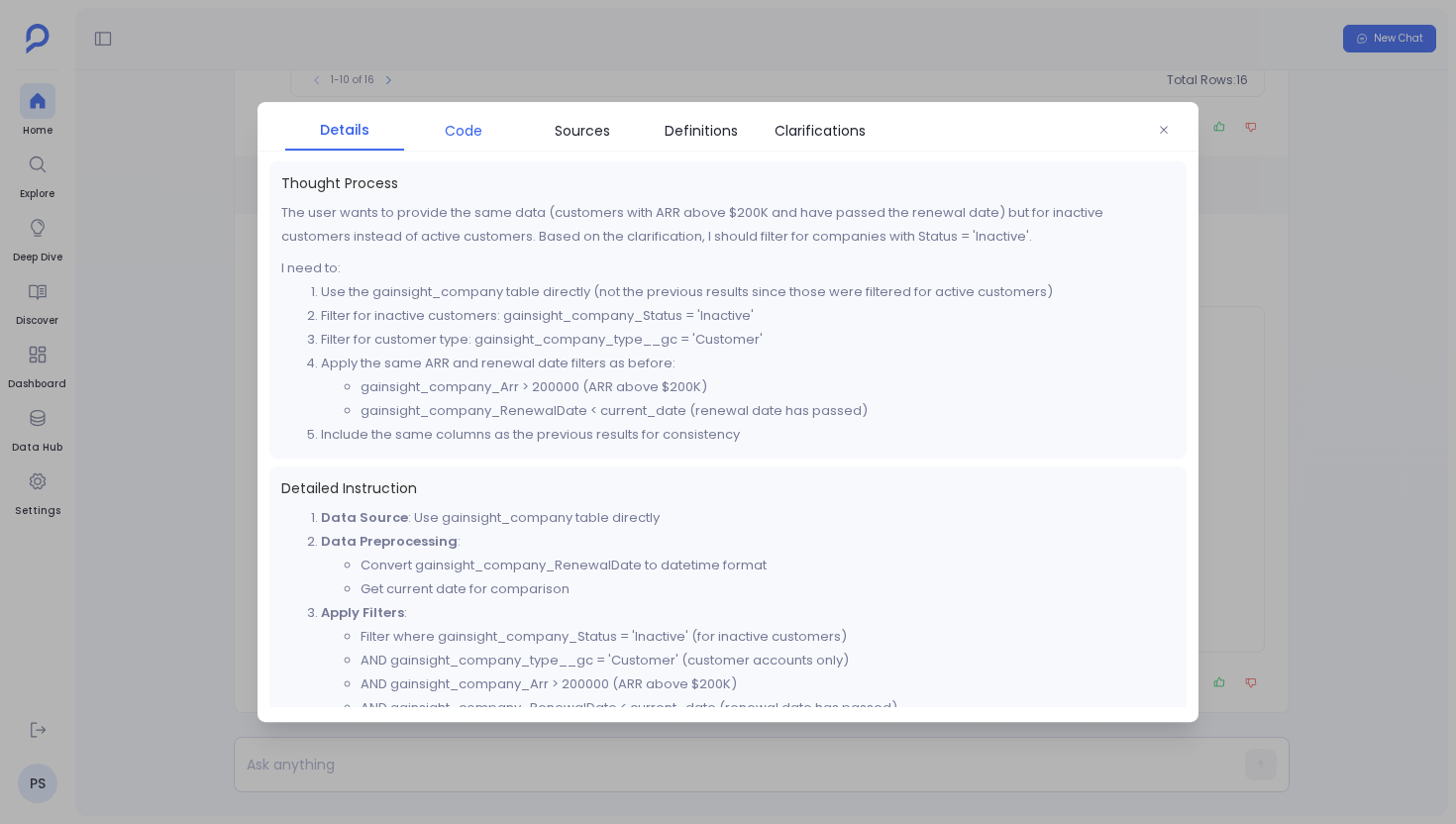 click on "Code" at bounding box center [464, 131] 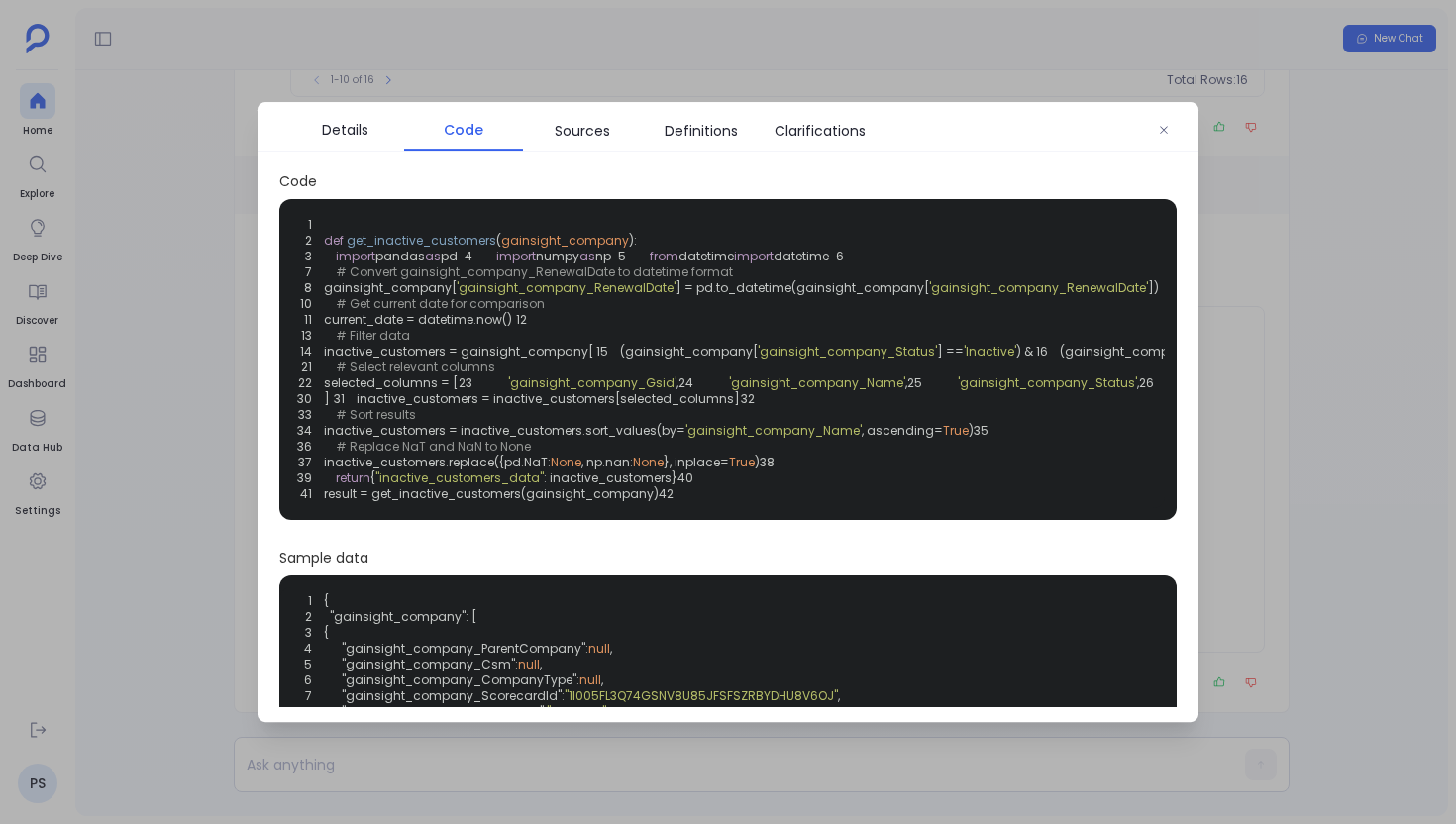 click at bounding box center [728, 412] 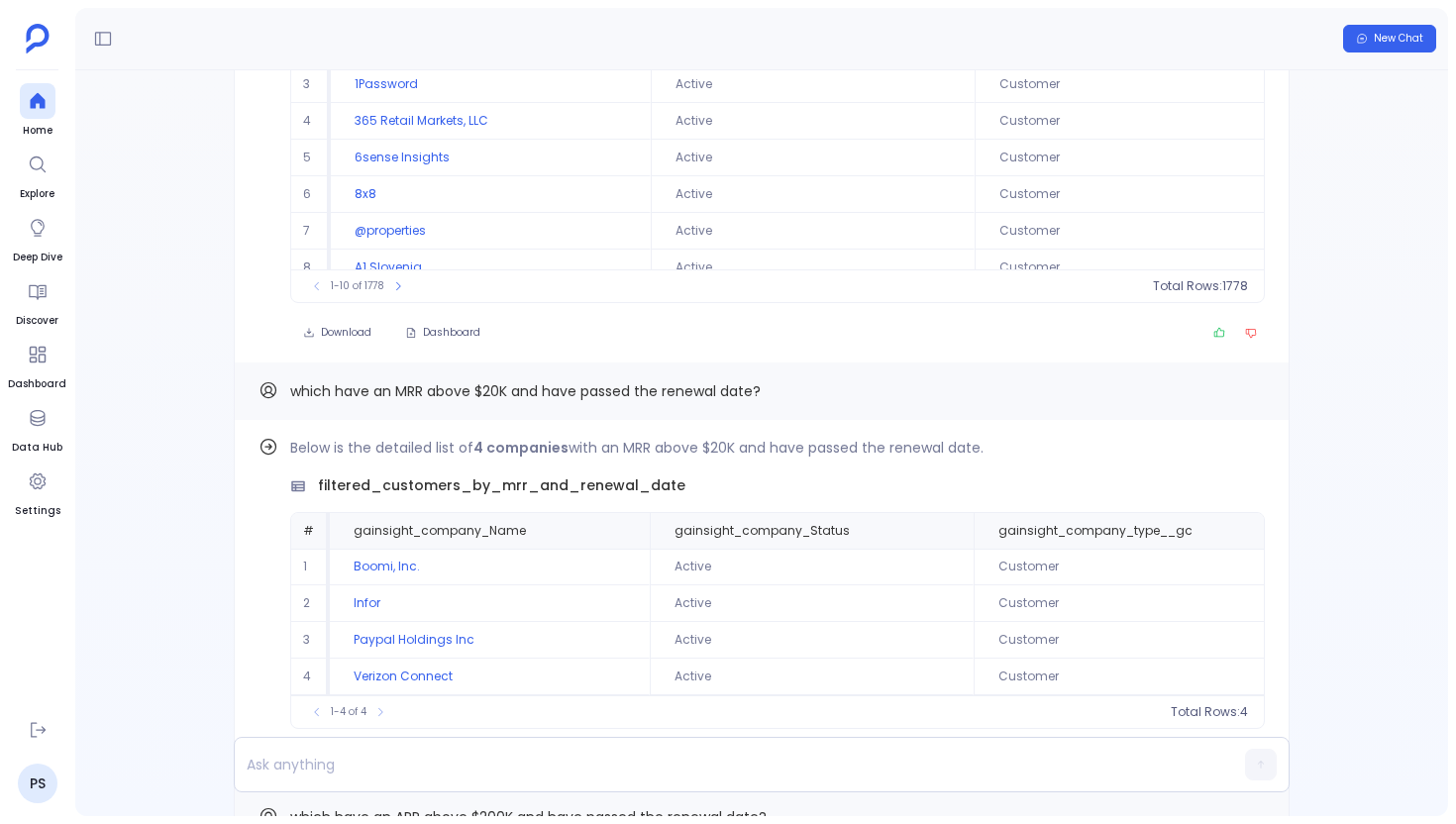 scroll, scrollTop: -1481, scrollLeft: 0, axis: vertical 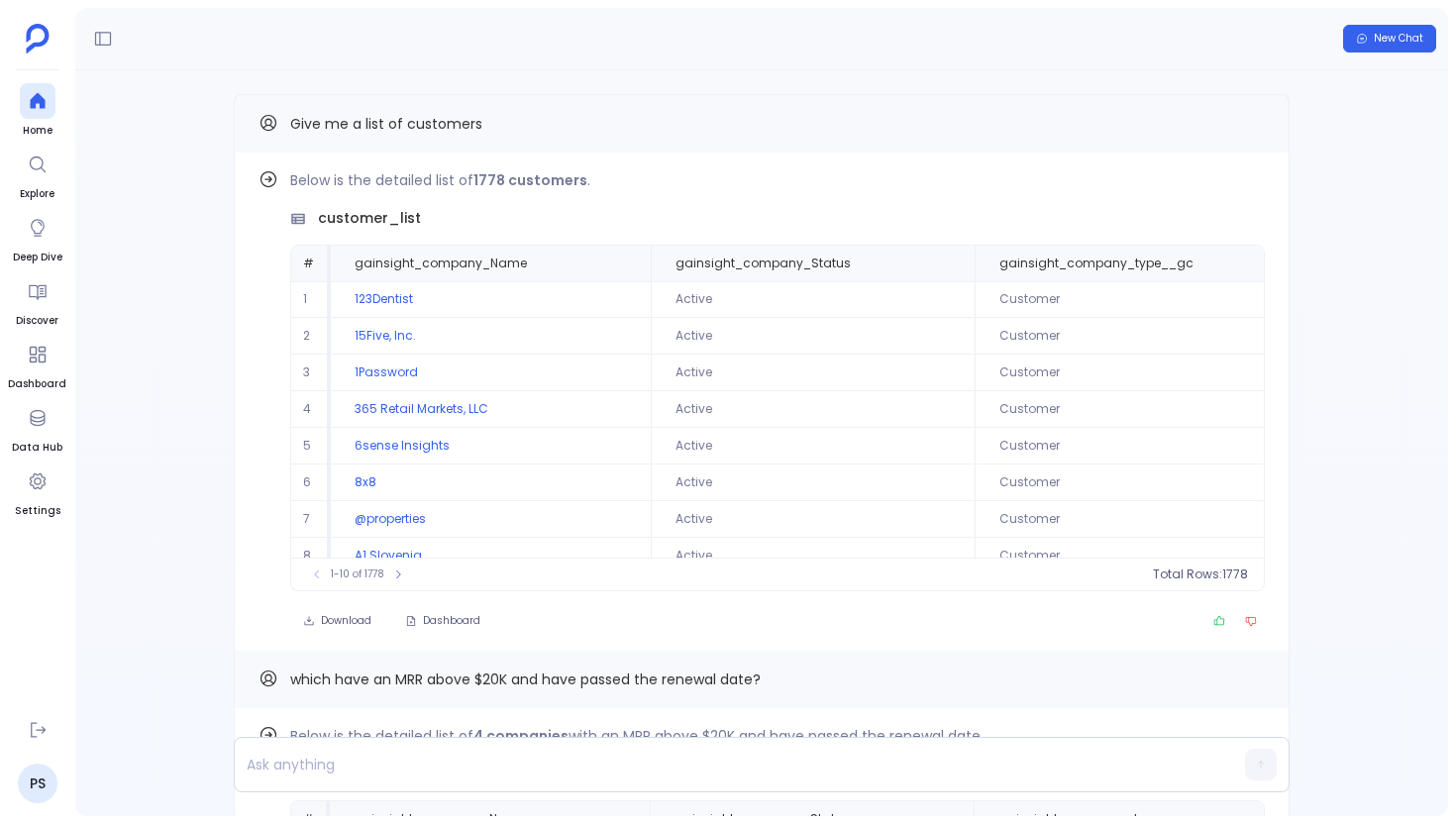 click on "Give me a list of customers" at bounding box center [386, 124] 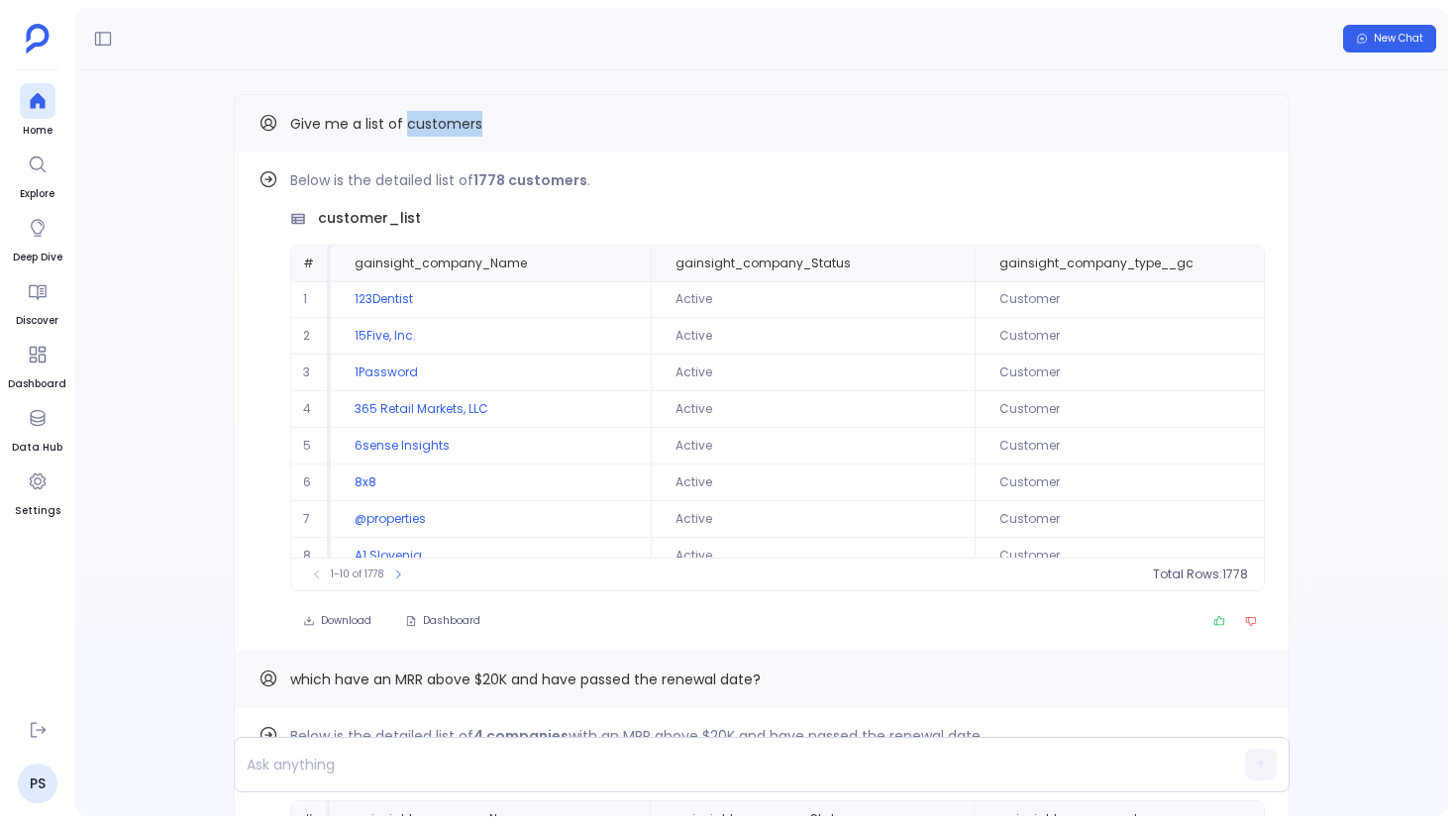 click on "Give me a list of customers" at bounding box center (386, 124) 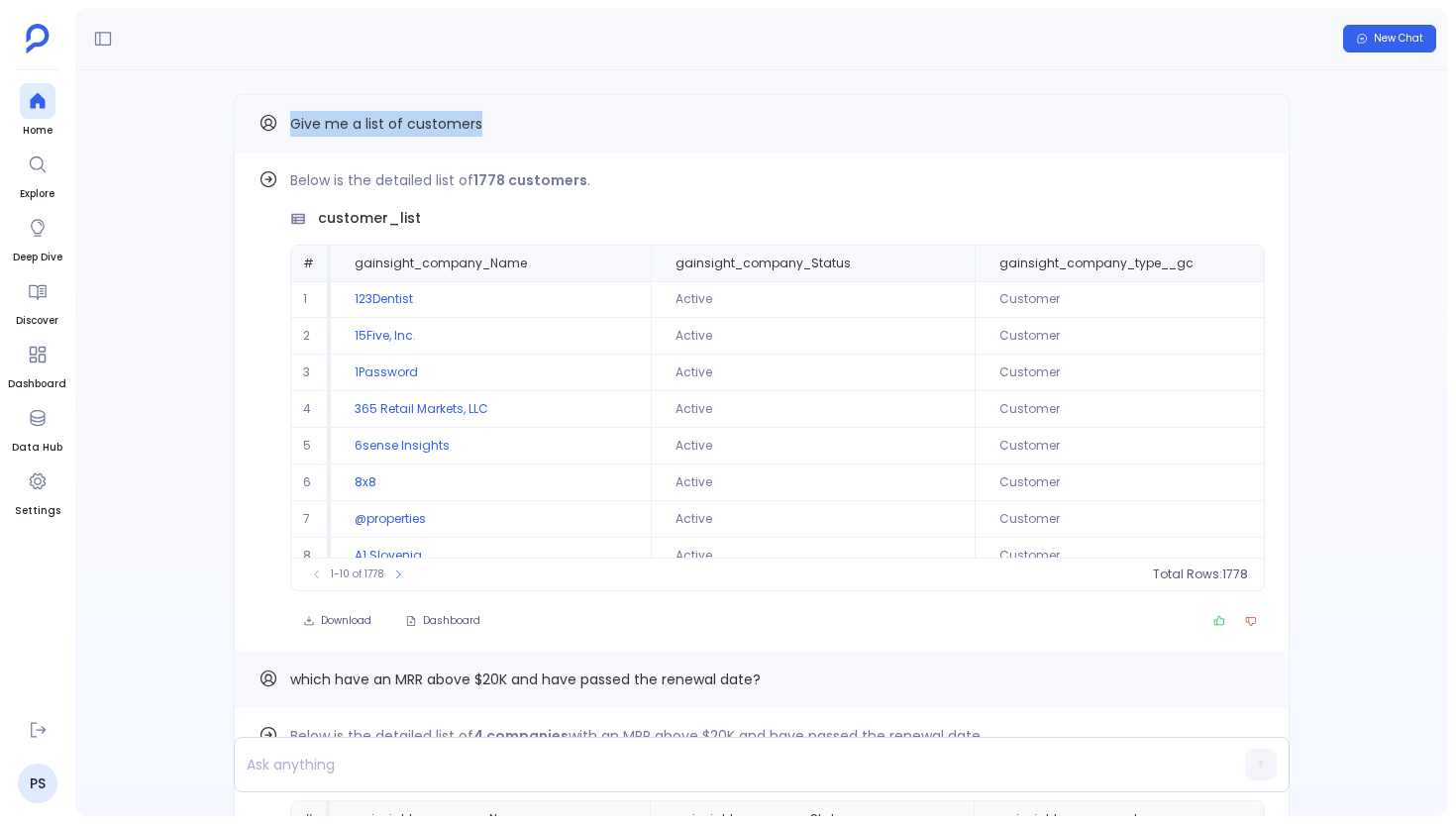 copy on "Give me a list of customers" 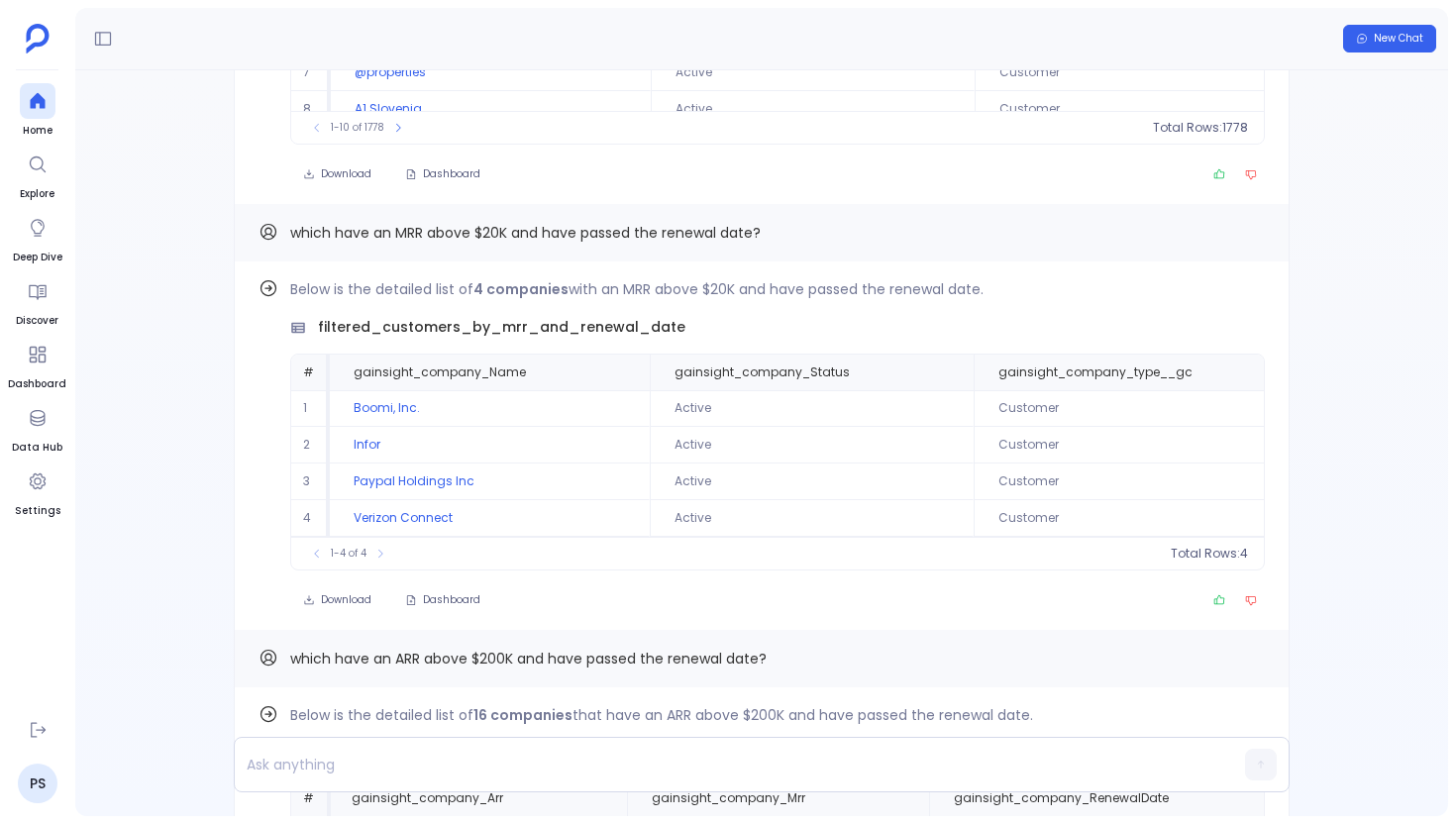 scroll, scrollTop: -1035, scrollLeft: 0, axis: vertical 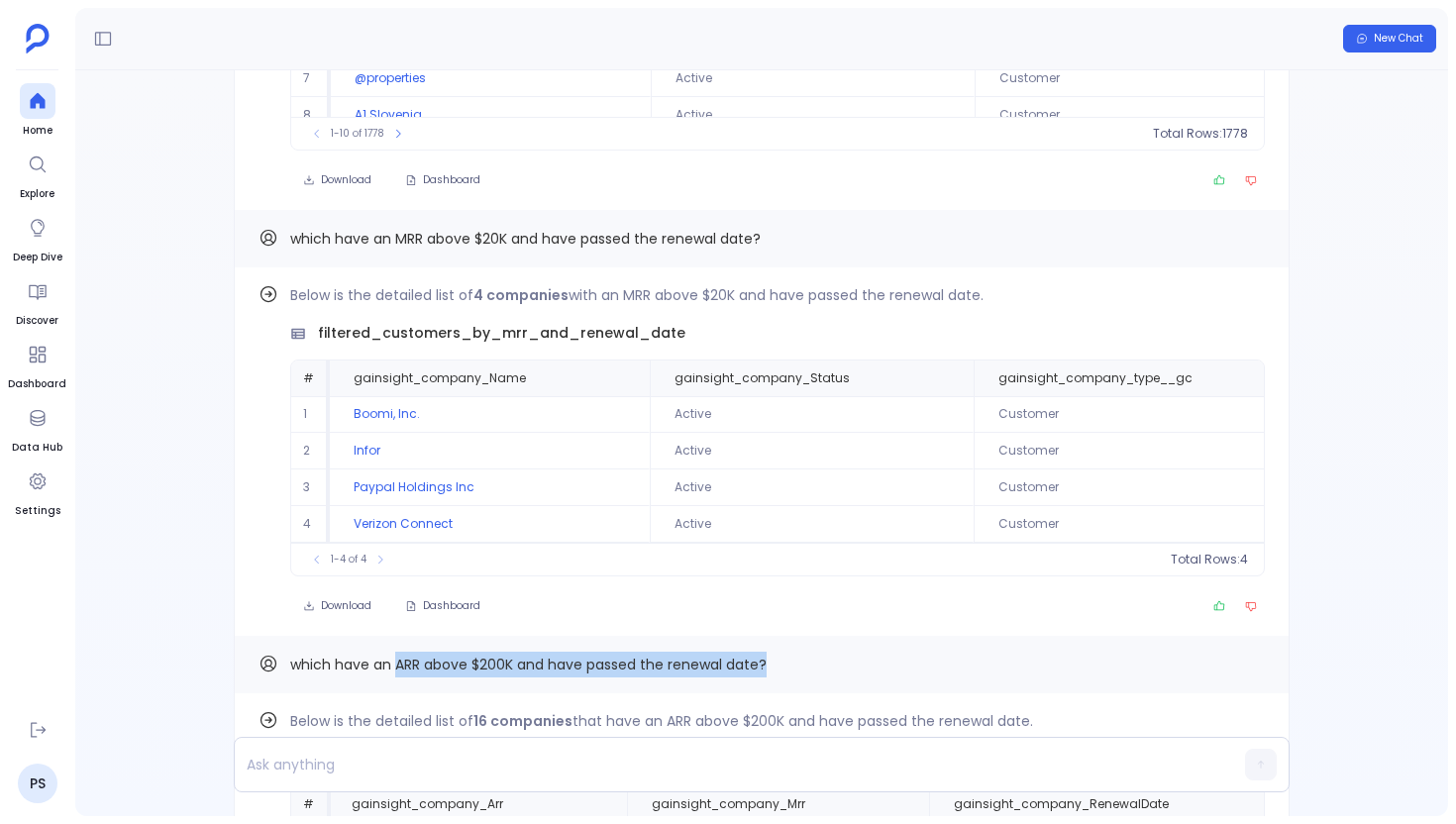 drag, startPoint x: 397, startPoint y: 666, endPoint x: 734, endPoint y: 651, distance: 337.33366 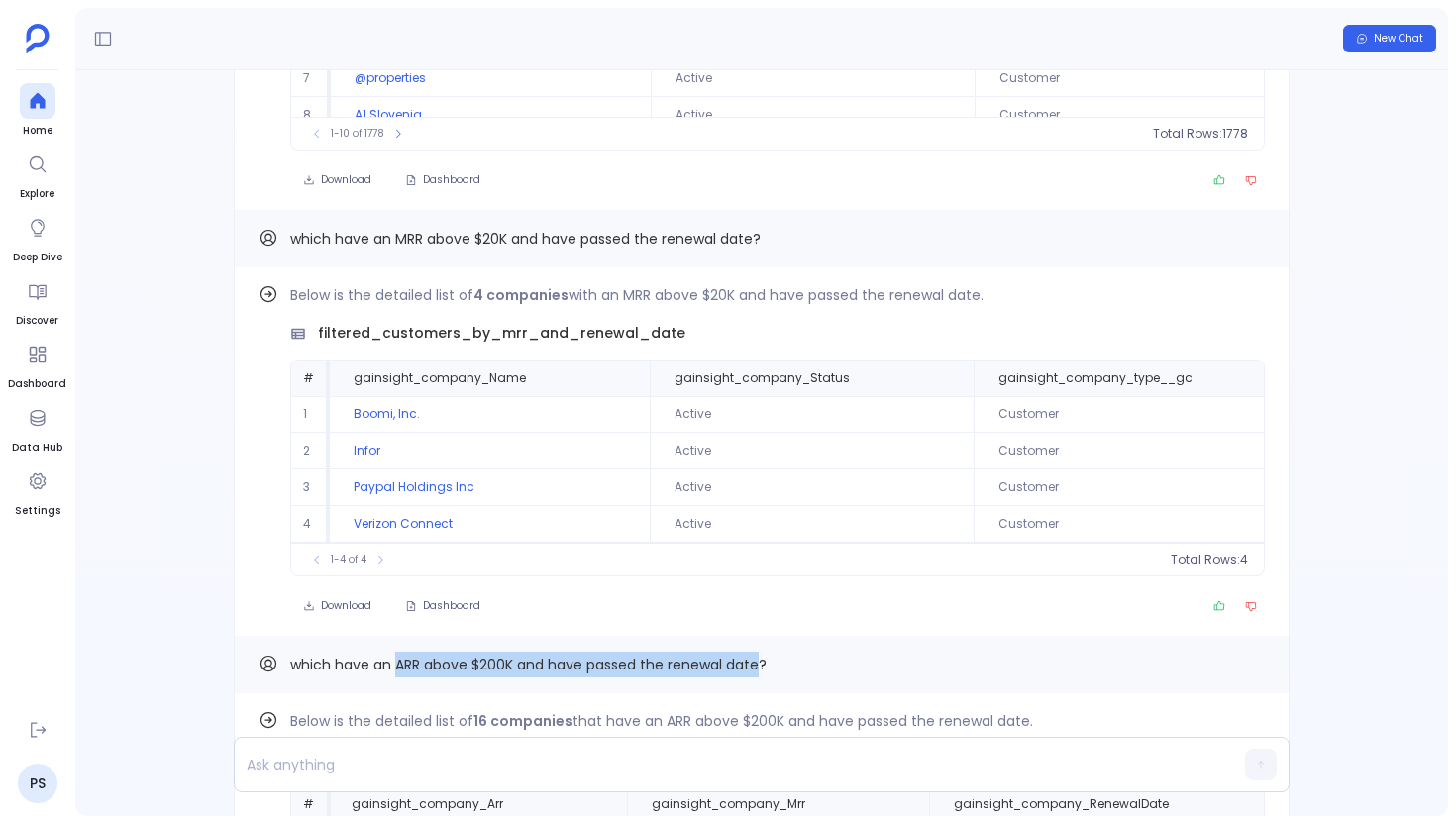 copy on "ARR above $200K and have passed the renewal date" 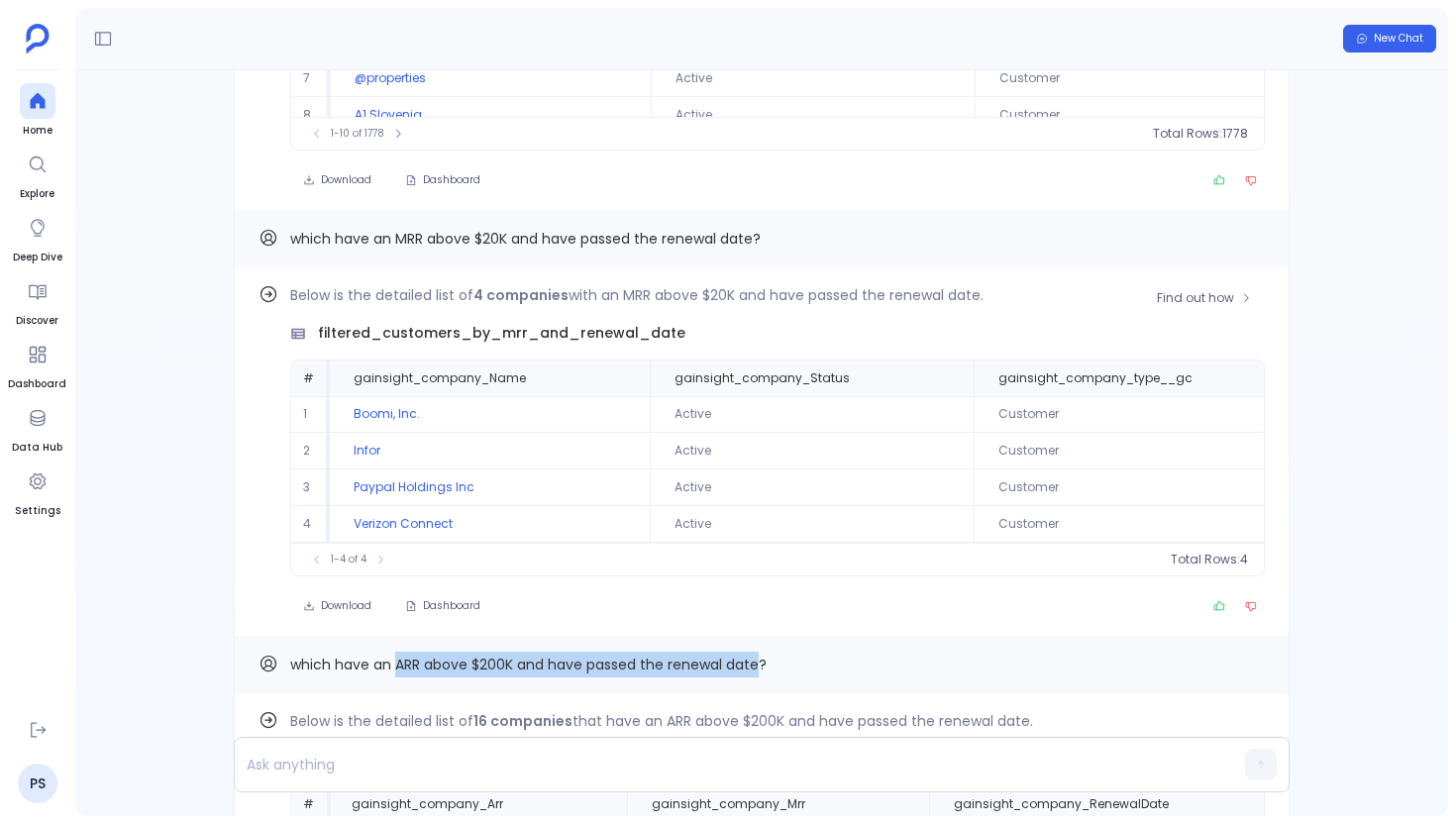 click on "Active" at bounding box center [811, 414] 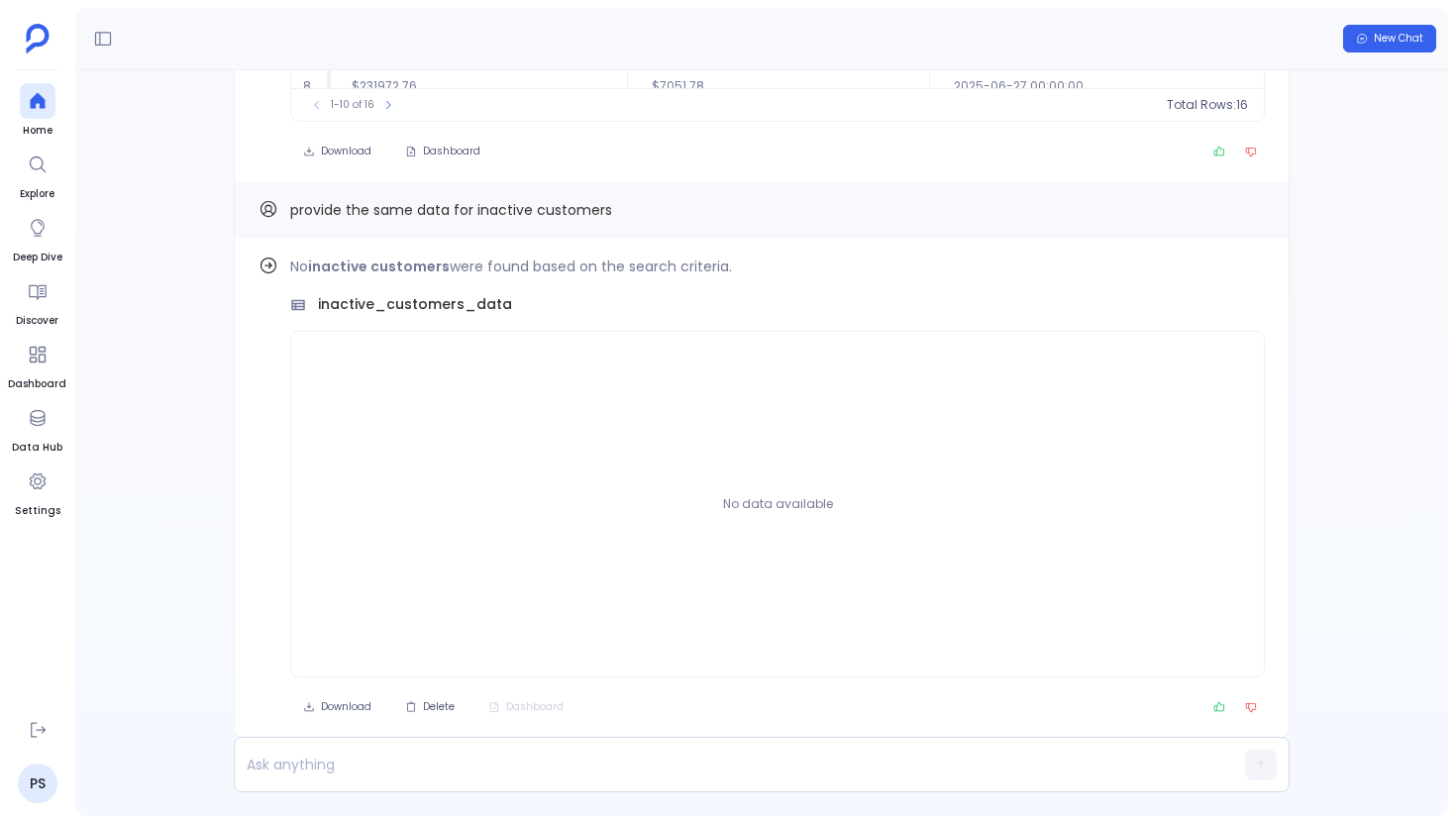 scroll, scrollTop: 0, scrollLeft: 0, axis: both 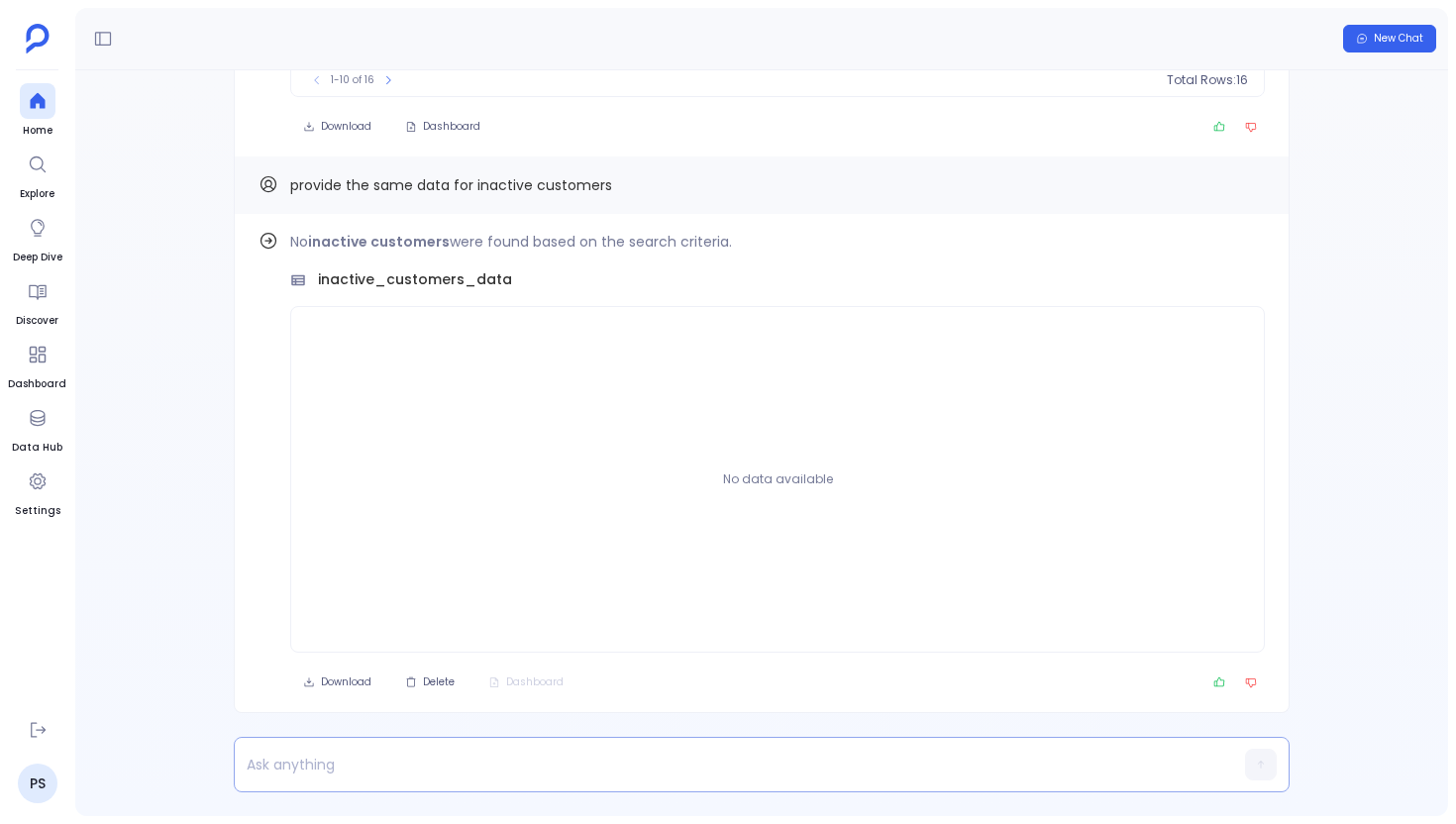 click at bounding box center (723, 765) 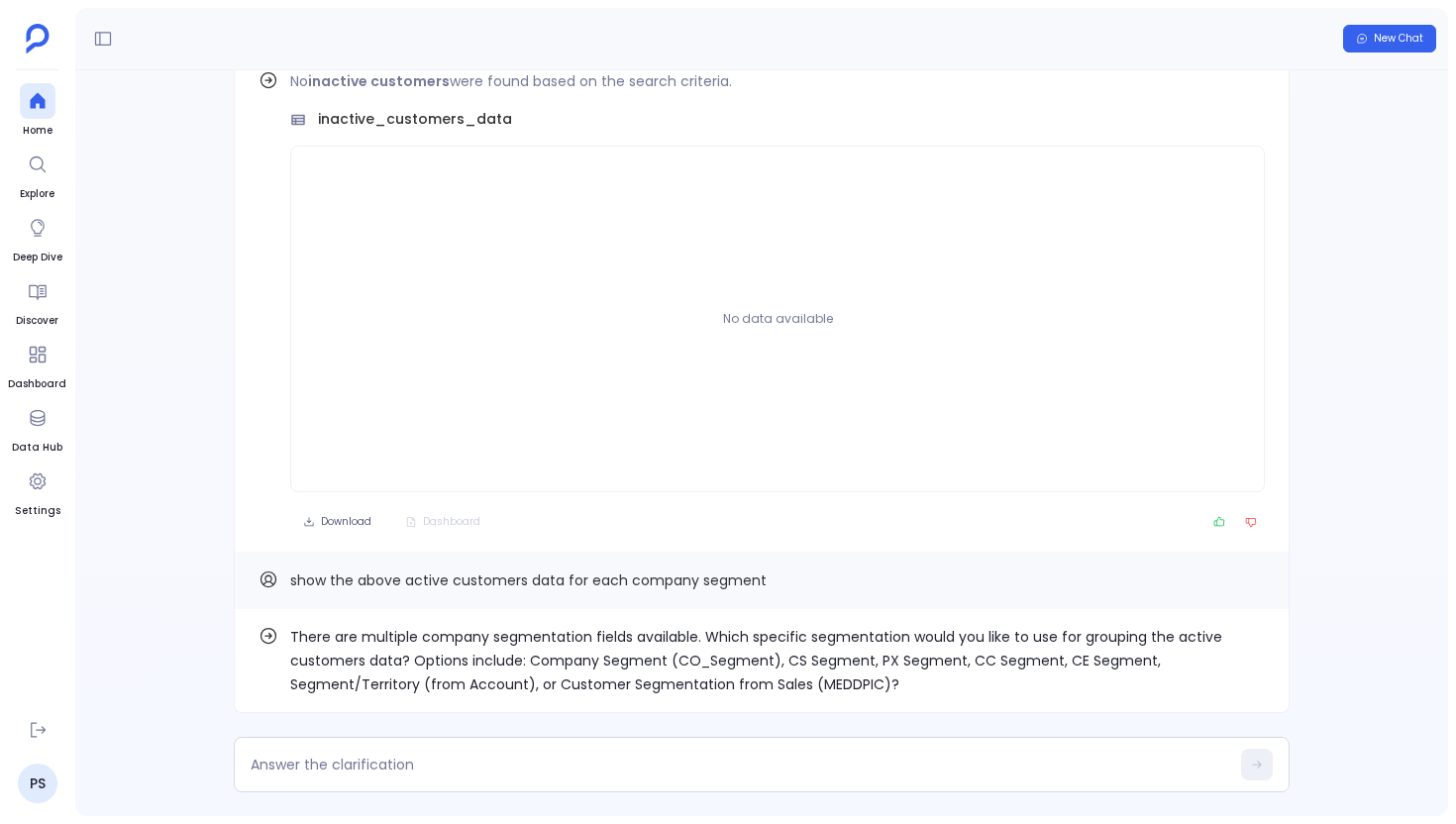 click on "There are multiple company segmentation fields available. Which specific segmentation would you like to use for grouping the active customers data? Options include: Company Segment (CO_Segment), CS Segment, PX Segment, CC Segment, CE Segment, Segment/Territory (from Account), or Customer Segmentation from Sales (MEDDPIC)?" at bounding box center [778, 661] 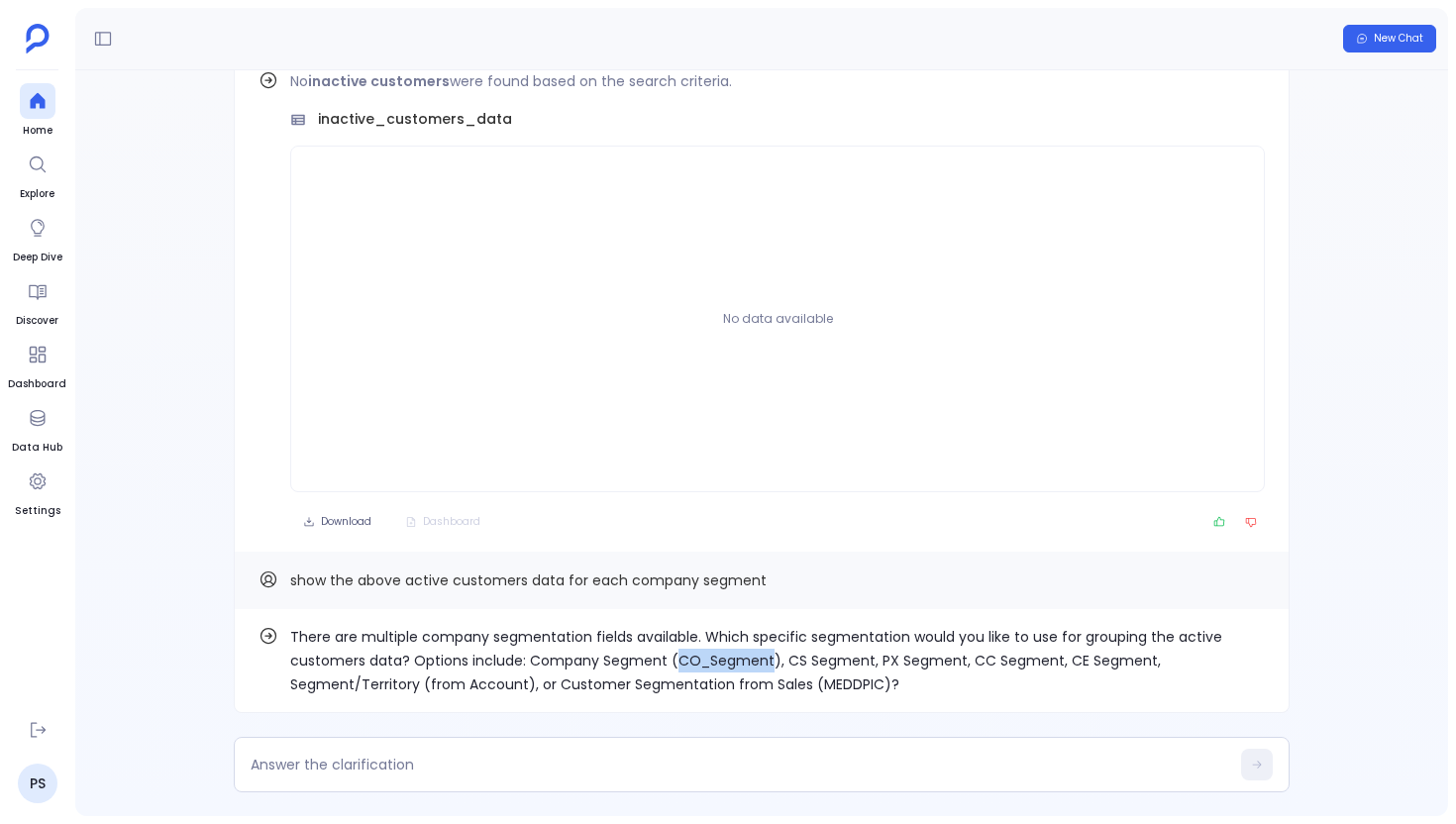 copy on "CO_Segment" 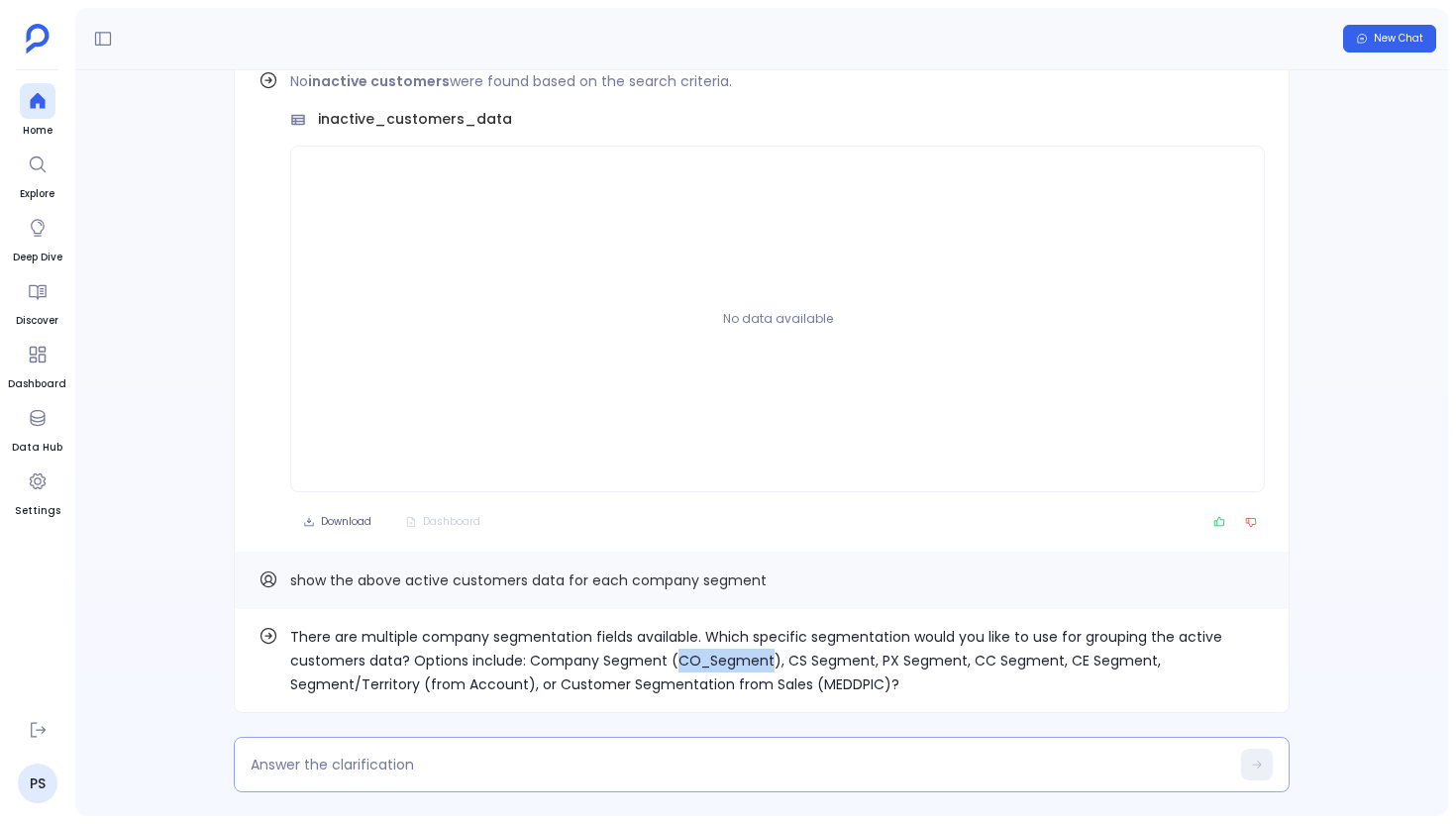 click at bounding box center [740, 765] 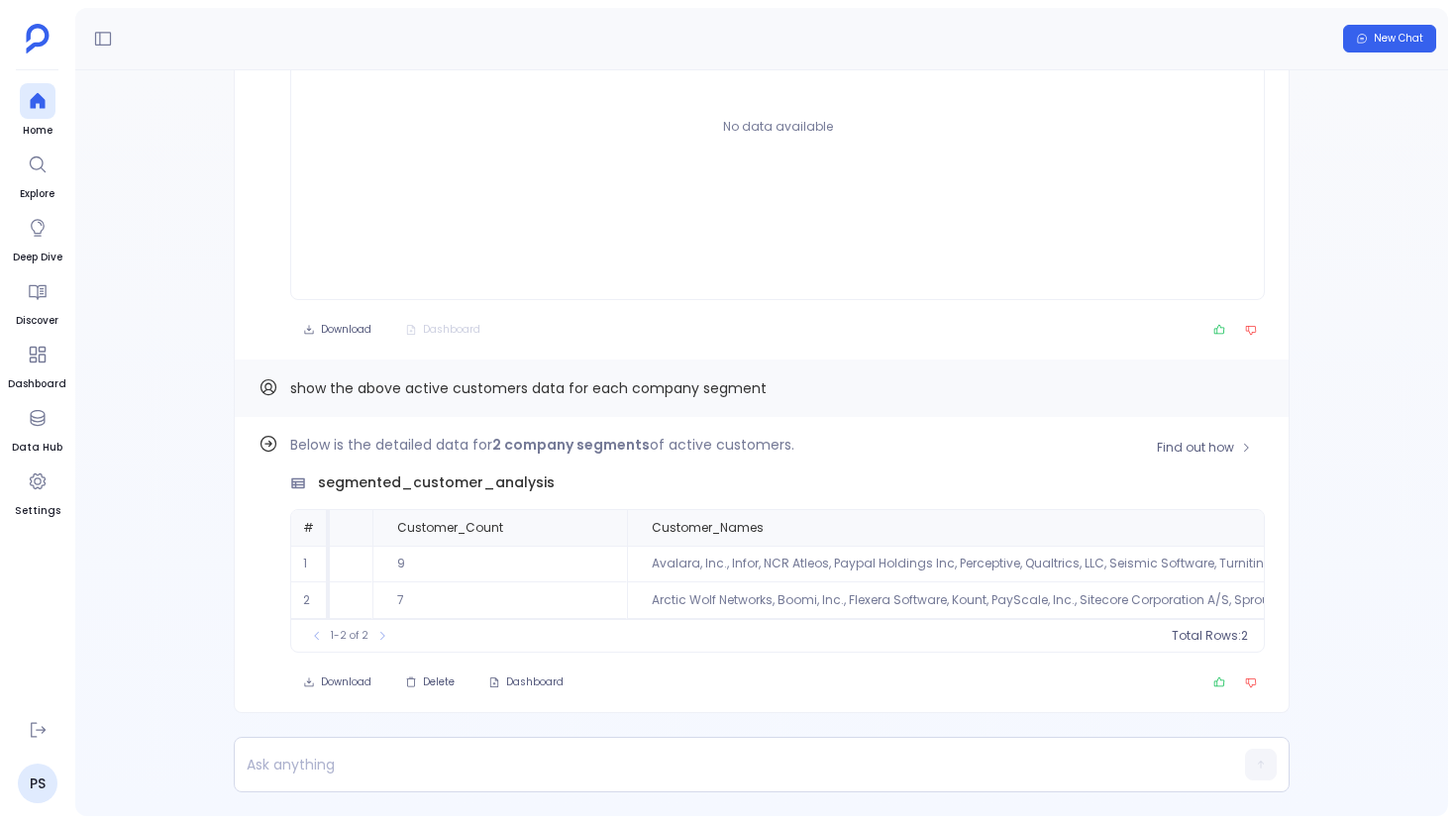 scroll, scrollTop: 0, scrollLeft: 0, axis: both 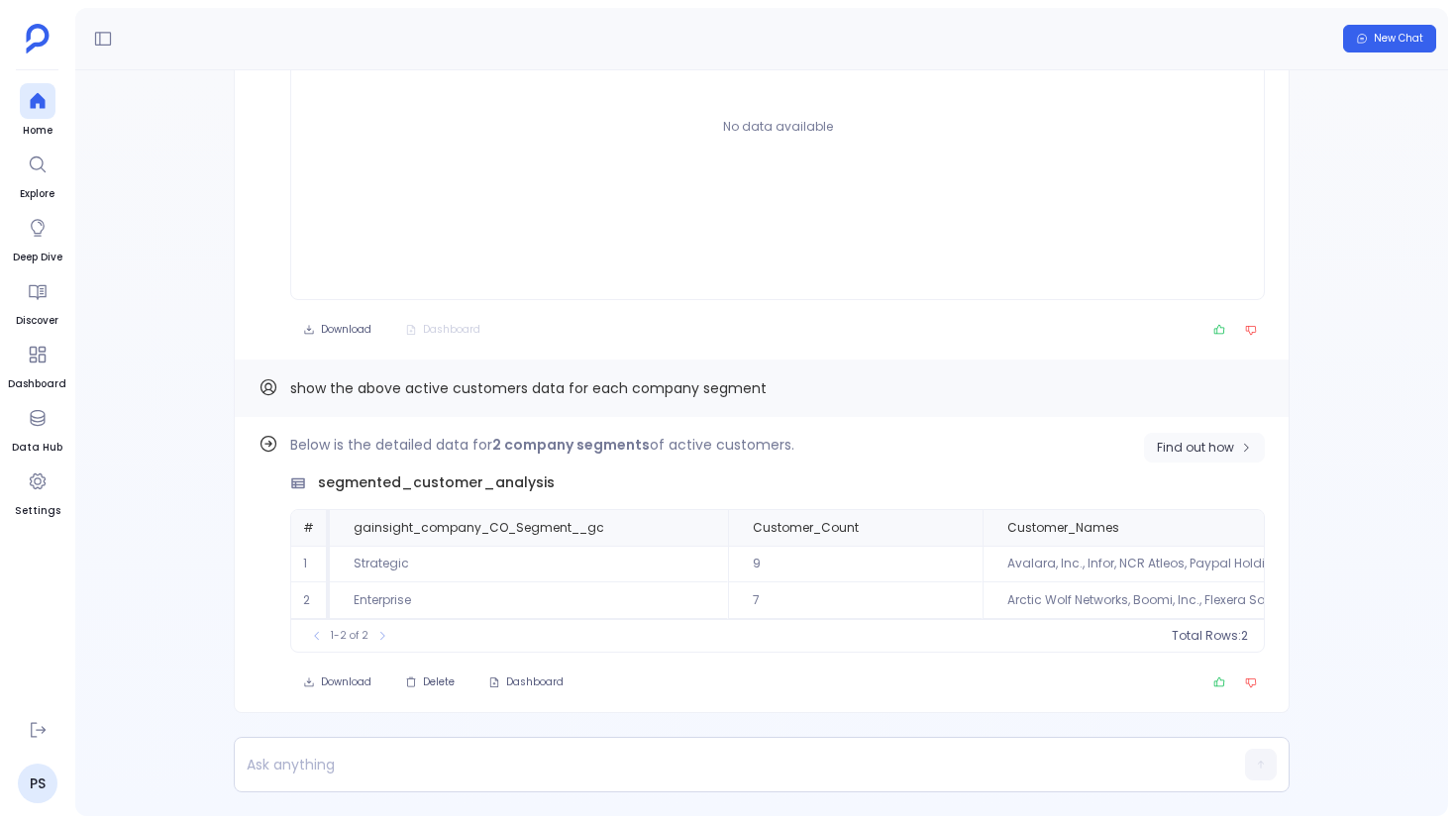 click on "Find out how" at bounding box center [1196, 448] 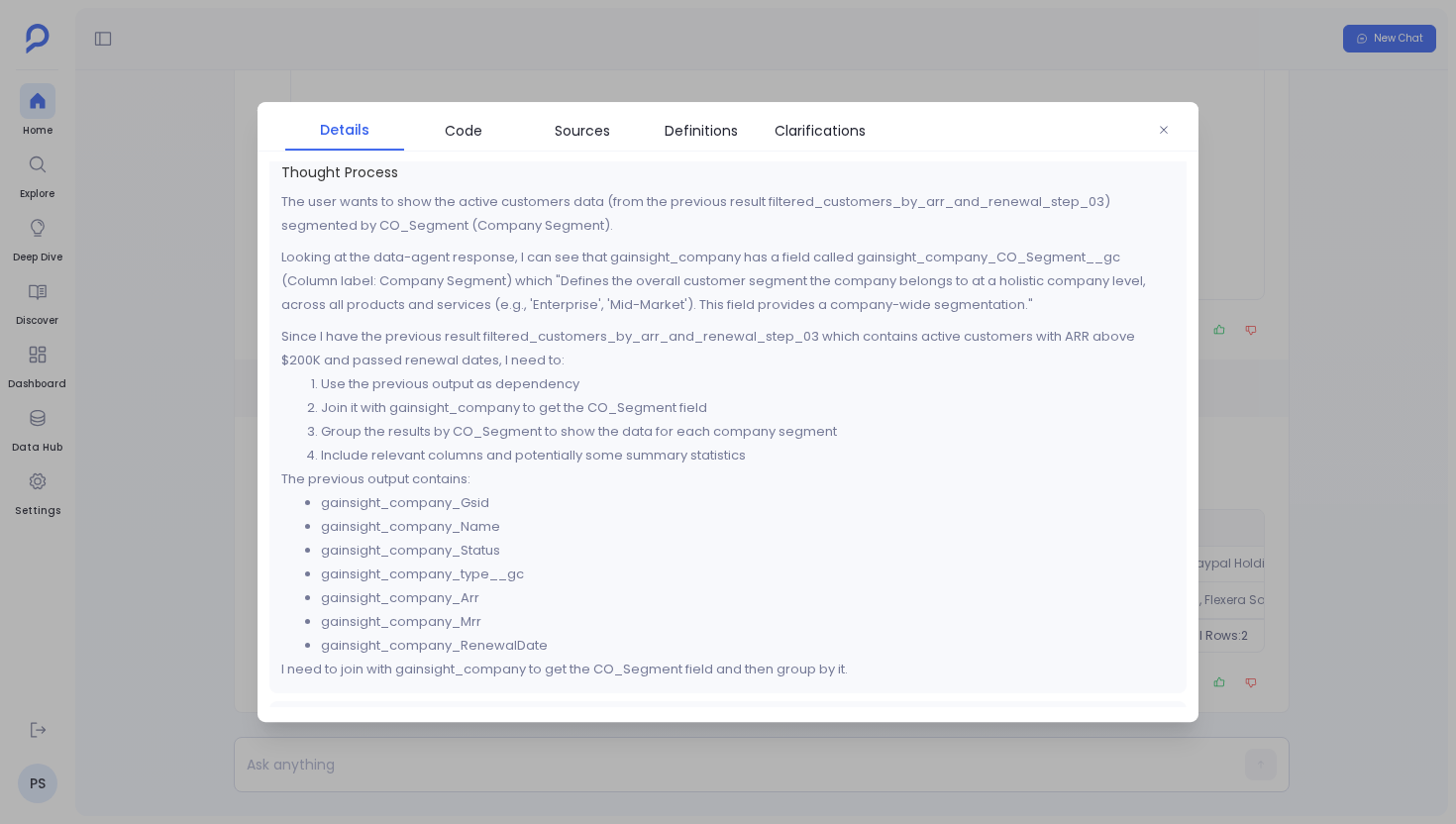 scroll, scrollTop: 0, scrollLeft: 0, axis: both 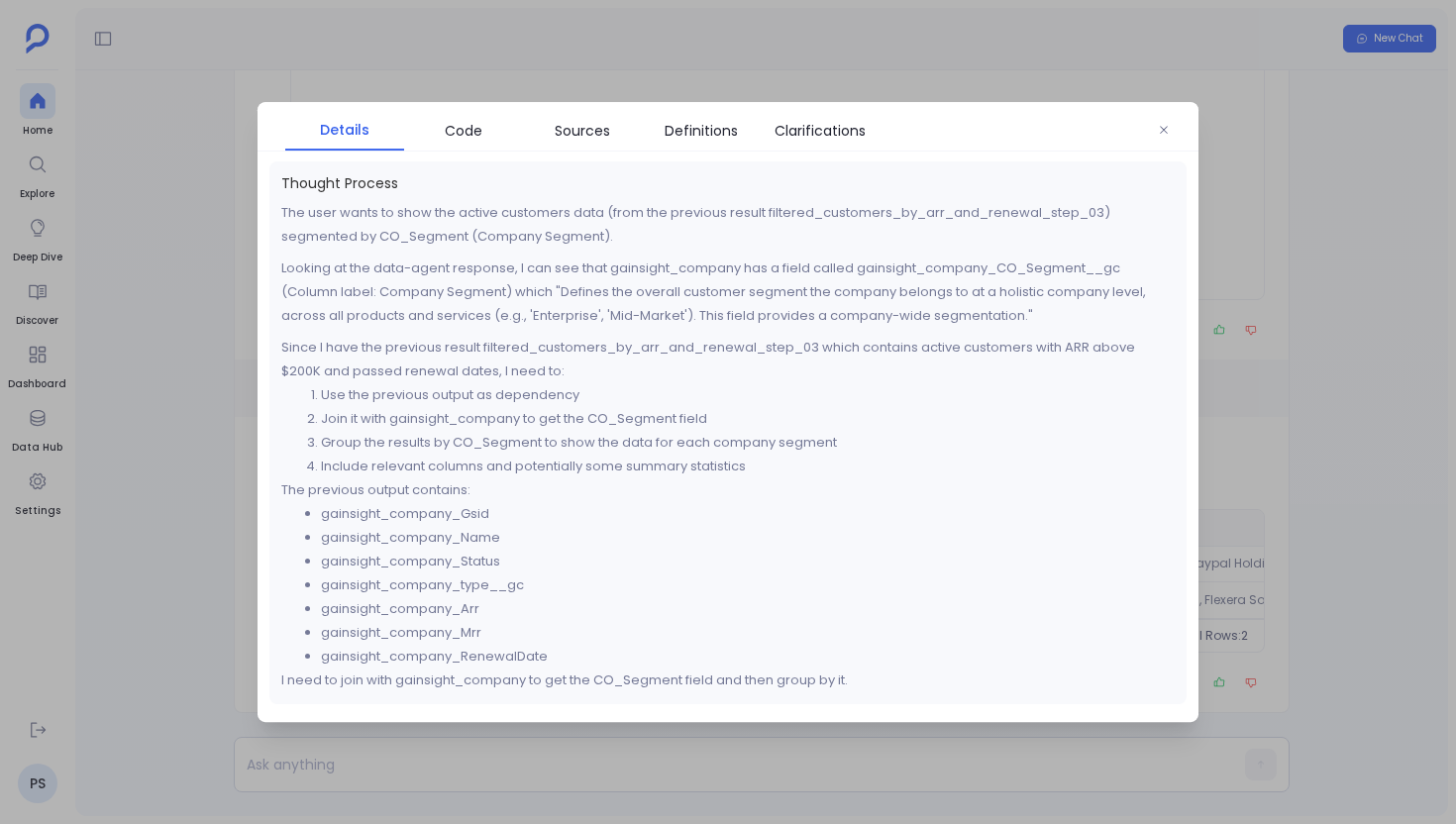 click at bounding box center [728, 412] 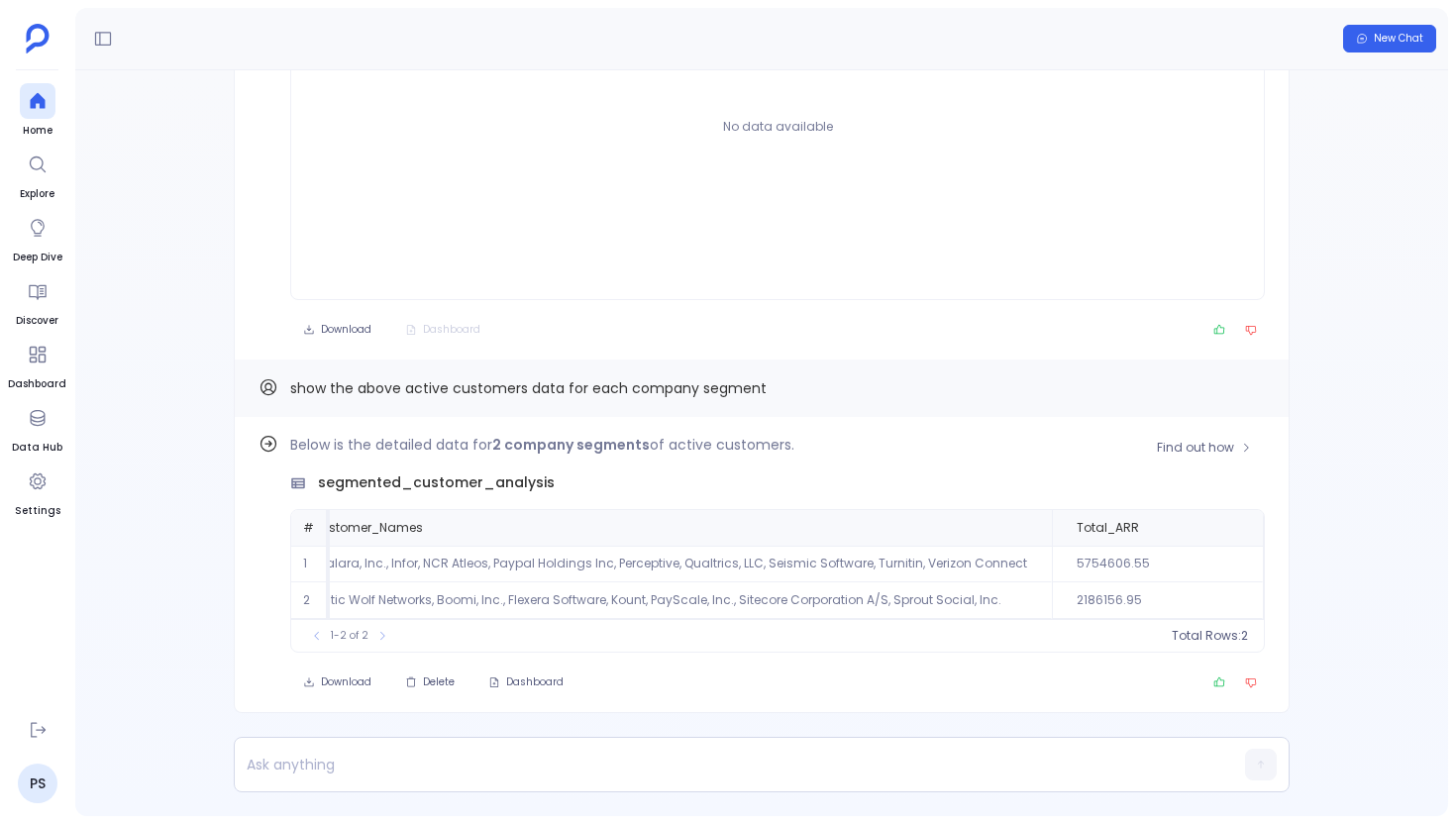 scroll, scrollTop: 0, scrollLeft: 697, axis: horizontal 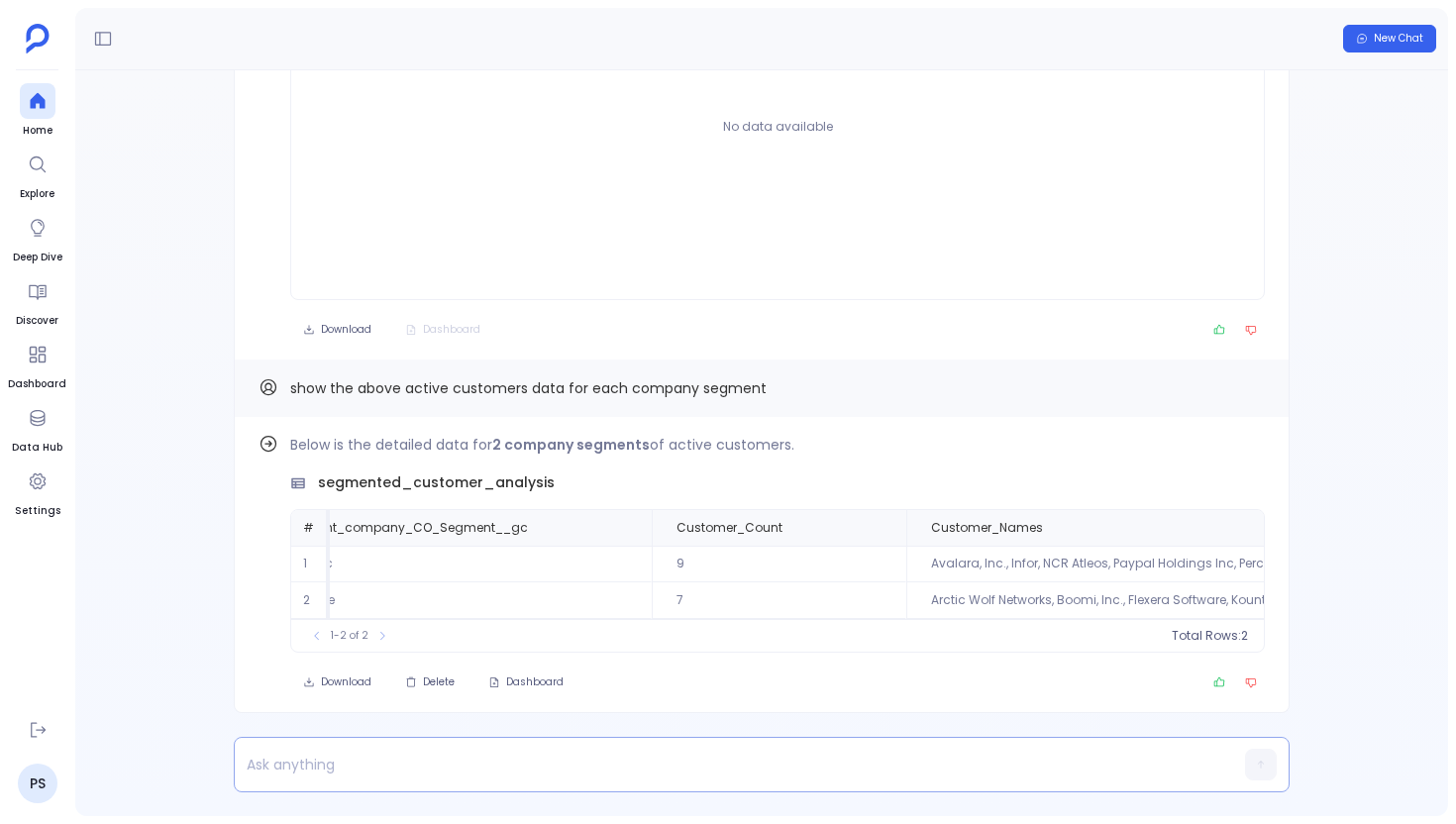 click at bounding box center [723, 765] 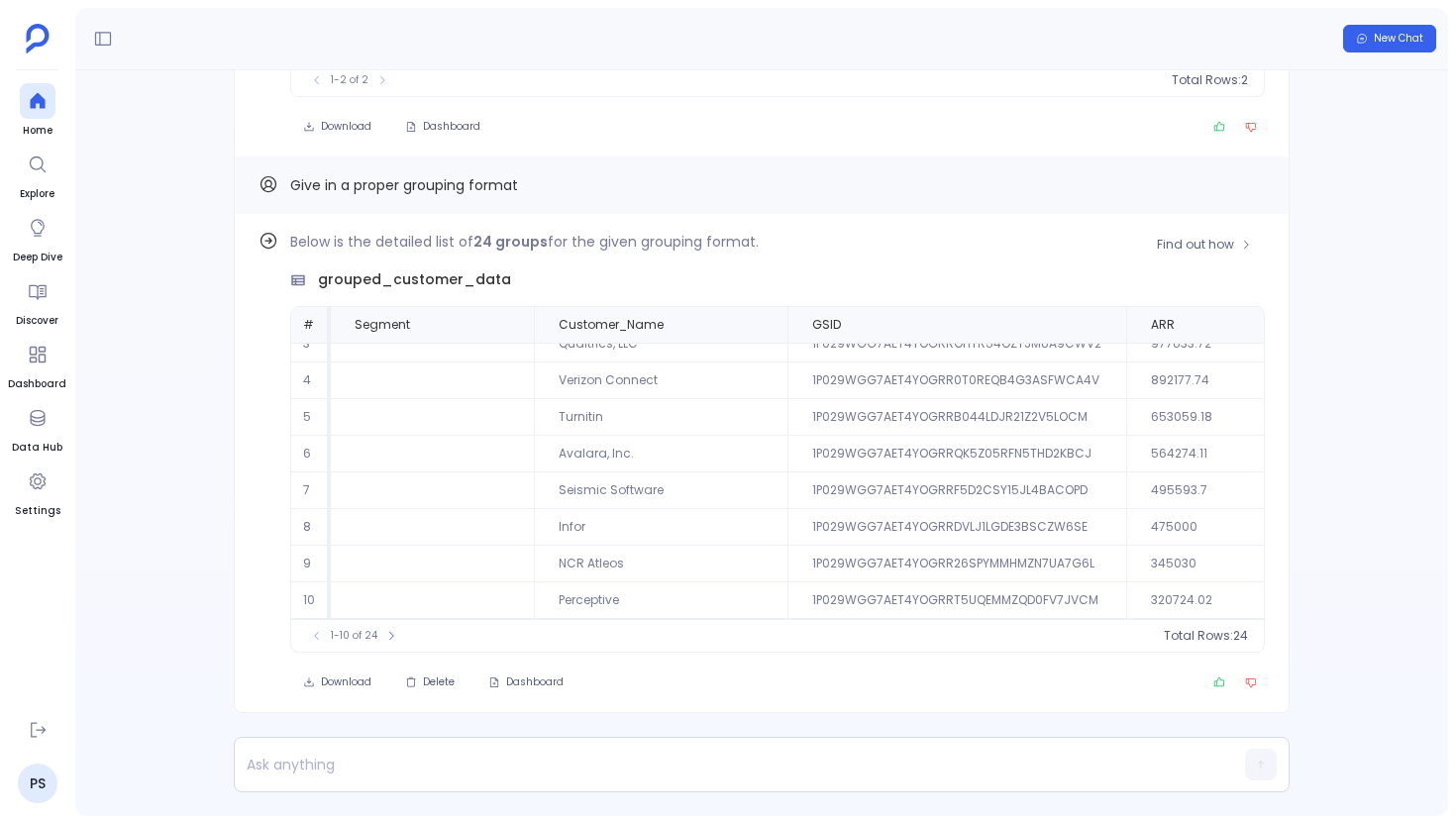 scroll, scrollTop: 0, scrollLeft: 0, axis: both 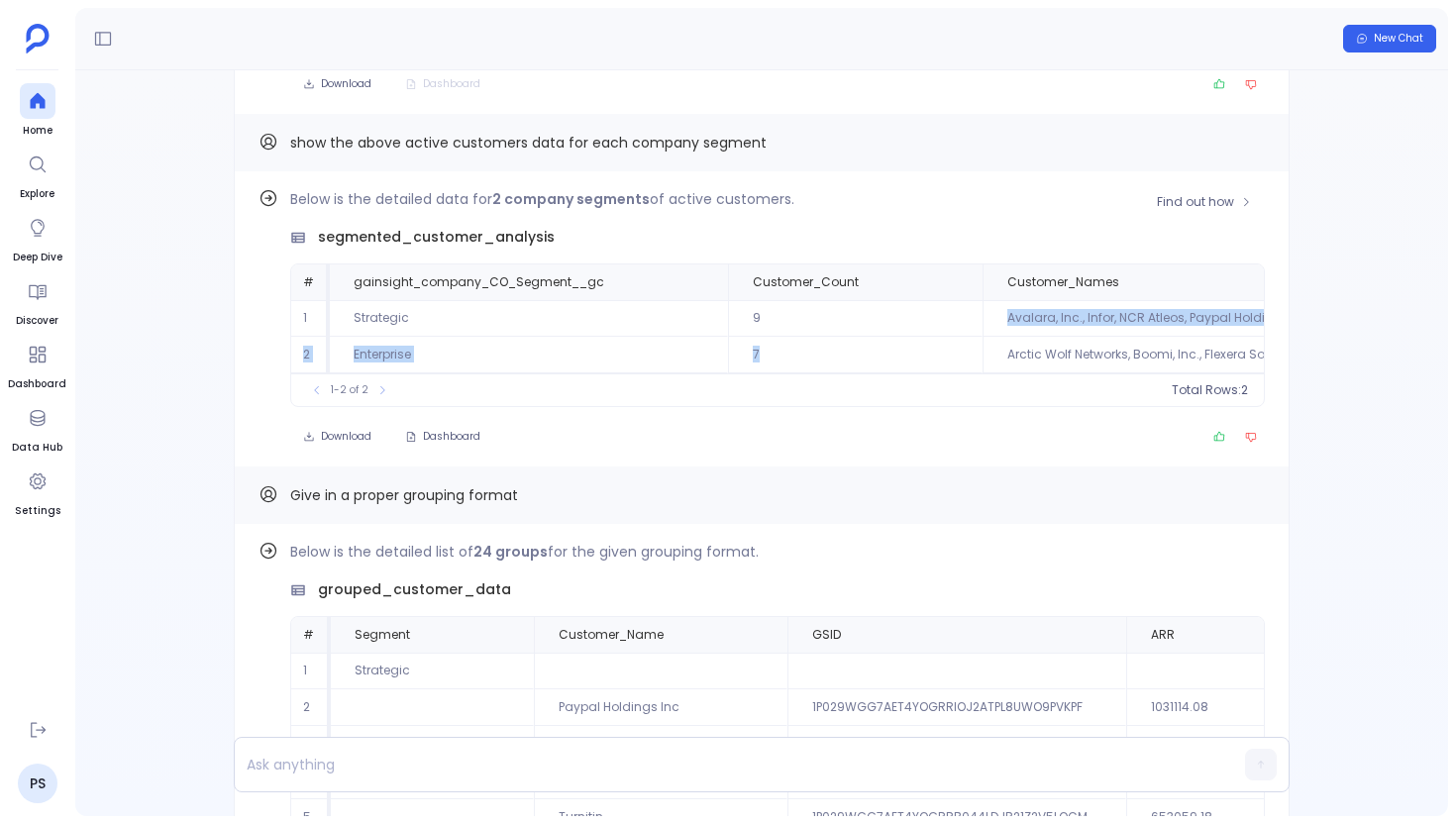 drag, startPoint x: 847, startPoint y: 319, endPoint x: 847, endPoint y: 355, distance: 36 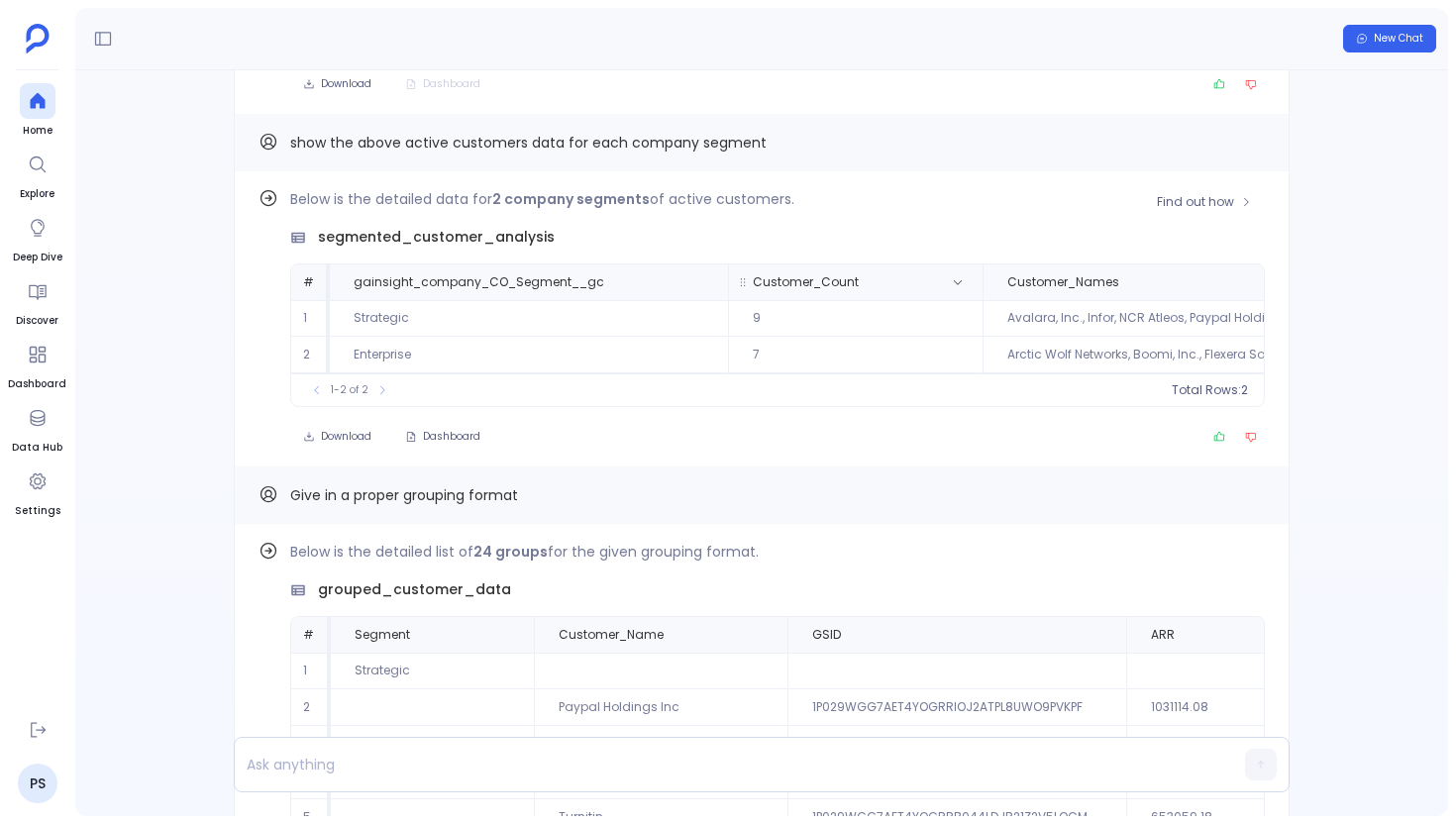 click on "Customer_Count" at bounding box center [478, 282] 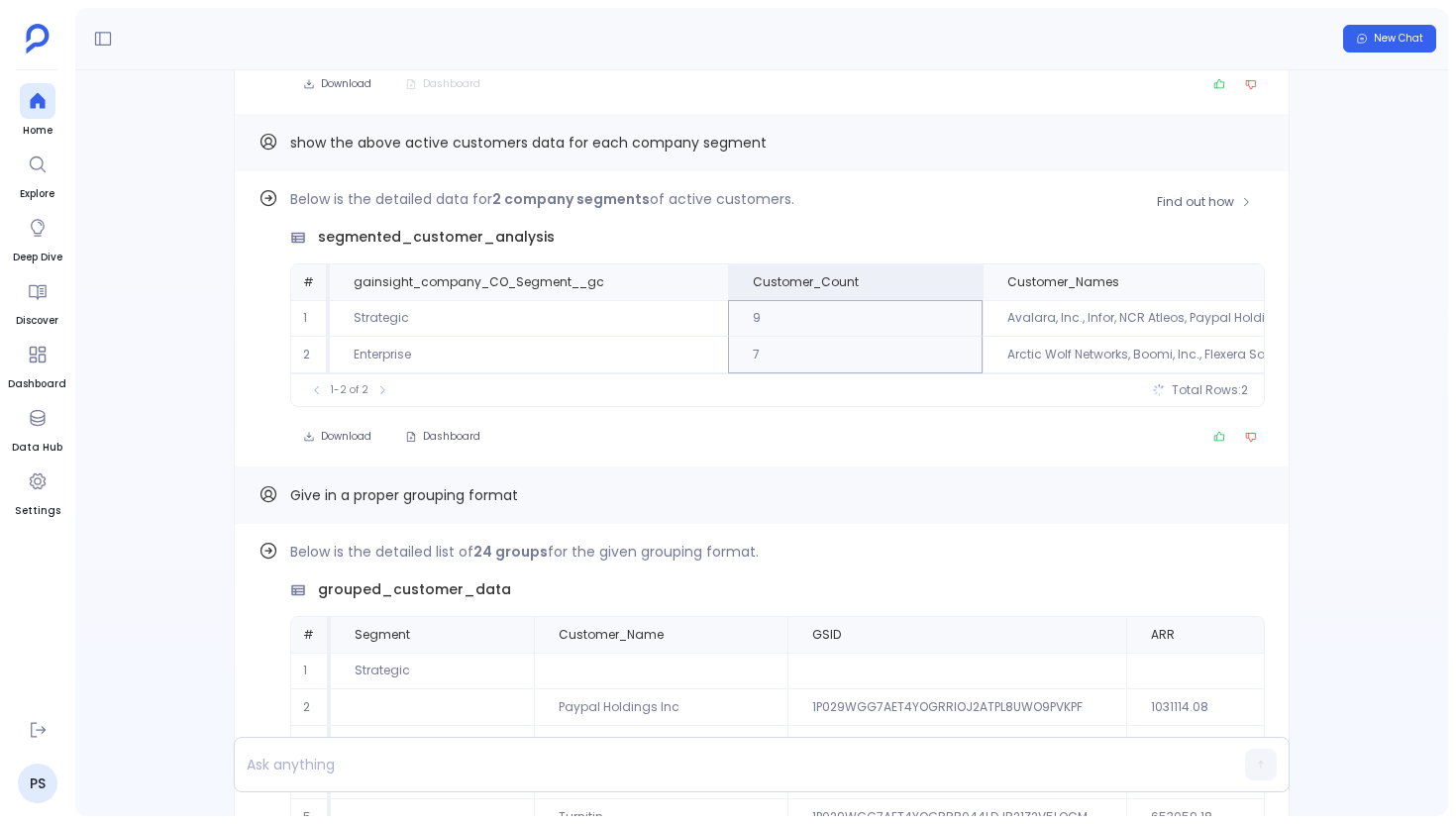 click on "Total Rows:" at bounding box center (1206, 390) 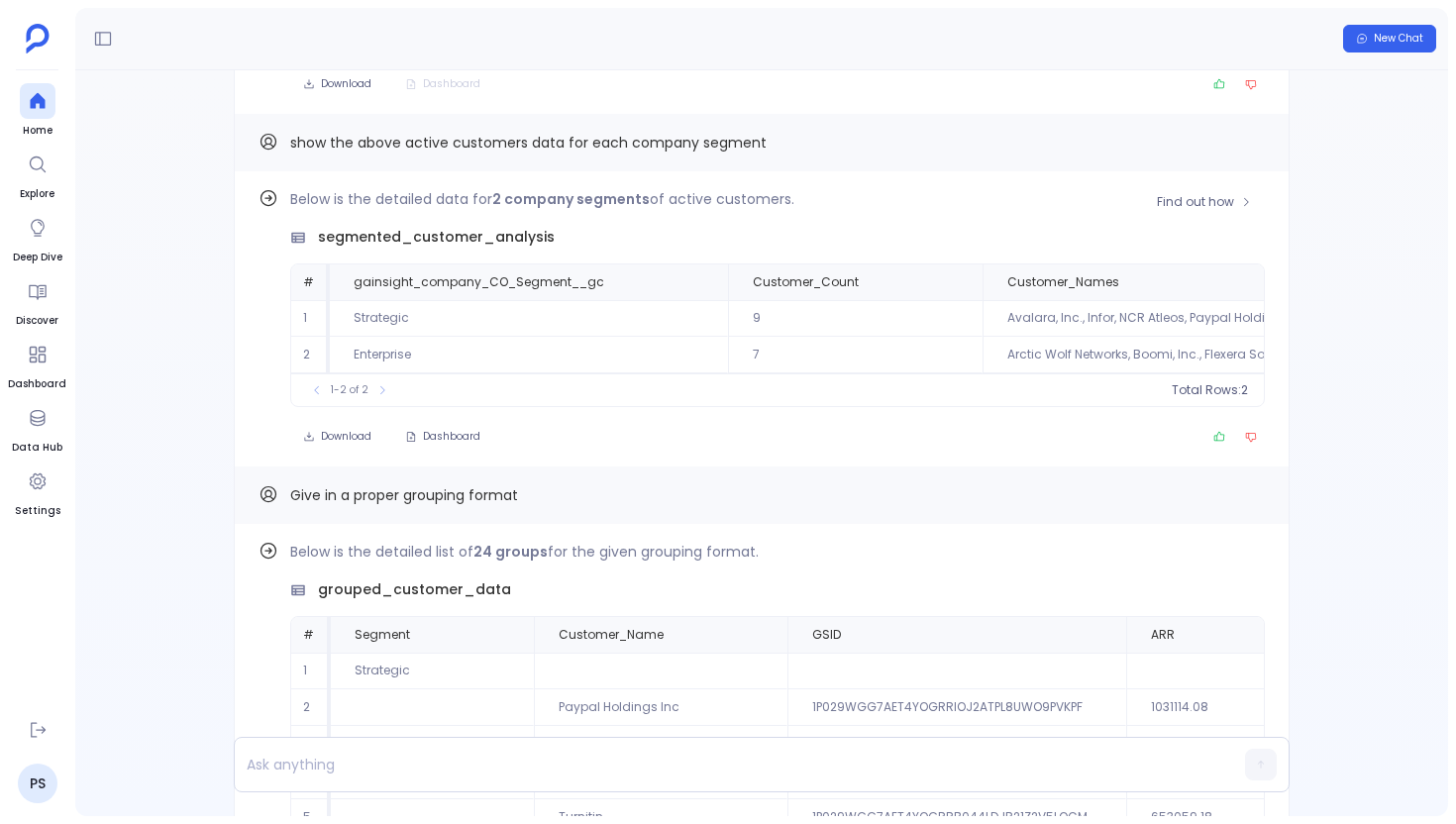 click on "Total Rows:" at bounding box center [1206, 390] 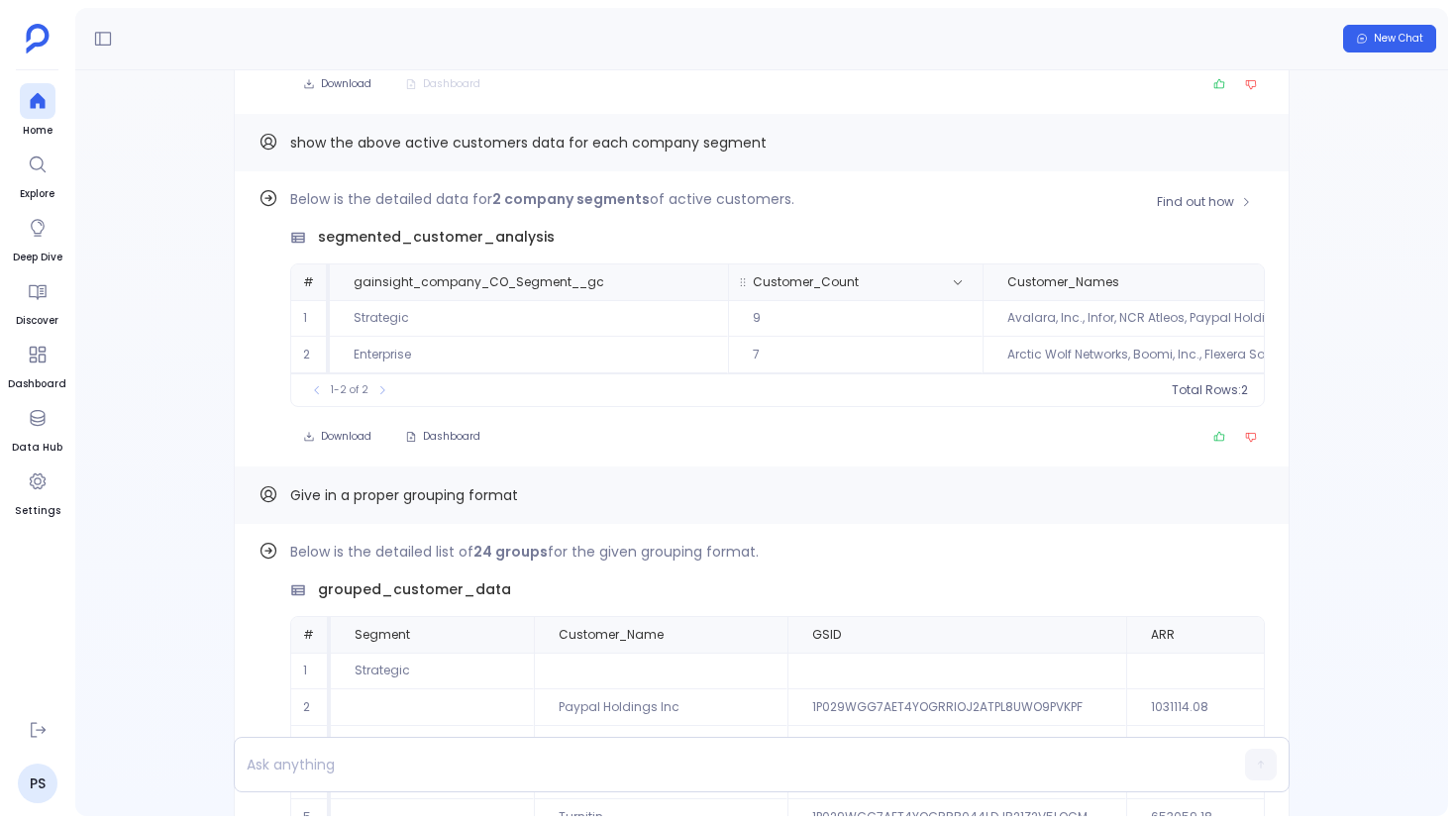 click on "Customer_Count" at bounding box center (855, 282) 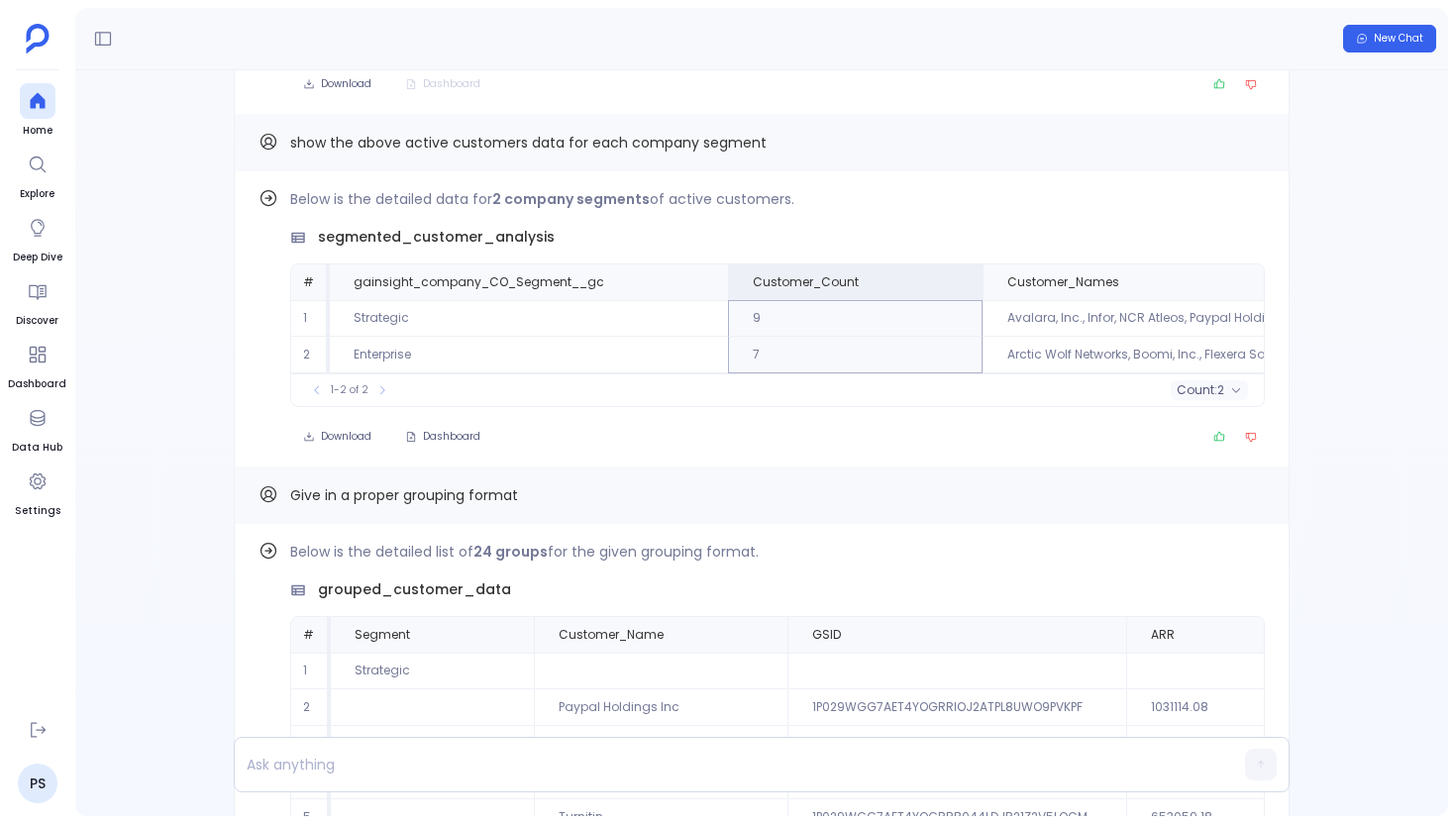 click on "count :" at bounding box center [1196, 390] 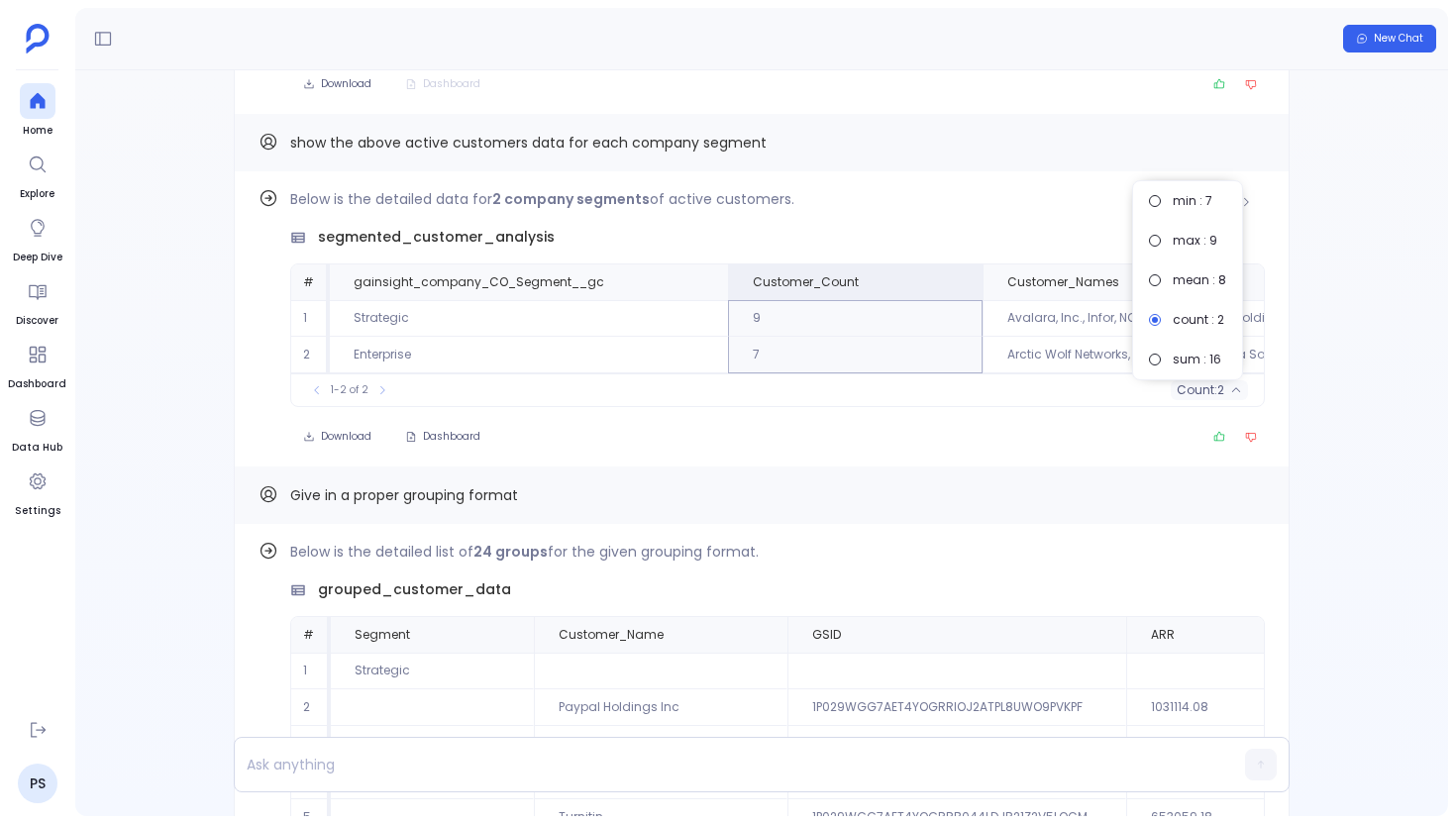 click on "Find out how Below is the detailed data for  2 company segments  of active customers. segmented_customer_analysis # gainsight_company_CO_Segment__gc Customer_Count Customer_Names Total_ARR Average_ARR Total_MRR Average_MRR 1 Strategic 9 Avalara, Inc., Infor, NCR Atleos, Paypal Holdings Inc, Perceptive, Qualtrics, LLC, Seismic Software, Turnitin, Verizon Connect 5754606.55 639400.73 166740.04 20842.51 2 Enterprise 7 Arctic Wolf Networks, Boomi, Inc., Flexera Software, Kount, PayScale, Inc., Sitecore Corporation A/S, Sprout Social, Inc. 2186156.95 312308.14 77729.02 11104.15
To pick up a draggable item, press the space bar.
While dragging, use the arrow keys to move the item.
Press space again to drop the item in its new position, or press escape to cancel.
1-2 of 2 count :  2 Download Dashboard" at bounding box center [762, 319] 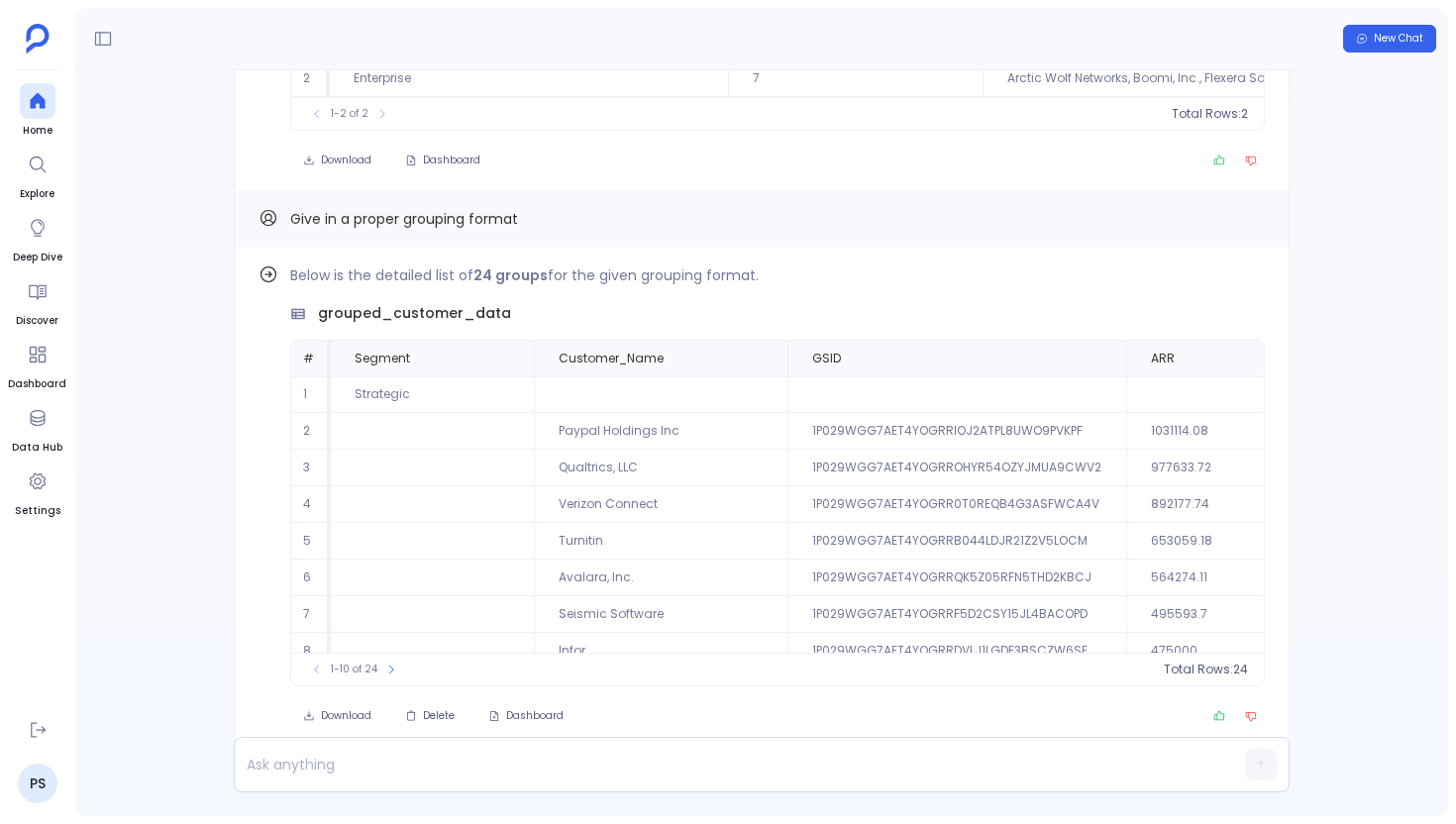 scroll, scrollTop: 0, scrollLeft: 0, axis: both 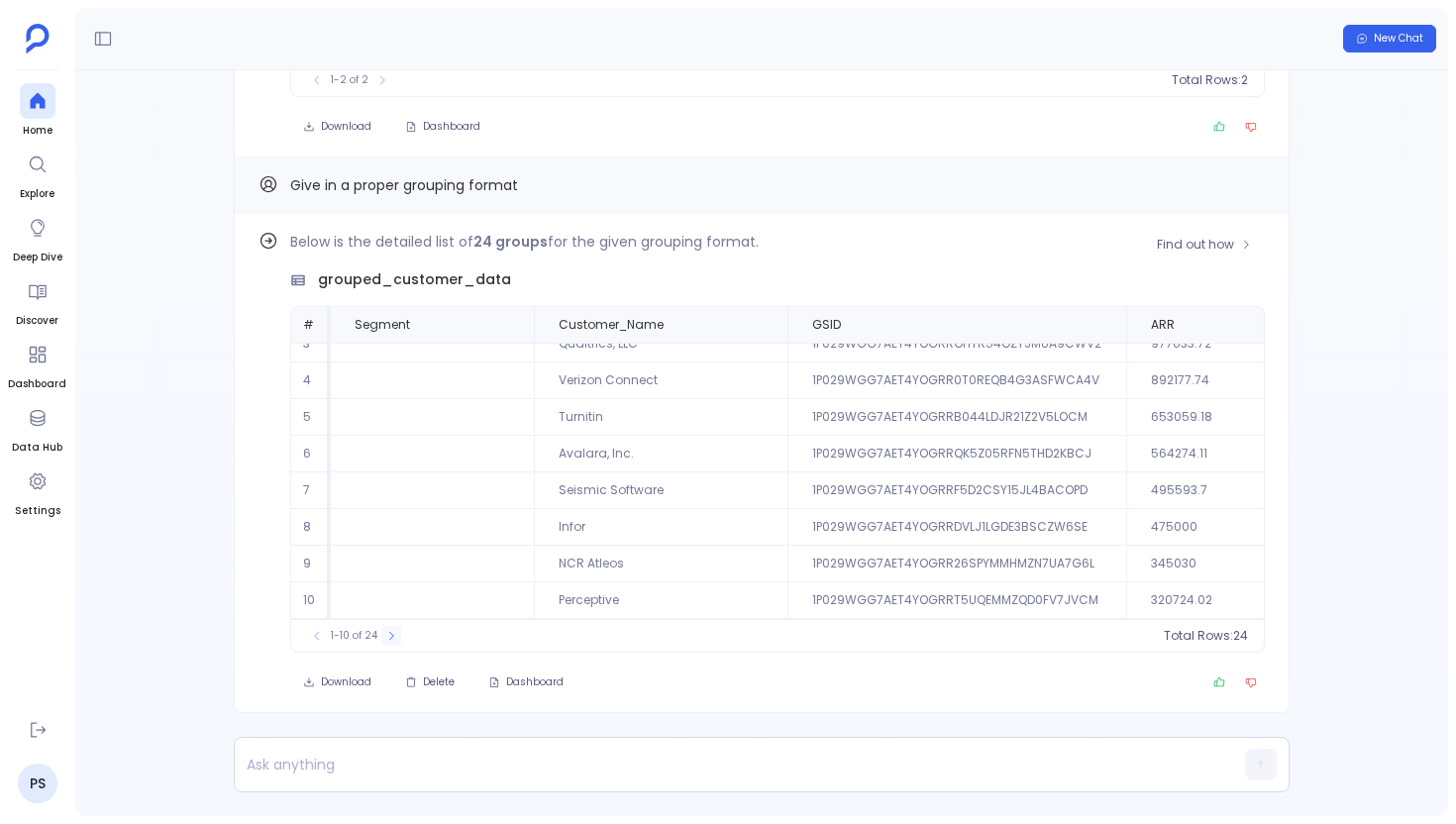 click at bounding box center (317, 636) 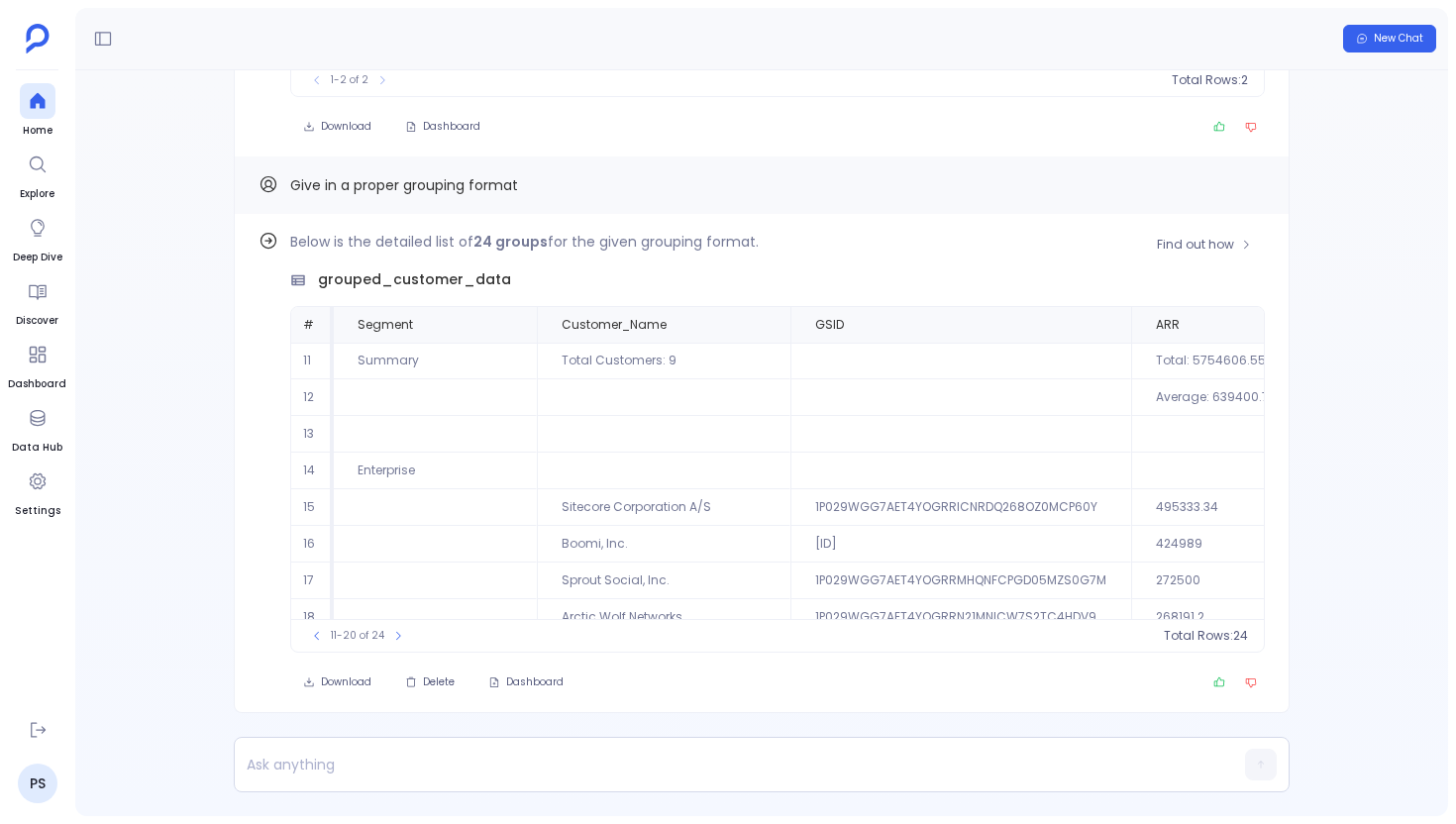 scroll, scrollTop: 95, scrollLeft: 0, axis: vertical 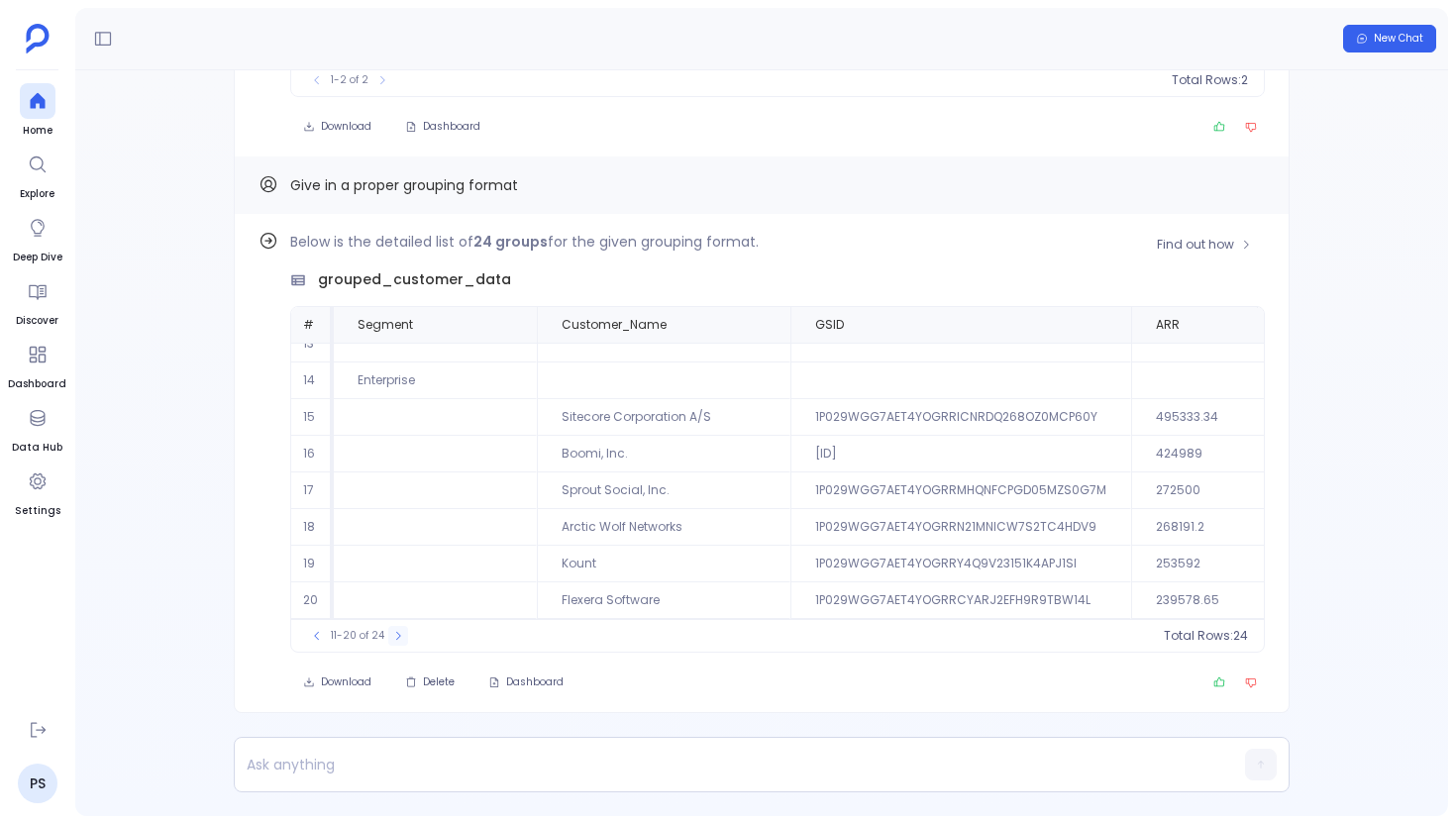 click at bounding box center (398, 636) 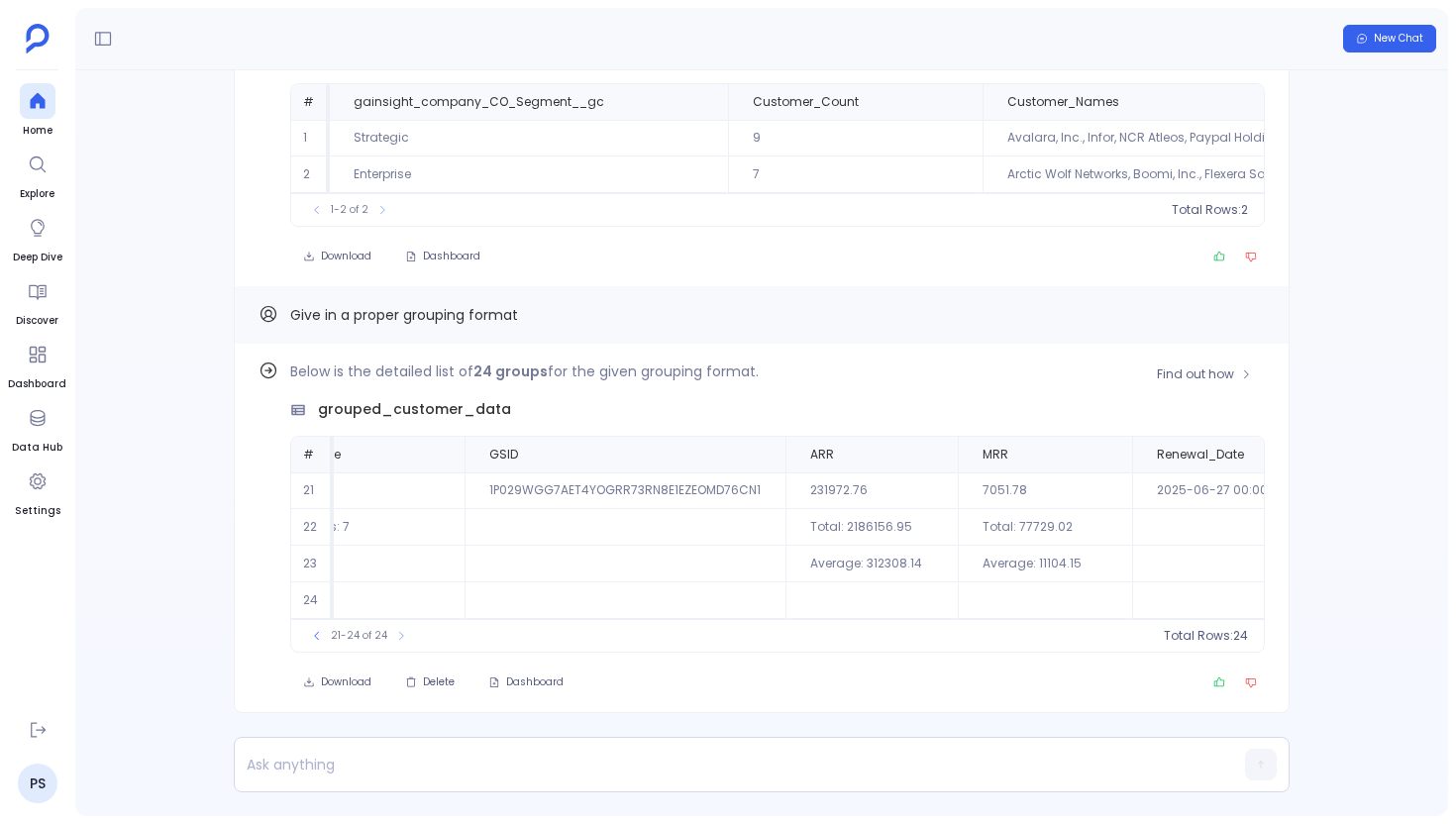 scroll, scrollTop: 0, scrollLeft: 423, axis: horizontal 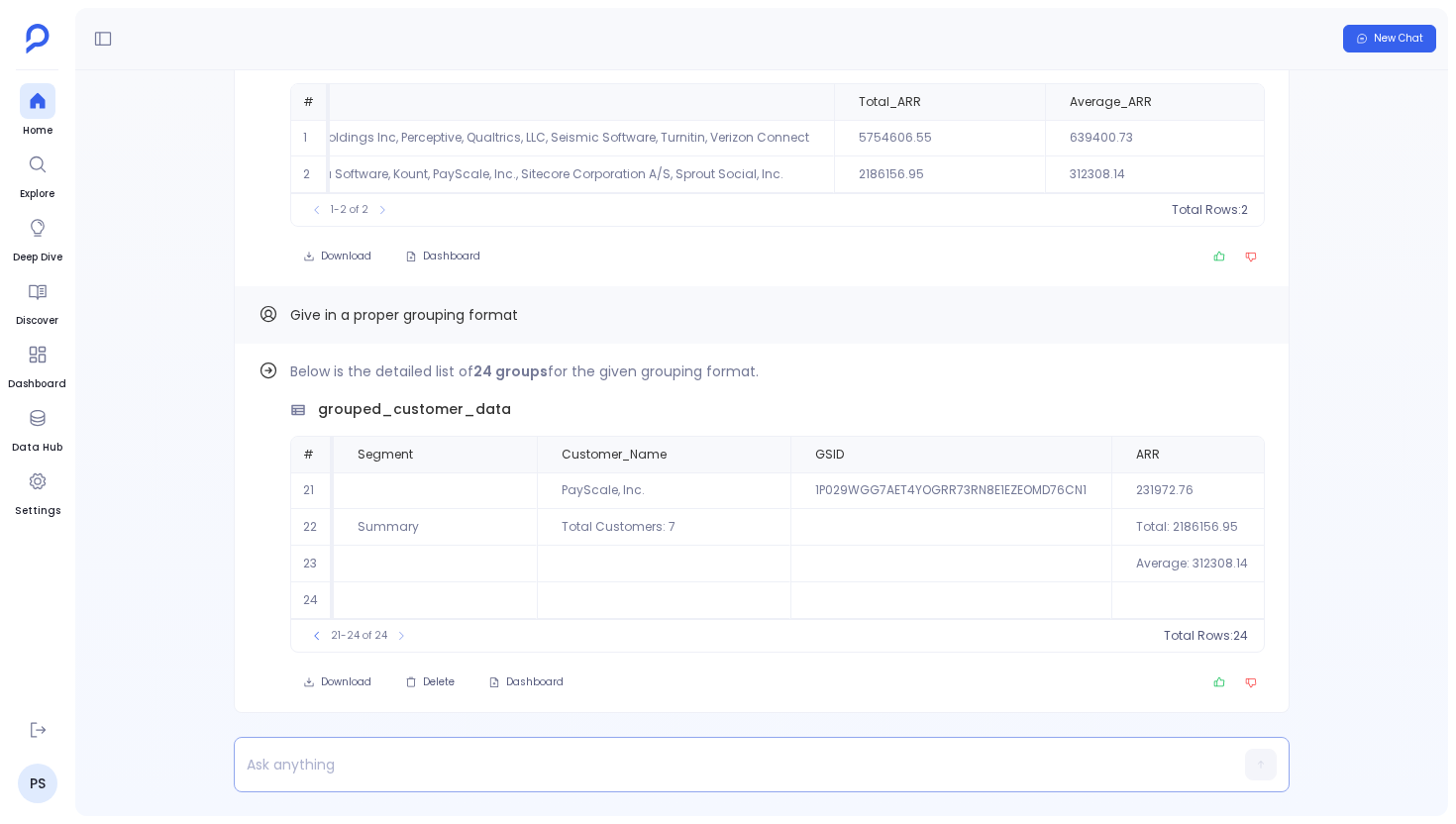 click at bounding box center [723, 765] 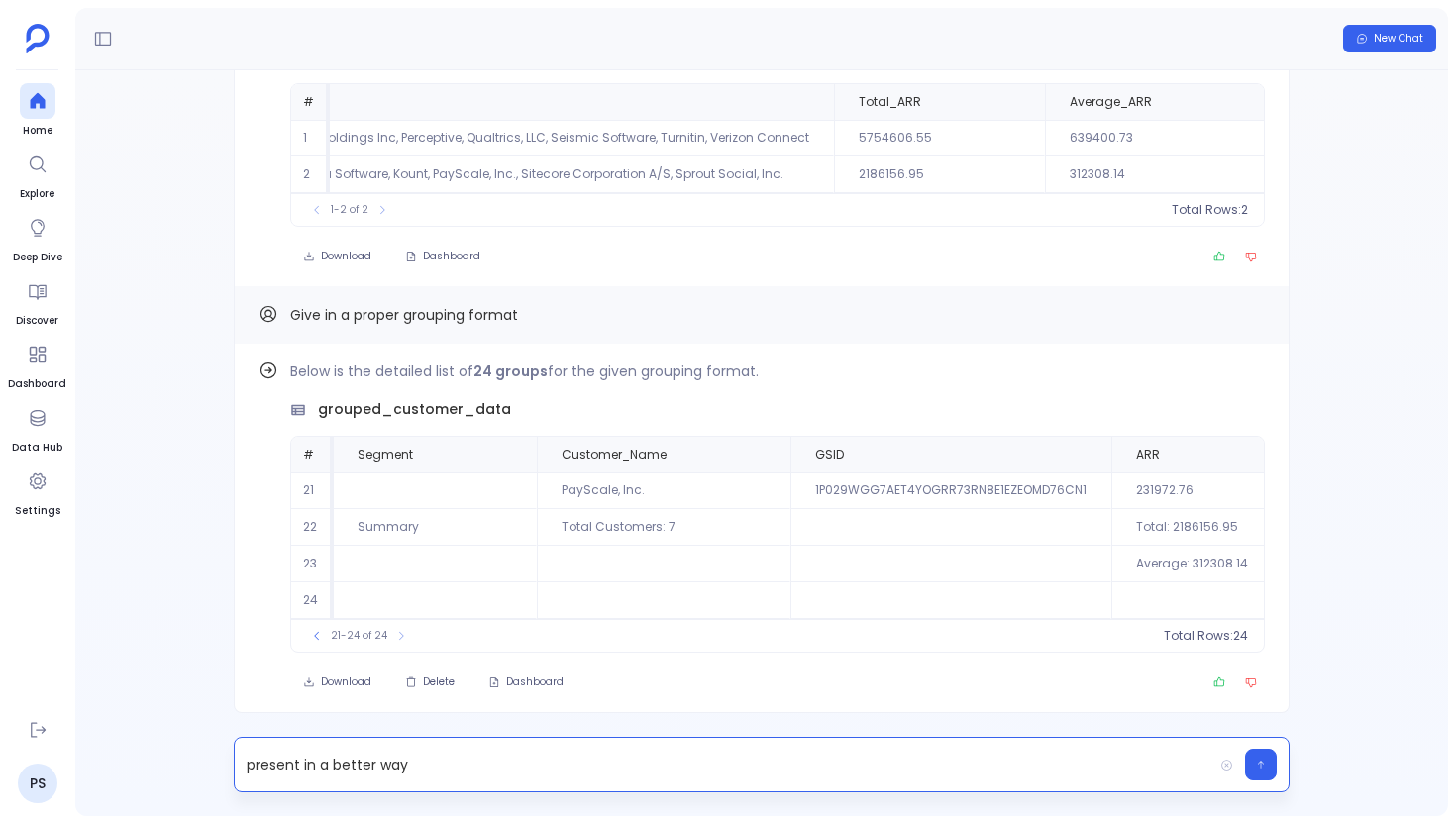 scroll, scrollTop: 0, scrollLeft: 442, axis: horizontal 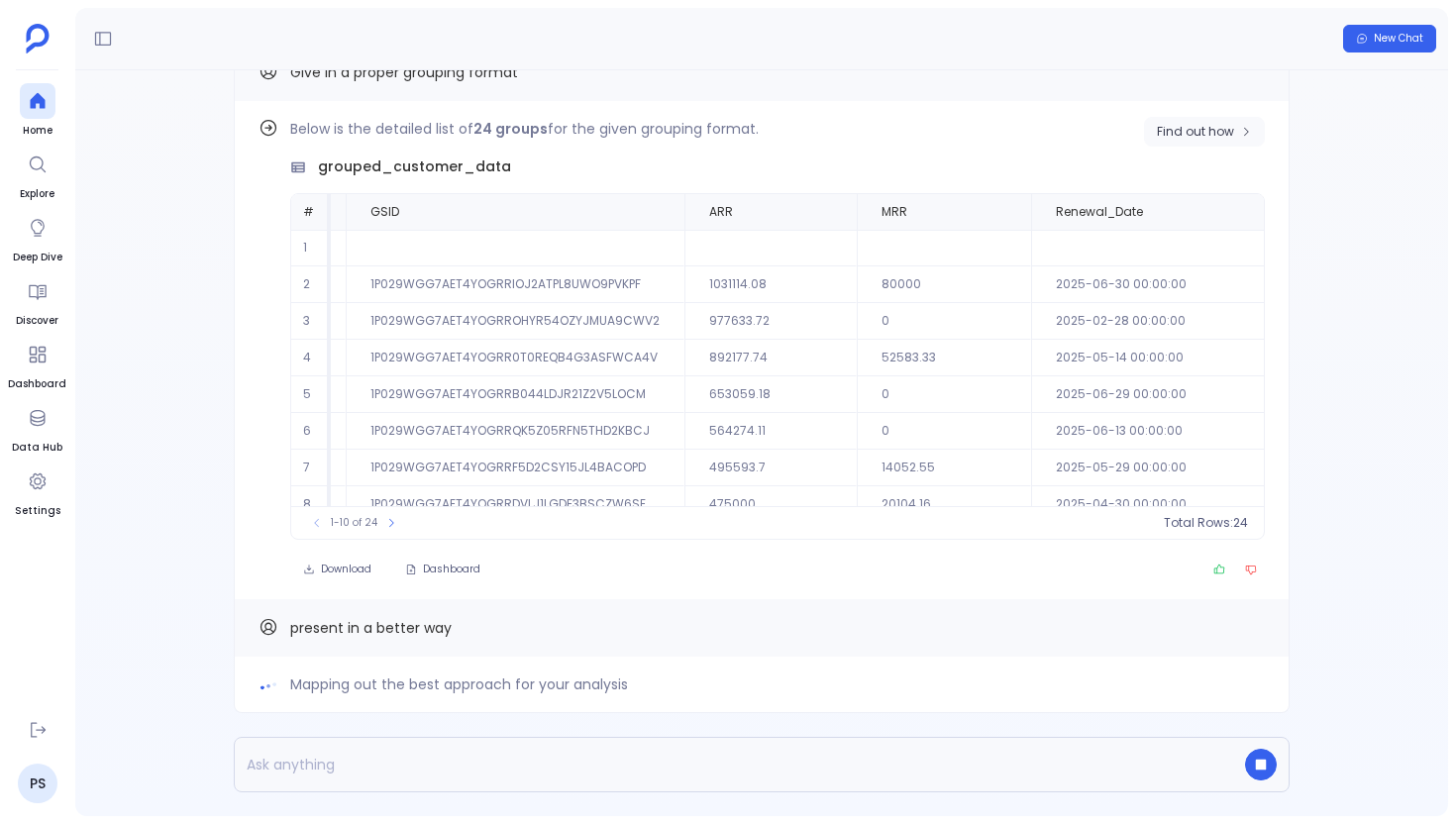 click on "Find out how" at bounding box center (1196, 132) 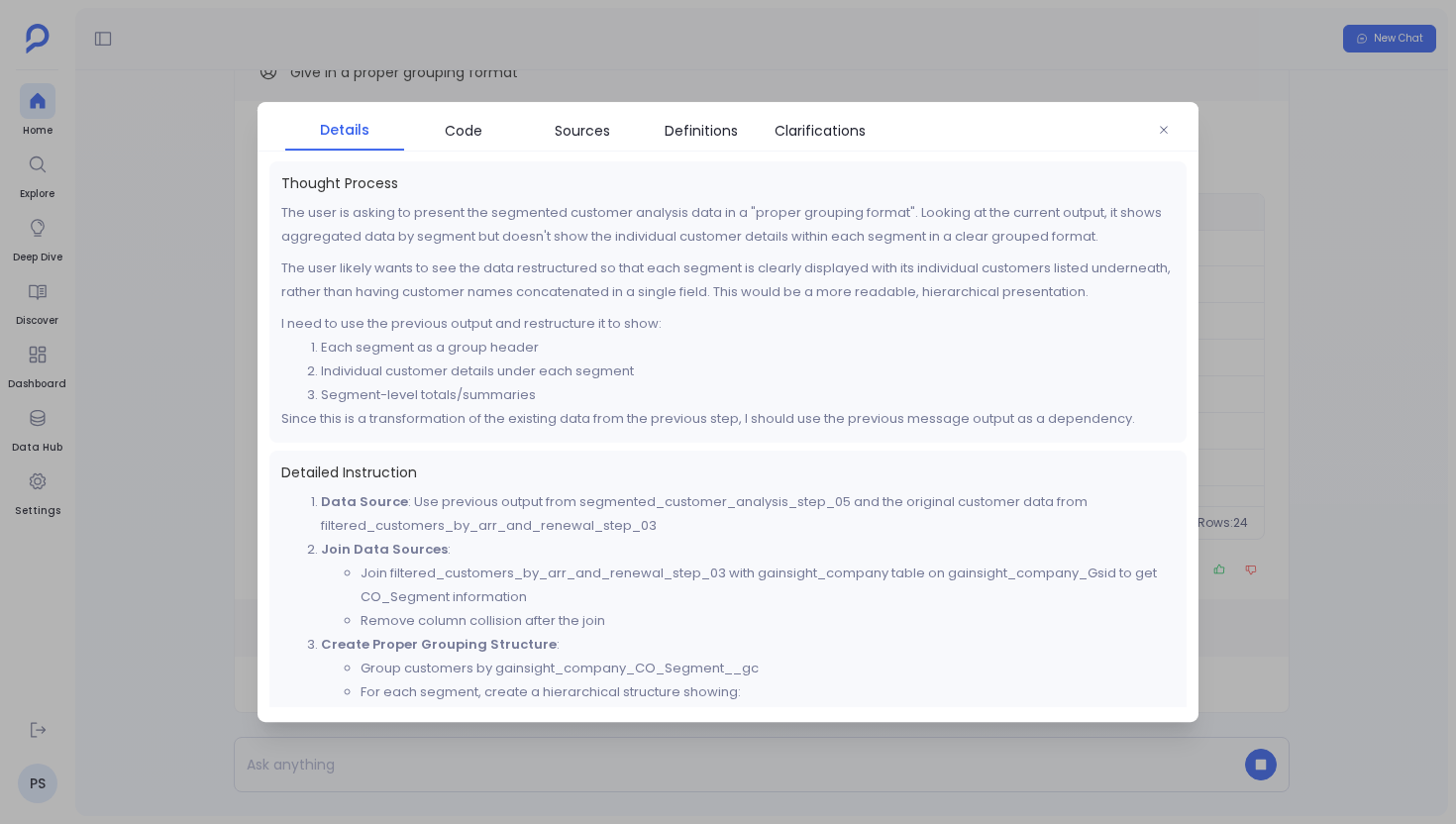 click at bounding box center [728, 412] 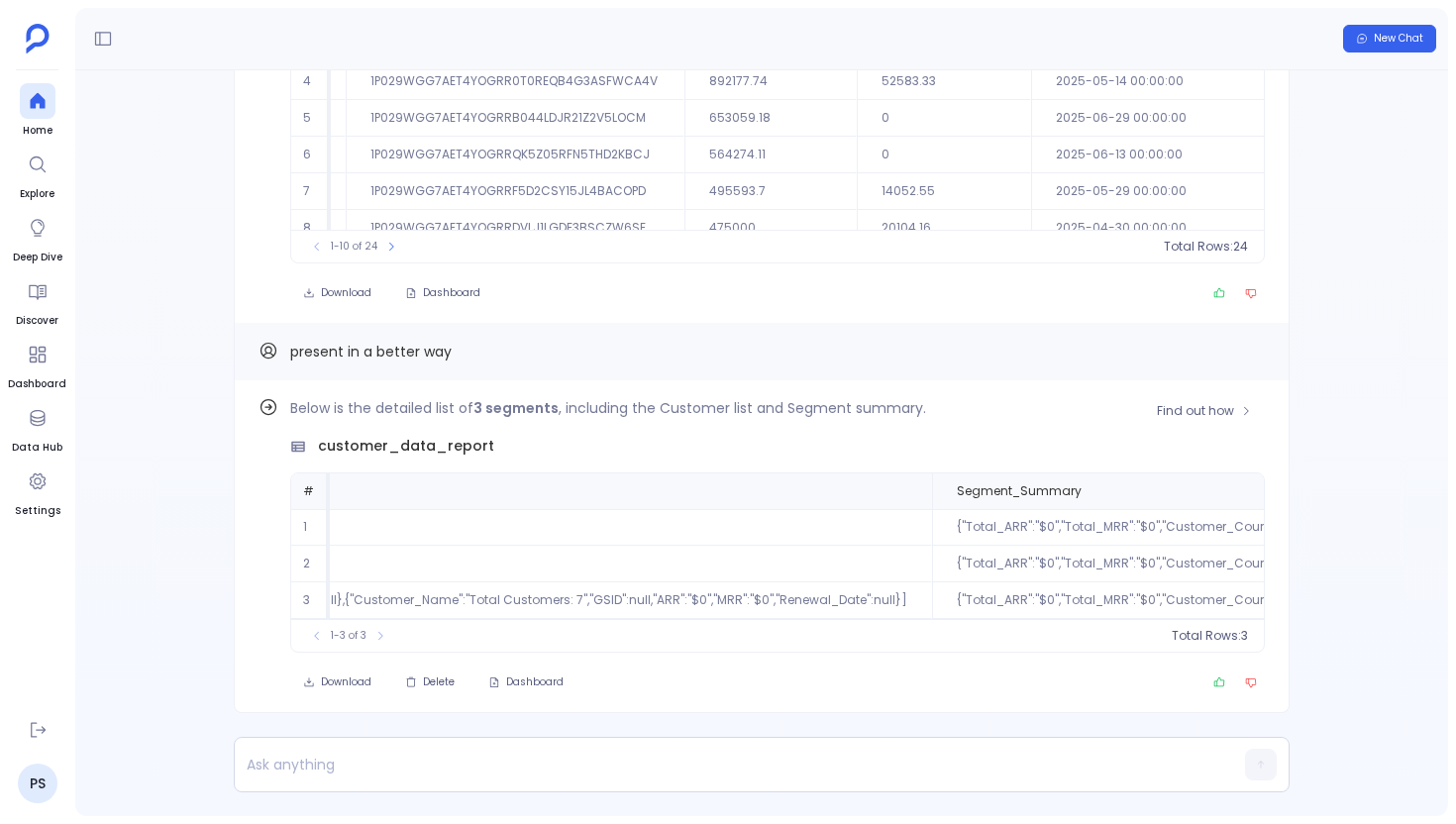 scroll, scrollTop: 0, scrollLeft: 0, axis: both 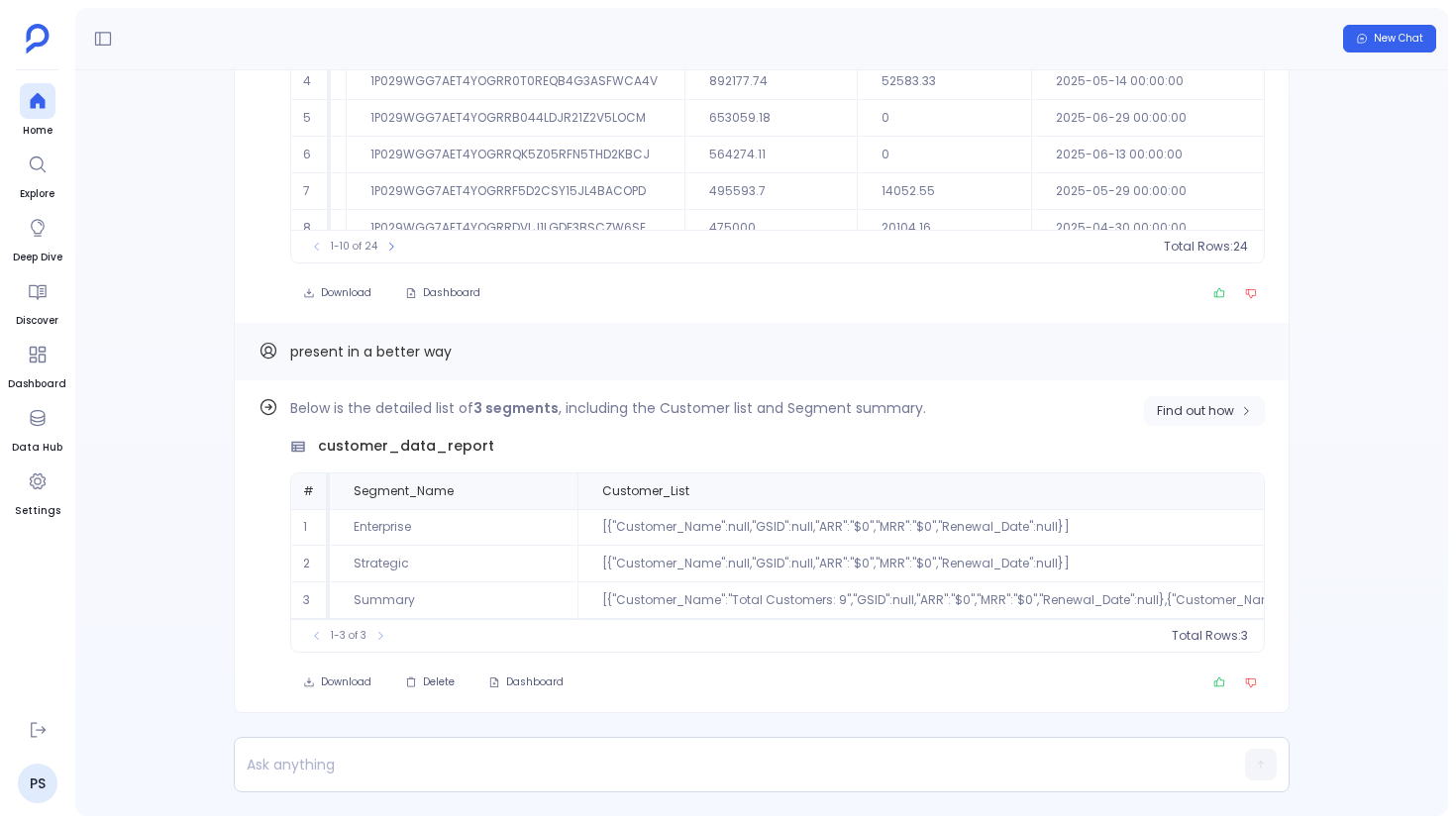 click on "Find out how" at bounding box center [1196, 411] 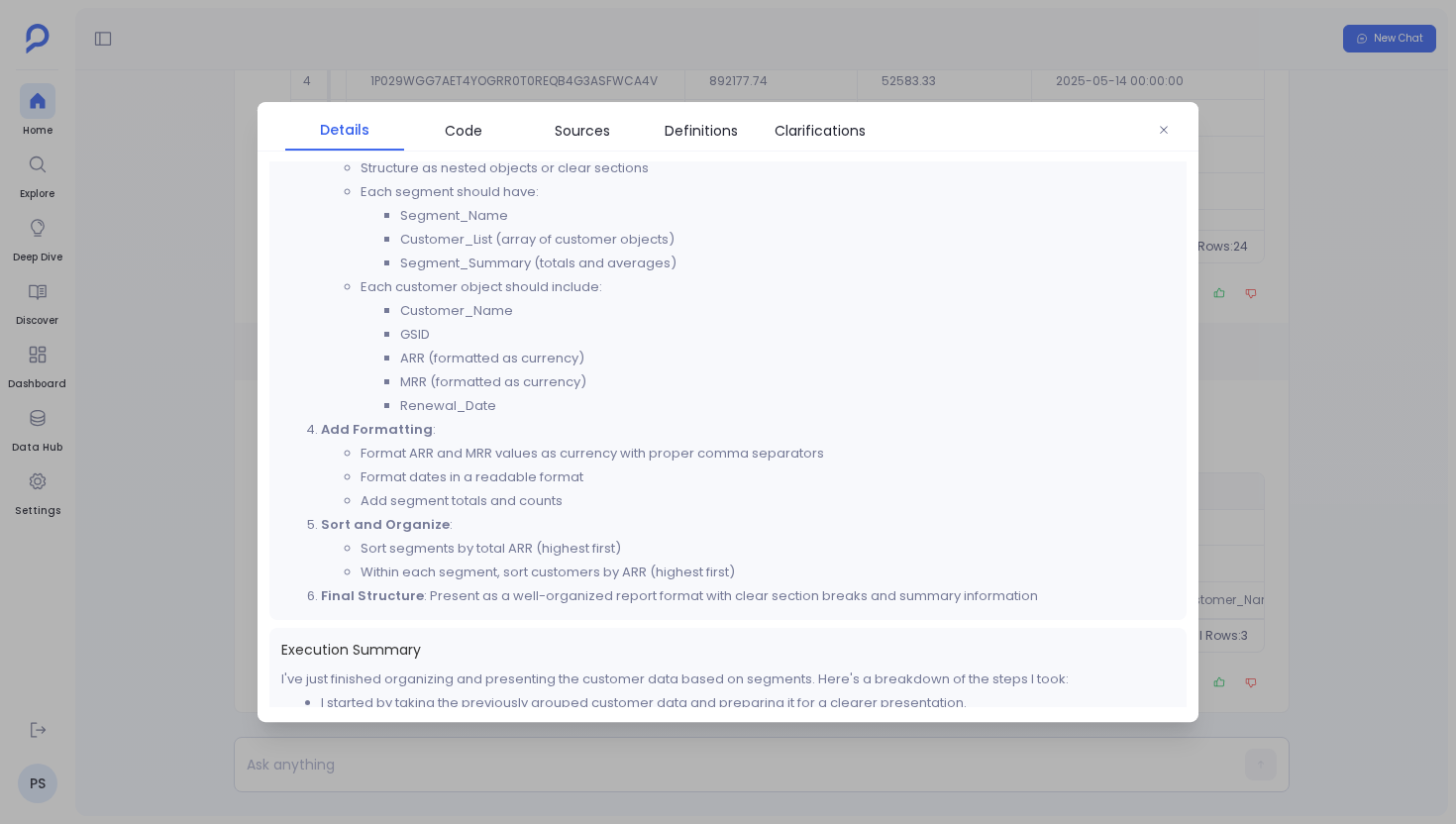scroll, scrollTop: 535, scrollLeft: 0, axis: vertical 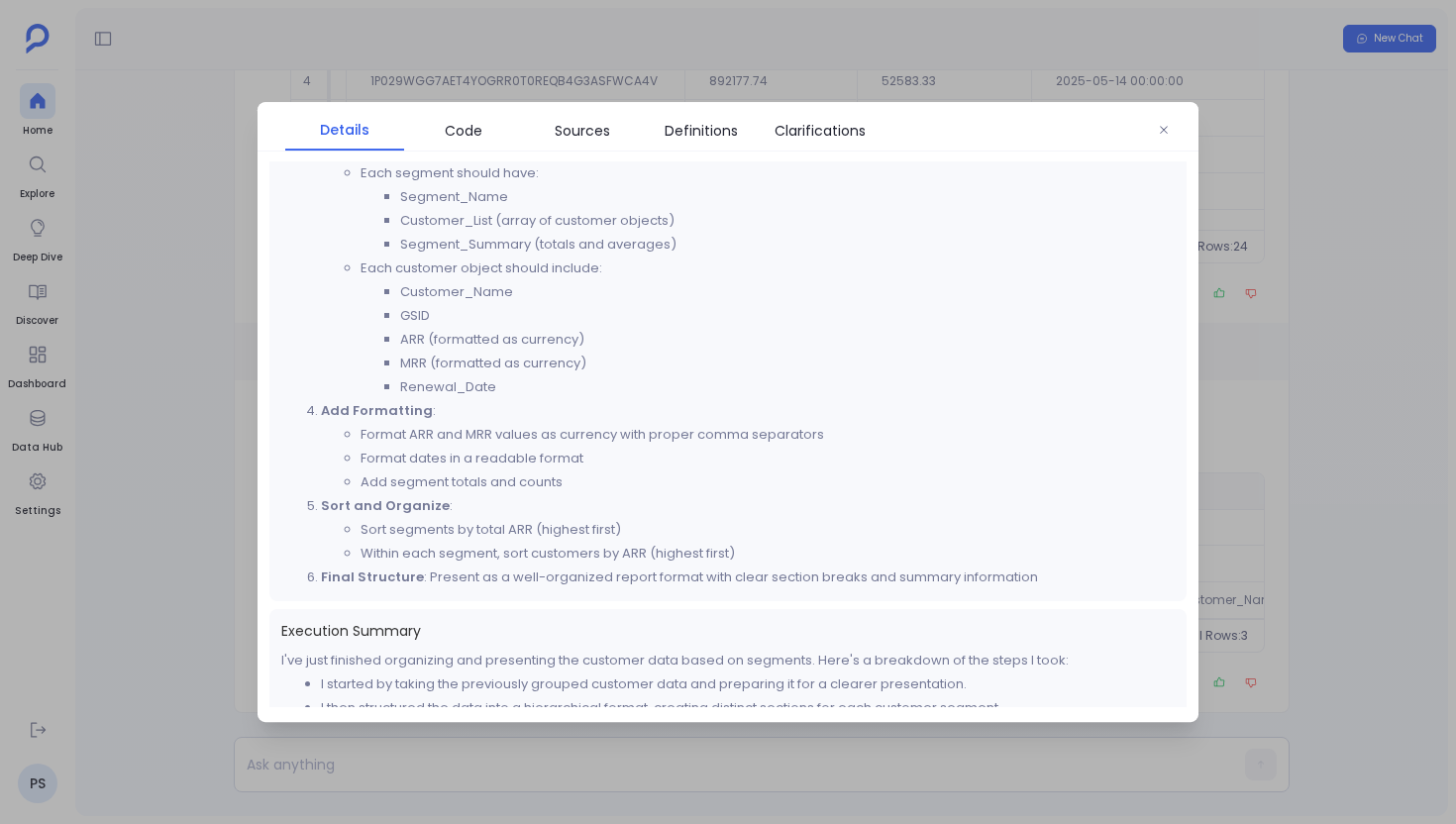 click at bounding box center (728, 412) 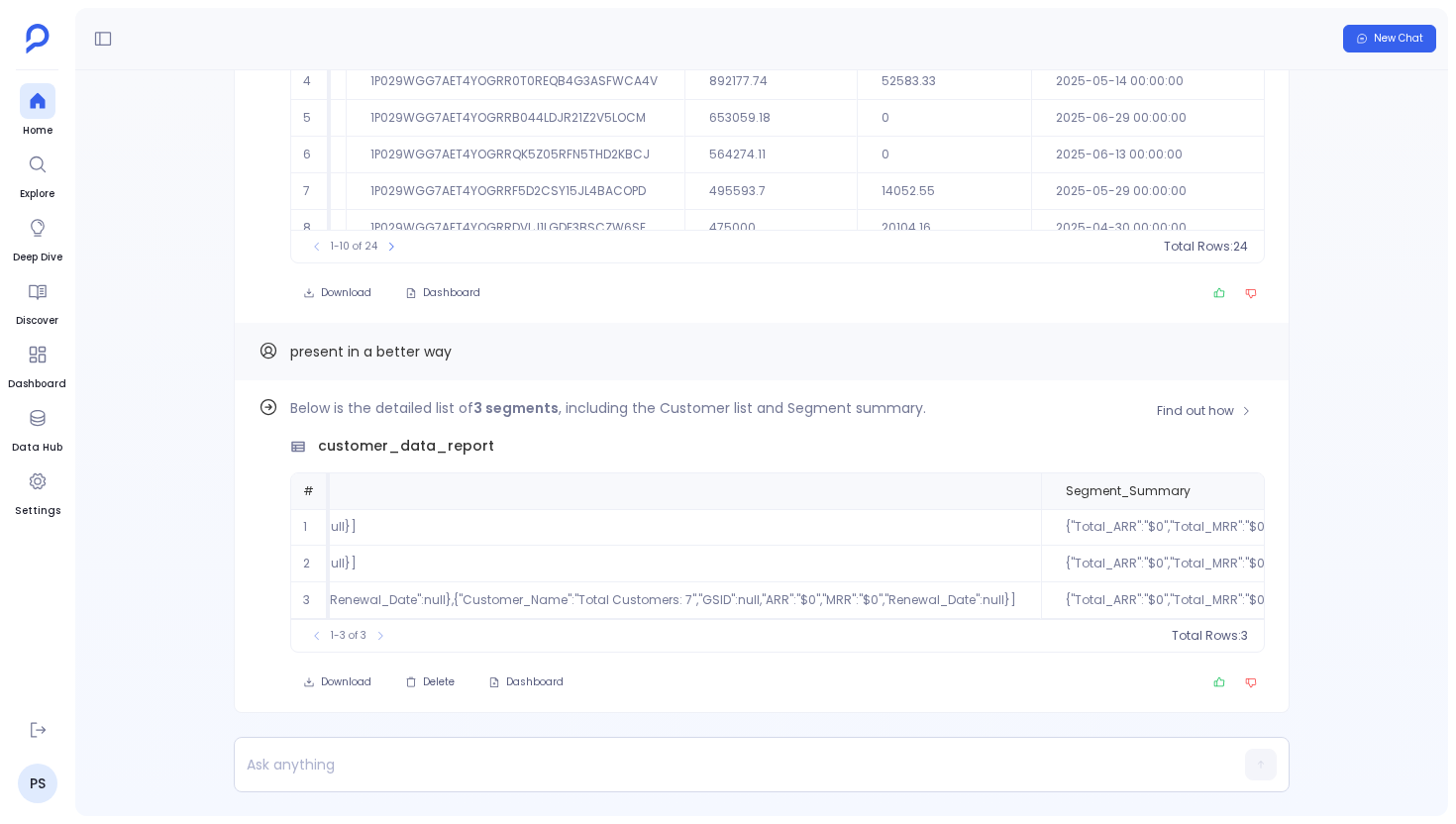 scroll, scrollTop: 0, scrollLeft: 733, axis: horizontal 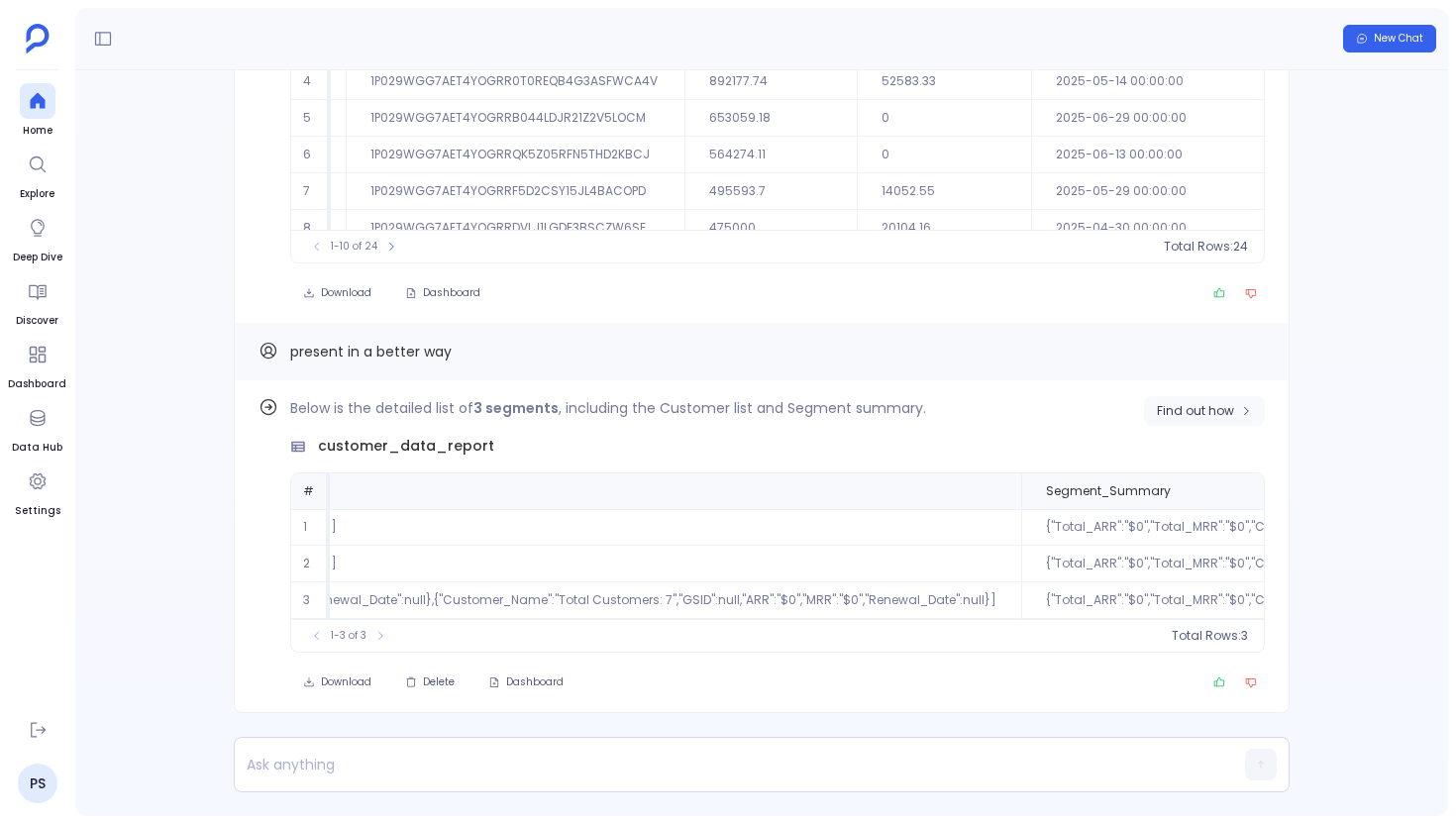click on "Find out how" at bounding box center (1204, 411) 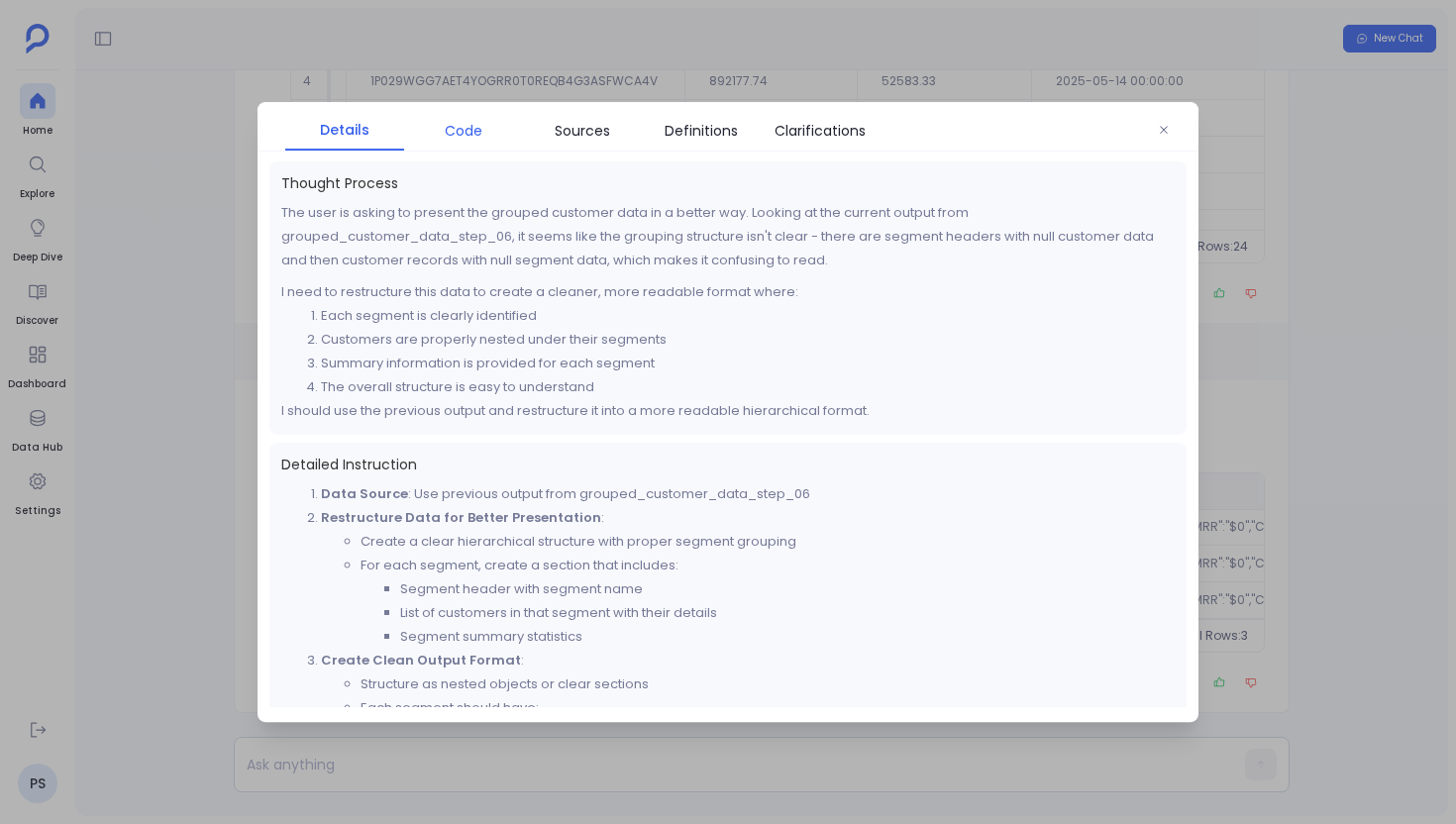 click on "Code" at bounding box center (464, 131) 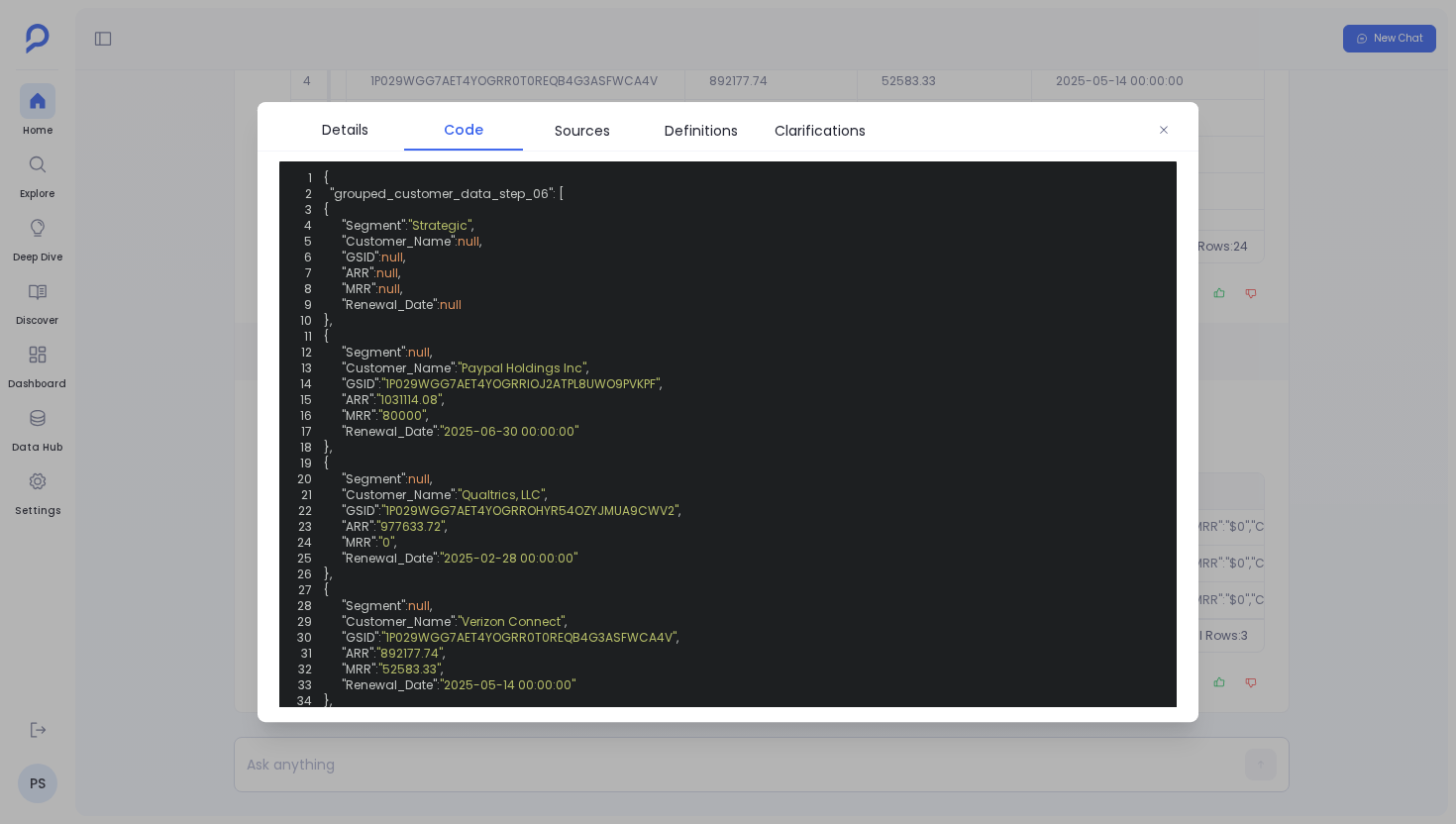 scroll, scrollTop: 0, scrollLeft: 0, axis: both 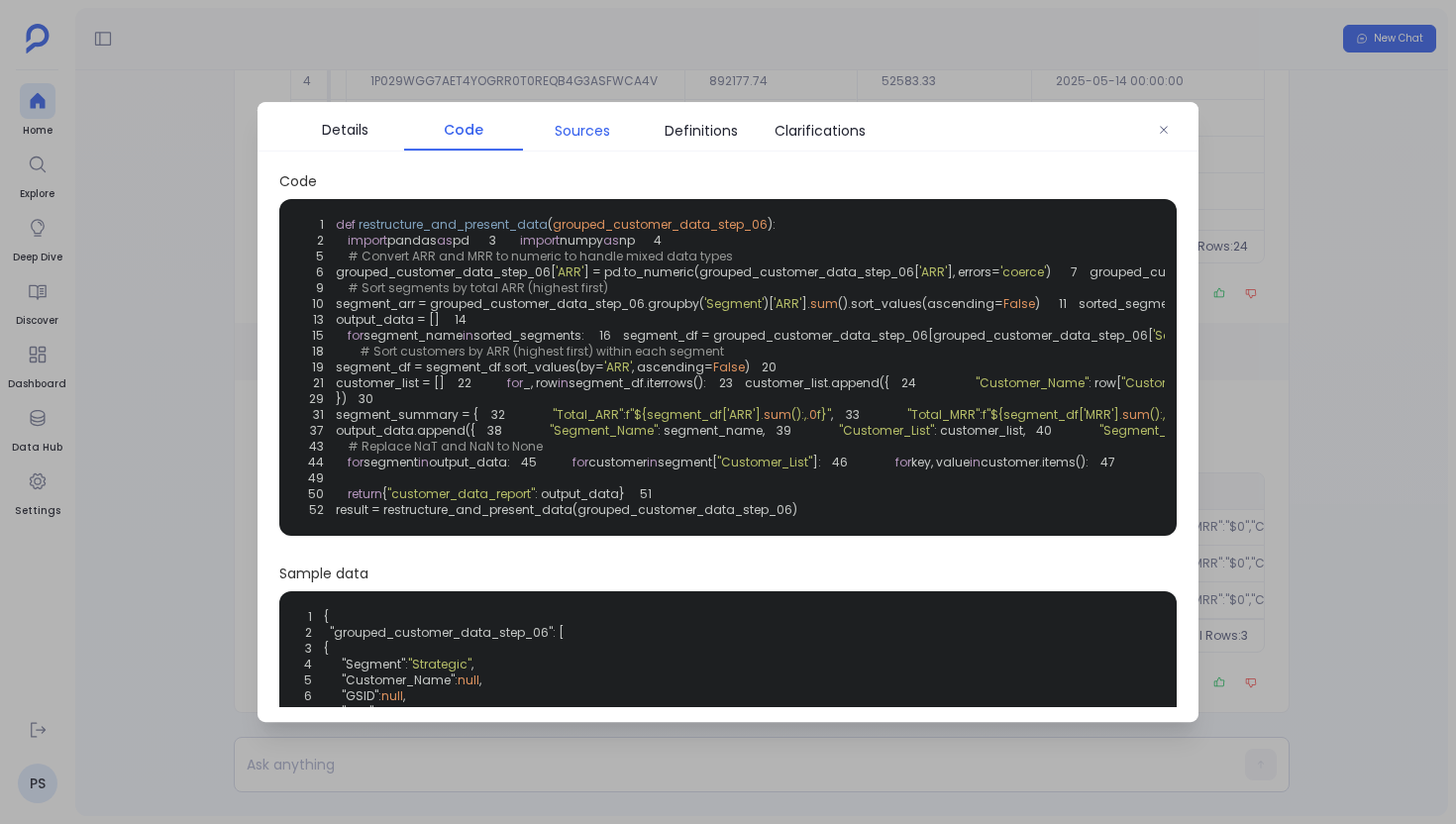 click on "Sources" at bounding box center (582, 131) 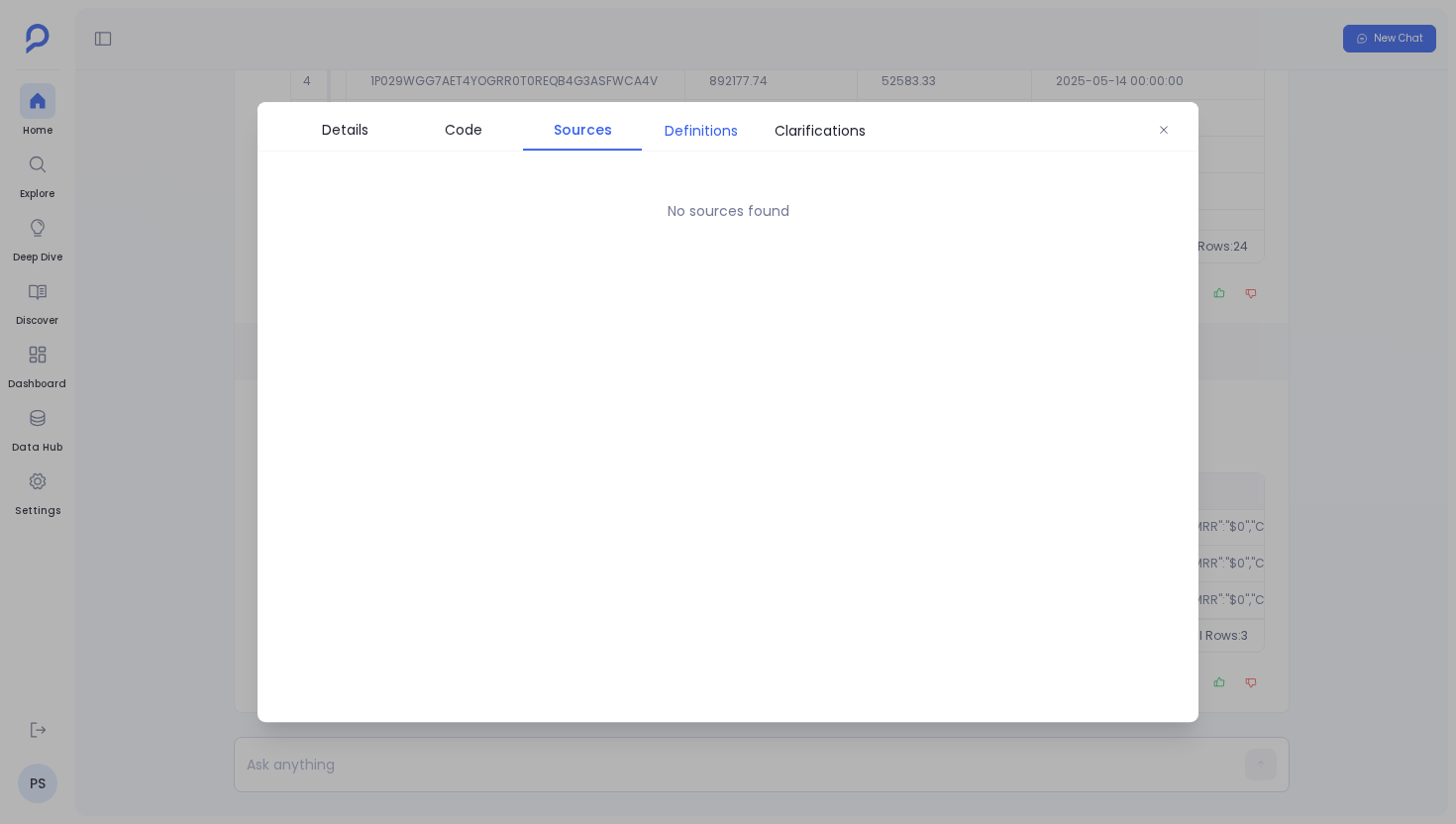 click on "Definitions" at bounding box center (701, 131) 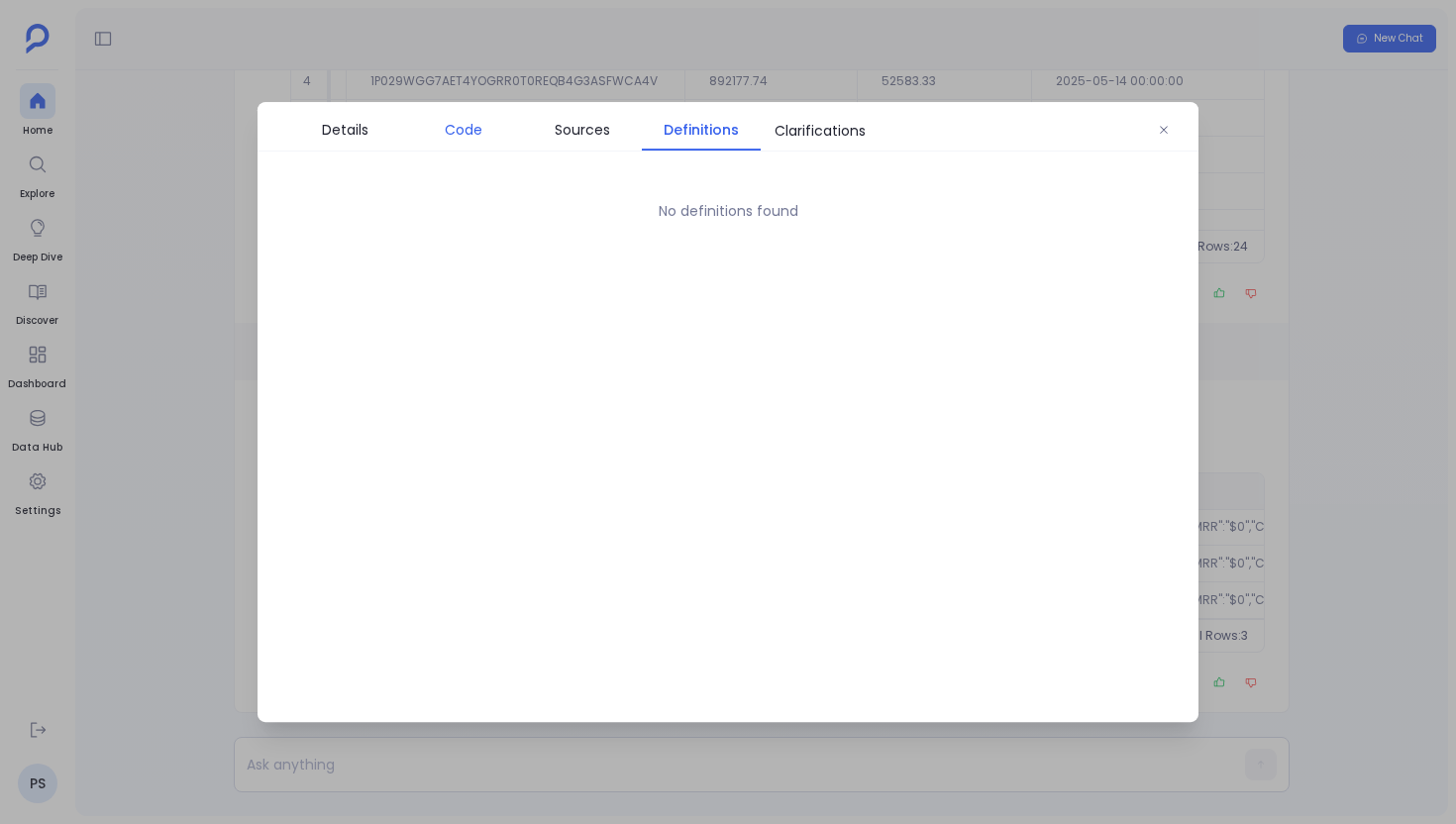 click on "Code" at bounding box center (464, 130) 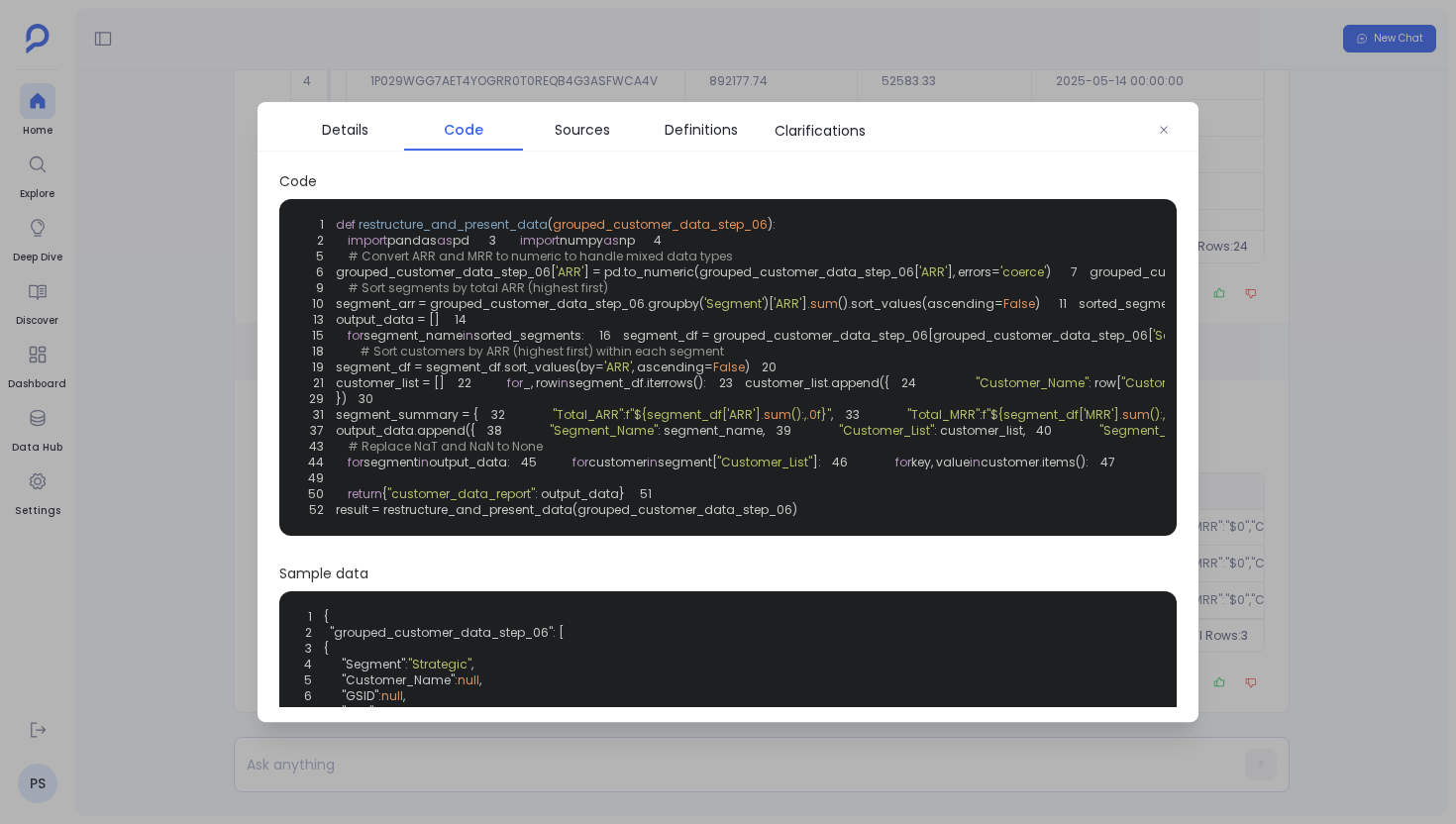 click at bounding box center [728, 412] 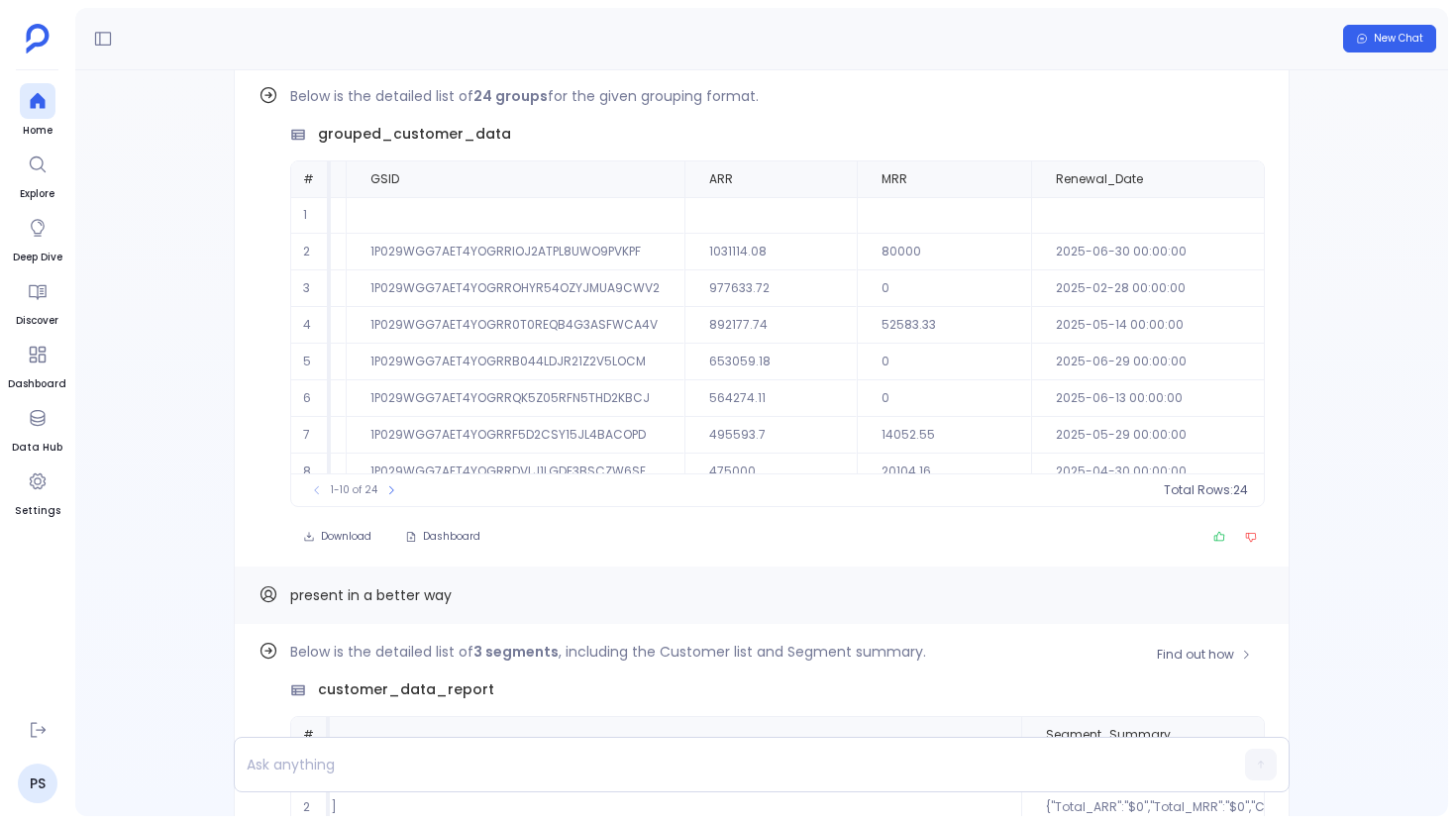 scroll, scrollTop: -367, scrollLeft: 0, axis: vertical 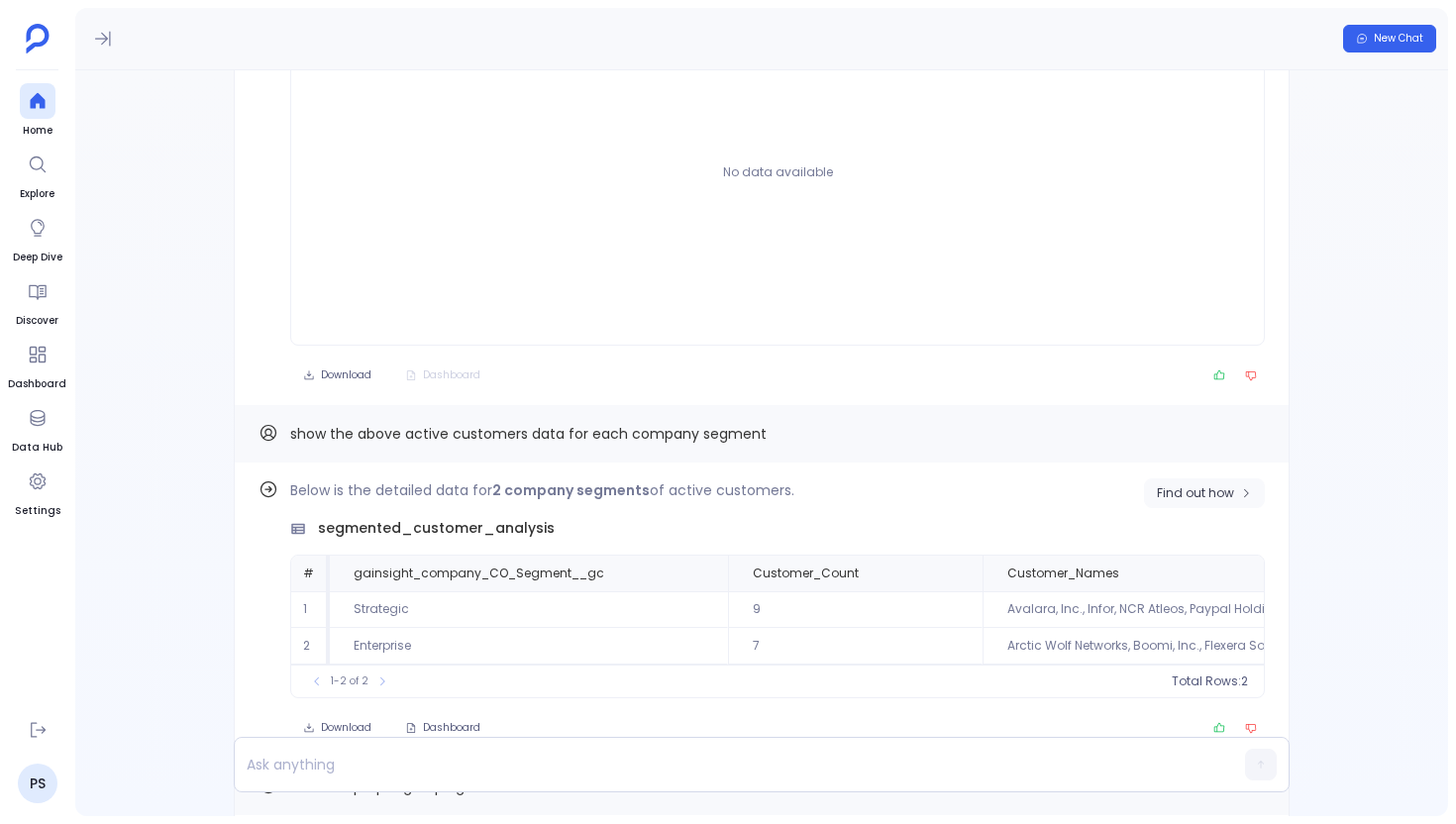 click on "Find out how" at bounding box center [1204, 1401] 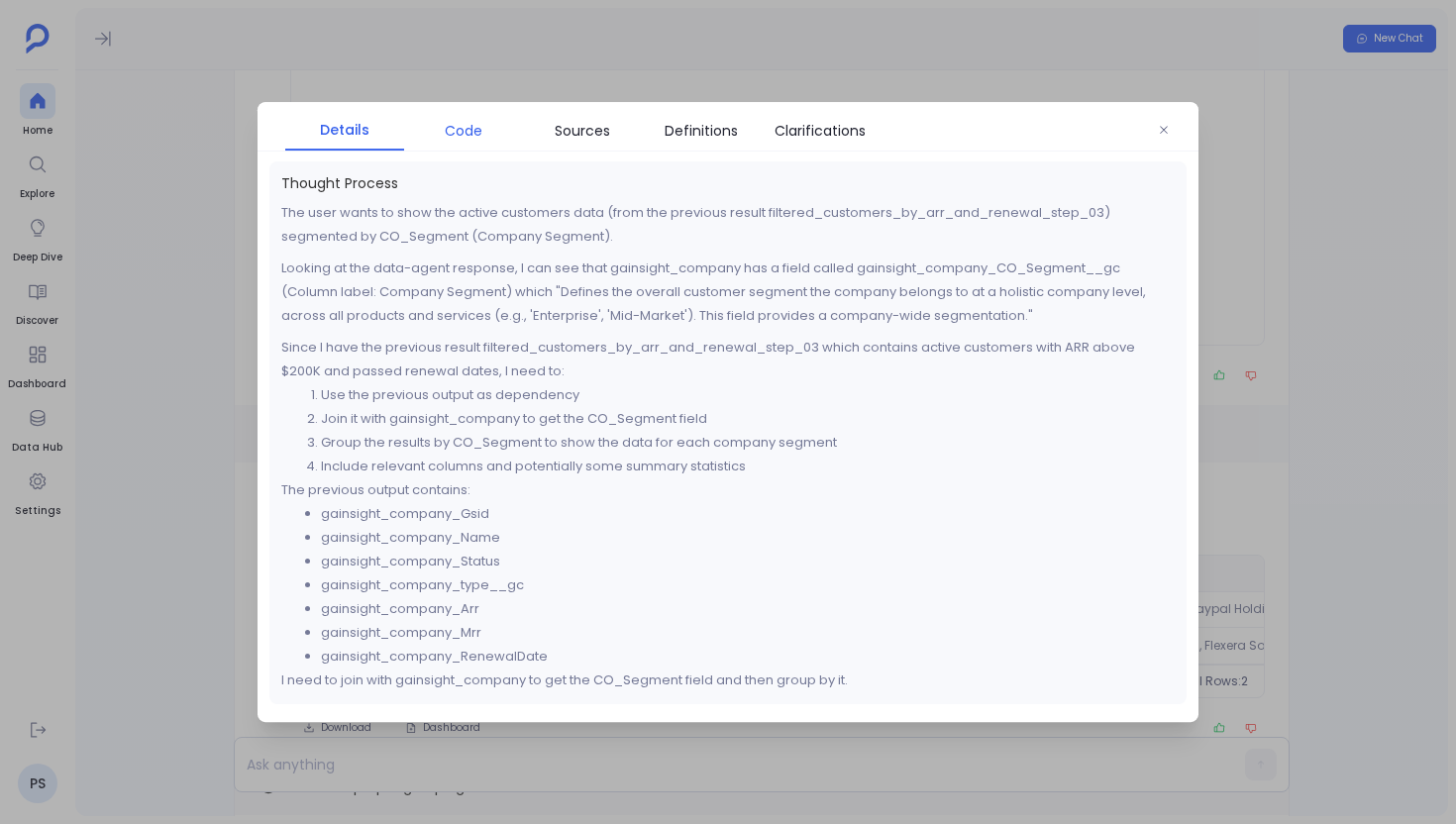 click on "Code" at bounding box center (464, 131) 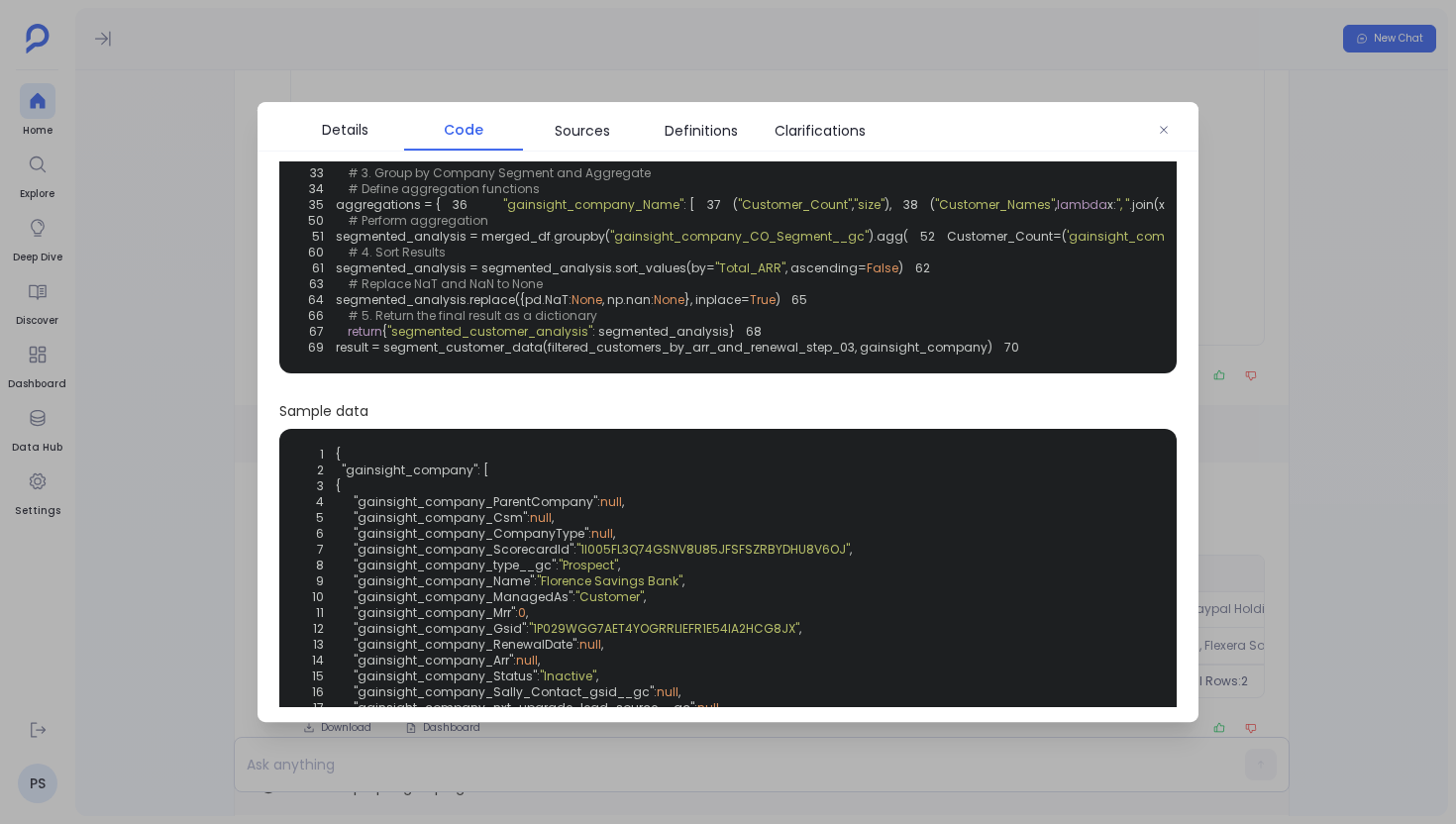 scroll, scrollTop: 265, scrollLeft: 0, axis: vertical 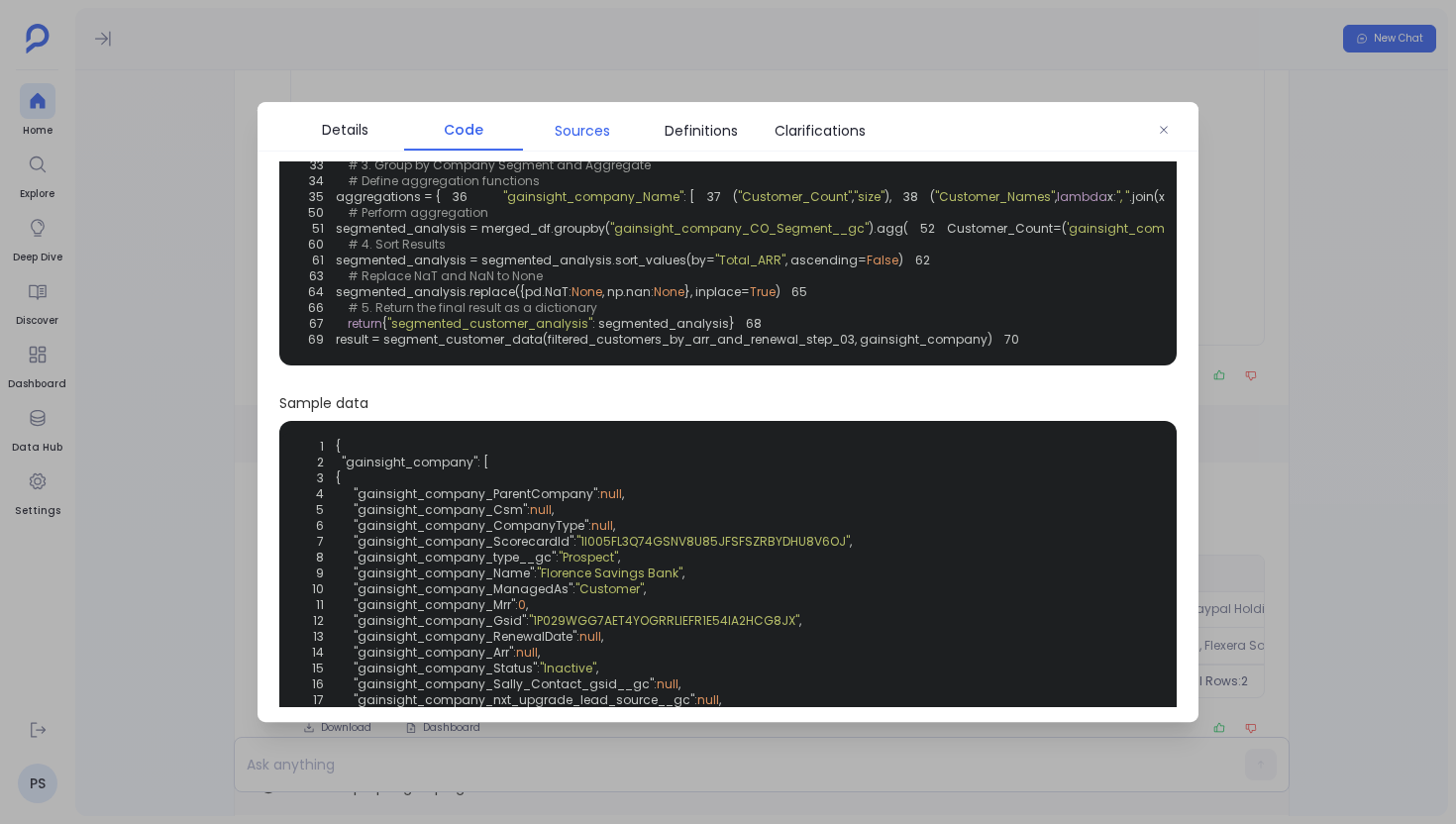 click on "Sources" at bounding box center [582, 131] 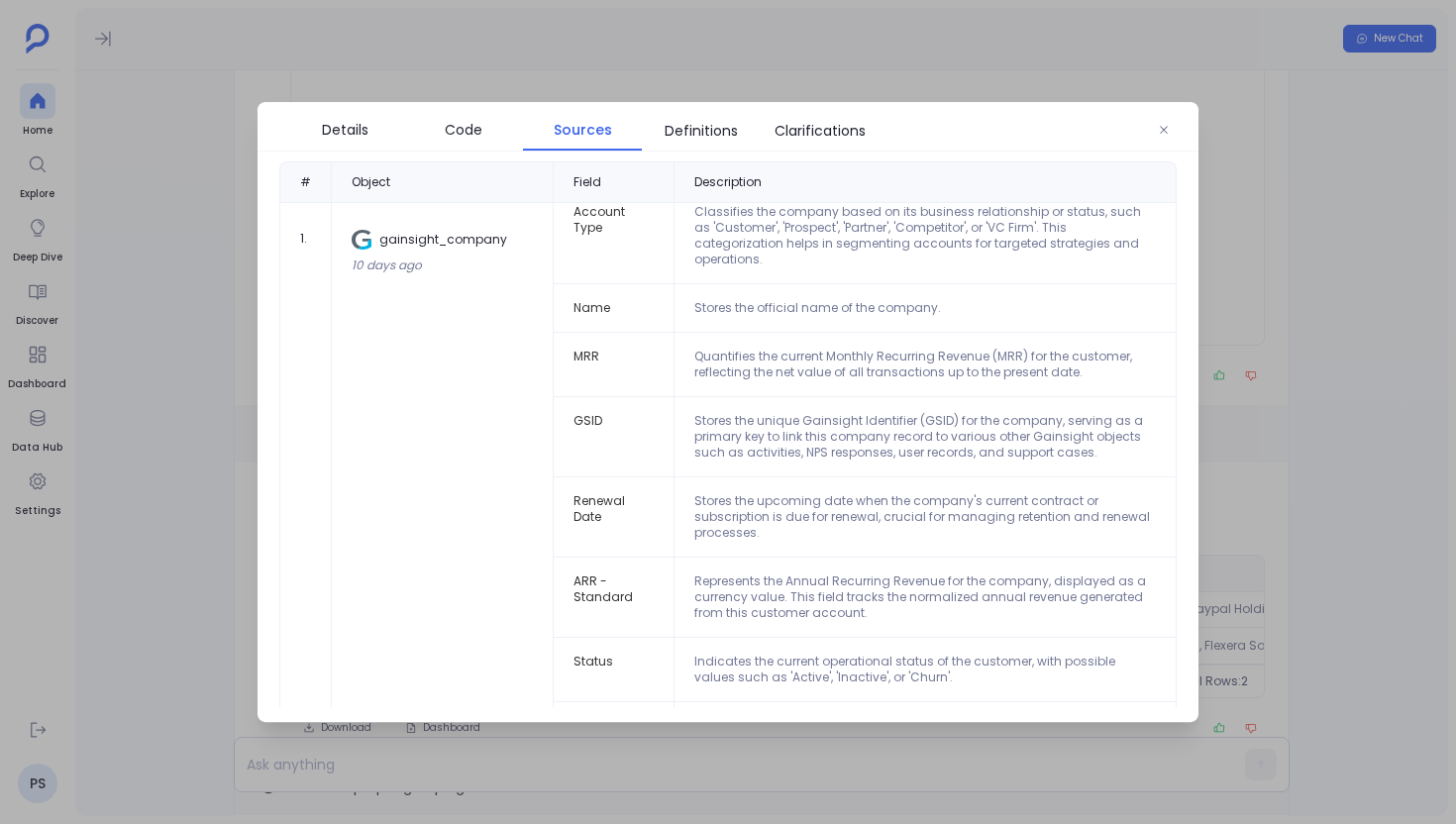 scroll, scrollTop: 87, scrollLeft: 0, axis: vertical 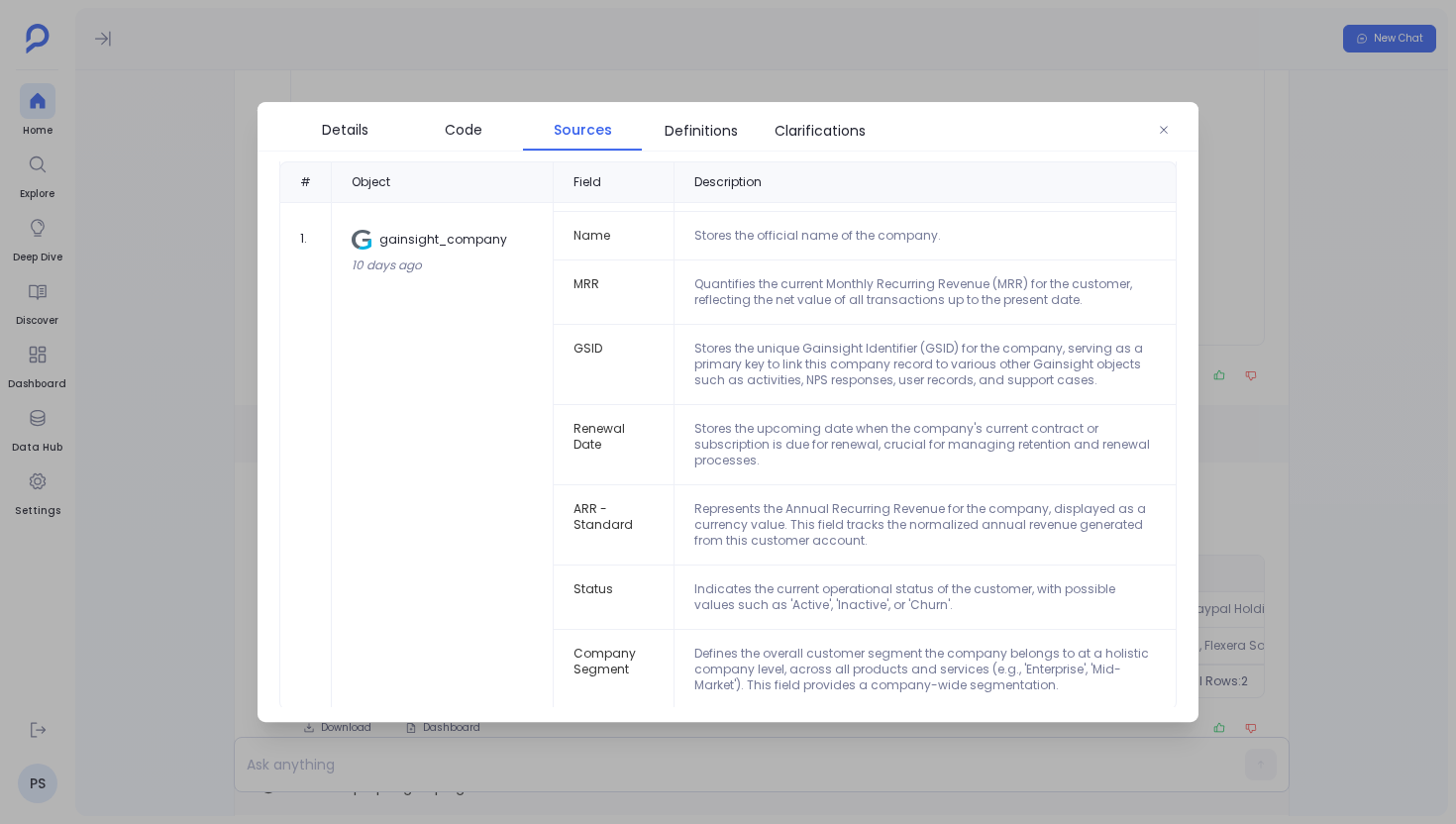 click at bounding box center (728, 412) 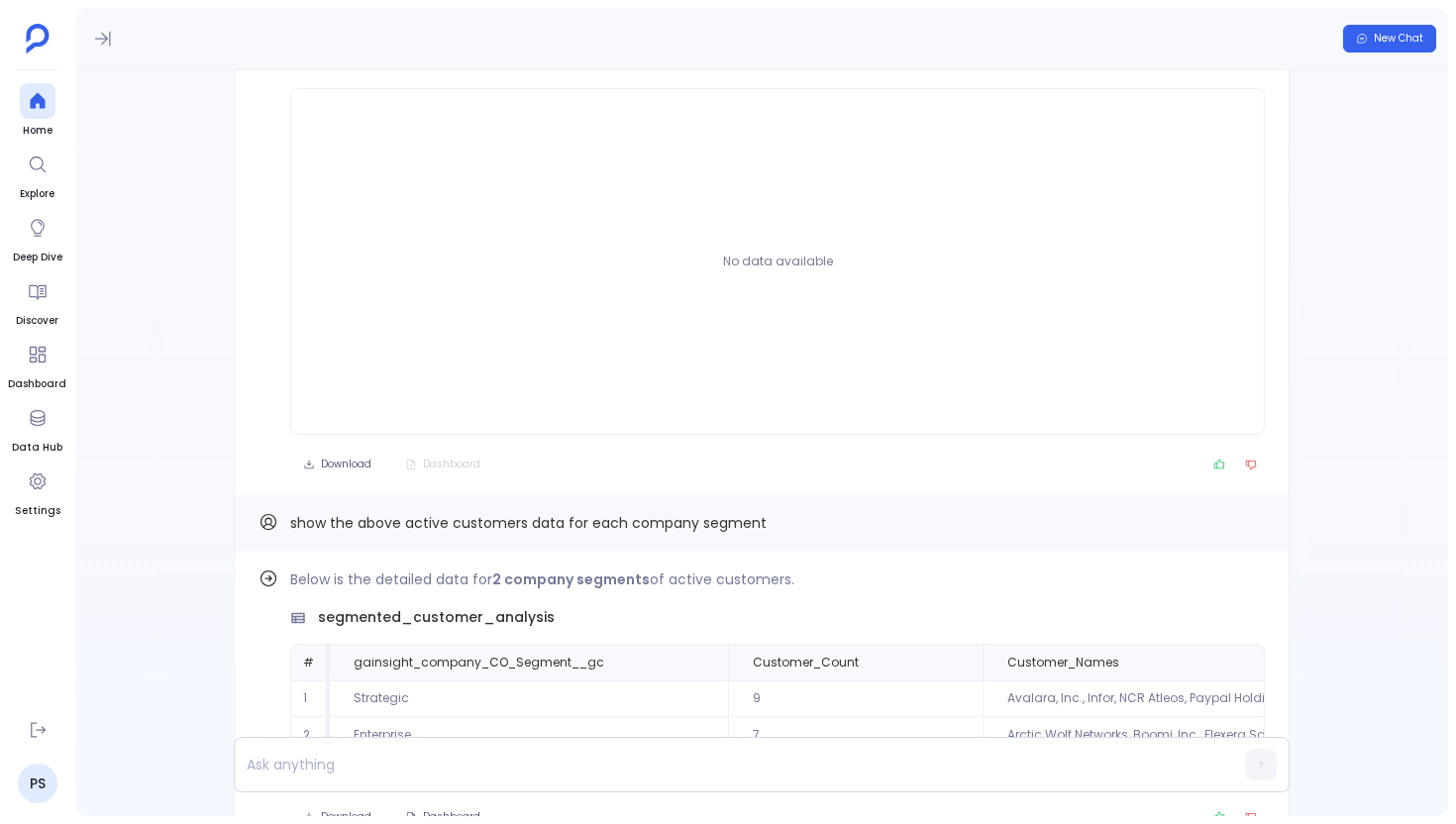 scroll, scrollTop: -581, scrollLeft: 0, axis: vertical 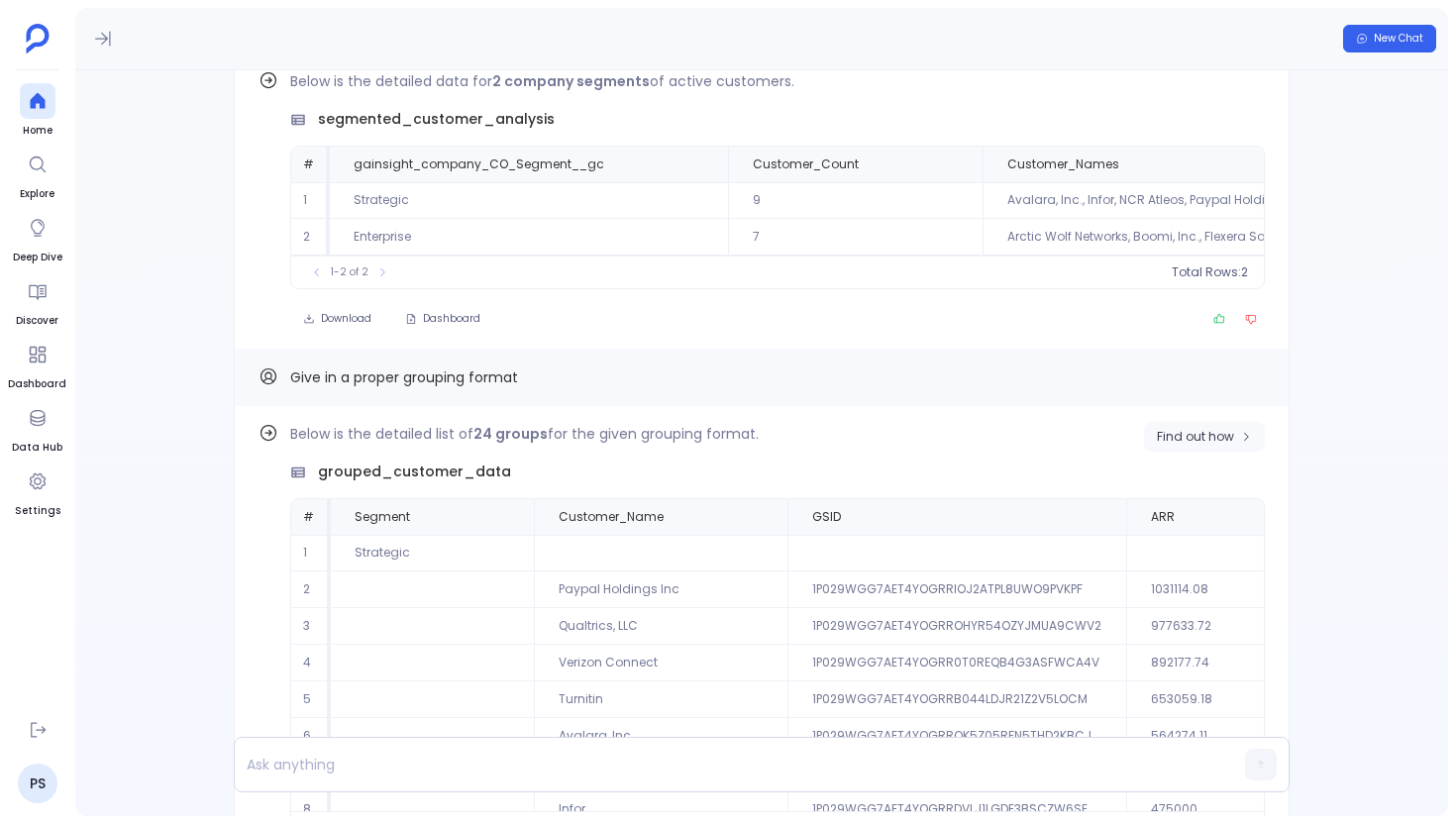 click on "Find out how" at bounding box center [1196, 992] 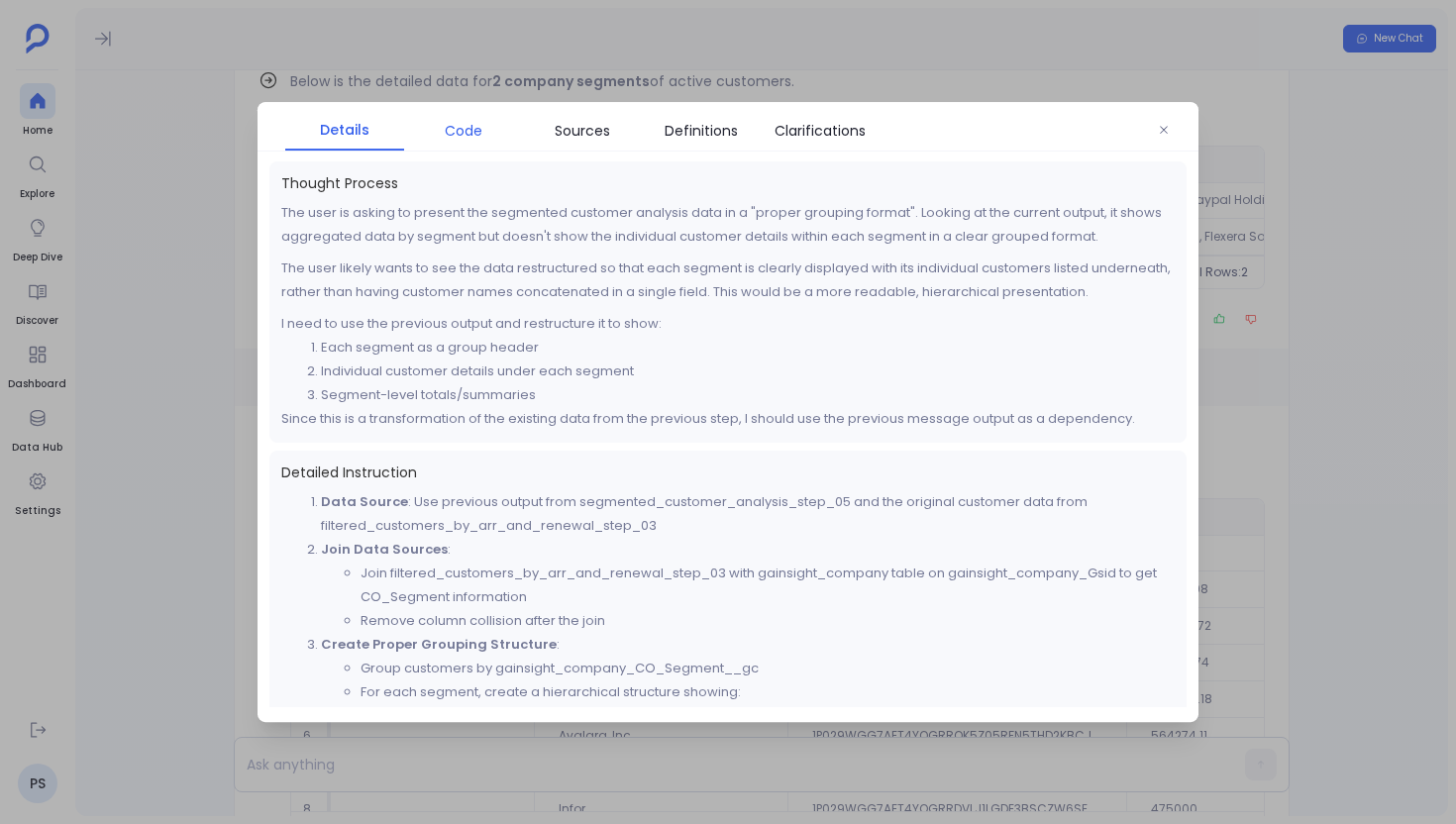 click on "Code" at bounding box center (464, 131) 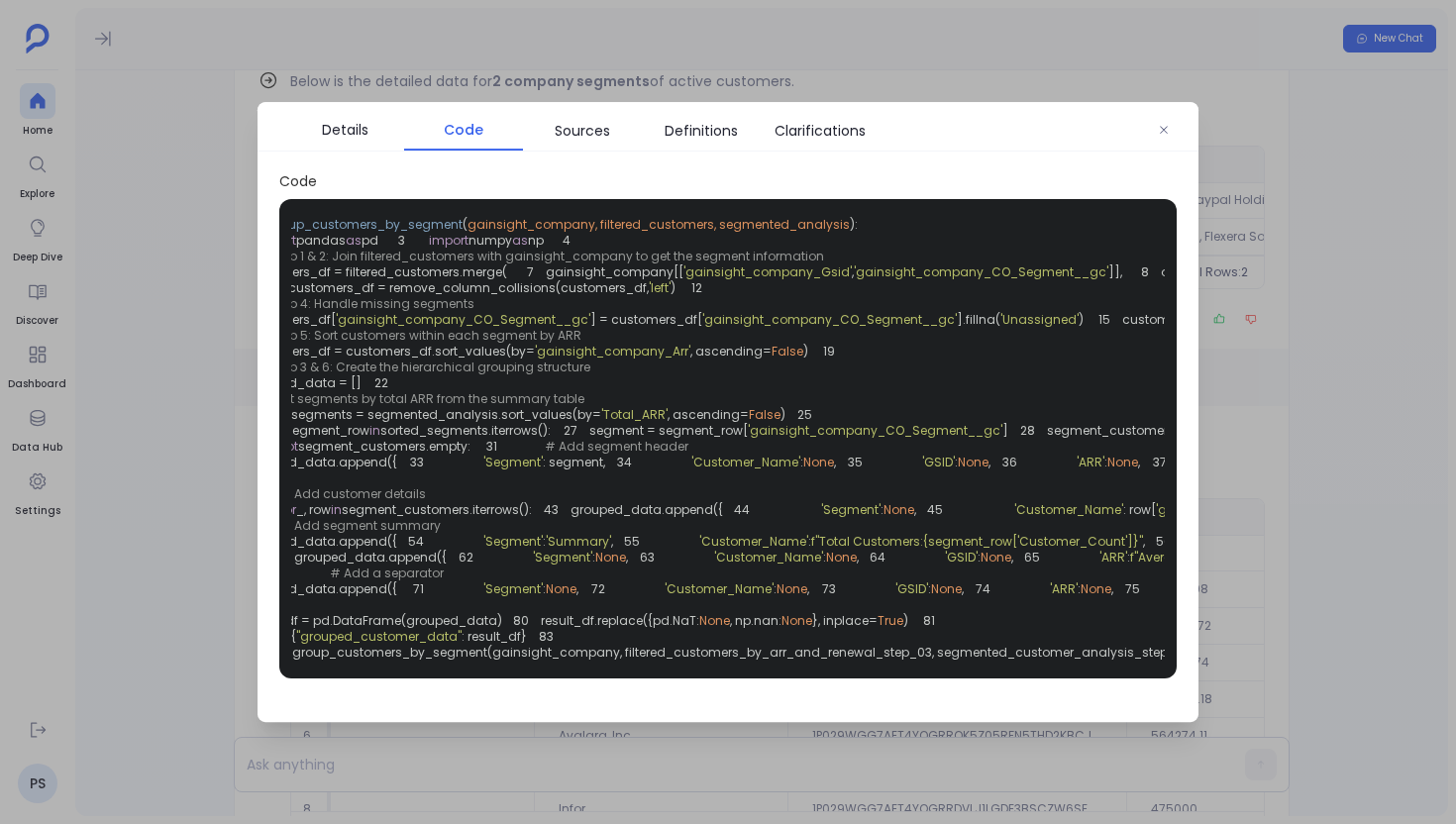 scroll, scrollTop: 0, scrollLeft: 97, axis: horizontal 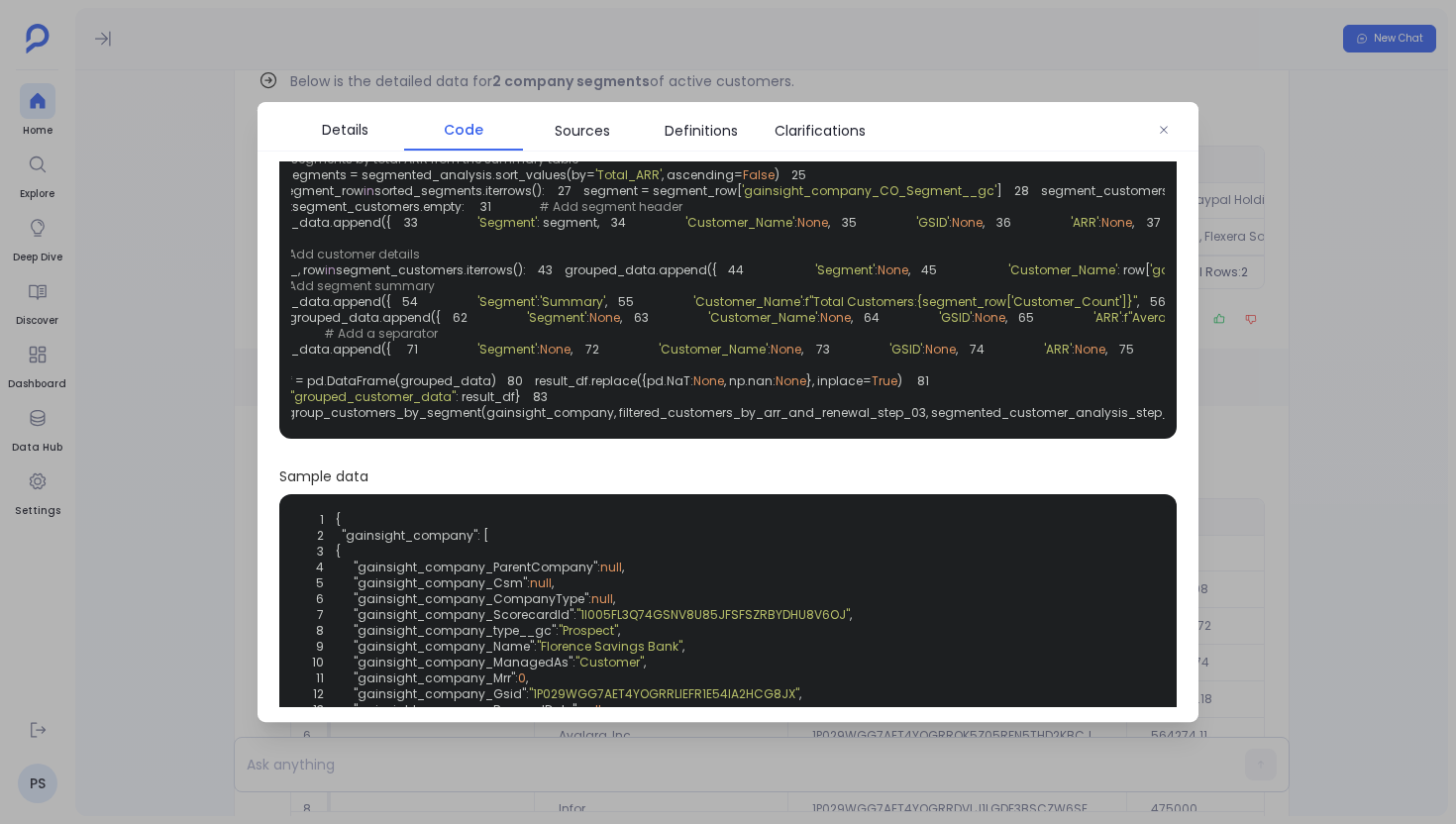click at bounding box center [728, 412] 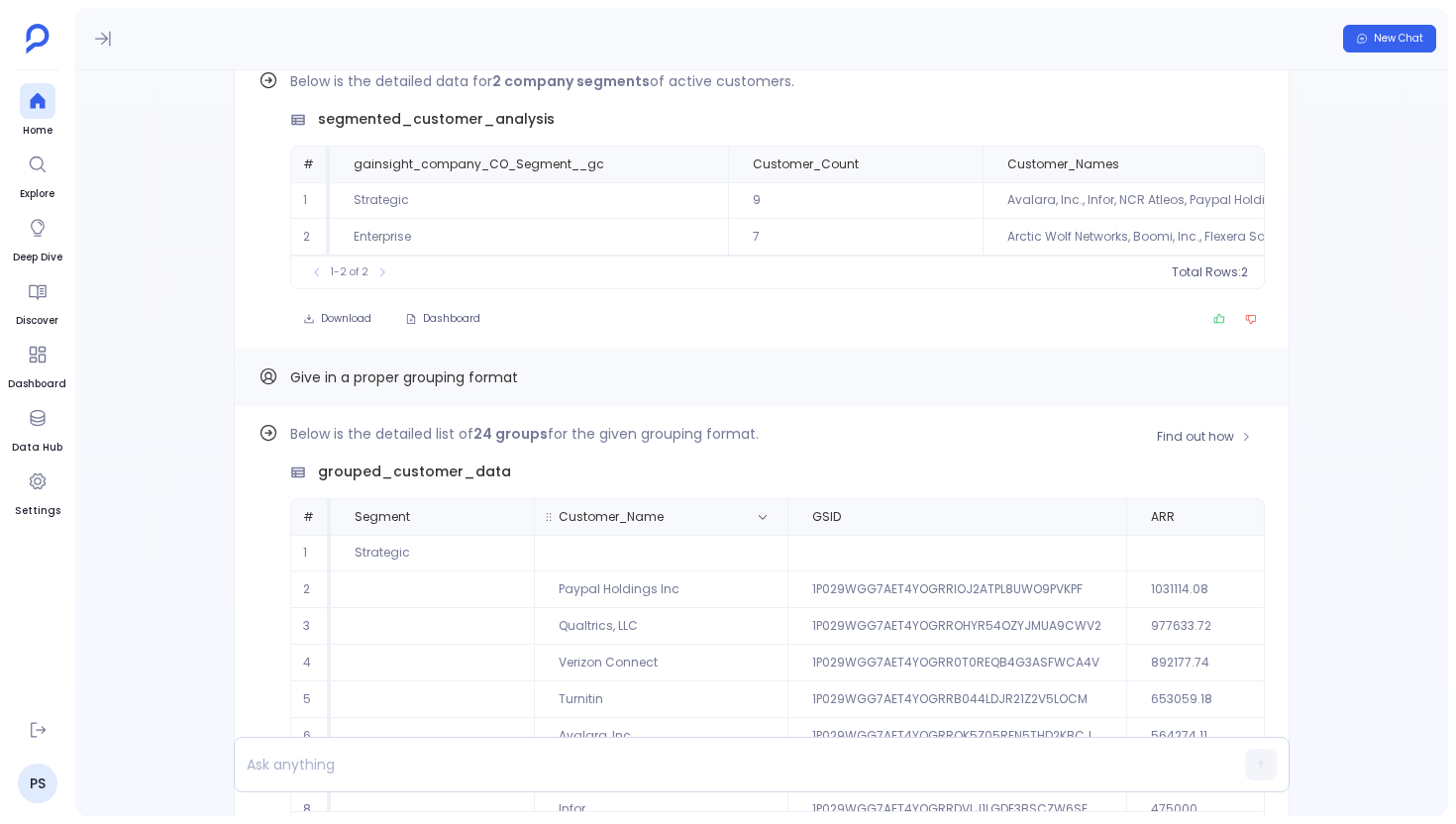 scroll, scrollTop: 95, scrollLeft: 0, axis: vertical 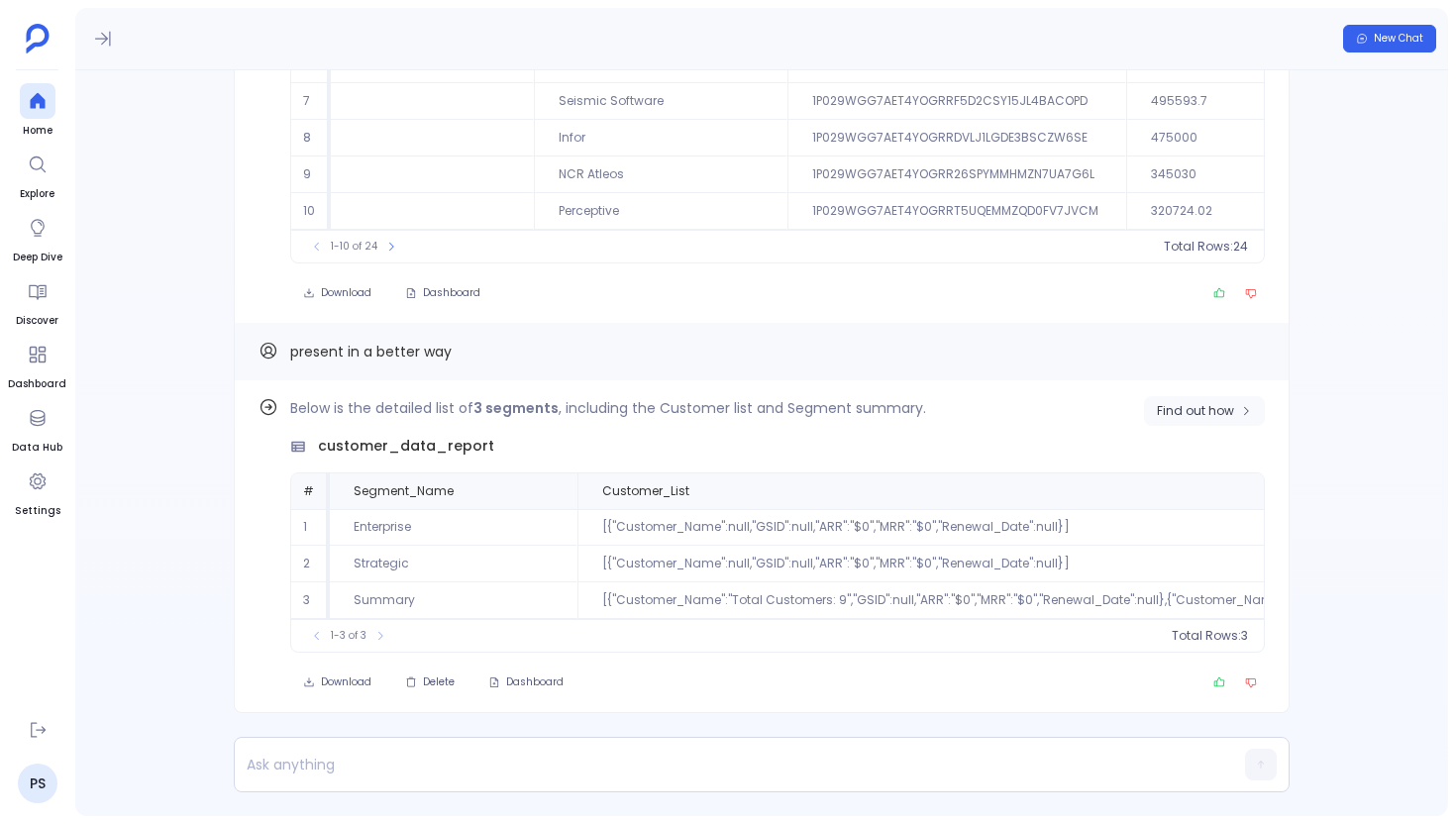 click on "Find out how" at bounding box center [1196, 411] 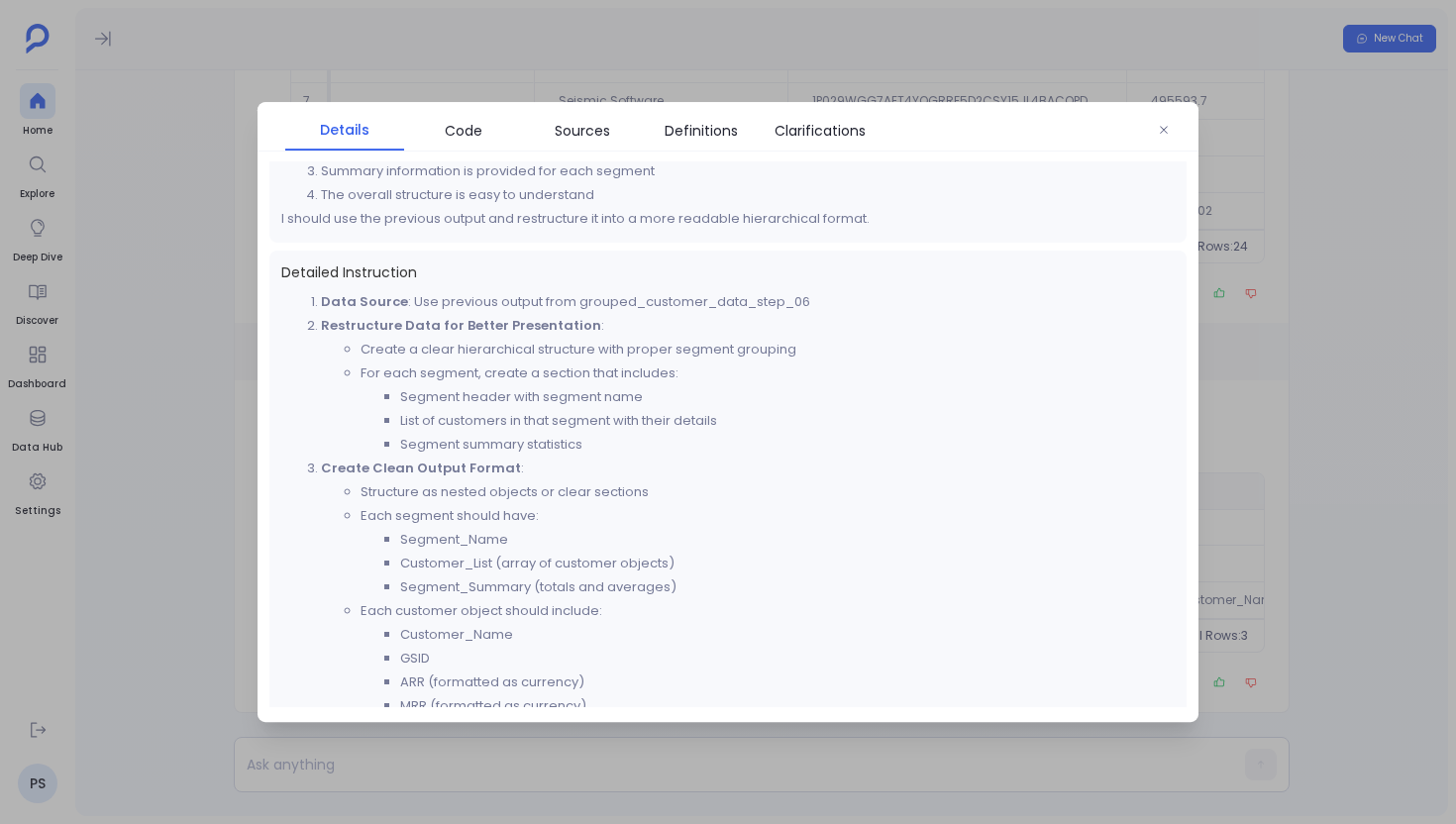 scroll, scrollTop: 285, scrollLeft: 0, axis: vertical 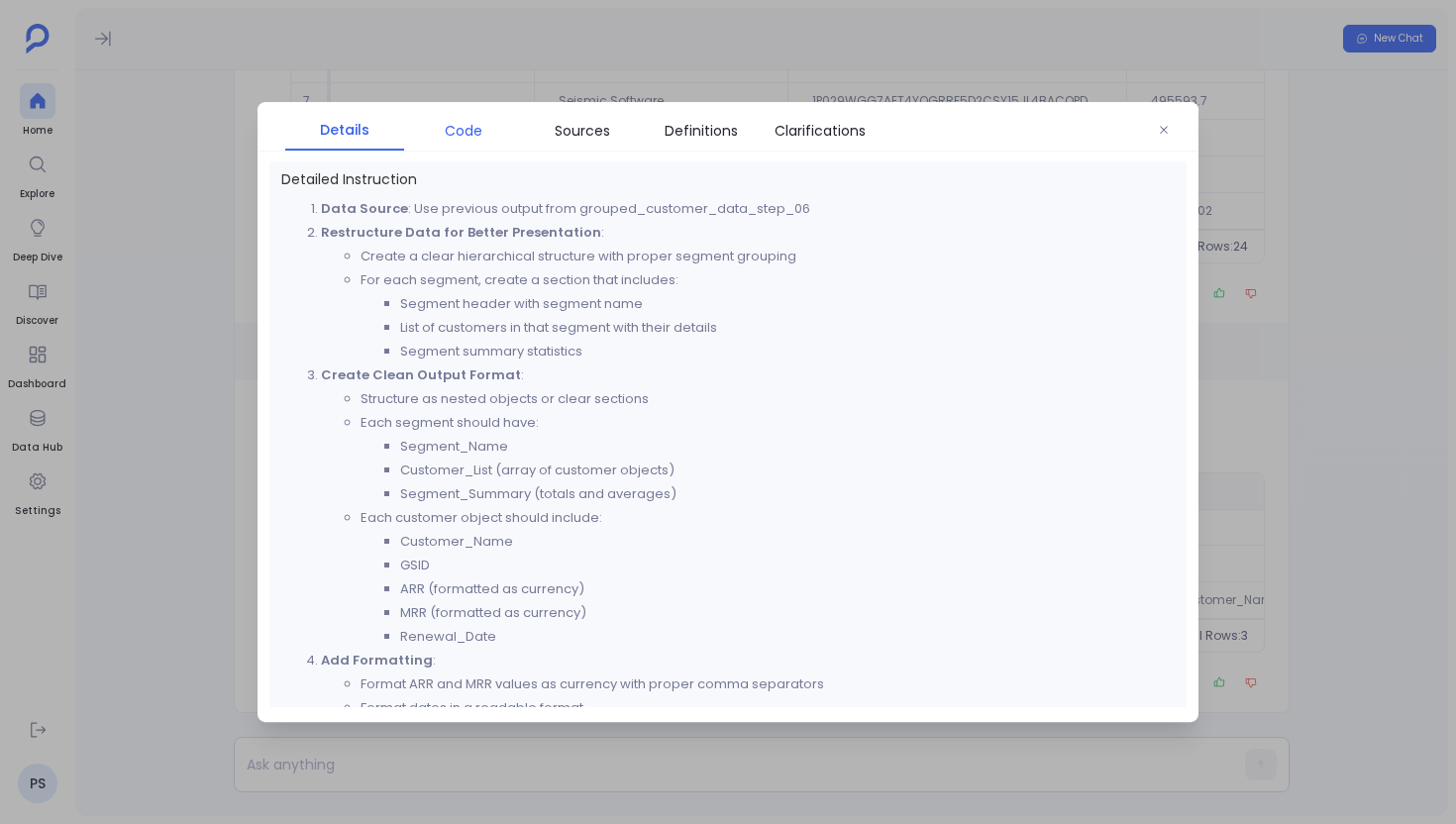 click on "Code" at bounding box center [464, 131] 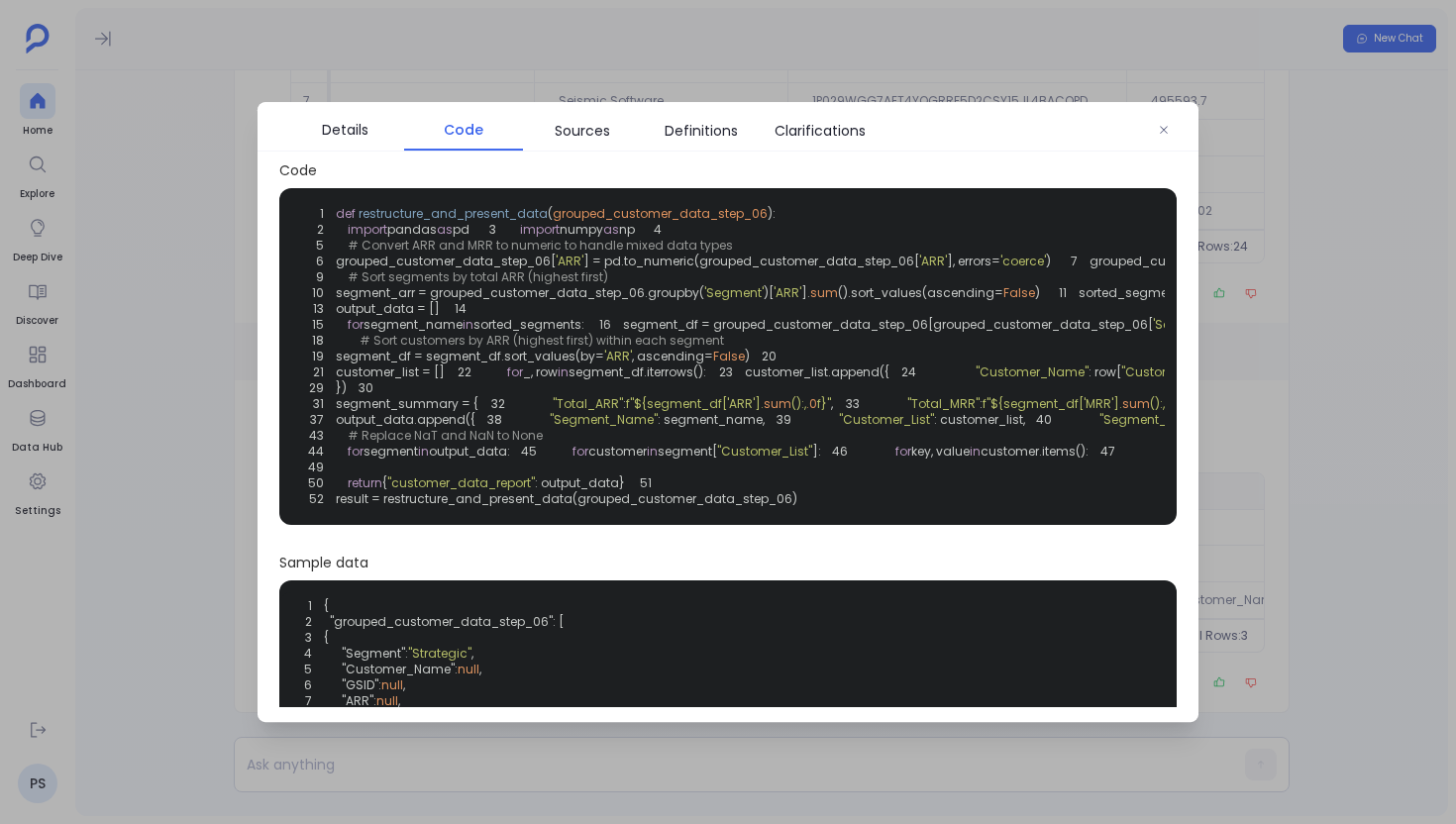 scroll, scrollTop: 0, scrollLeft: 0, axis: both 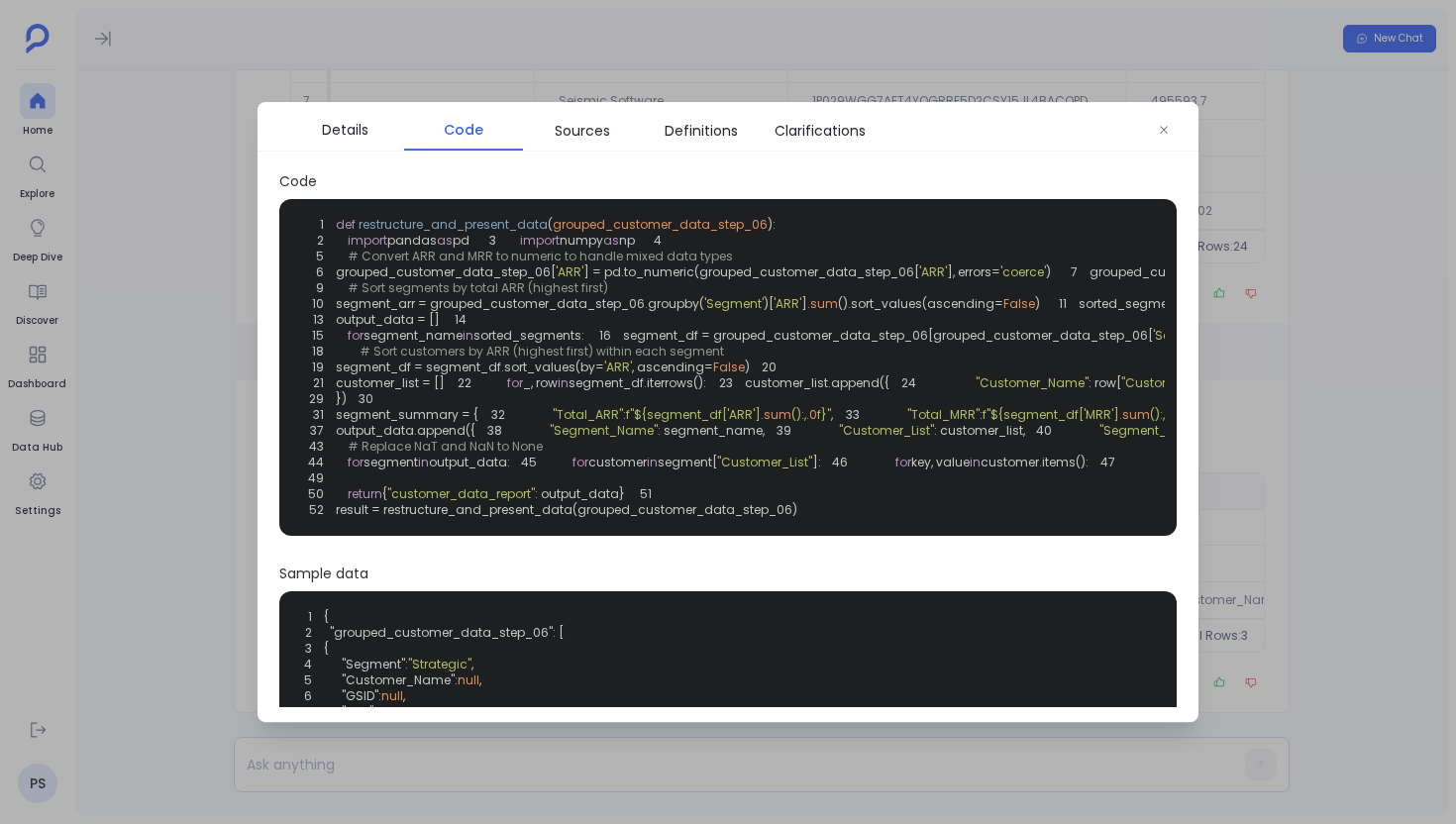 click at bounding box center (728, 412) 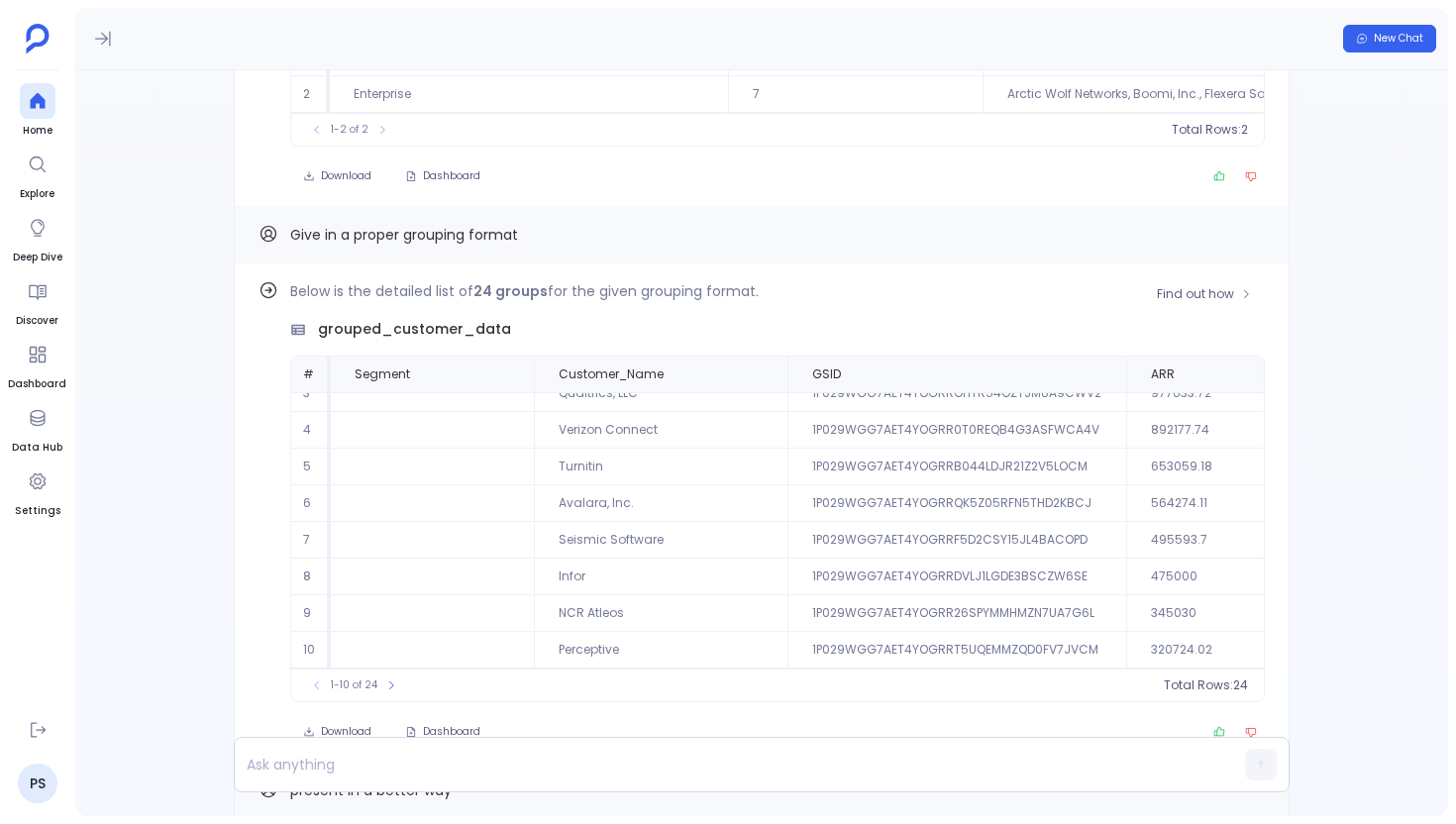 scroll, scrollTop: -572, scrollLeft: 0, axis: vertical 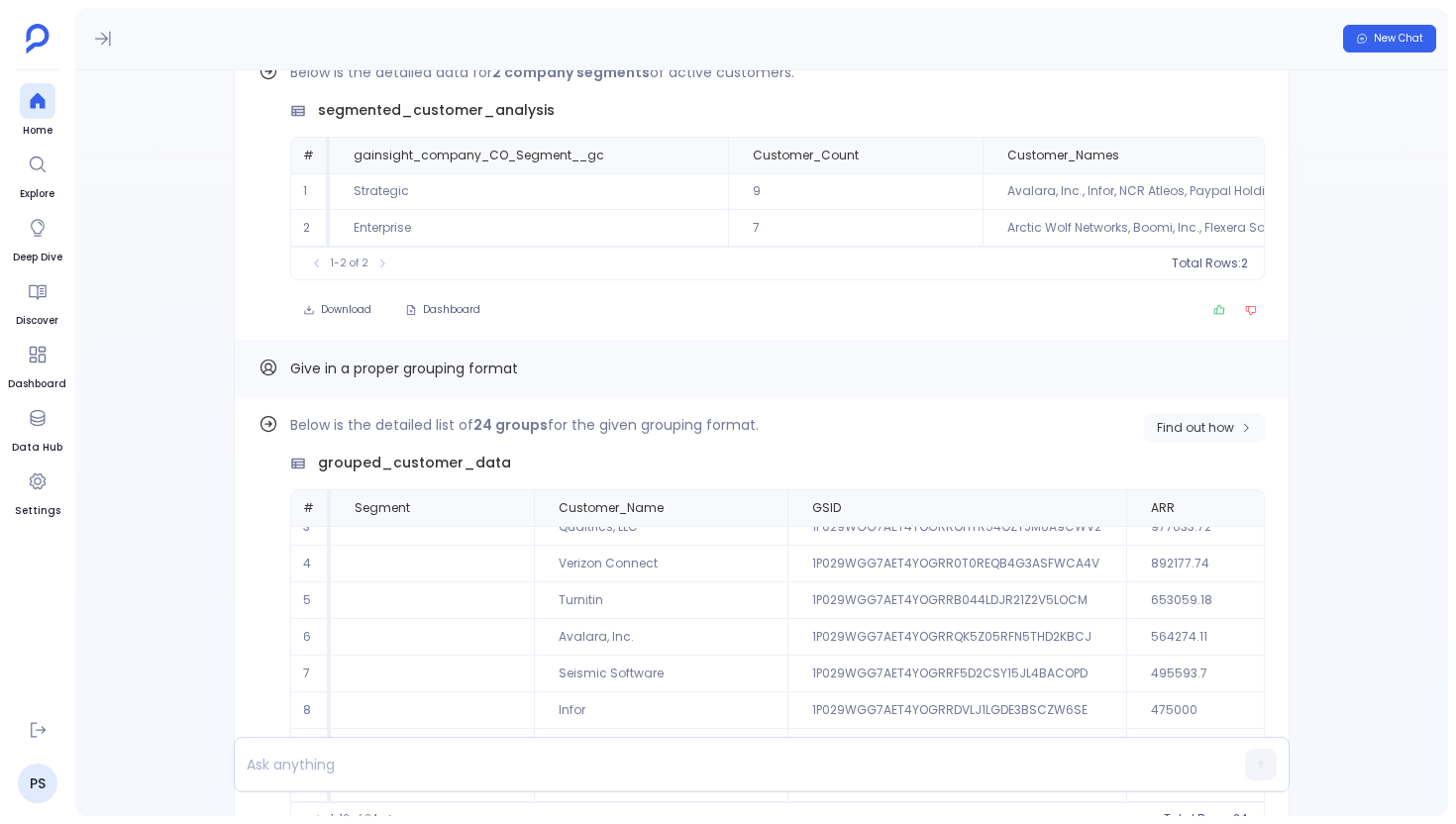 click on "Find out how" at bounding box center (1196, 983) 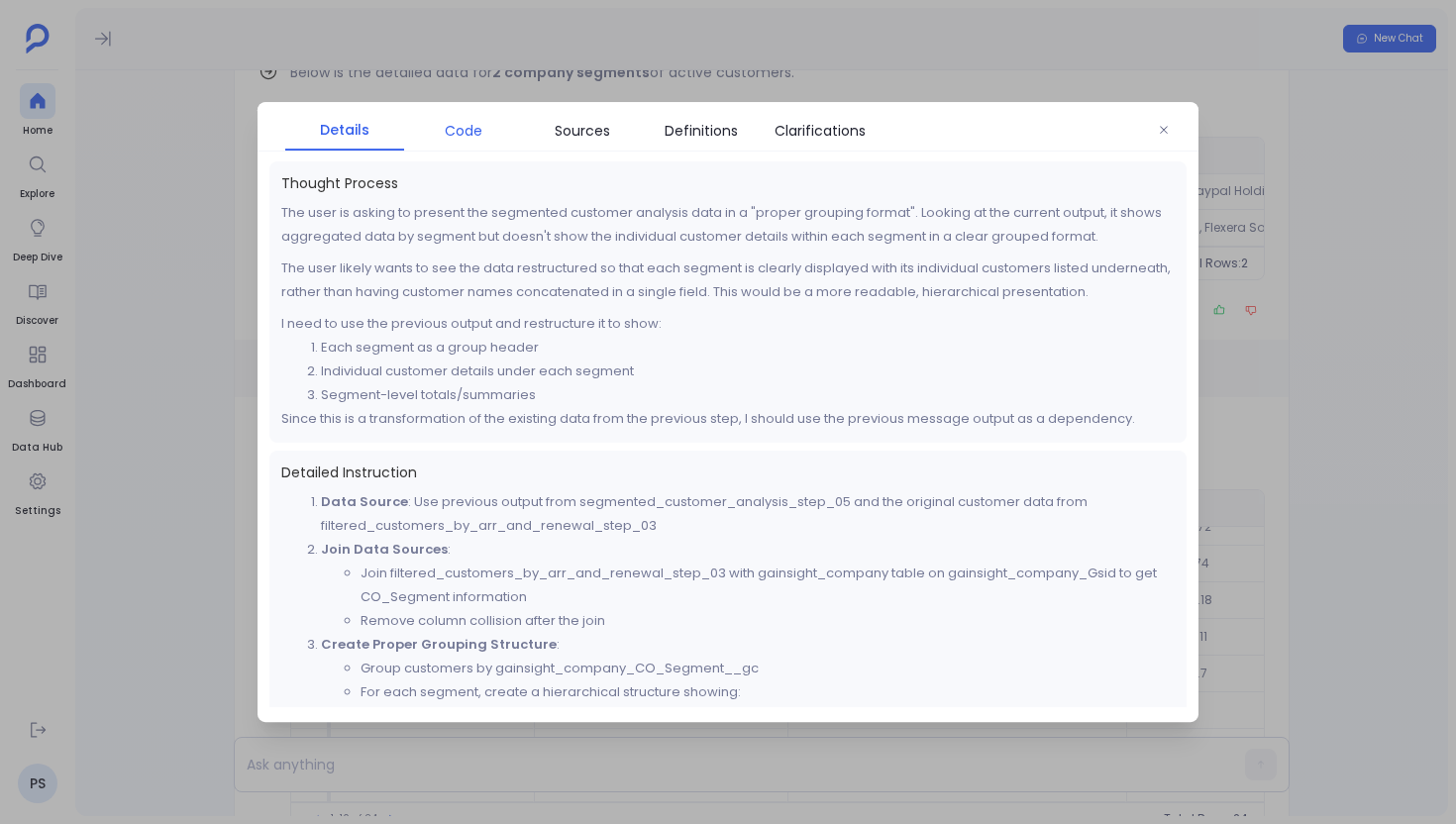 click on "Code" at bounding box center (464, 131) 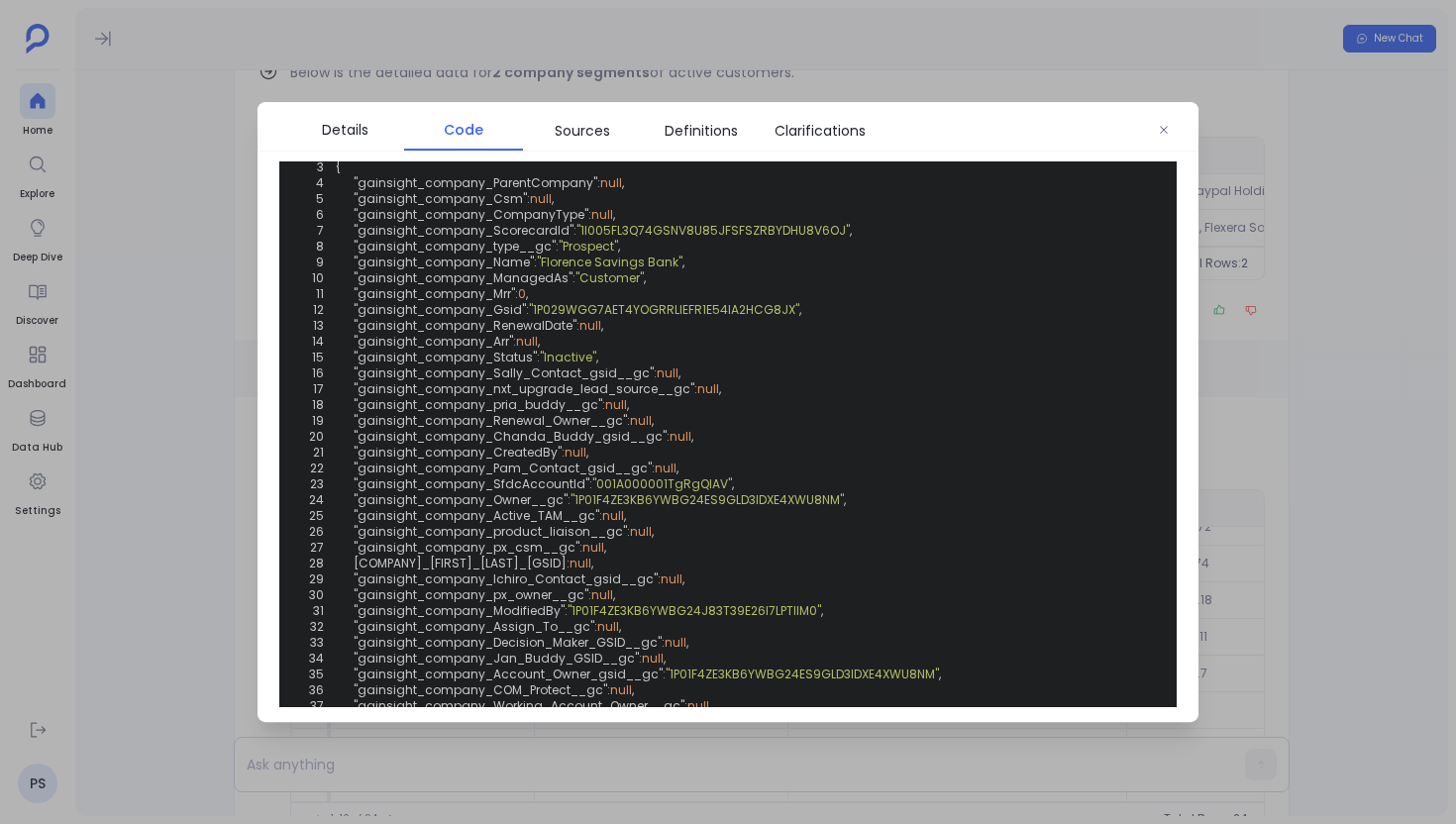 scroll, scrollTop: 617, scrollLeft: 0, axis: vertical 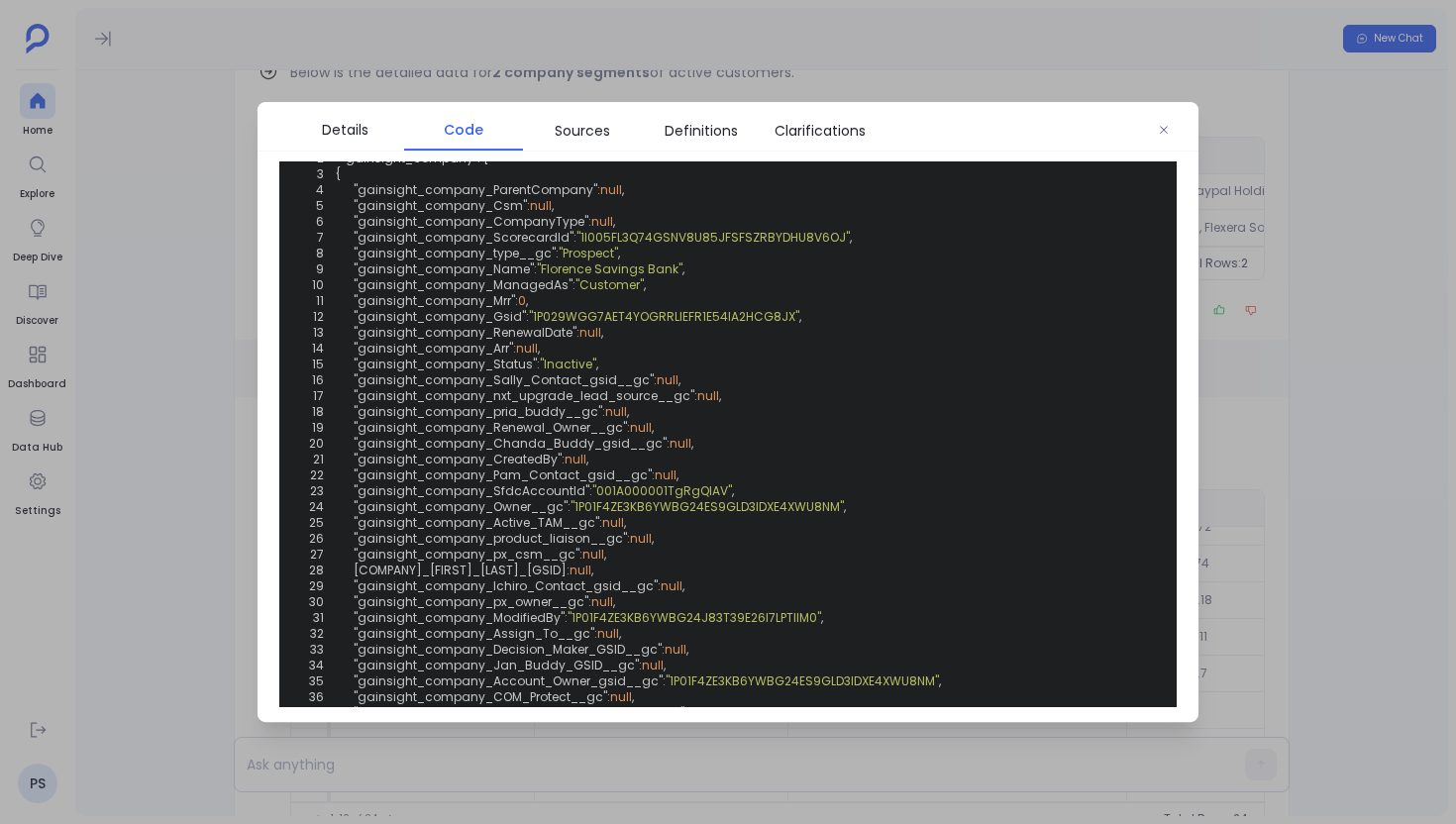 click at bounding box center (728, 412) 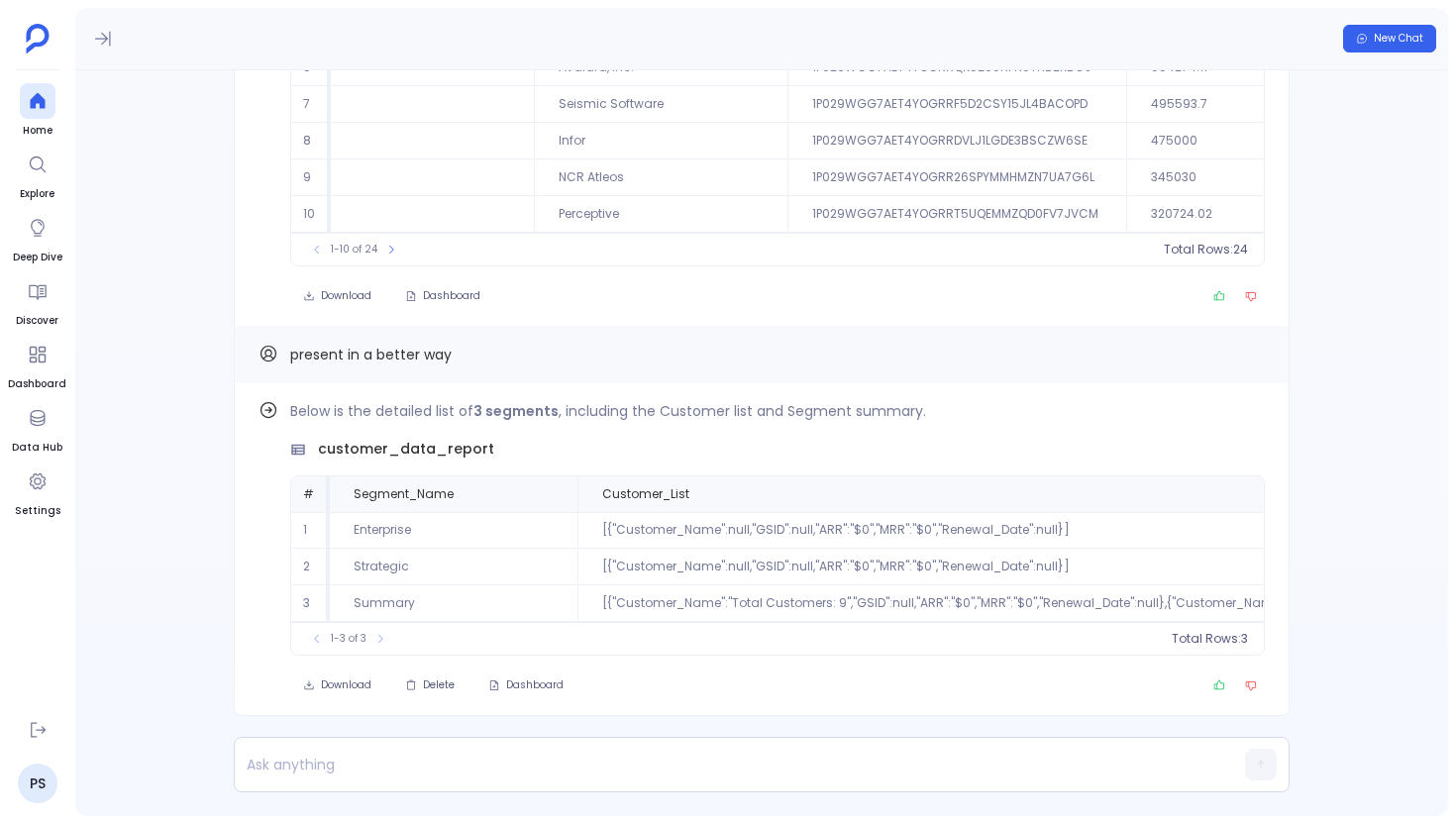 scroll, scrollTop: 0, scrollLeft: 0, axis: both 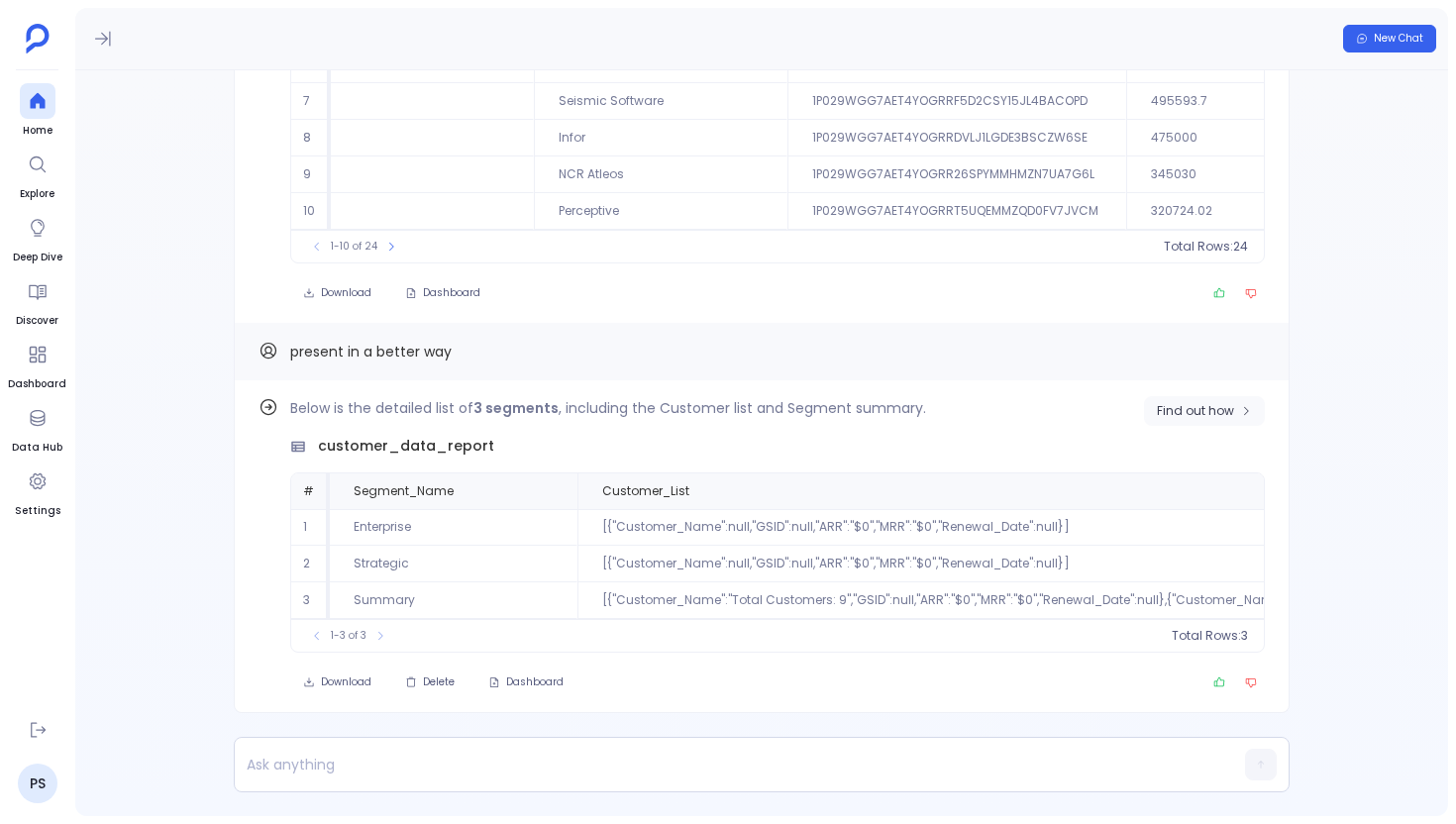 click on "Find out how" at bounding box center [1196, 411] 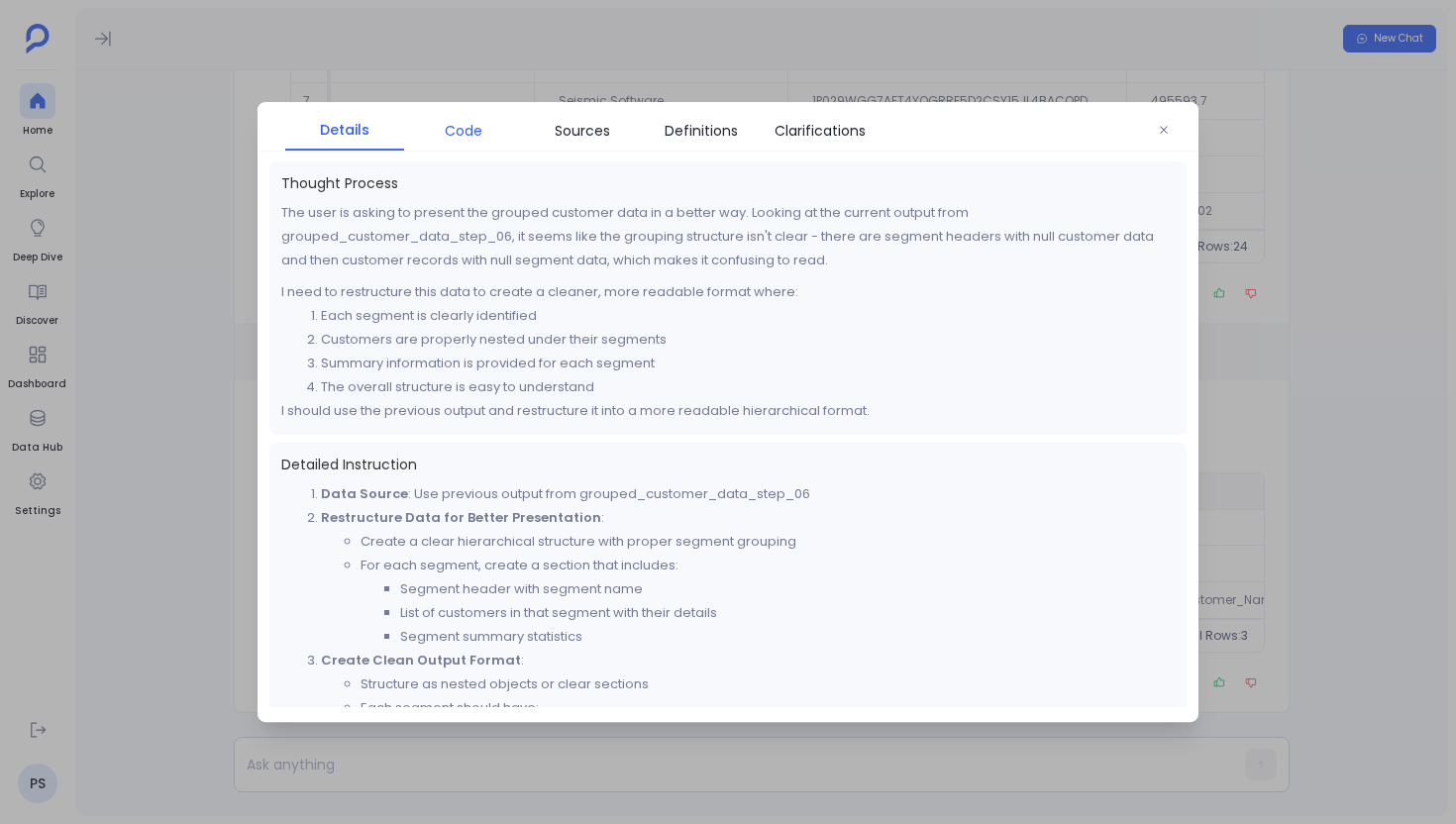 click on "Code" at bounding box center [464, 131] 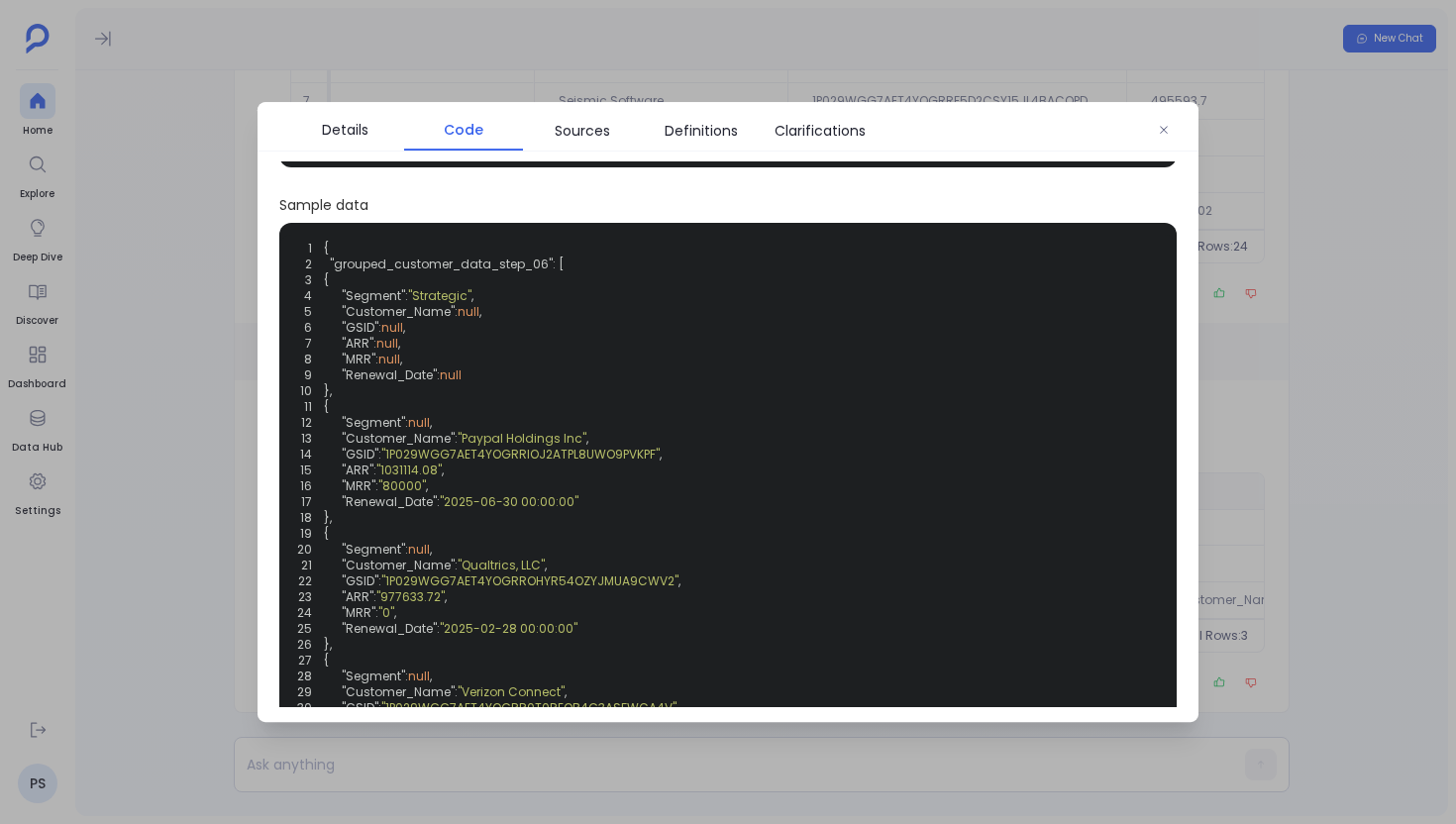 scroll, scrollTop: 316, scrollLeft: 0, axis: vertical 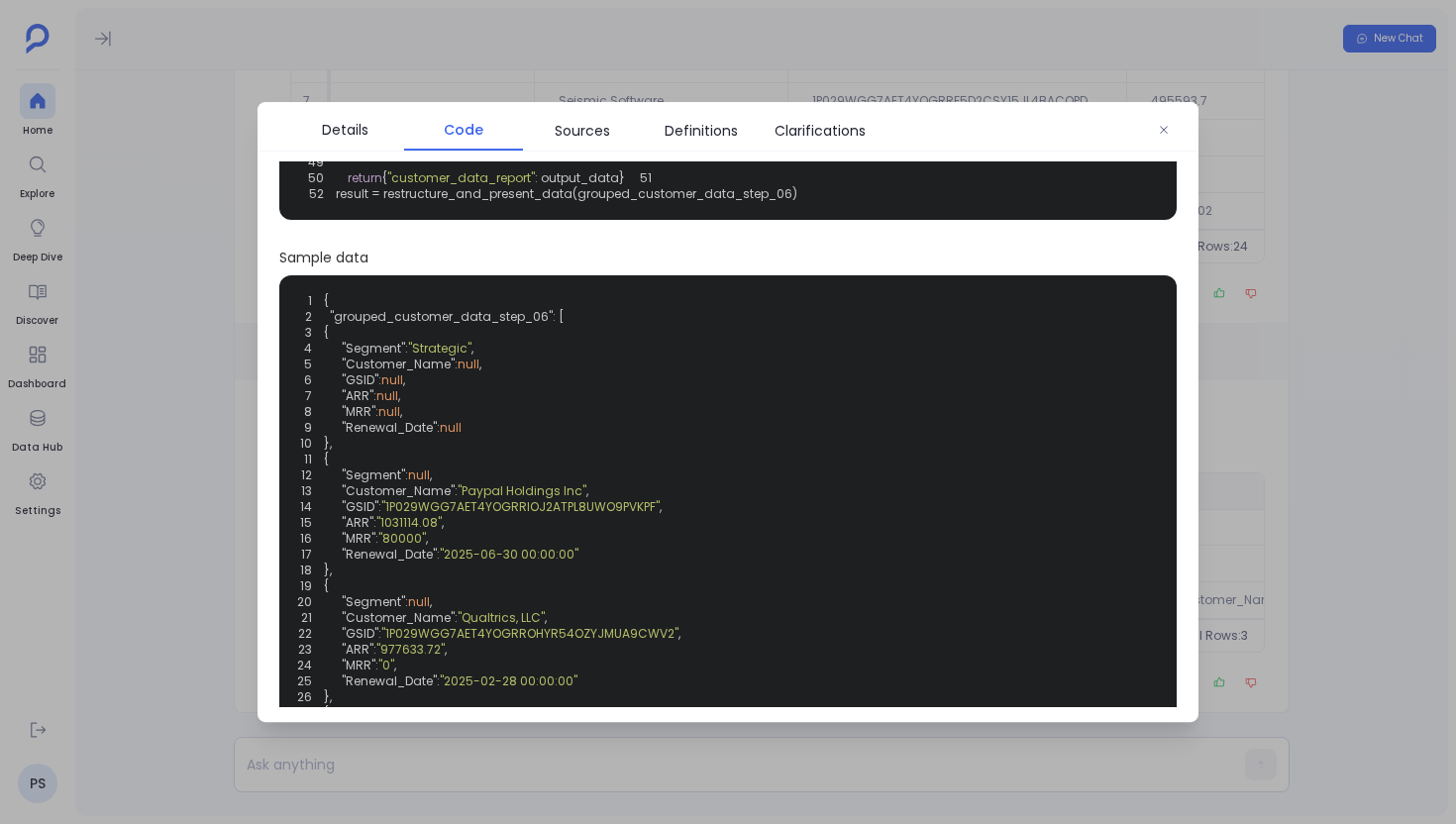 click at bounding box center (728, 412) 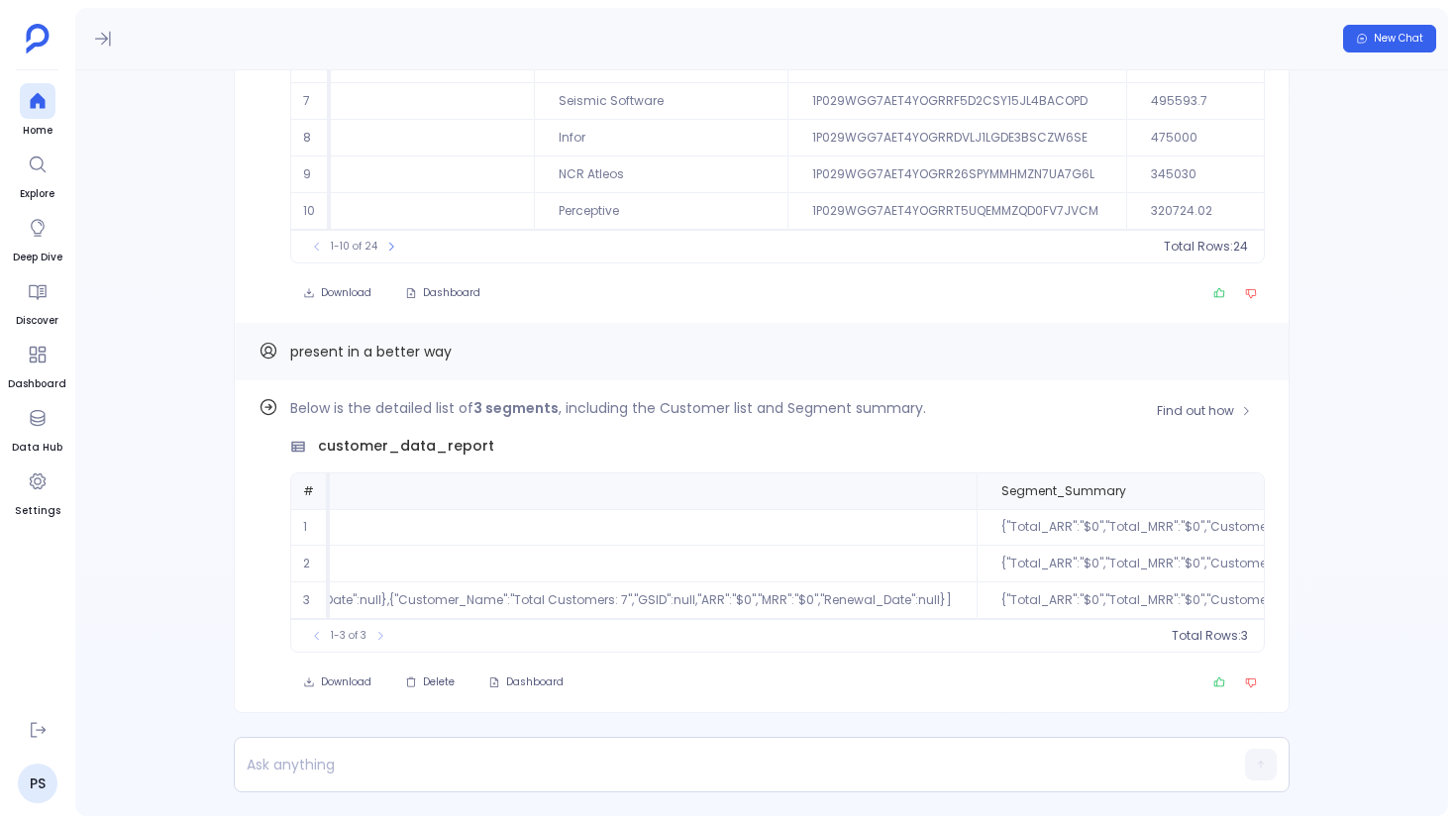 scroll, scrollTop: 0, scrollLeft: 822, axis: horizontal 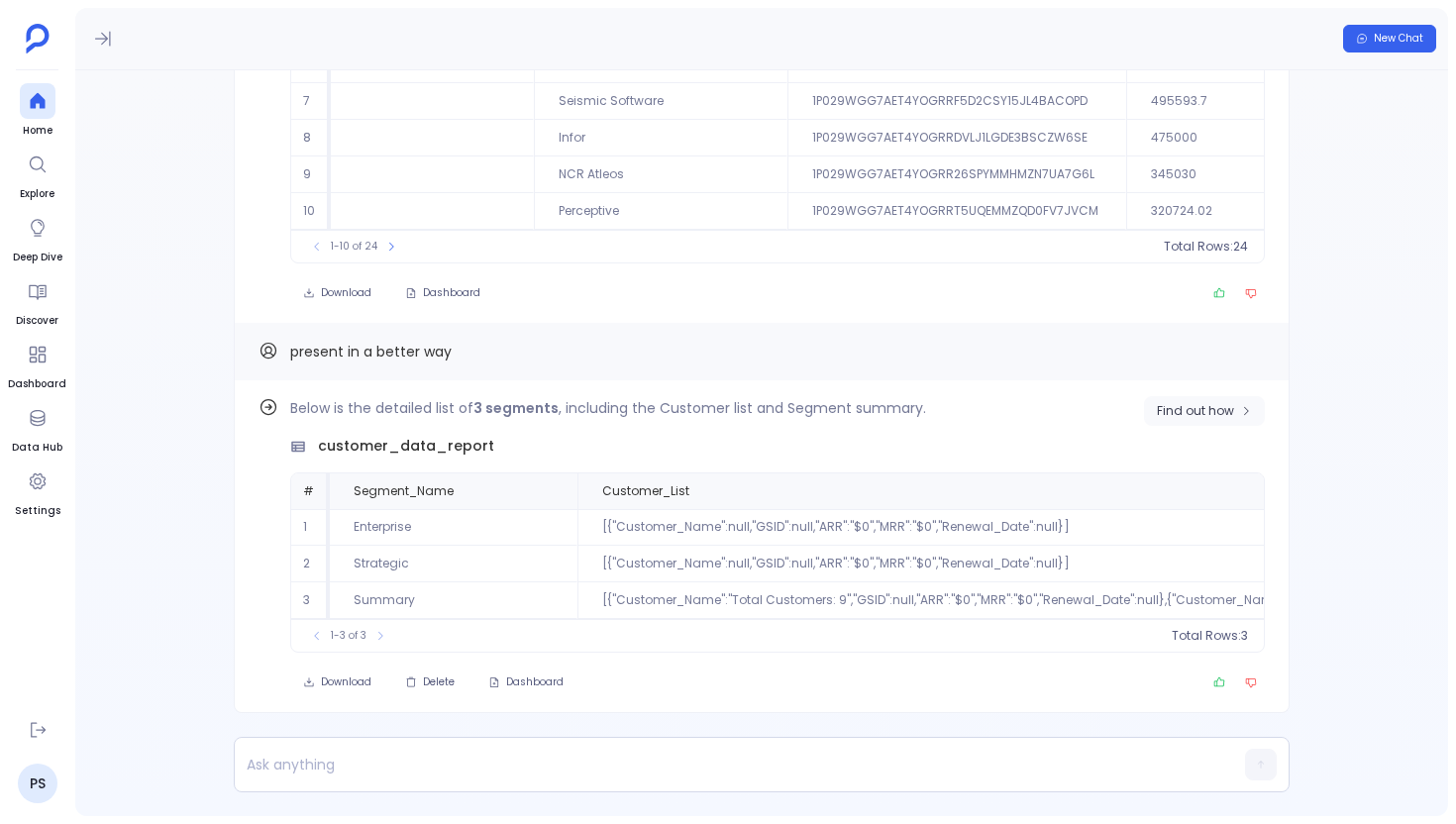 click on "Find out how" at bounding box center [1196, 411] 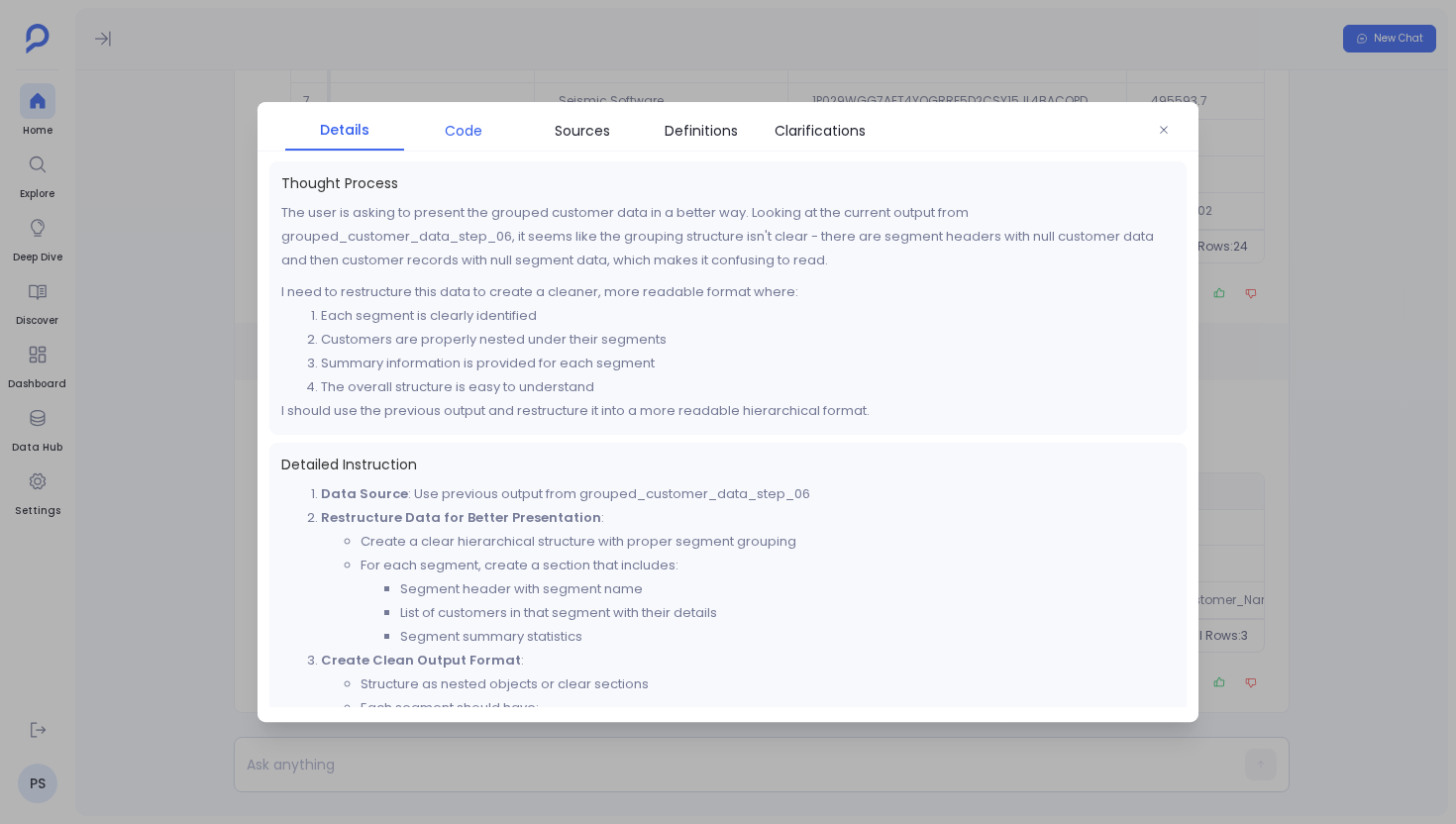 click on "Code" at bounding box center [464, 131] 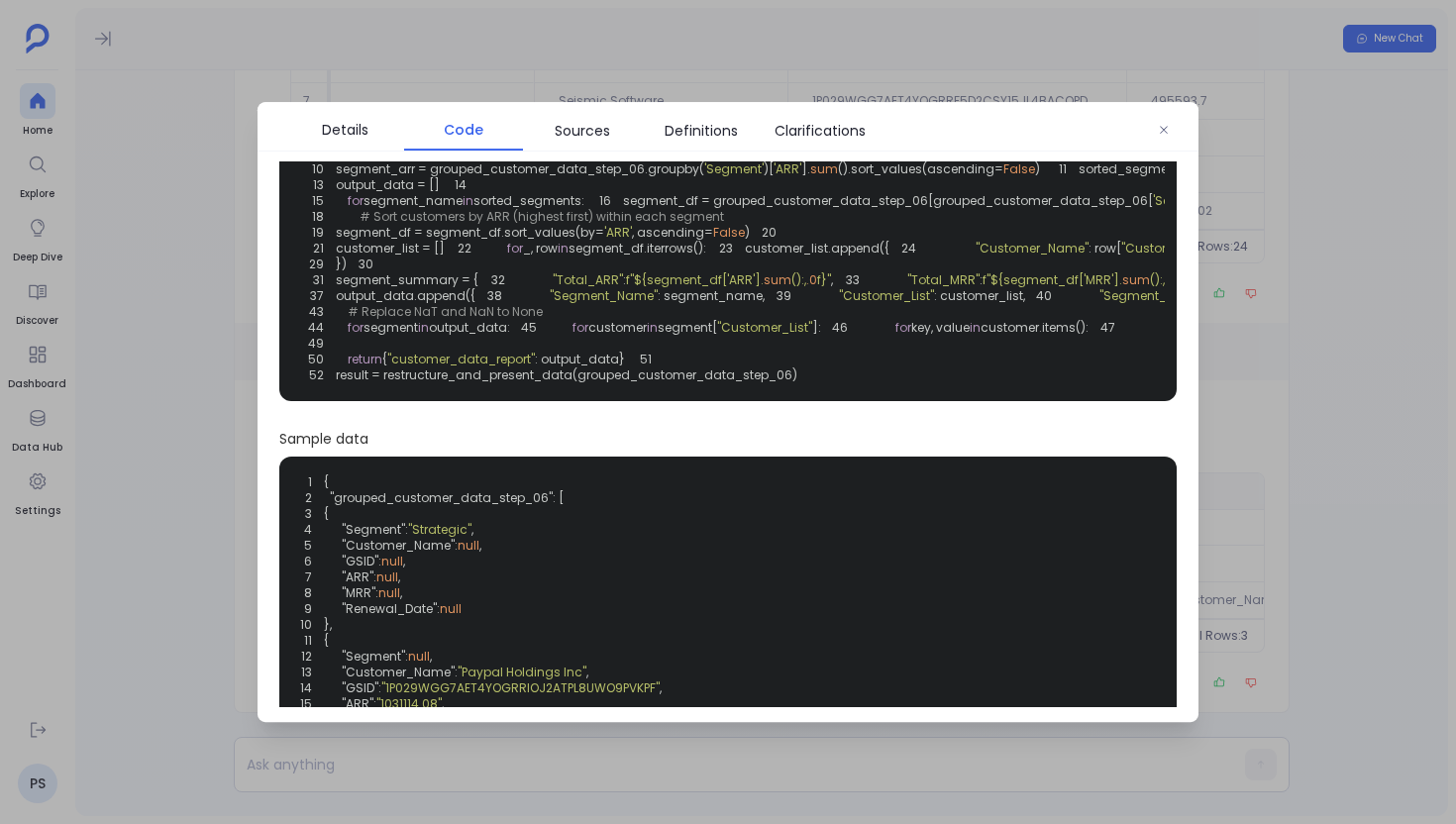 scroll, scrollTop: 142, scrollLeft: 0, axis: vertical 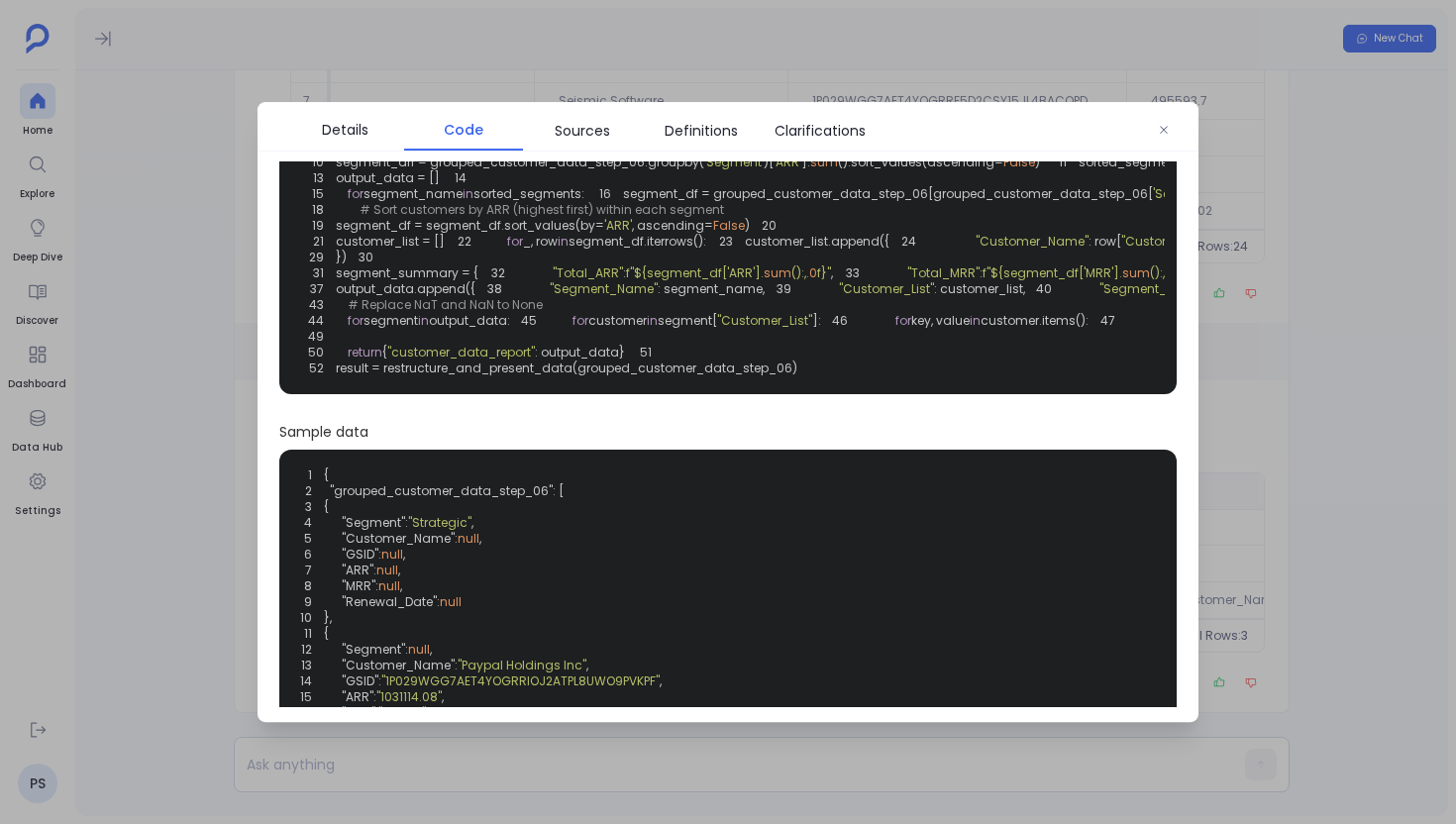 click at bounding box center [728, 412] 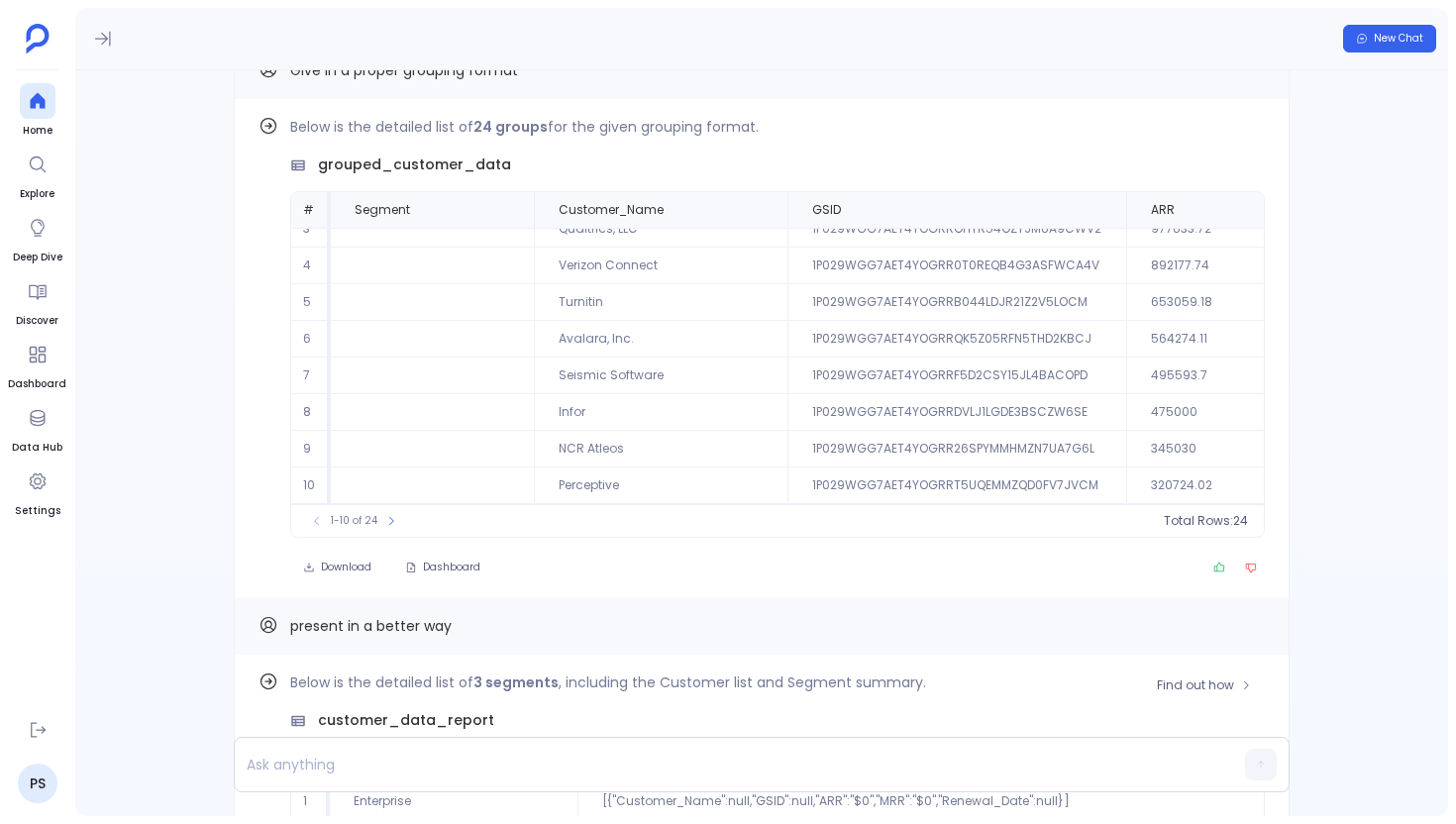 scroll, scrollTop: -346, scrollLeft: 0, axis: vertical 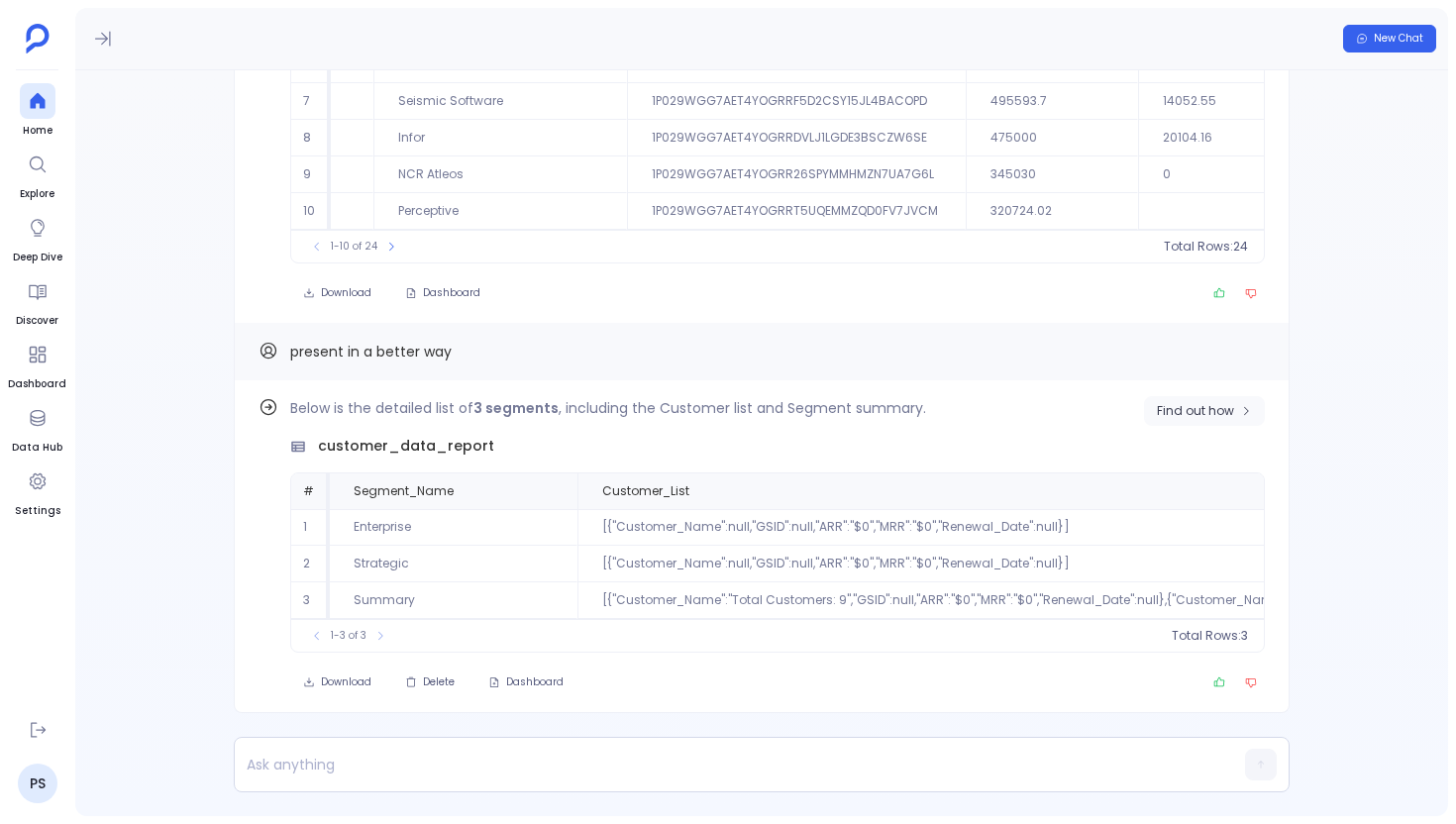 click on "Find out how" at bounding box center (1196, 411) 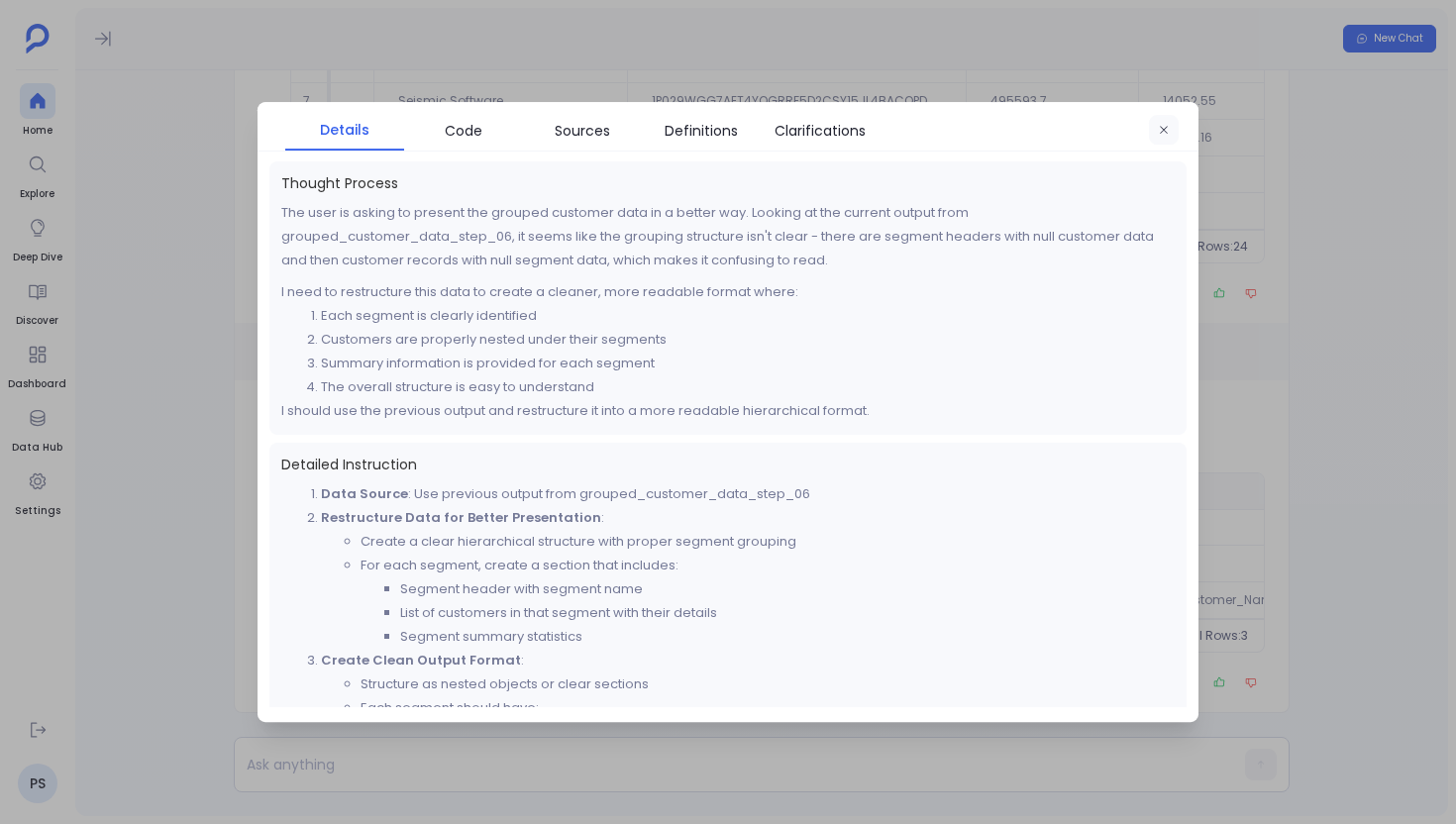 click at bounding box center [1164, 131] 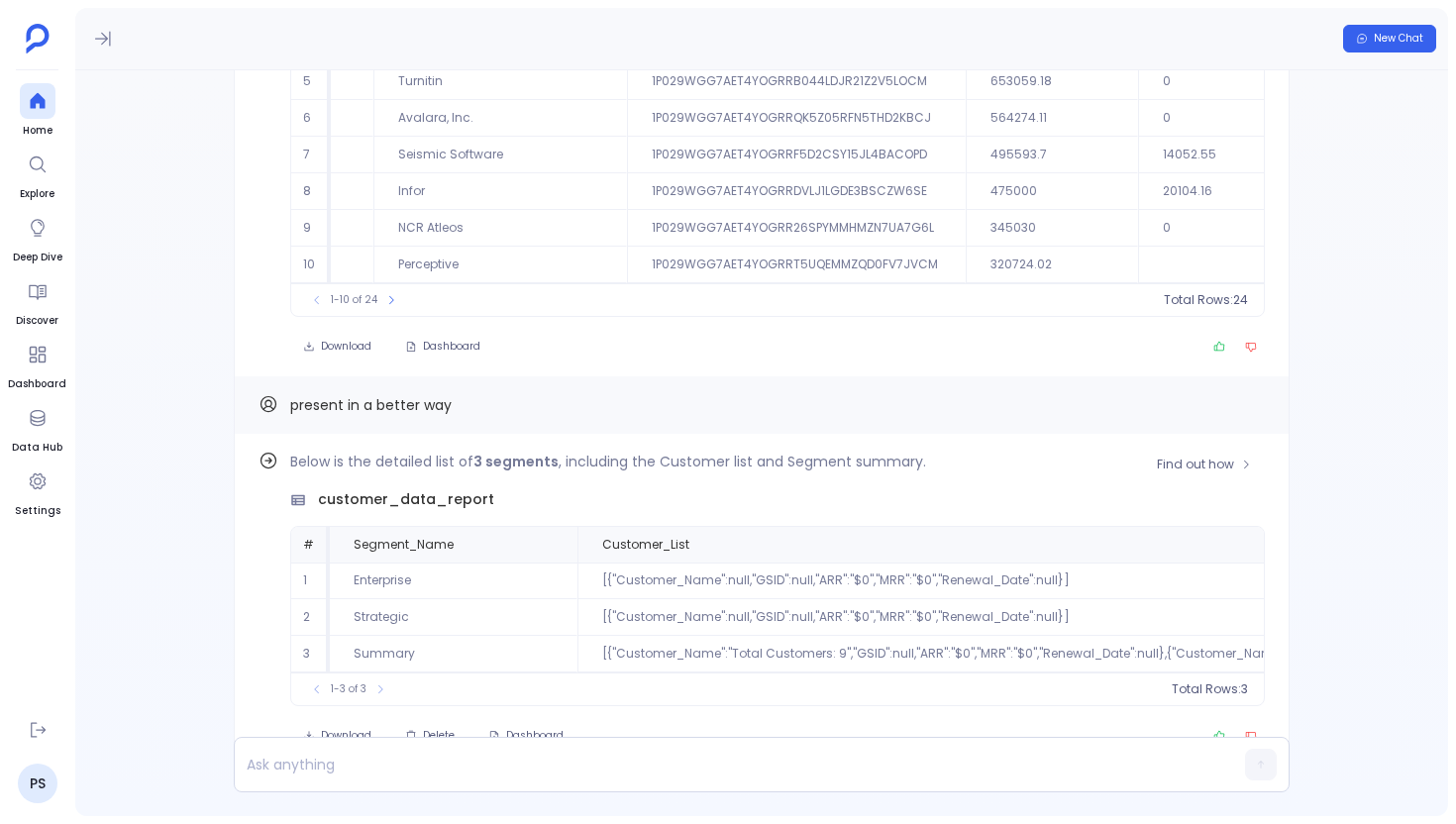 scroll, scrollTop: 0, scrollLeft: 0, axis: both 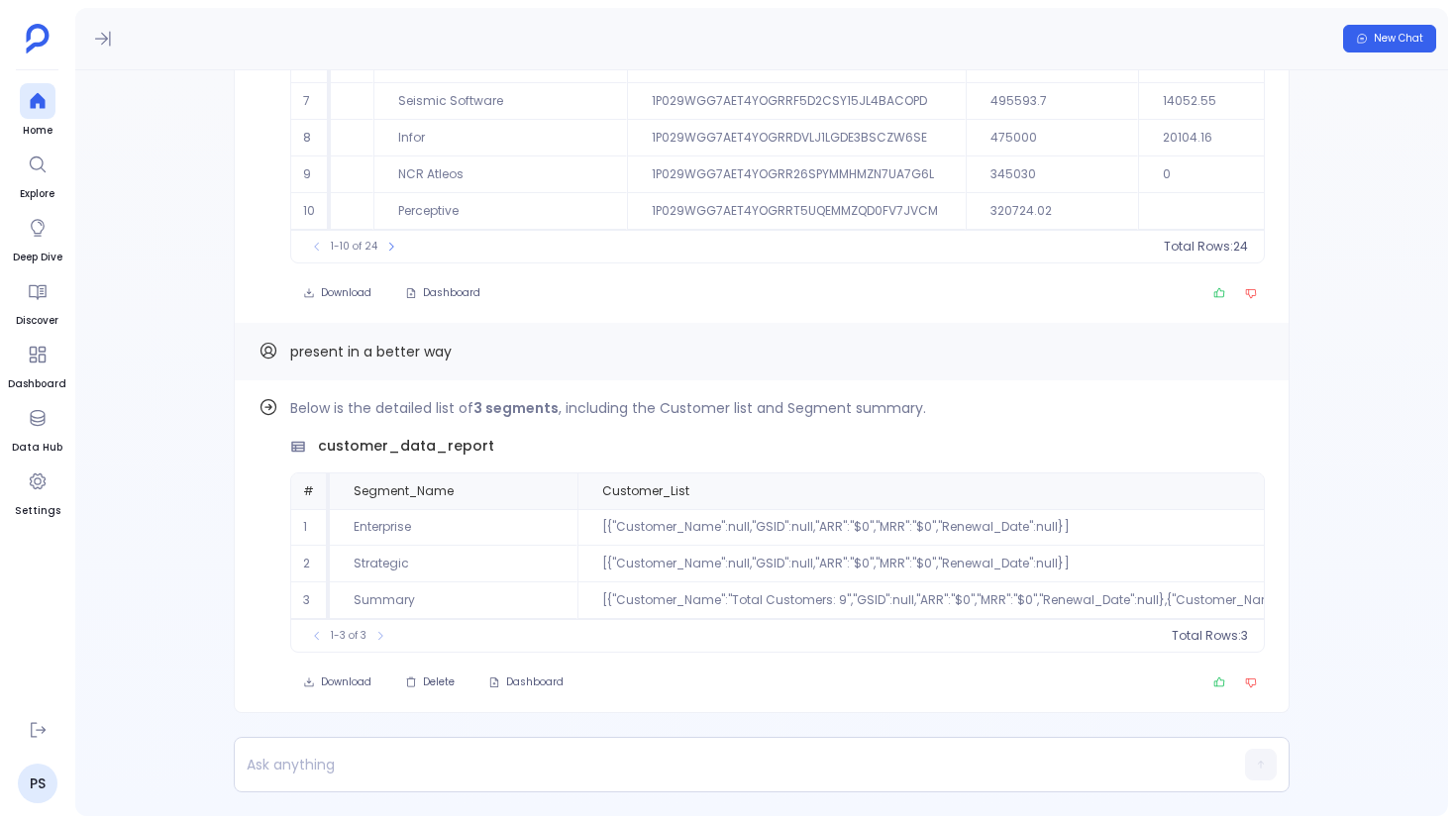 click on "present in a better way" at bounding box center (370, 352) 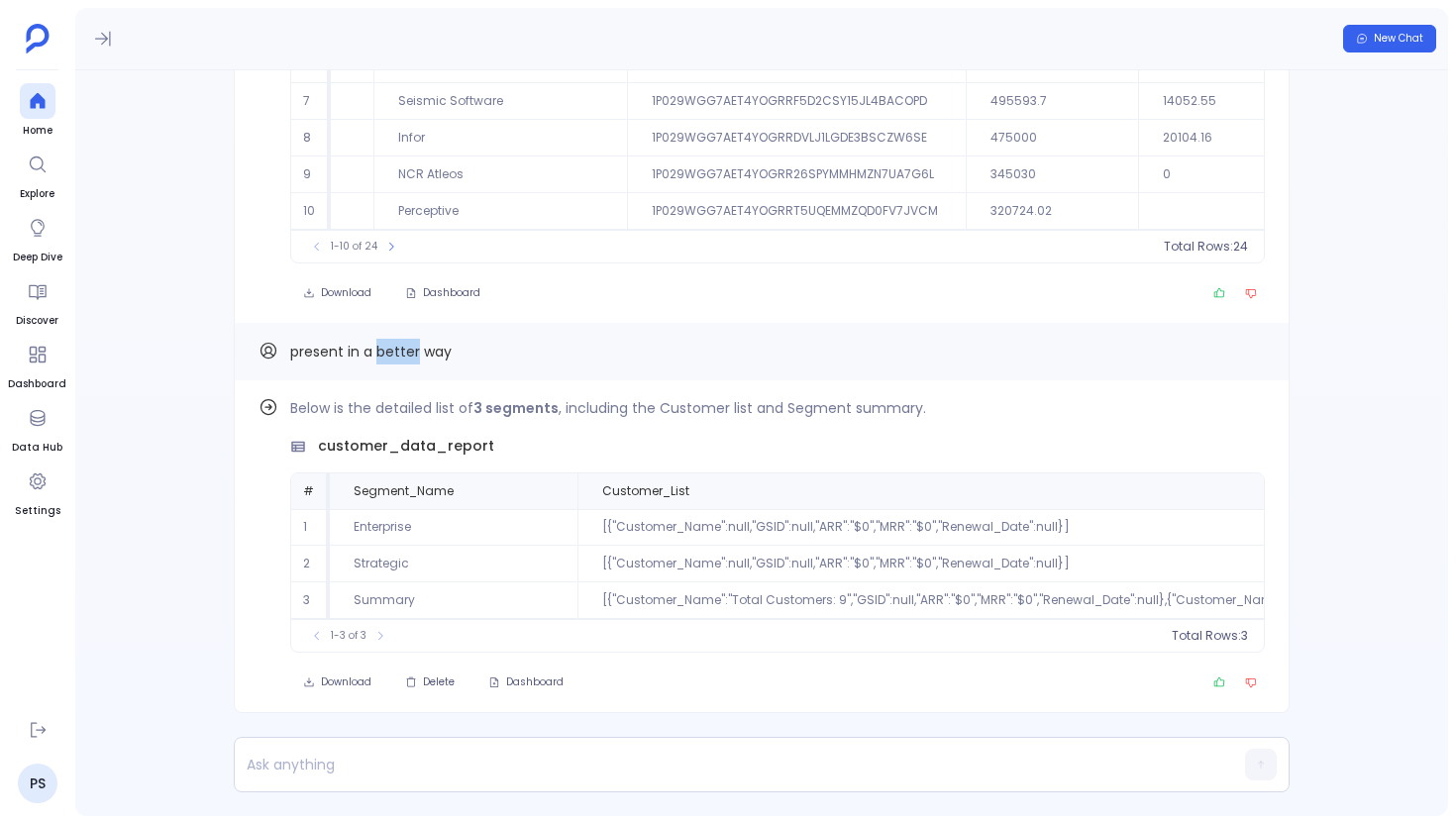 click on "present in a better way" at bounding box center (370, 352) 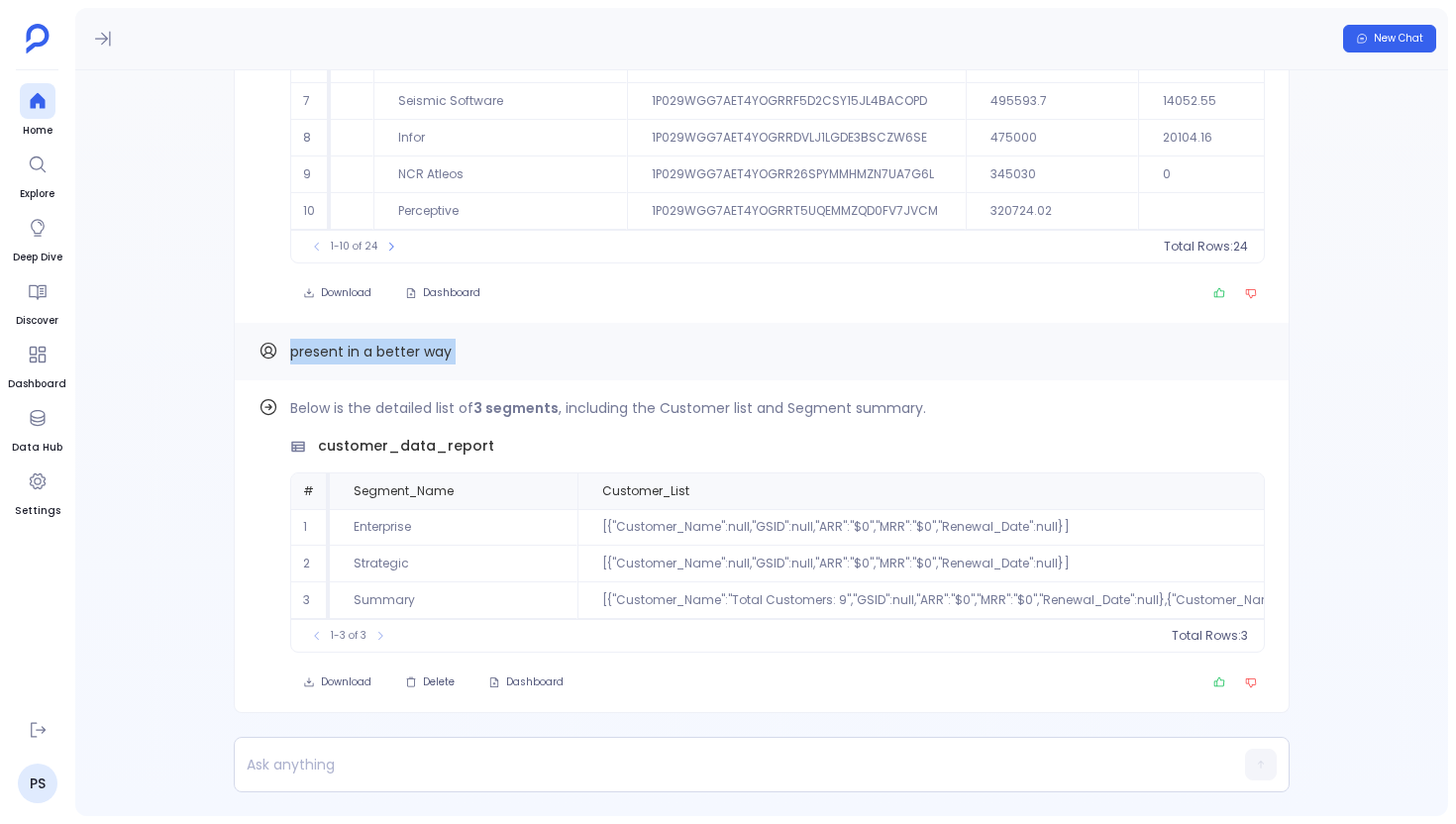 copy on "present in a better way Find out how" 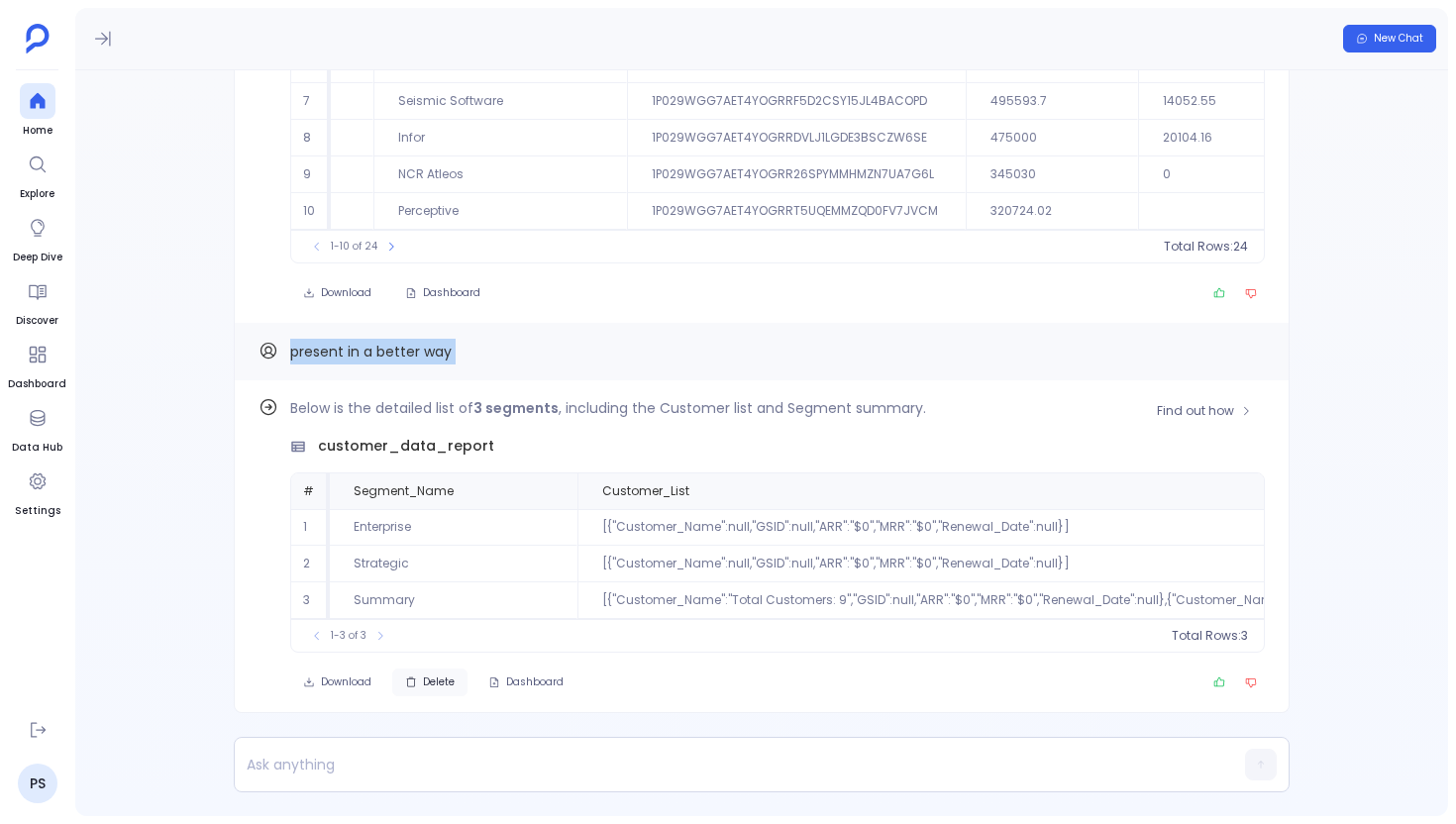 click on "Delete" at bounding box center [337, 682] 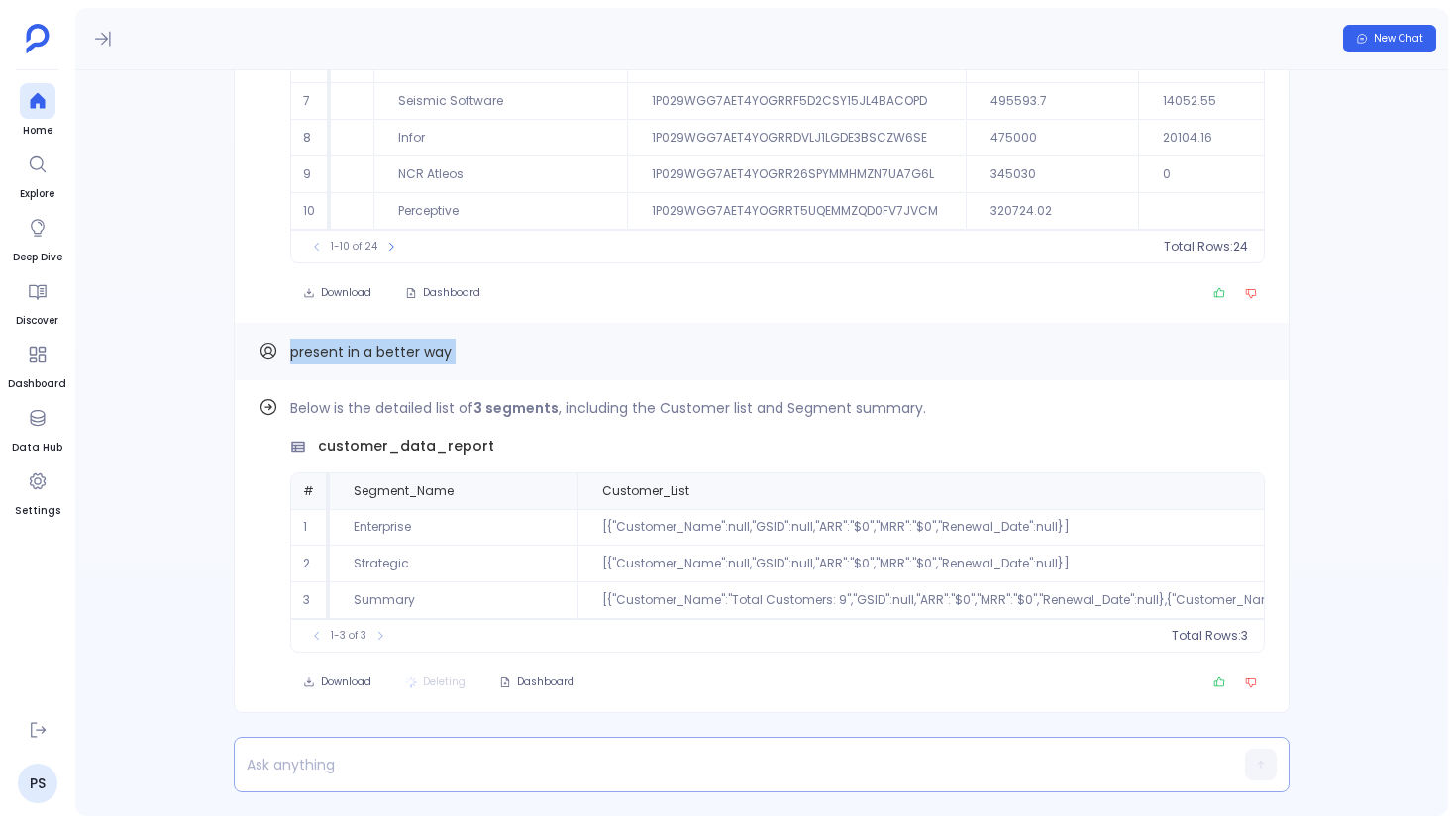 click at bounding box center (723, 765) 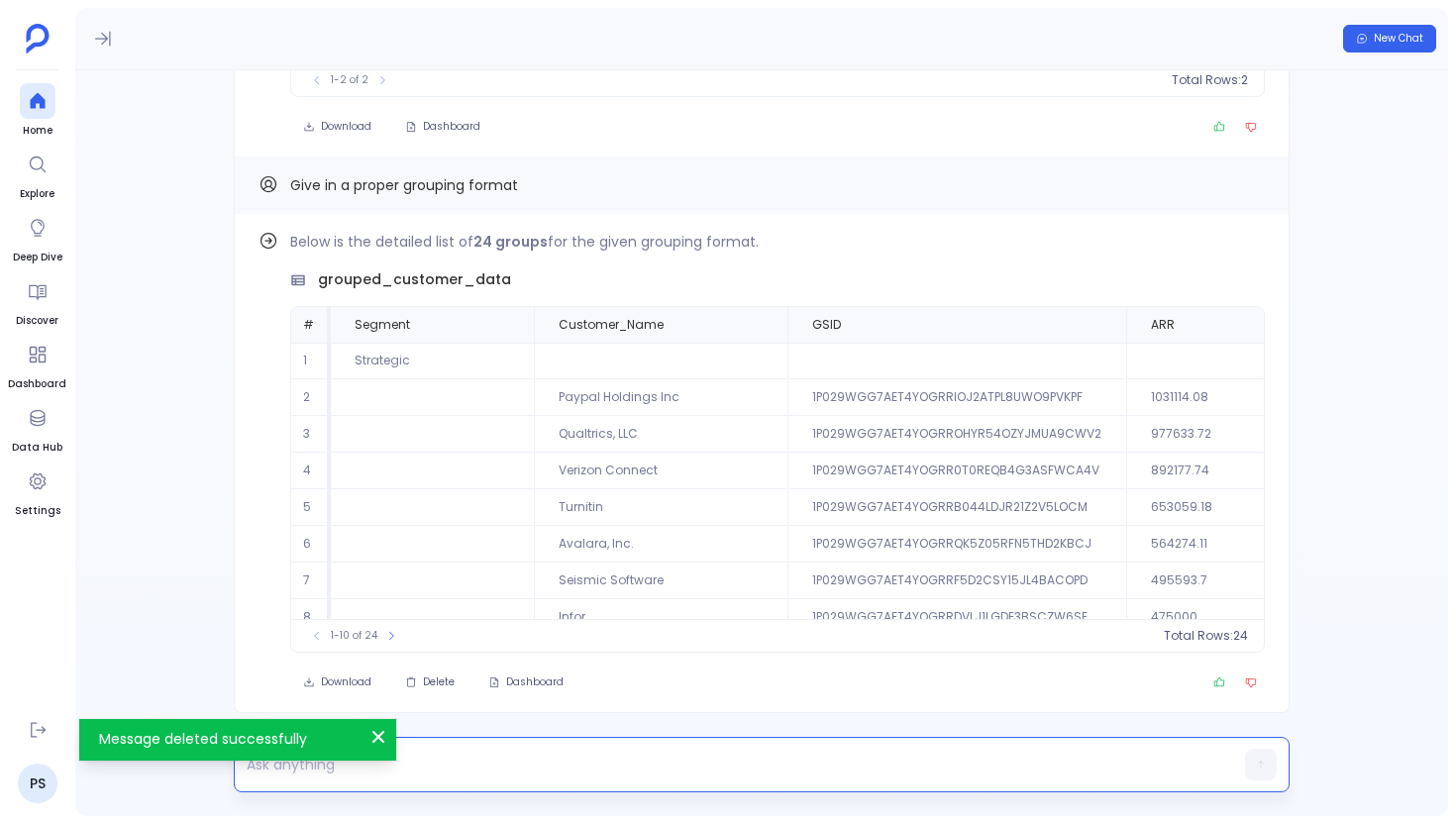 scroll, scrollTop: 0, scrollLeft: 160, axis: horizontal 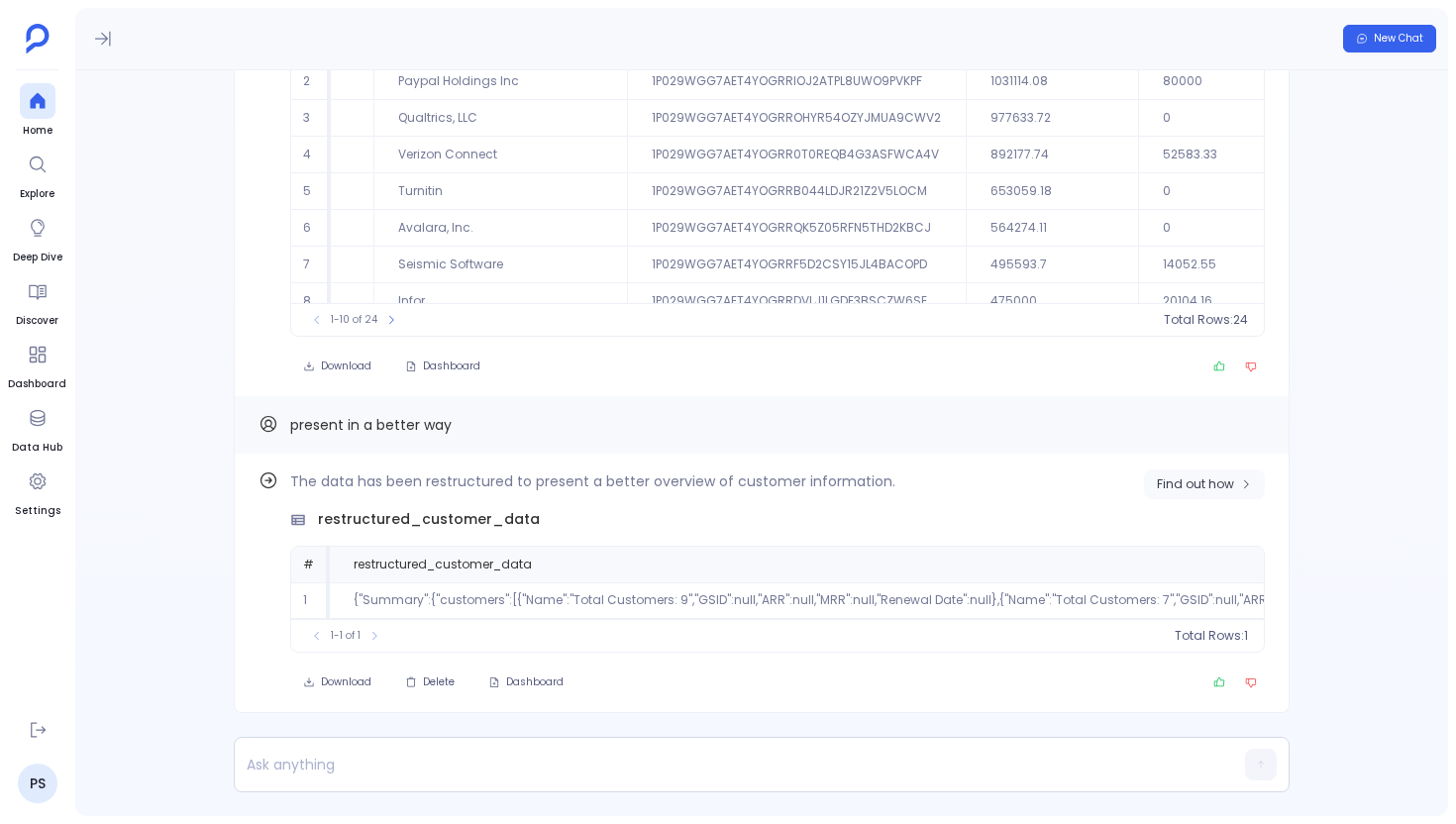click on "Find out how" at bounding box center [1196, 484] 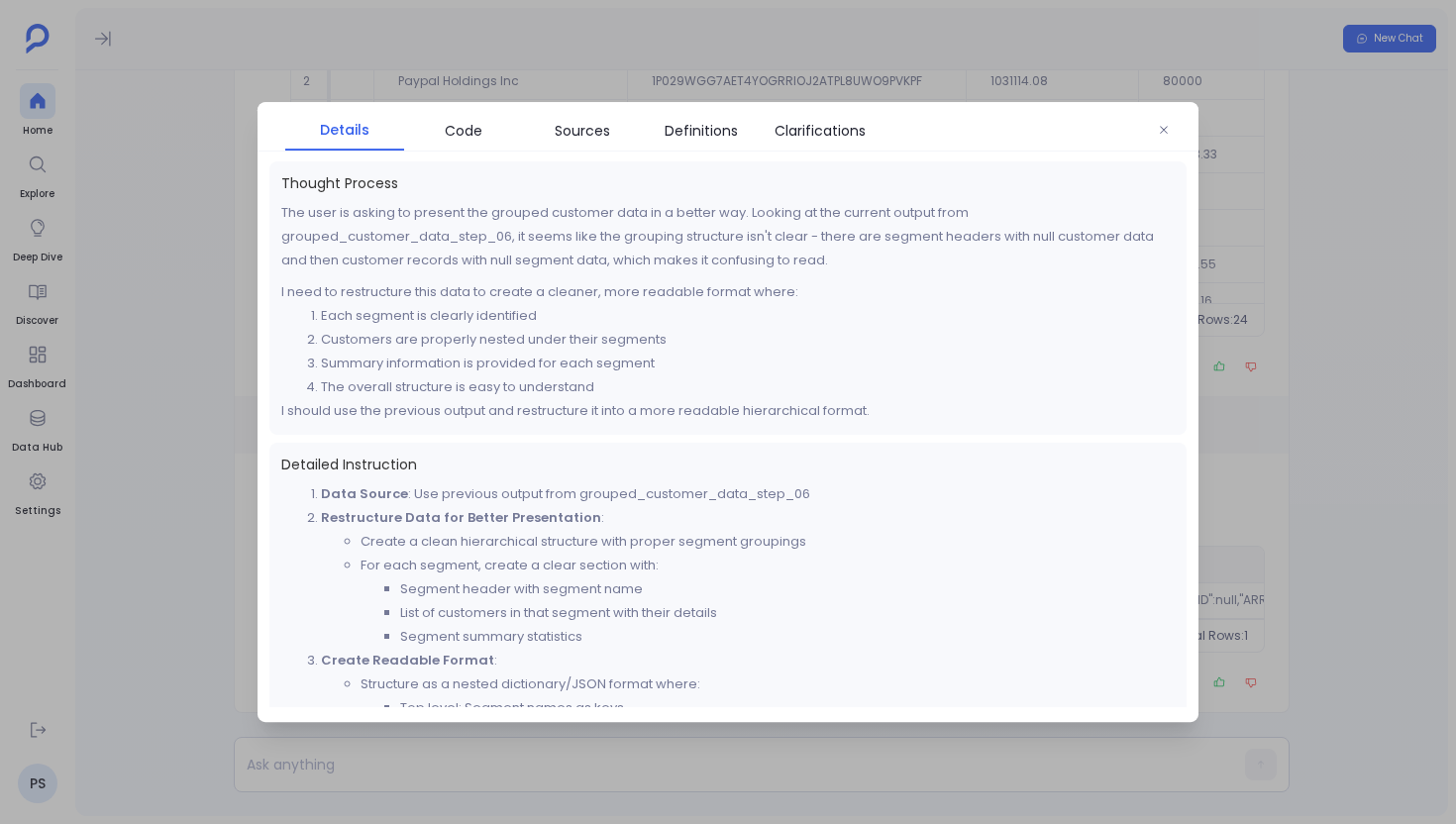 click at bounding box center [728, 412] 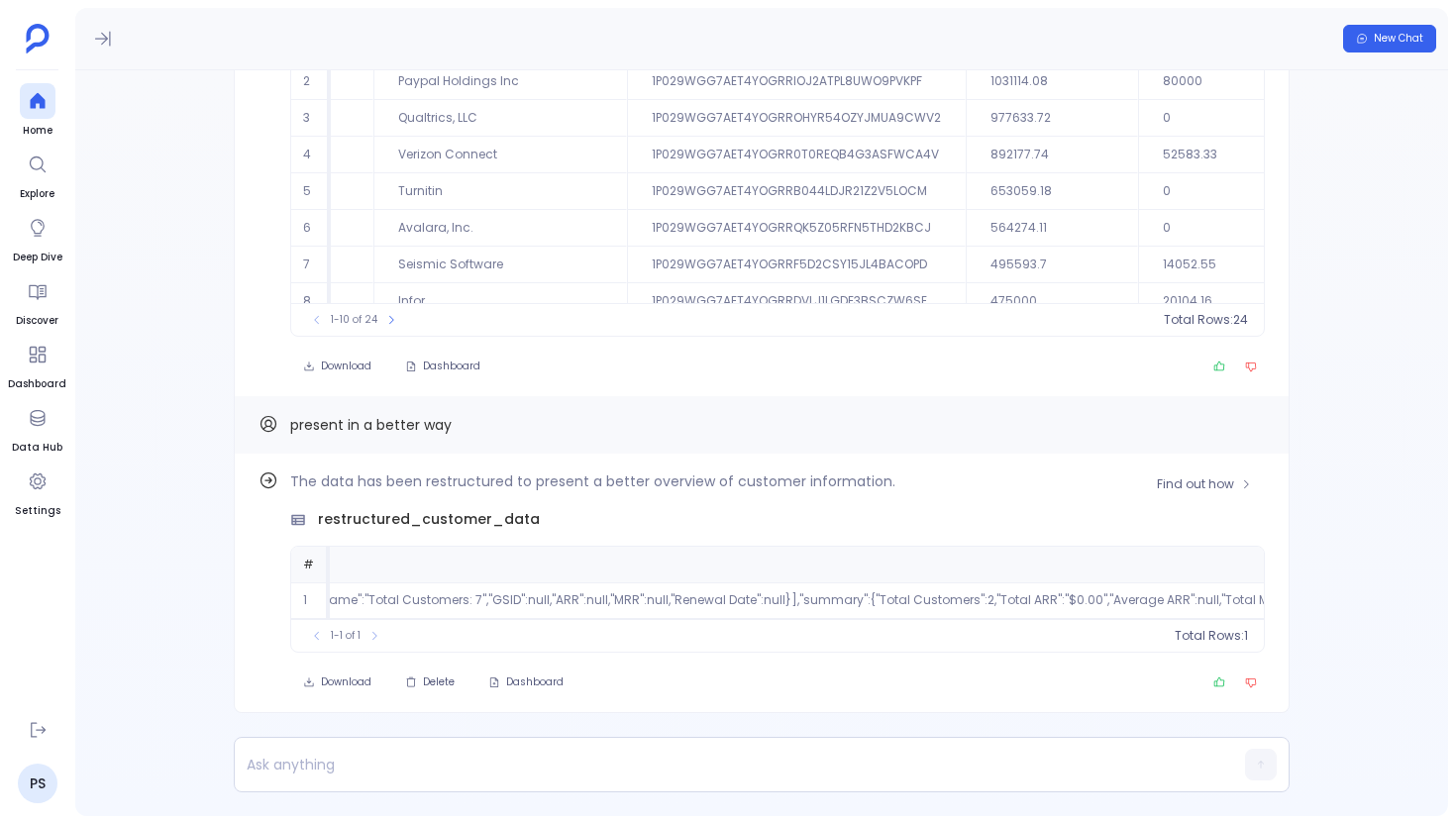 scroll, scrollTop: 0, scrollLeft: 697, axis: horizontal 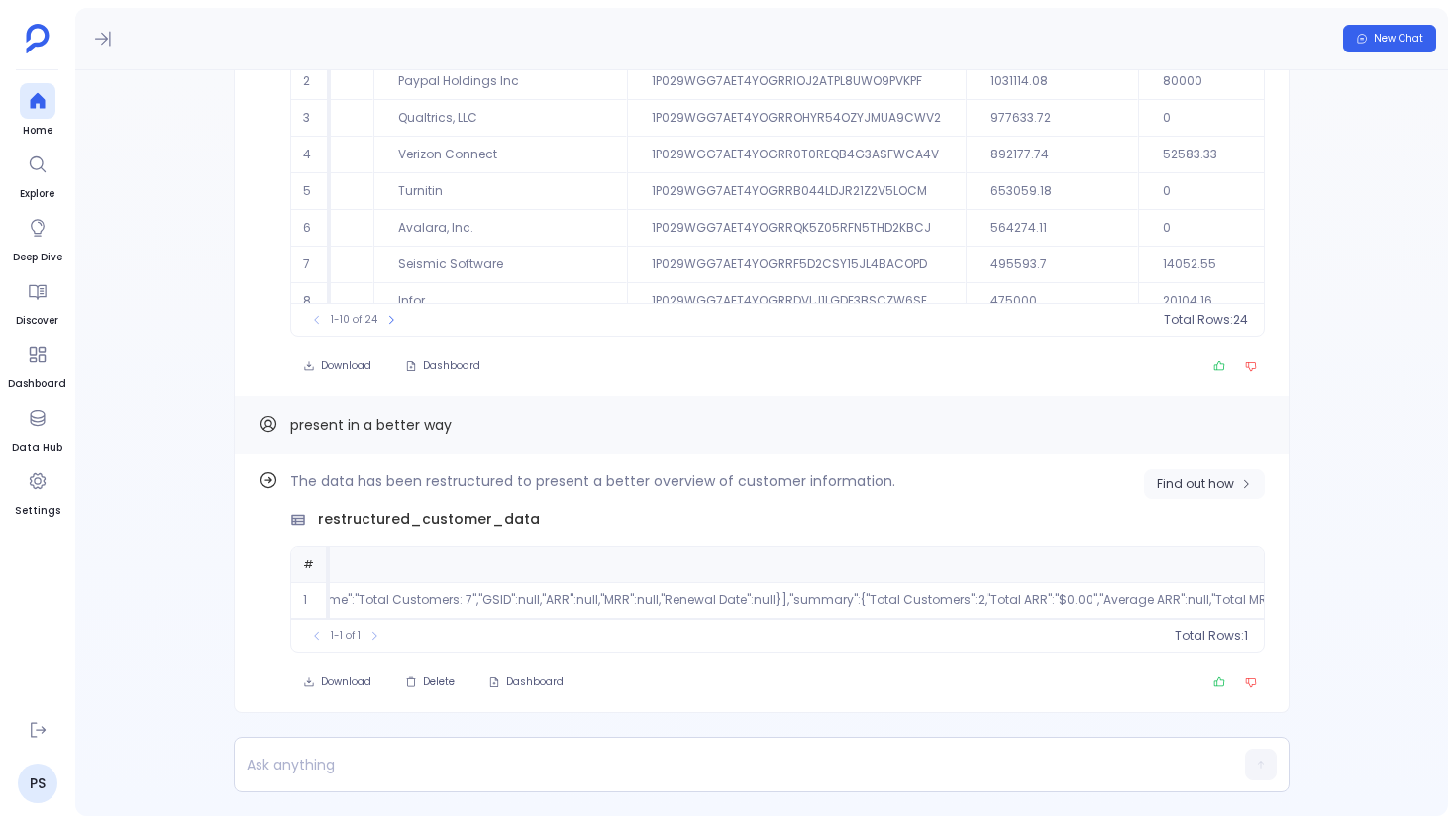 click on "Find out how" at bounding box center [1204, 484] 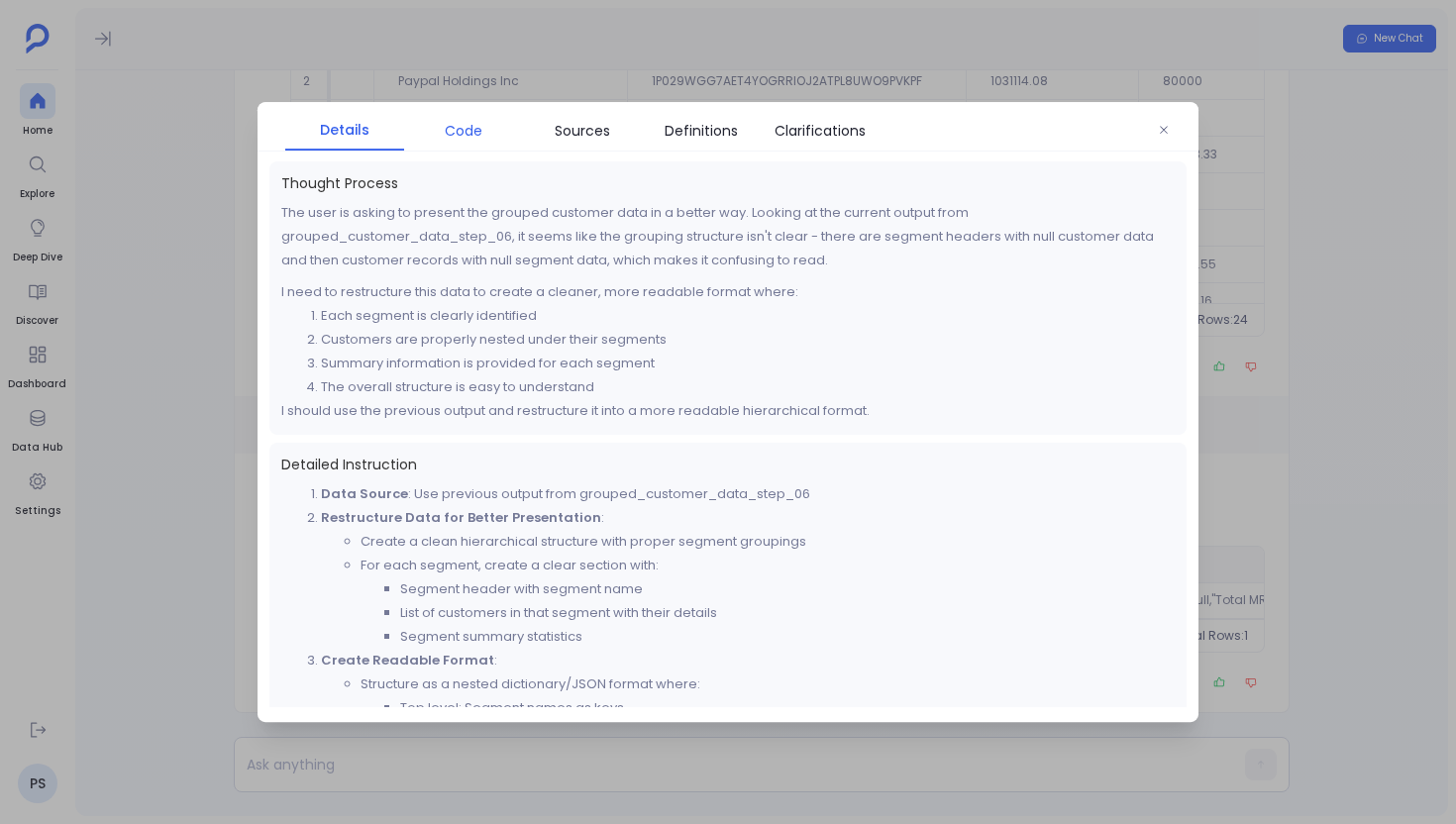 click on "Code" at bounding box center (464, 131) 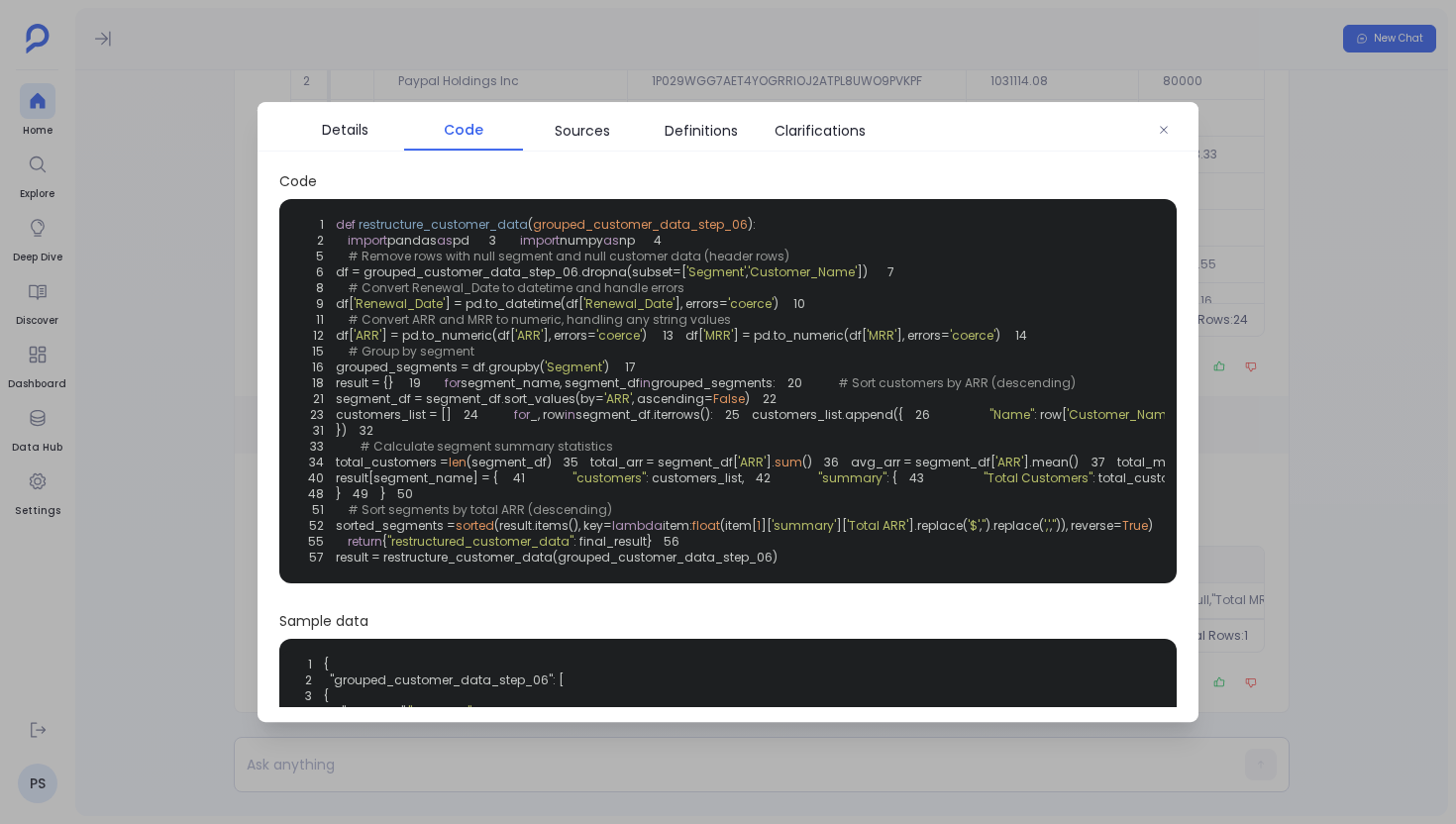 click at bounding box center [728, 412] 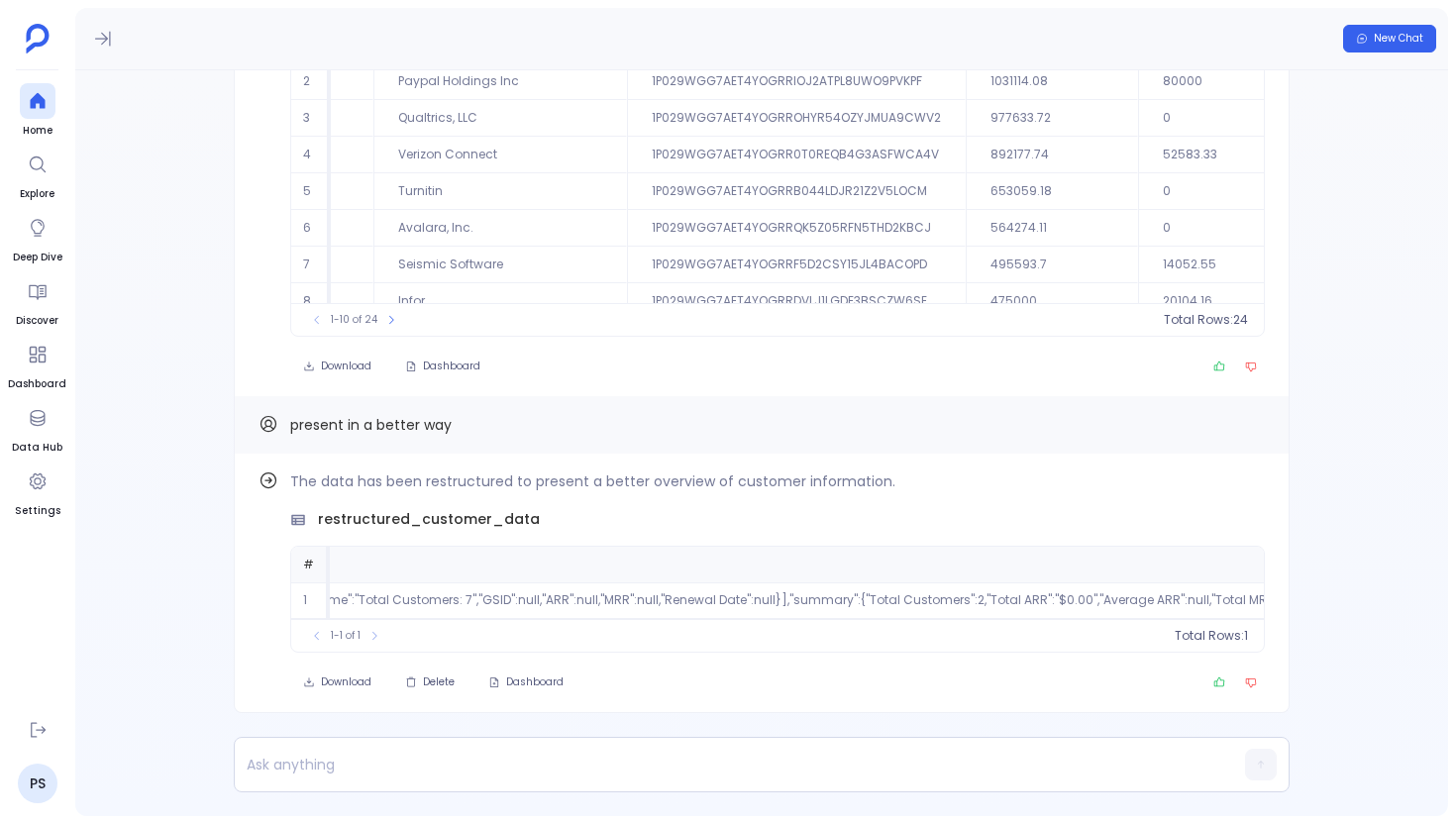 click on "present in a better way" at bounding box center [370, 425] 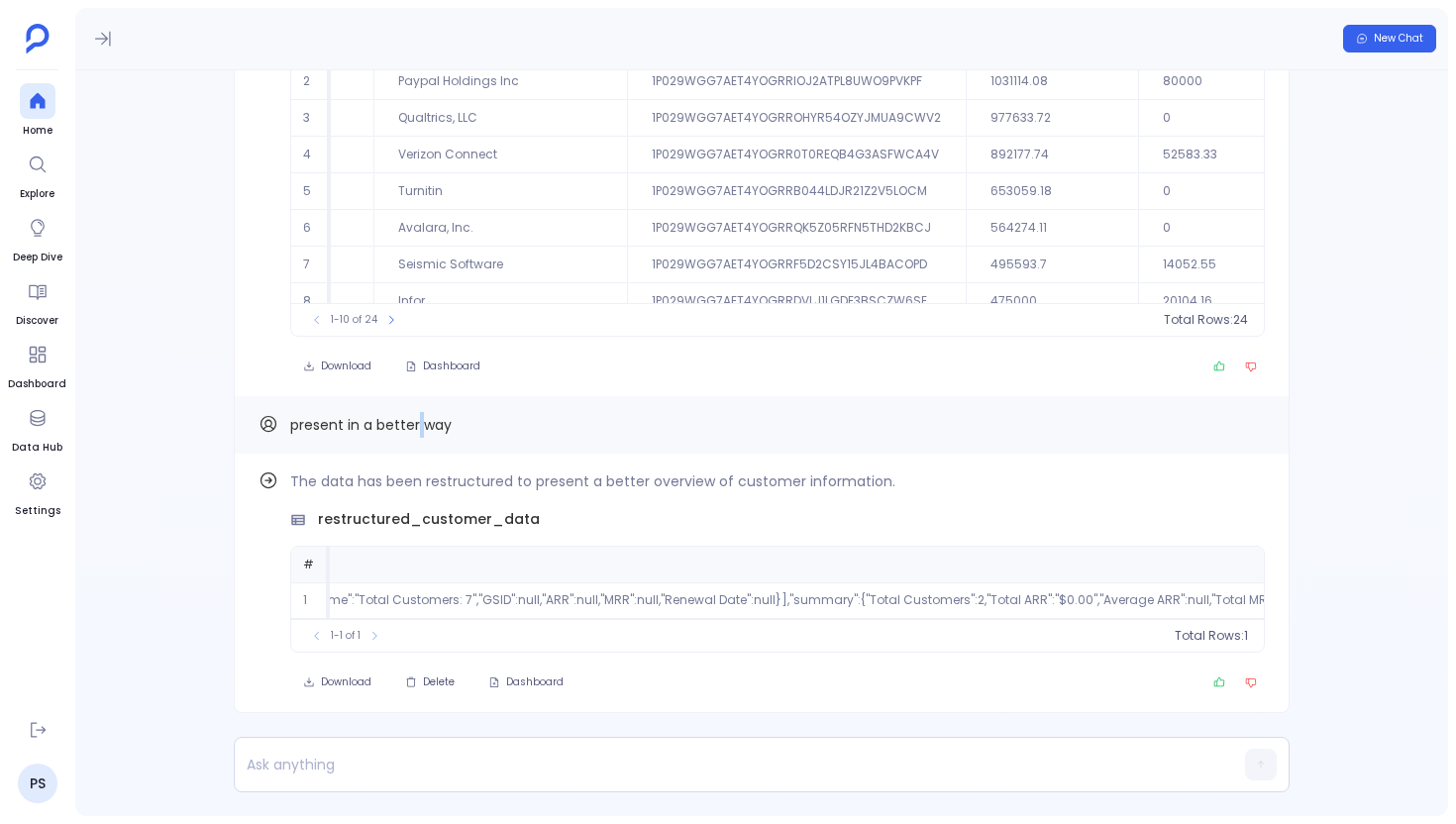 click on "present in a better way" at bounding box center (370, 425) 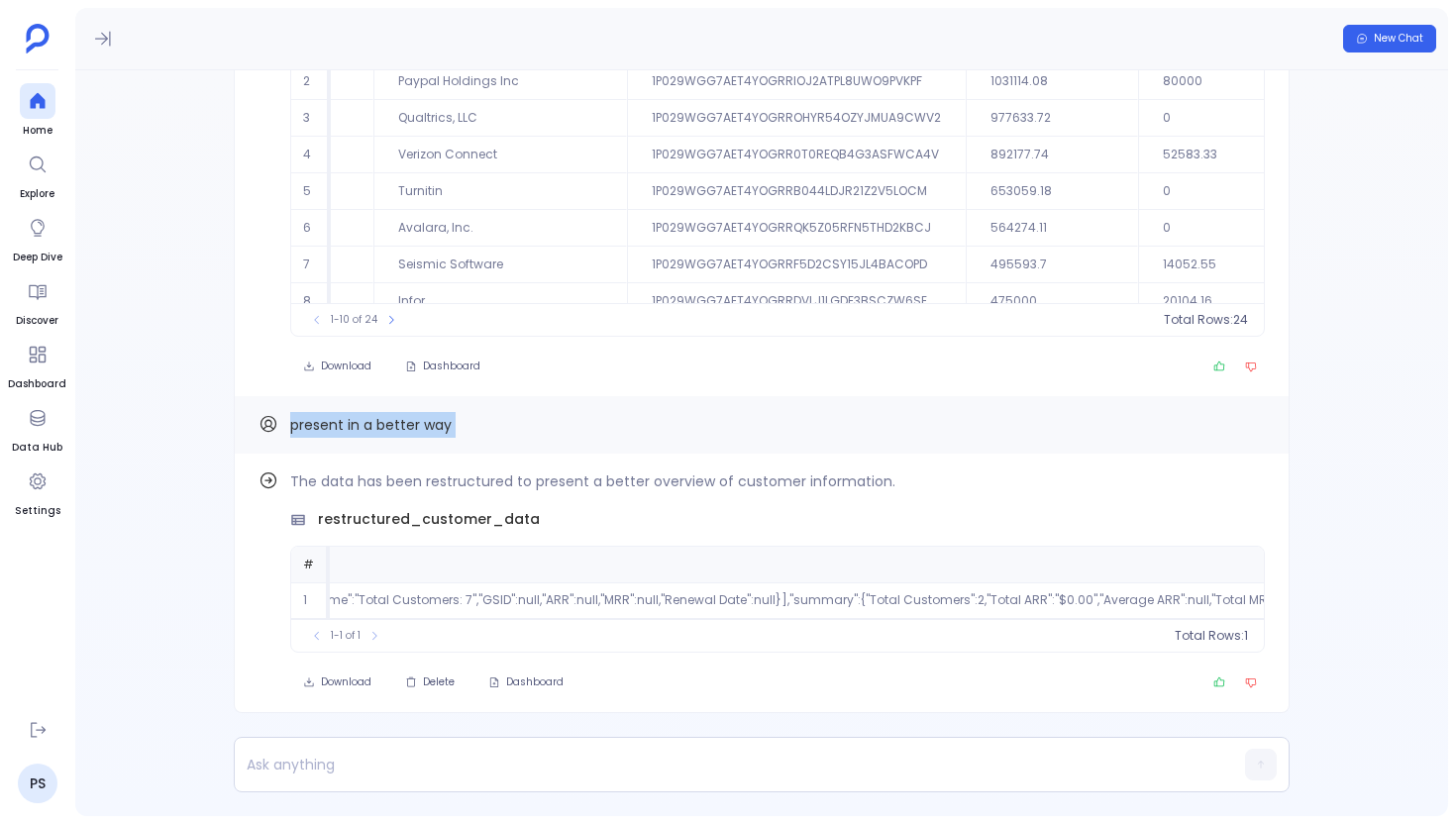 copy on "present in a better way Find out how" 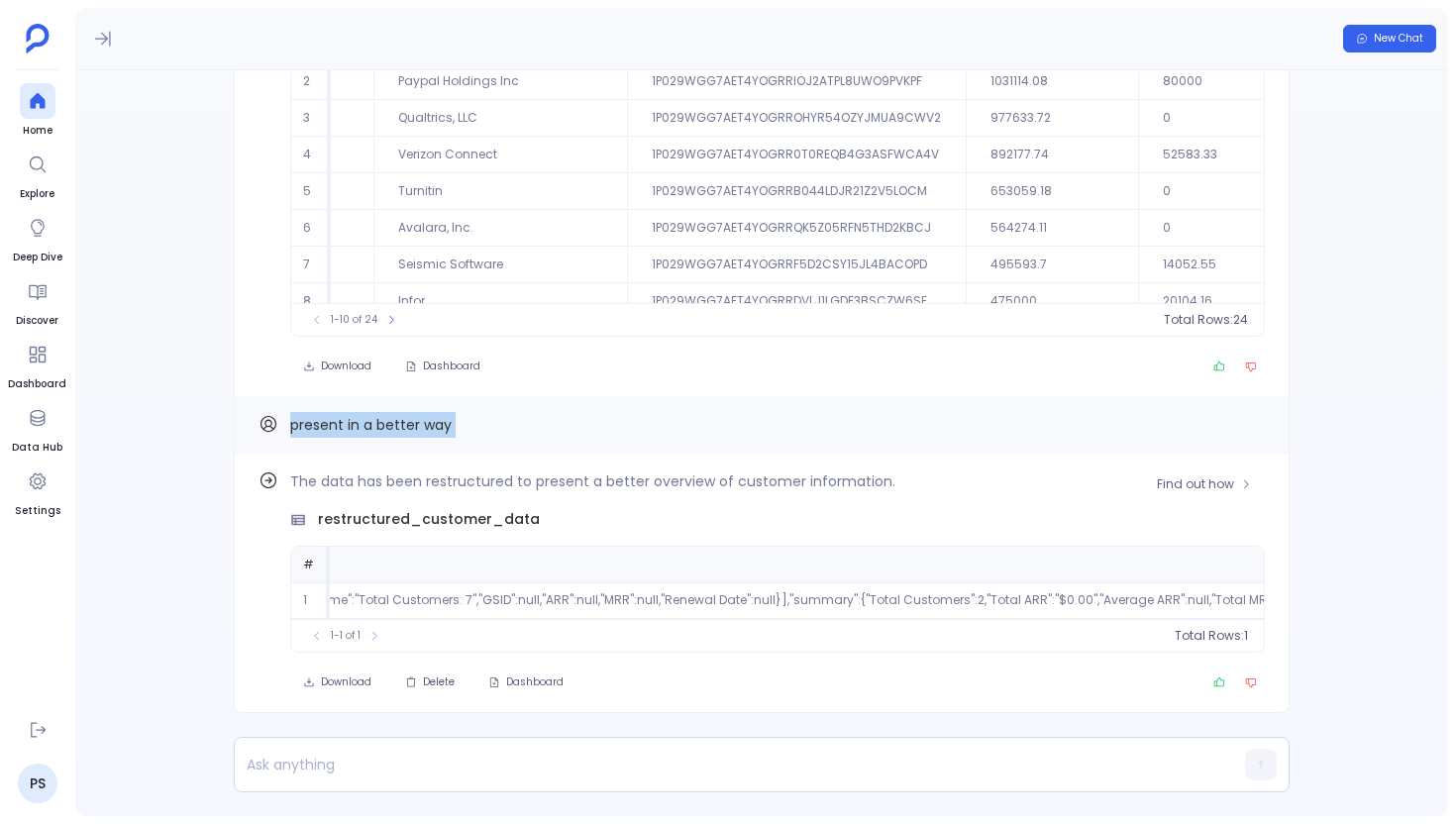 scroll, scrollTop: -29, scrollLeft: 0, axis: vertical 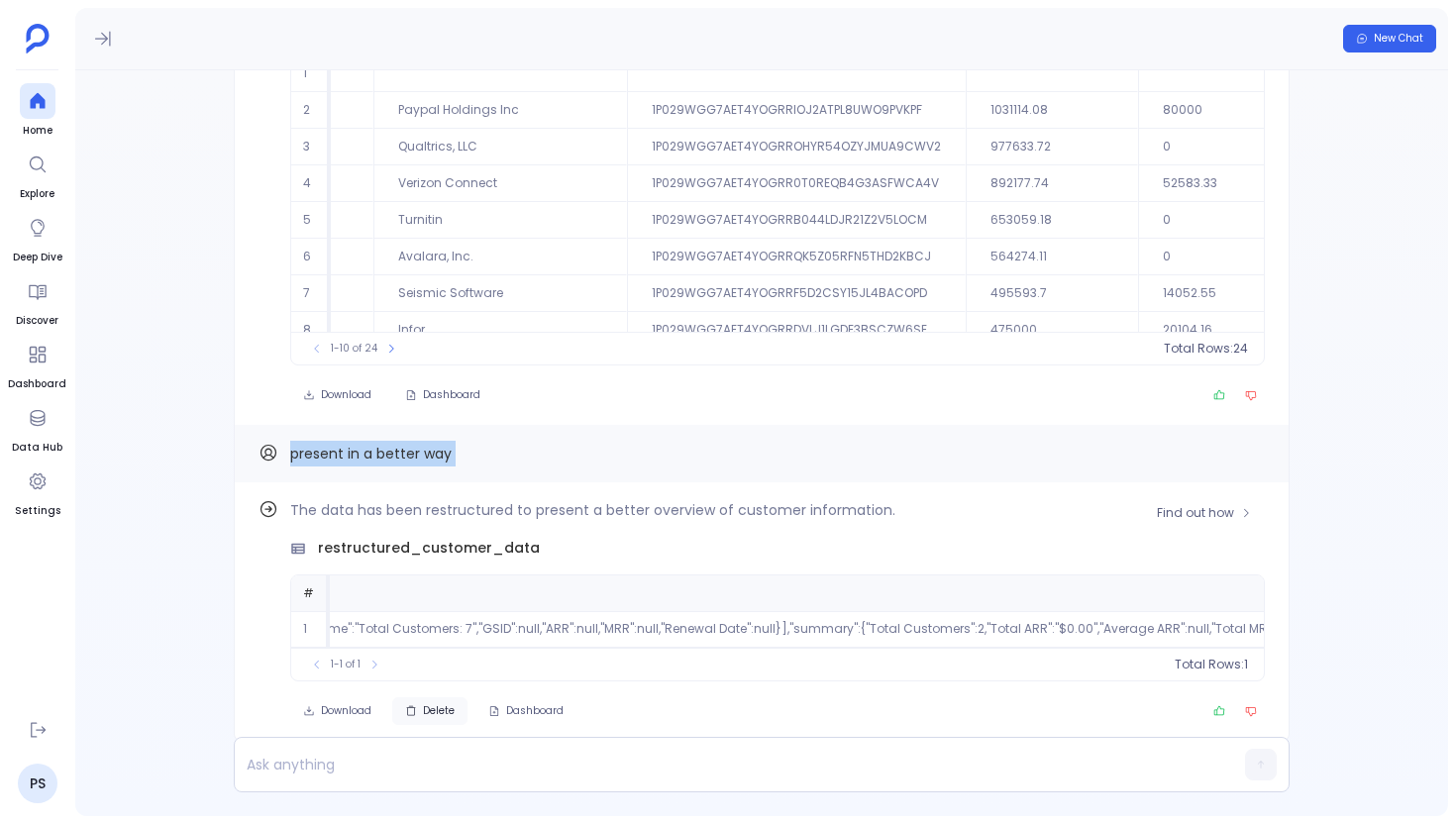 click on "Delete" at bounding box center (346, 711) 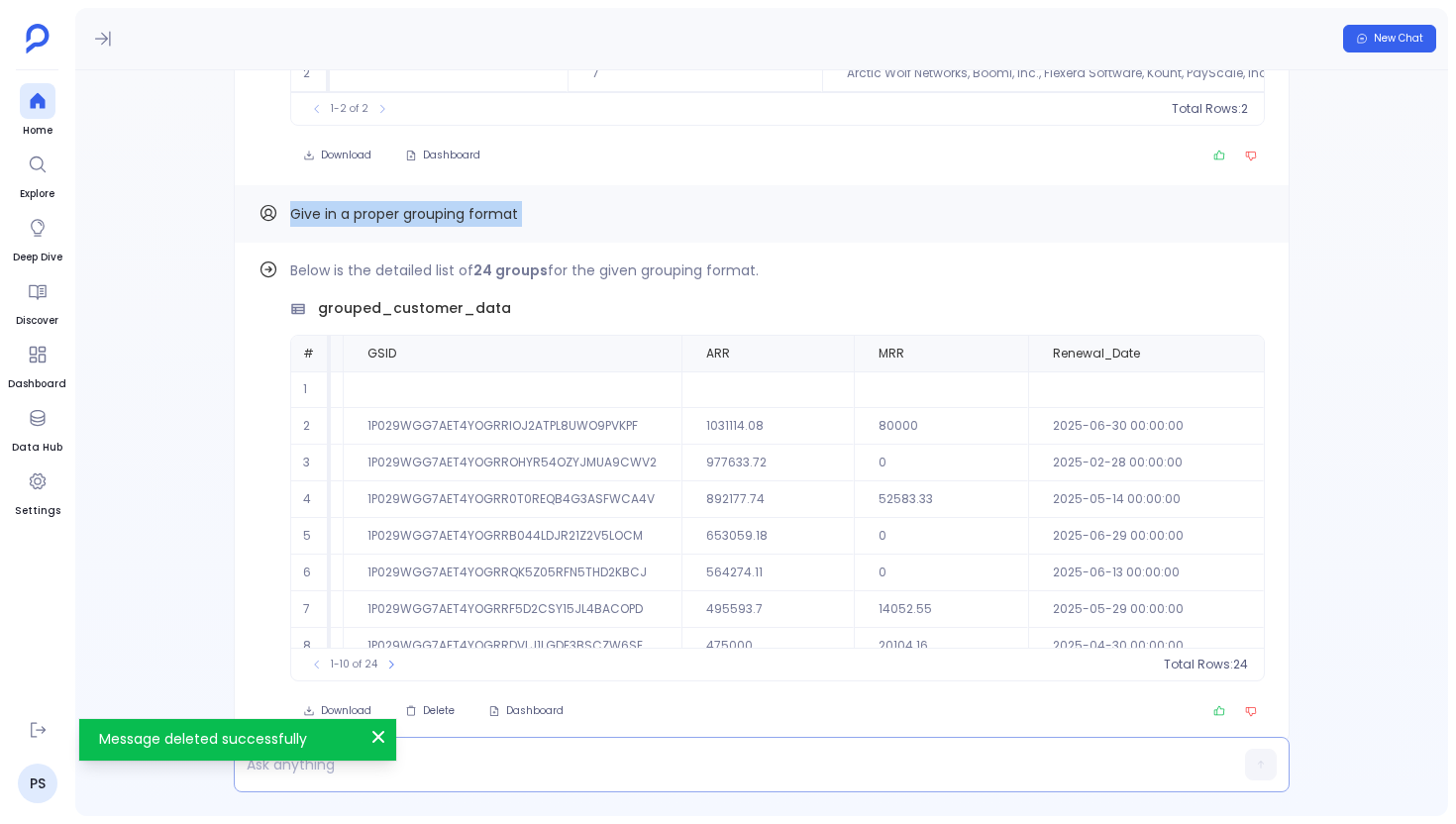 scroll, scrollTop: 0, scrollLeft: 0, axis: both 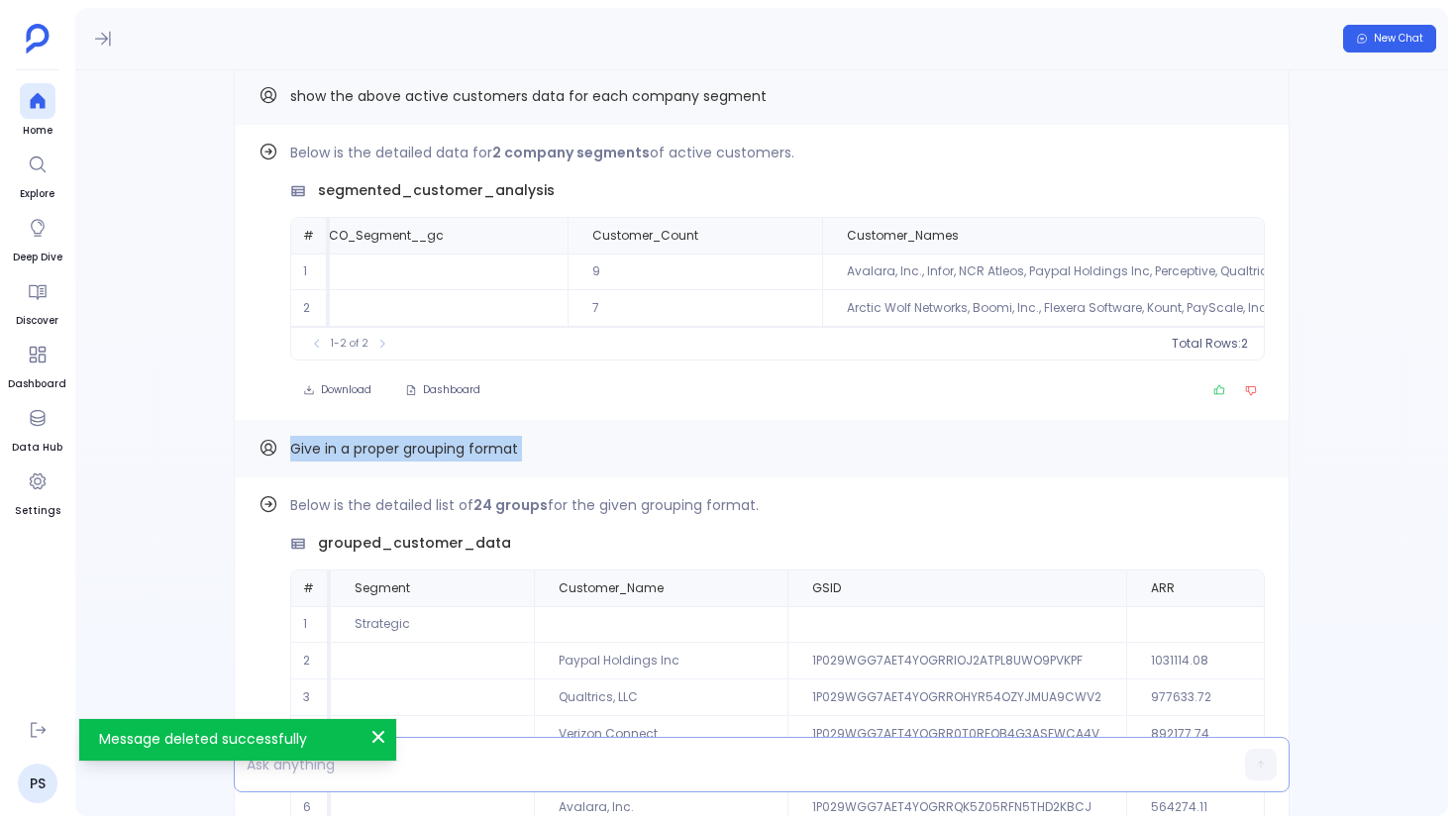 click at bounding box center [723, 765] 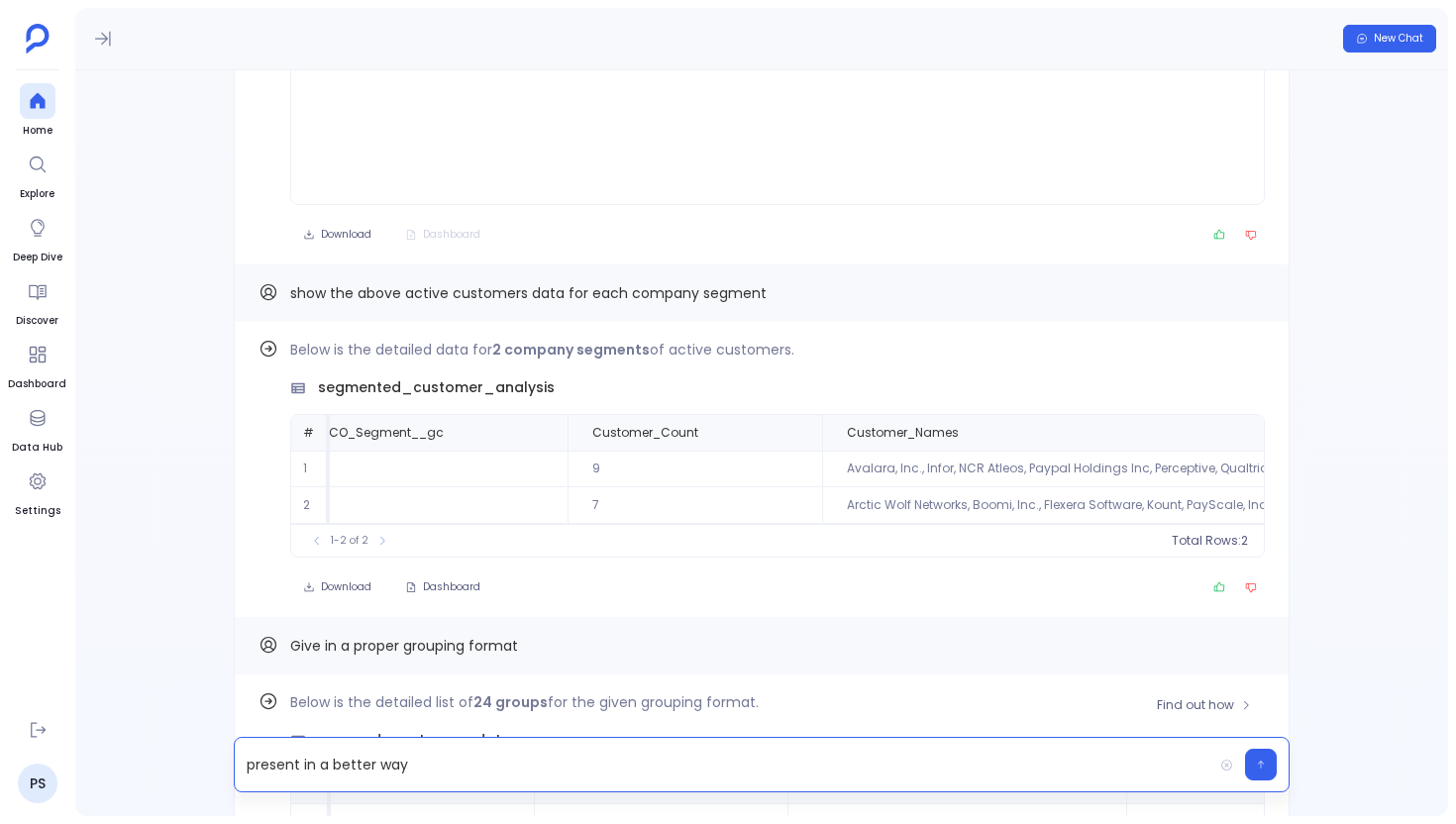 scroll, scrollTop: -446, scrollLeft: 0, axis: vertical 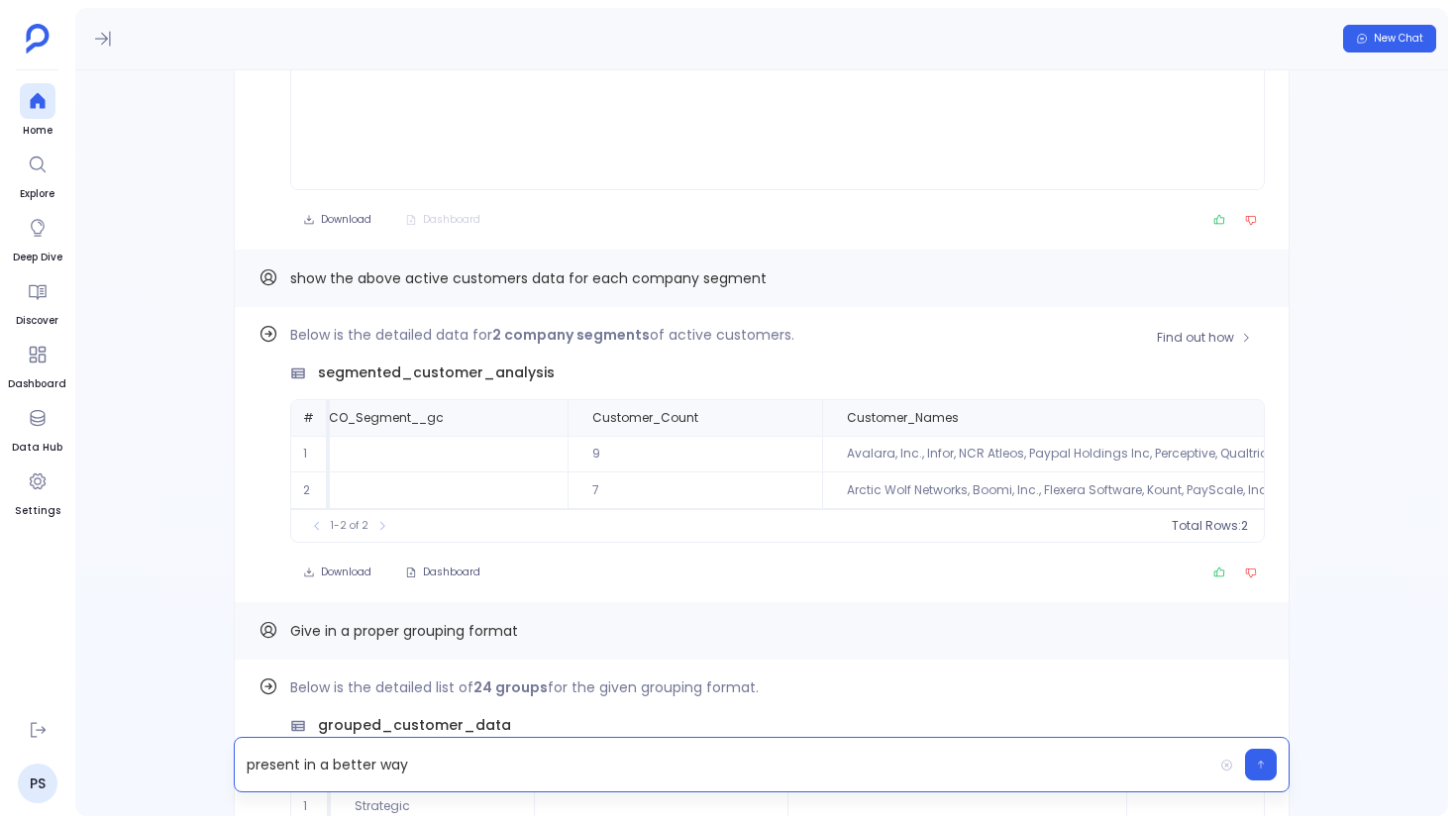 click on "segmented_customer_analysis" at bounding box center (436, 372) 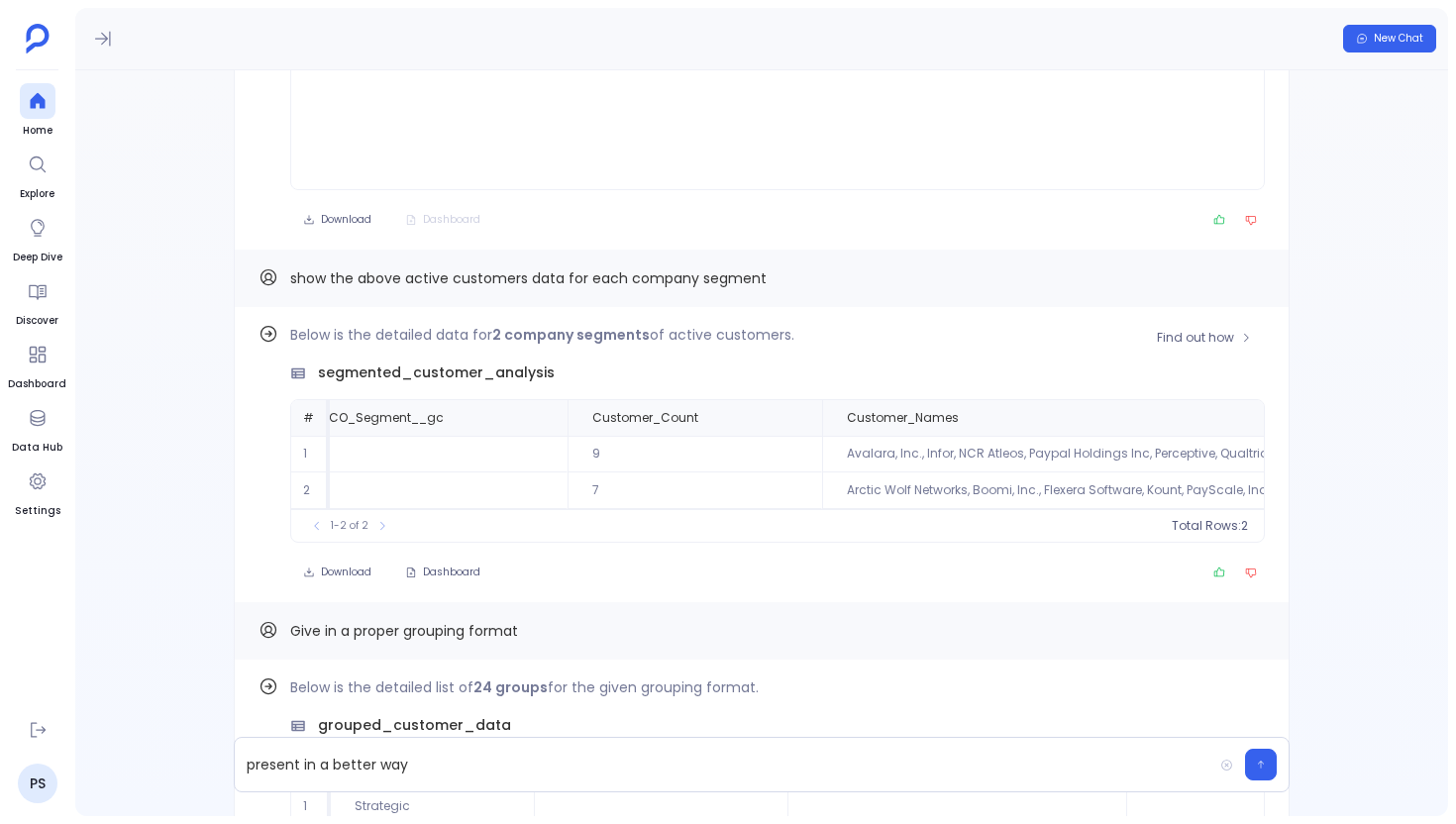 click on "segmented_customer_analysis" at bounding box center (436, 372) 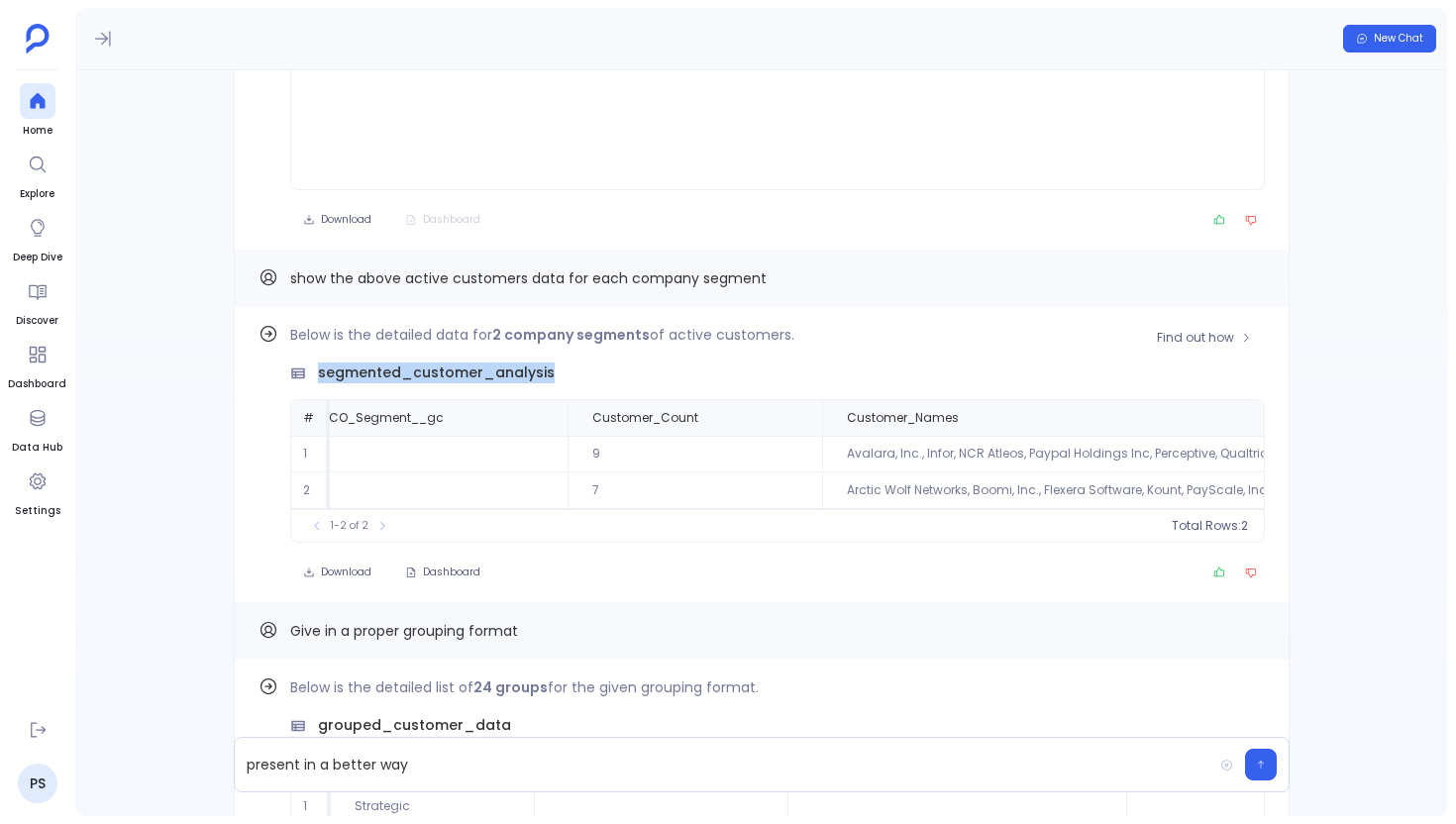 click on "segmented_customer_analysis" at bounding box center (436, 372) 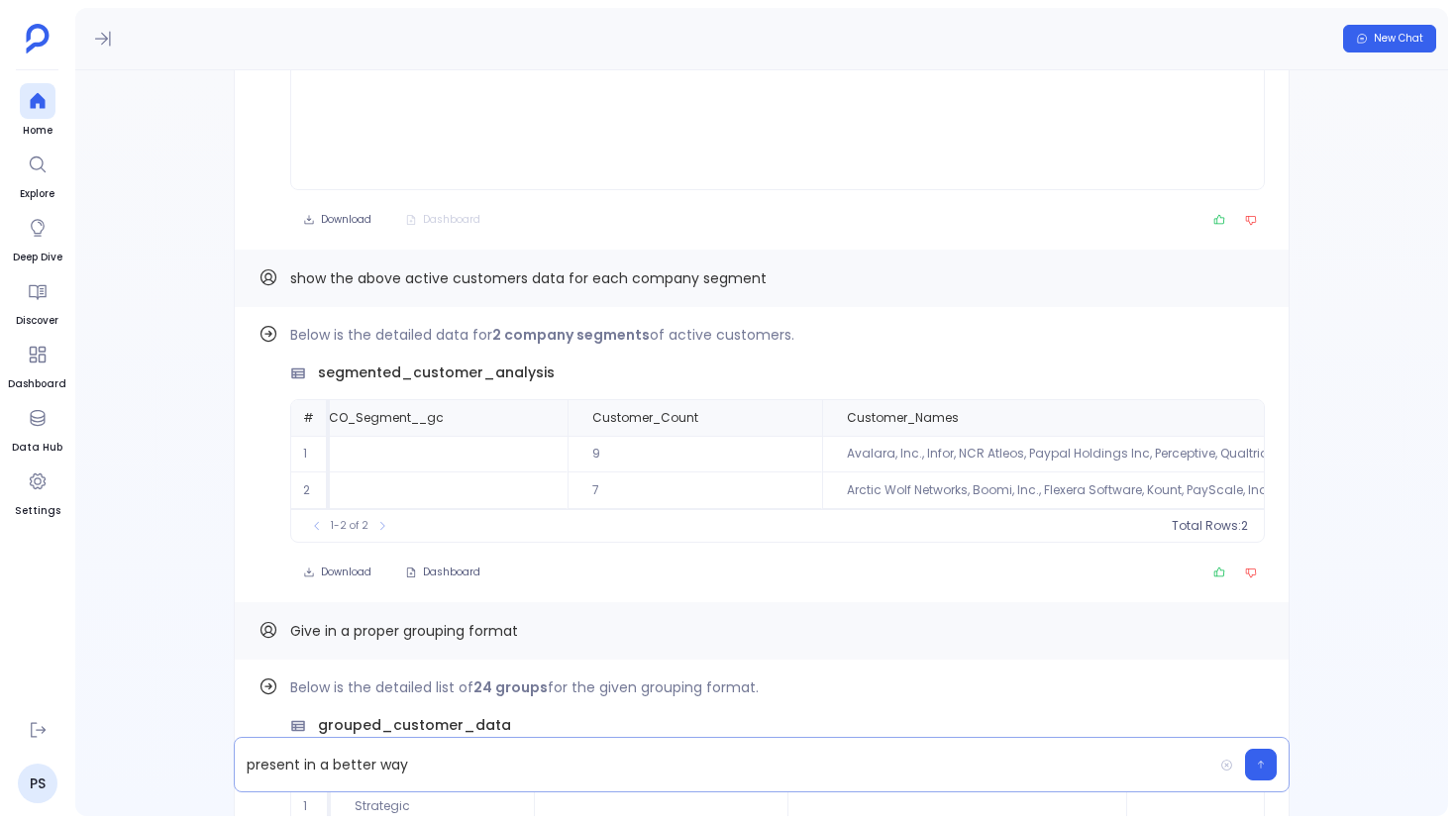 click on "present in a better way" at bounding box center [723, 765] 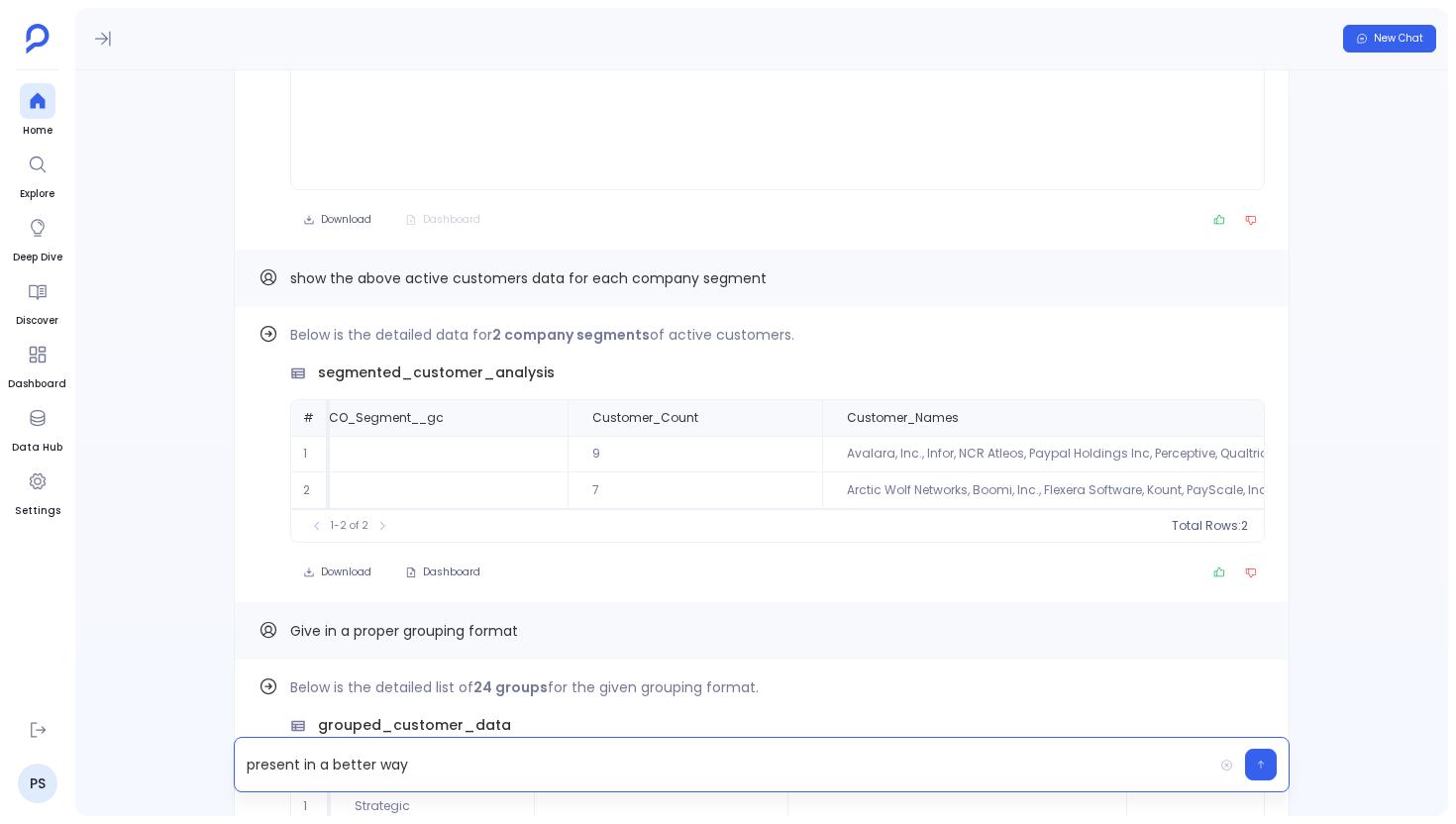 paste 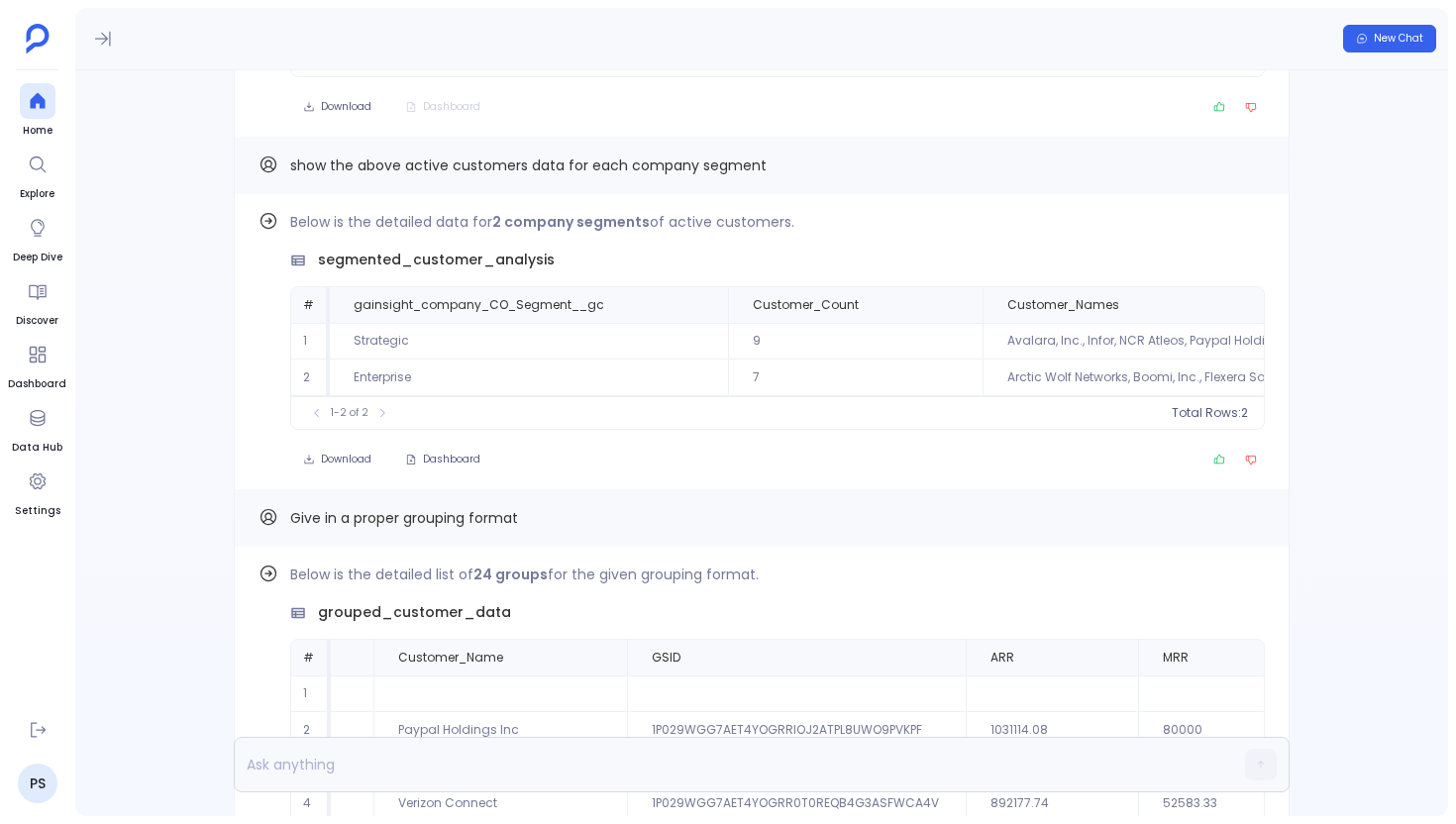 scroll, scrollTop: 0, scrollLeft: 0, axis: both 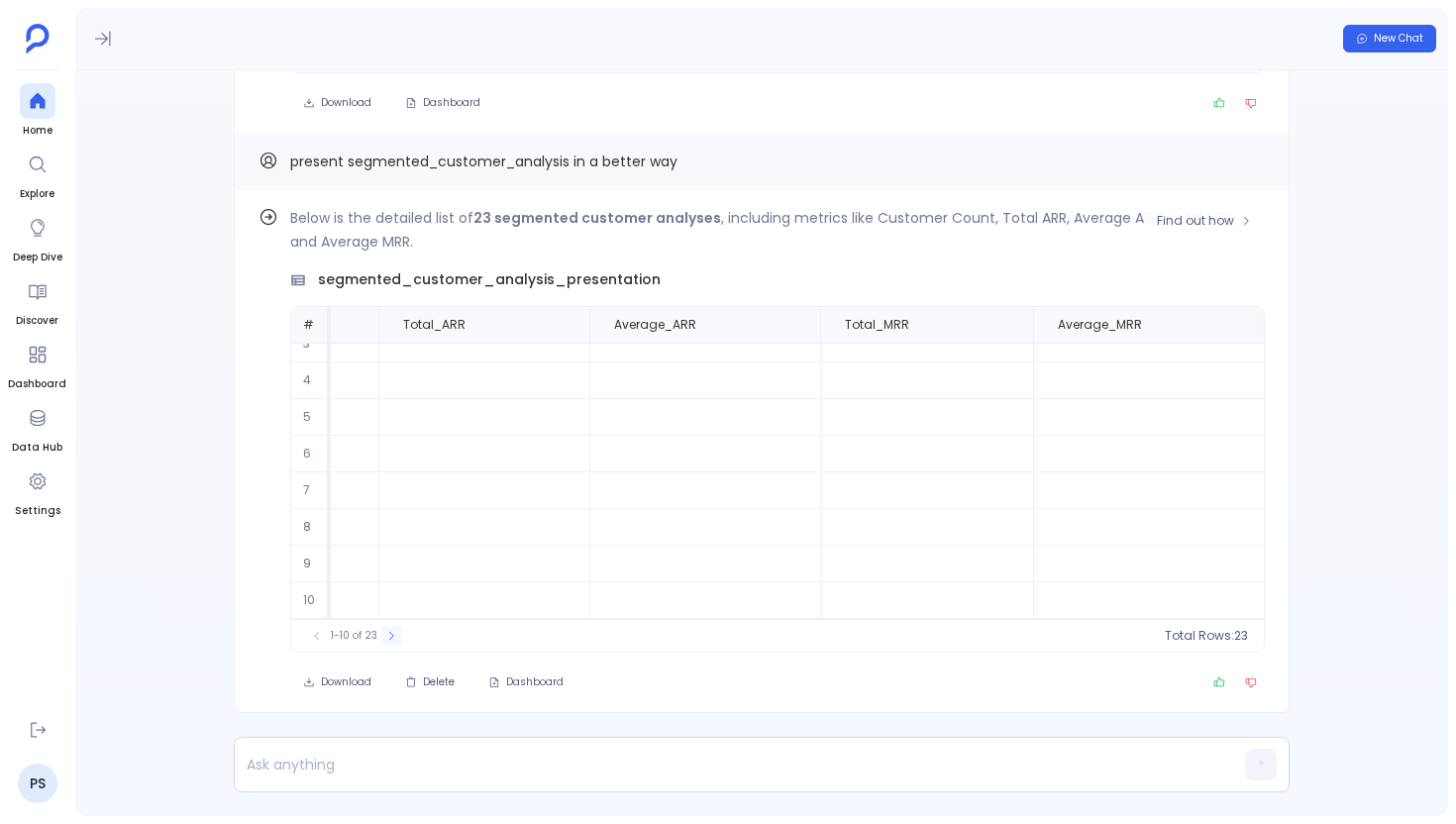 click at bounding box center [317, 636] 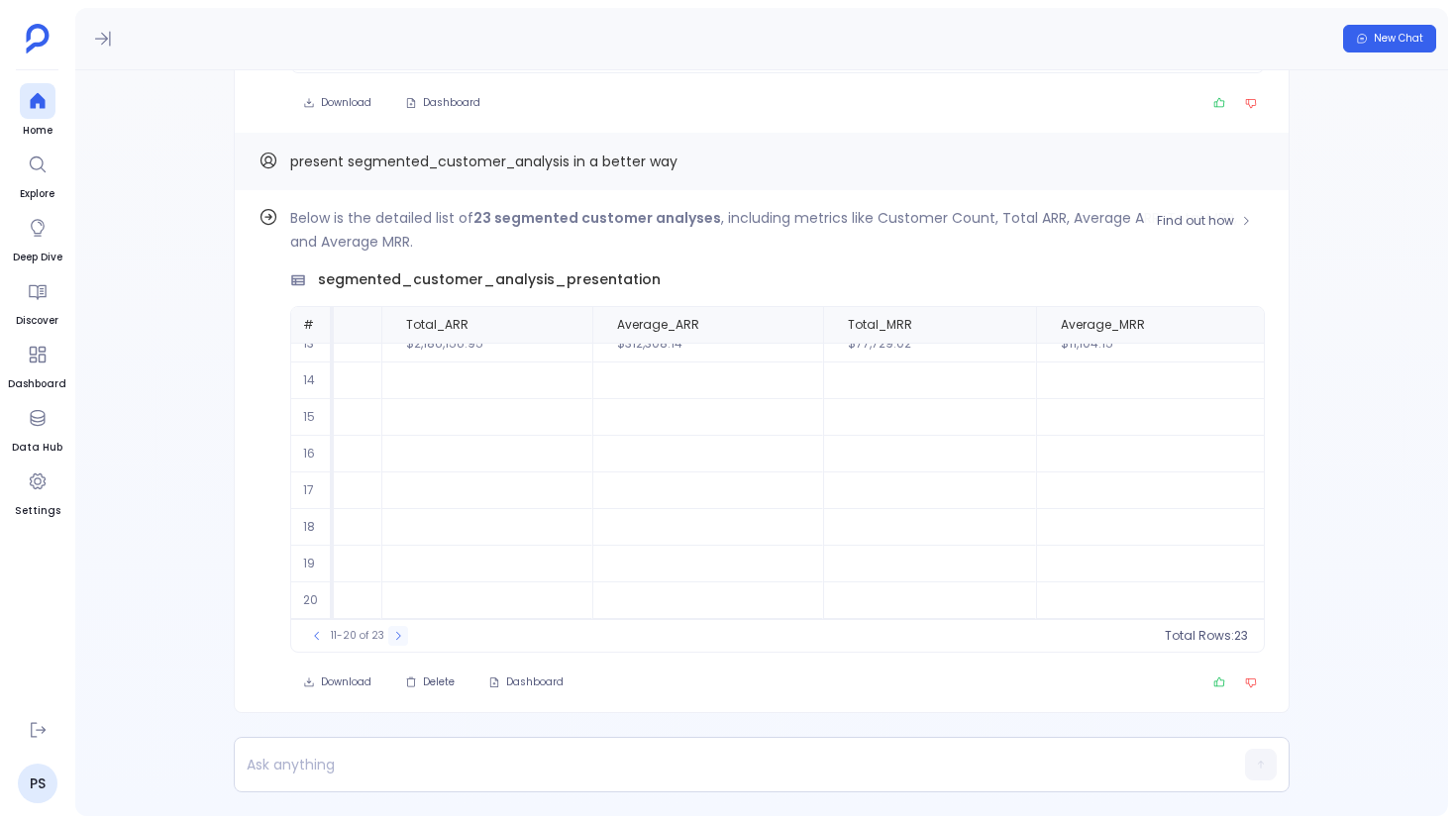 click at bounding box center [317, 636] 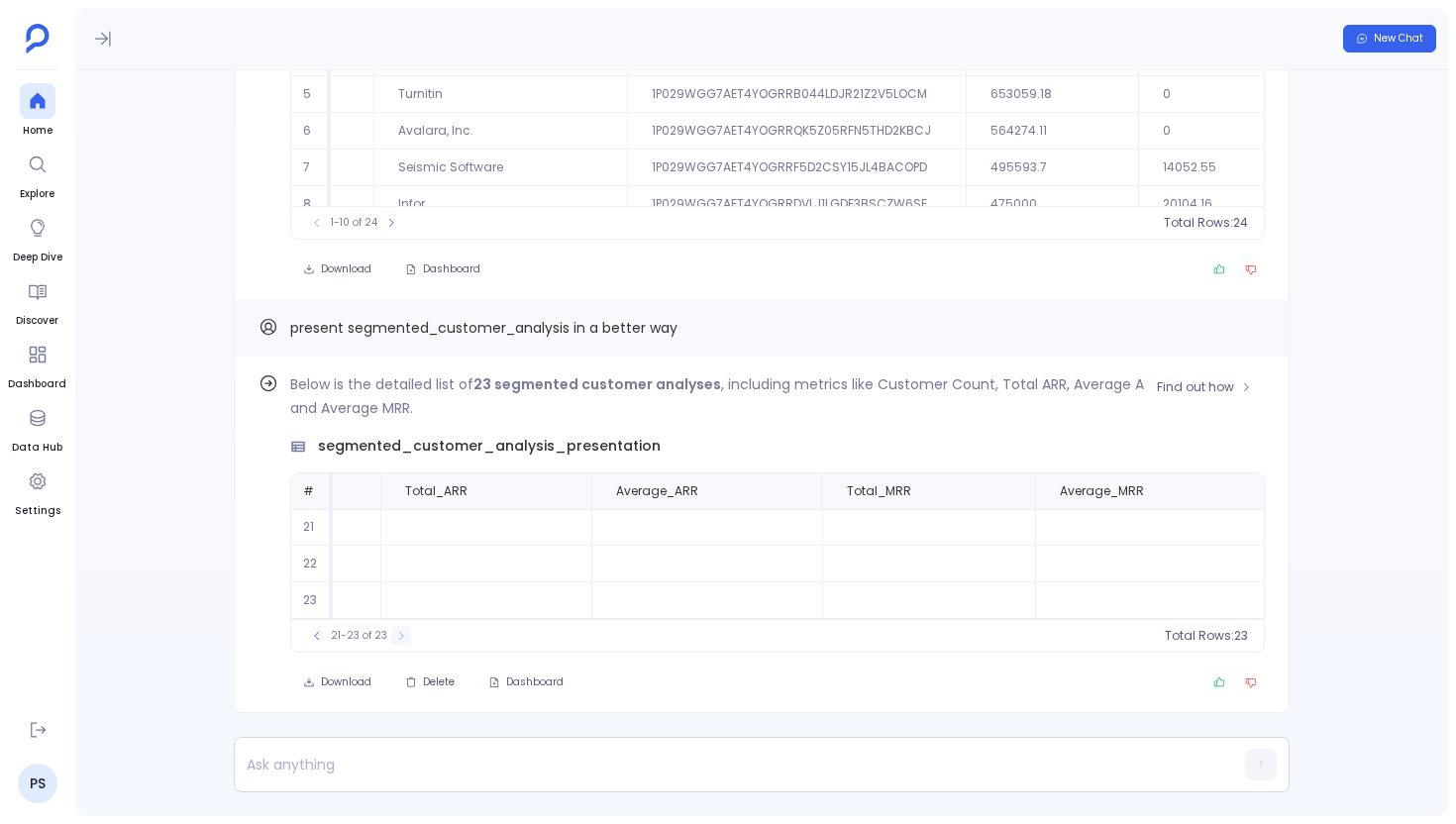 scroll, scrollTop: 0, scrollLeft: 917, axis: horizontal 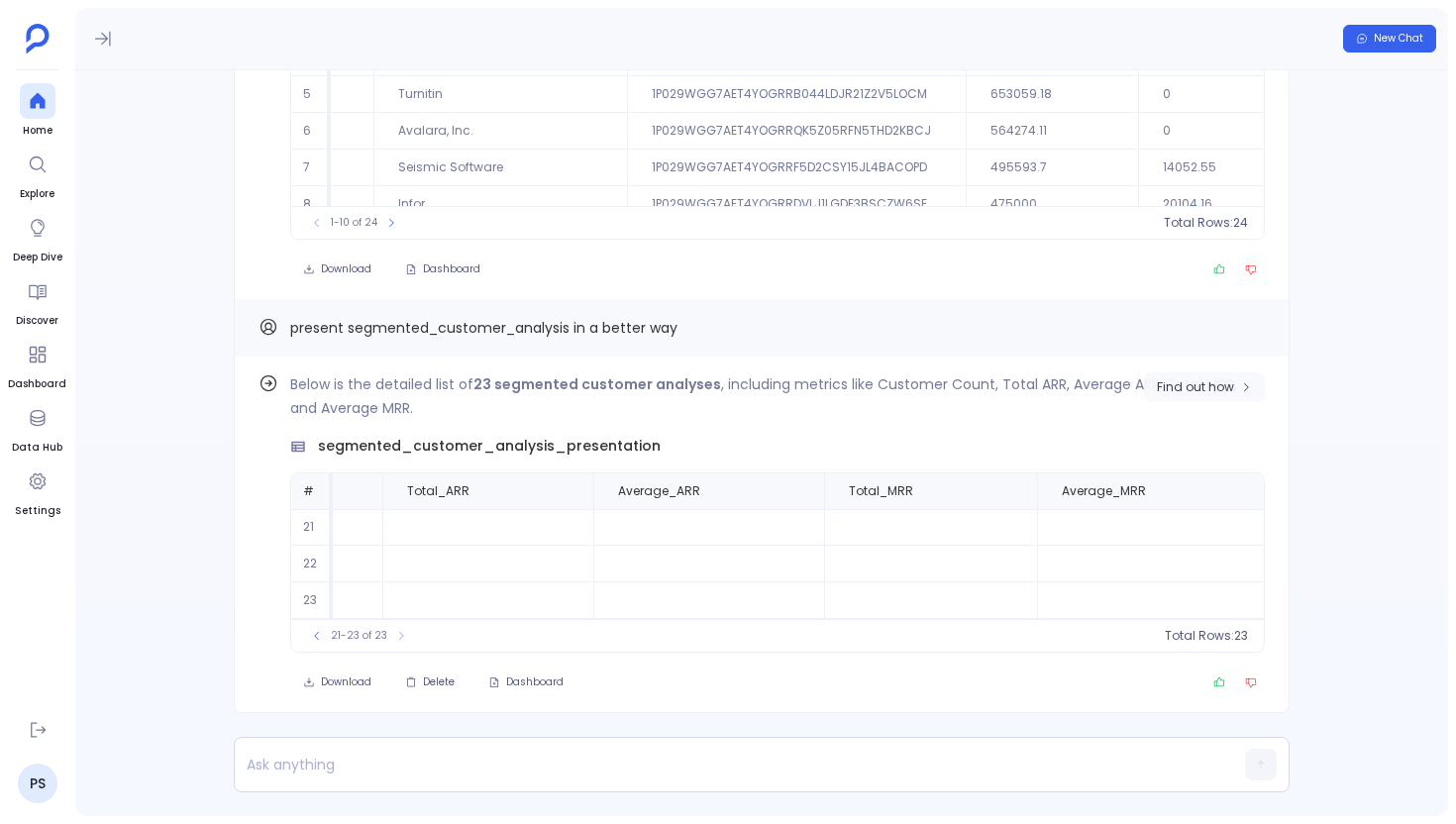 click on "Find out how" at bounding box center [1204, 387] 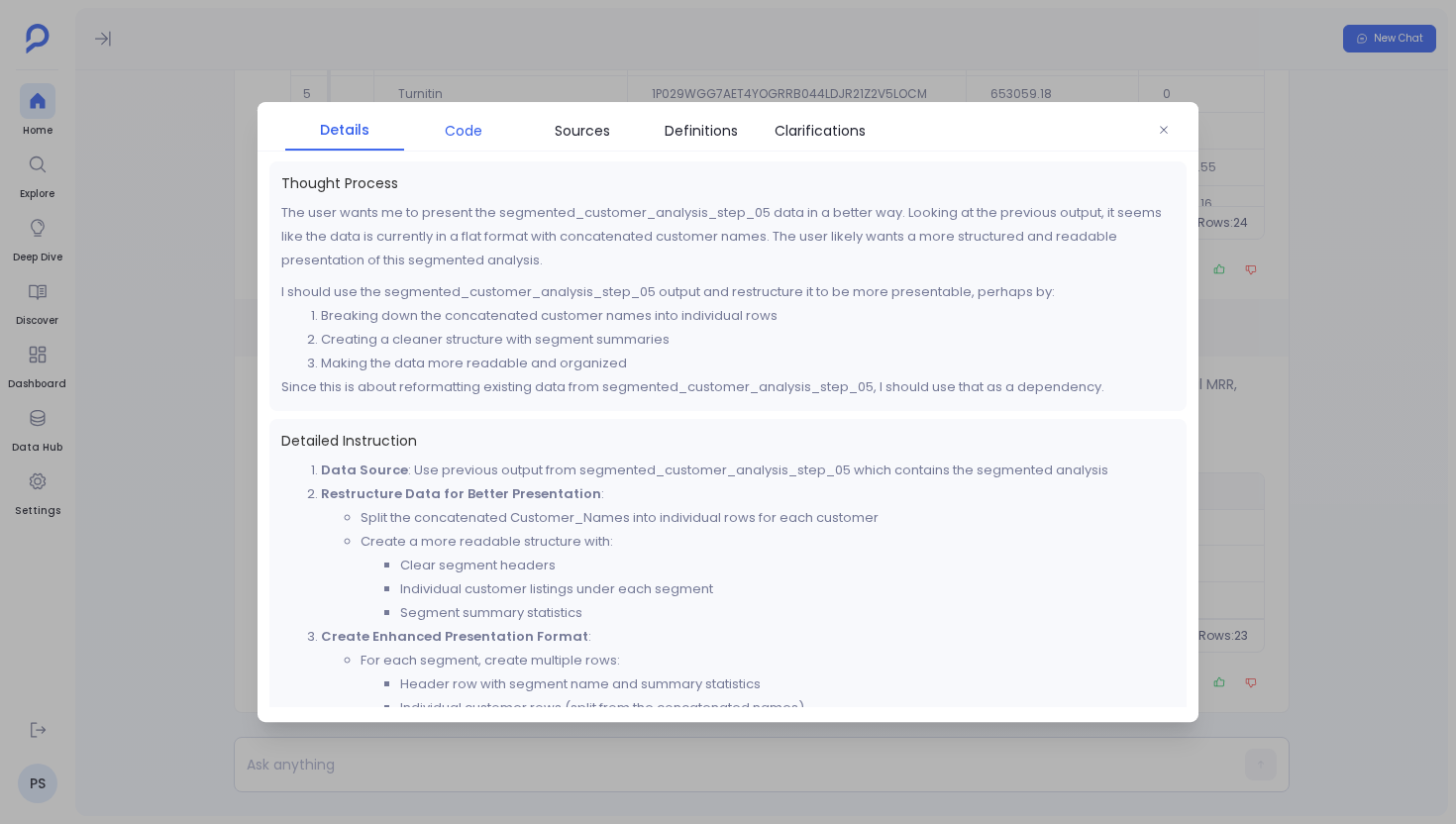 click on "Code" at bounding box center [464, 131] 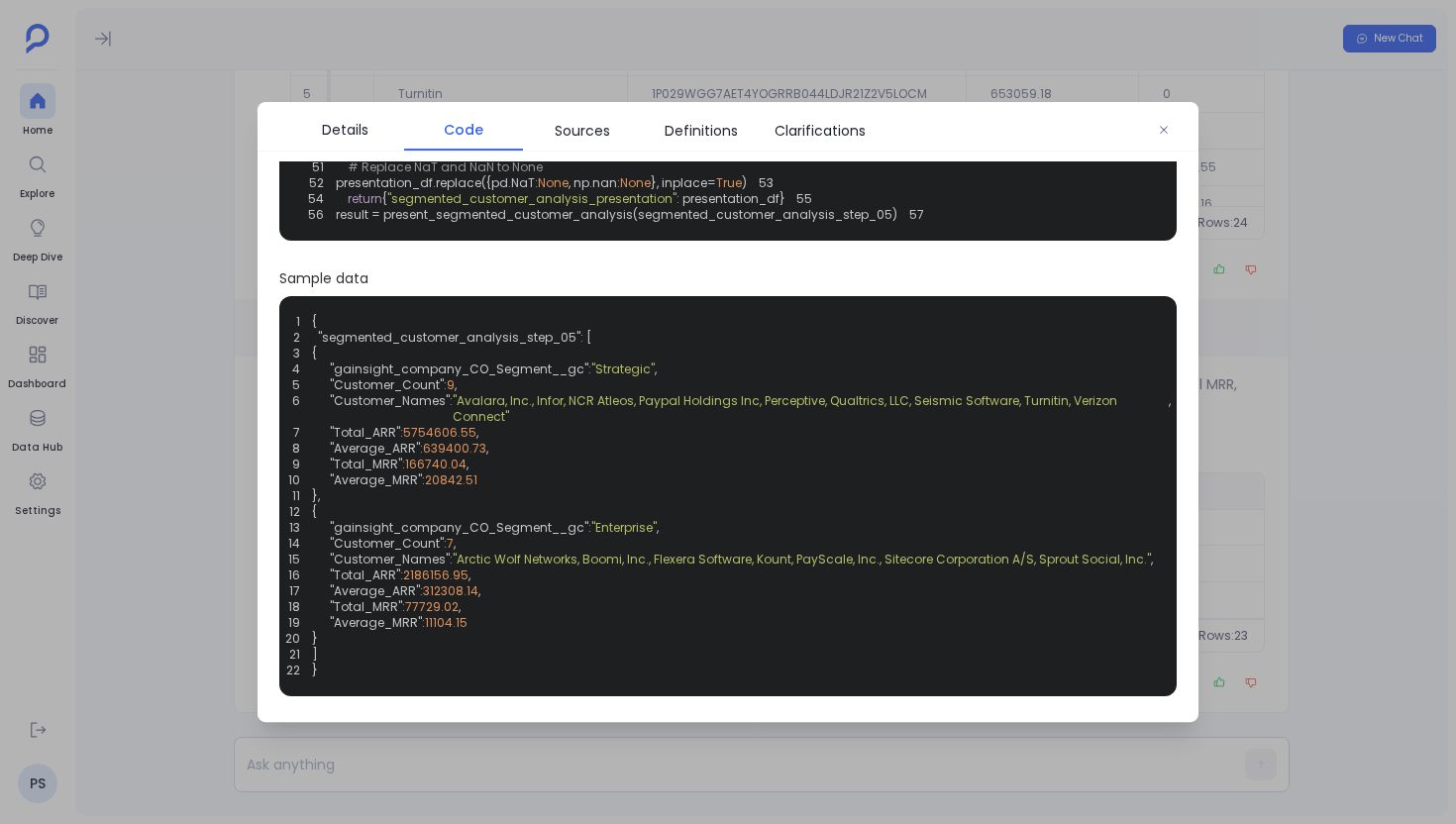 scroll, scrollTop: 571, scrollLeft: 0, axis: vertical 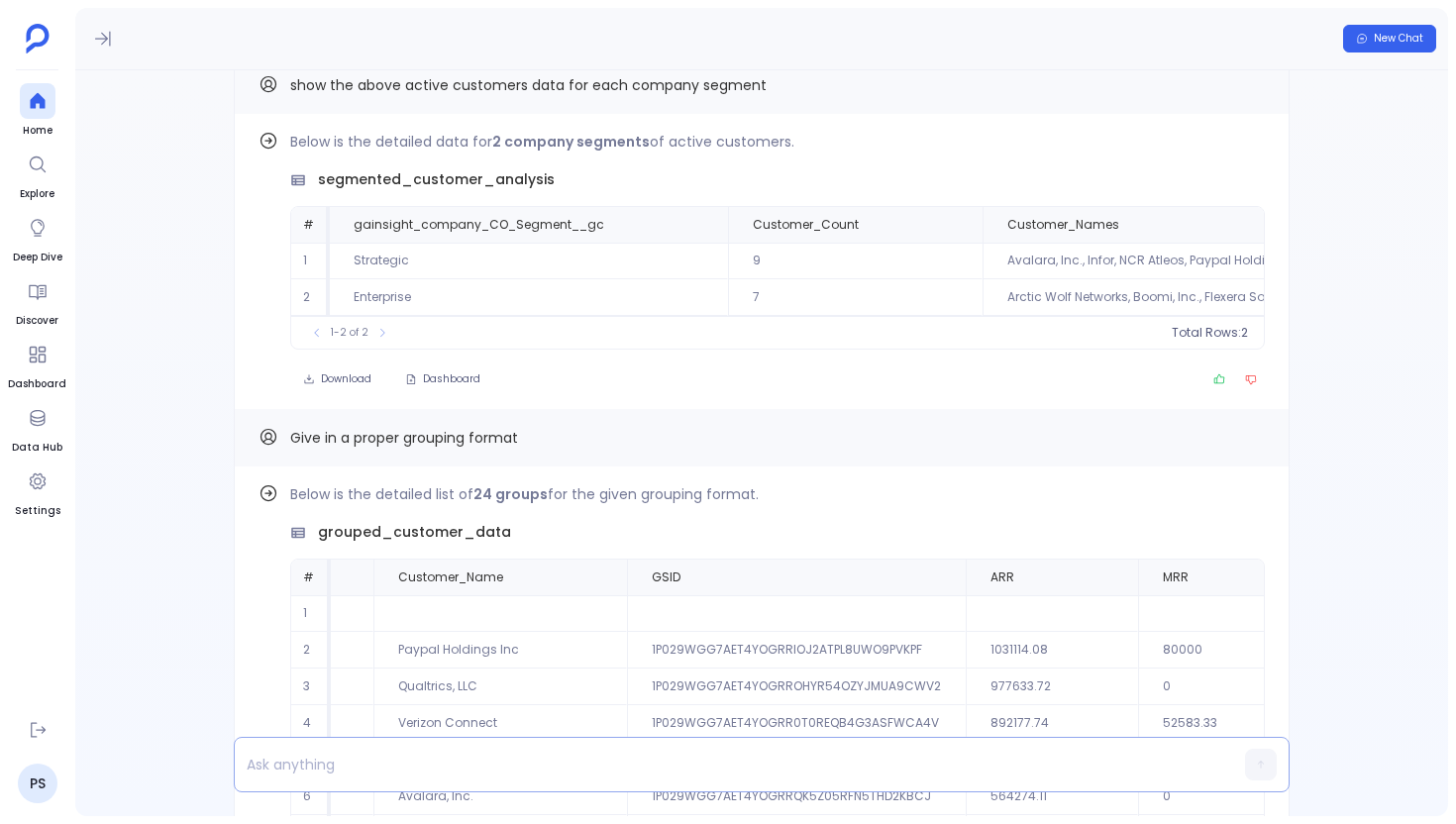 click at bounding box center (723, 765) 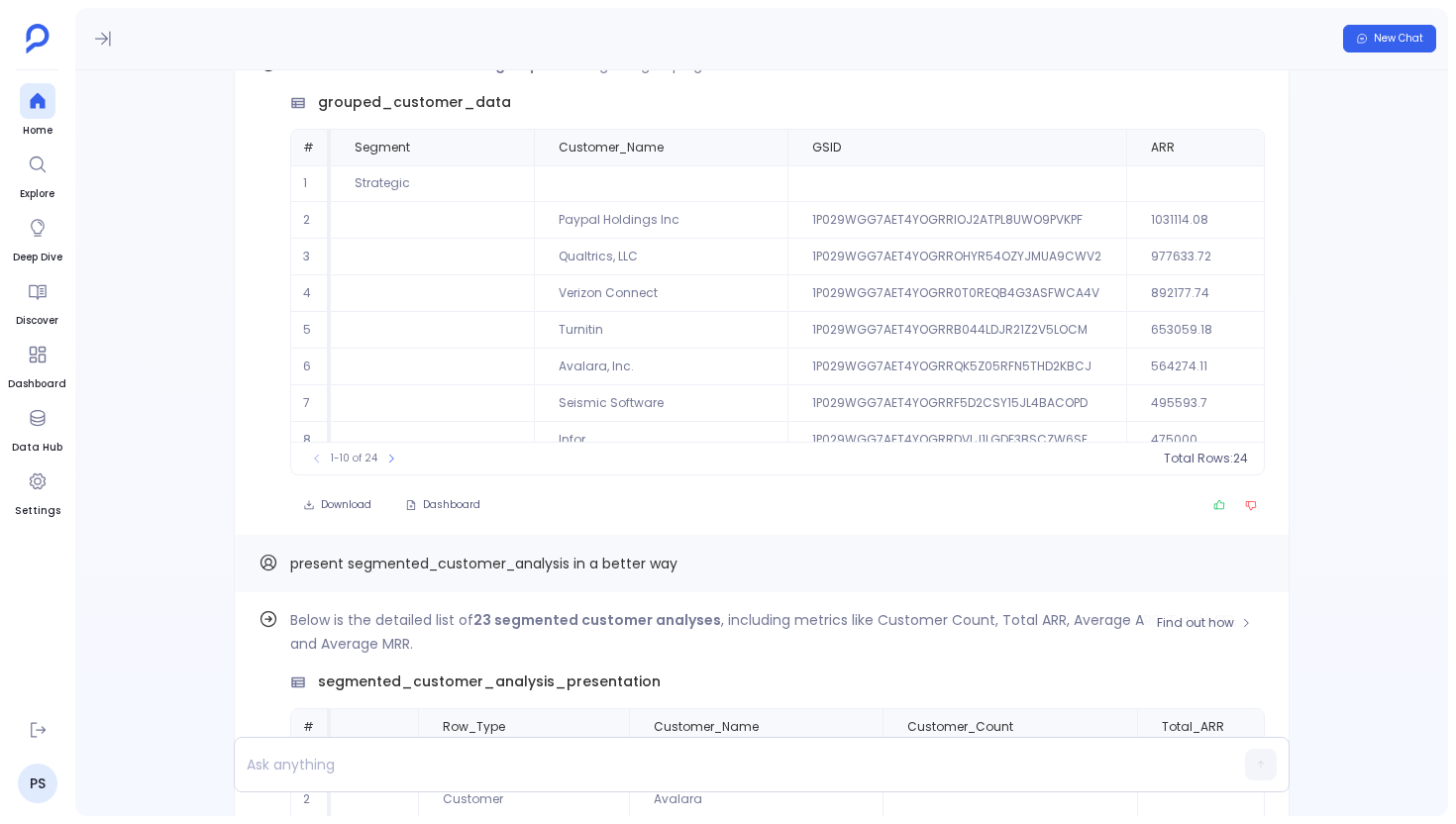 scroll, scrollTop: -959, scrollLeft: 0, axis: vertical 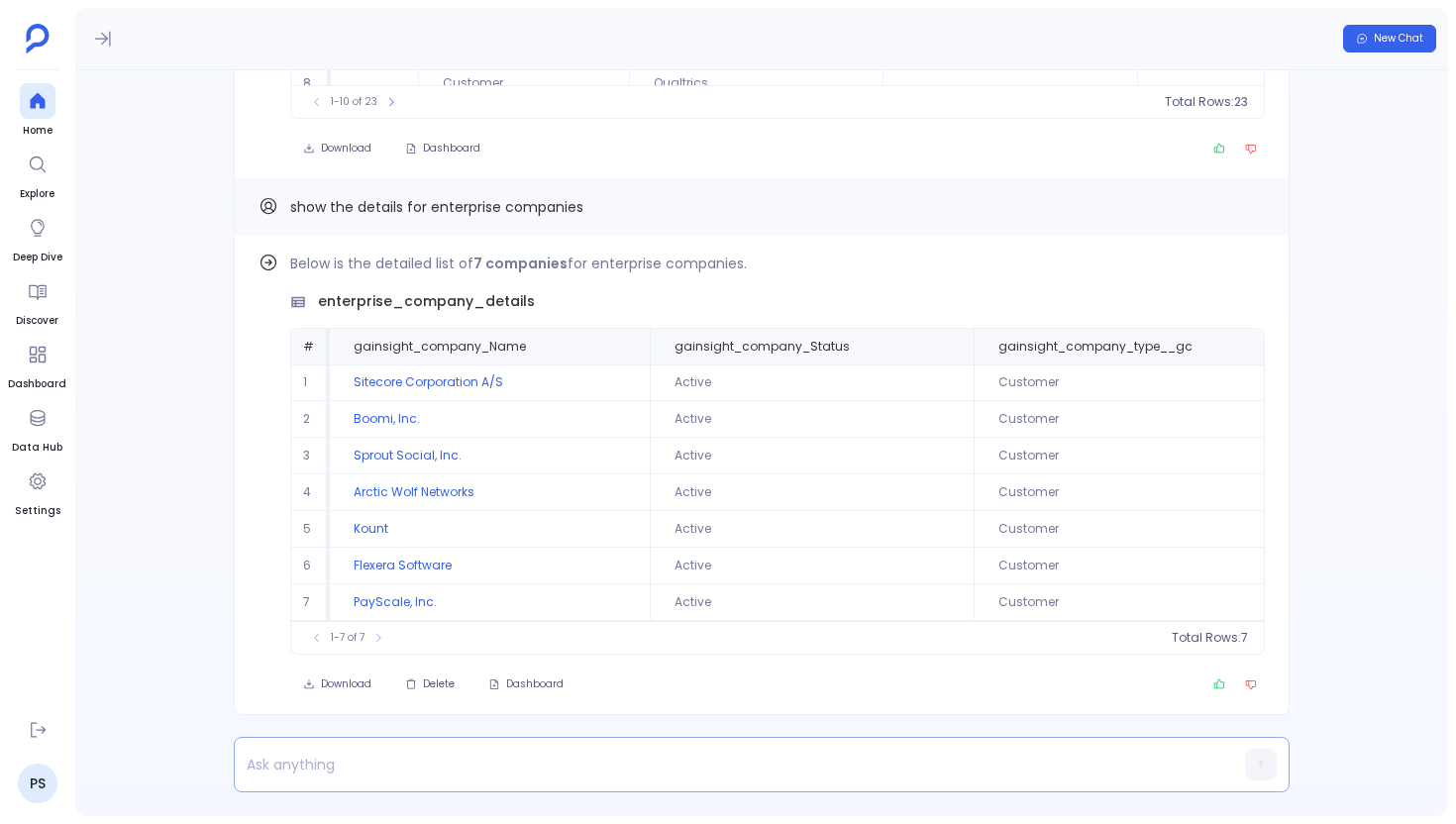 click at bounding box center (723, 765) 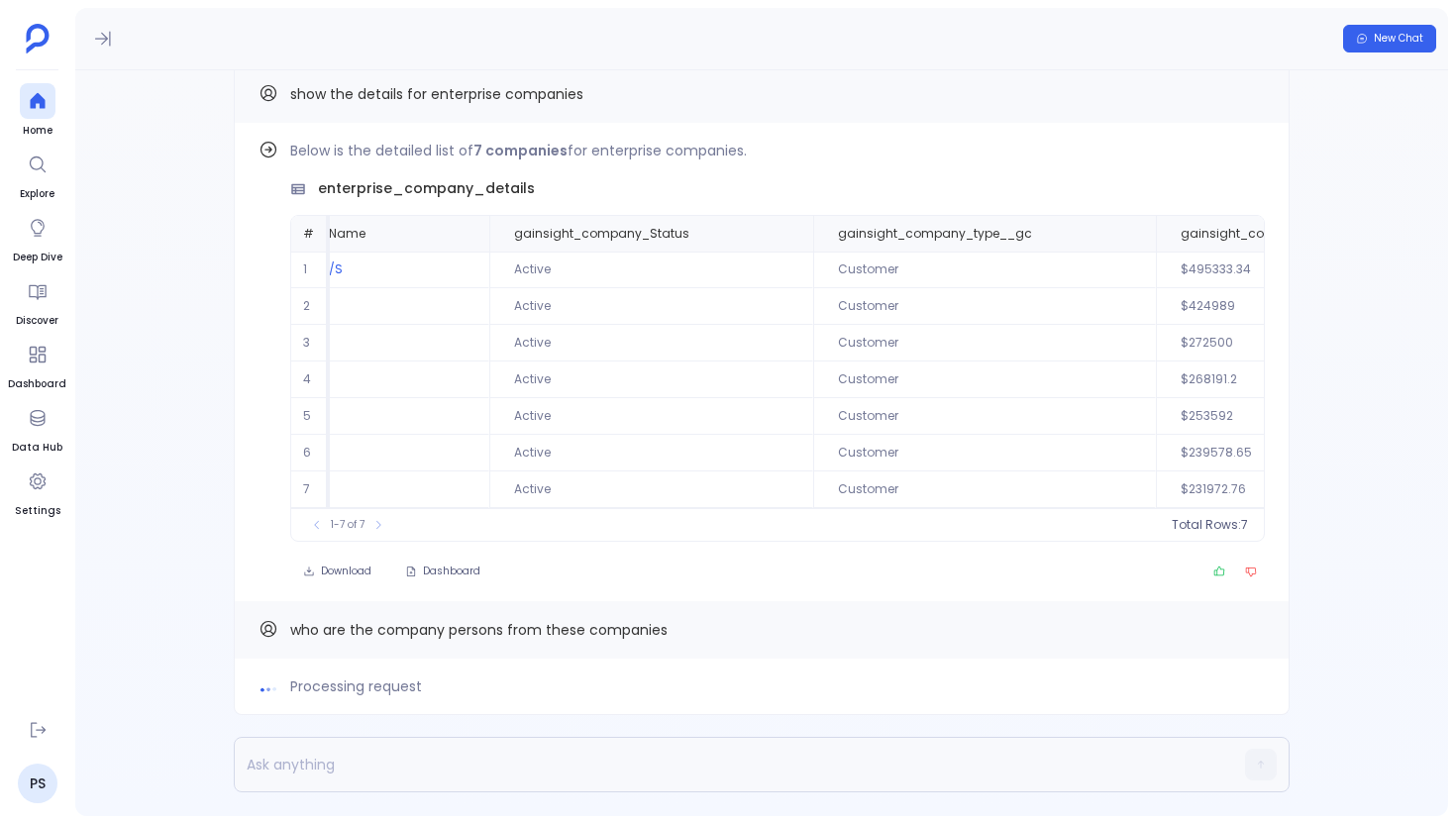 scroll, scrollTop: 0, scrollLeft: 0, axis: both 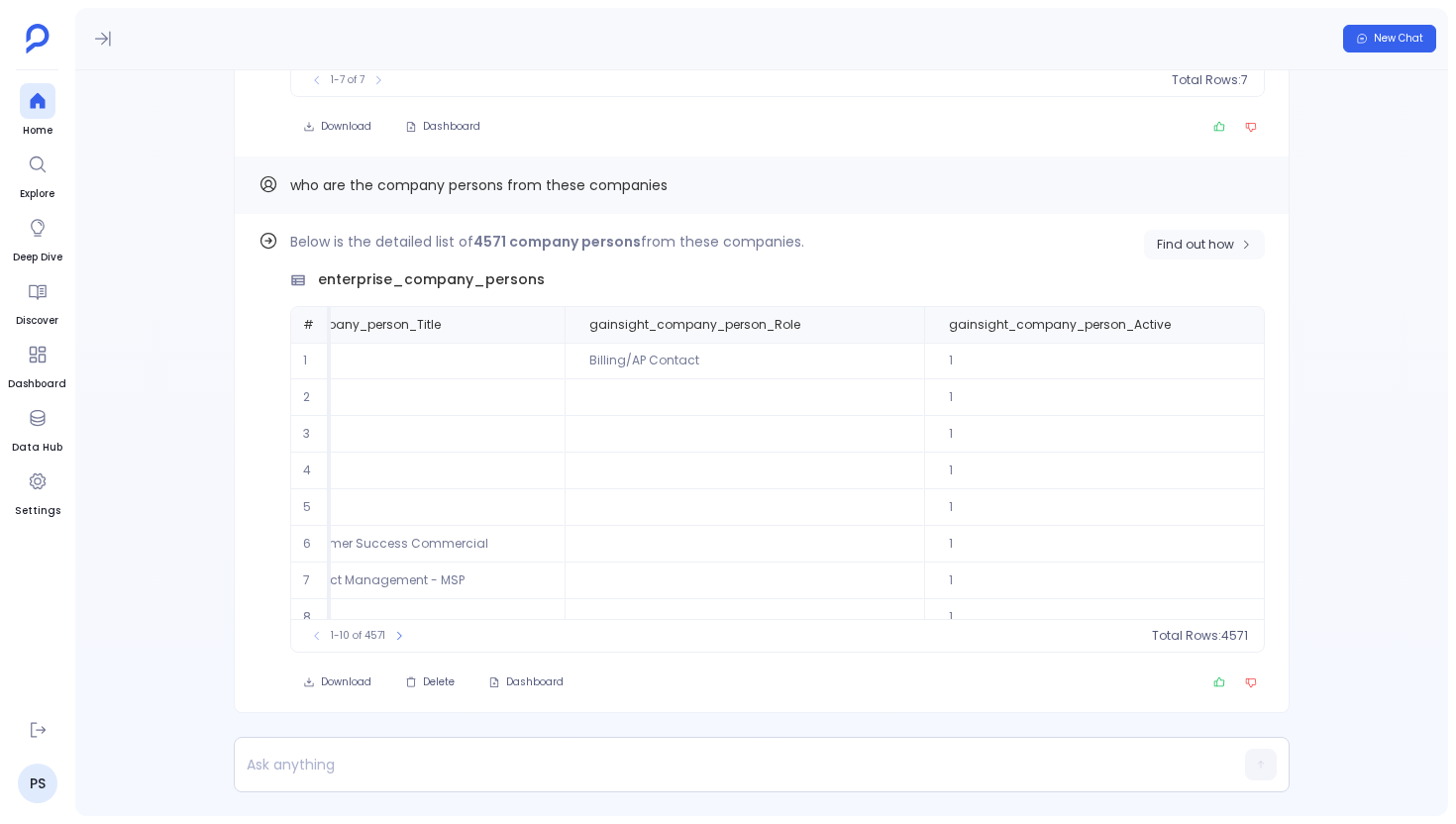 click on "Find out how" at bounding box center [1204, 245] 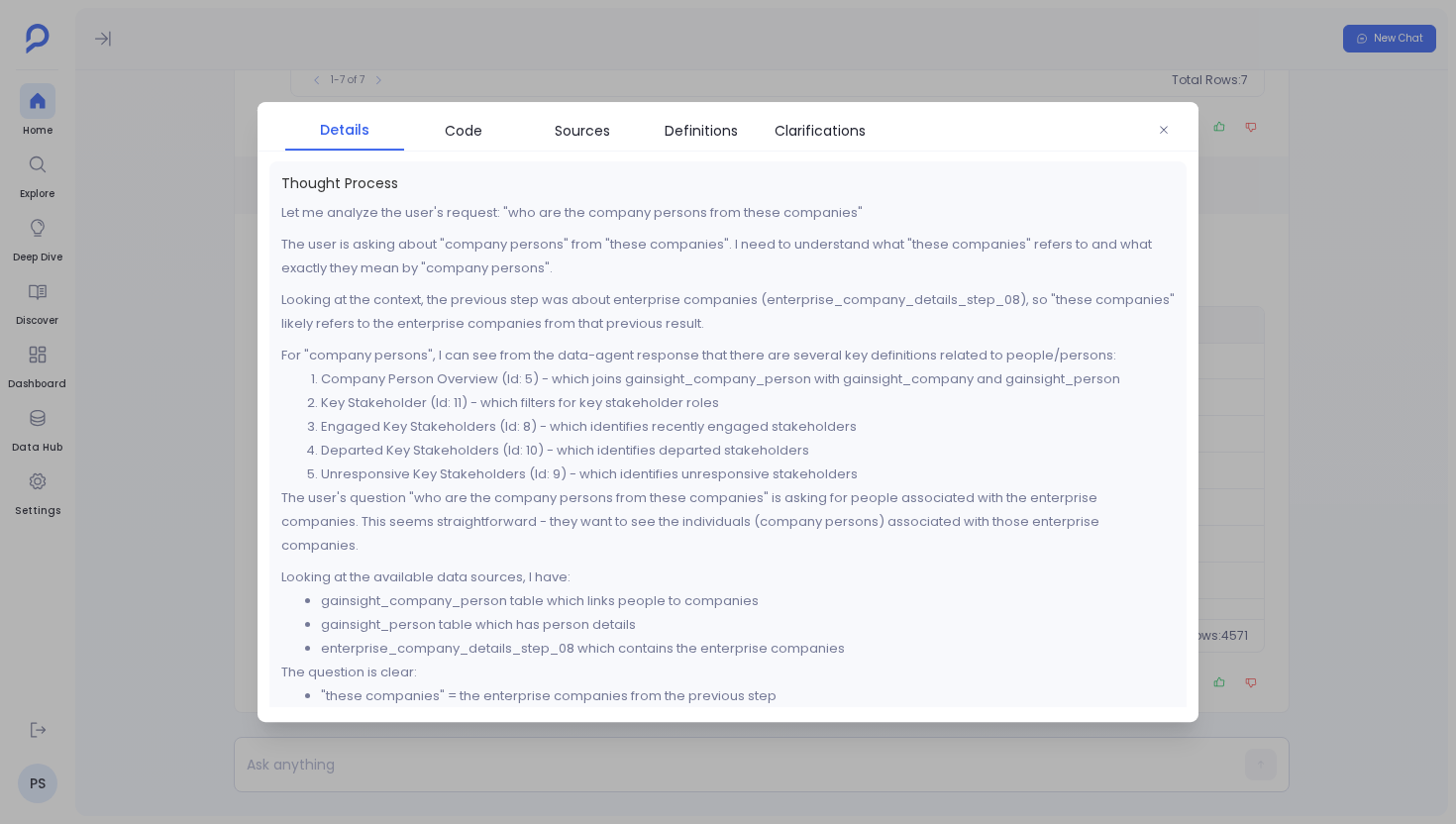 scroll, scrollTop: 21, scrollLeft: 0, axis: vertical 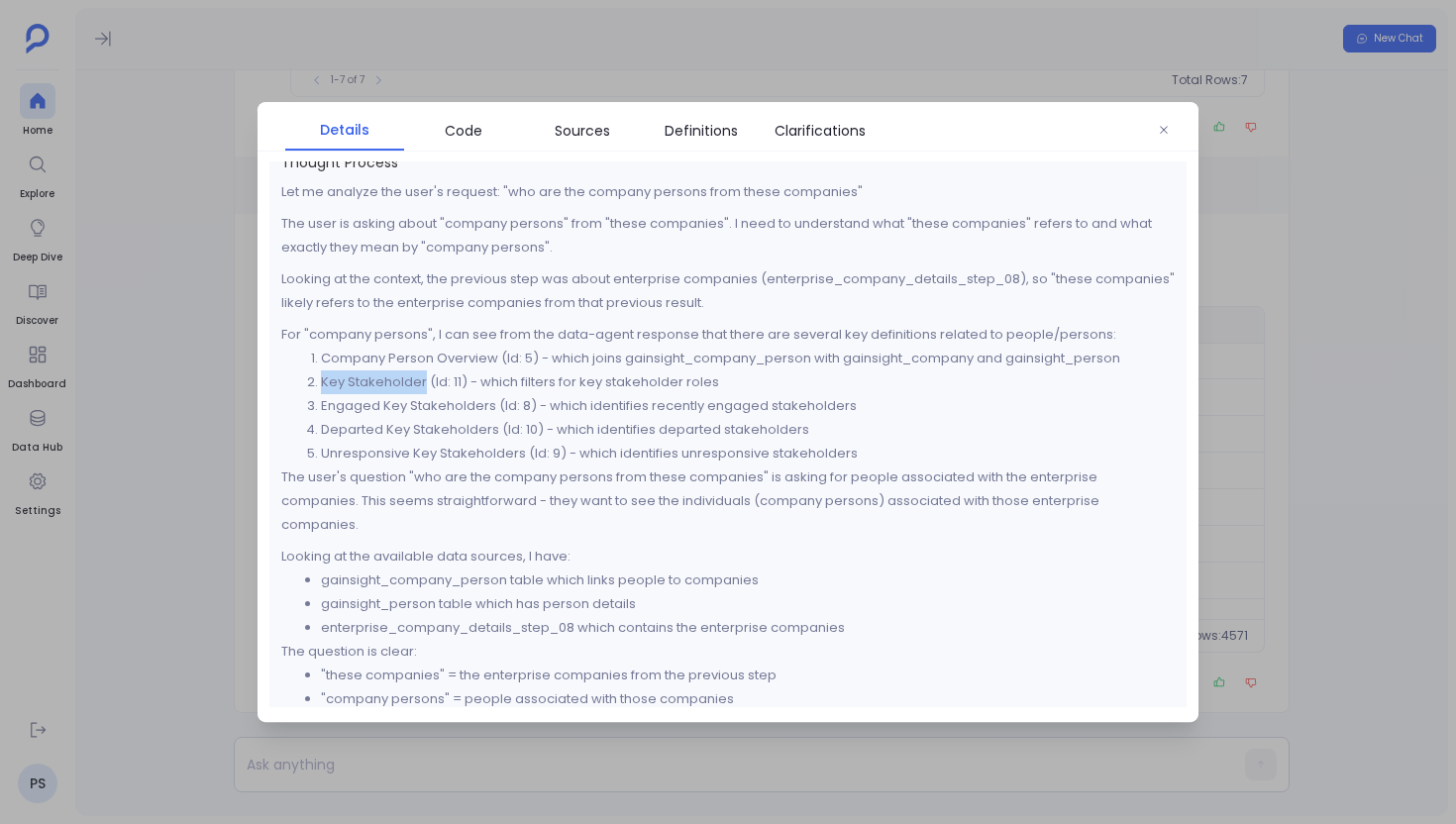 drag, startPoint x: 321, startPoint y: 384, endPoint x: 424, endPoint y: 387, distance: 103.04368 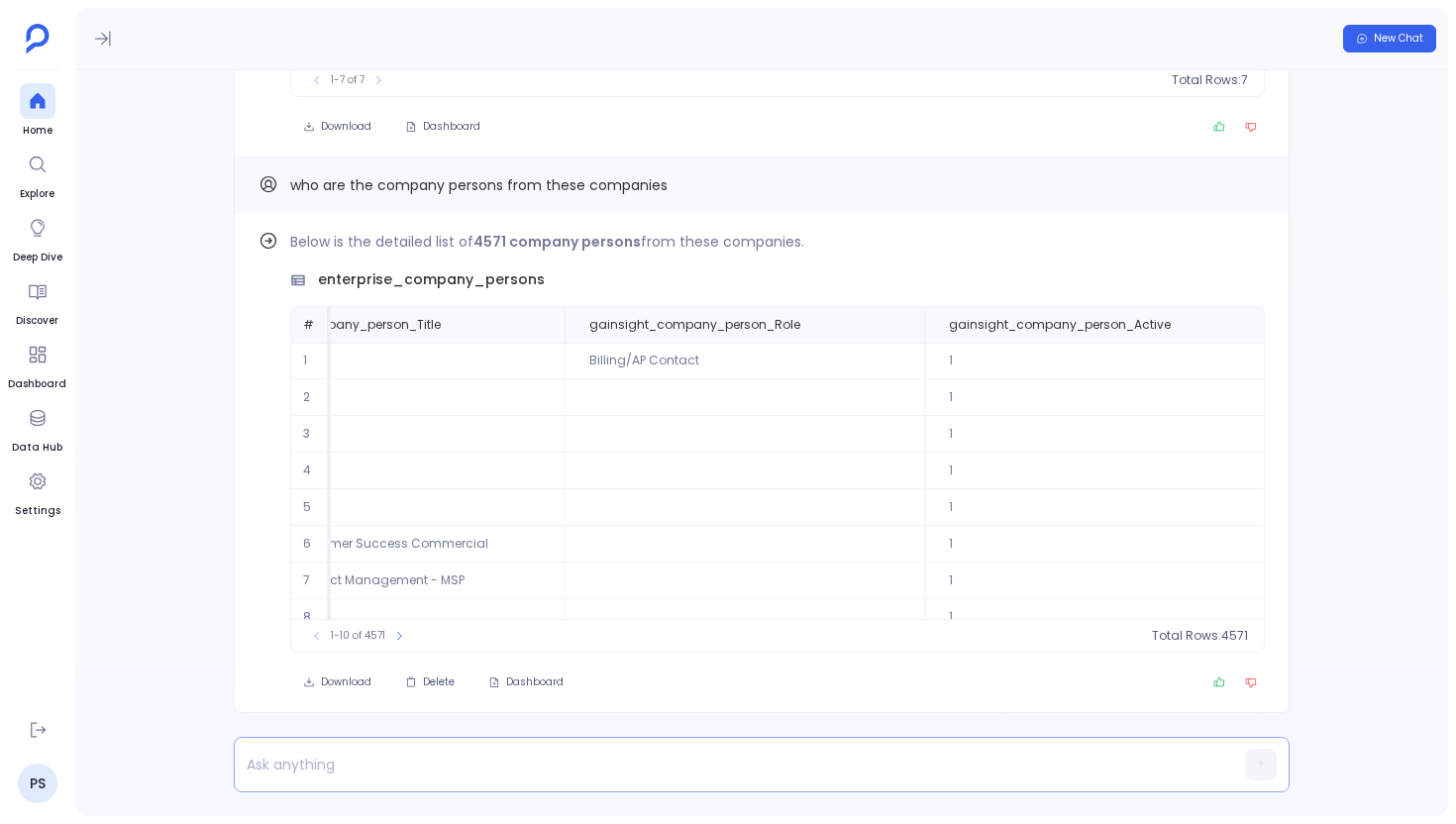 click at bounding box center [723, 765] 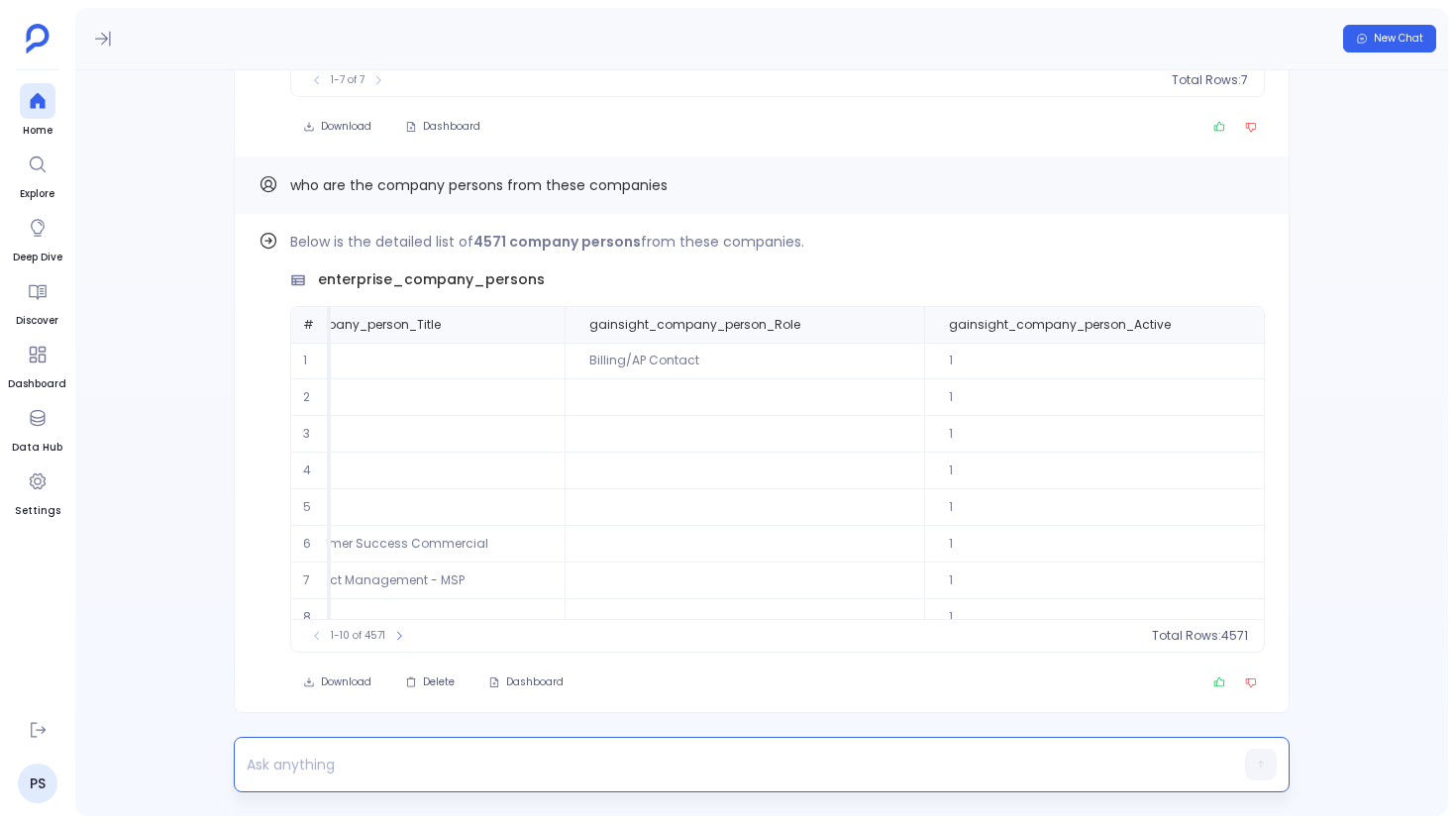 click at bounding box center (723, 765) 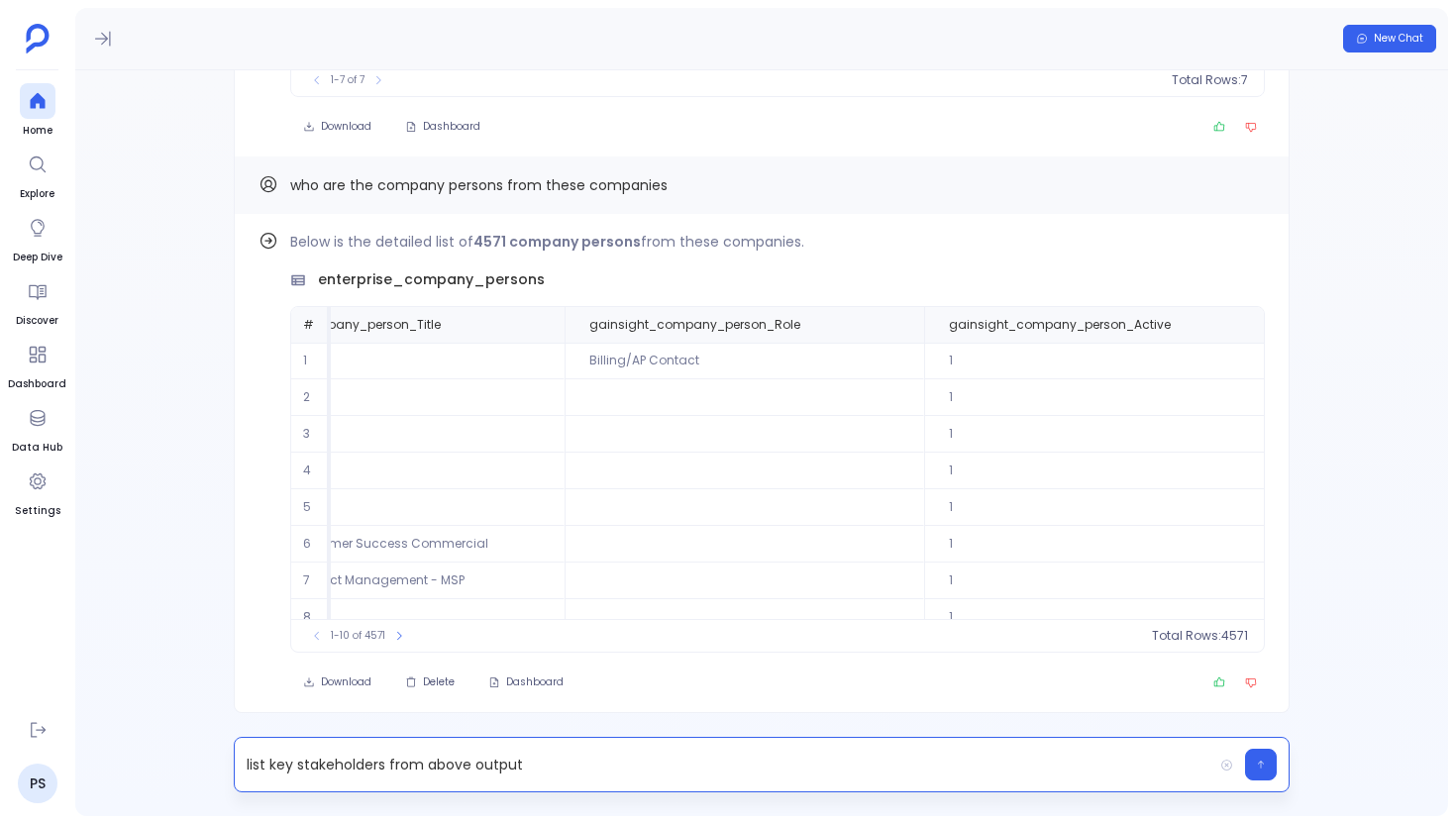 click on "list key stakeholders from above output" at bounding box center (723, 765) 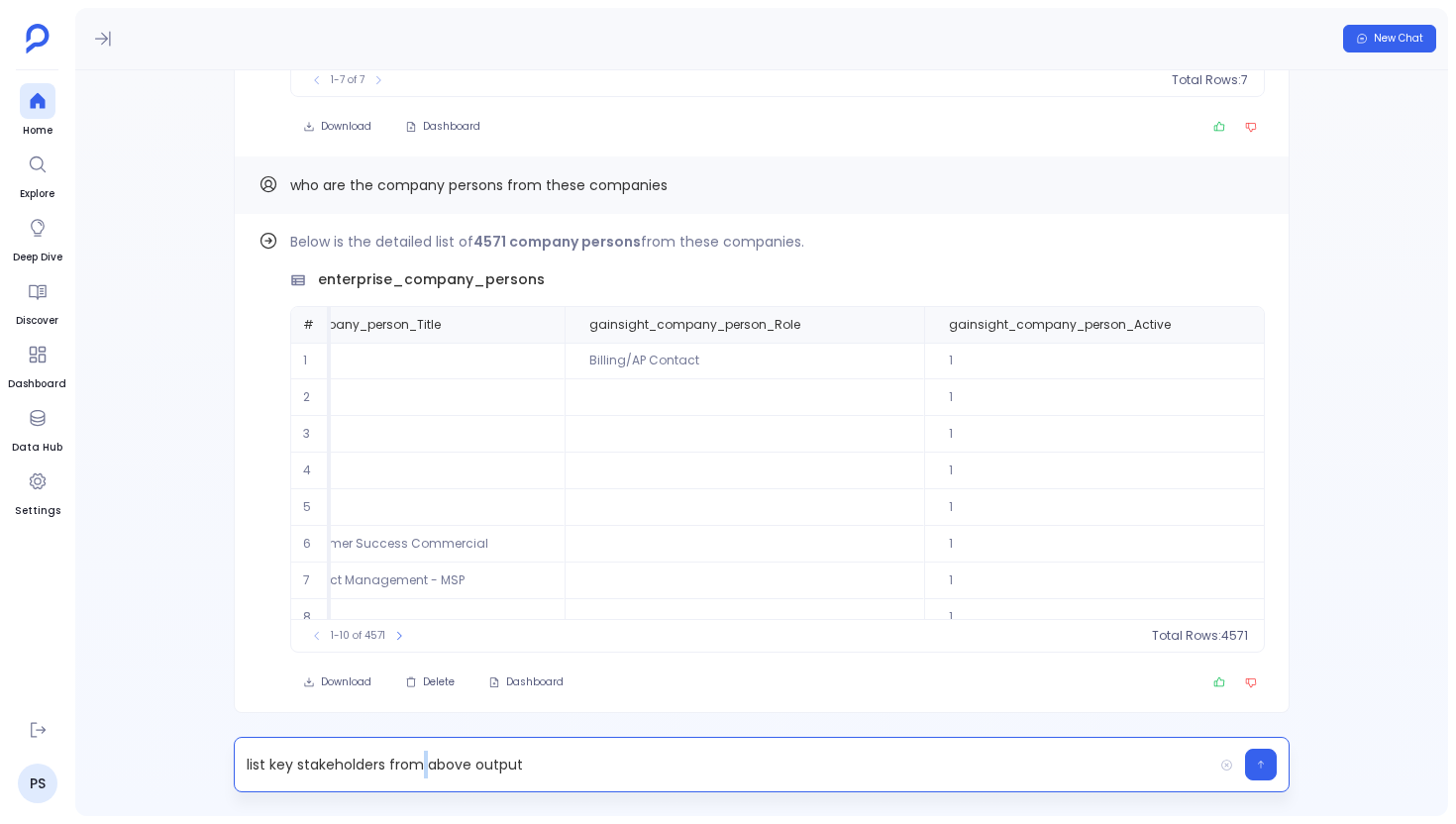click on "list key stakeholders from above output" at bounding box center [723, 765] 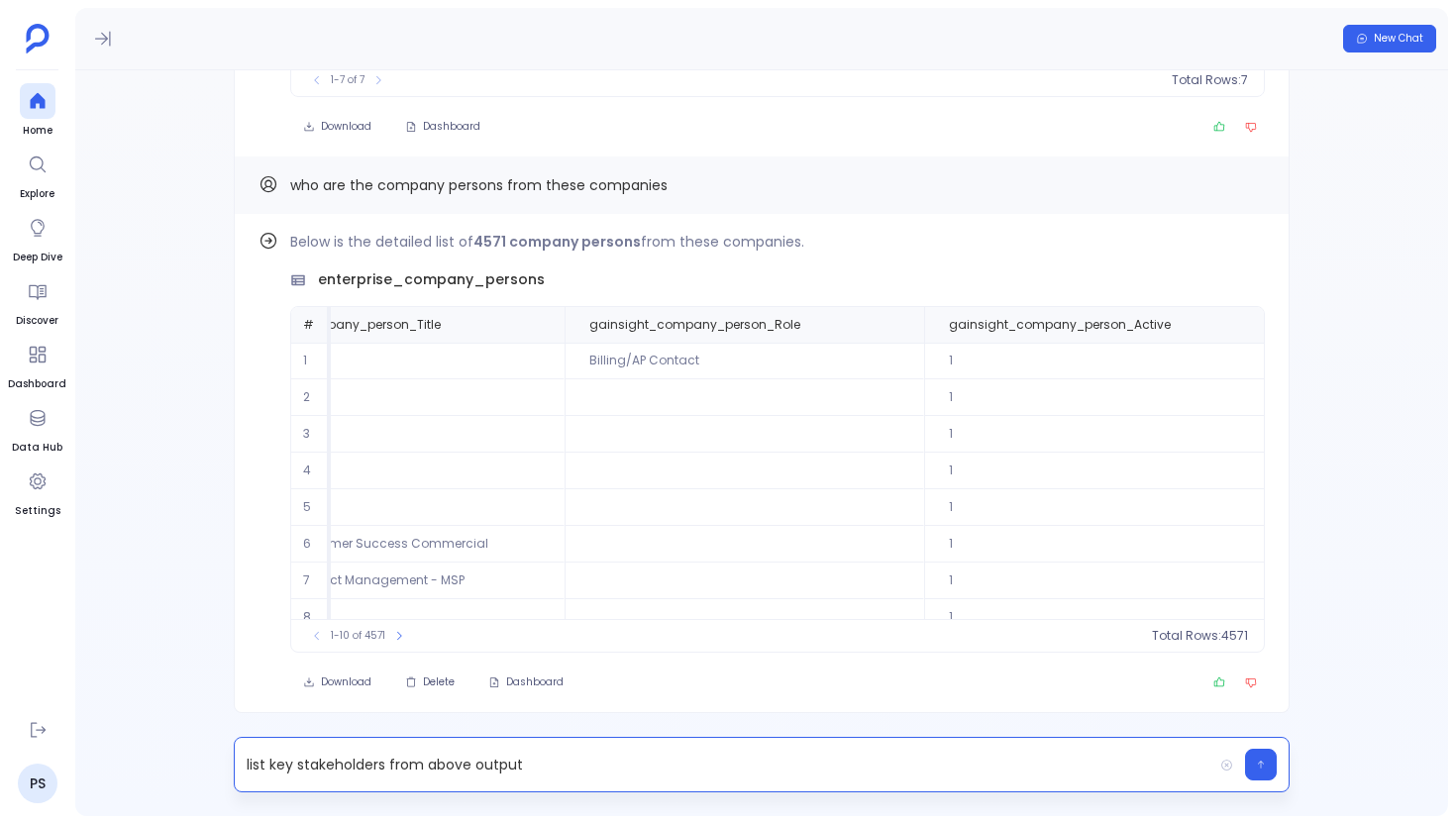 click on "list key stakeholders from above output" at bounding box center [723, 765] 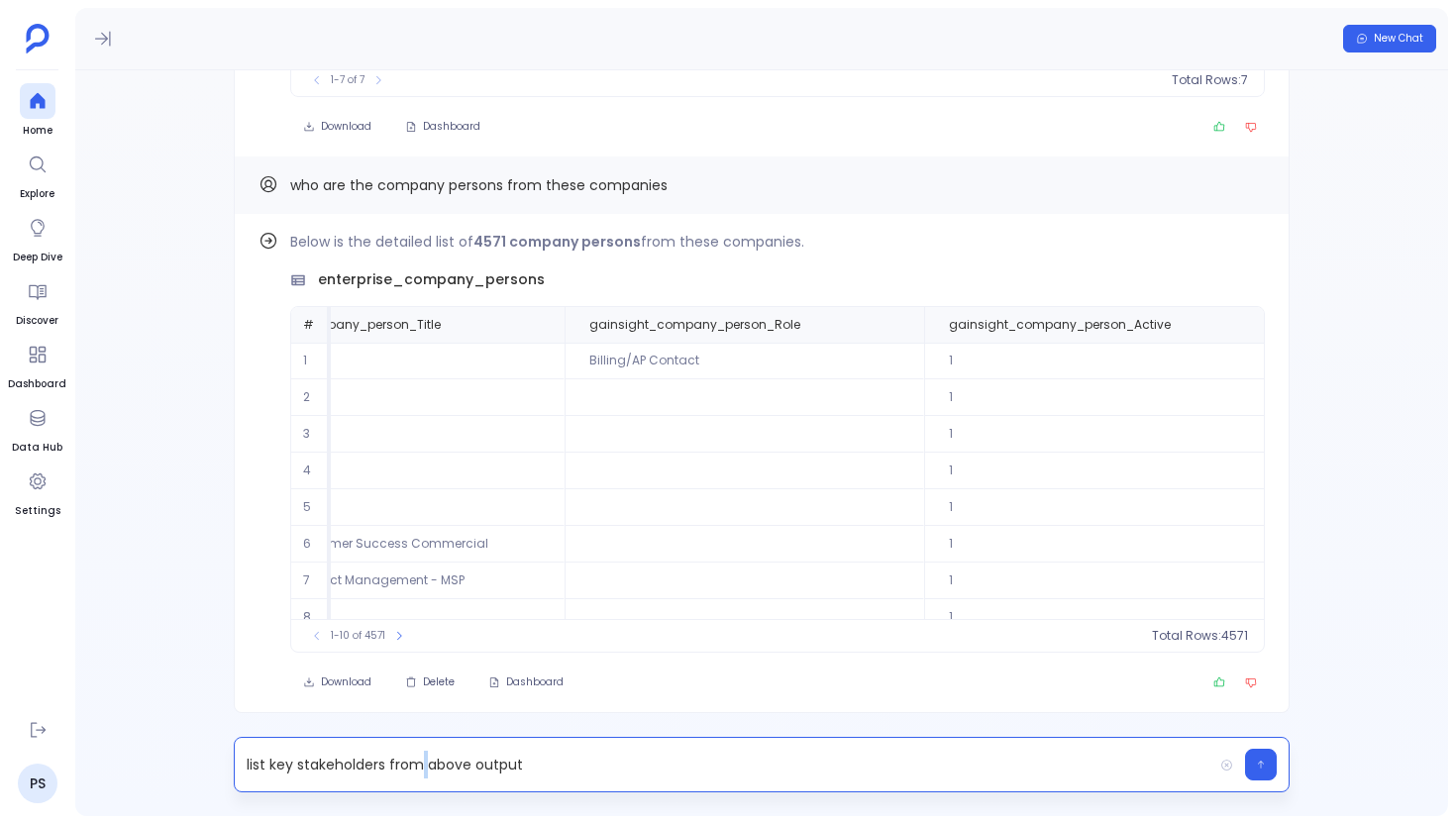 click on "list key stakeholders from above output" at bounding box center (723, 765) 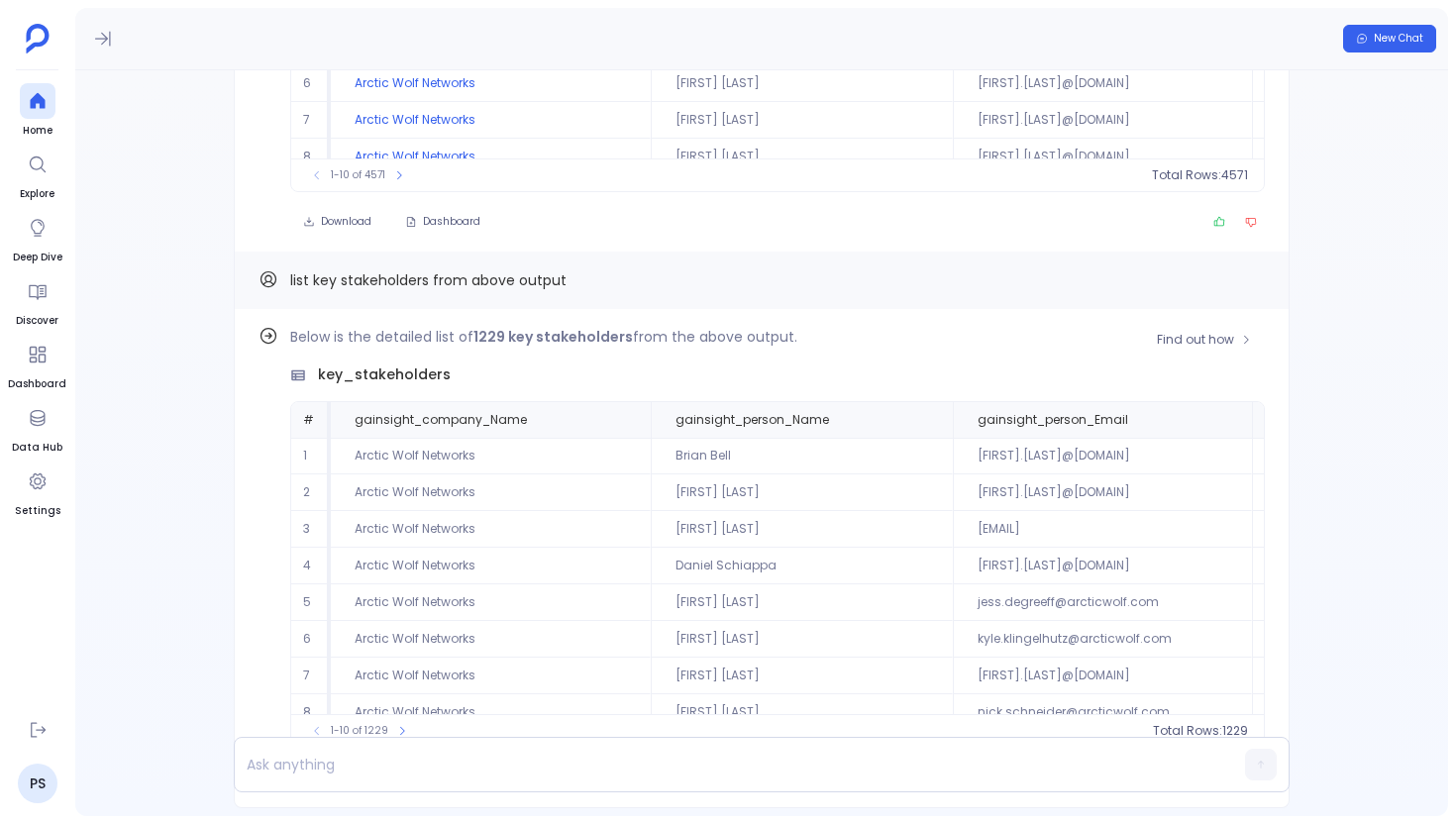scroll, scrollTop: -96, scrollLeft: 0, axis: vertical 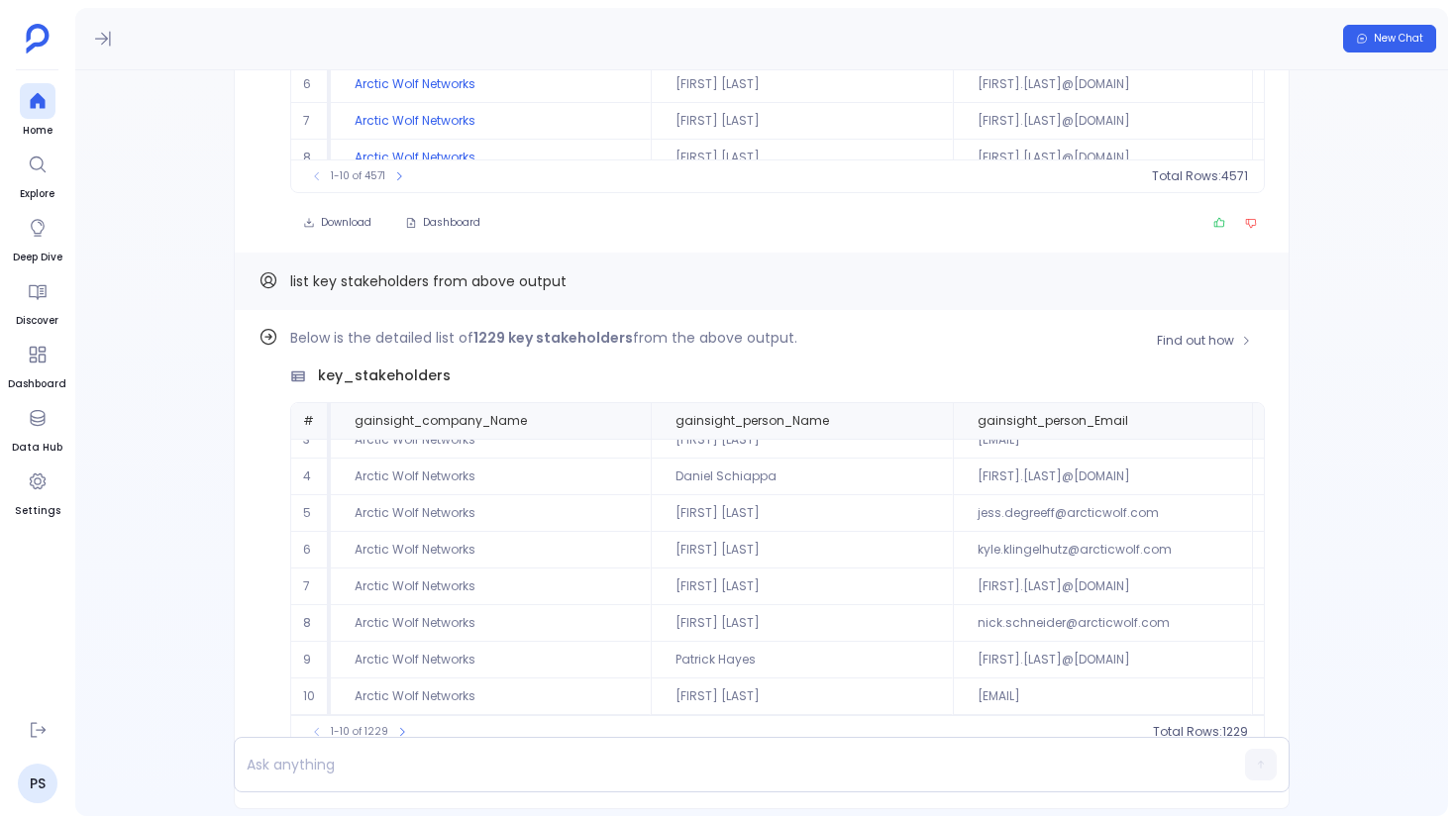 click on "[FIRST] [LAST]" at bounding box center [801, 366] 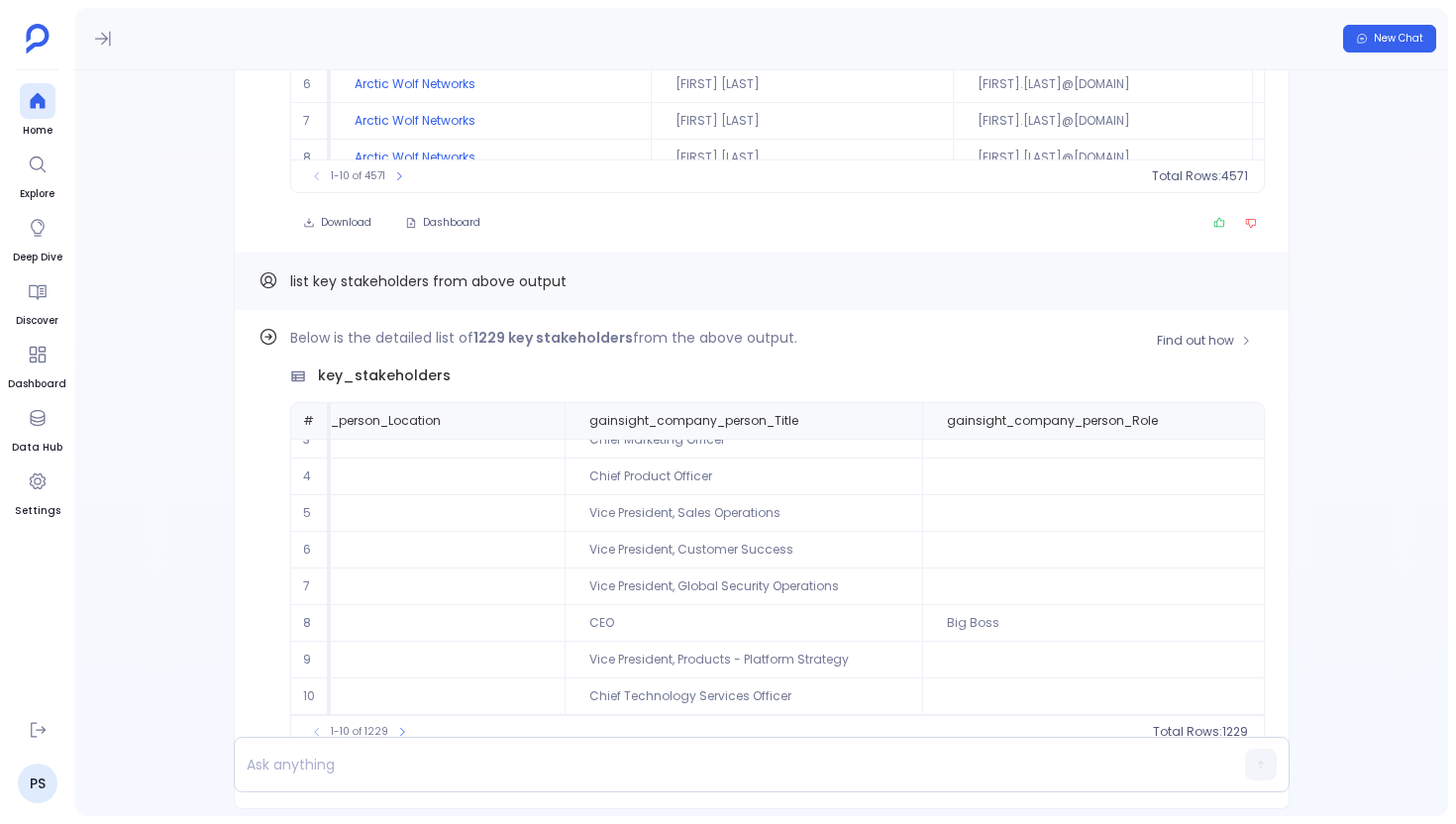 scroll, scrollTop: 0, scrollLeft: 1005, axis: horizontal 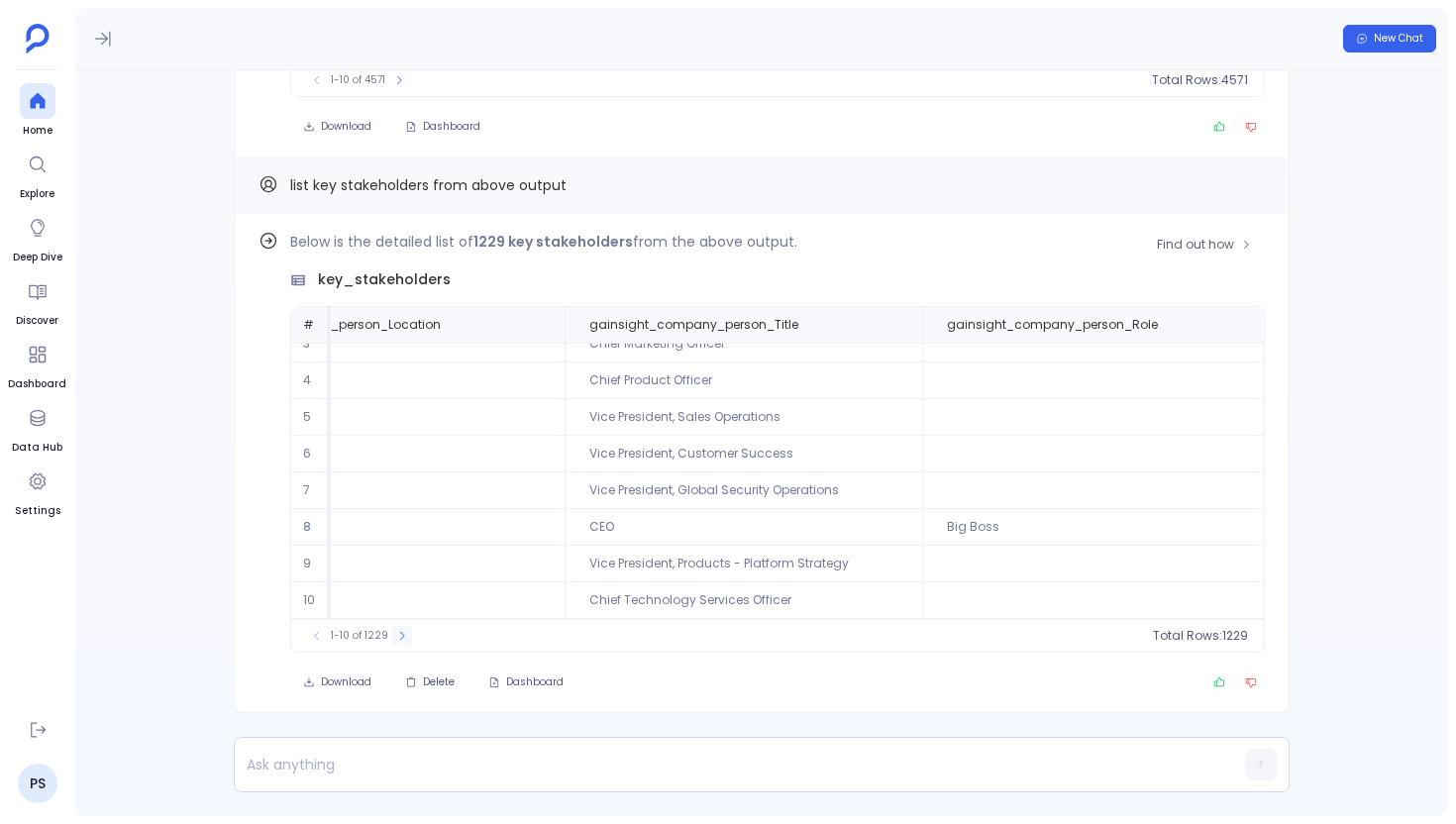 click at bounding box center [317, 636] 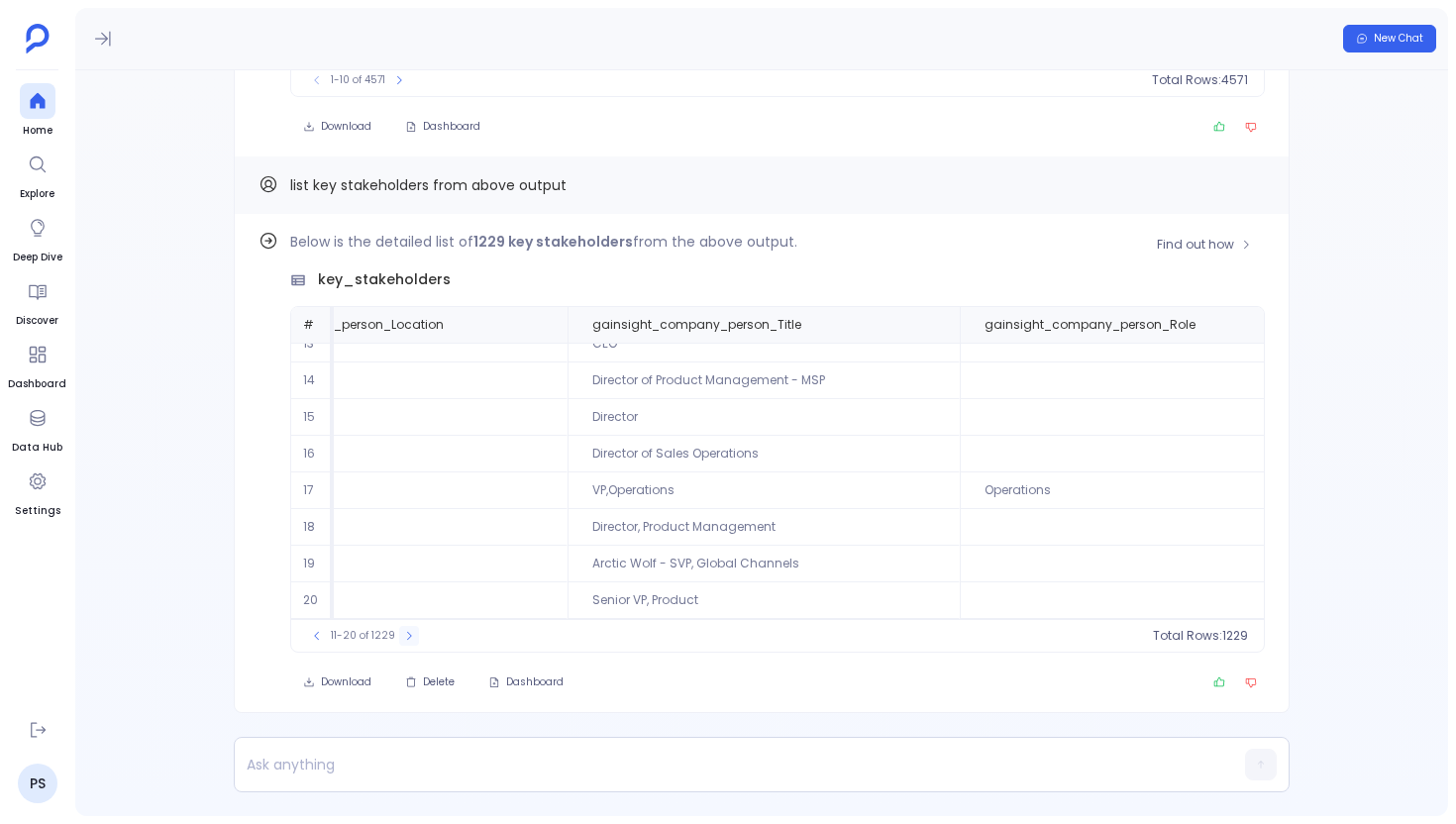 click at bounding box center (317, 636) 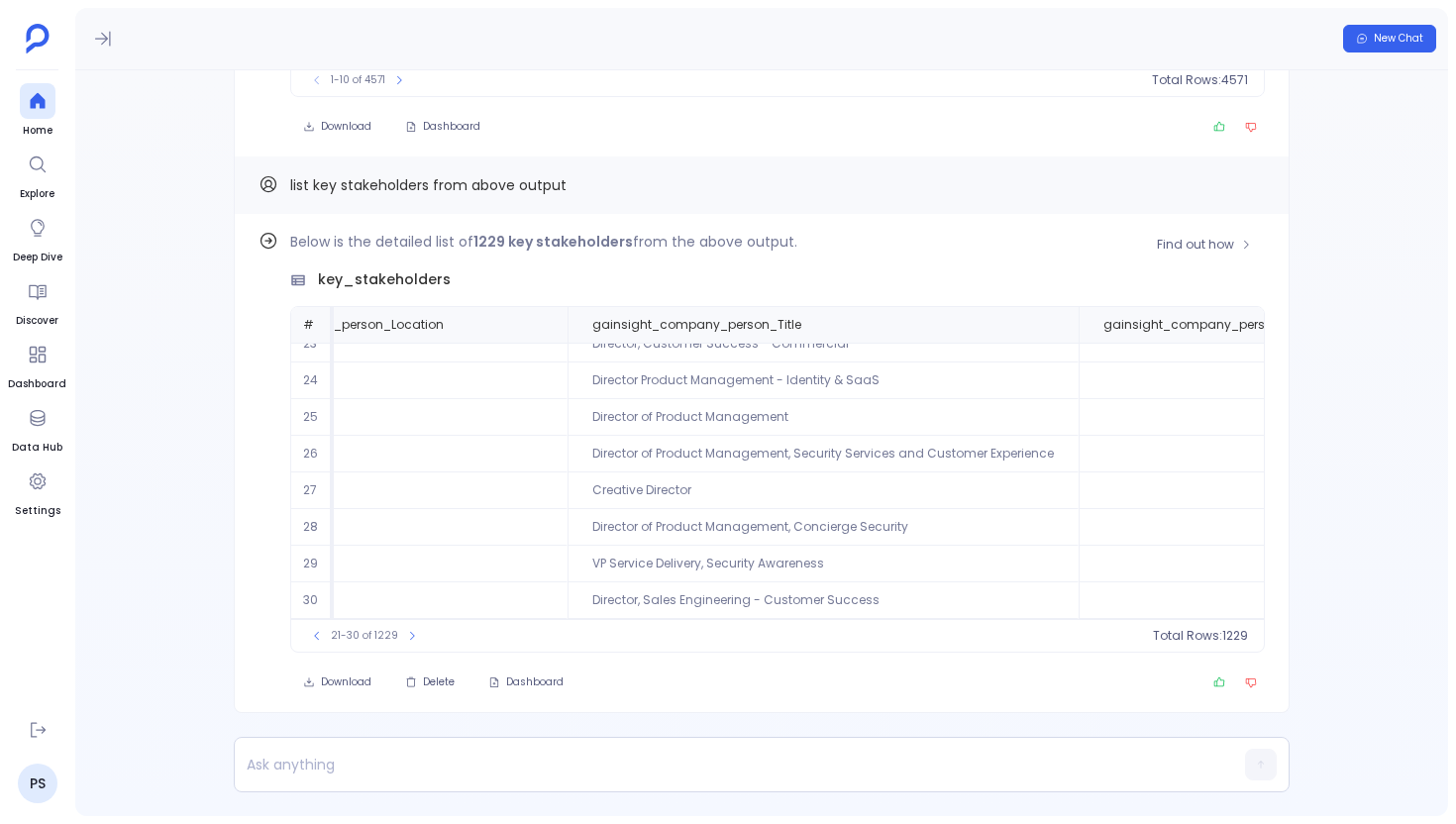 scroll, scrollTop: 0, scrollLeft: 1005, axis: horizontal 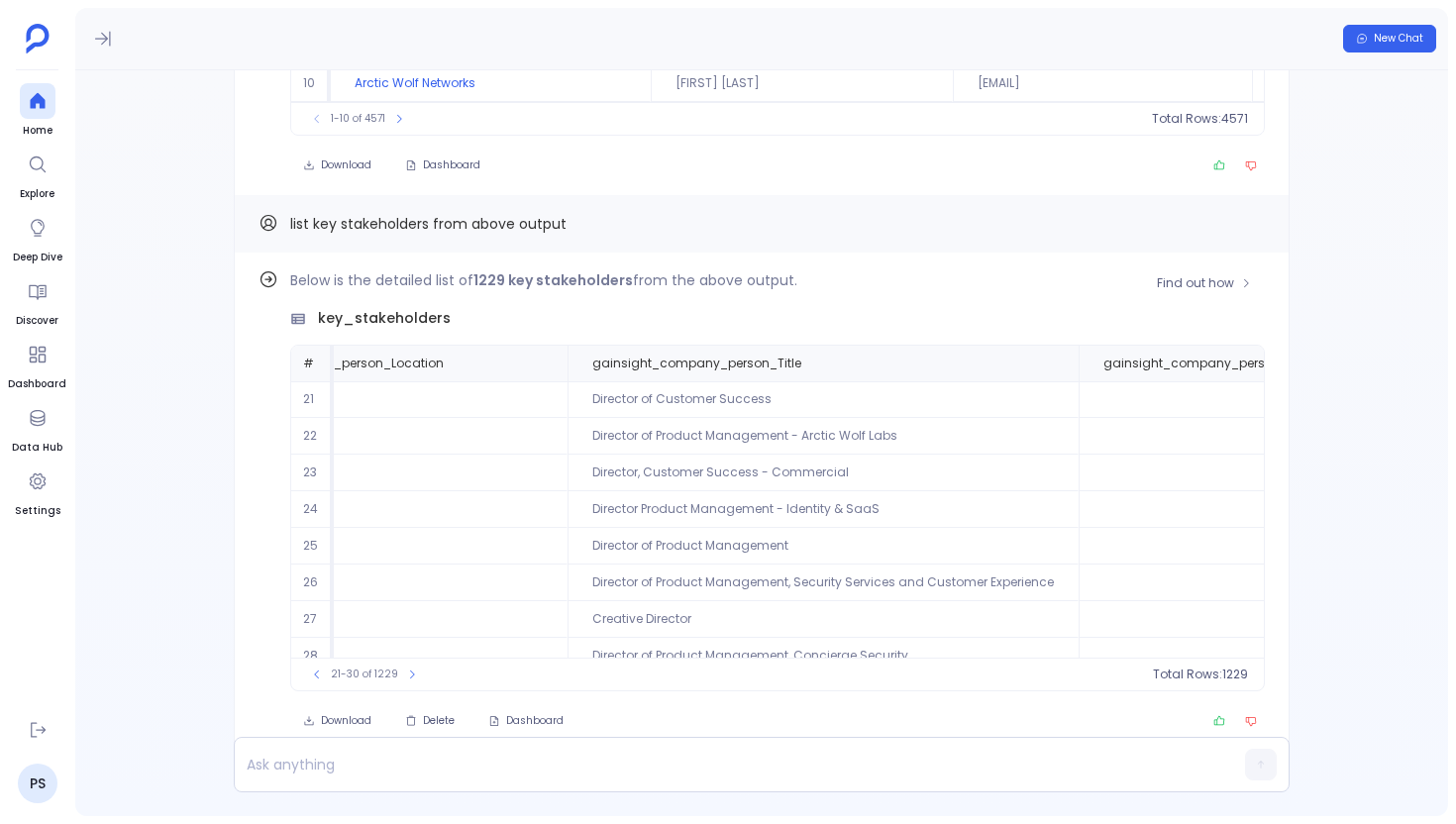click on "Below is the detailed list of 1229 key stakeholders from the above output. key_stakeholders # gainsight_company_Name gainsight_person_Name gainsight_person_Email gainsight_person_Location gainsight_company_person_Title gainsight_company_person_Role 21 Arctic Wolf Networks Cj Erickson cj.erickson@arcticwolf.com Director of Customer Success 22 Arctic Wolf Networks Damien Lewke damien.lewke@arcticwolf.com Director of Product Management - Arctic Wolf Labs 23 Arctic Wolf Networks Danielle Henderson danielle.henderson@arcticwolf.com Director, Customer Success - Commercial 24 Arctic Wolf Networks David Miles david.miles@arcticwolf.com Director Product Management - Identity & SaaS 25 Arctic Wolf Networks Dom Arseneault dom.arseneault@arcticwolf.com Director of Product Management 26 Arctic Wolf Networks Doug Akers doug.akers@arcticwolf.com Director of Product Management, Security Services and Customer Experience 27 Arctic Wolf Networks Erin Russell erin.russell@arcticwolf.com Creative Director 28 Halle Revell 29 30" at bounding box center [778, 479] 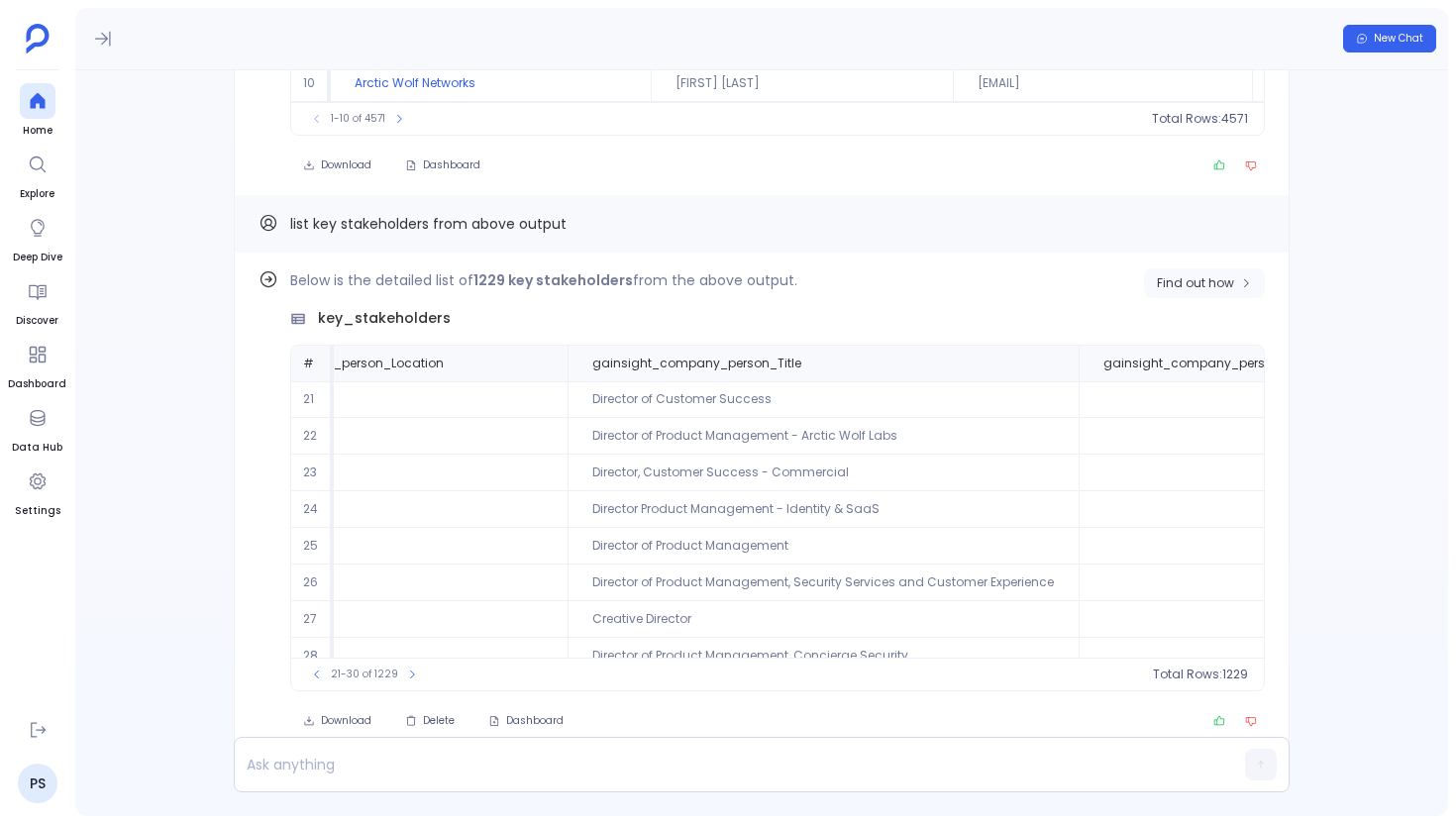 click on "Find out how" at bounding box center (1196, 283) 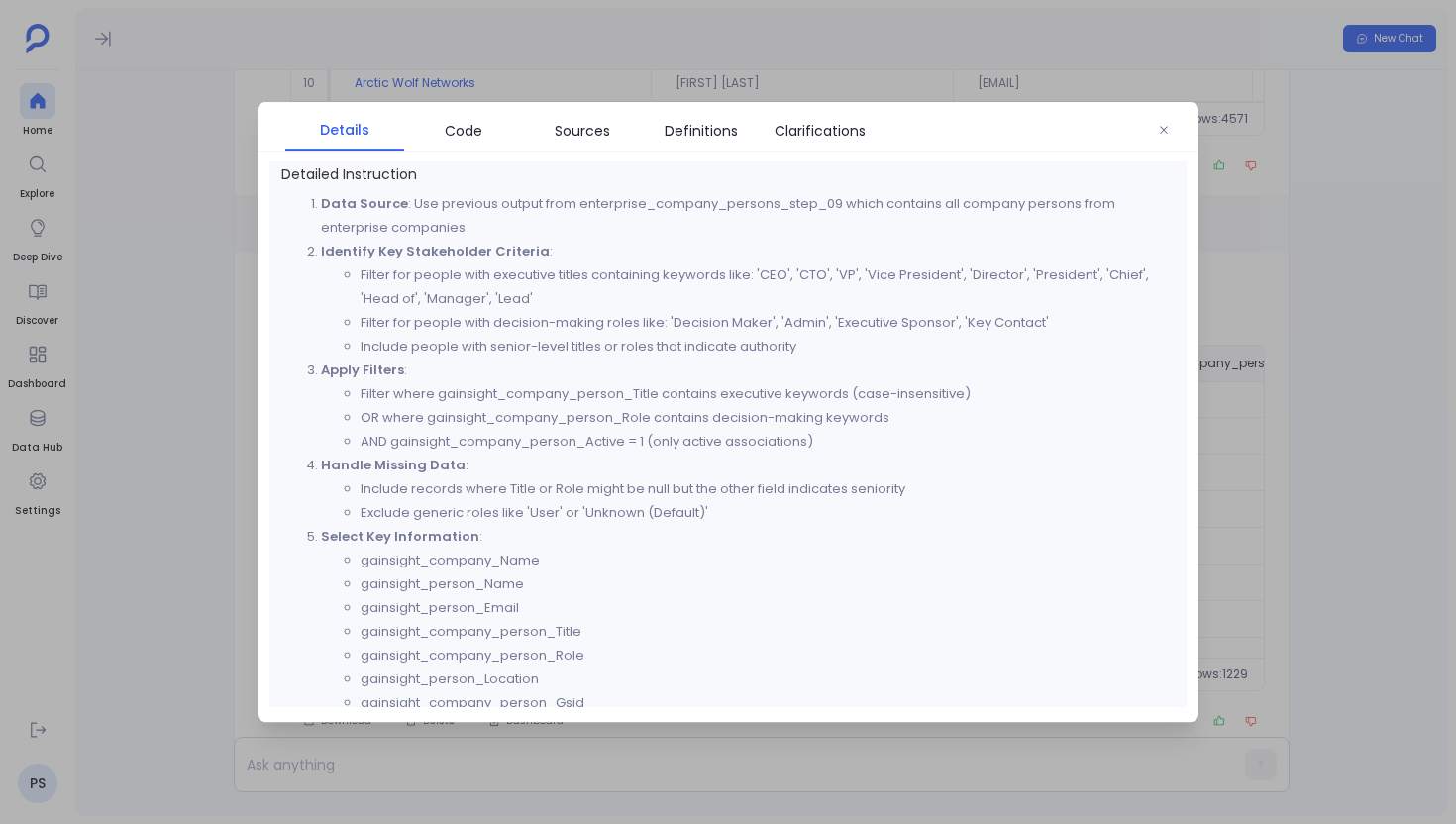 scroll, scrollTop: 344, scrollLeft: 0, axis: vertical 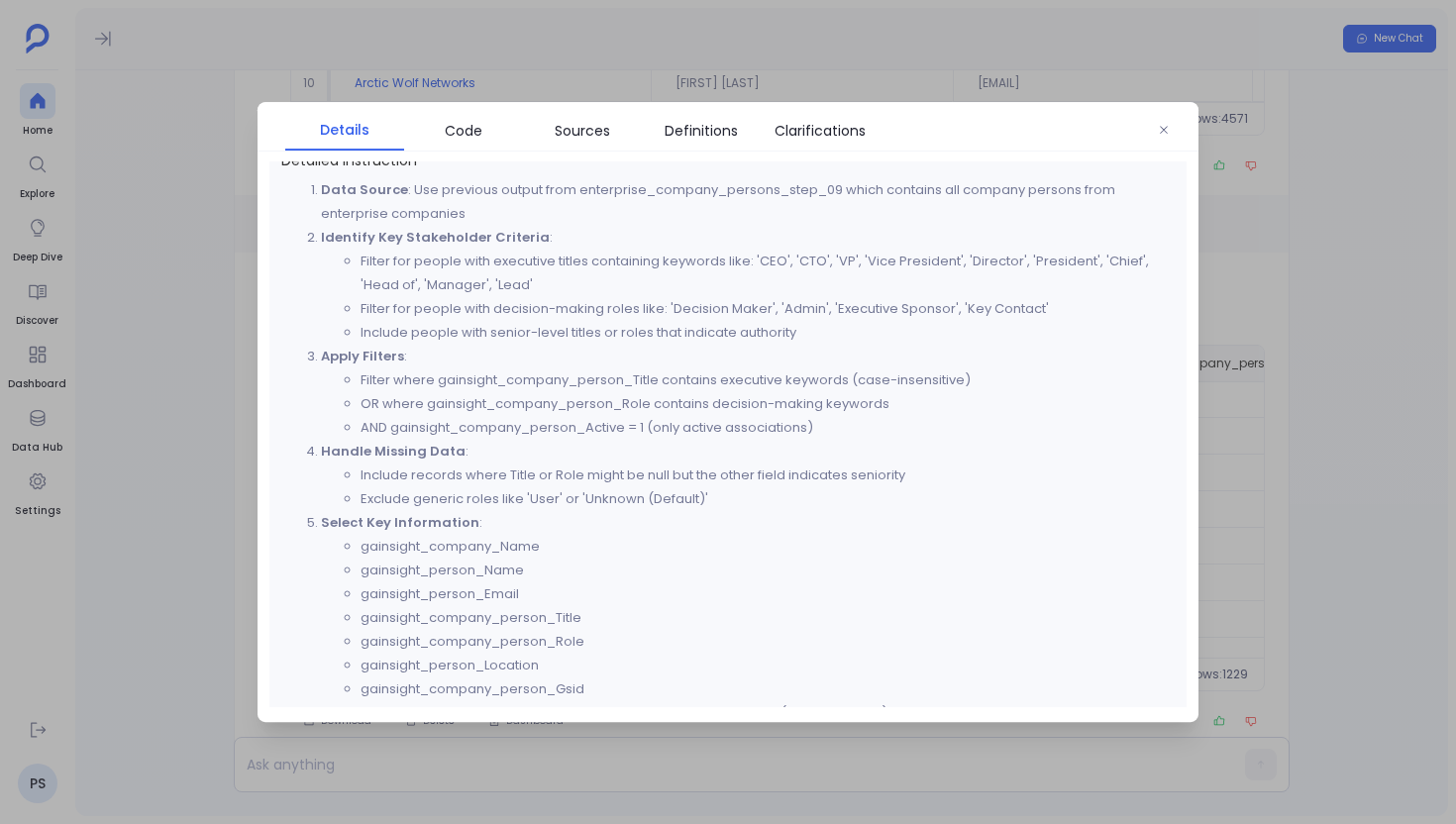 click on "Handle Missing Data :" at bounding box center (748, 202) 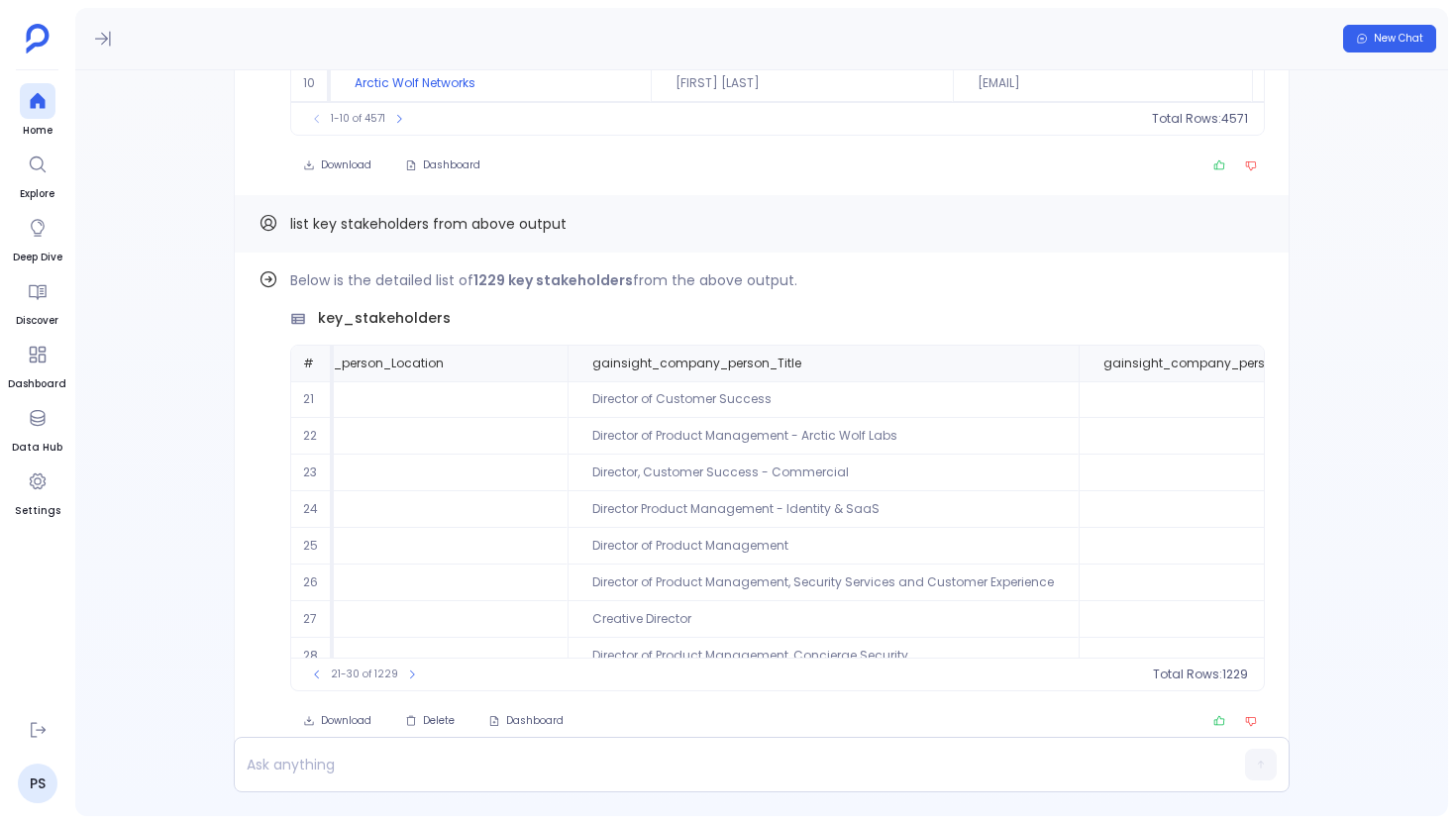 click on "list key stakeholders from above output" at bounding box center (428, 224) 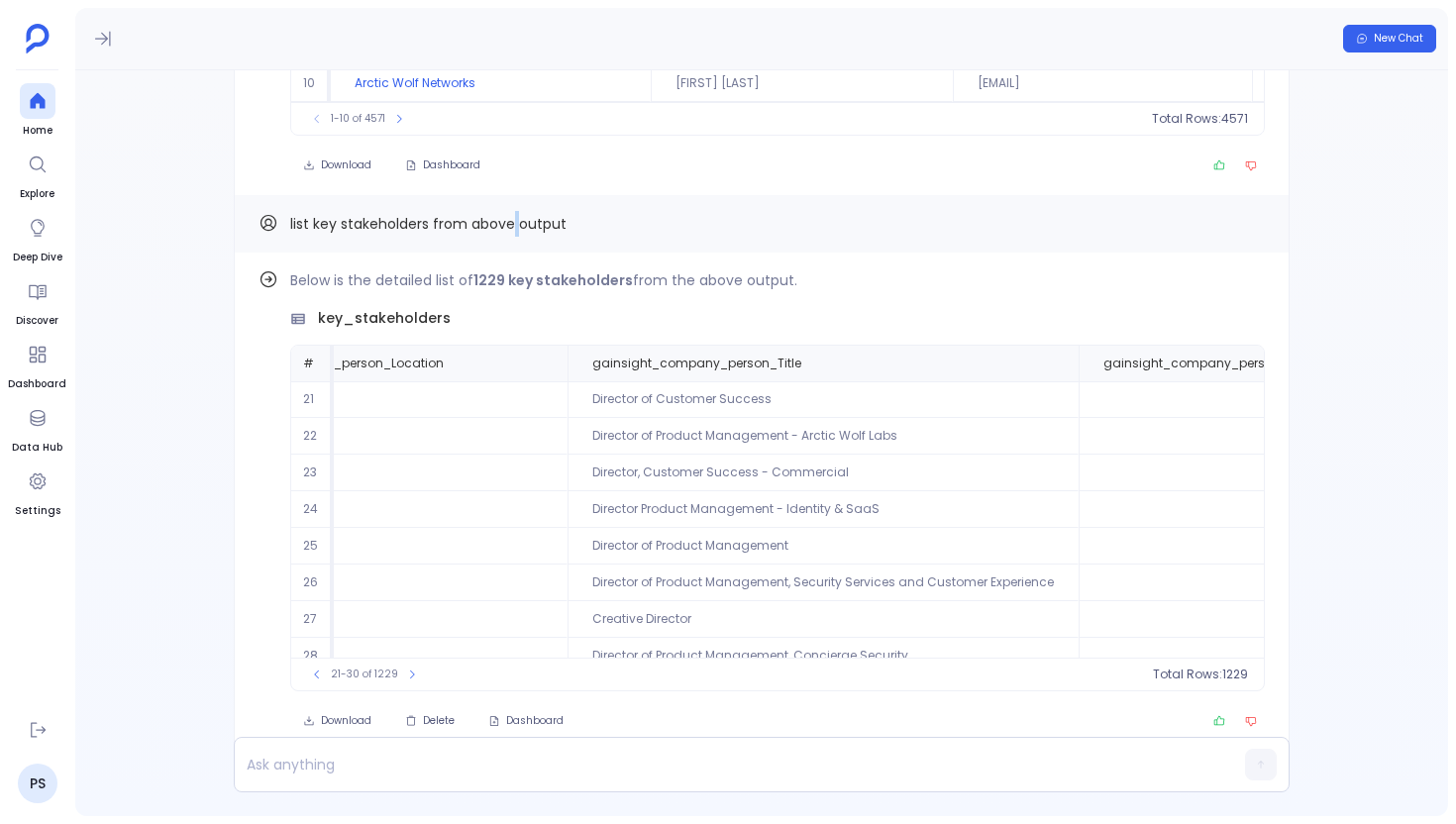 click on "list key stakeholders from above output" at bounding box center (428, 224) 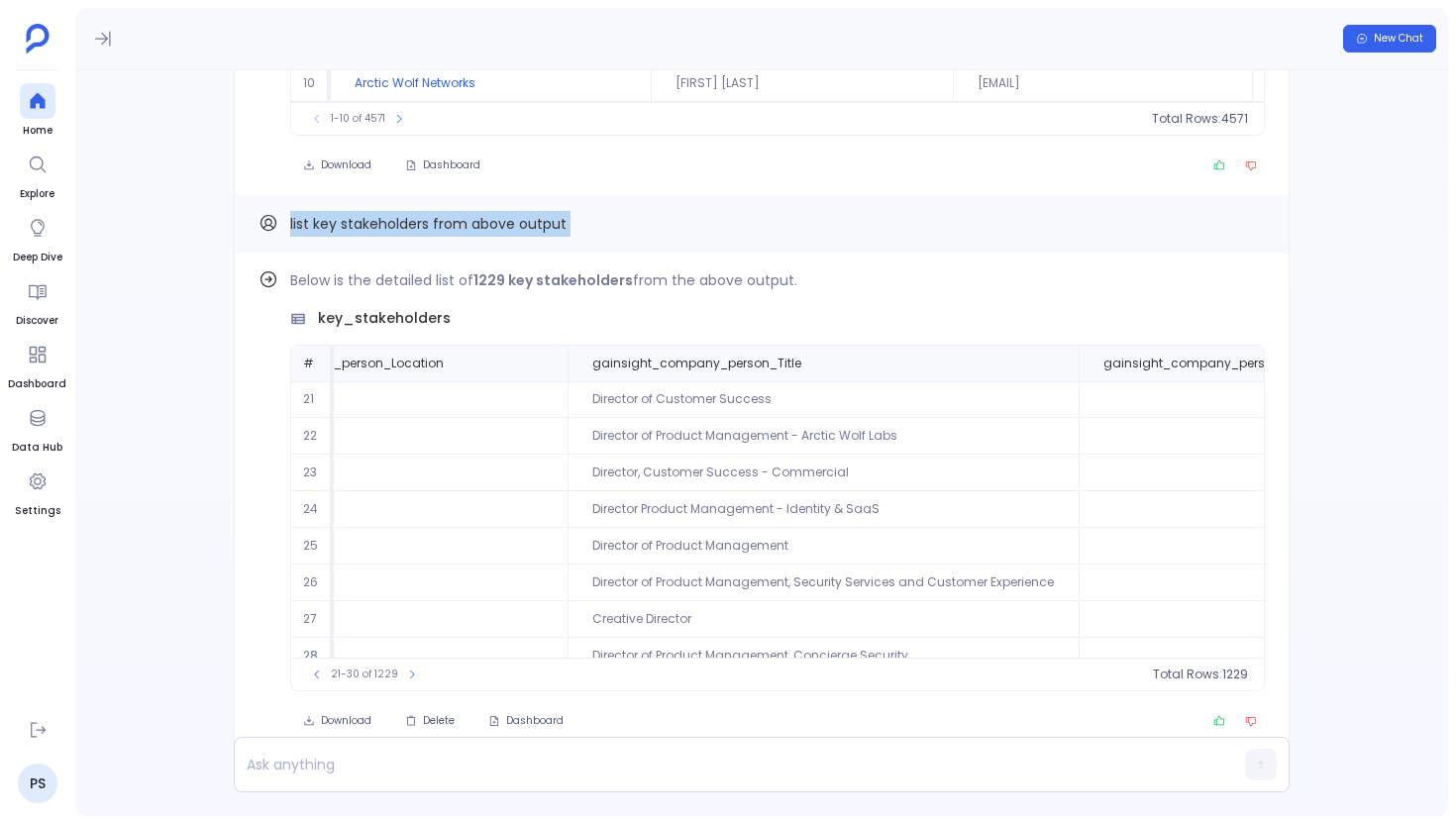copy on "list key stakeholders from above output Find out how" 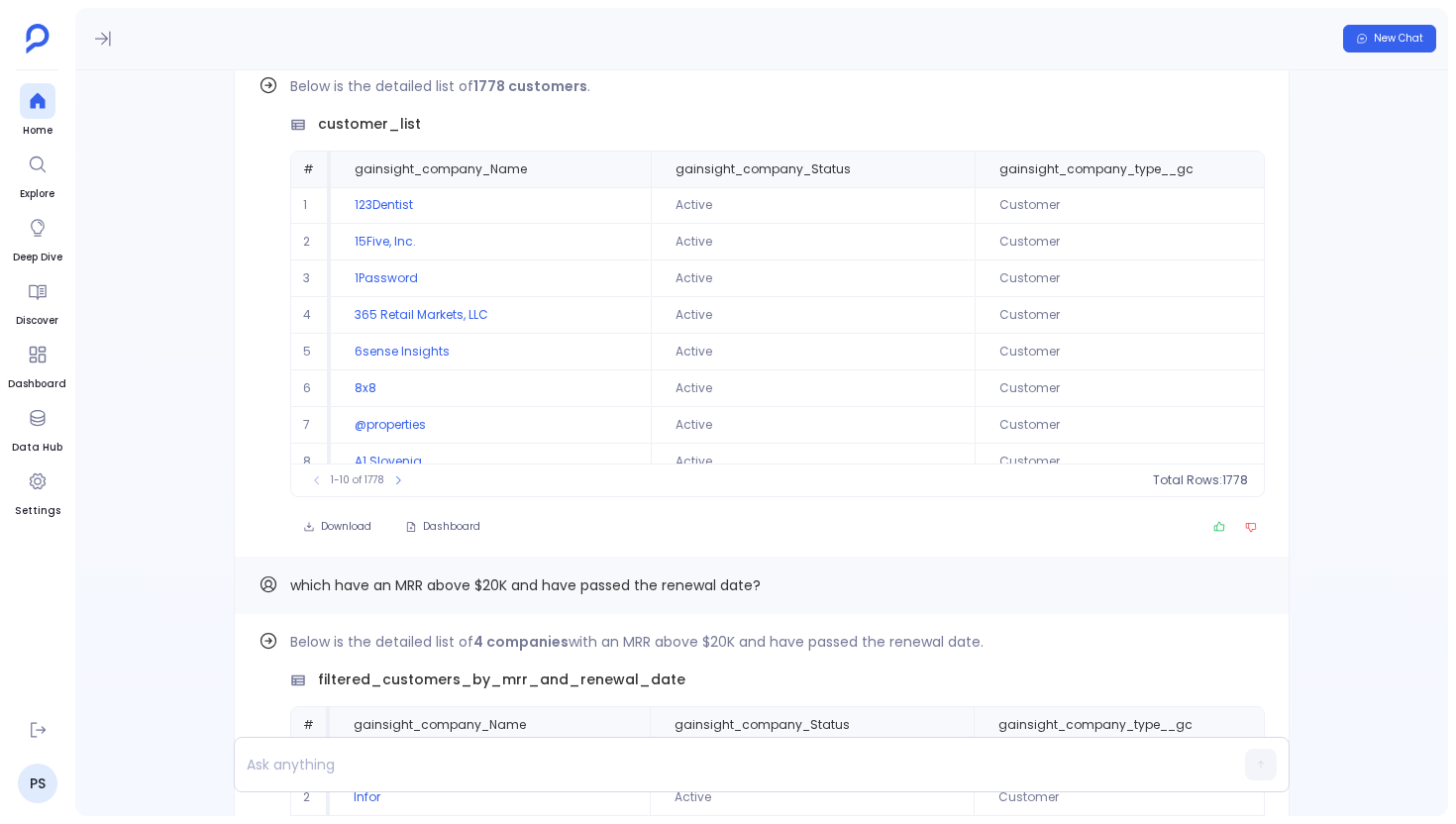 scroll, scrollTop: -4625, scrollLeft: 0, axis: vertical 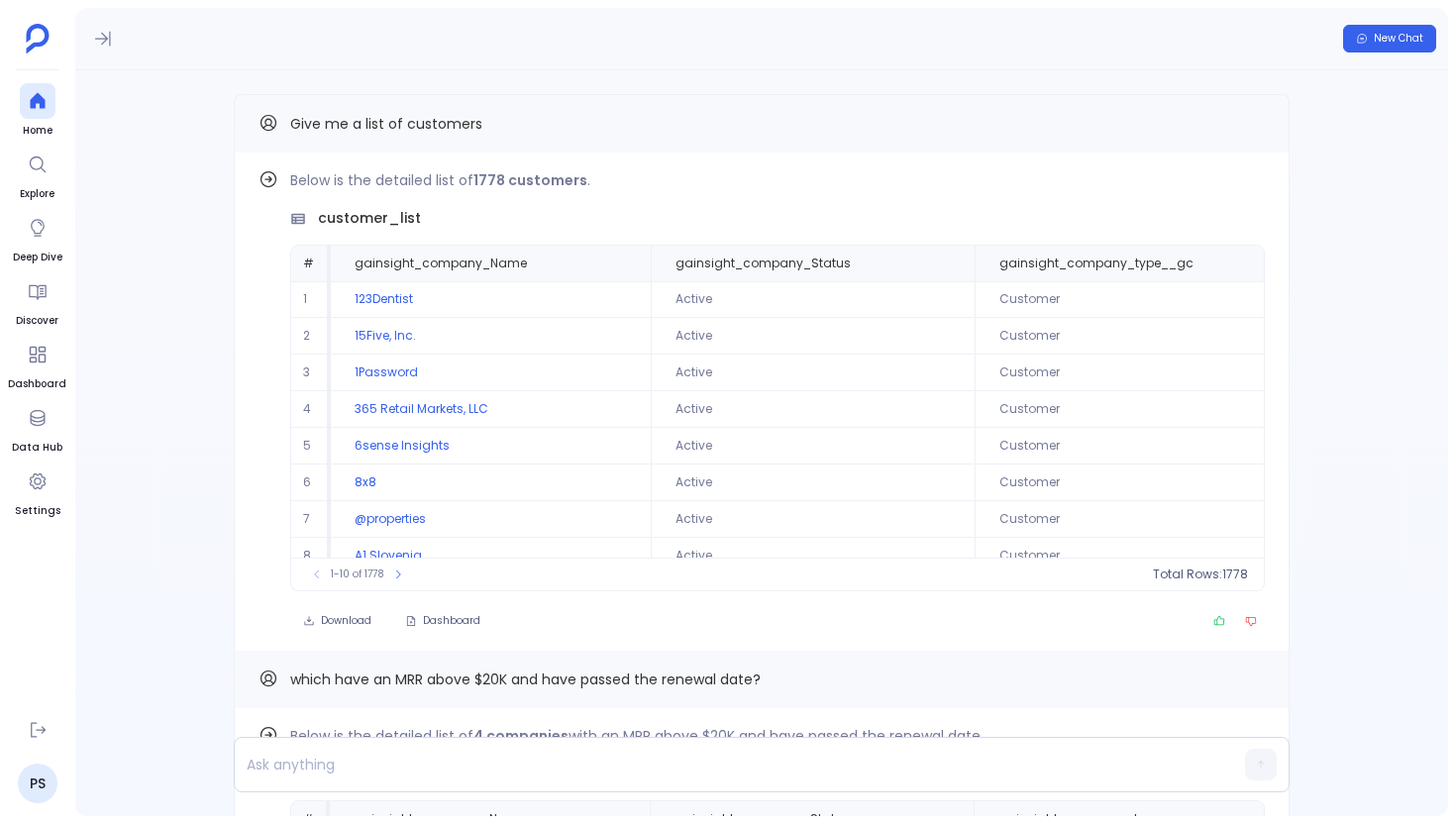 click on "Give me a list of customers" at bounding box center (386, 124) 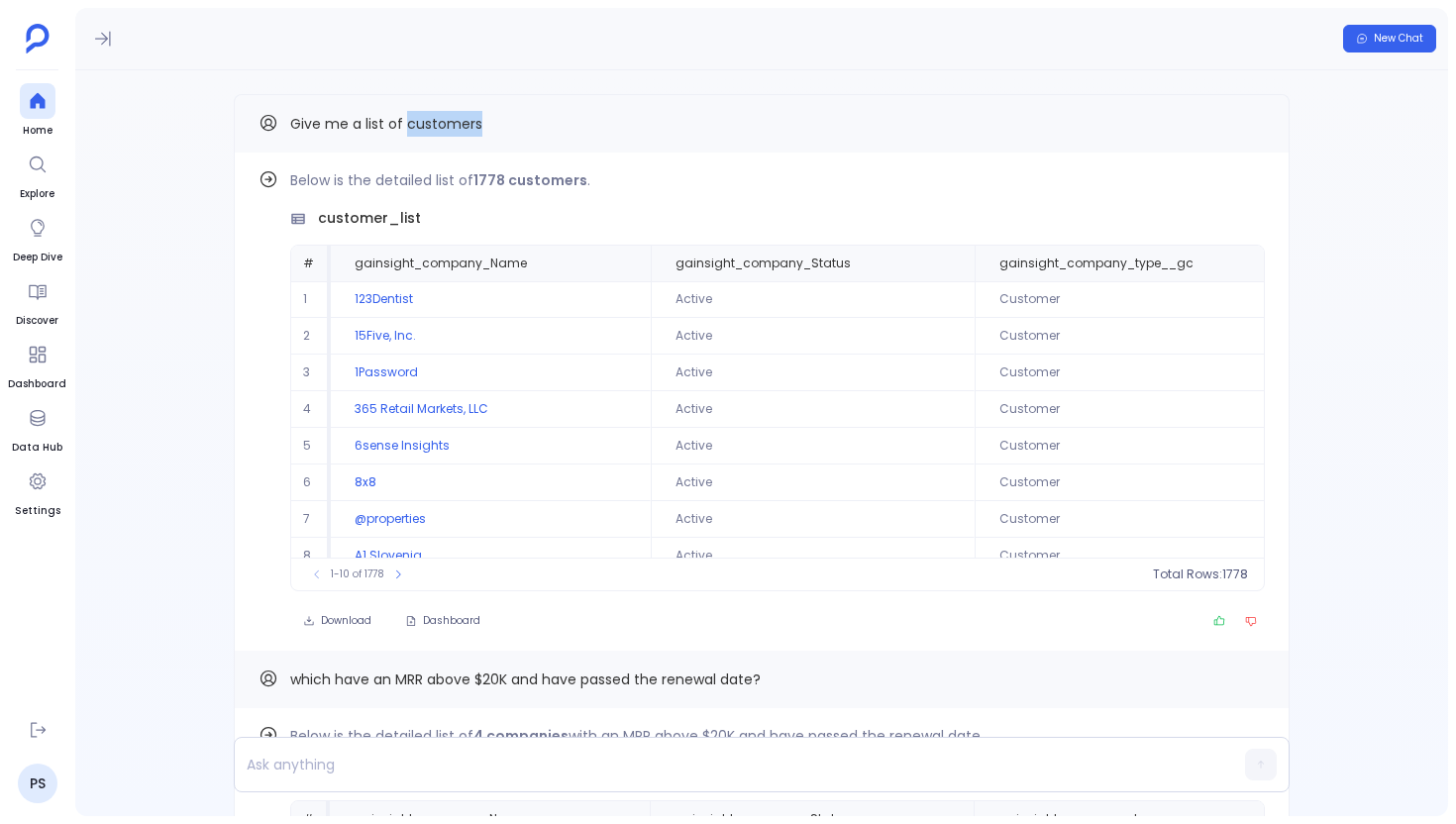 click on "Give me a list of customers" at bounding box center (386, 124) 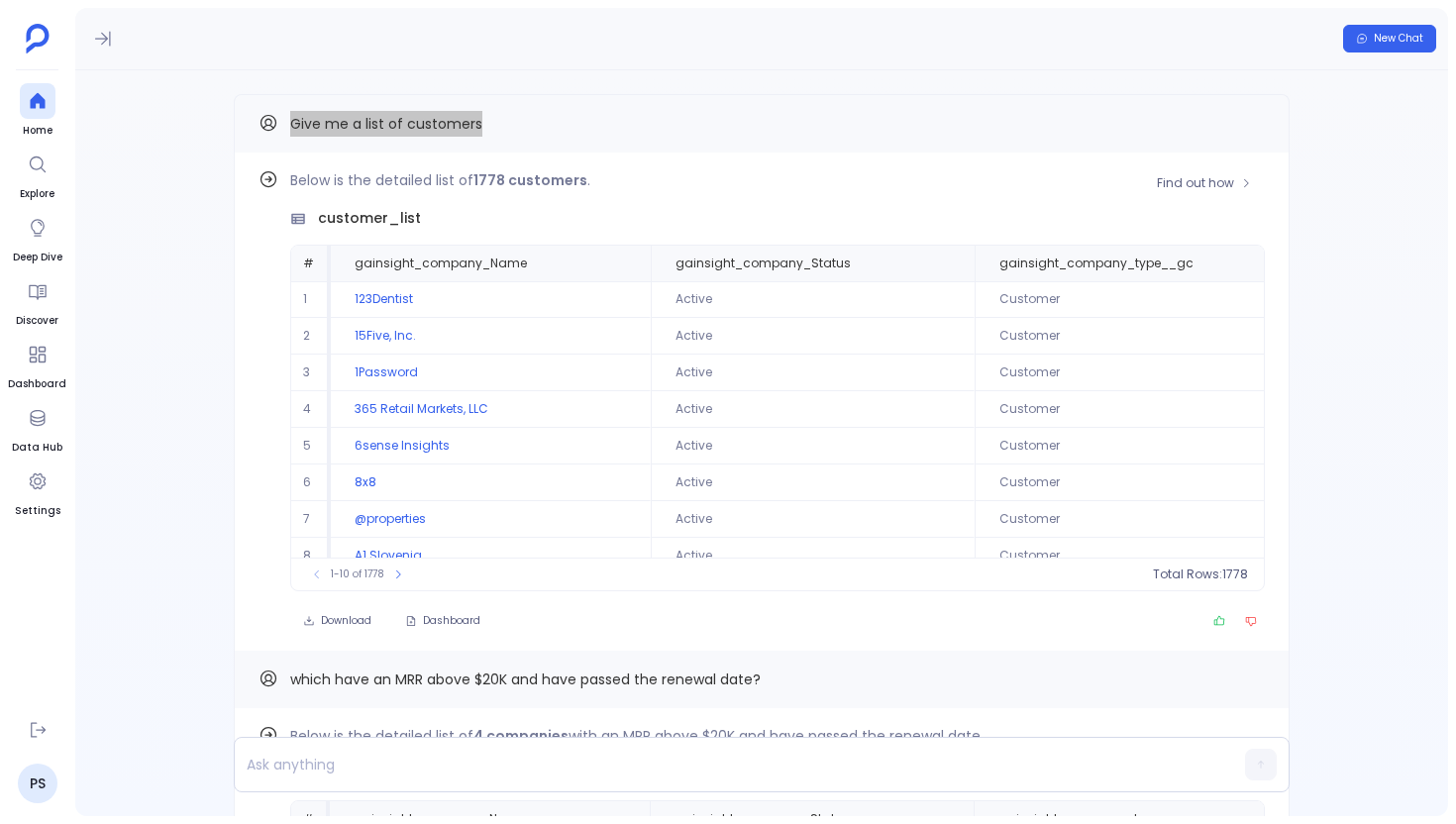 scroll, scrollTop: 95, scrollLeft: 0, axis: vertical 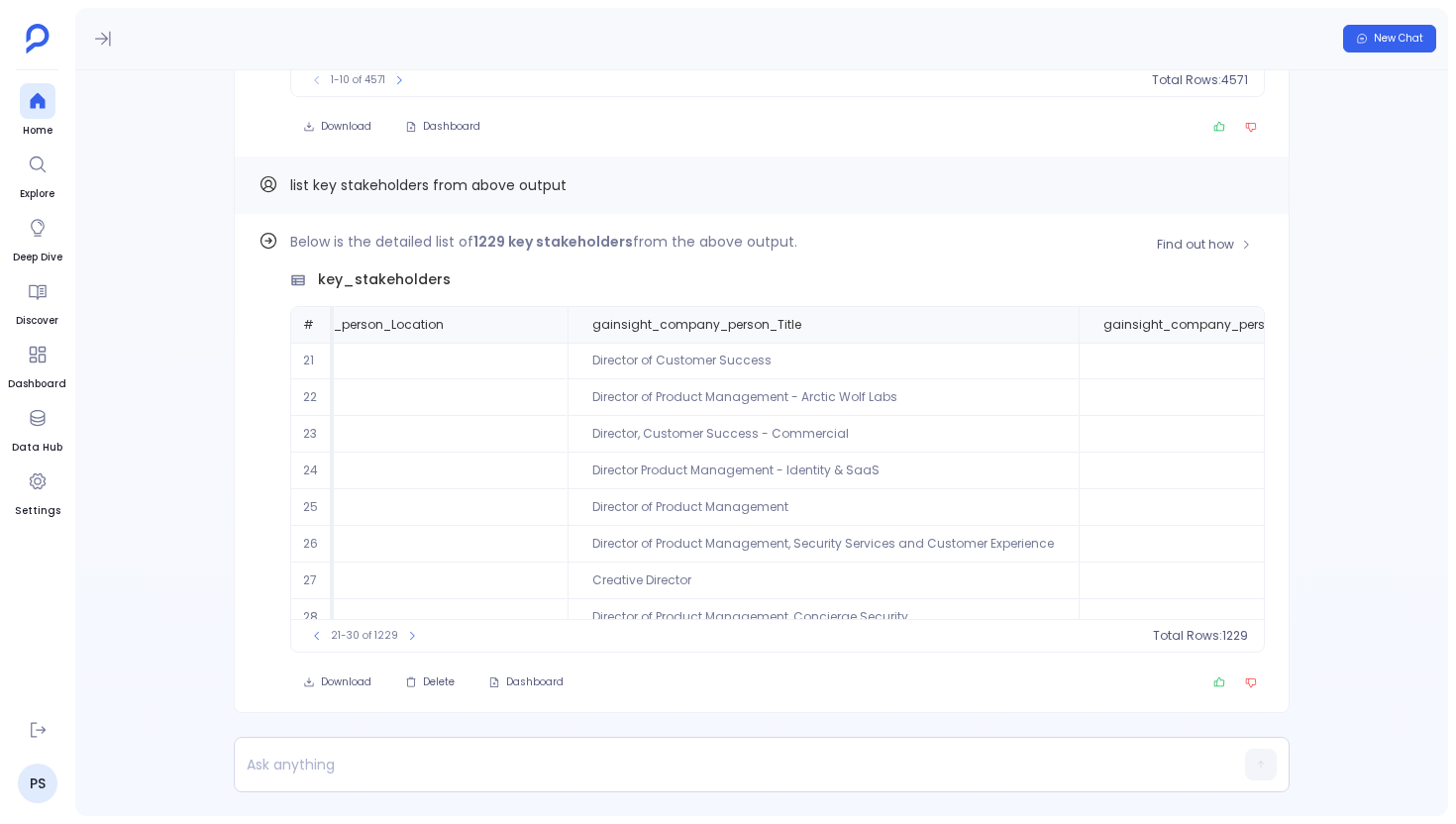 click on "Director of Product Management" at bounding box center (823, 360) 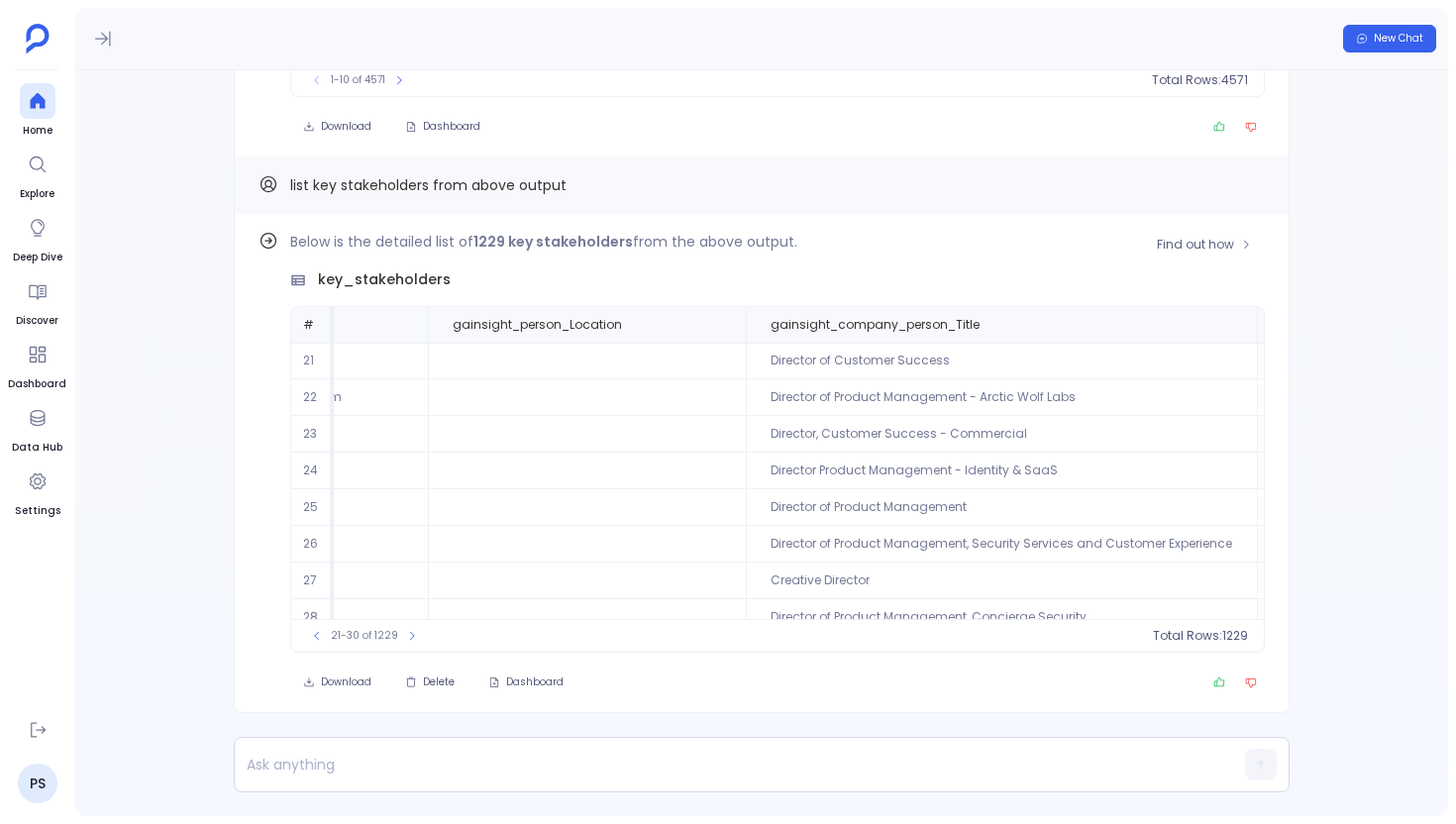 scroll, scrollTop: 0, scrollLeft: 823, axis: horizontal 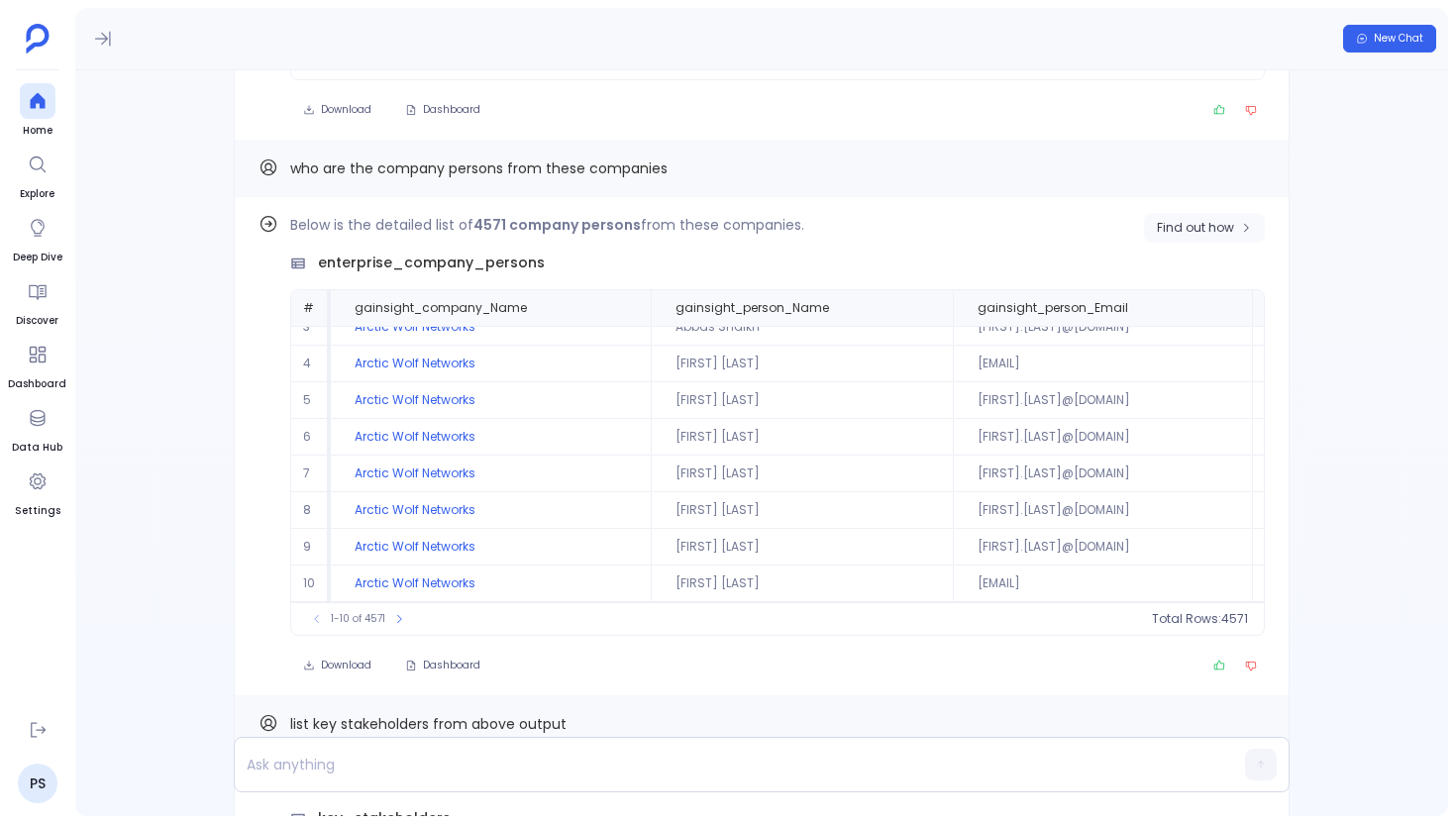 click on "Find out how" at bounding box center [1196, 783] 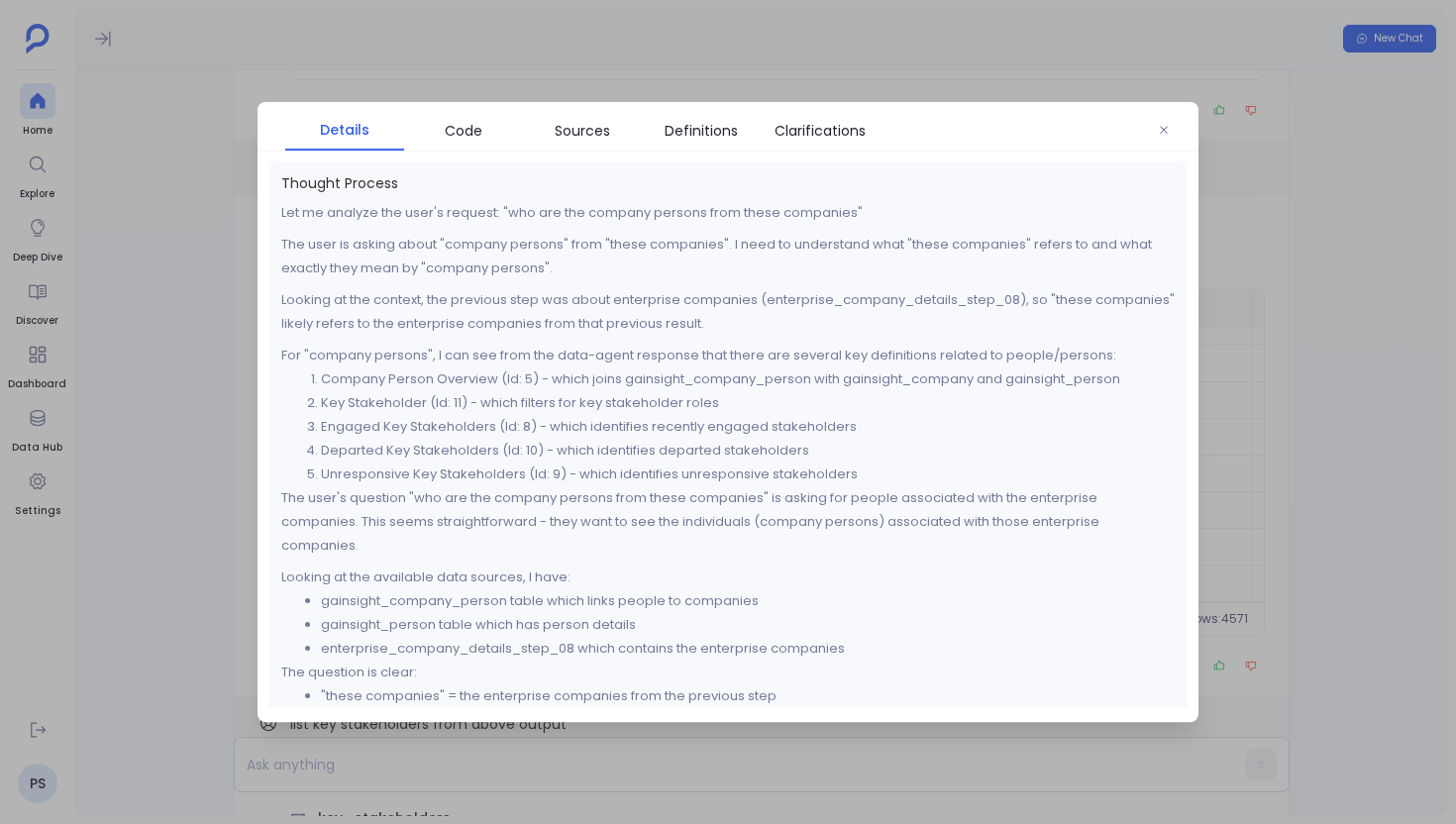 click on "Engaged Key Stakeholders (Id: 8) - which identifies recently engaged stakeholders" at bounding box center [748, 427] 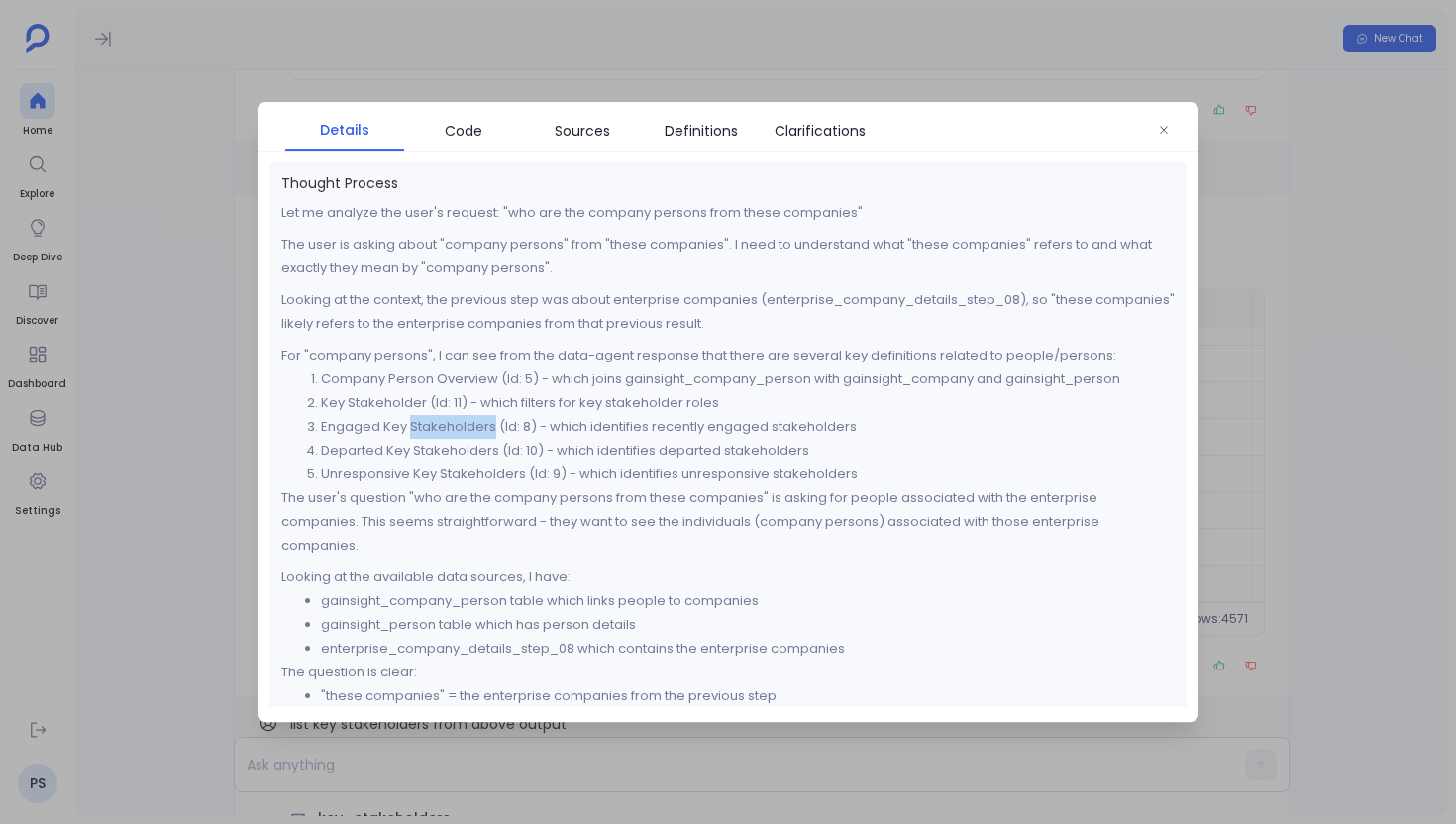 click on "Engaged Key Stakeholders (Id: 8) - which identifies recently engaged stakeholders" at bounding box center [748, 427] 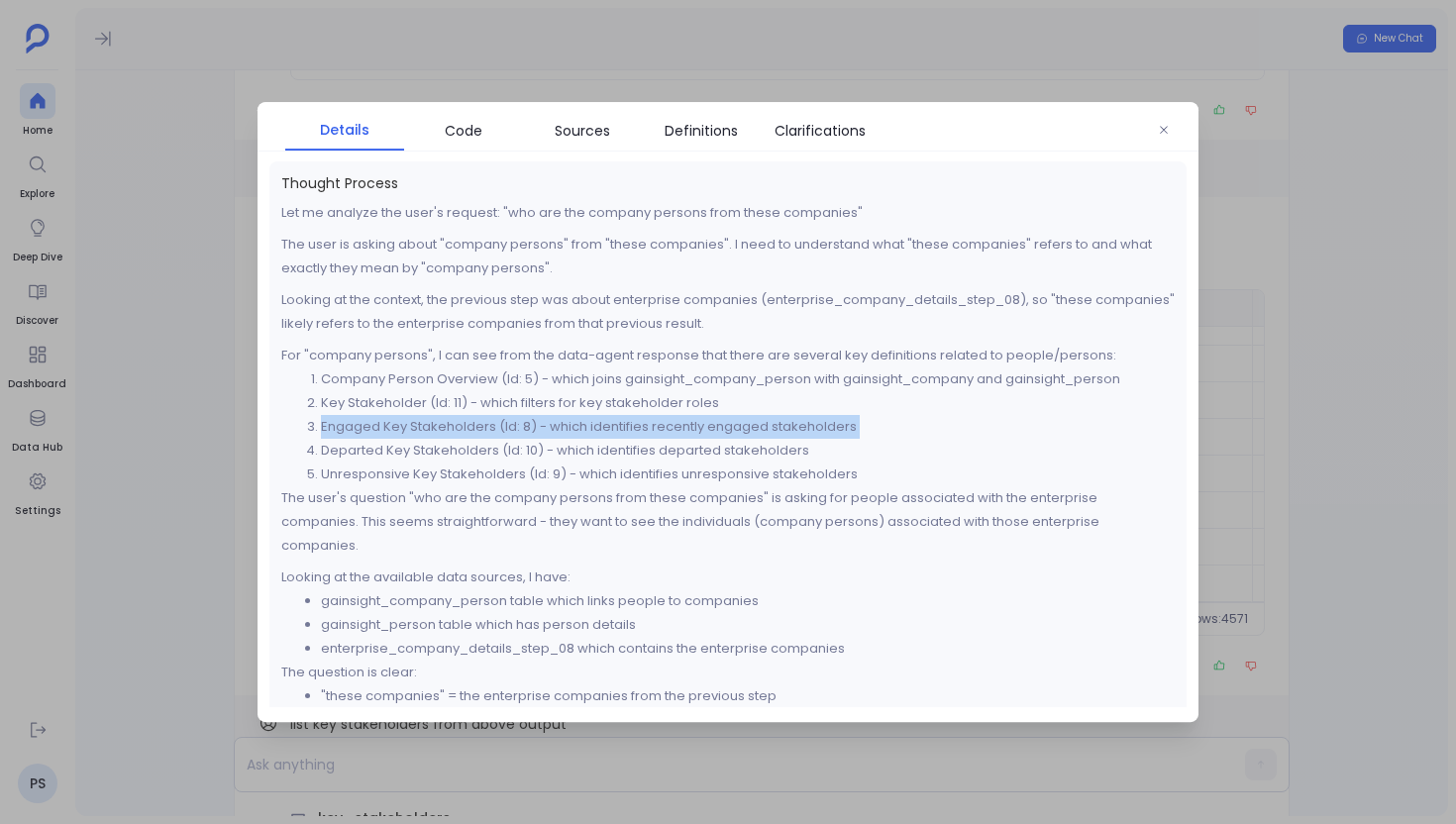 click on "Engaged Key Stakeholders (Id: 8) - which identifies recently engaged stakeholders" at bounding box center (748, 427) 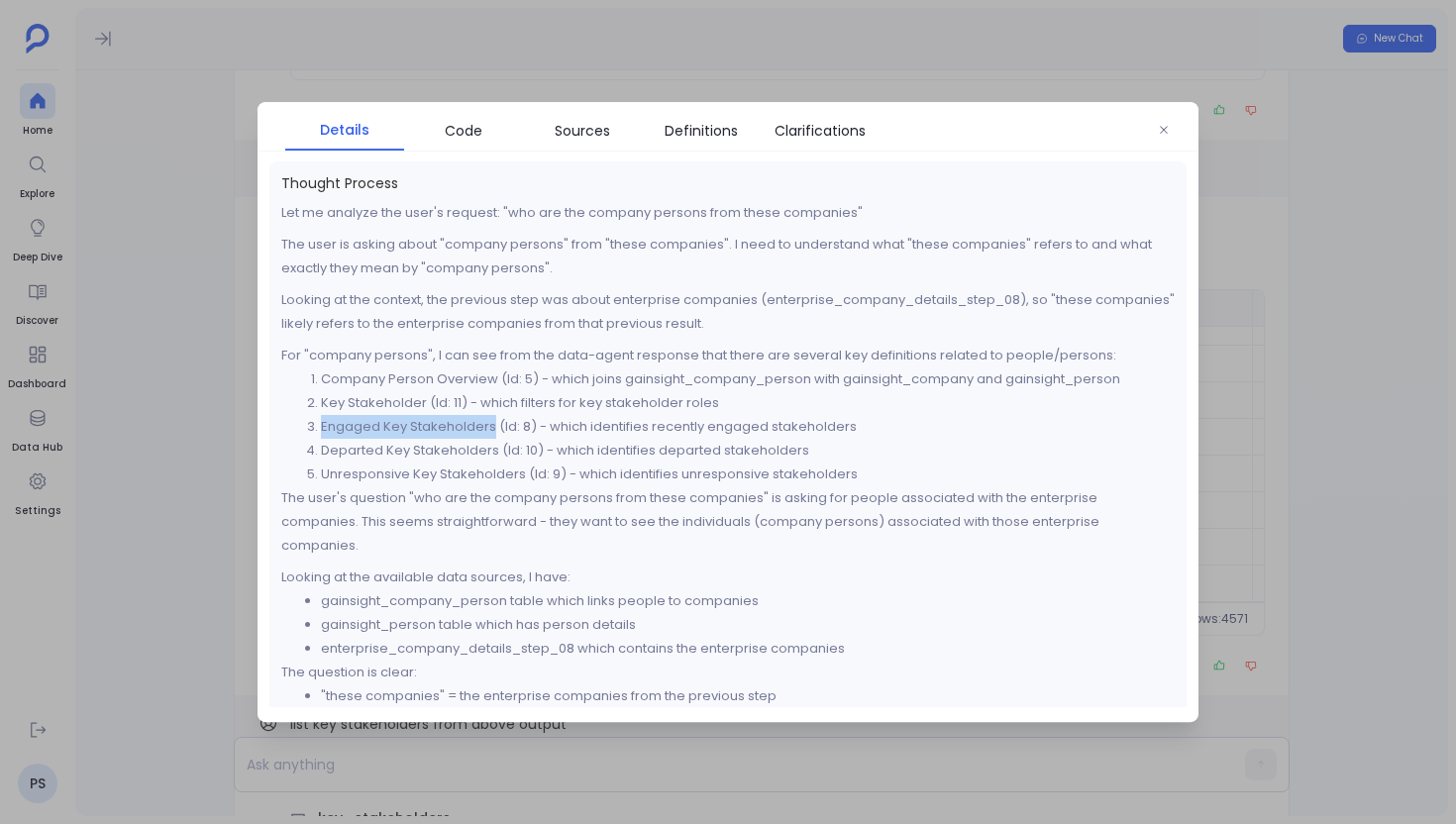 drag, startPoint x: 489, startPoint y: 429, endPoint x: 321, endPoint y: 438, distance: 168.2409 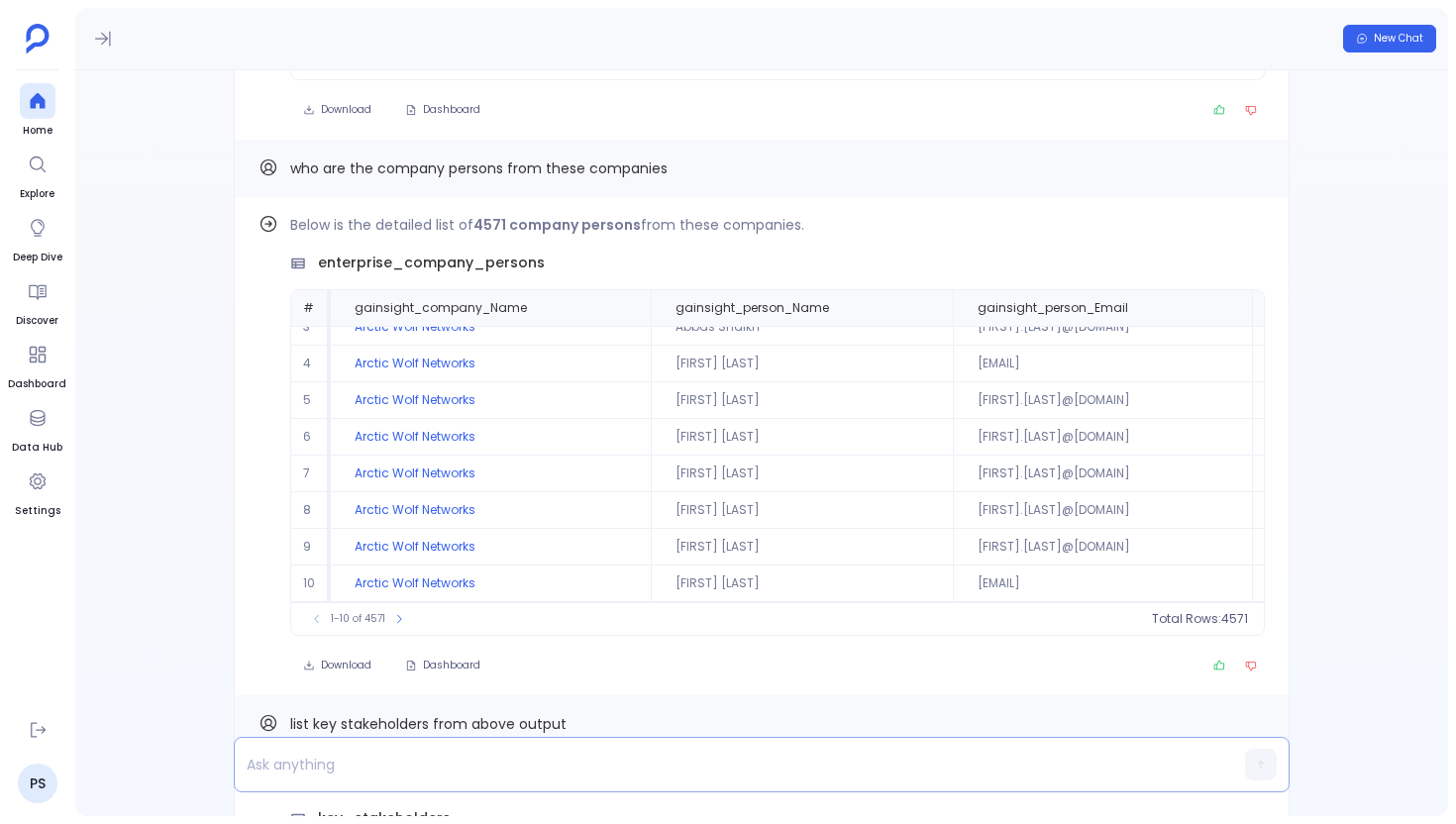 click at bounding box center (723, 765) 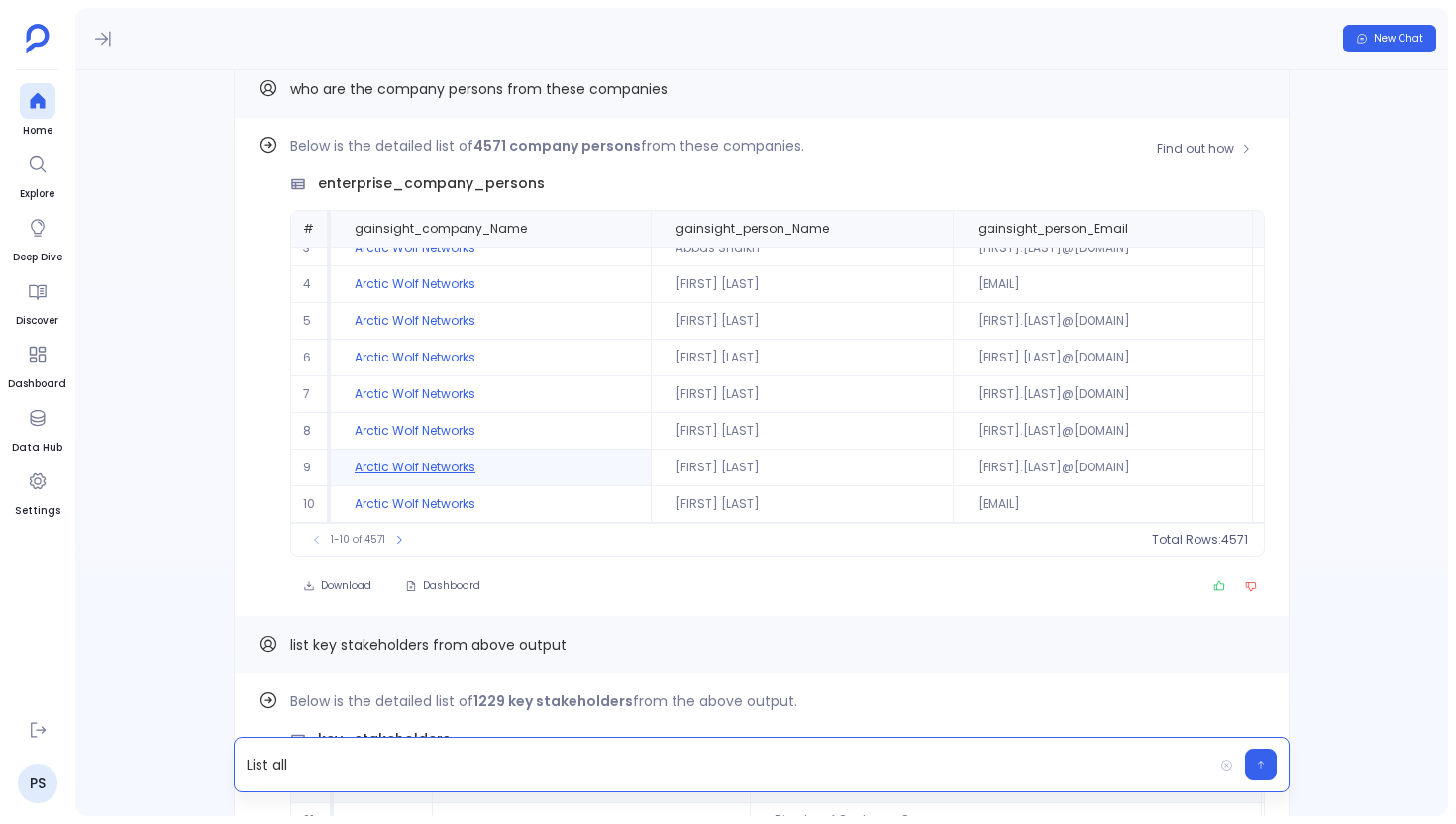 scroll, scrollTop: -321, scrollLeft: 0, axis: vertical 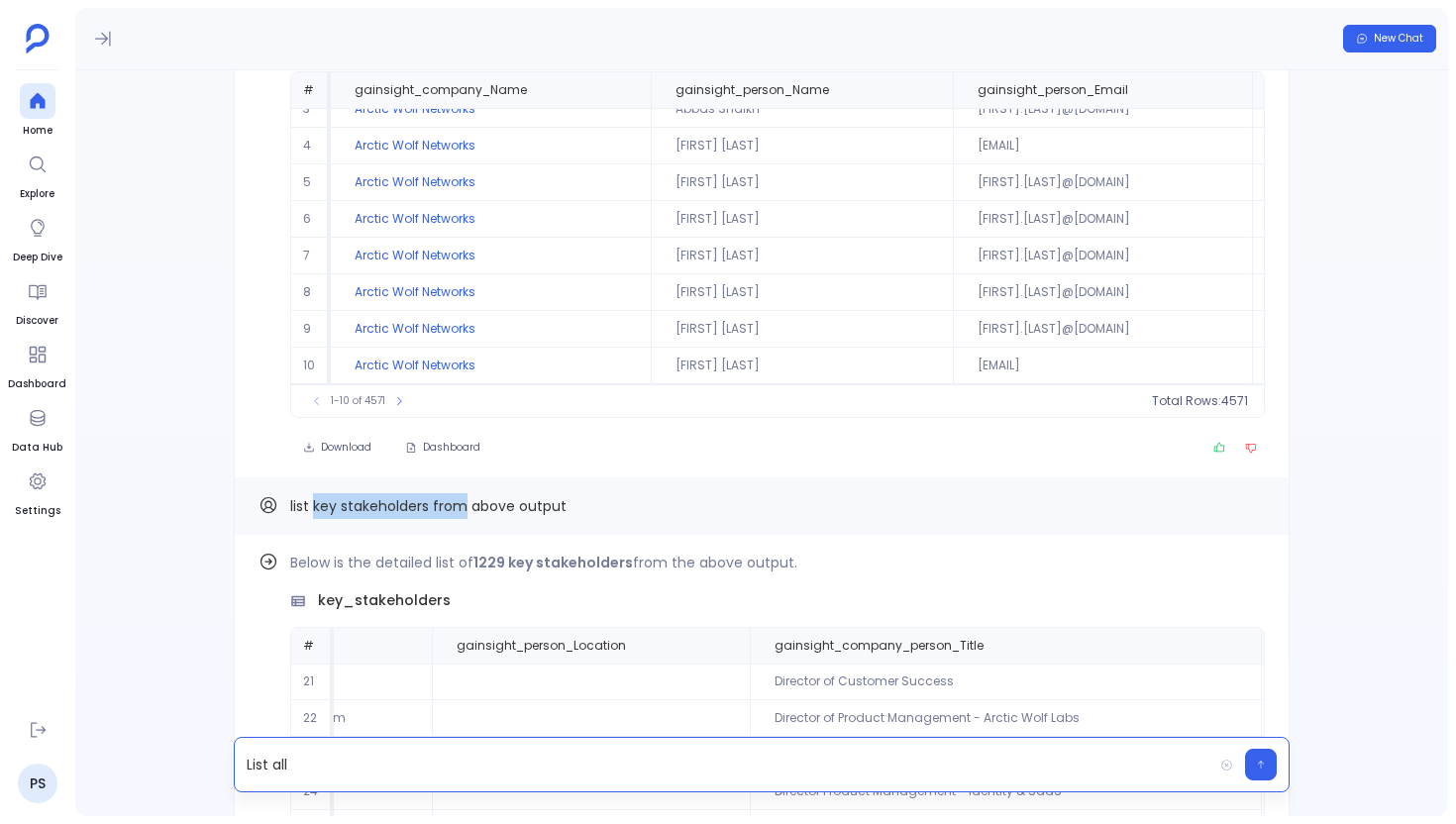 drag, startPoint x: 312, startPoint y: 507, endPoint x: 464, endPoint y: 506, distance: 152.00329 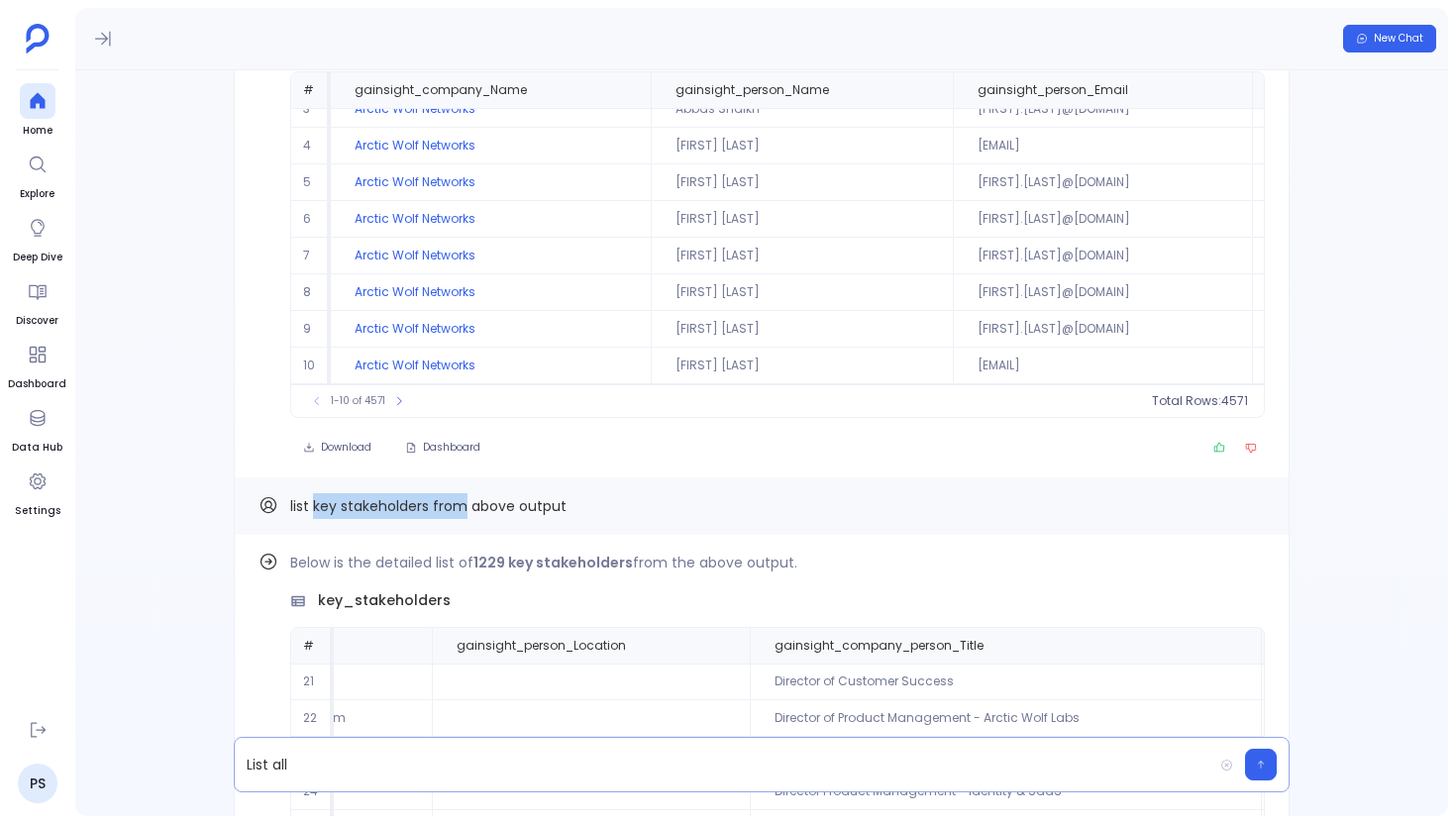 click on "List all" at bounding box center (723, 765) 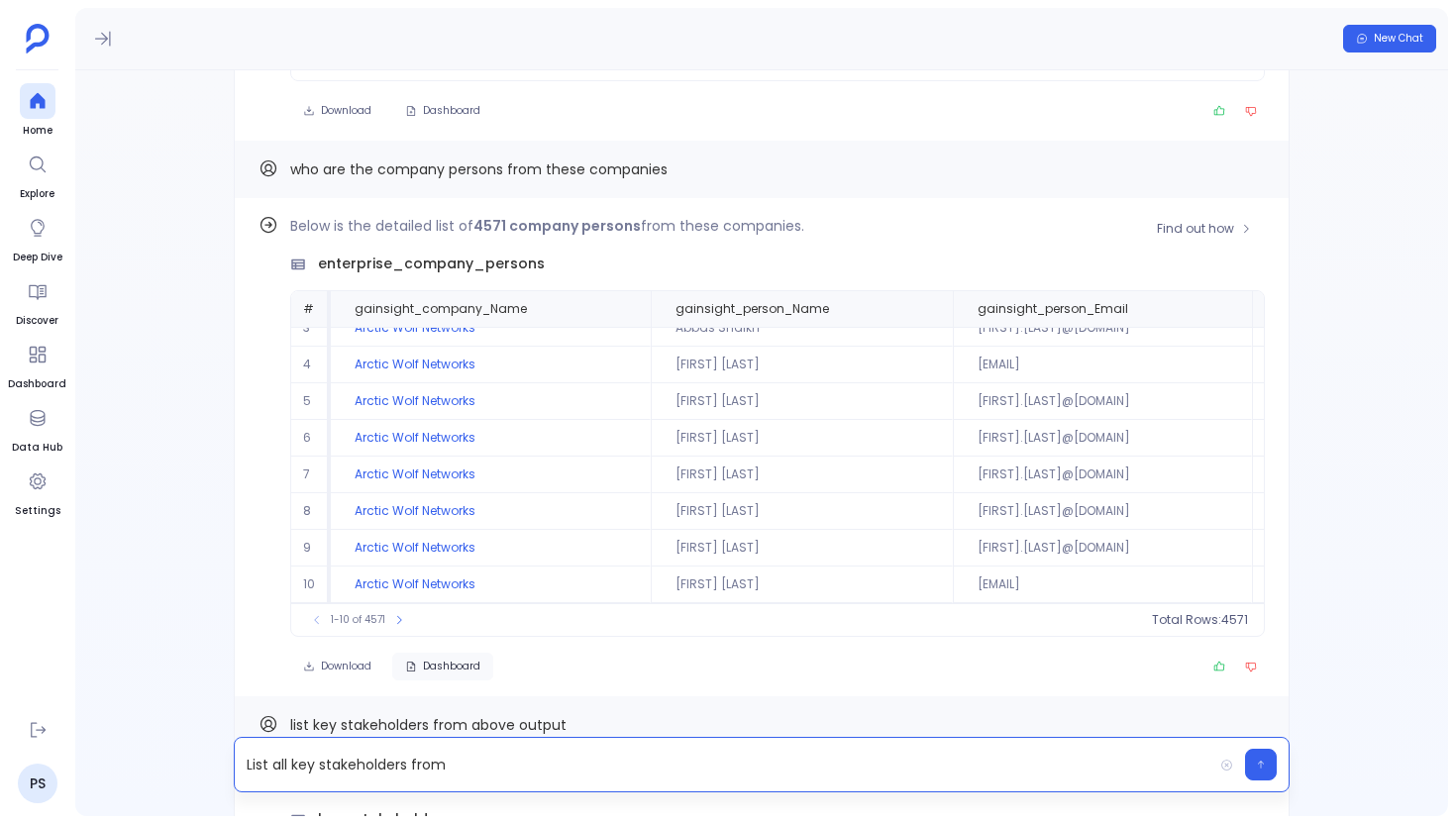scroll, scrollTop: -731, scrollLeft: 0, axis: vertical 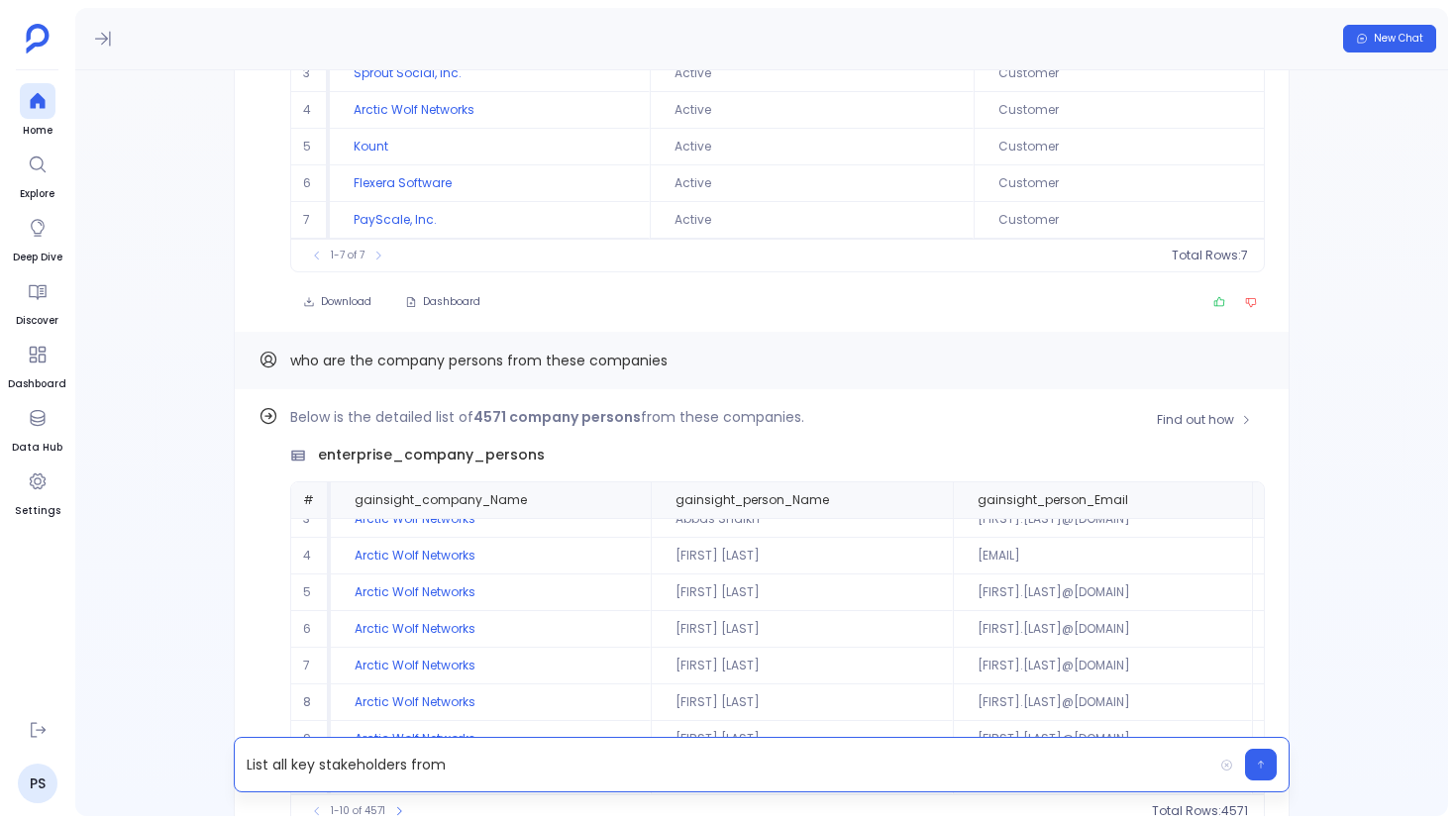 click on "enterprise_company_persons" at bounding box center (431, 455) 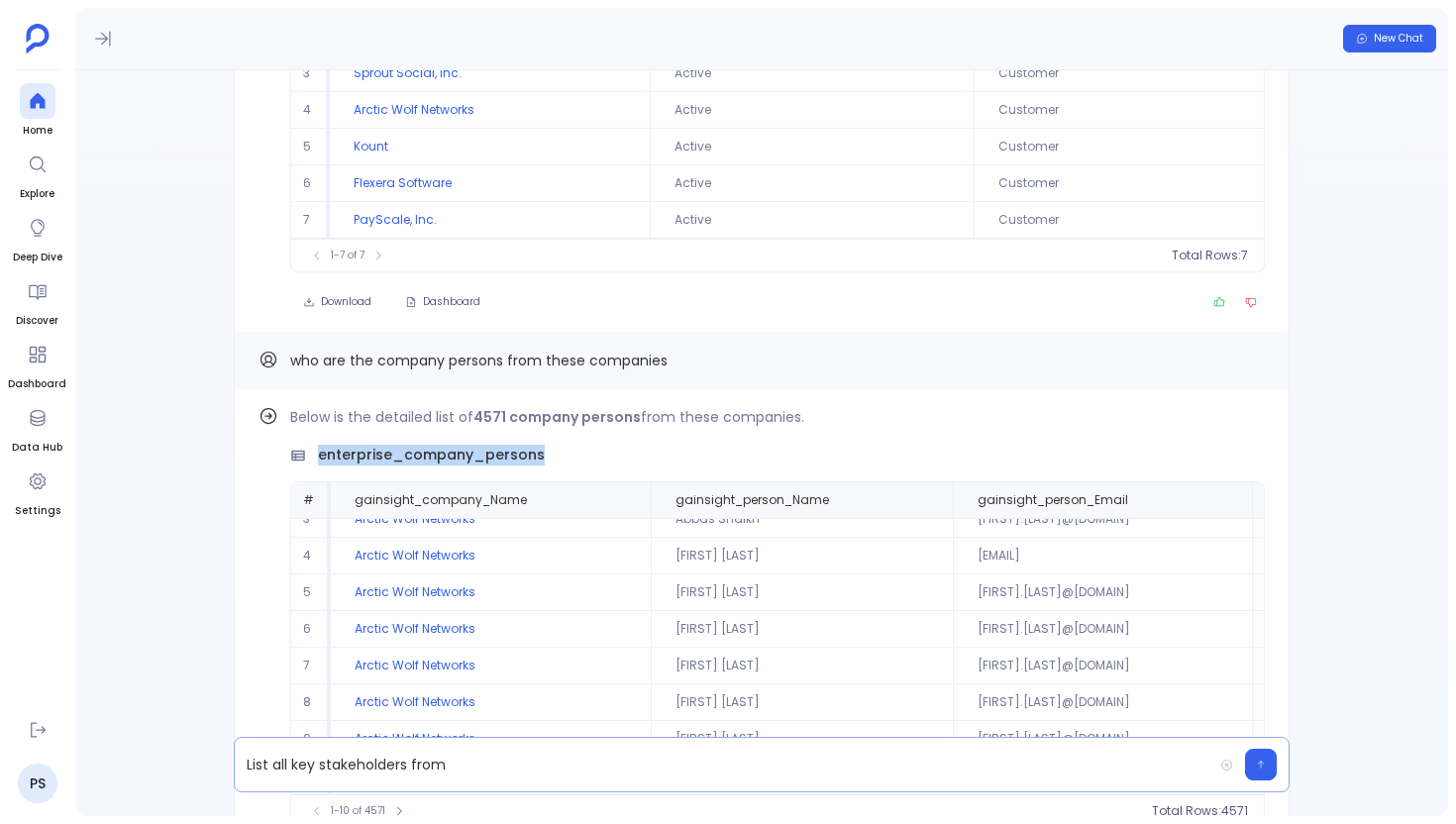 click on "List all key stakeholders from" at bounding box center [723, 765] 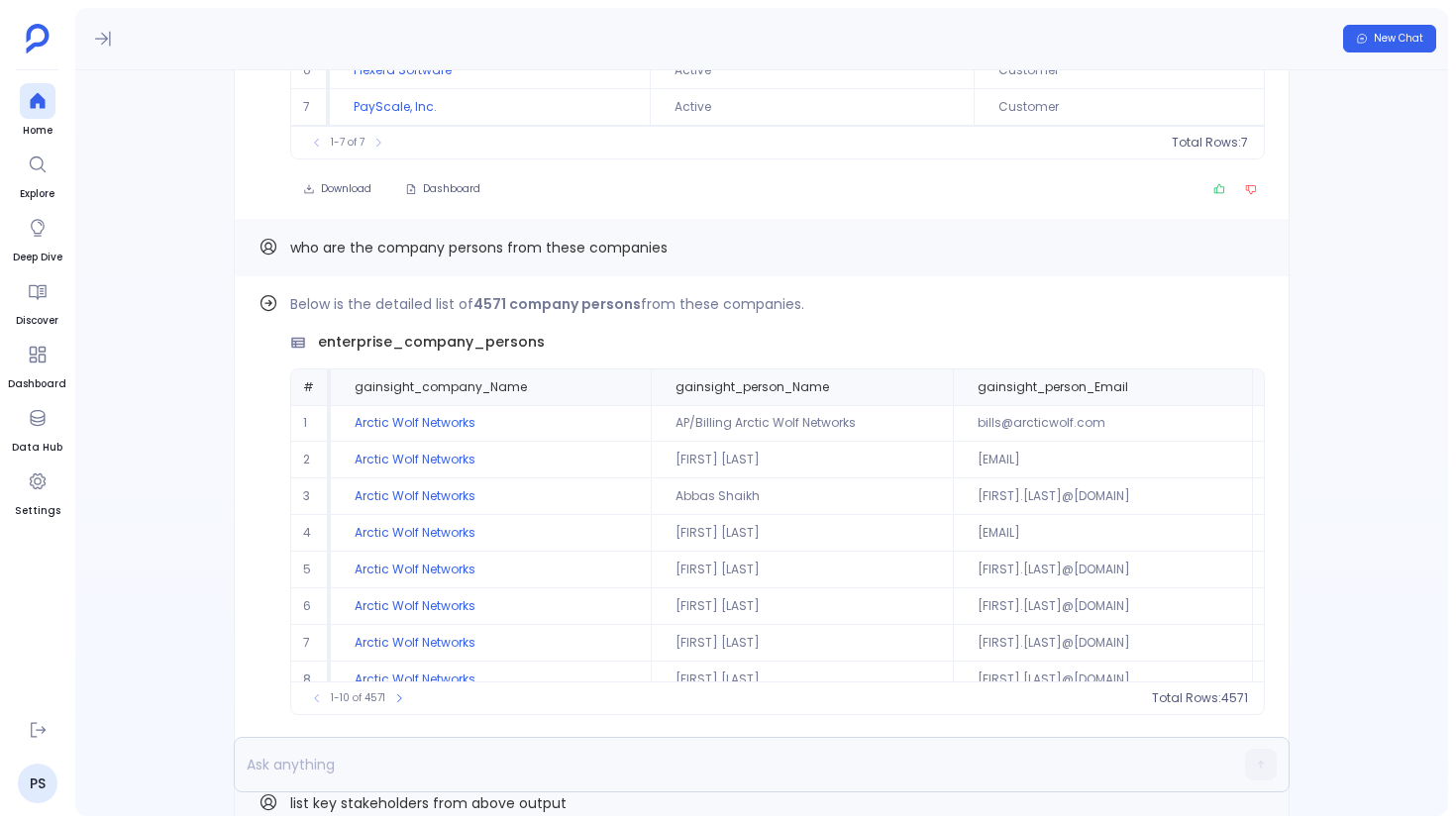 scroll, scrollTop: 0, scrollLeft: 0, axis: both 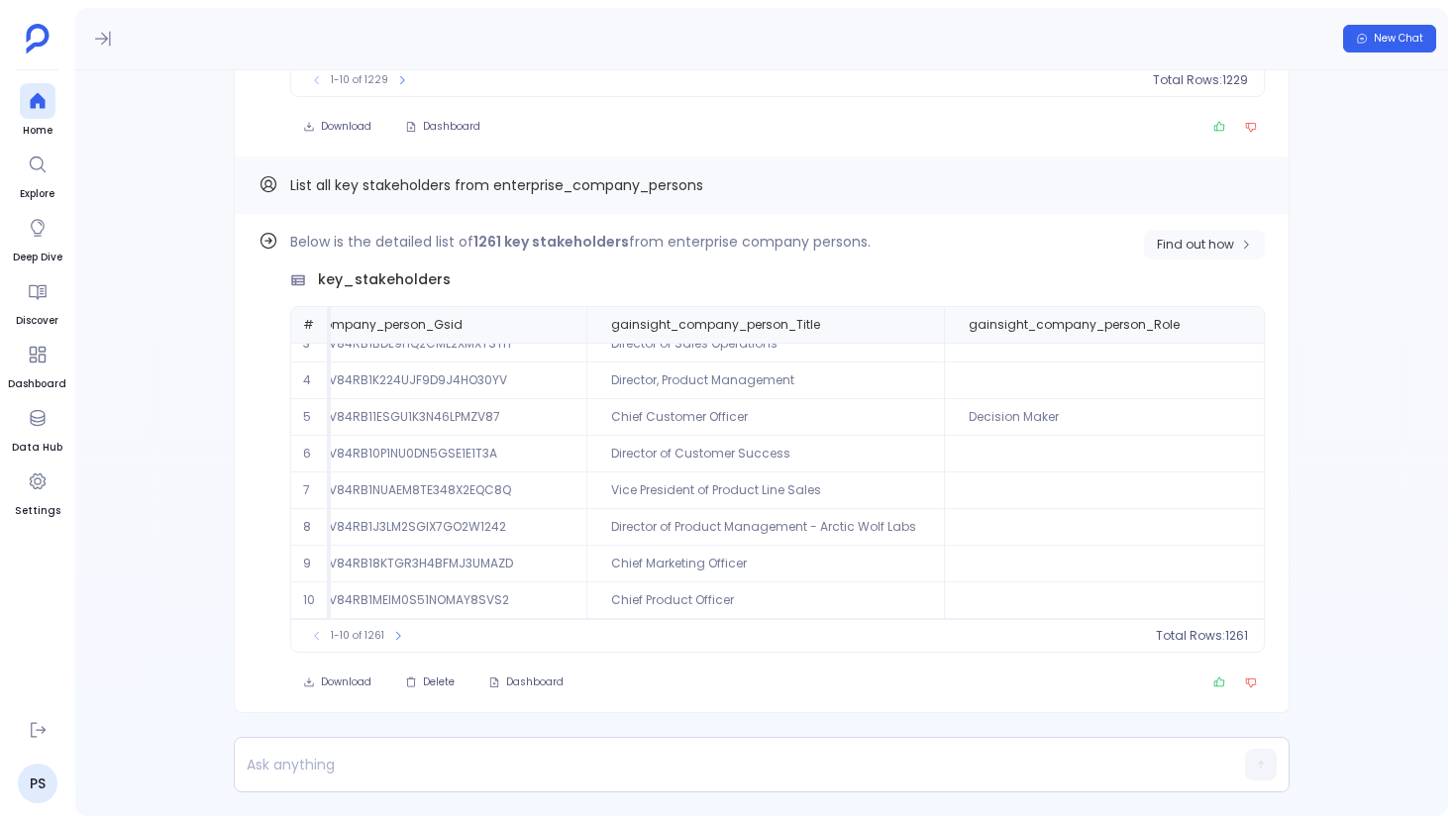click on "Find out how" at bounding box center (1196, 245) 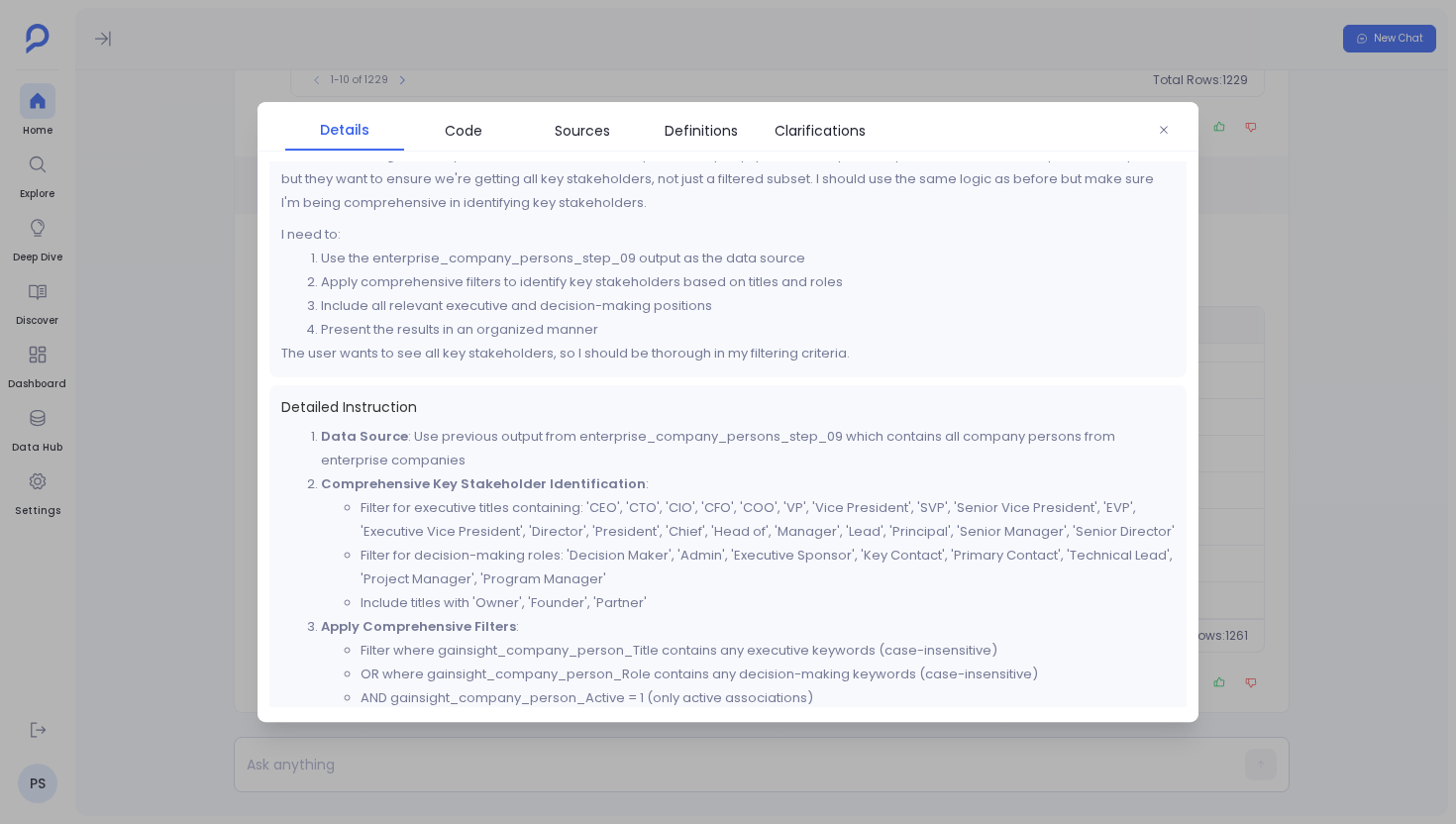 scroll, scrollTop: 59, scrollLeft: 0, axis: vertical 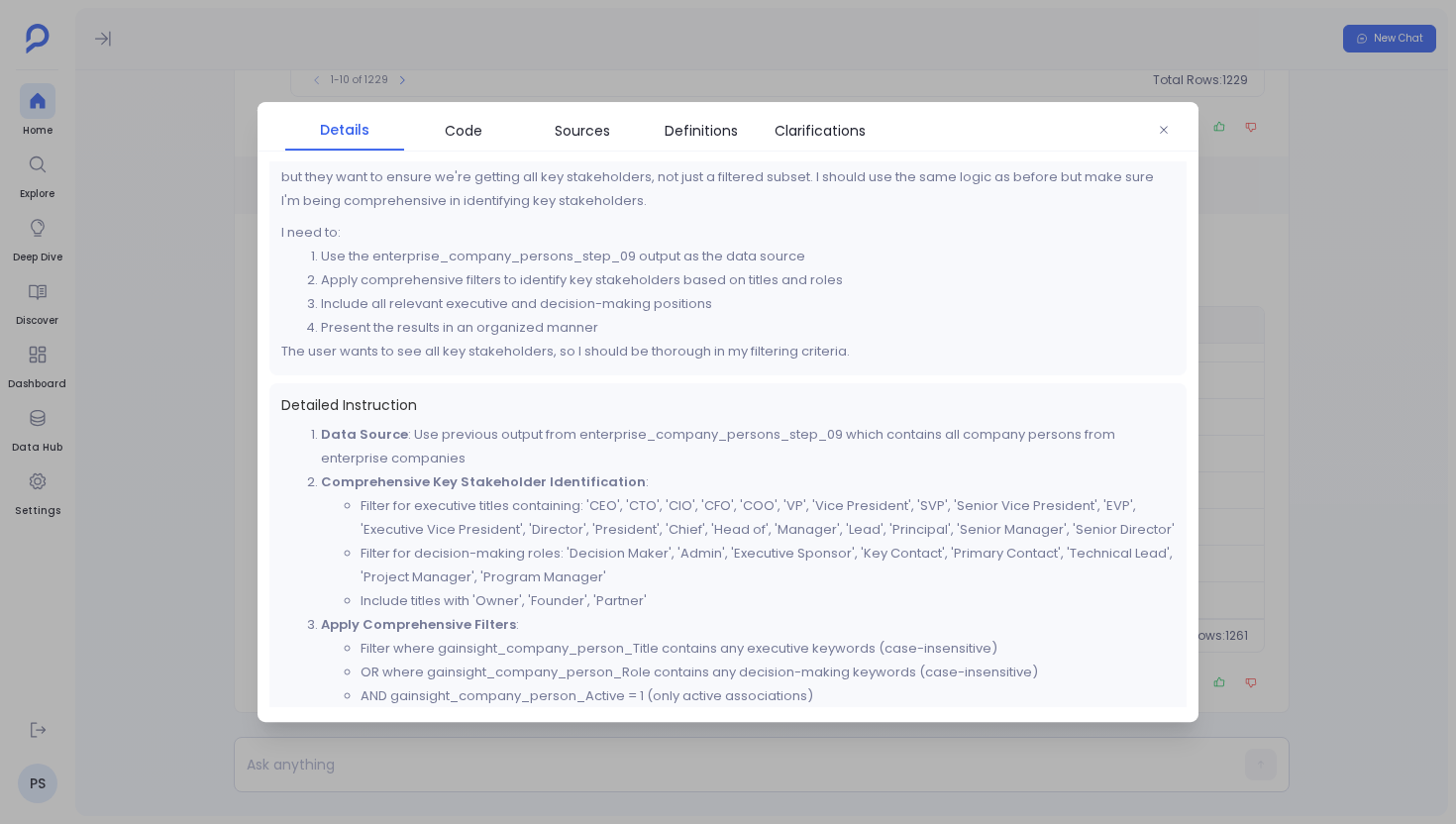 click at bounding box center (728, 412) 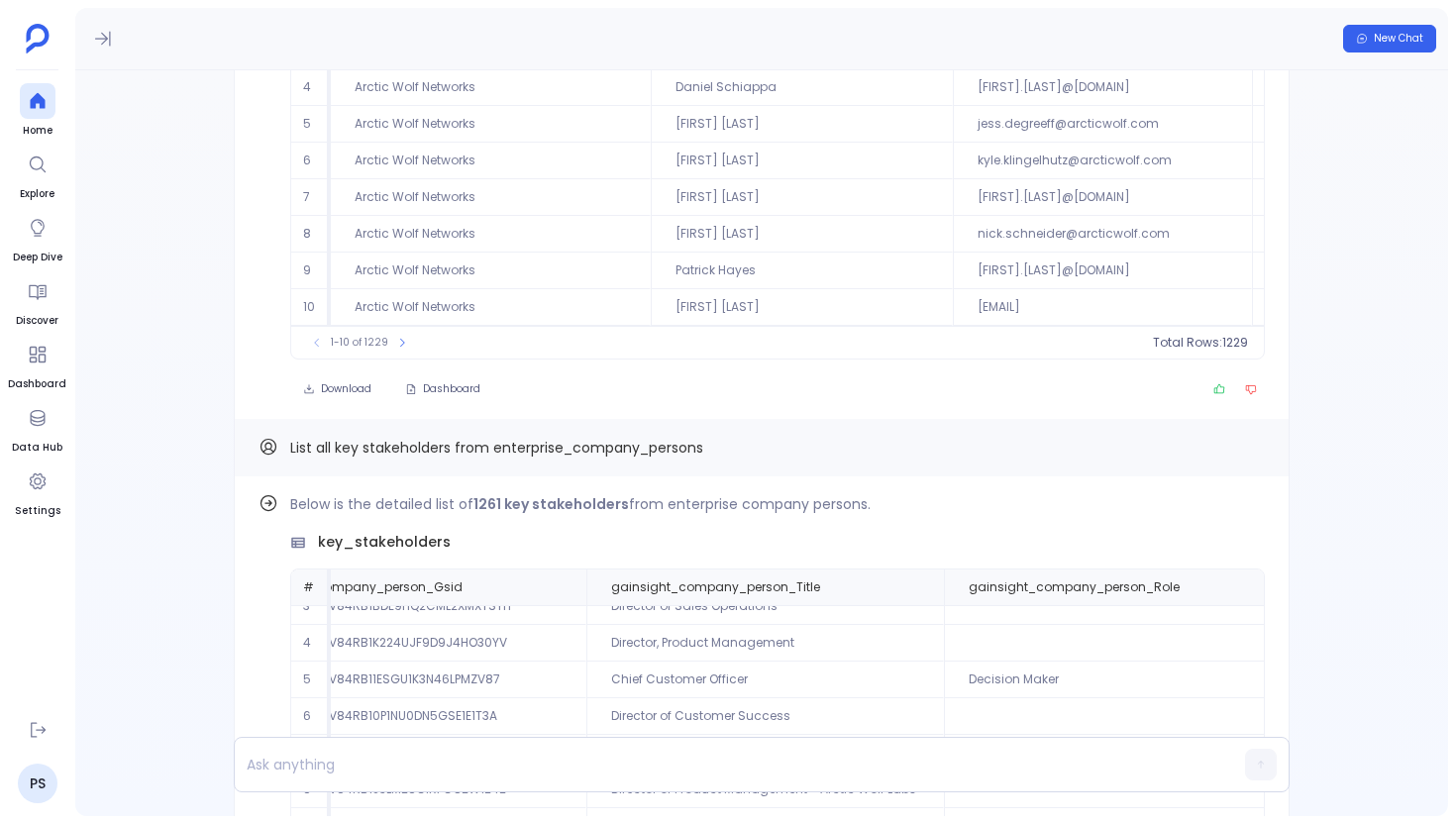 scroll, scrollTop: -286, scrollLeft: 0, axis: vertical 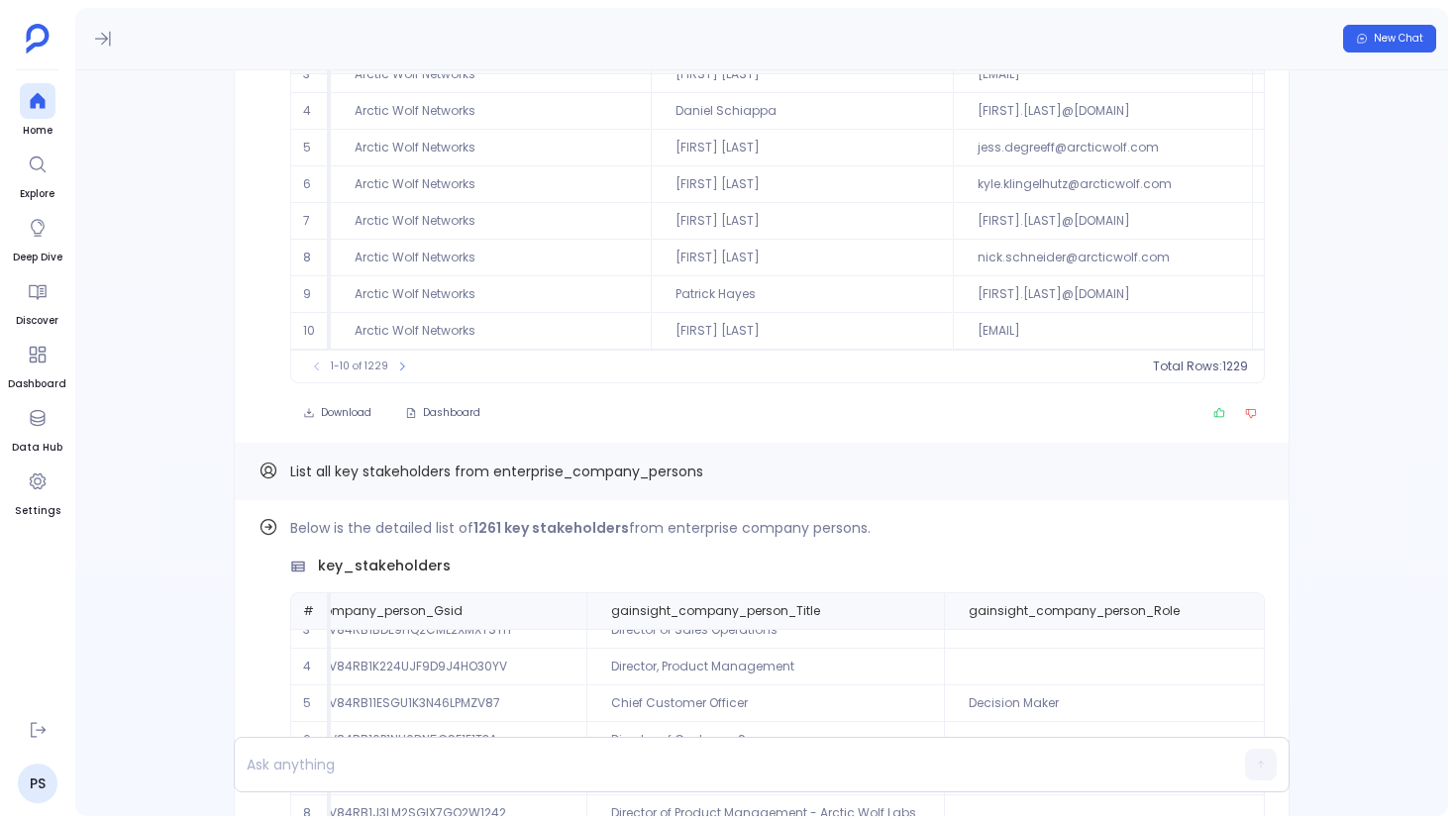 click on "List all key stakeholders from enterprise_company_persons" at bounding box center (496, 471) 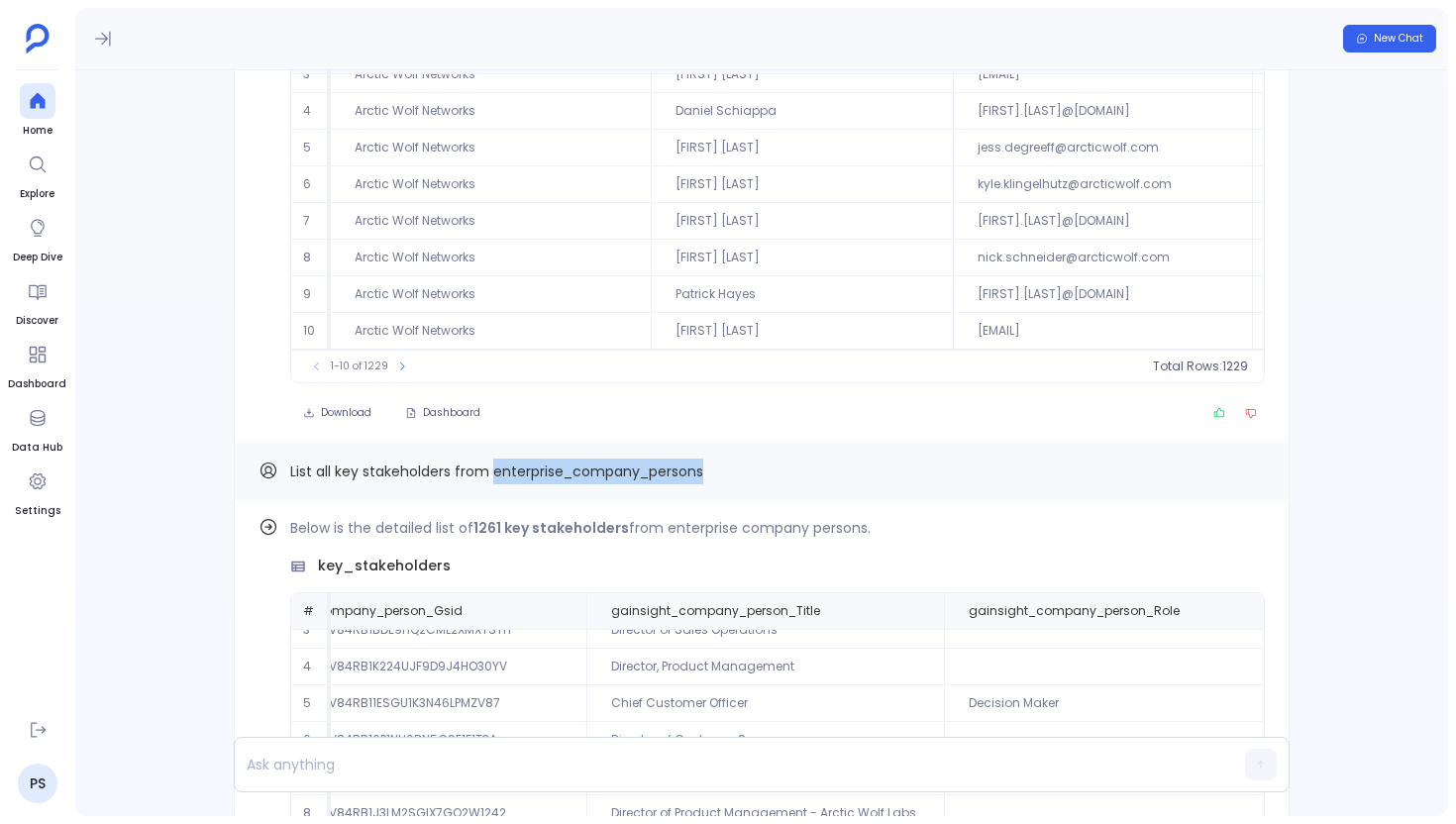 click on "List all key stakeholders from enterprise_company_persons" at bounding box center (496, 471) 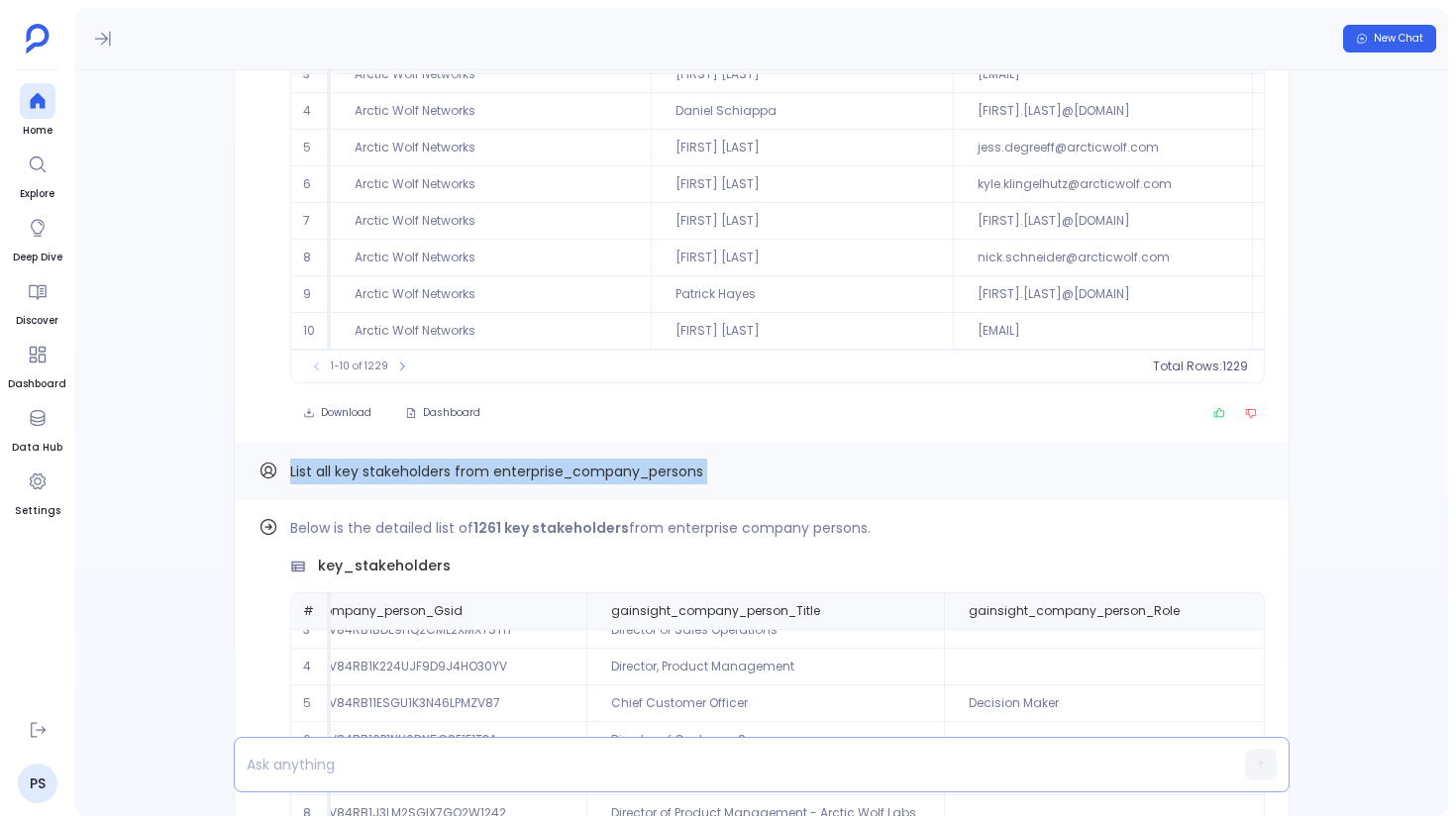 click at bounding box center [723, 765] 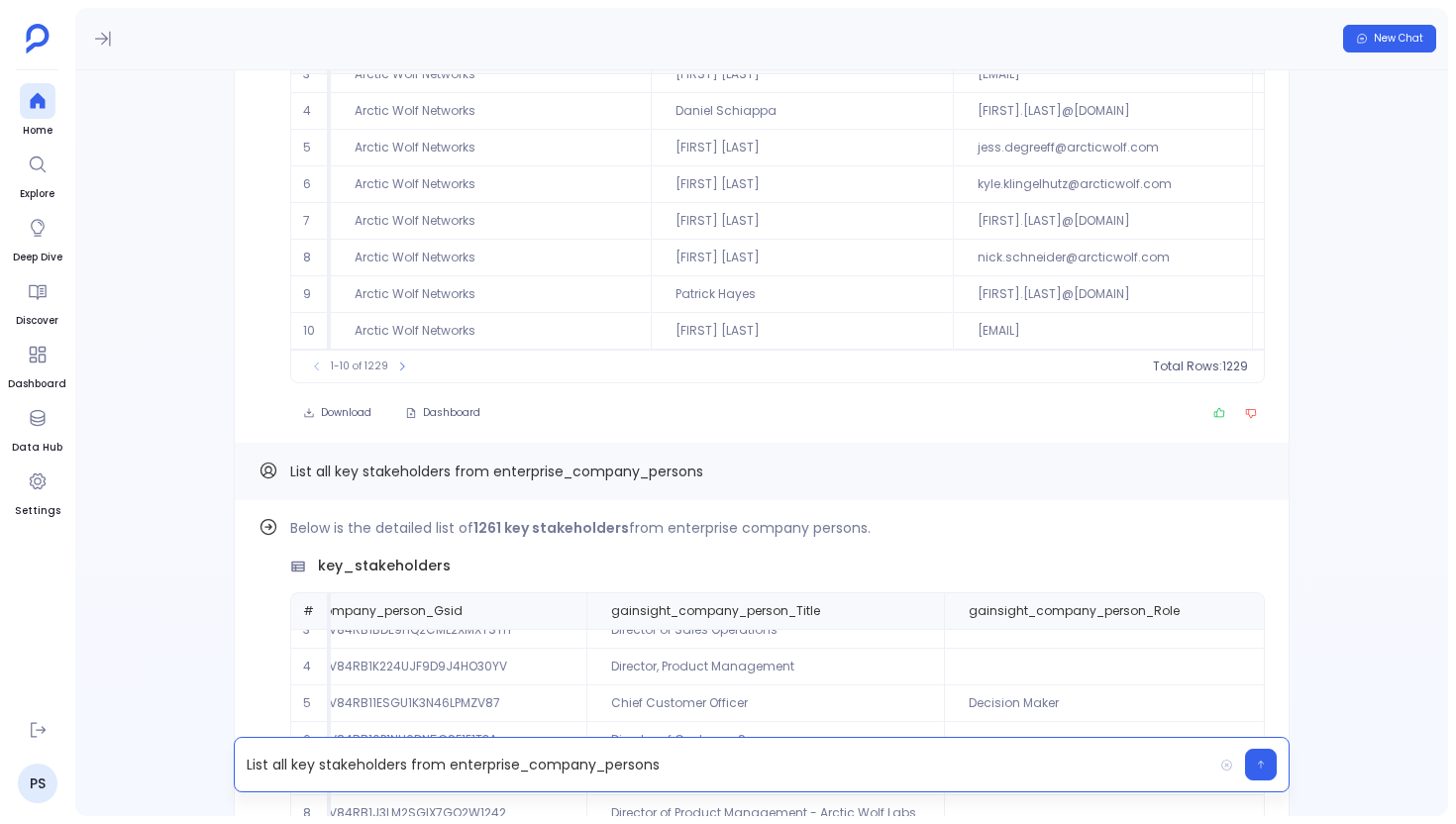 click on "List all key stakeholders from enterprise_company_persons" at bounding box center [723, 765] 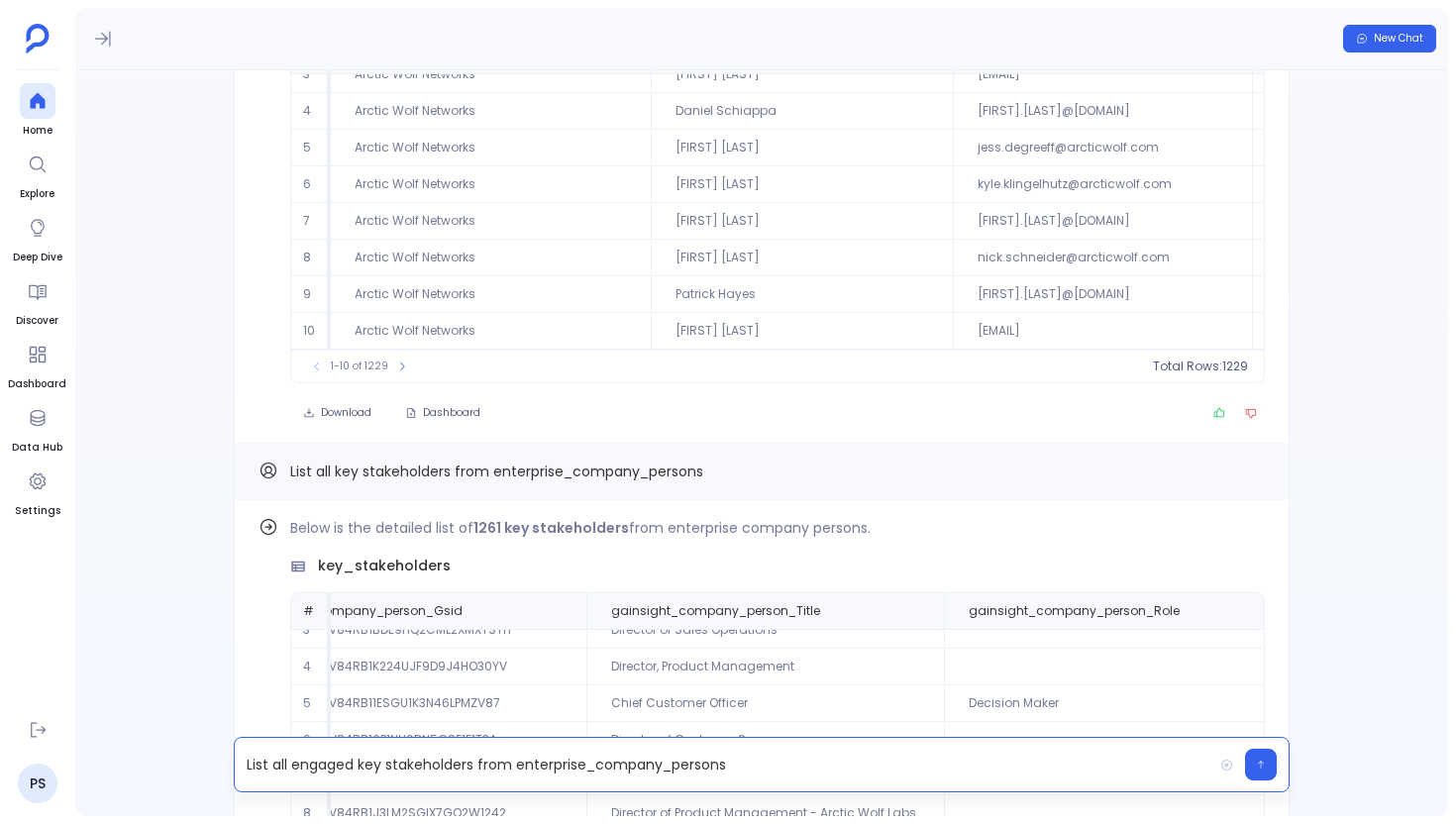 scroll, scrollTop: 0, scrollLeft: 0, axis: both 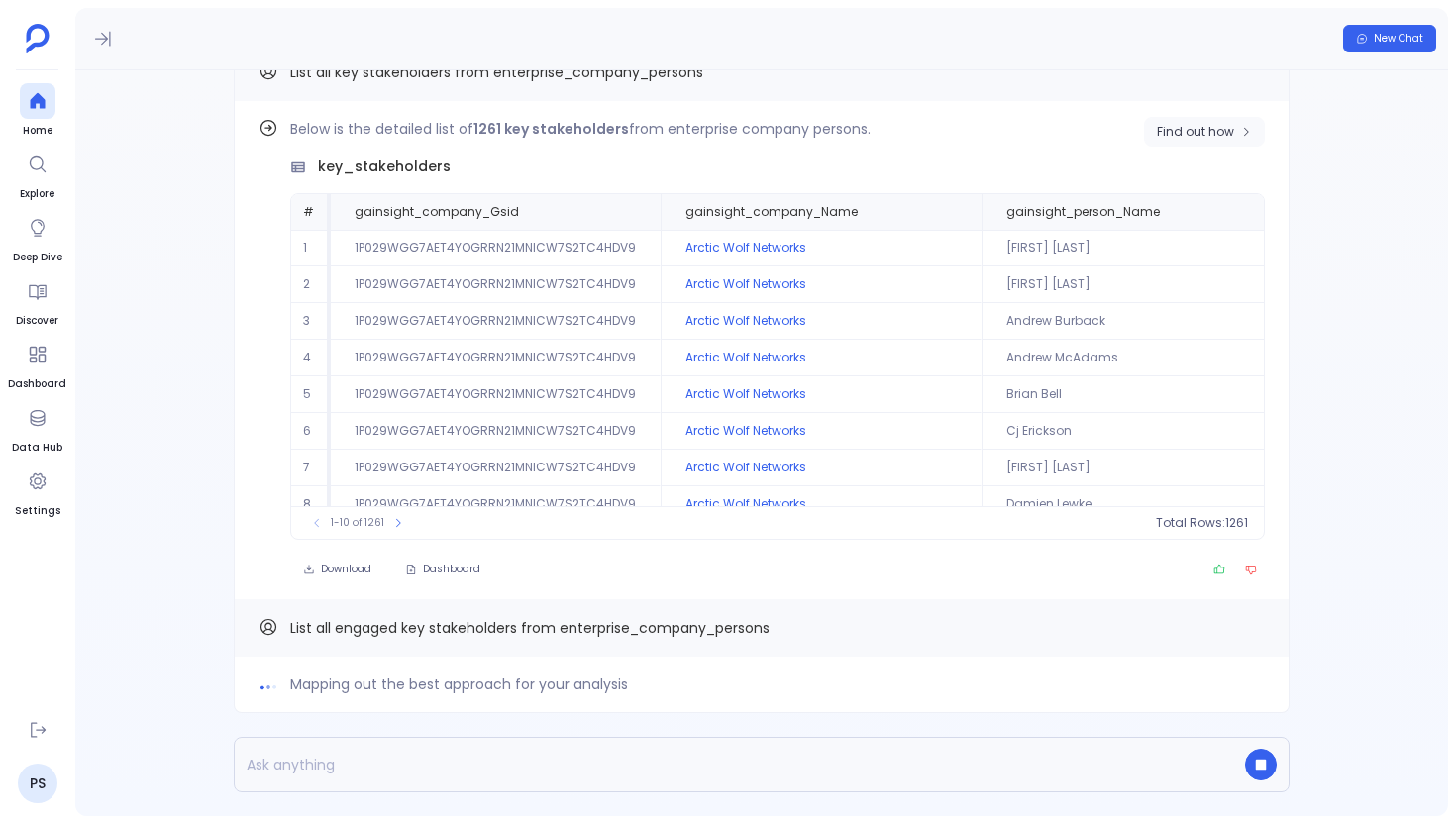 click on "Find out how" at bounding box center [1196, 132] 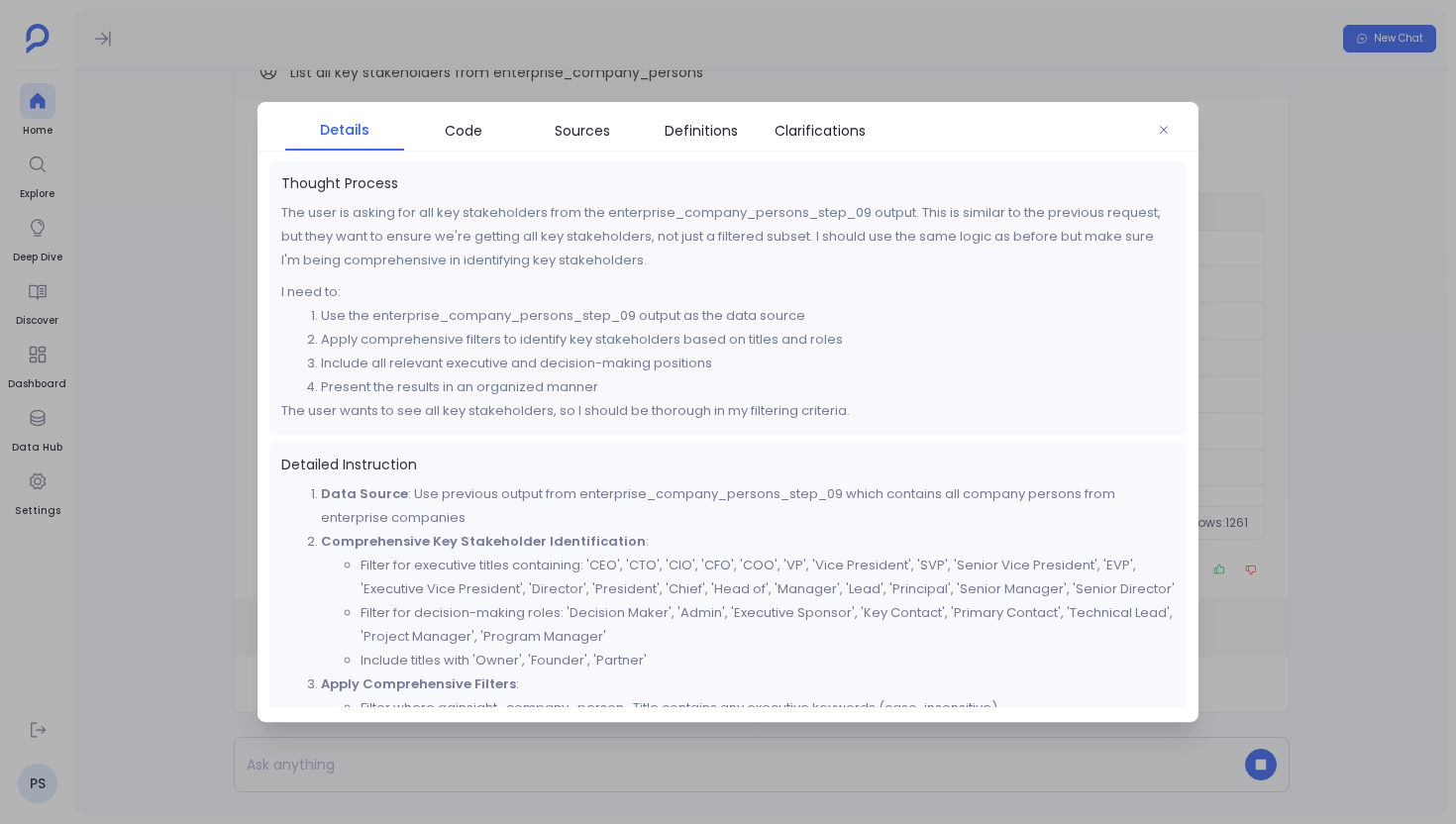 click at bounding box center (728, 412) 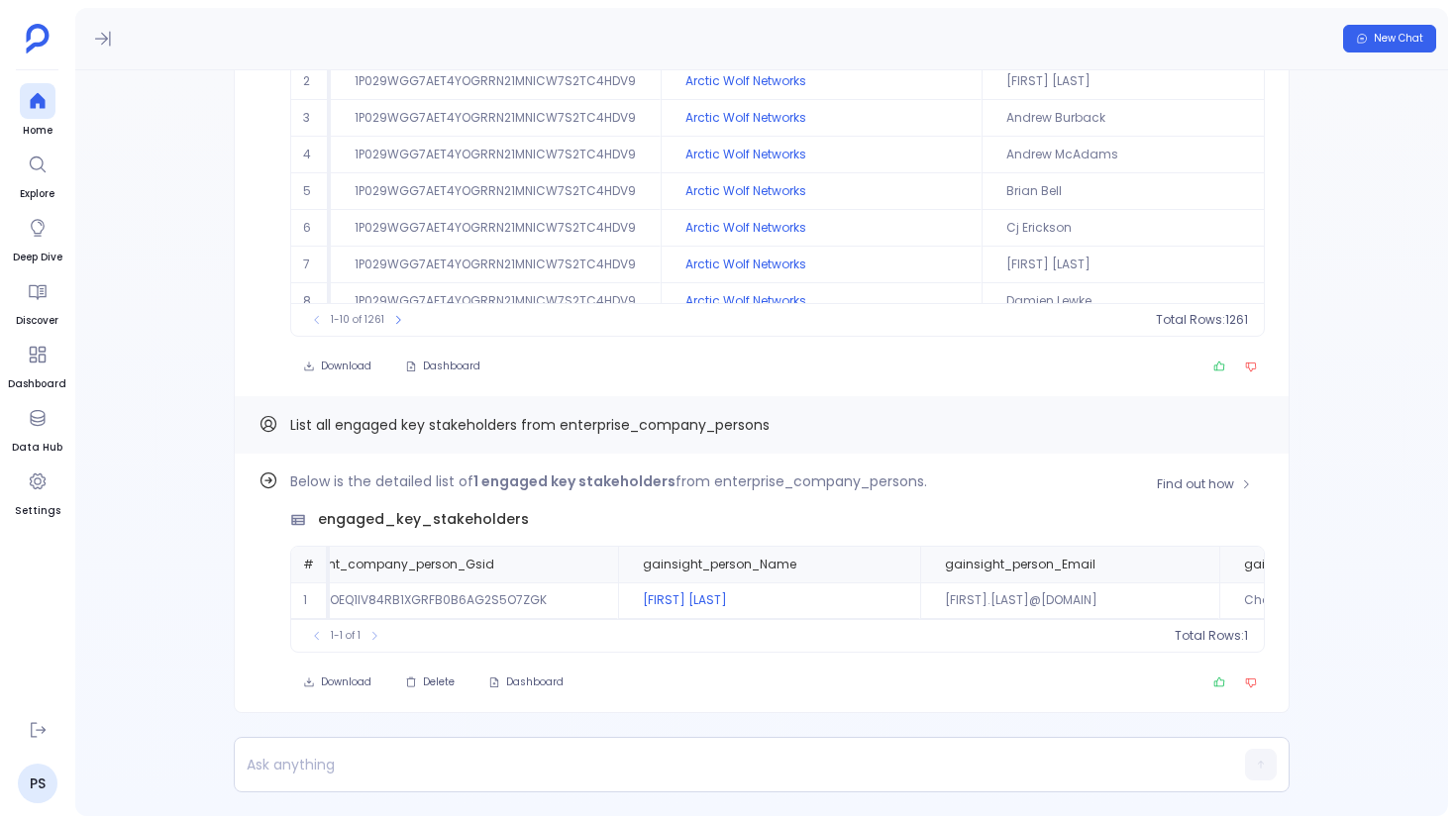 click on "[FIRST].[LAST]@[DOMAIN]" at bounding box center [1070, 600] 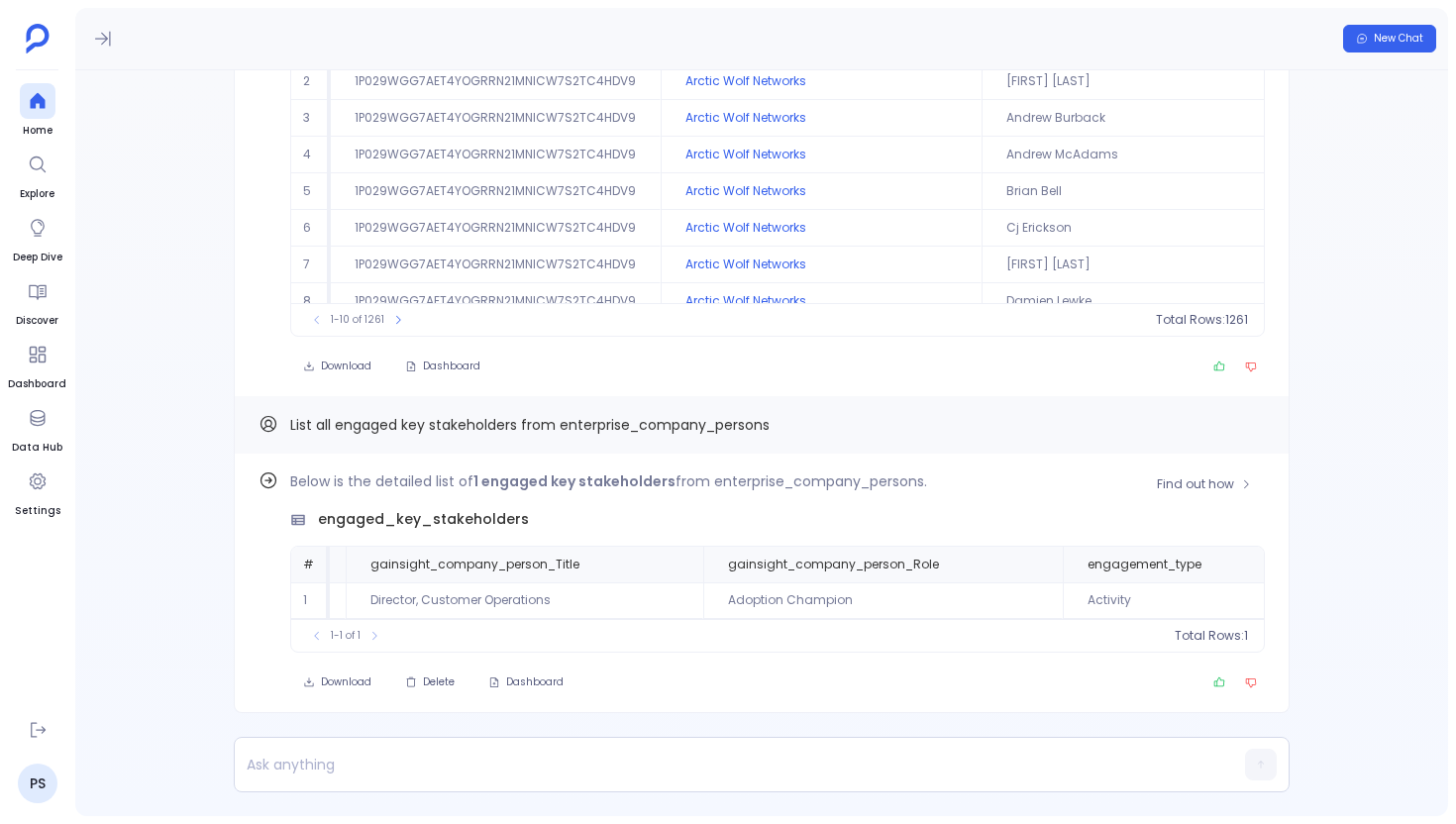 scroll, scrollTop: 0, scrollLeft: 2596, axis: horizontal 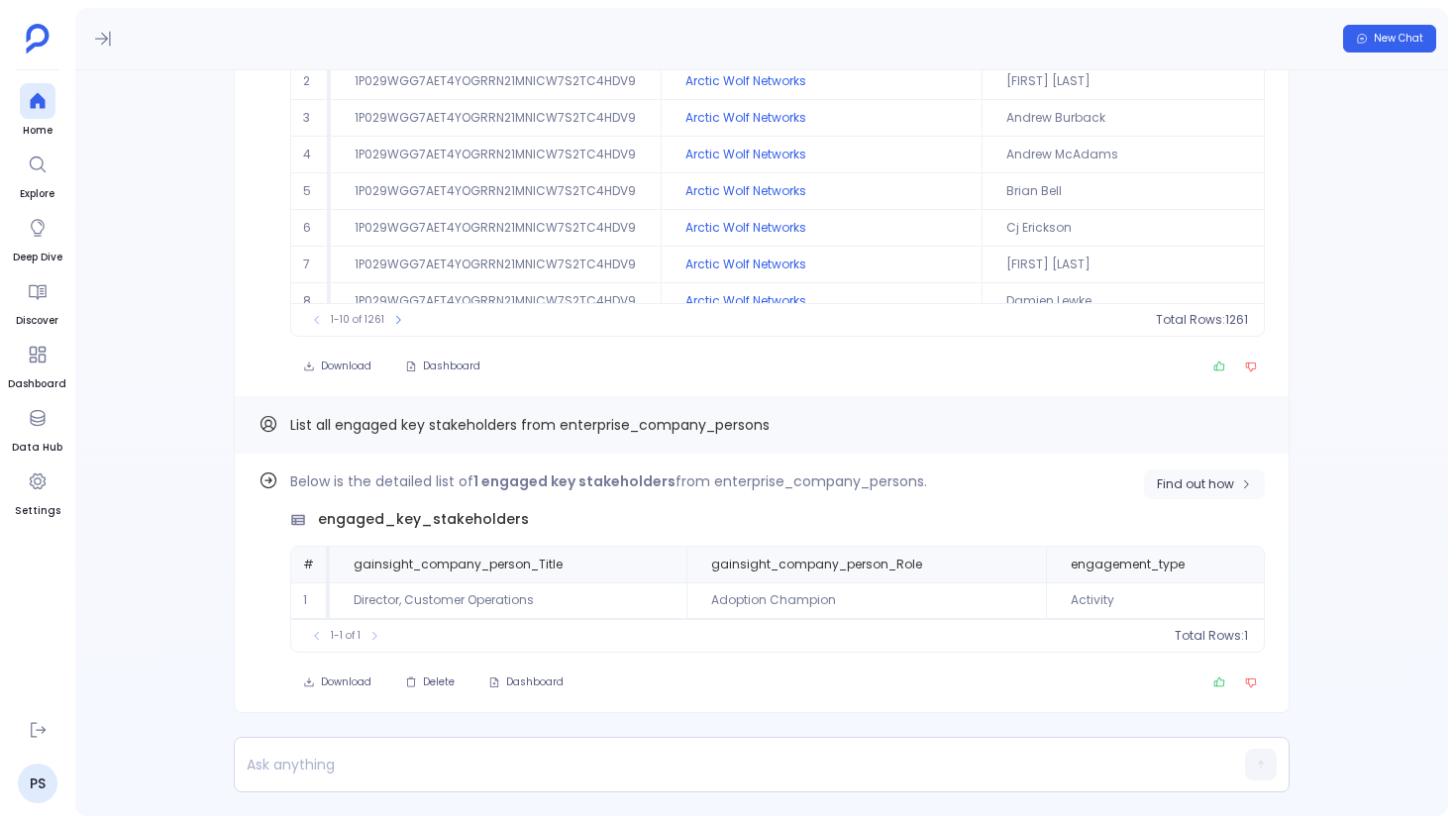 click on "Find out how" at bounding box center [1204, 484] 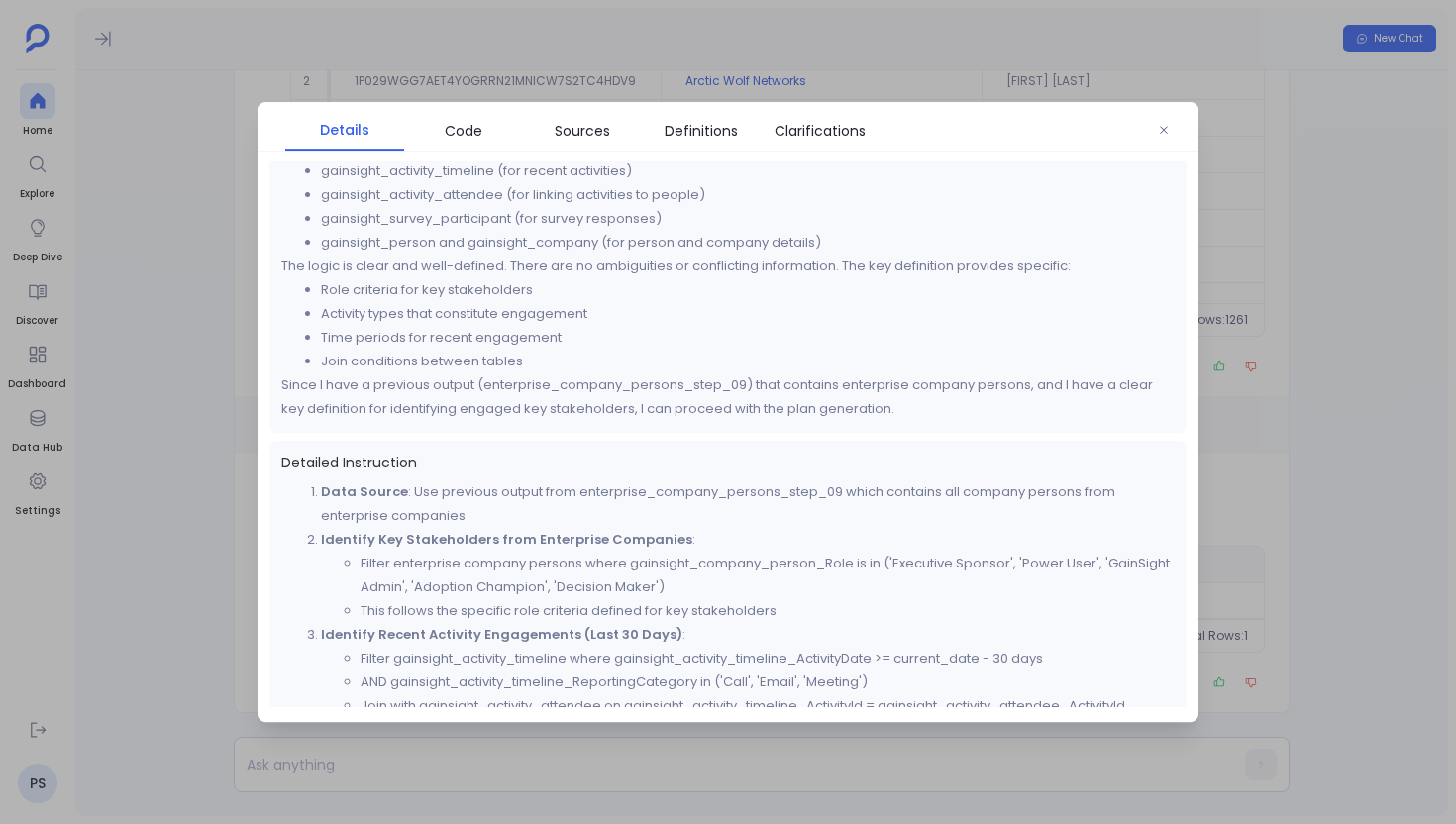 scroll, scrollTop: 550, scrollLeft: 0, axis: vertical 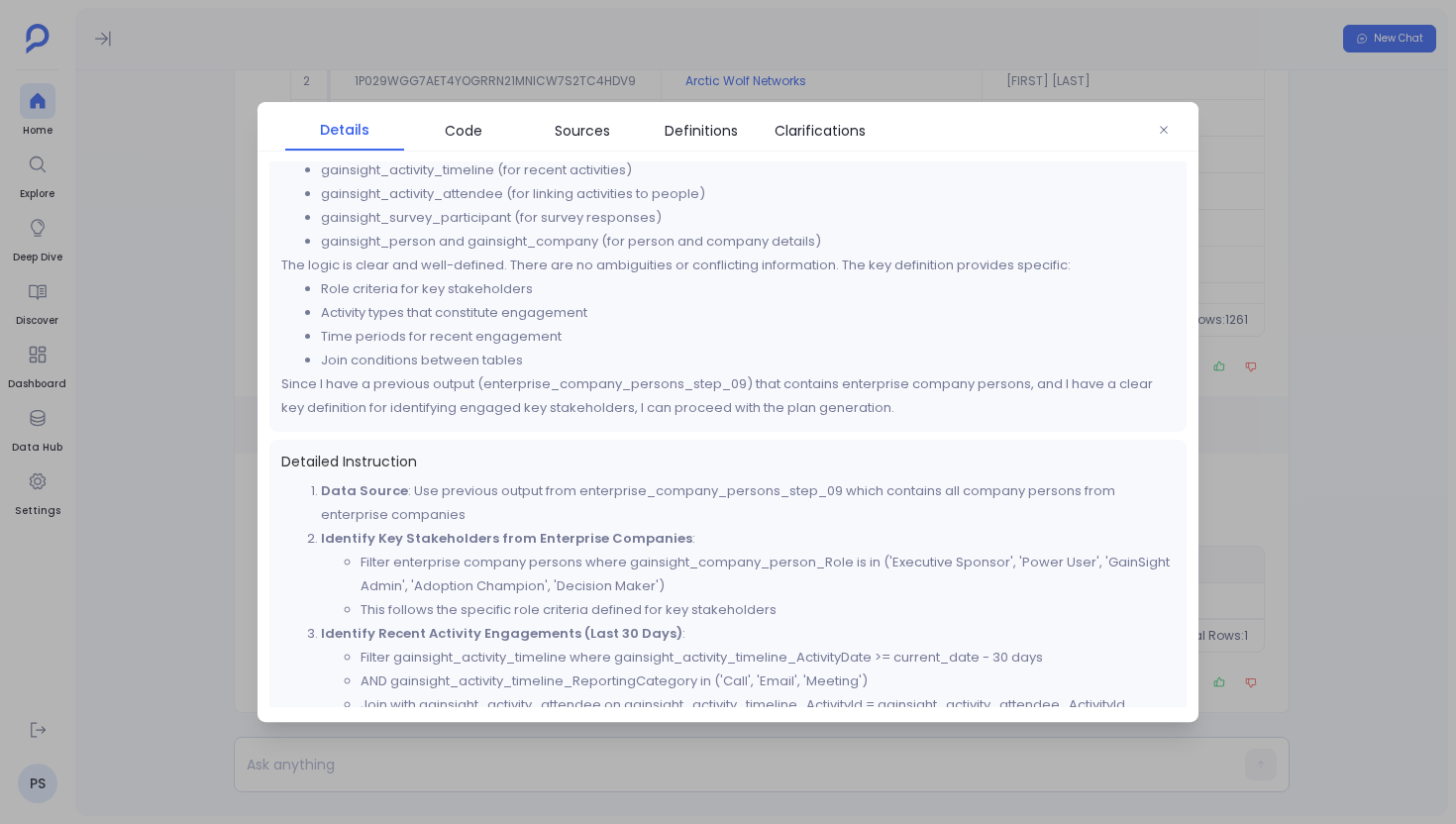 click at bounding box center (728, 412) 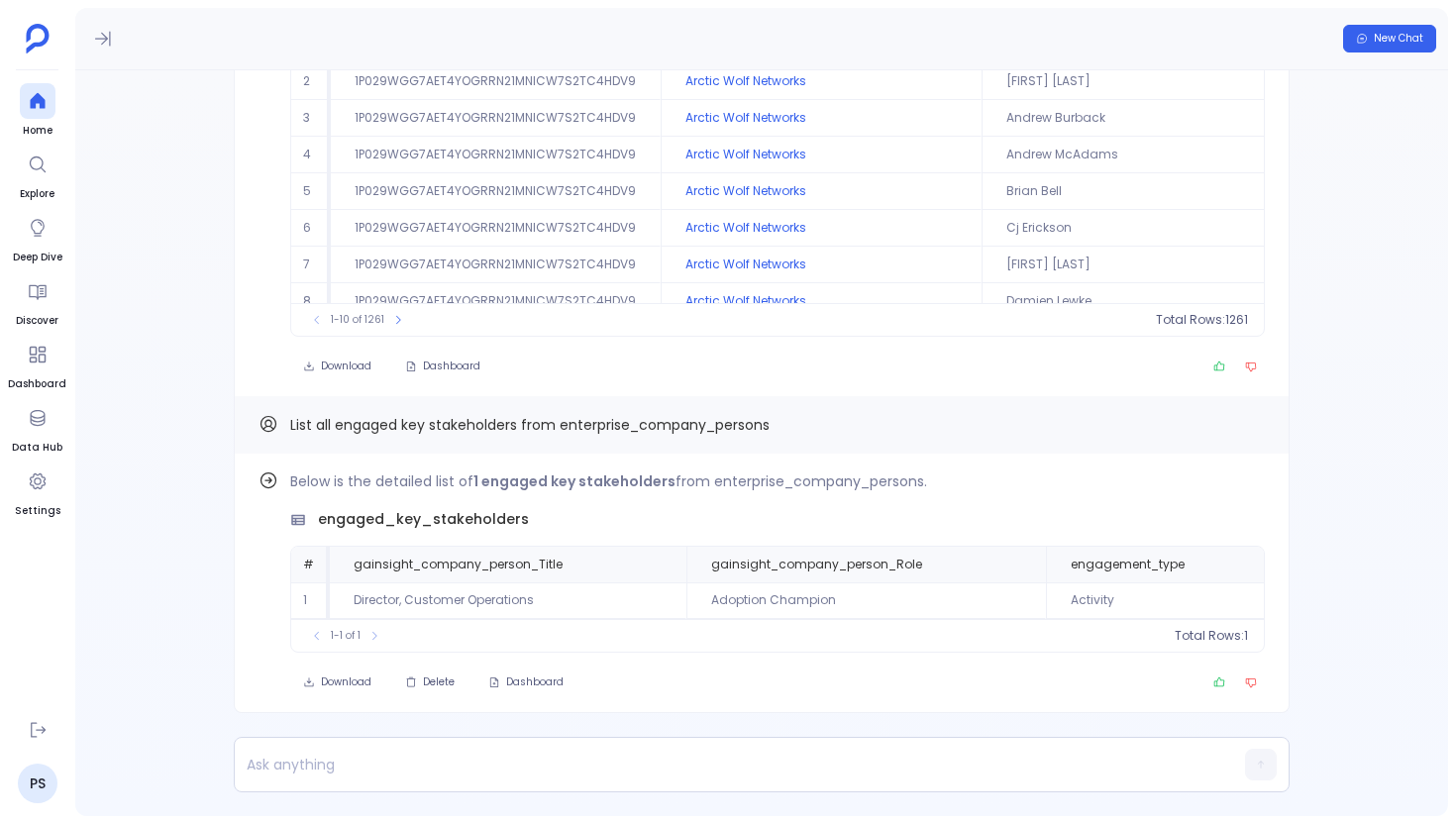 click on "List all engaged key stakeholders from enterprise_company_persons" at bounding box center (530, 425) 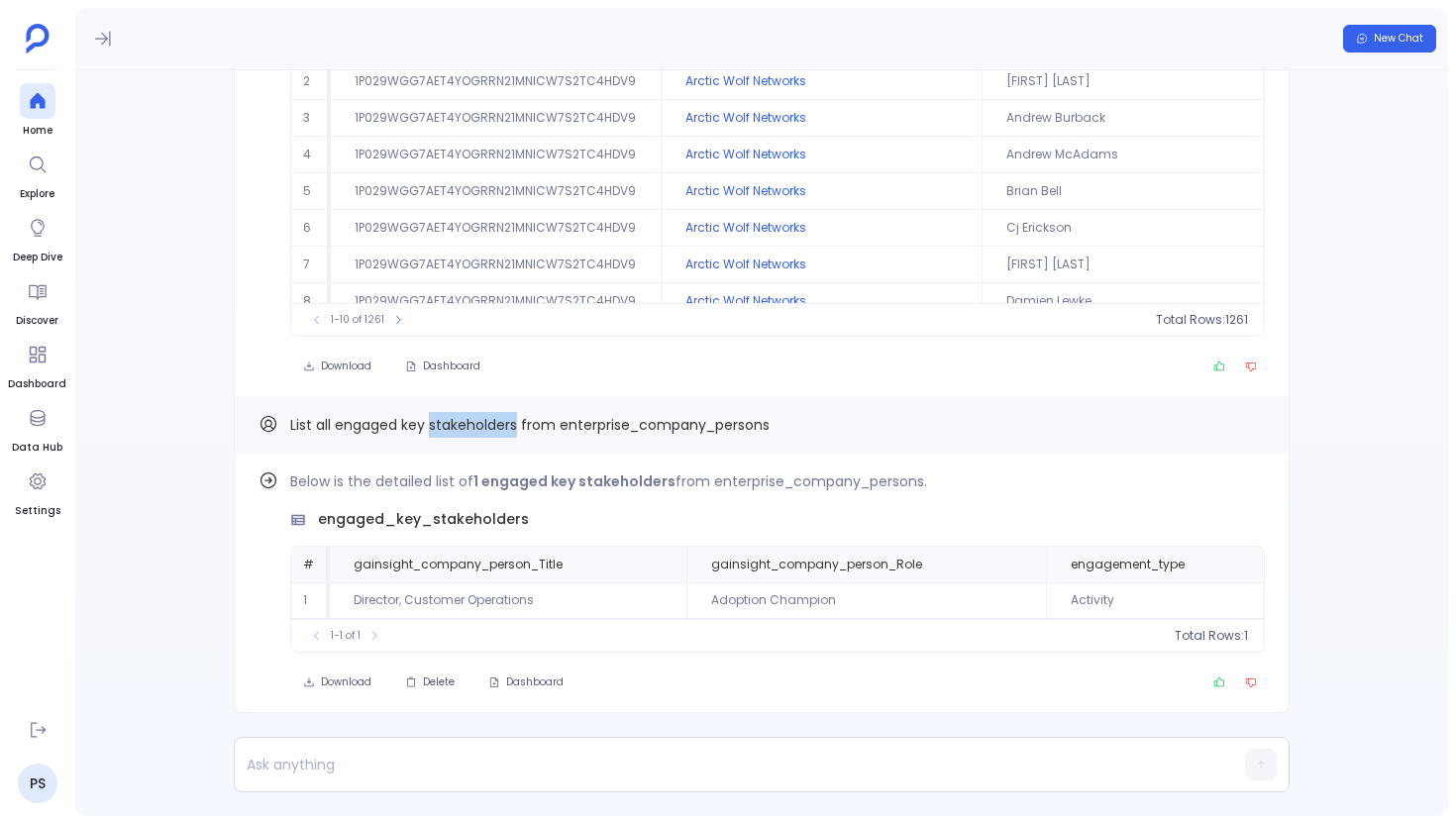 click on "List all engaged key stakeholders from enterprise_company_persons" at bounding box center [530, 425] 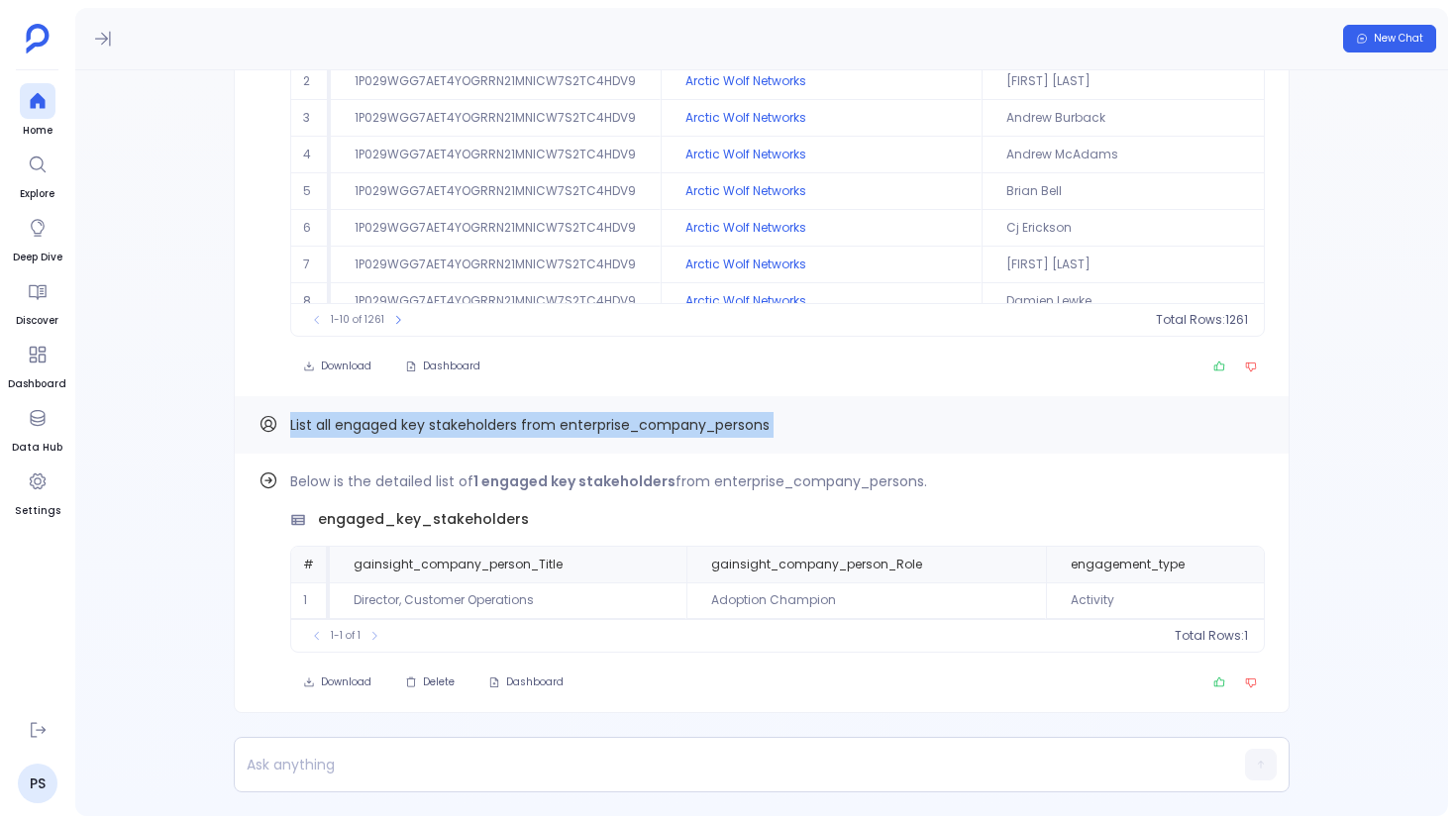 click on "List all engaged key stakeholders from enterprise_company_persons" at bounding box center (530, 425) 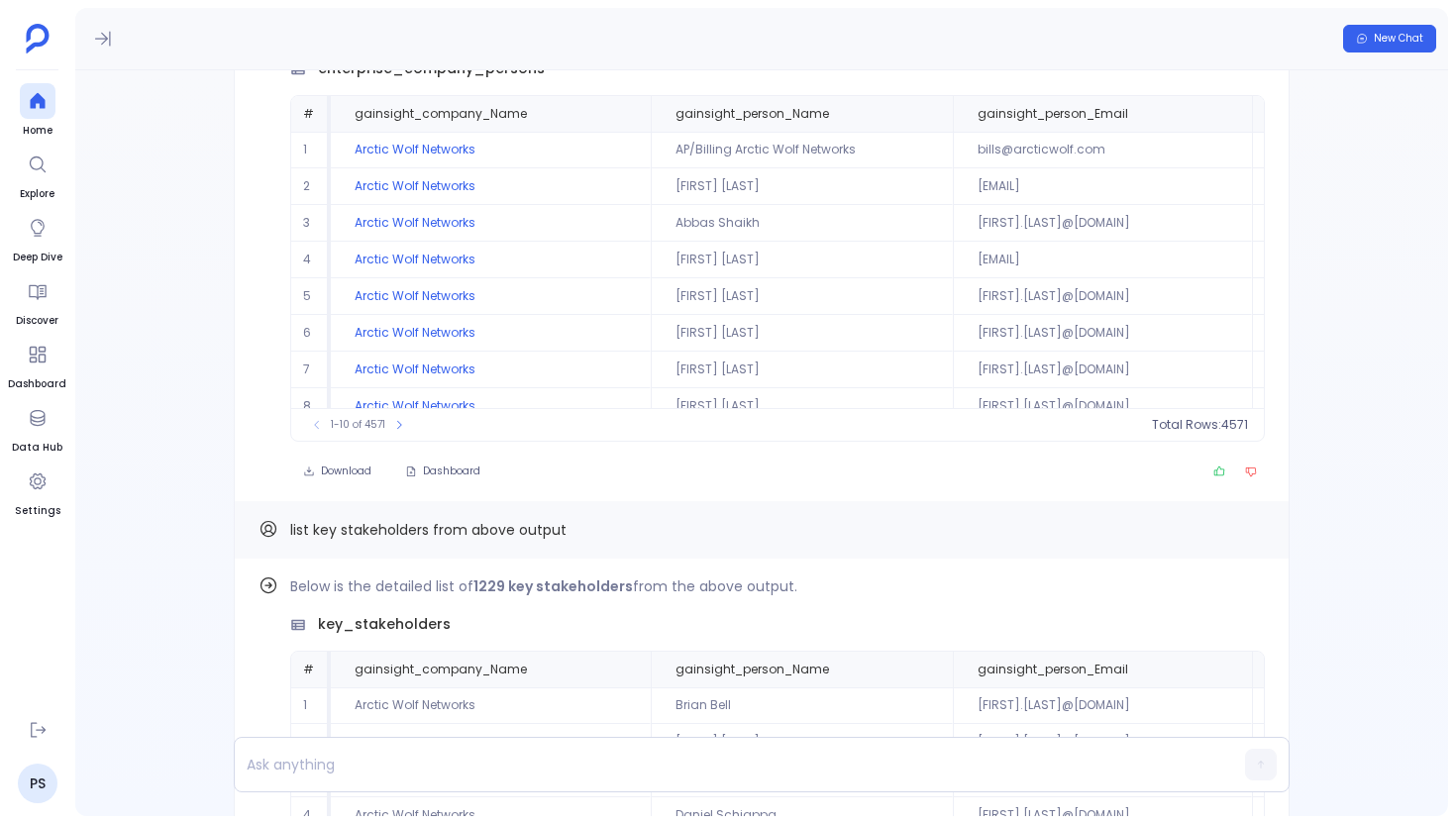 scroll, scrollTop: -1437, scrollLeft: 0, axis: vertical 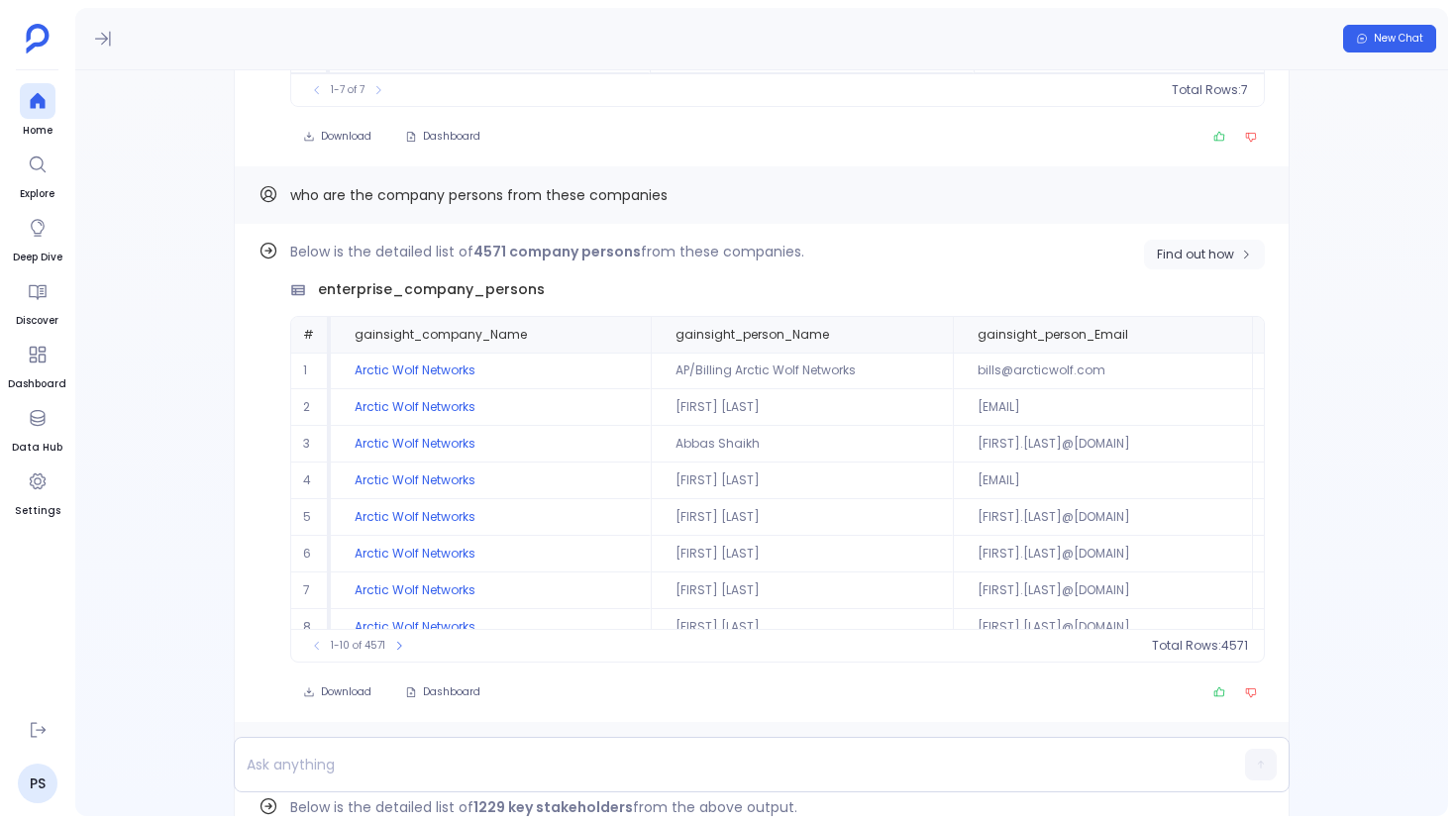click on "Find out how" at bounding box center (1196, 1921) 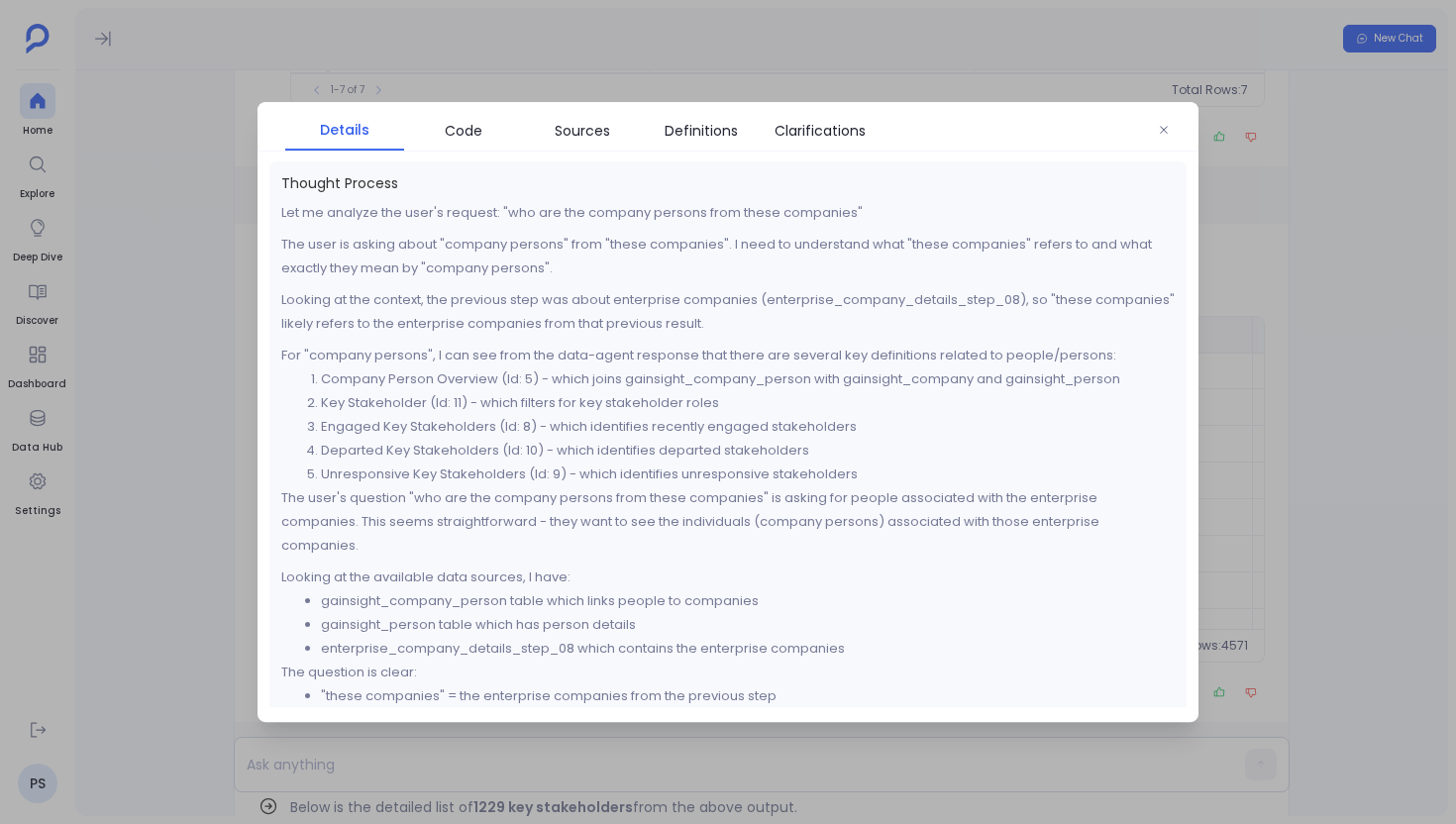click at bounding box center (728, 412) 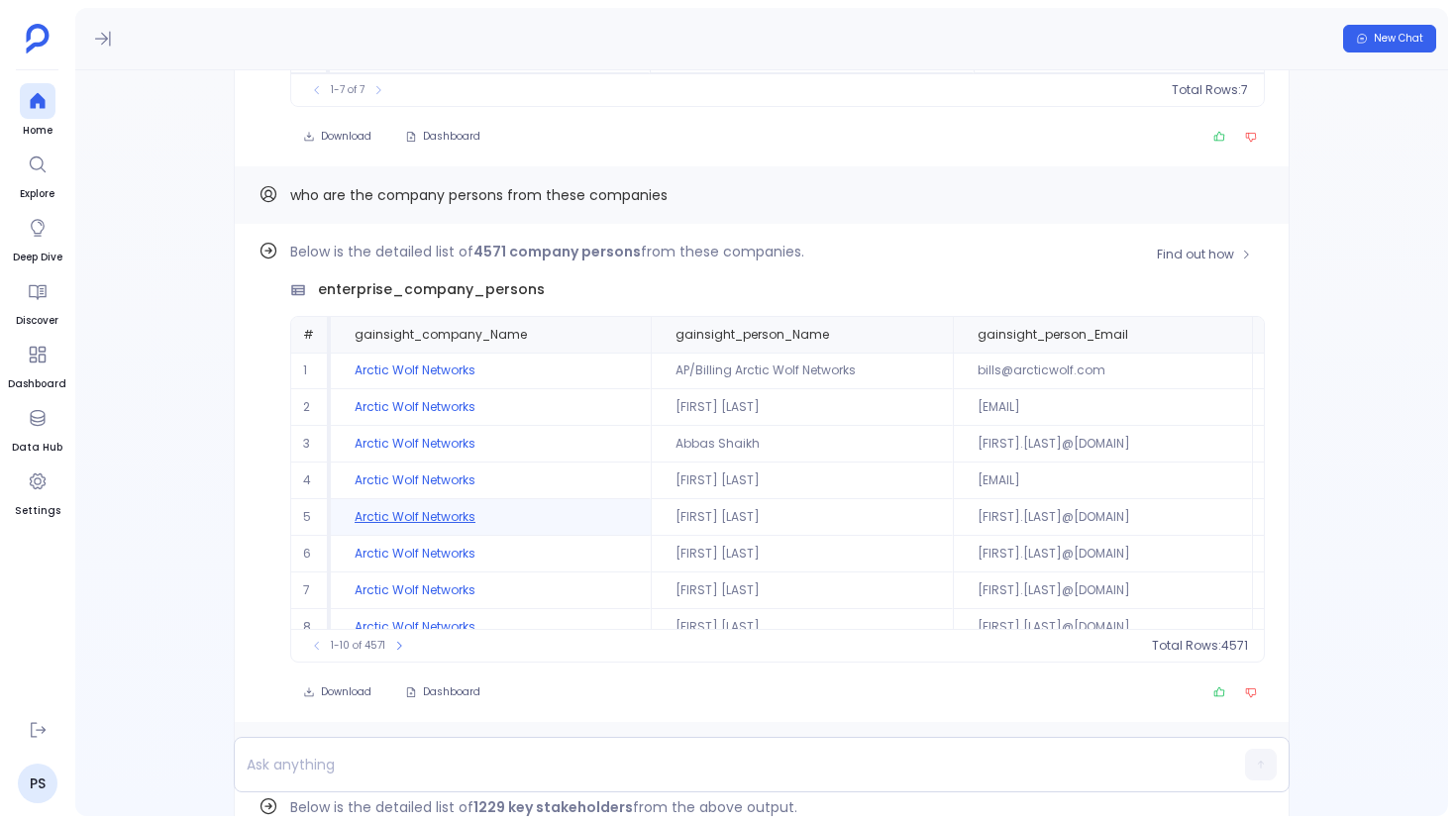scroll, scrollTop: 95, scrollLeft: 0, axis: vertical 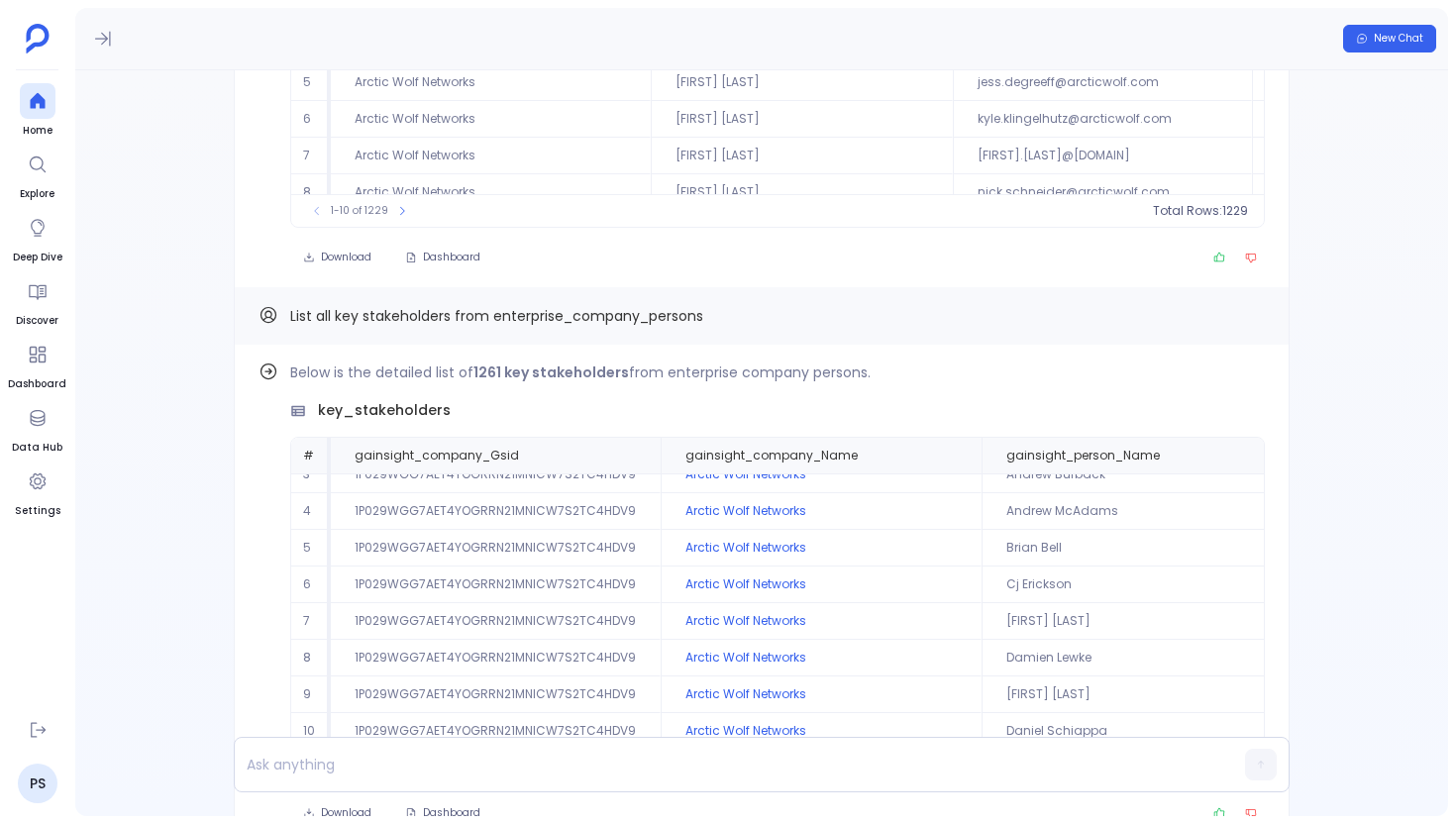 click on "List all key stakeholders from enterprise_company_persons" at bounding box center [530, 872] 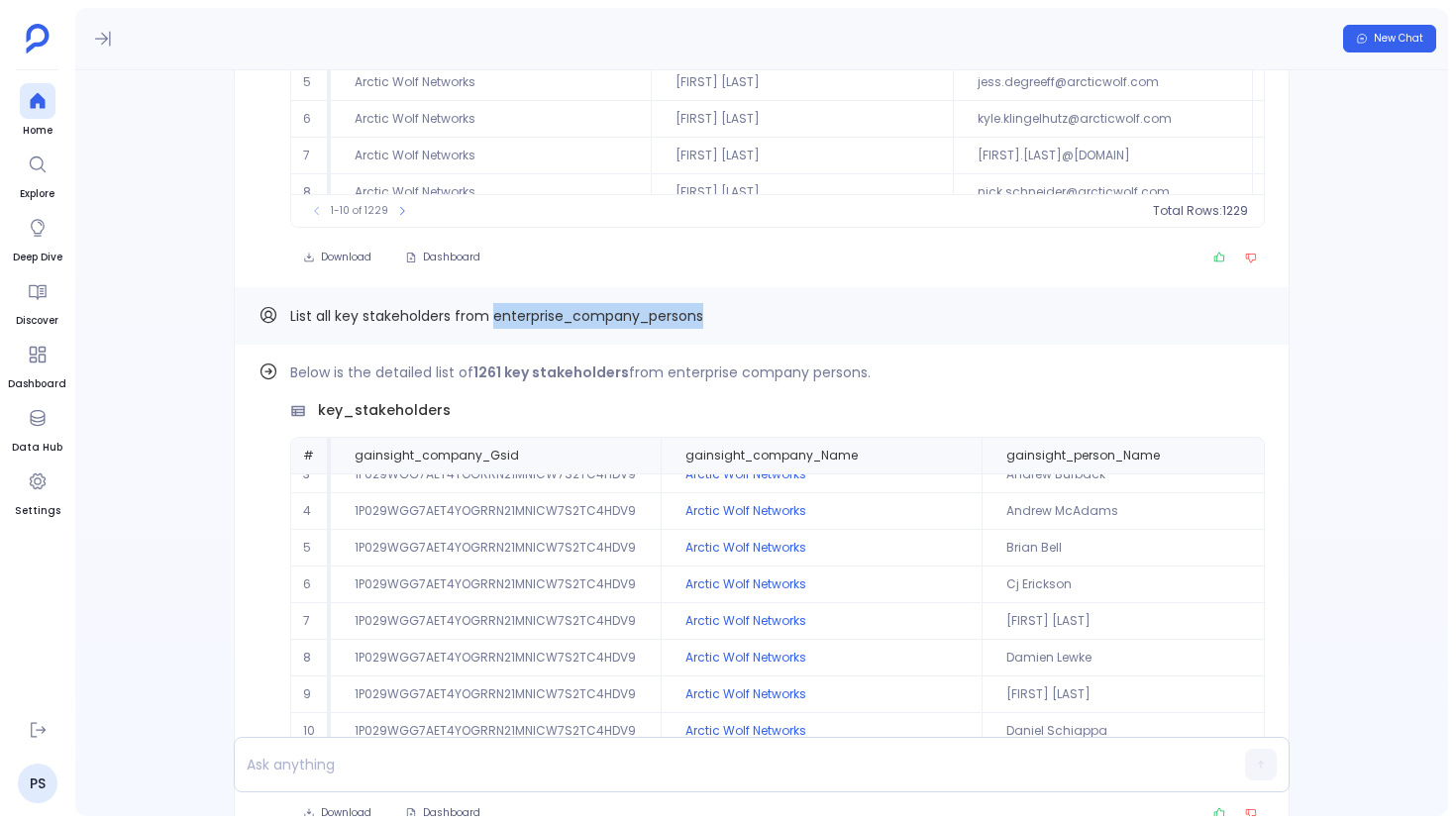 click on "List all key stakeholders from enterprise_company_persons" at bounding box center [530, 872] 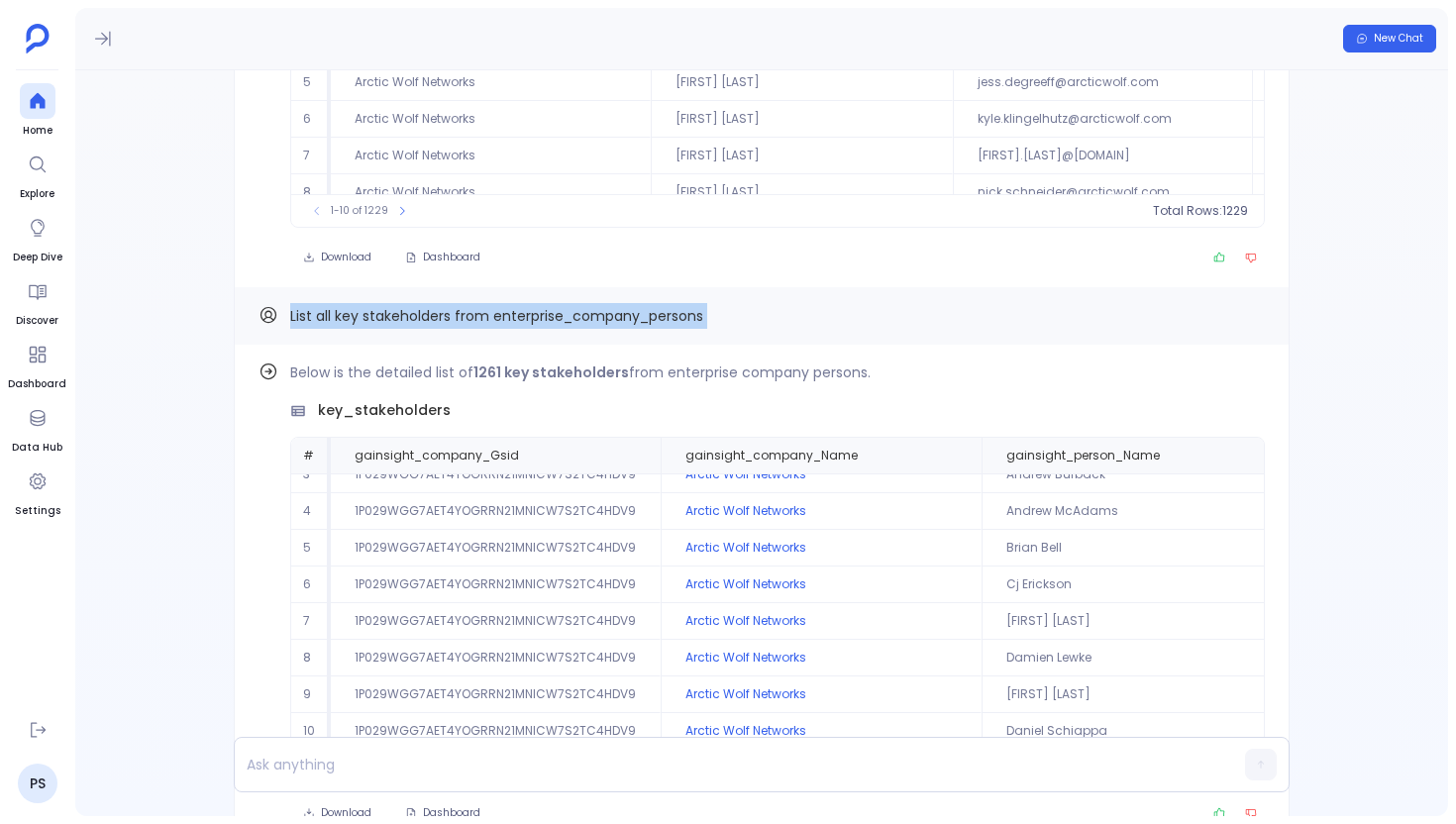 click on "List all key stakeholders from enterprise_company_persons" at bounding box center (762, 316) 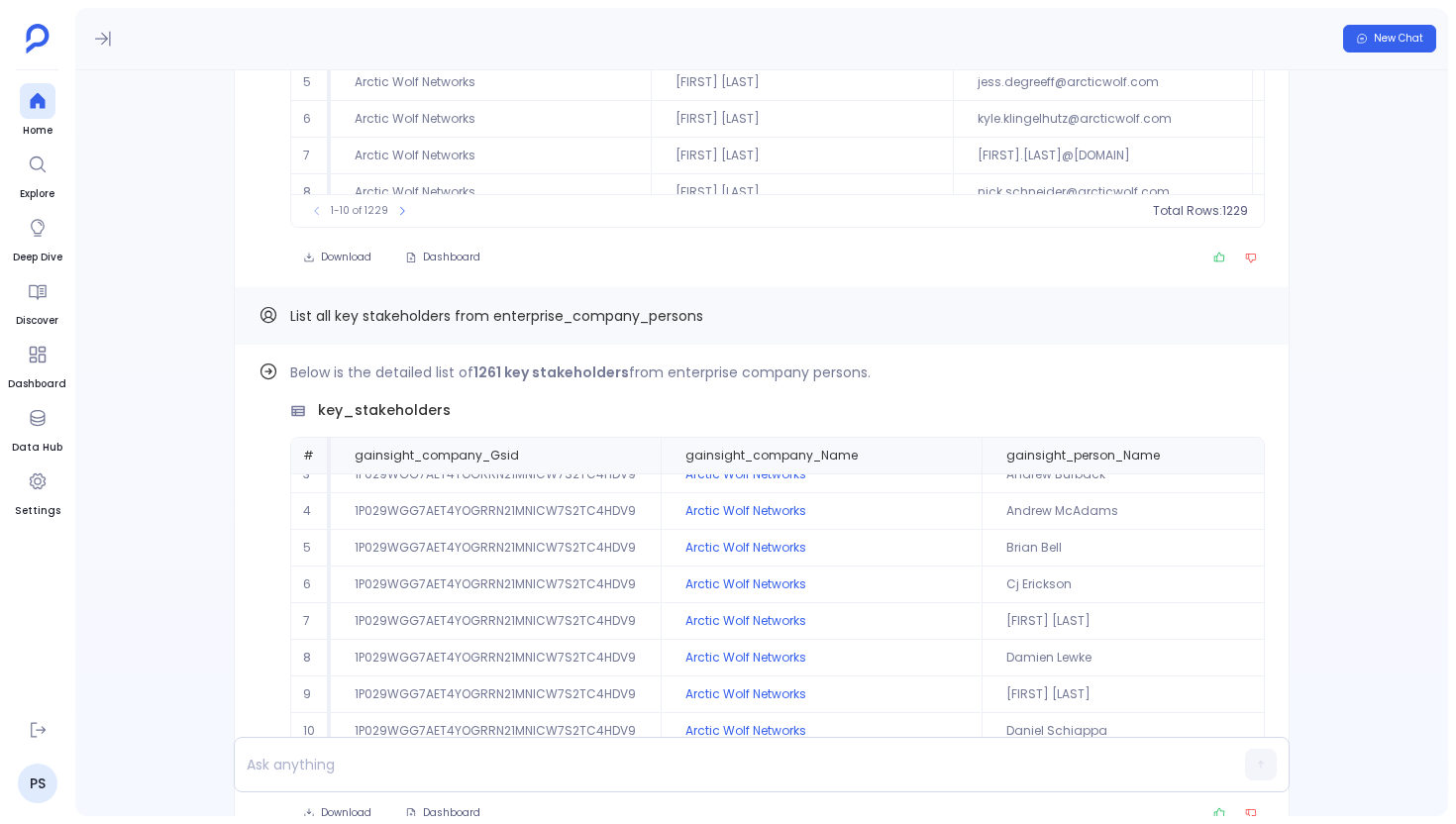 click on "List all key stakeholders from enterprise_company_persons" at bounding box center [530, 872] 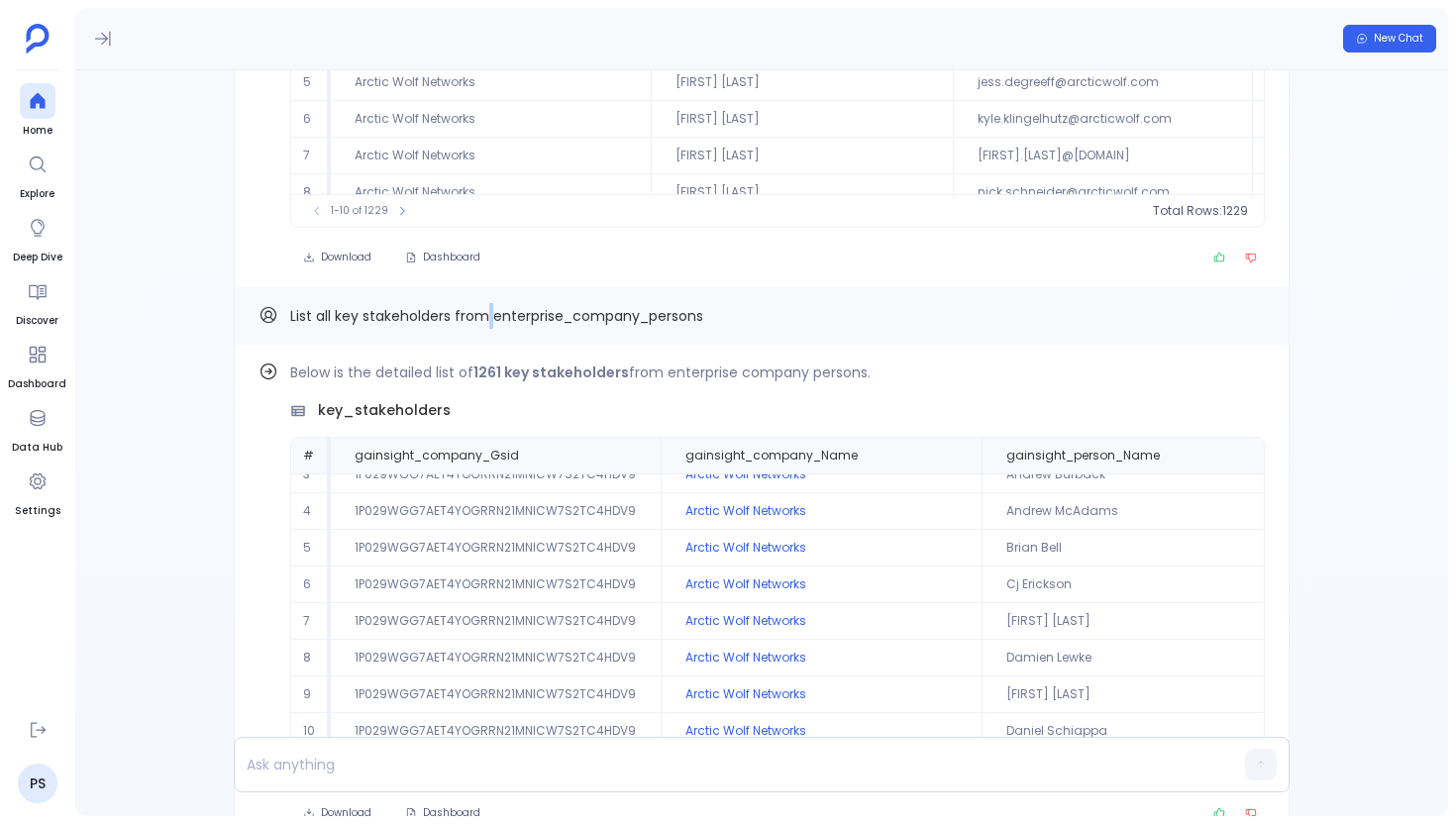 click on "List all key stakeholders from enterprise_company_persons" at bounding box center (530, 872) 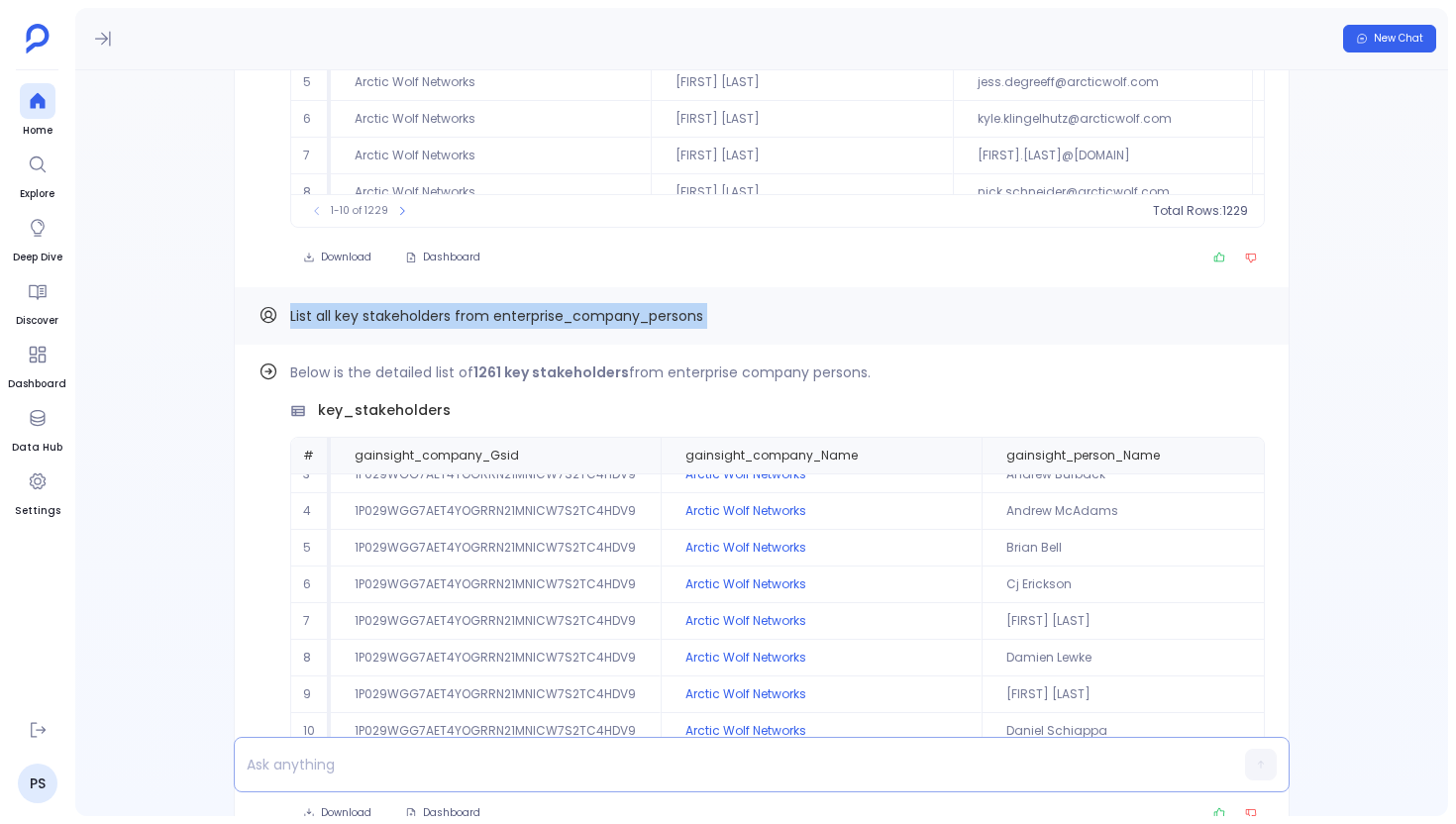 click at bounding box center (723, 765) 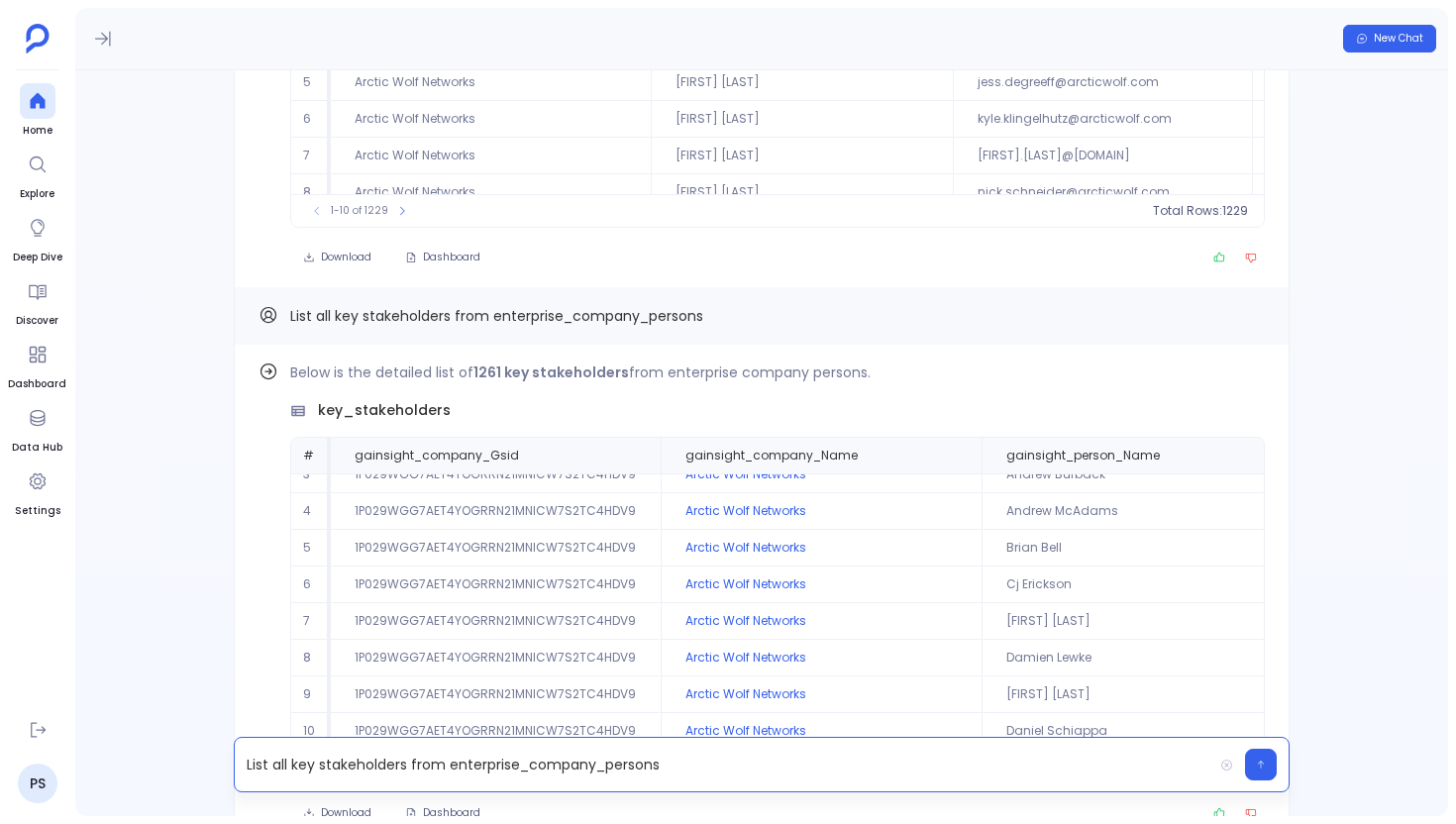 click on "List all key stakeholders from enterprise_company_persons" at bounding box center [723, 765] 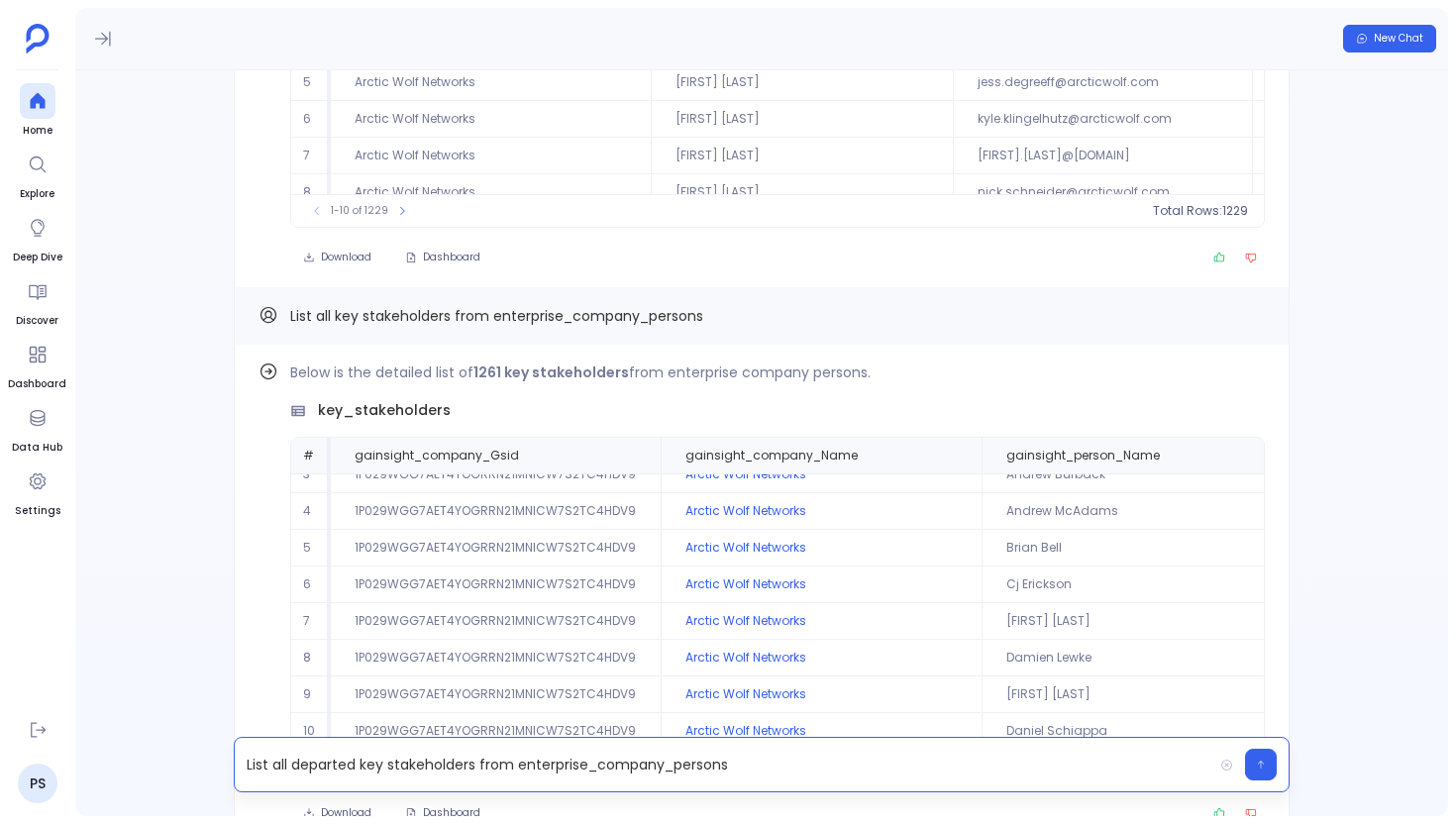 scroll, scrollTop: 0, scrollLeft: 0, axis: both 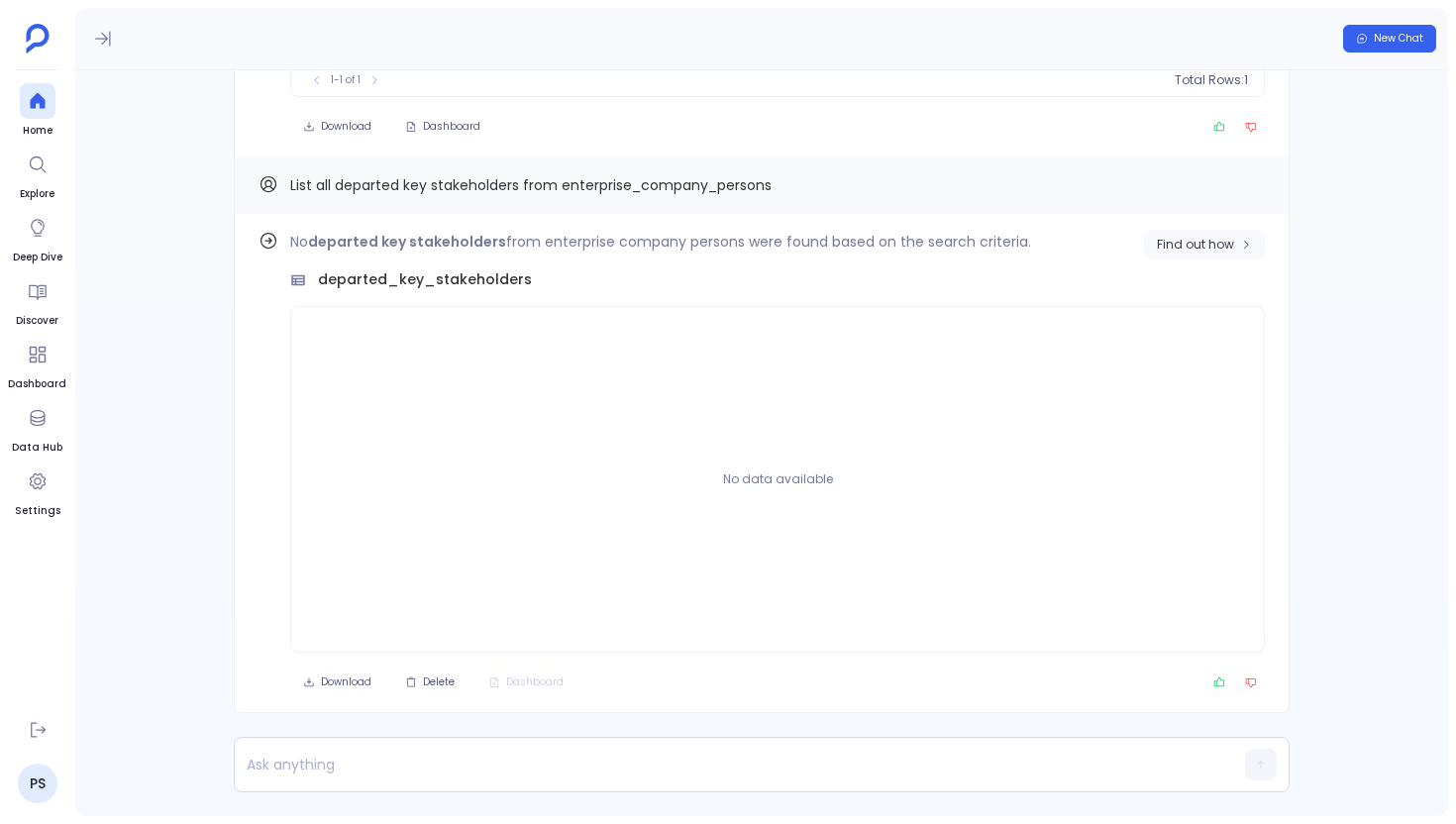 click on "Find out how" at bounding box center [1196, 245] 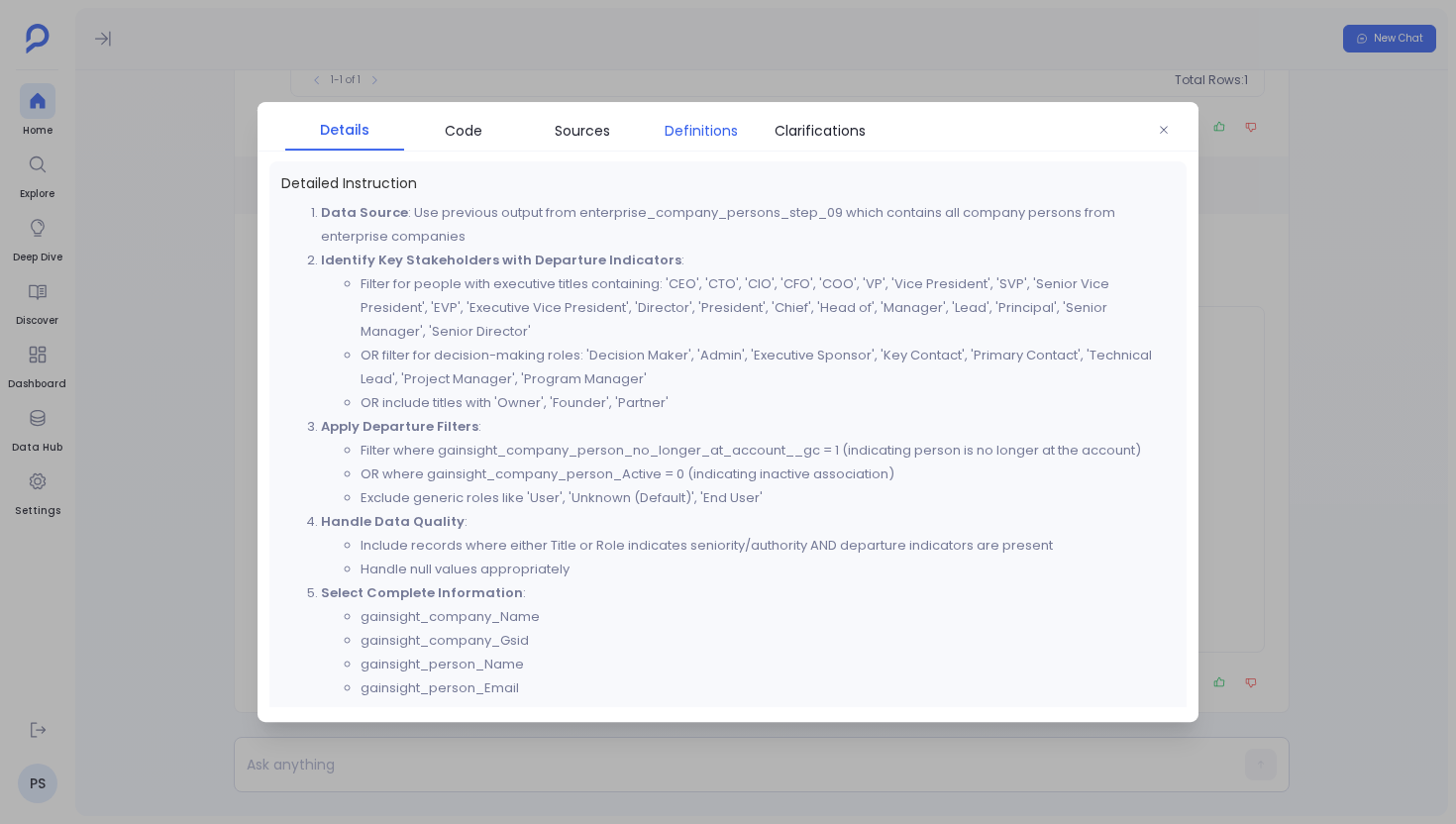 click on "Definitions" at bounding box center (701, 131) 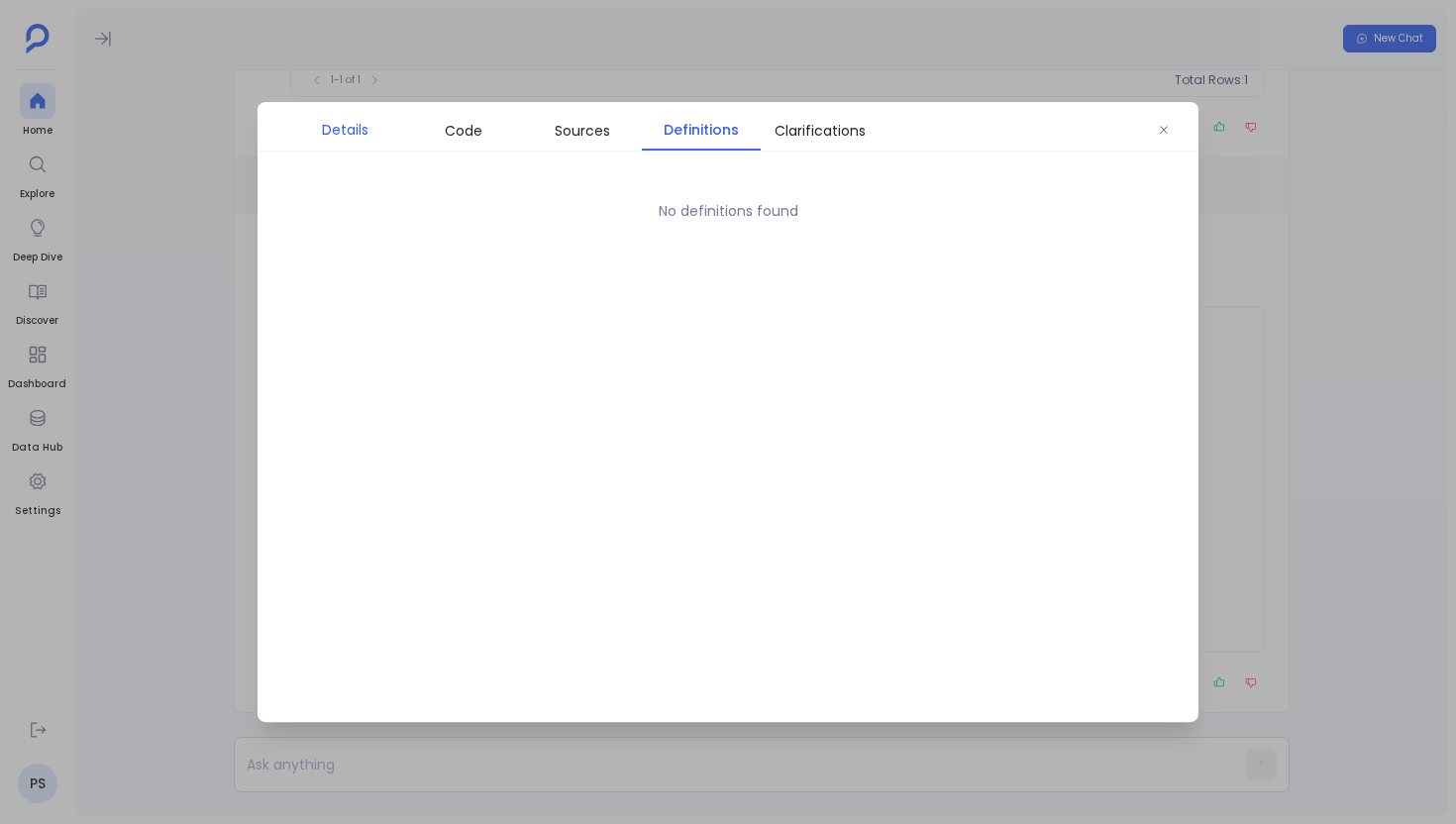 click on "Details" at bounding box center (345, 130) 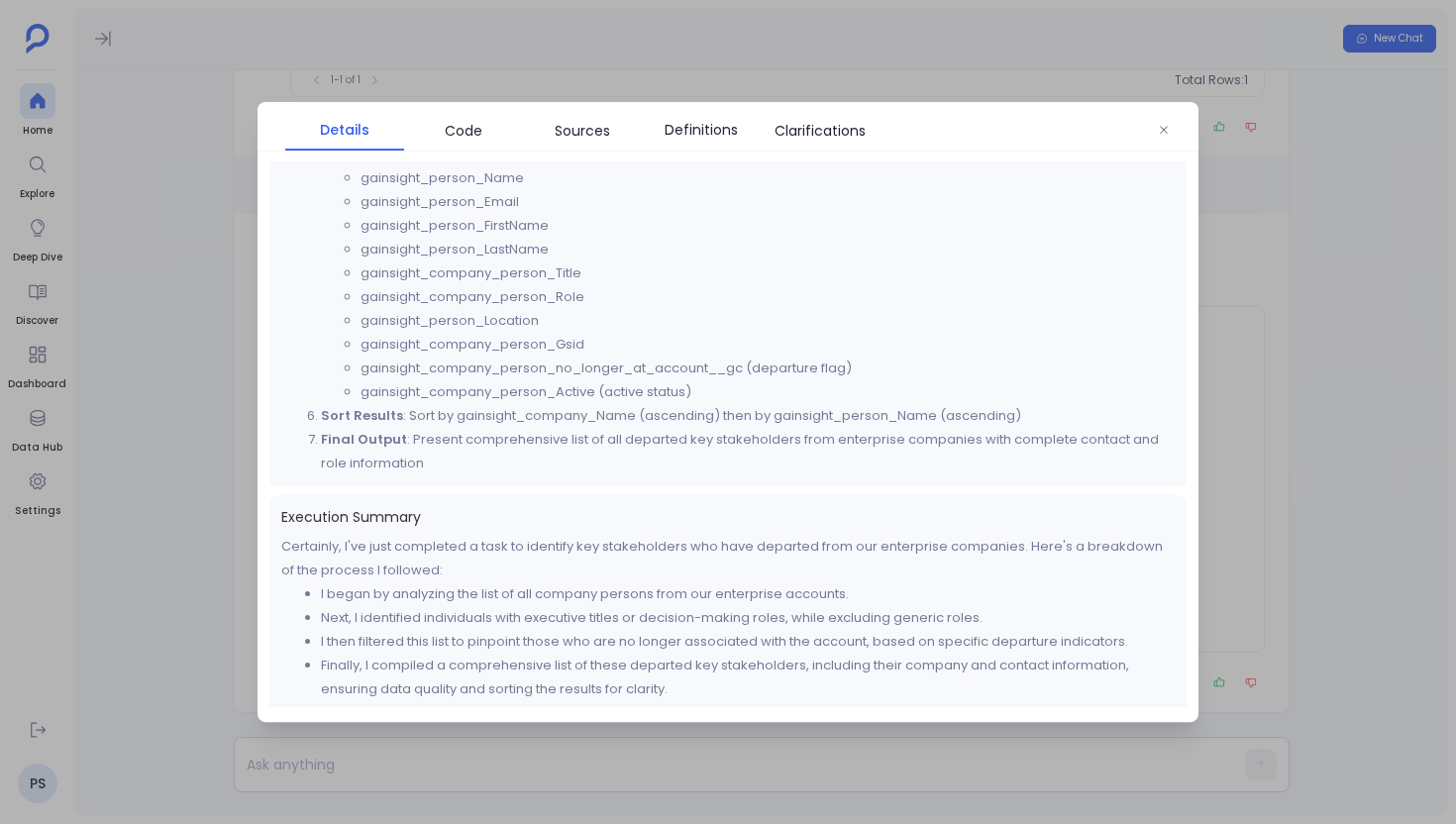 scroll, scrollTop: 493, scrollLeft: 0, axis: vertical 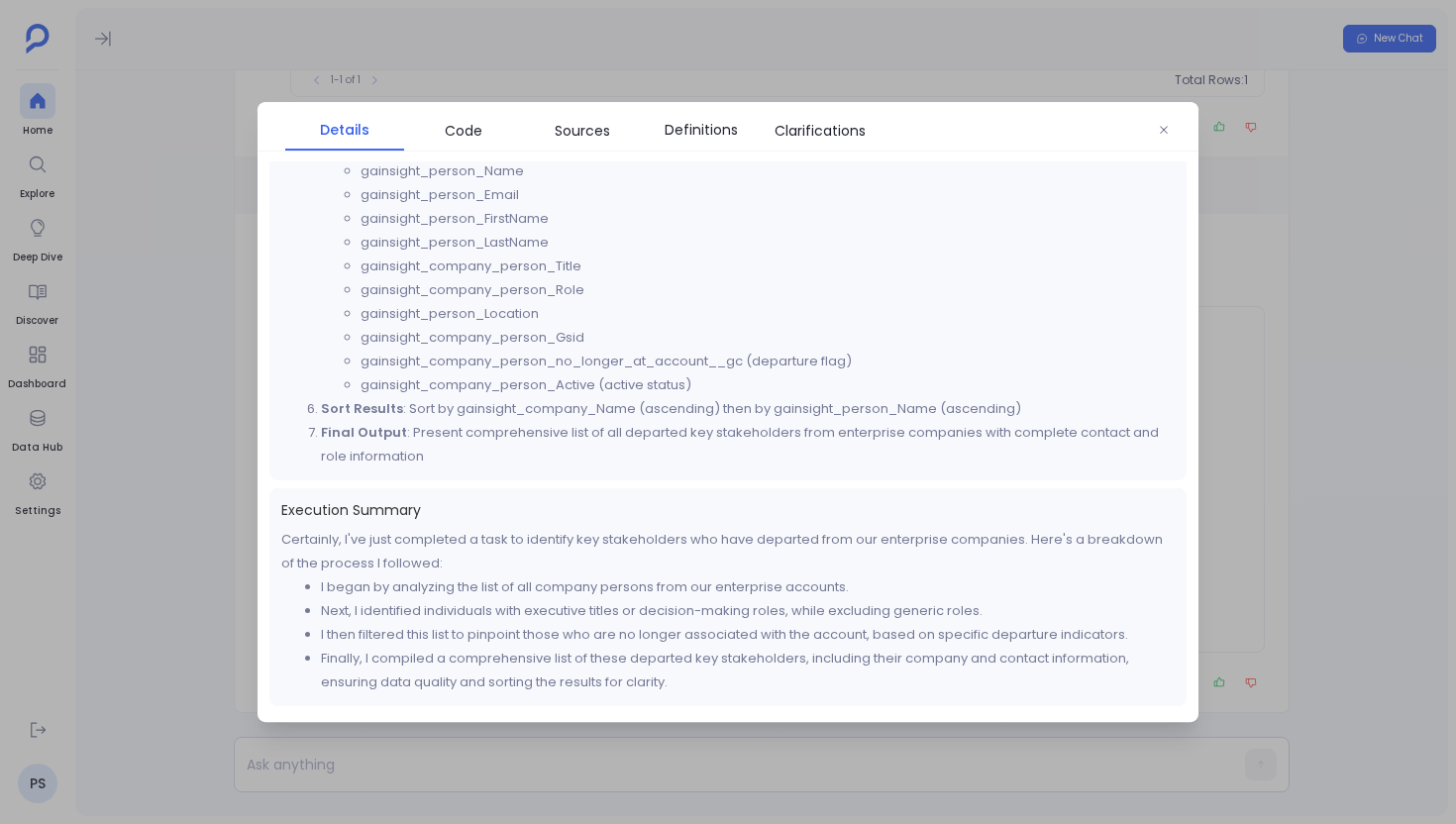 click at bounding box center [728, 412] 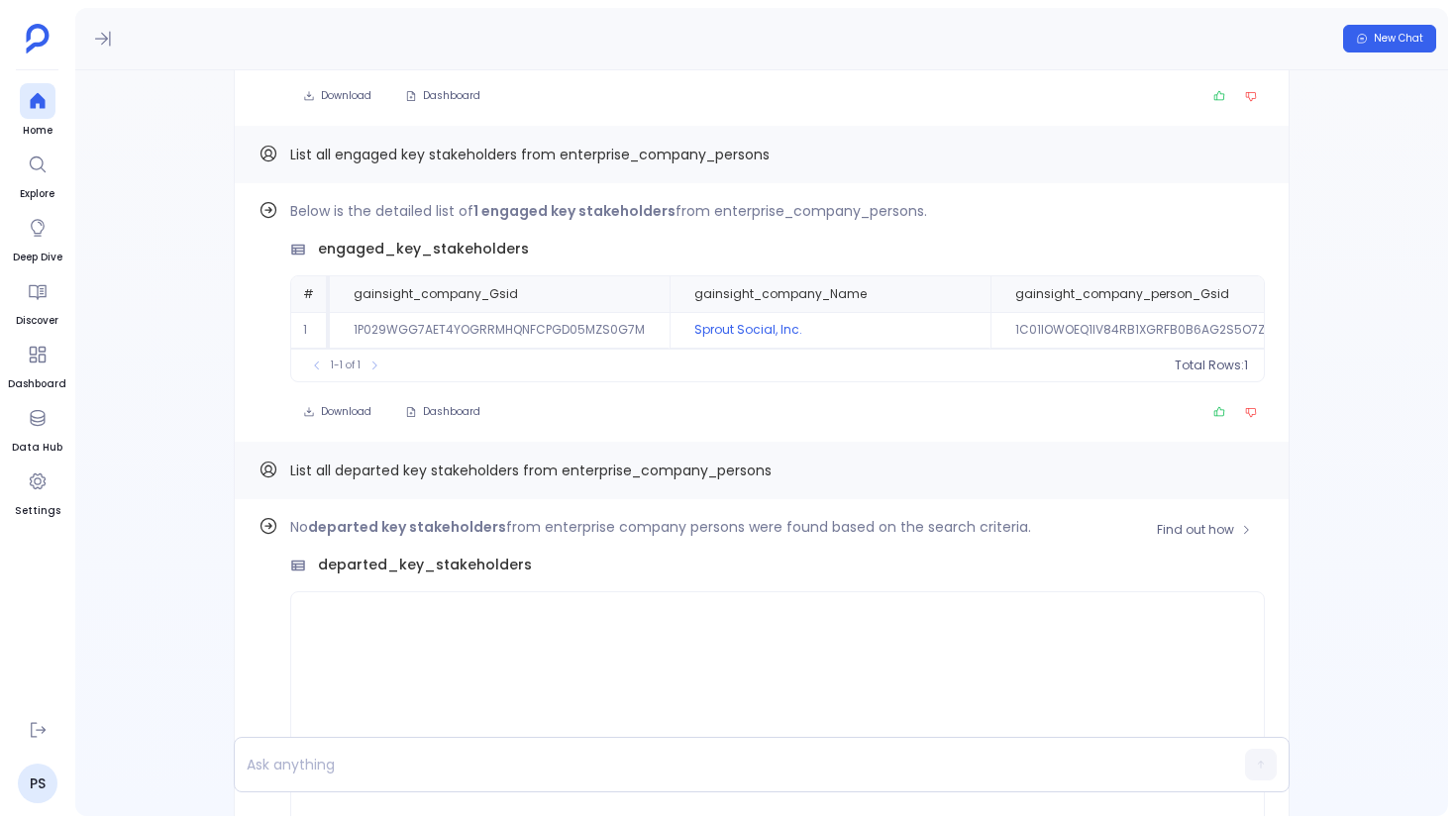 scroll, scrollTop: -321, scrollLeft: 0, axis: vertical 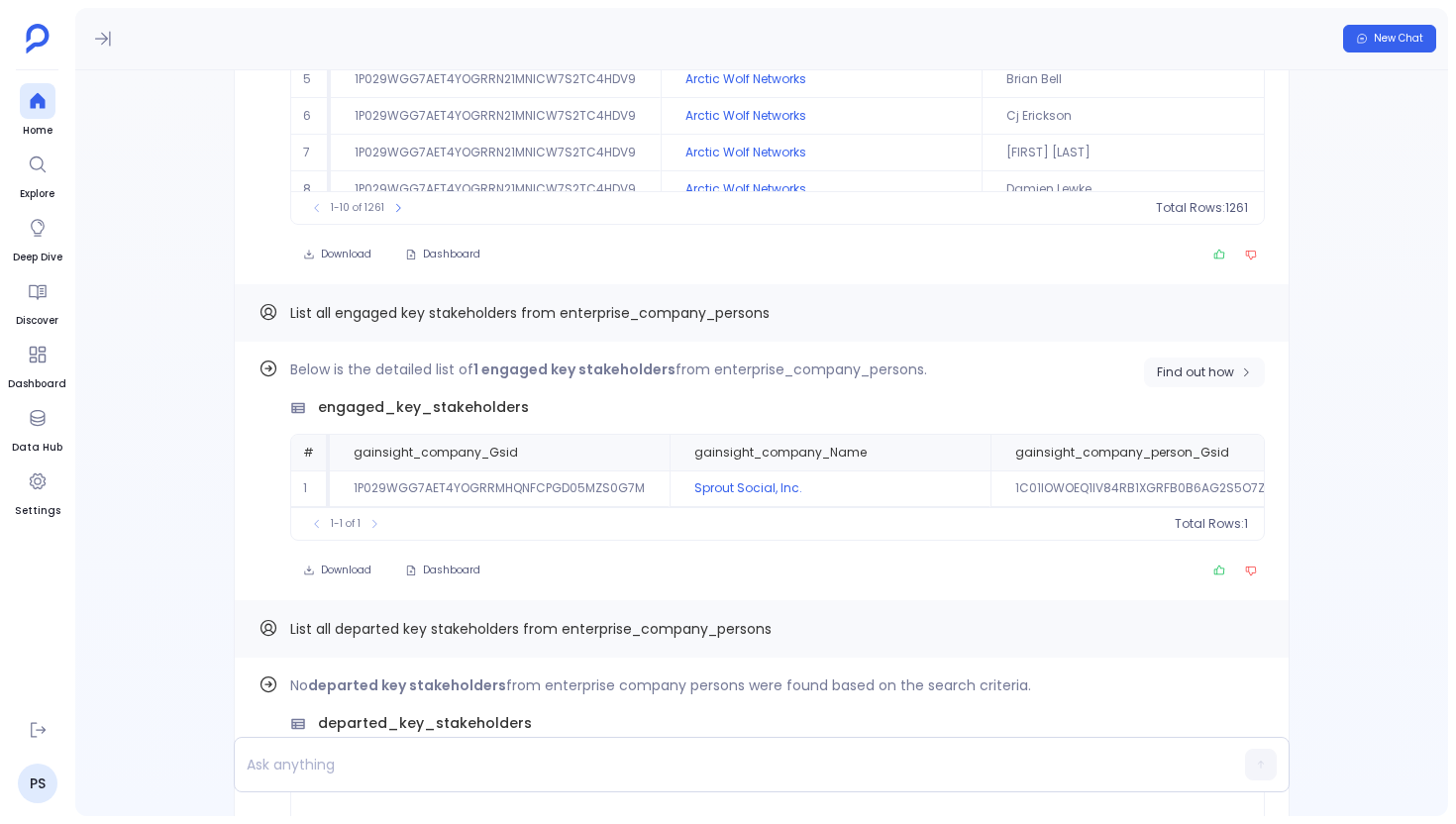 click on "Find out how" at bounding box center [1196, 688] 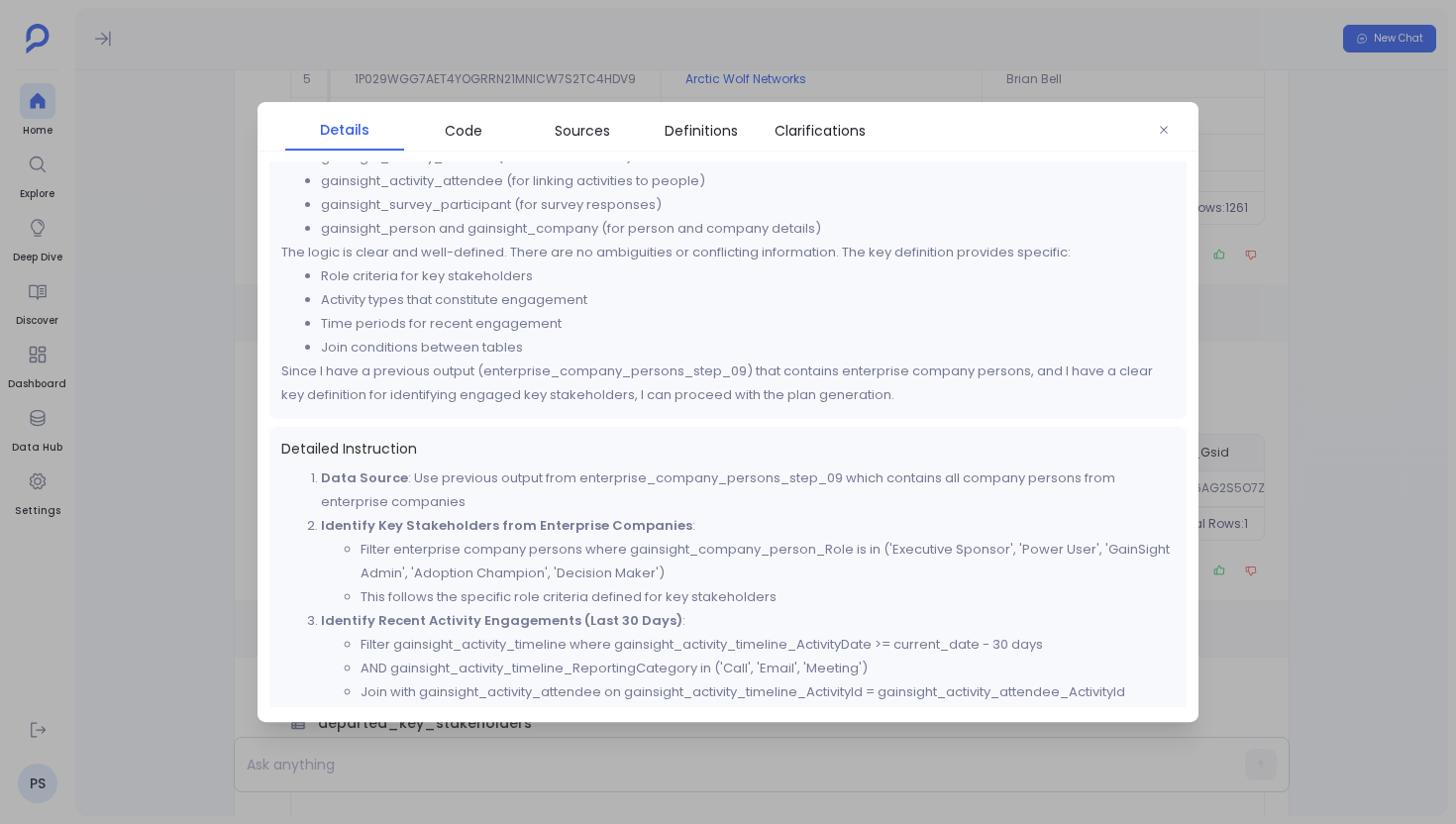 scroll, scrollTop: 707, scrollLeft: 0, axis: vertical 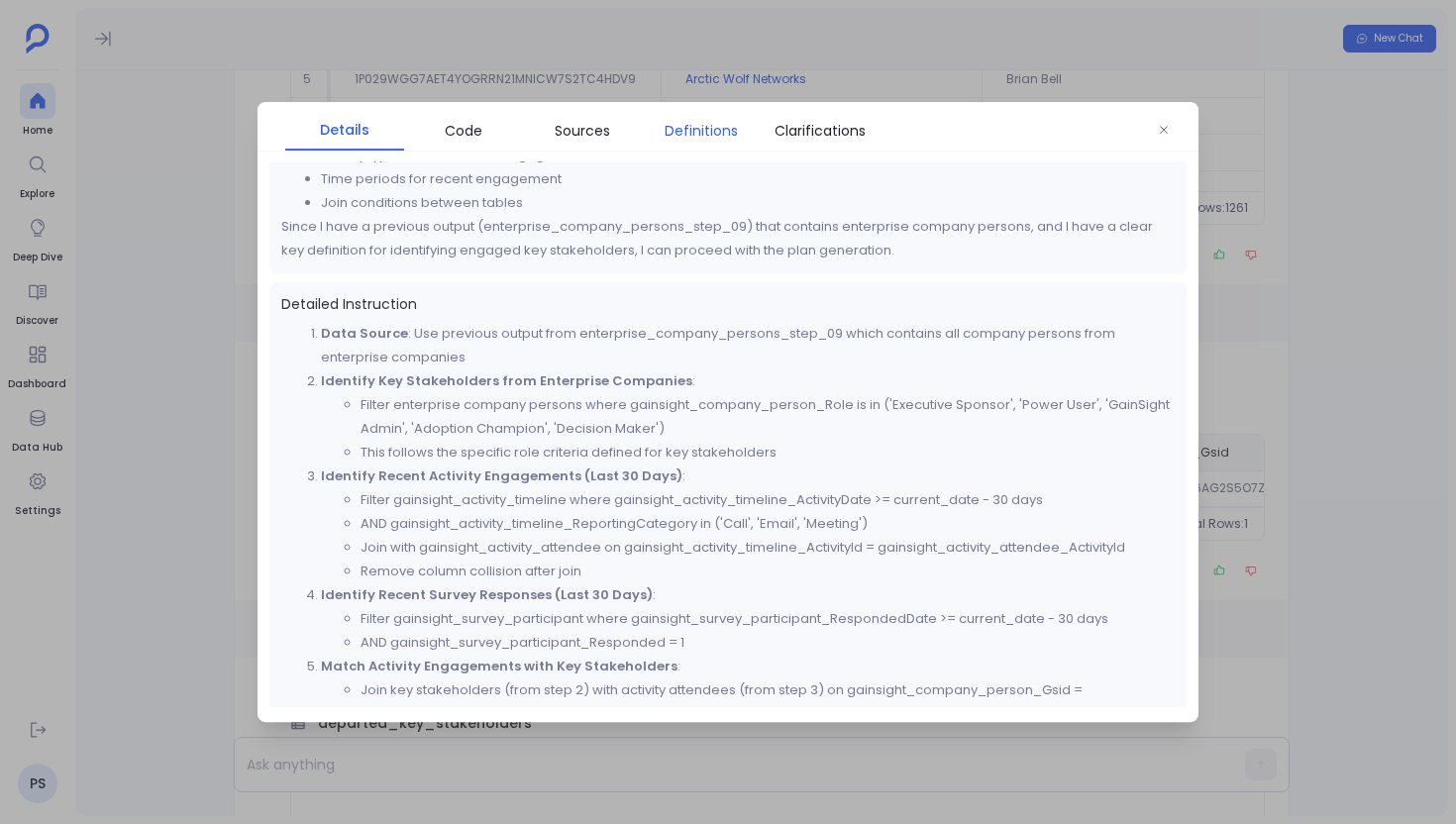click on "Definitions" at bounding box center [701, 131] 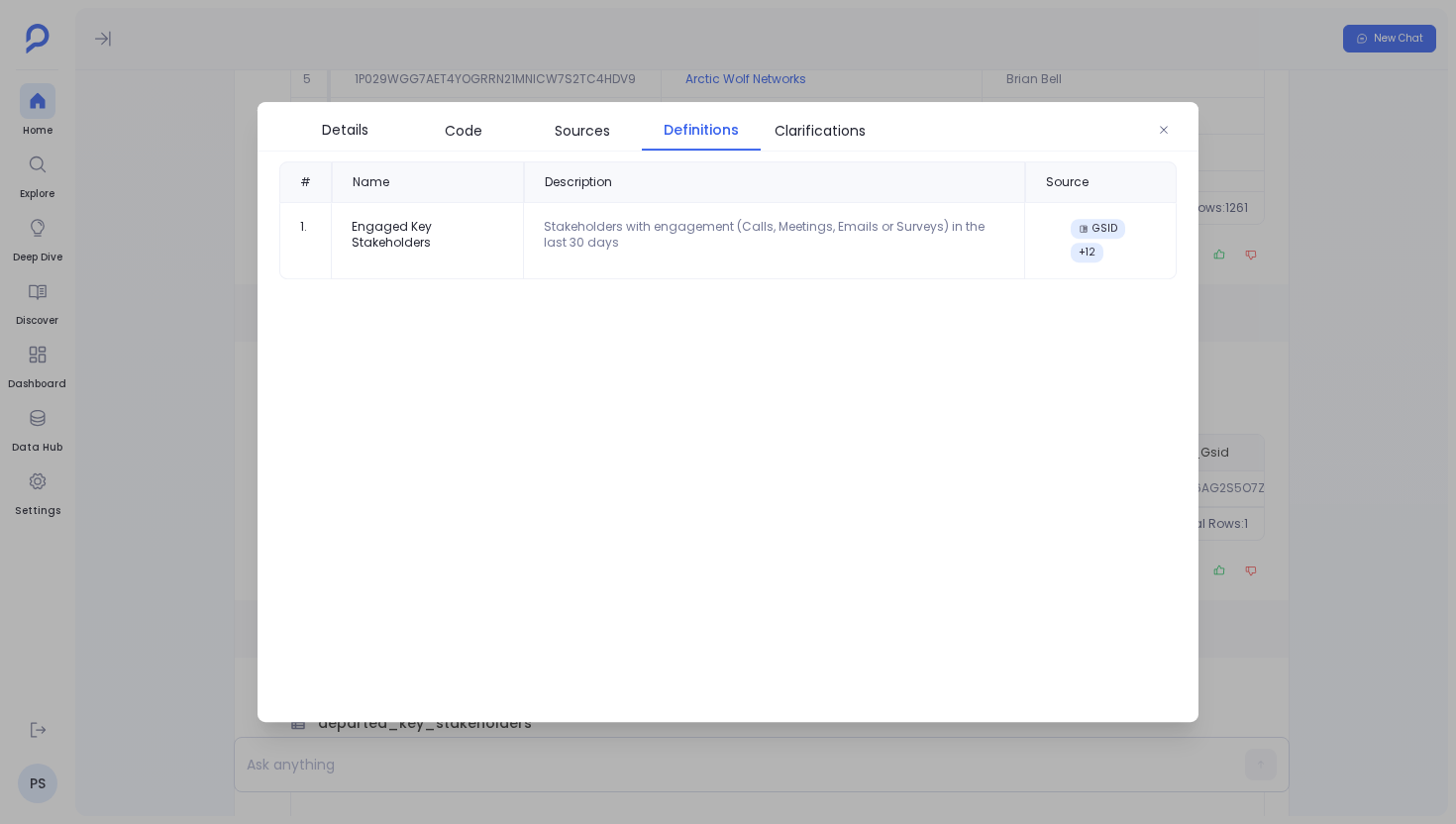 scroll, scrollTop: 0, scrollLeft: 0, axis: both 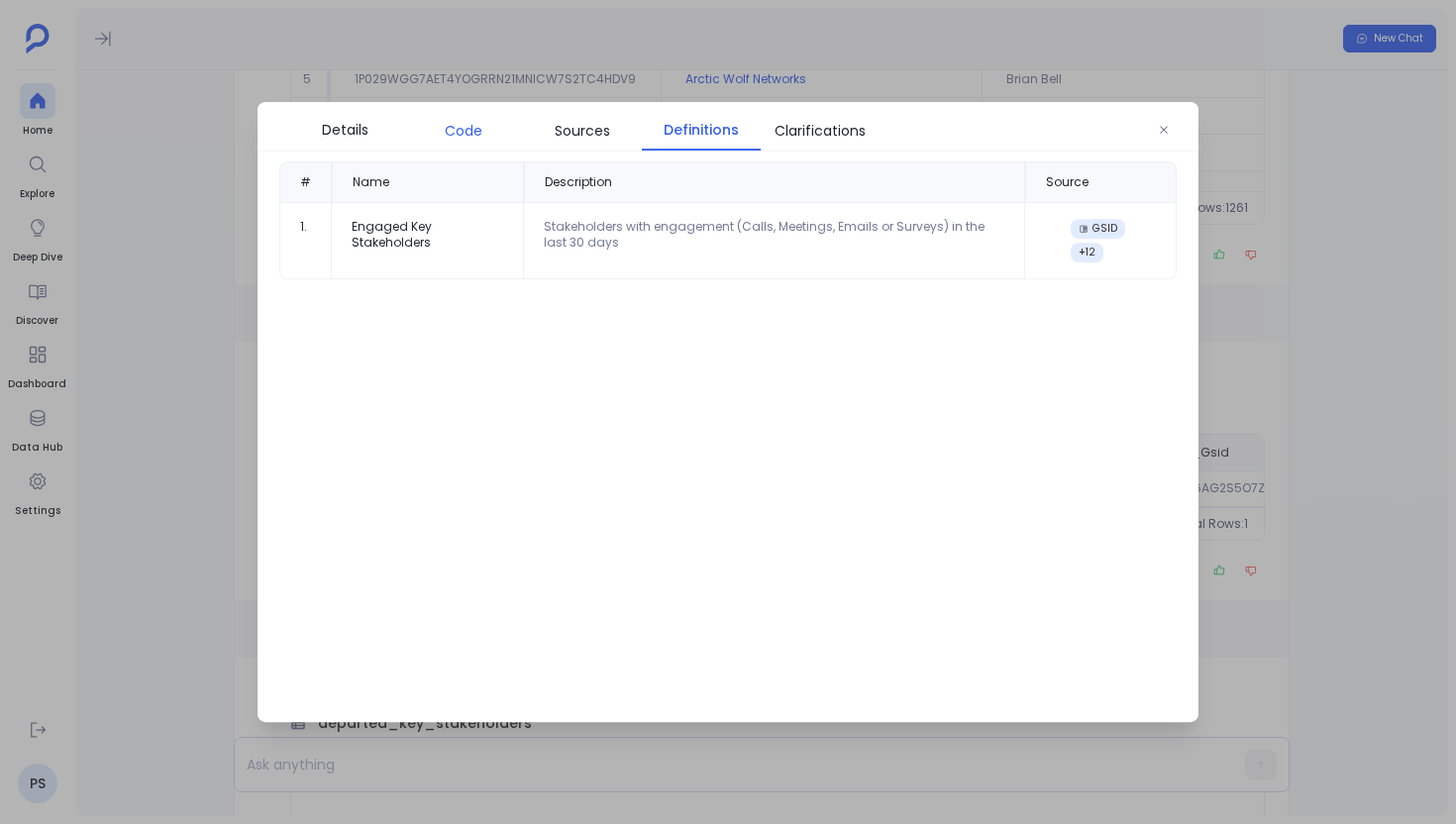 click on "Code" at bounding box center [464, 131] 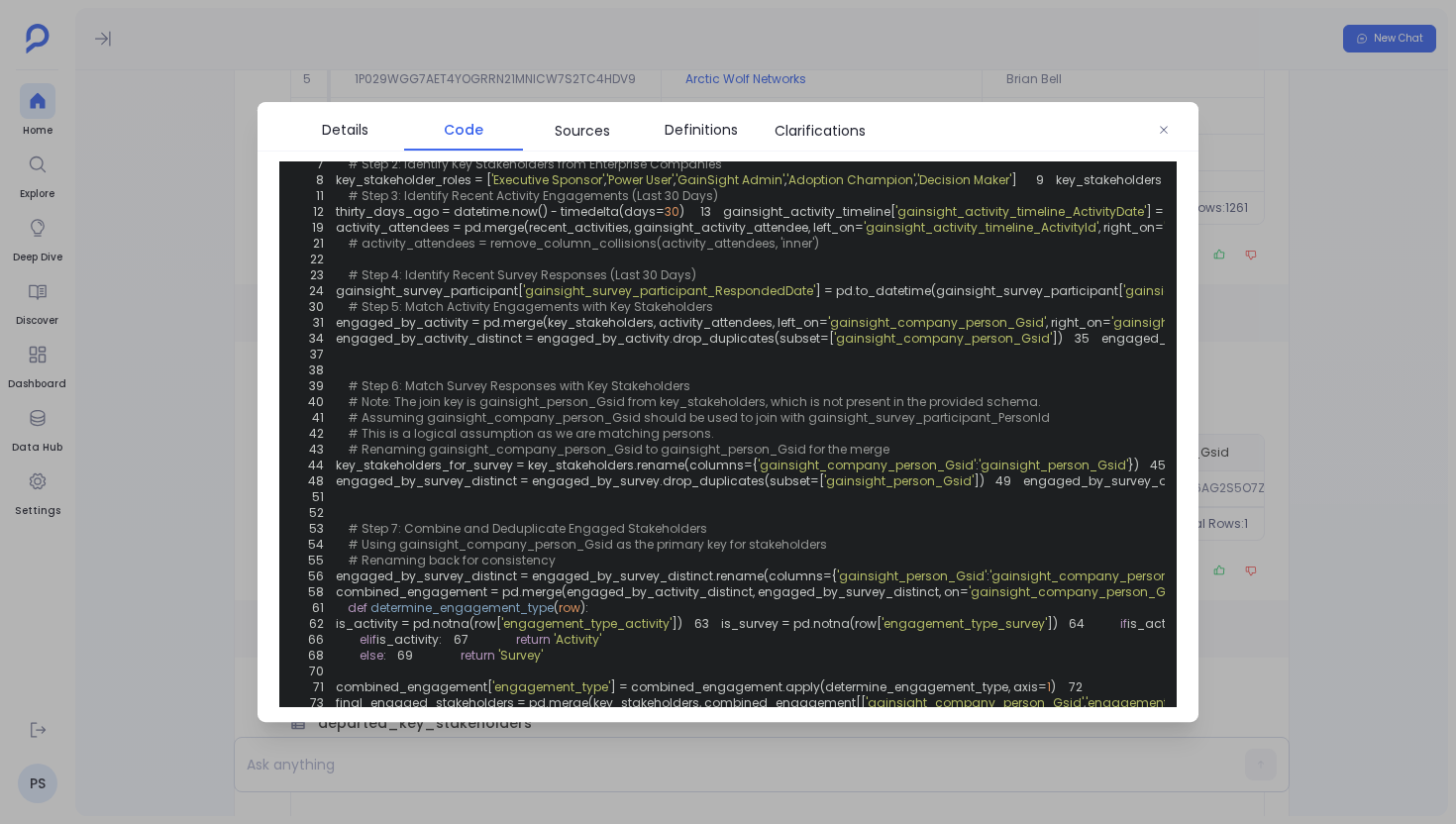 scroll, scrollTop: 157, scrollLeft: 0, axis: vertical 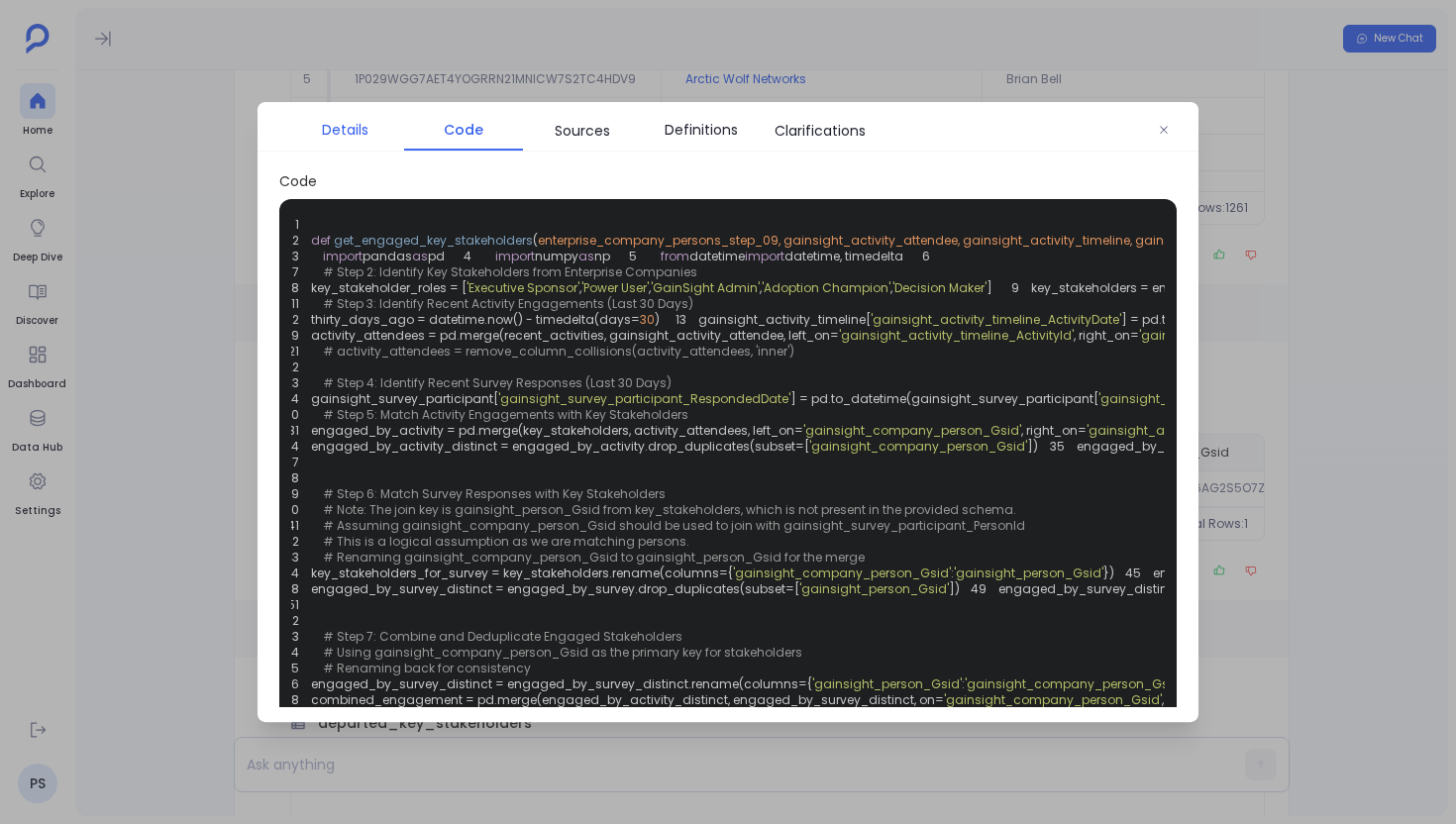 click on "Details" at bounding box center [345, 130] 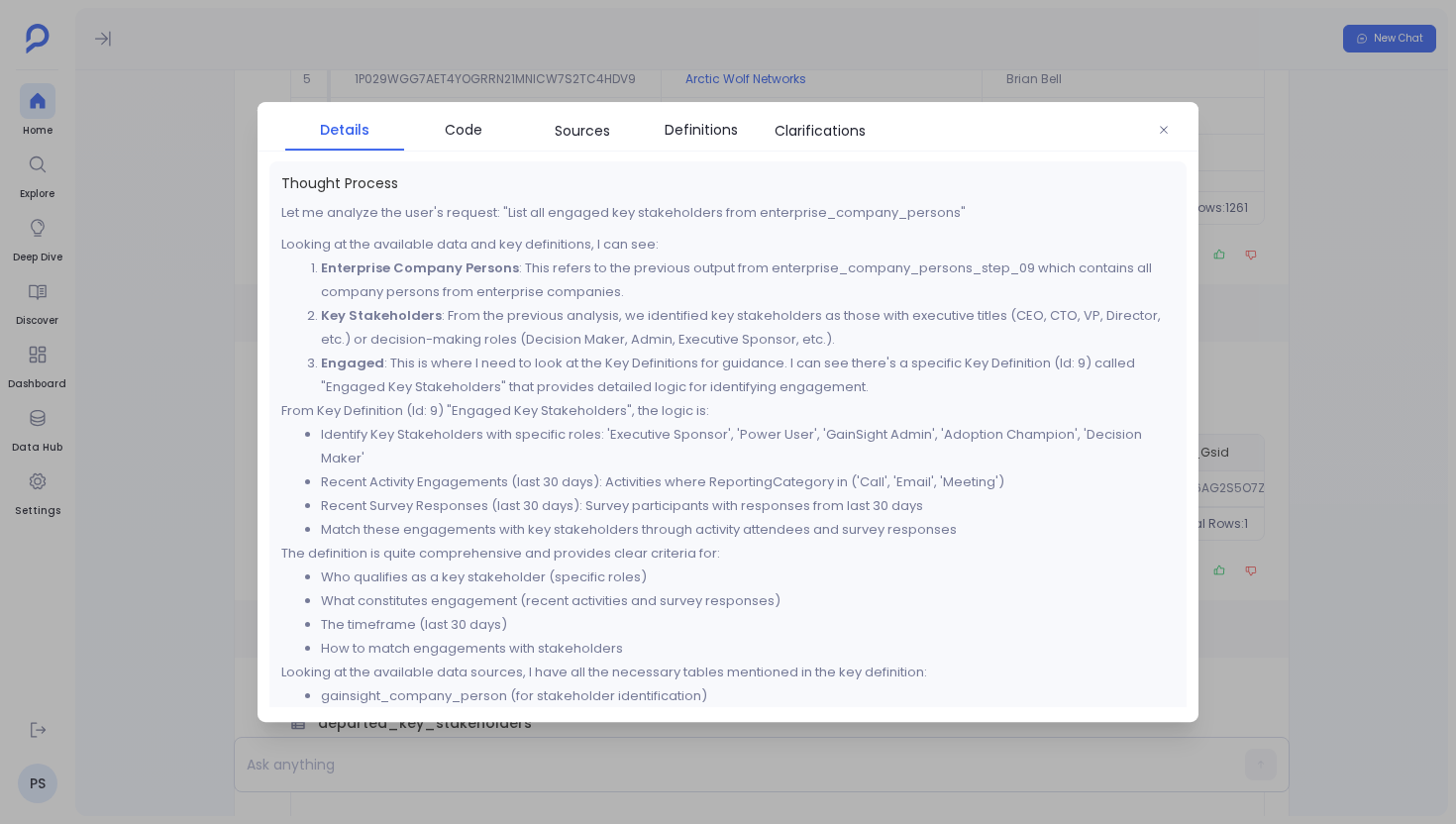 click at bounding box center (728, 412) 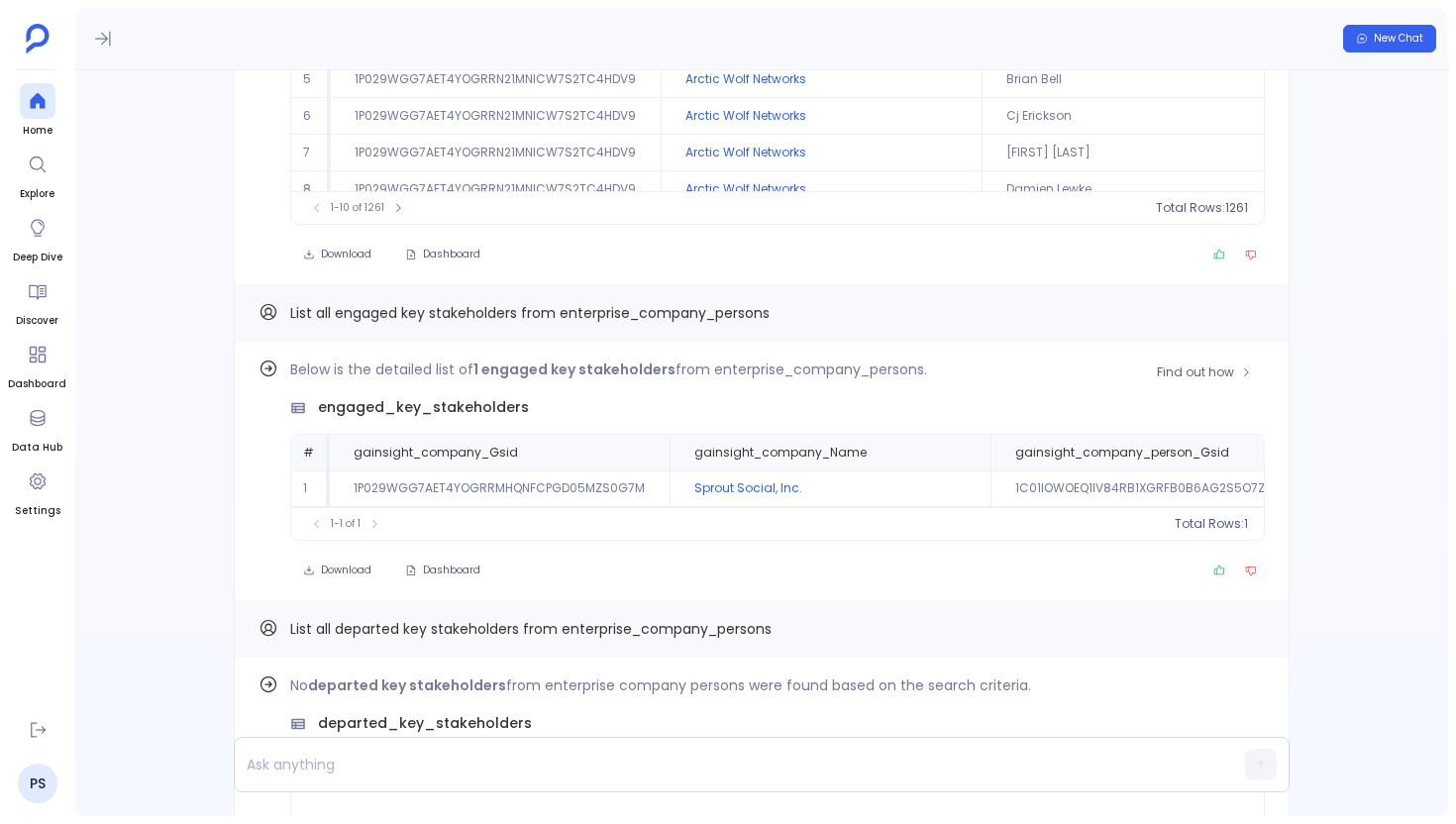 scroll, scrollTop: 0, scrollLeft: 0, axis: both 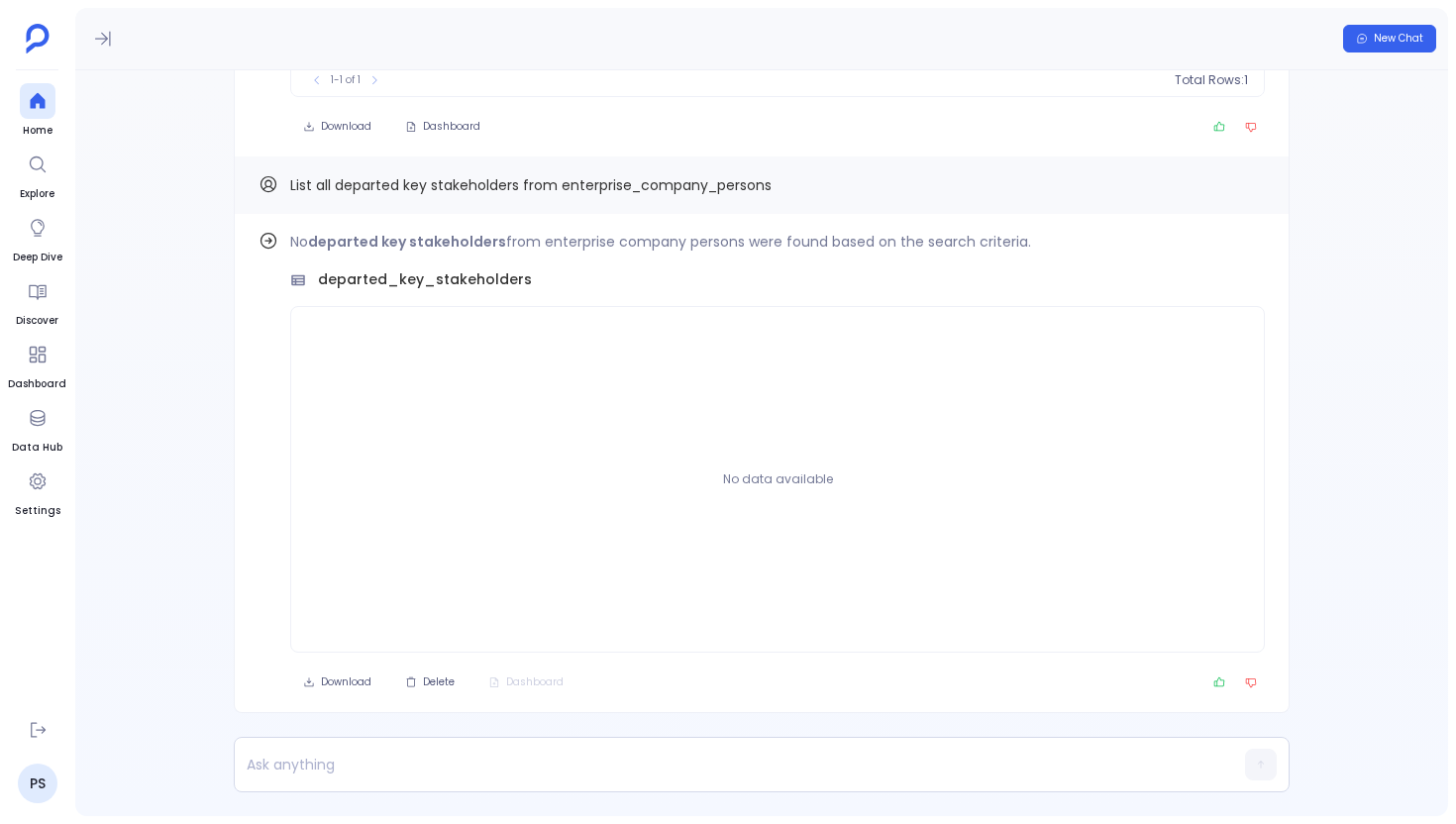 click on "List all departed key stakeholders from enterprise_company_persons" at bounding box center [531, 185] 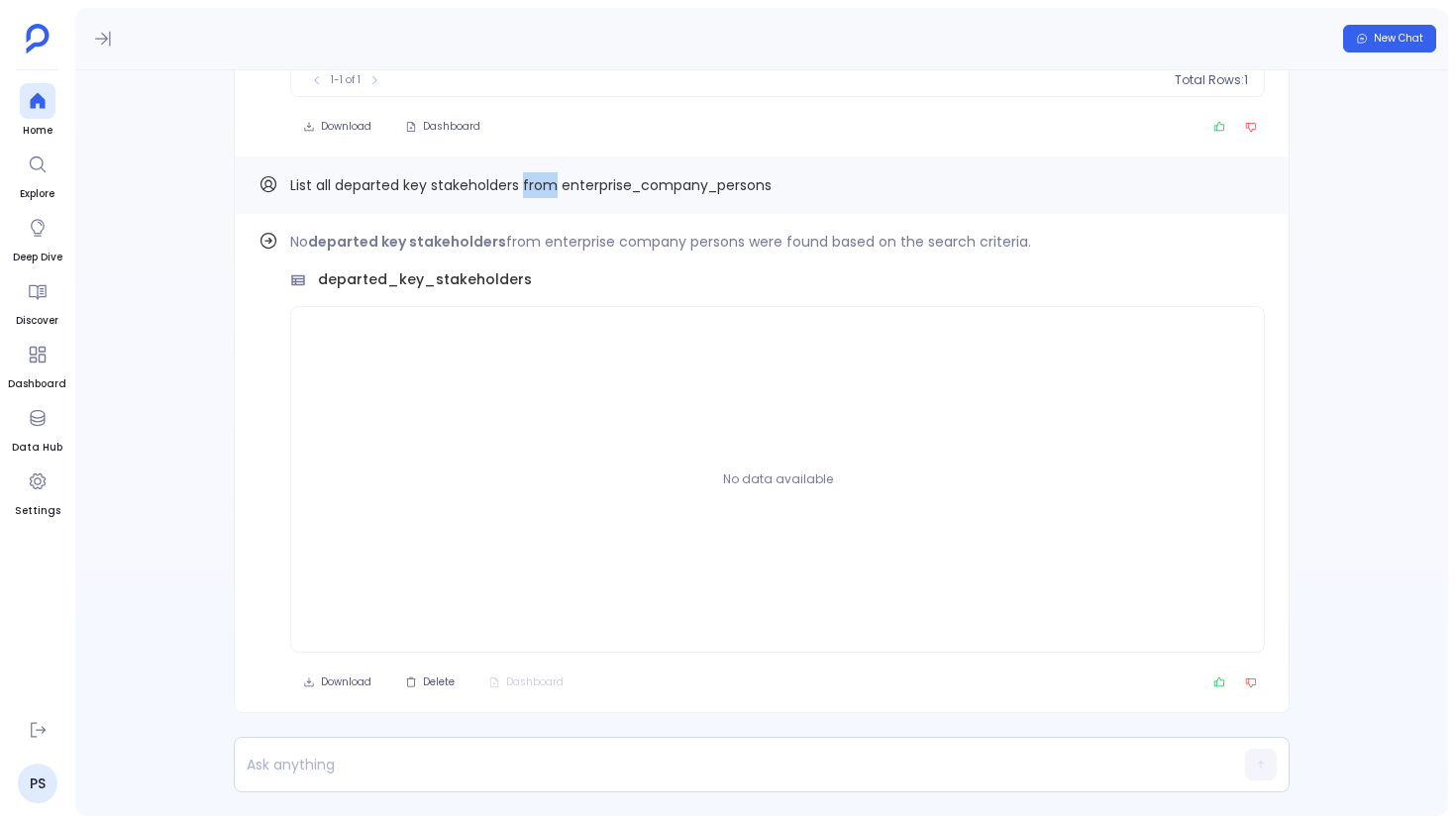 click on "List all departed key stakeholders from enterprise_company_persons" at bounding box center [531, 185] 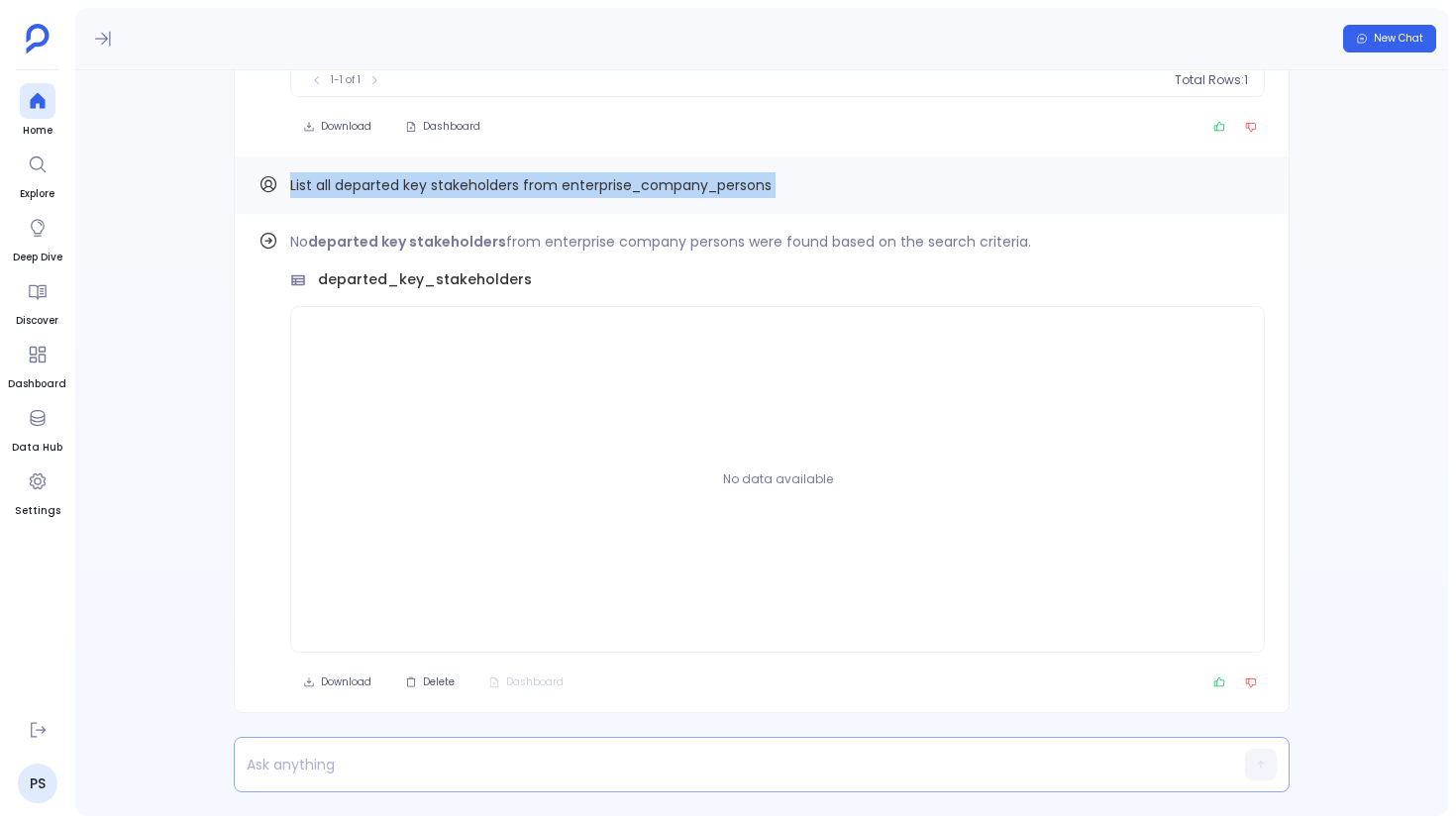 click at bounding box center (723, 765) 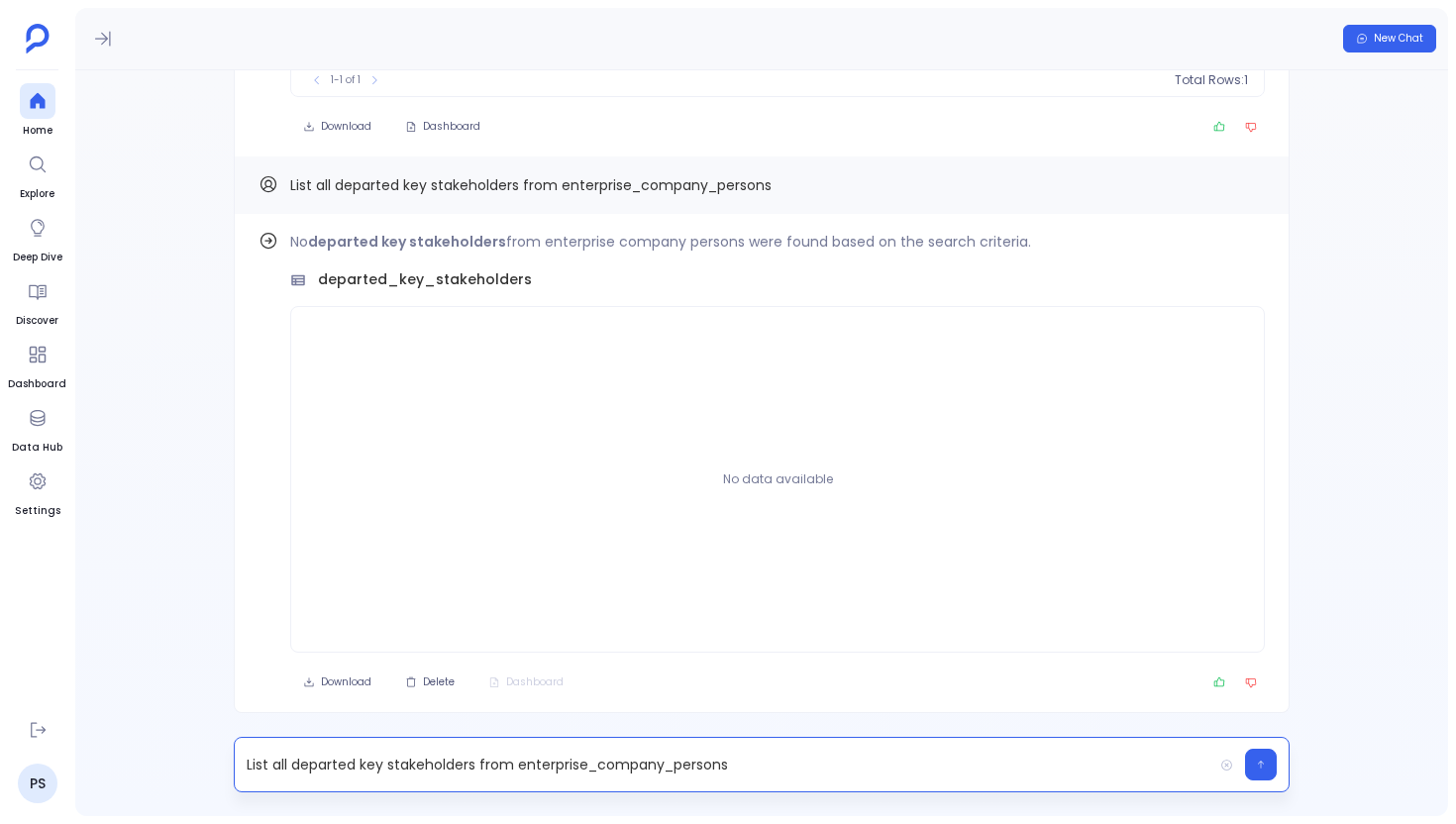 click on "List all departed key stakeholders from enterprise_company_persons" at bounding box center [723, 765] 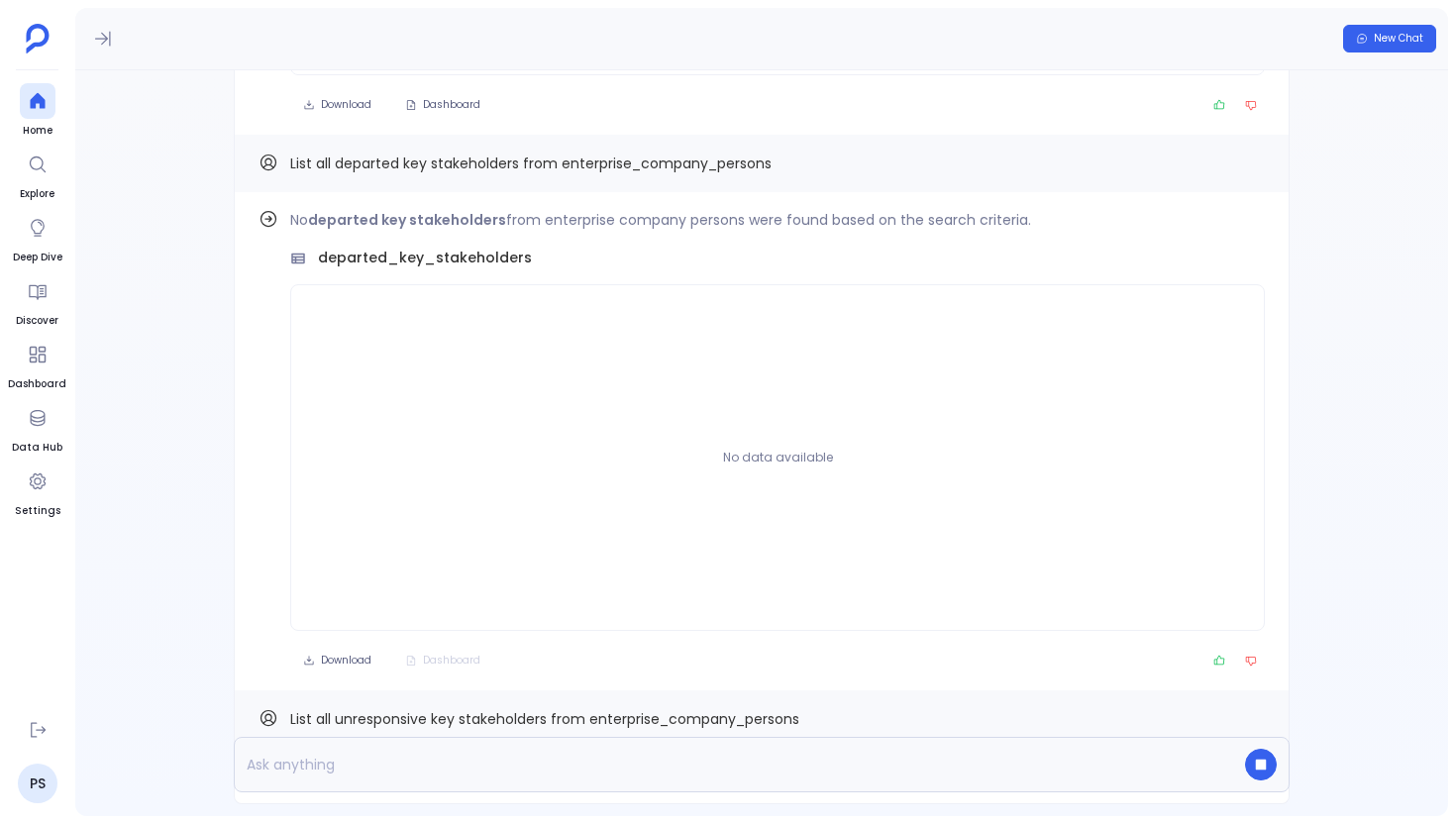 scroll, scrollTop: -98, scrollLeft: 0, axis: vertical 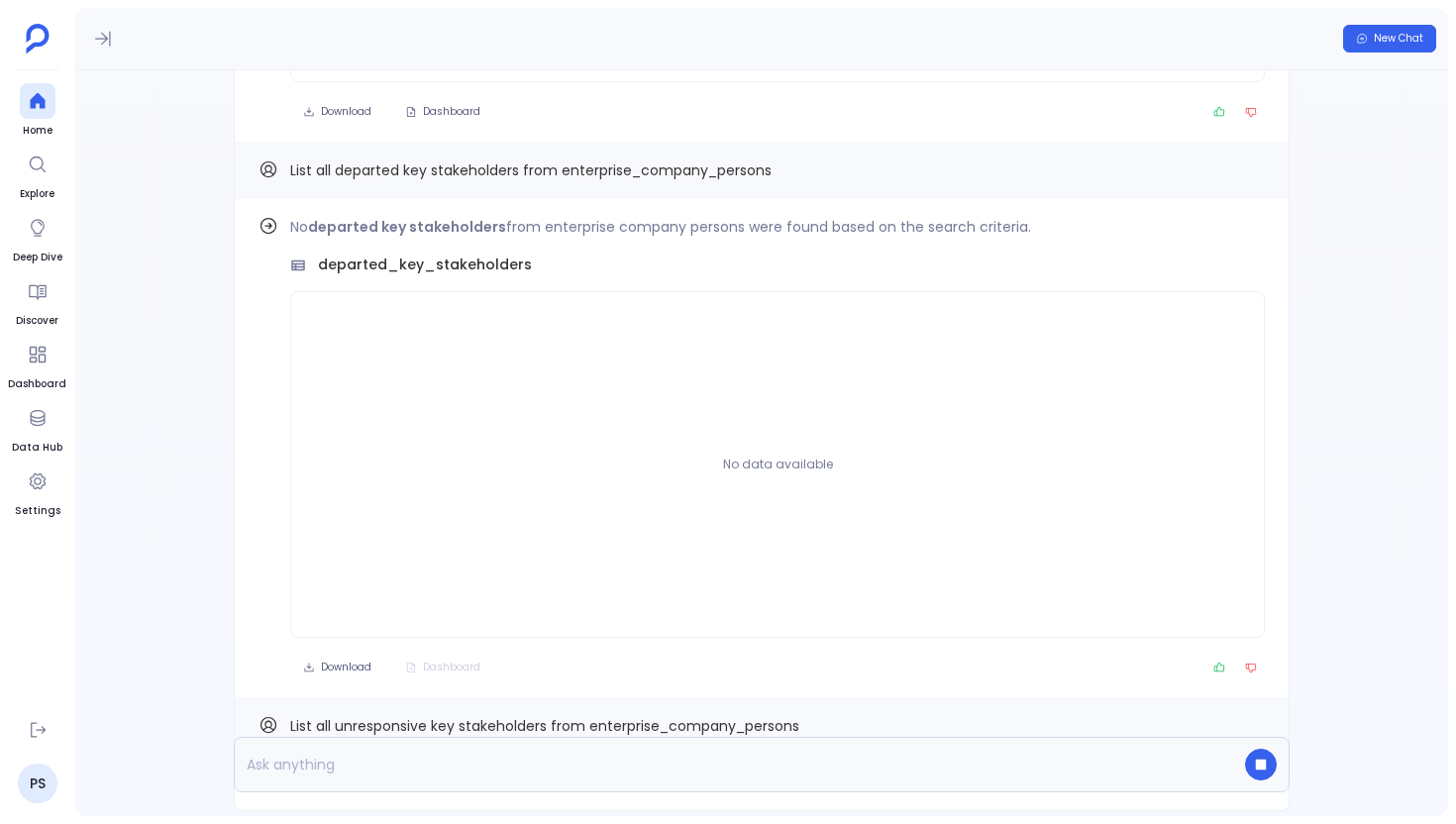 click on "List all departed key stakeholders from enterprise_company_persons" at bounding box center [545, 726] 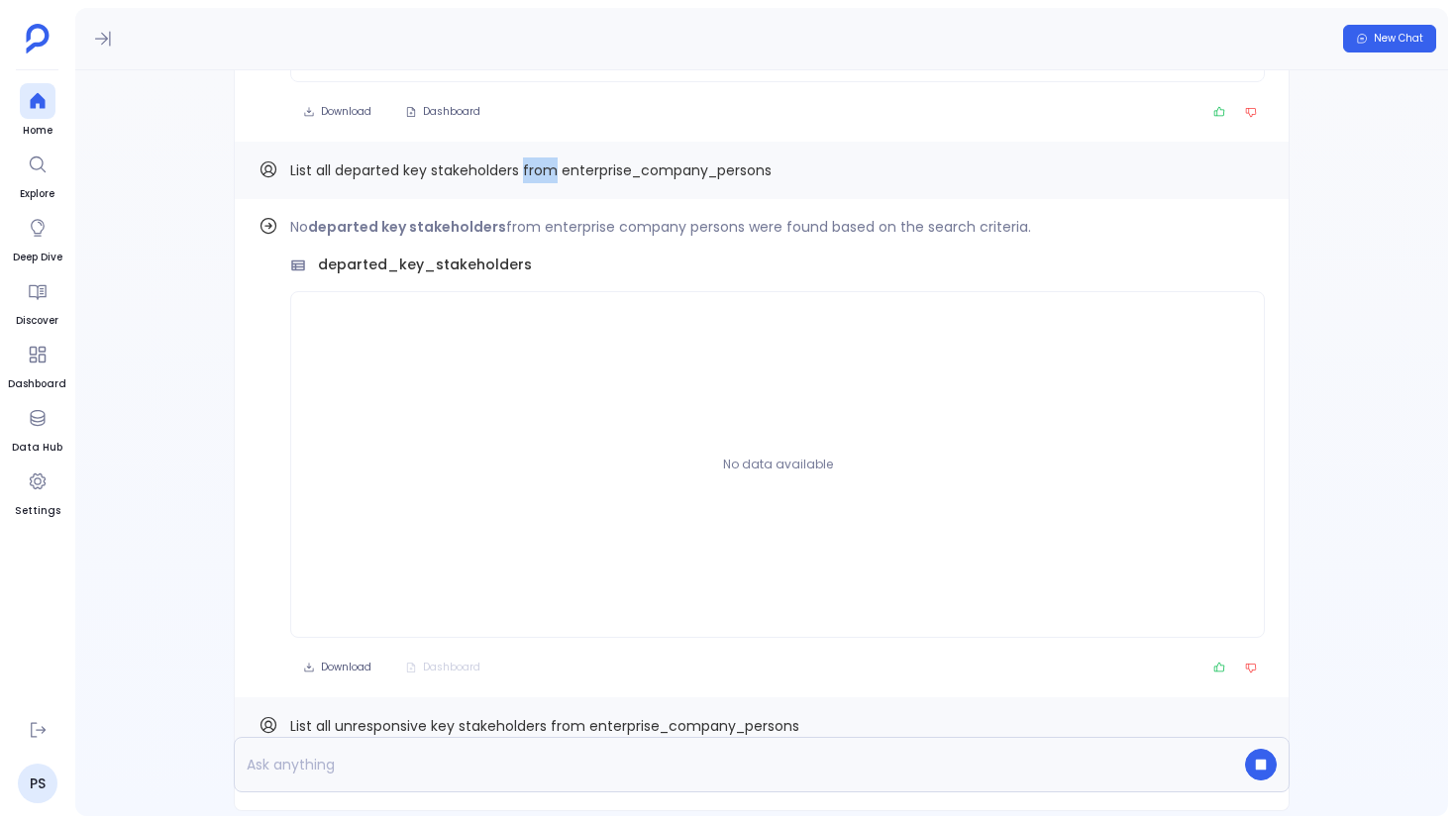 click on "List all departed key stakeholders from enterprise_company_persons" at bounding box center [545, 726] 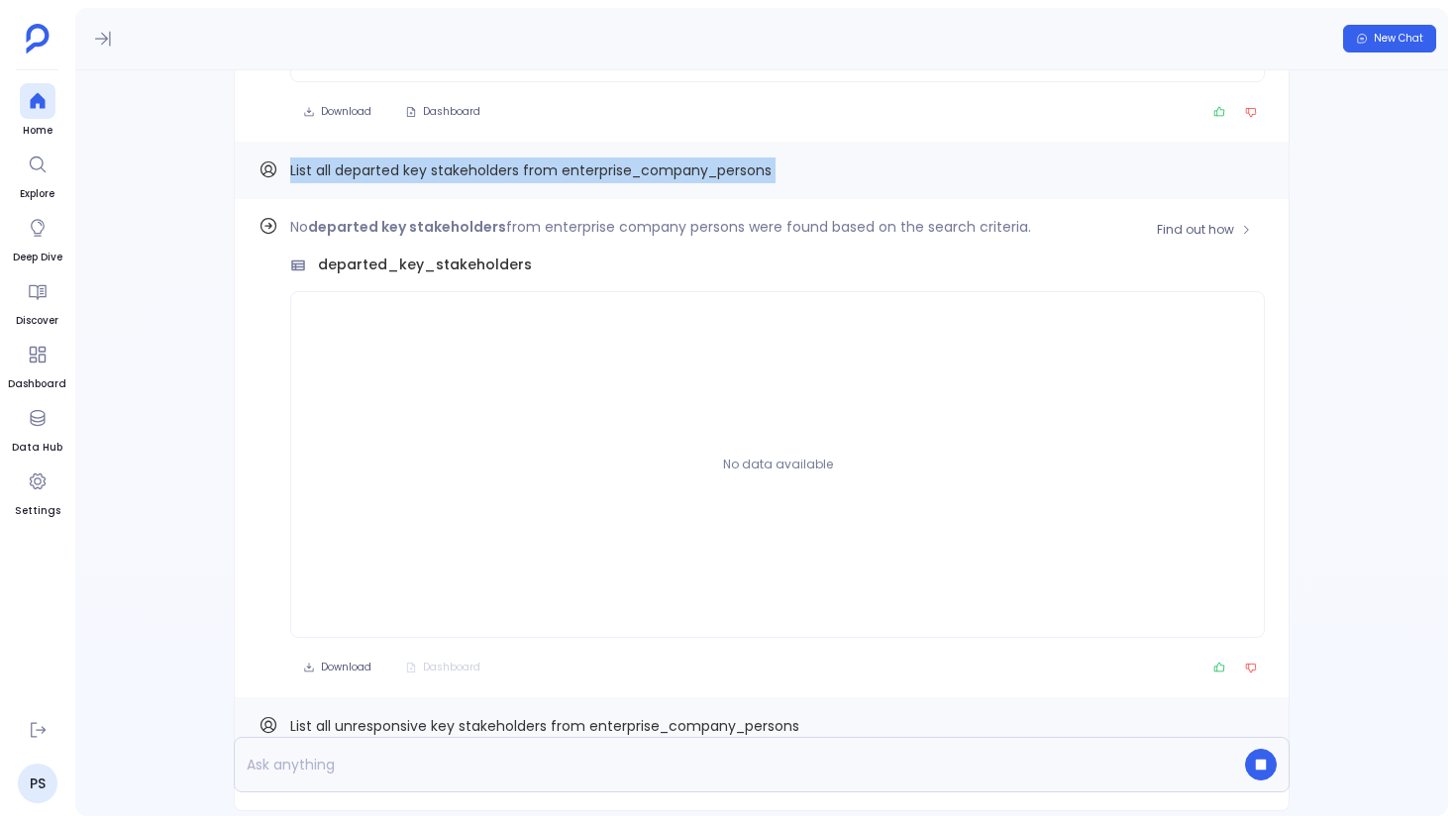 scroll, scrollTop: 0, scrollLeft: 0, axis: both 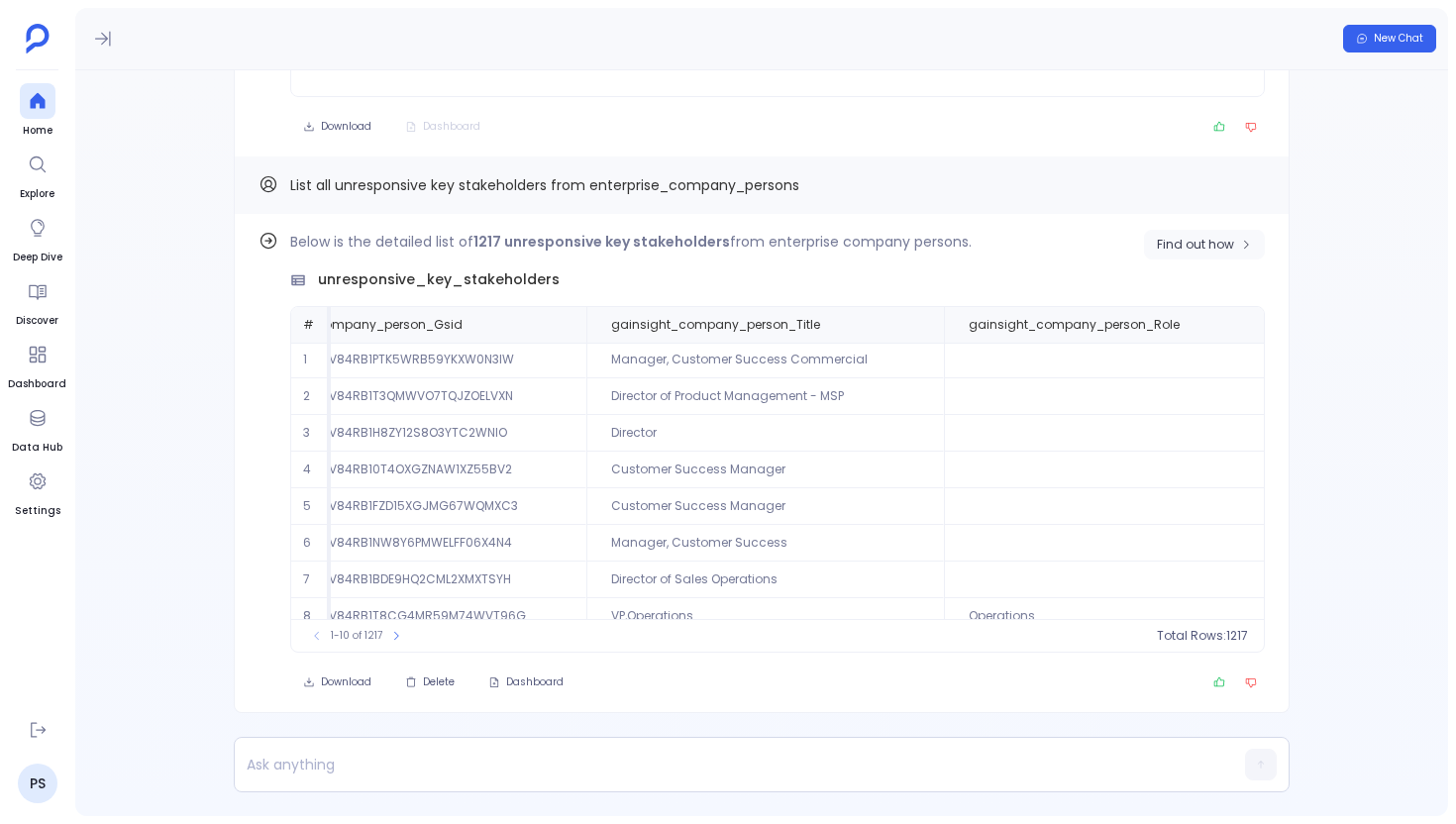 click on "Find out how" at bounding box center (1196, 245) 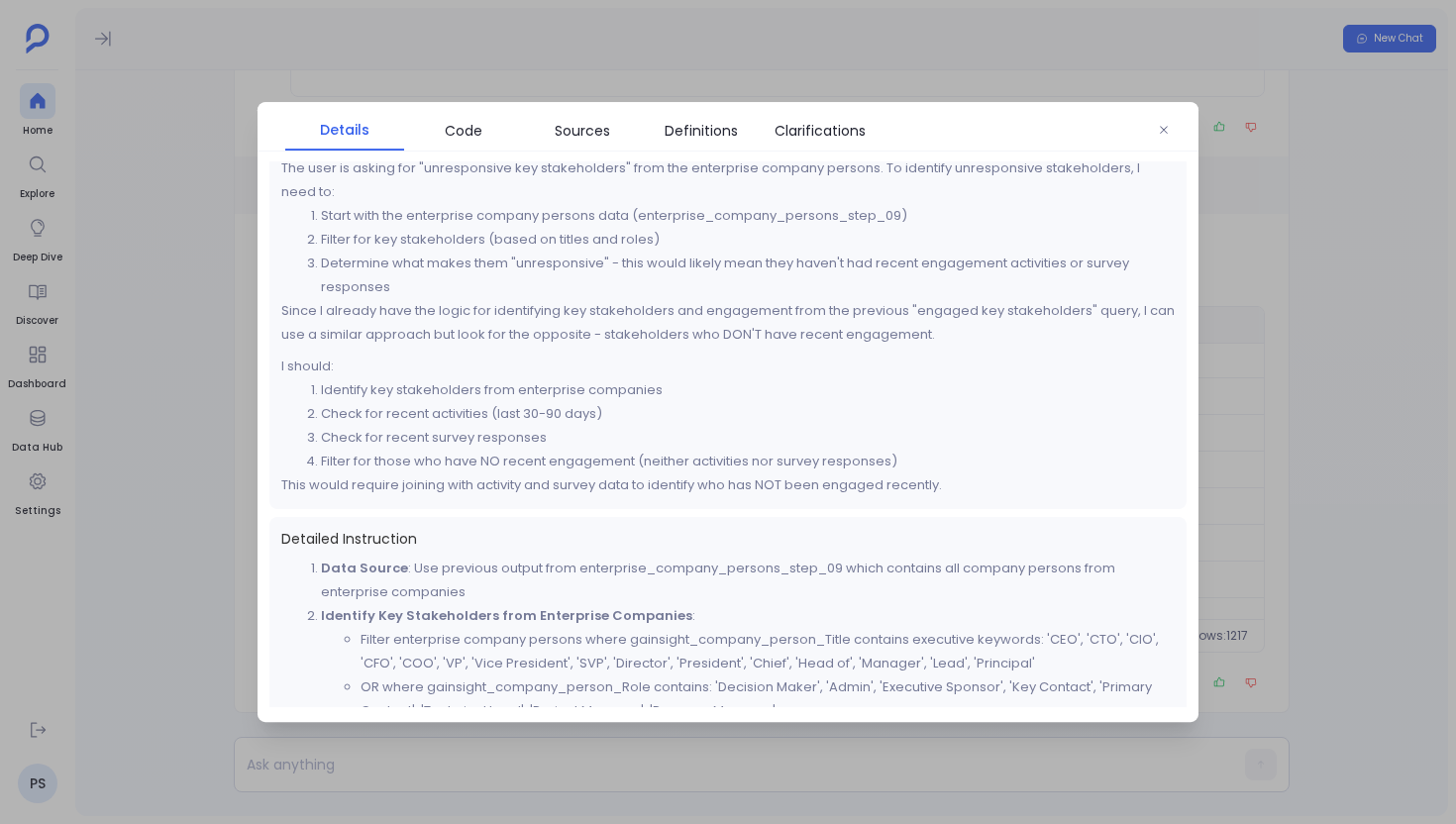scroll, scrollTop: 47, scrollLeft: 0, axis: vertical 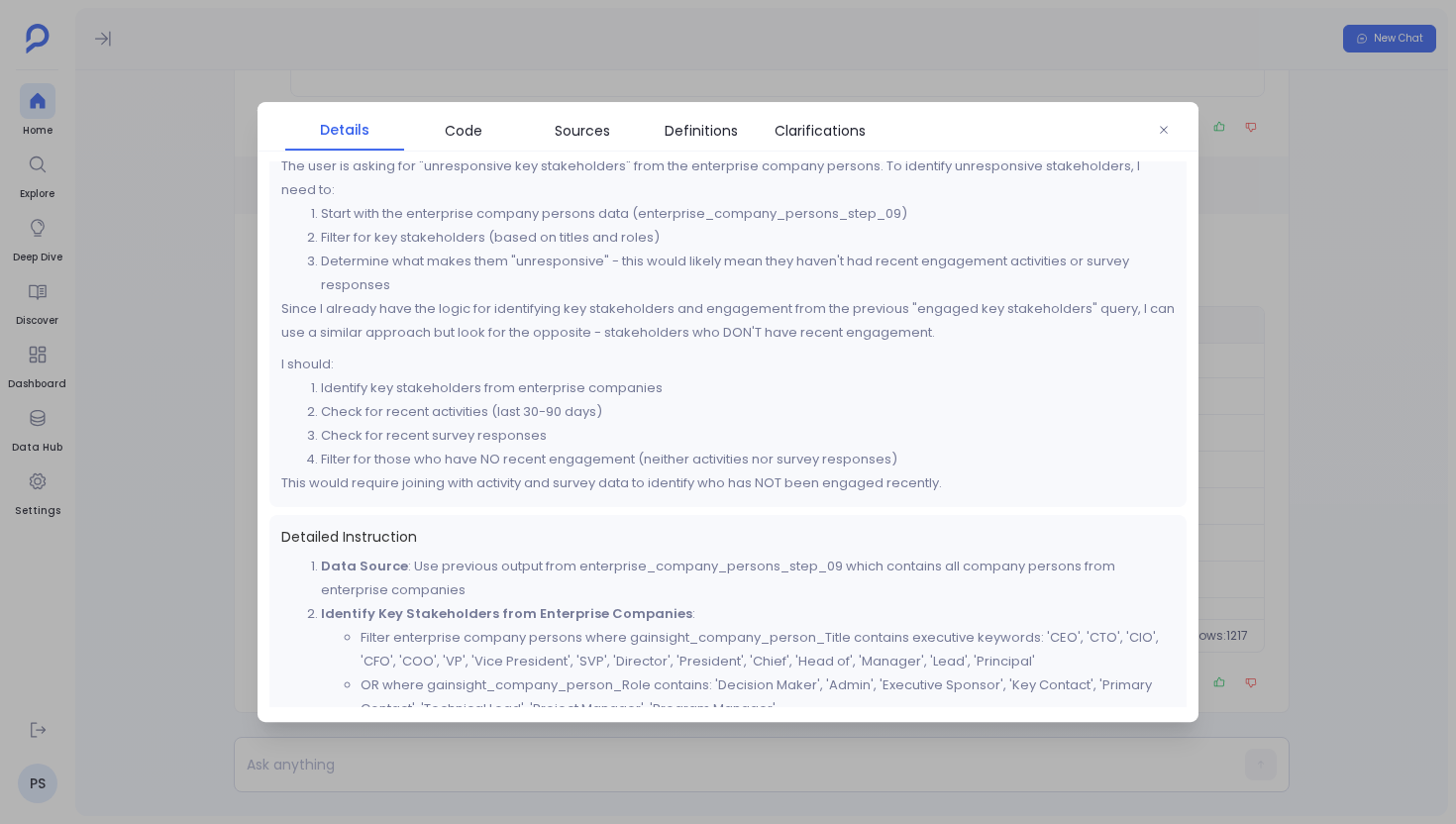 click on "Start with the enterprise company persons data (enterprise_company_persons_step_09)
Filter for key stakeholders (based on titles and roles)
Determine what makes them "unresponsive" - this would likely mean they haven't had recent engagement activities or survey responses" at bounding box center [728, 250] 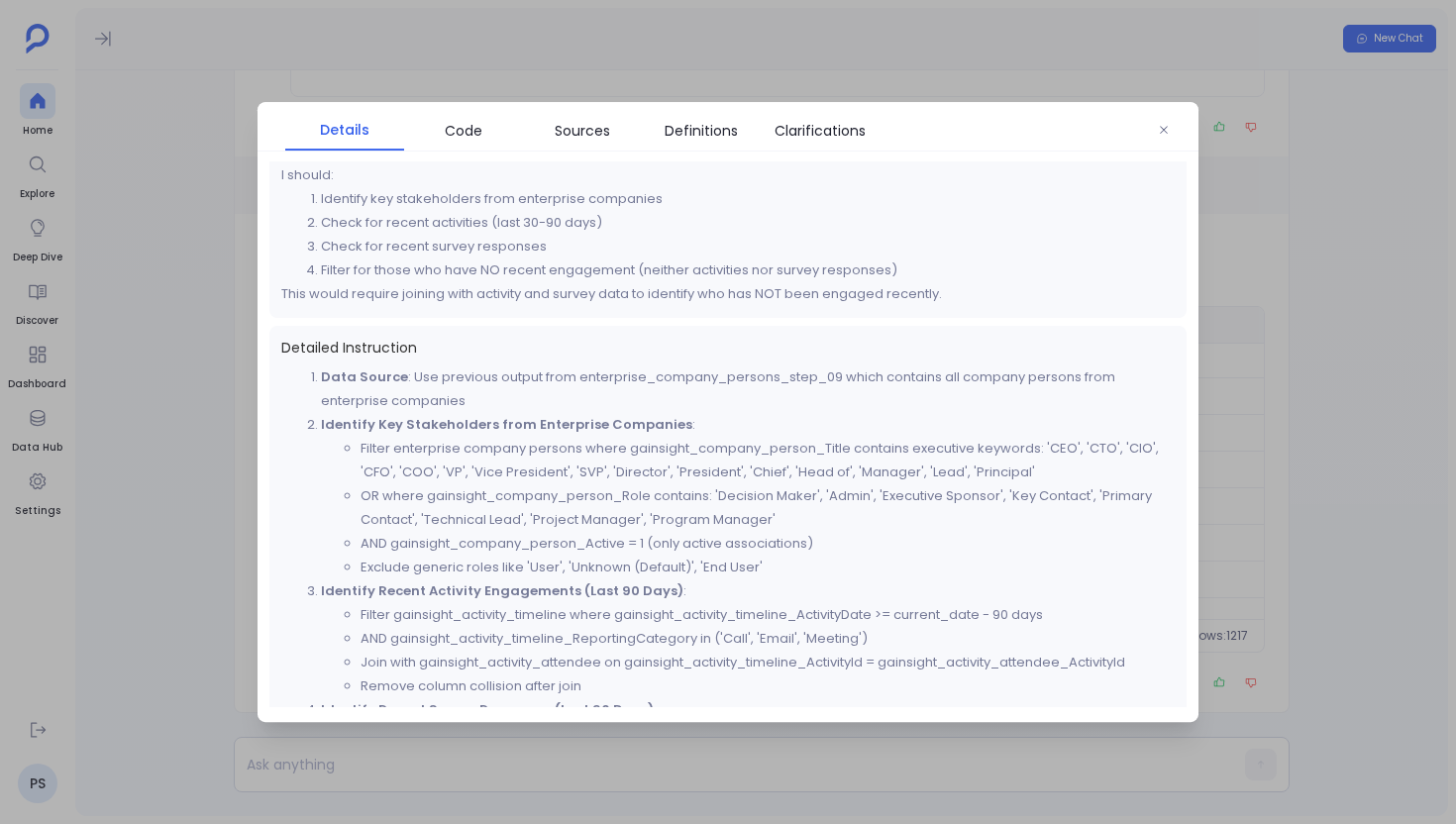 scroll, scrollTop: 288, scrollLeft: 0, axis: vertical 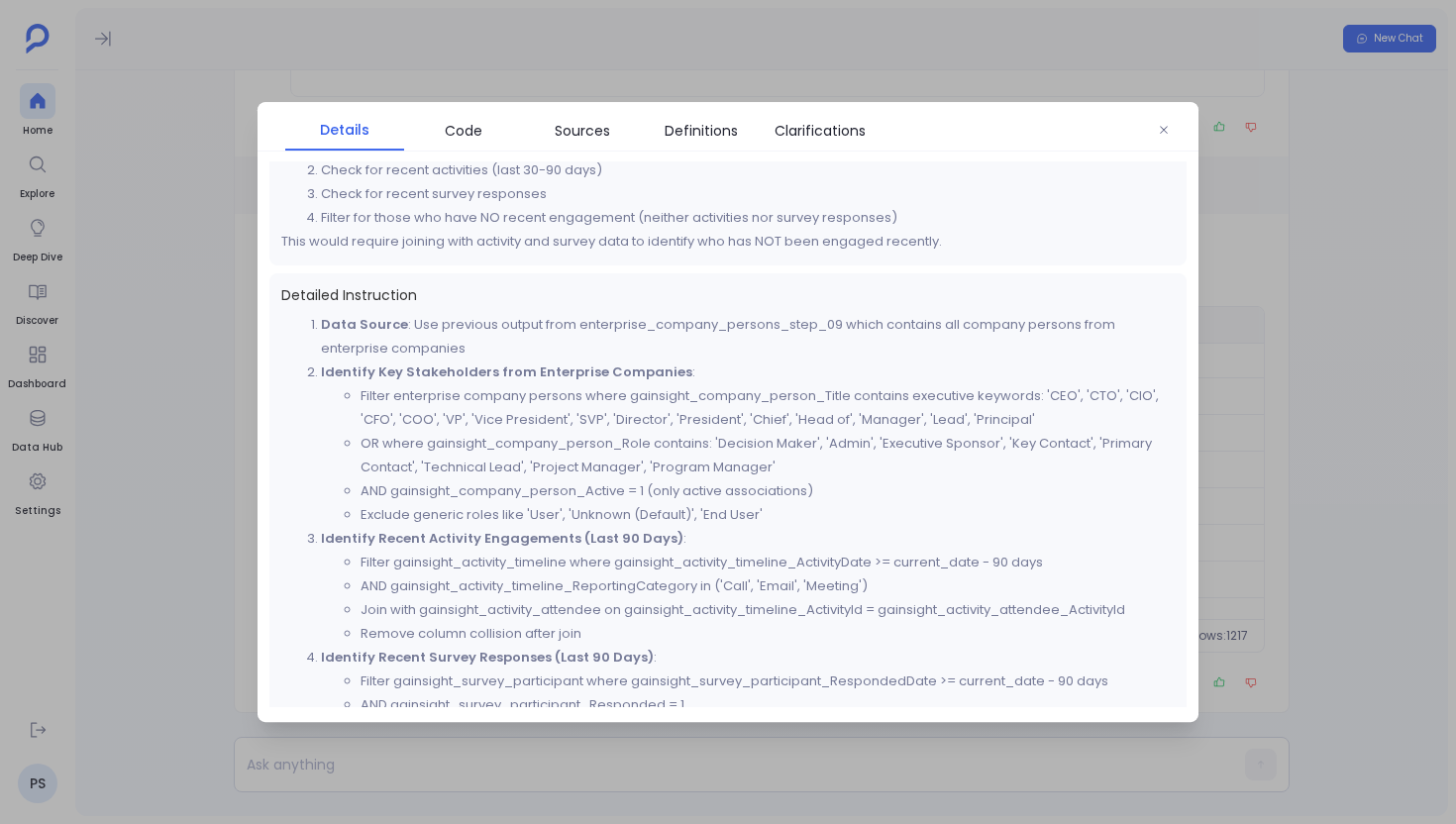 click at bounding box center [728, 412] 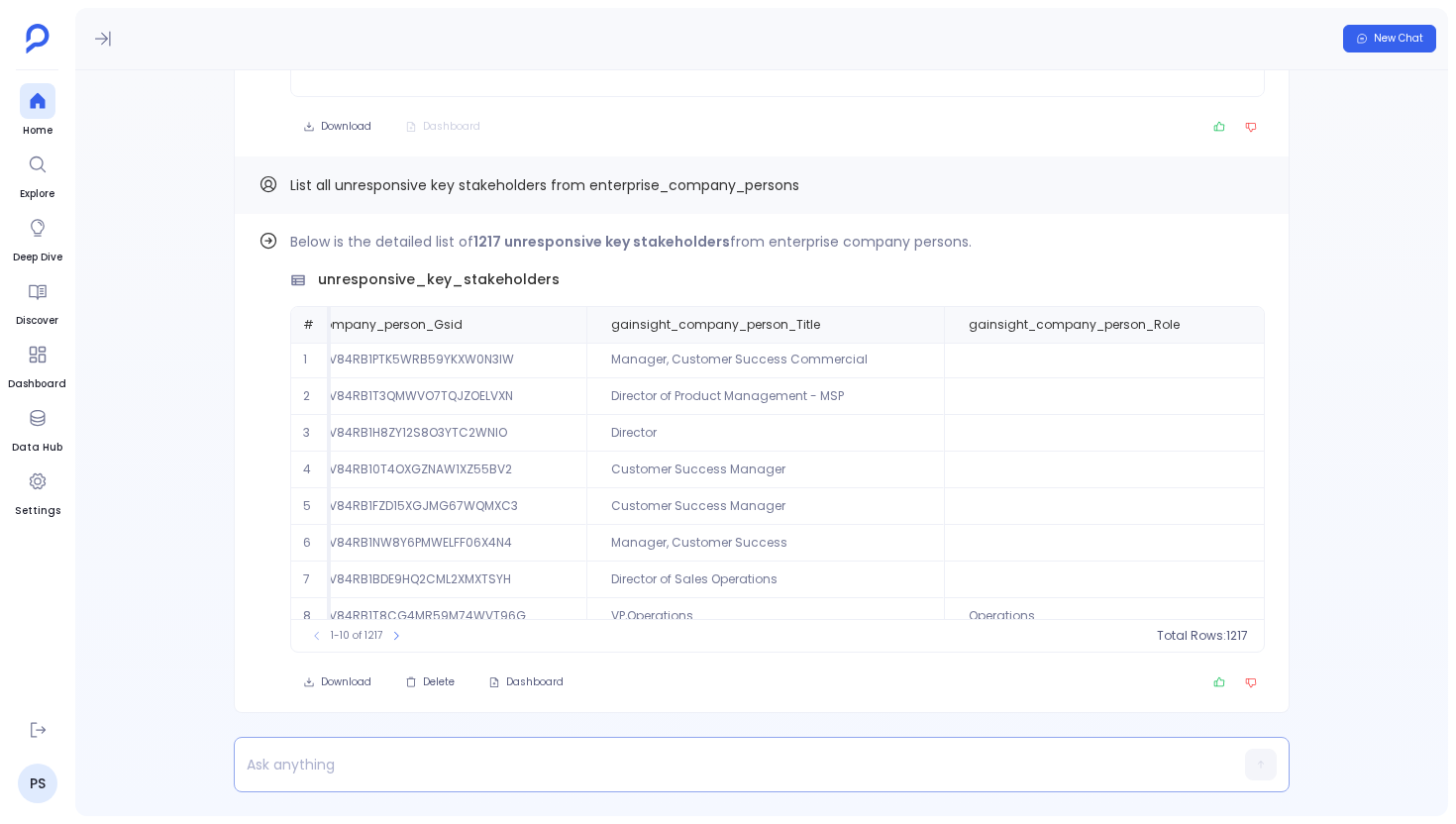 click at bounding box center (723, 765) 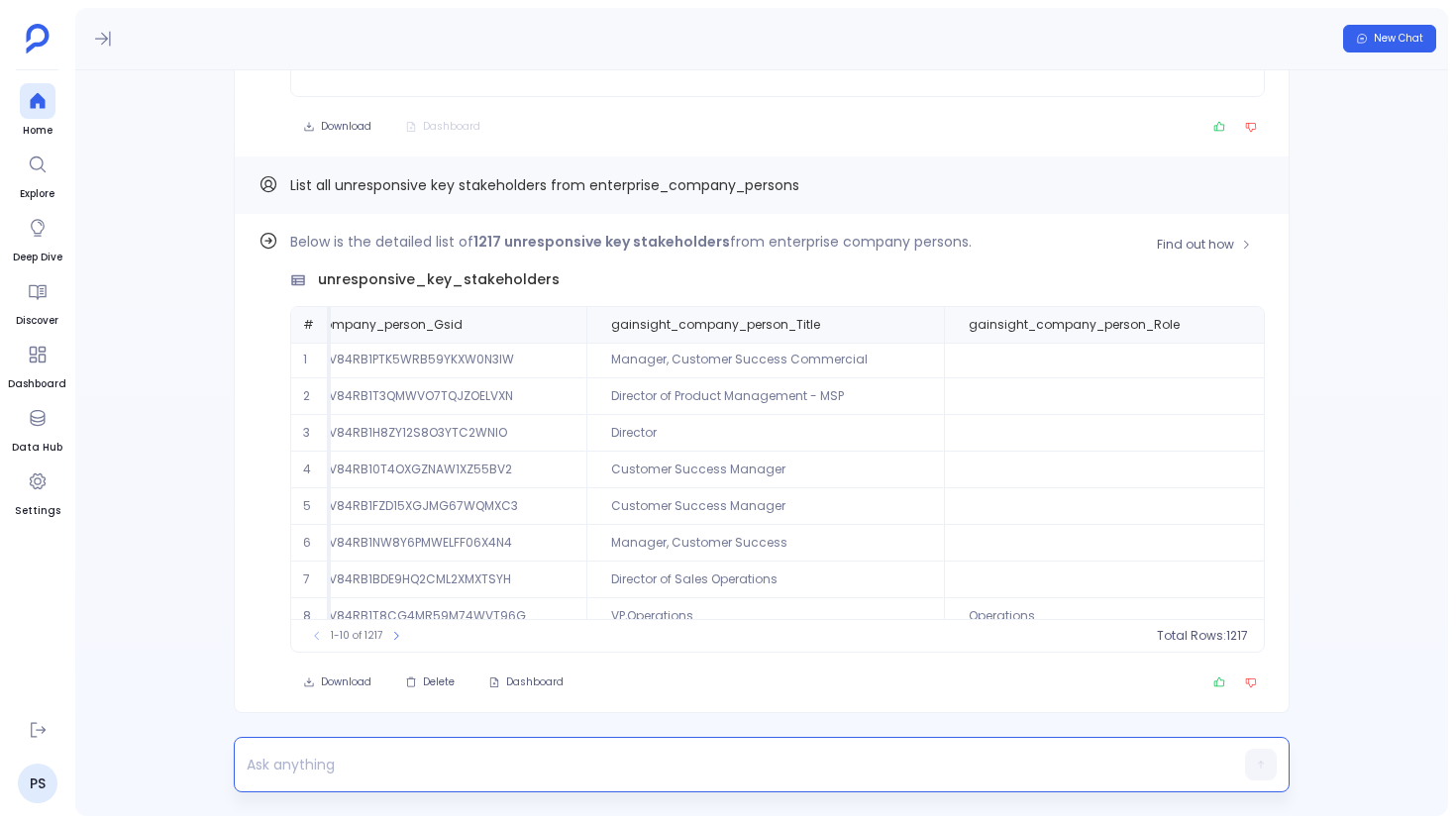 scroll, scrollTop: 0, scrollLeft: 2330, axis: horizontal 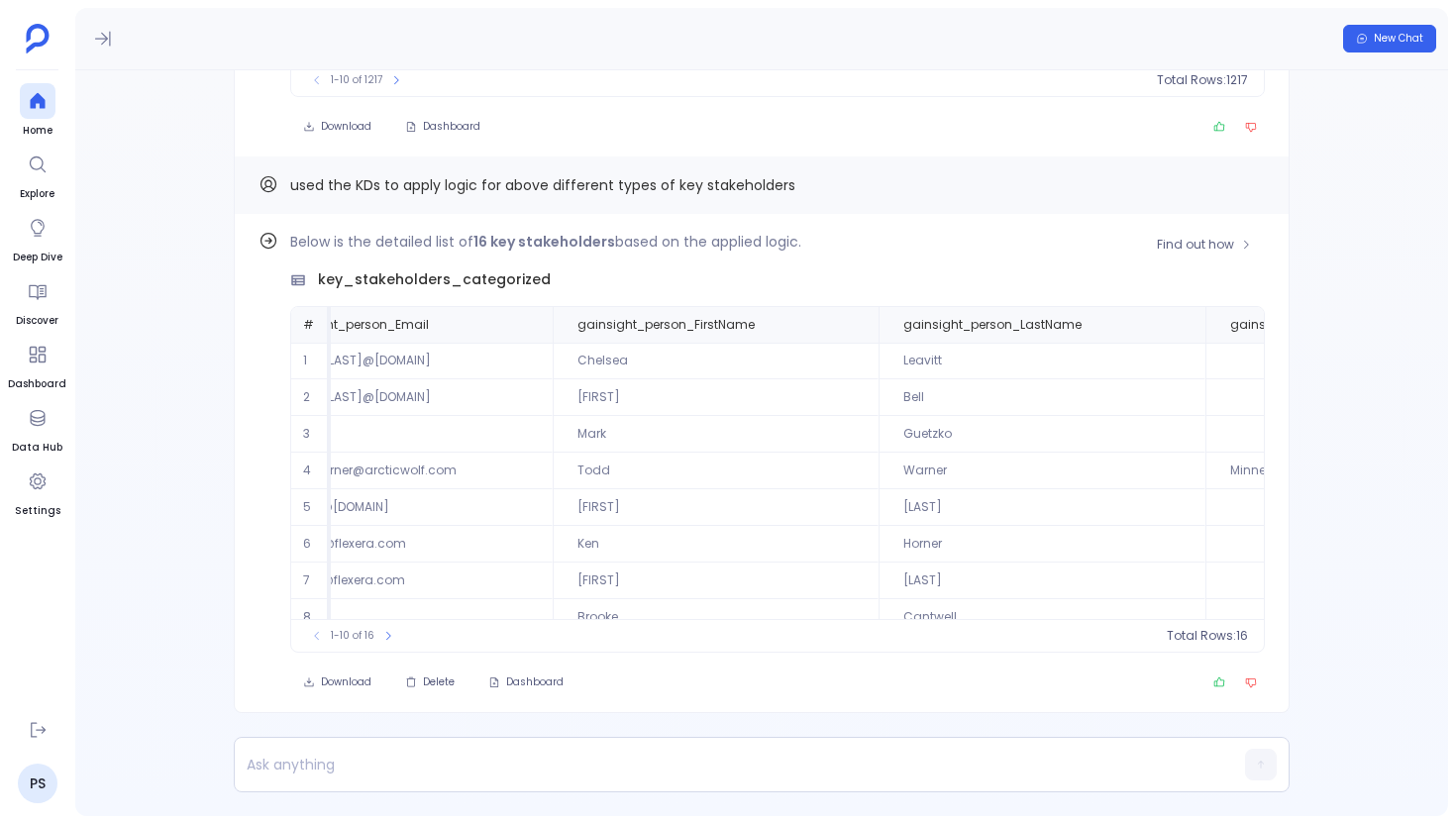 click on "Leavitt" at bounding box center [1042, 360] 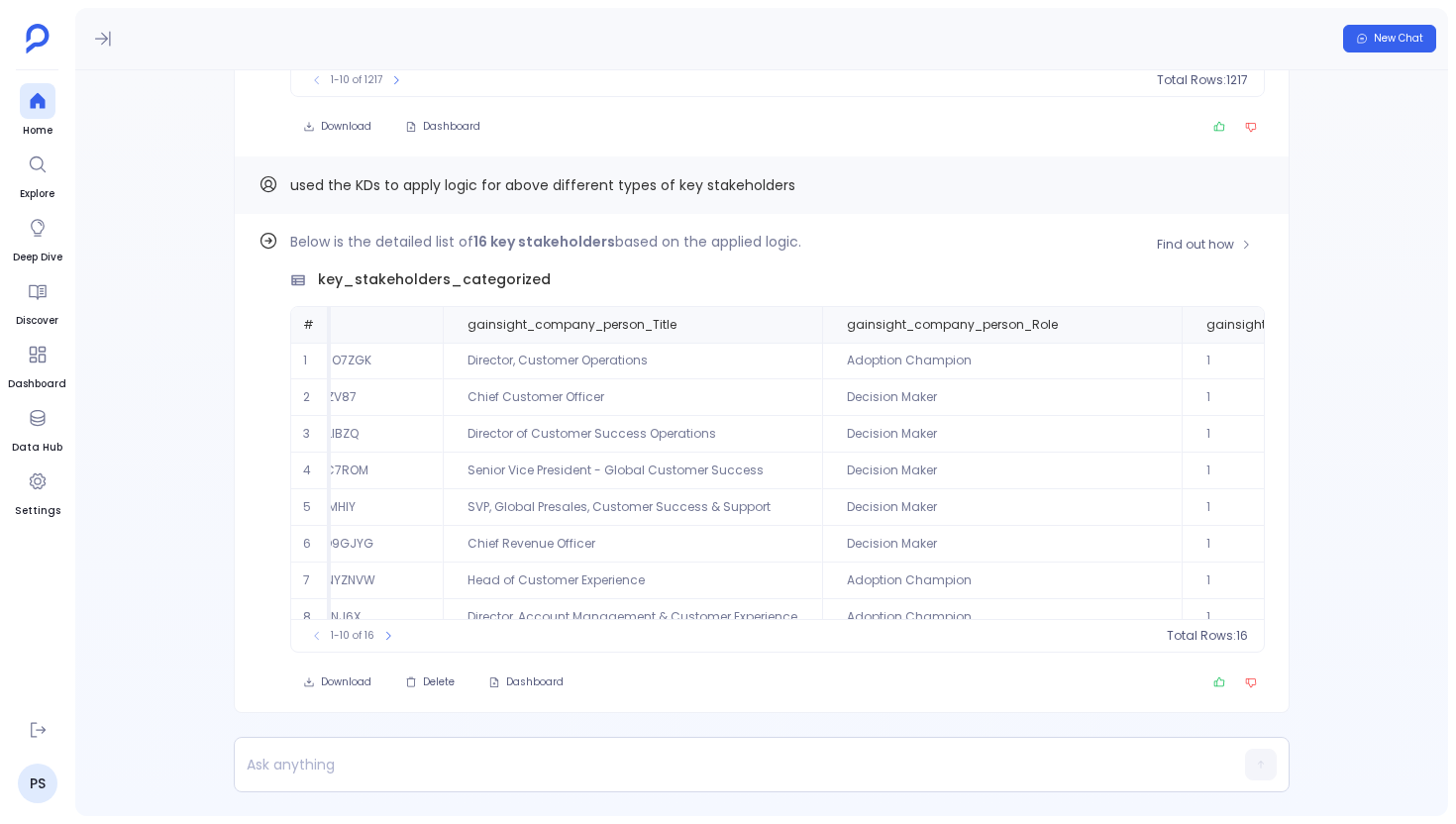 scroll, scrollTop: 0, scrollLeft: 2493, axis: horizontal 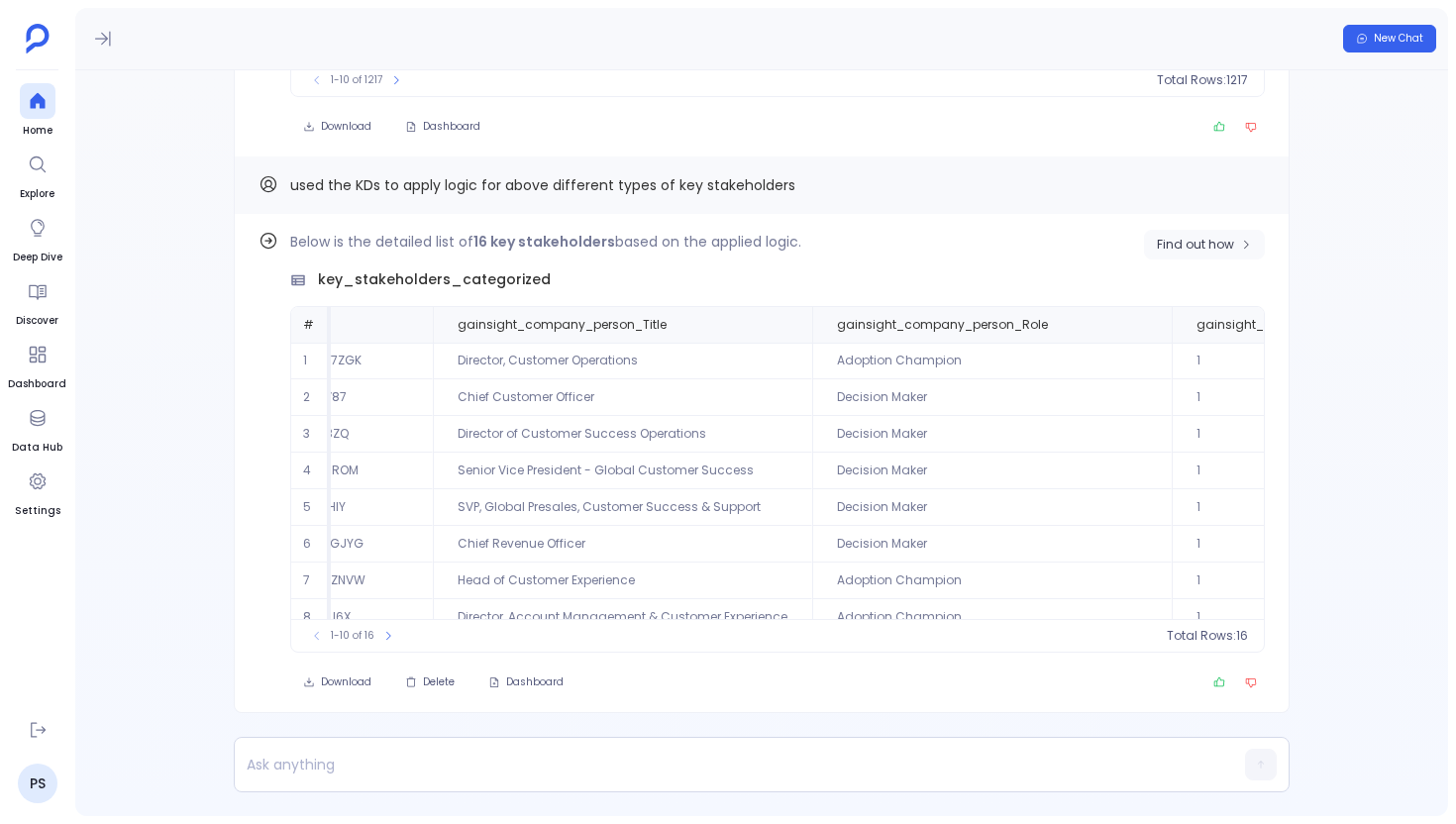 click on "Find out how" at bounding box center [1196, 245] 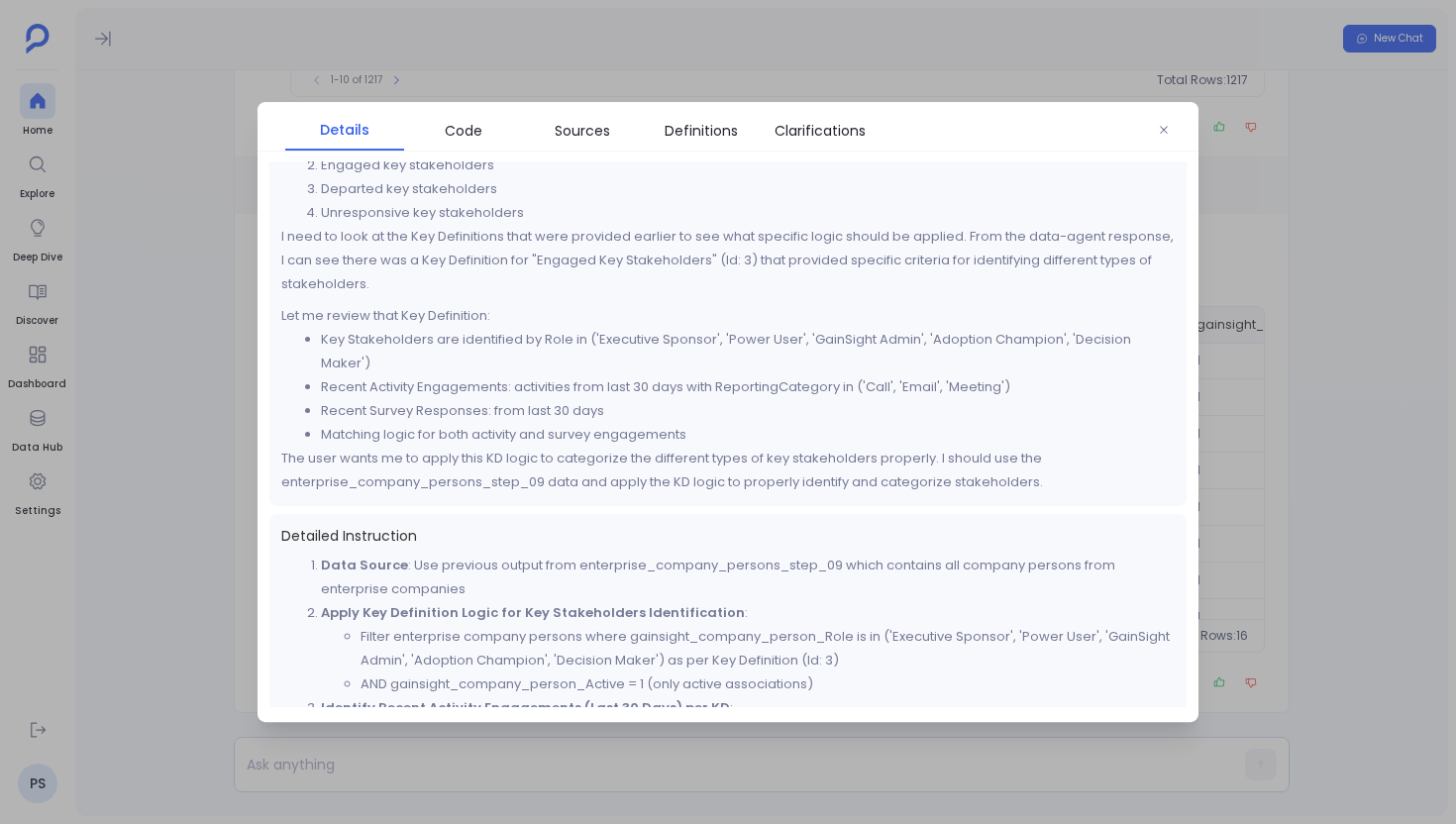 scroll, scrollTop: 0, scrollLeft: 0, axis: both 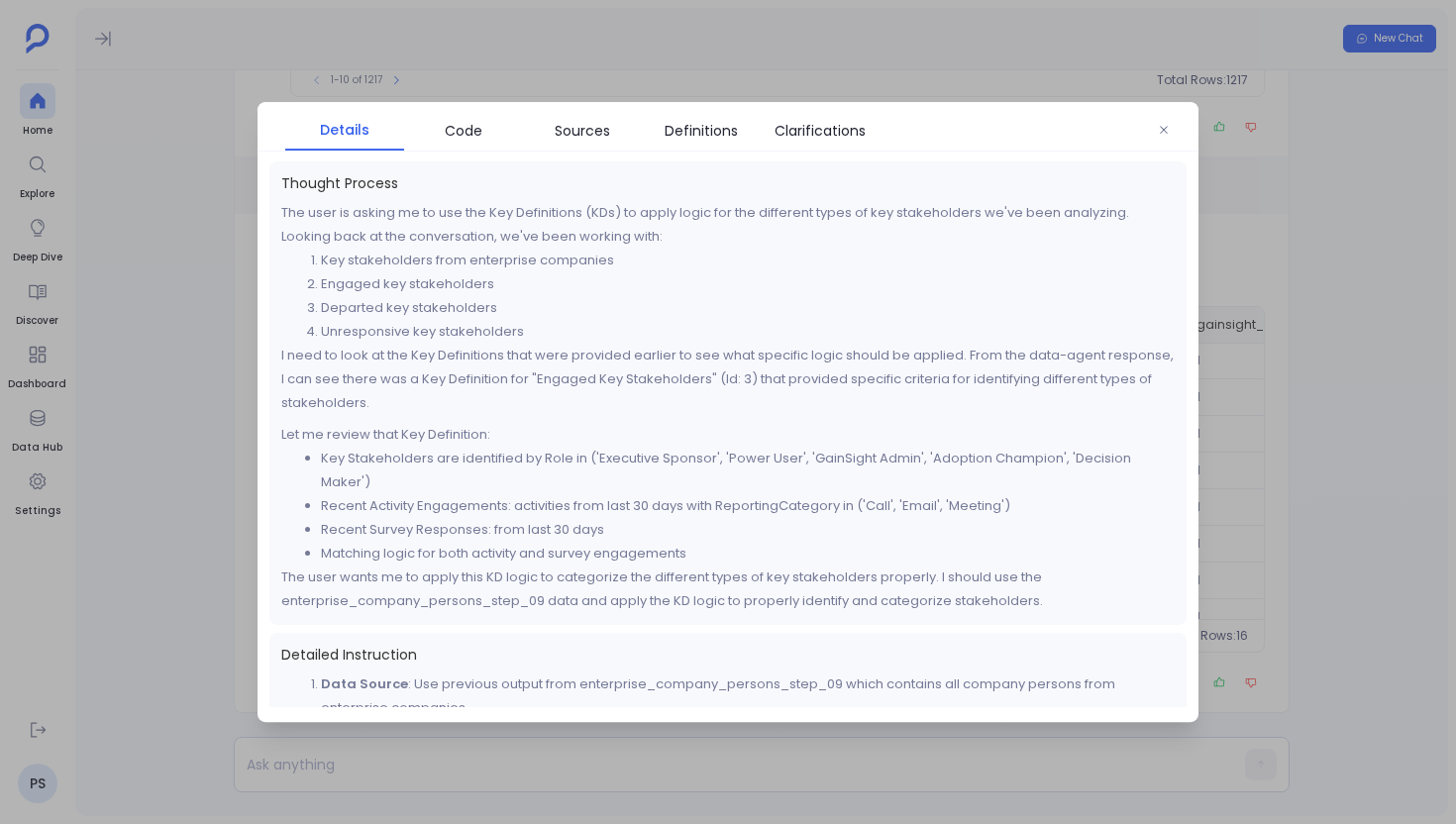 click at bounding box center (728, 412) 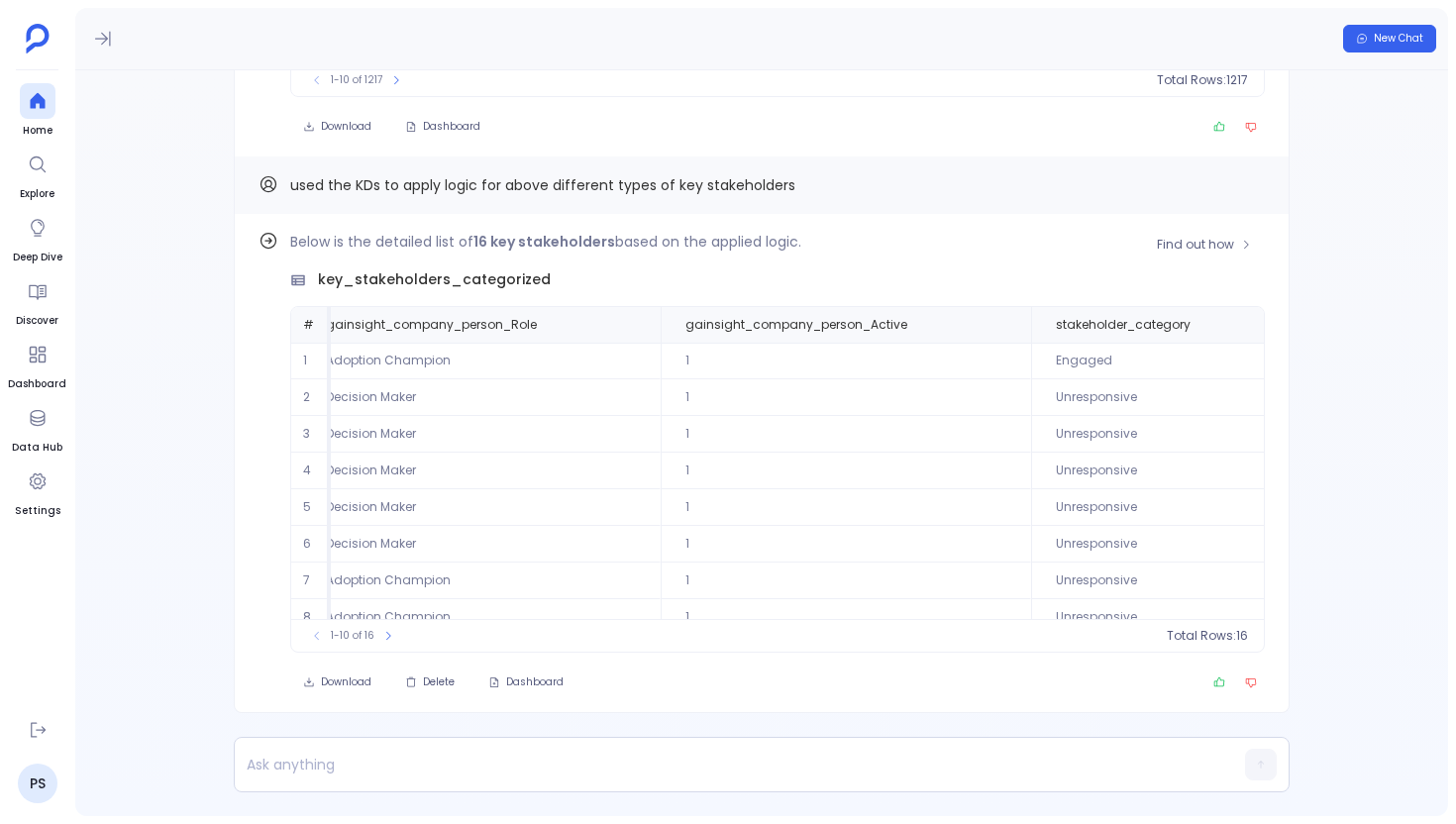 scroll, scrollTop: 0, scrollLeft: 3011, axis: horizontal 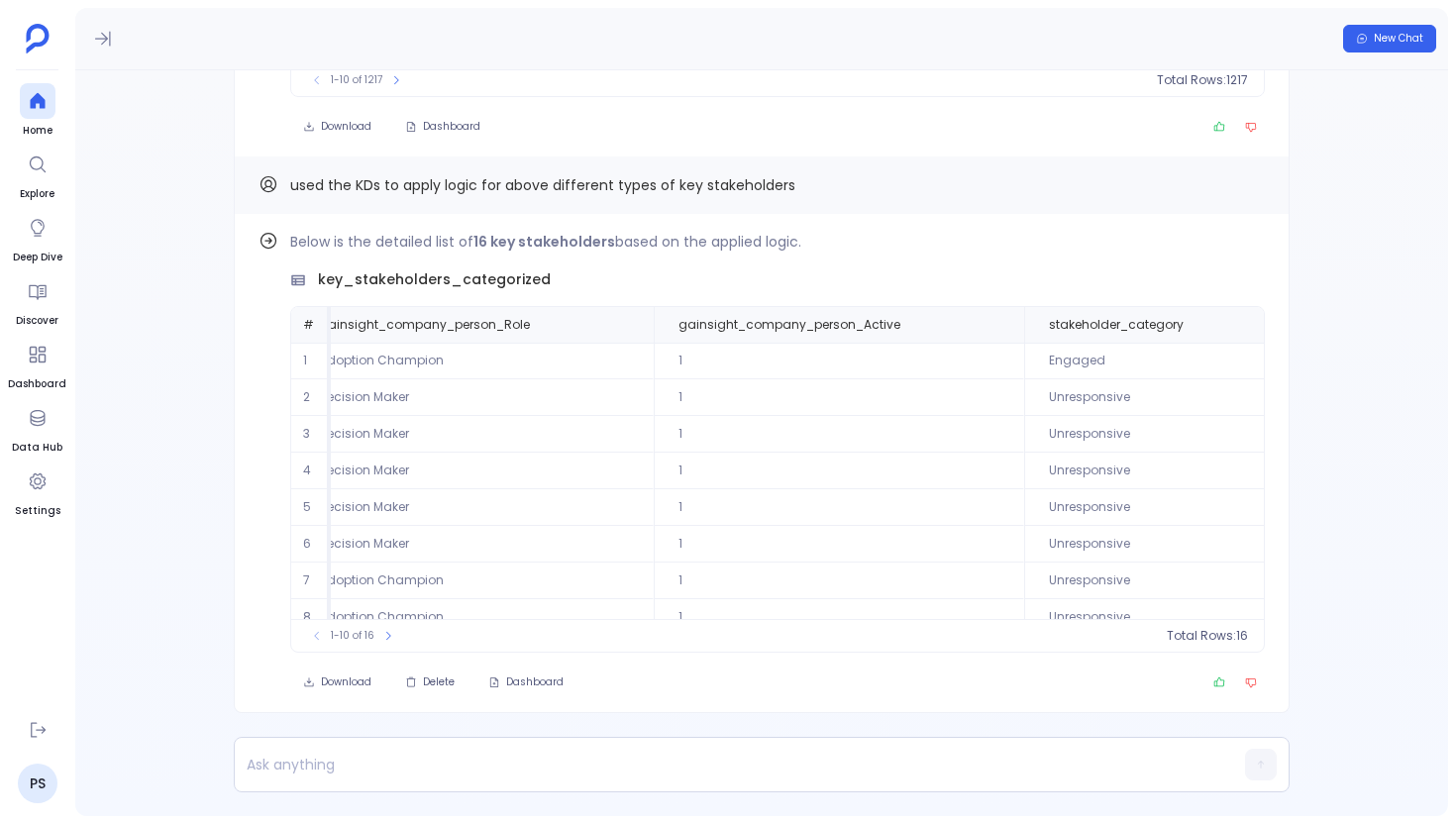 click on "used the KDs to apply logic for above different types of key stakeholders" at bounding box center [543, 185] 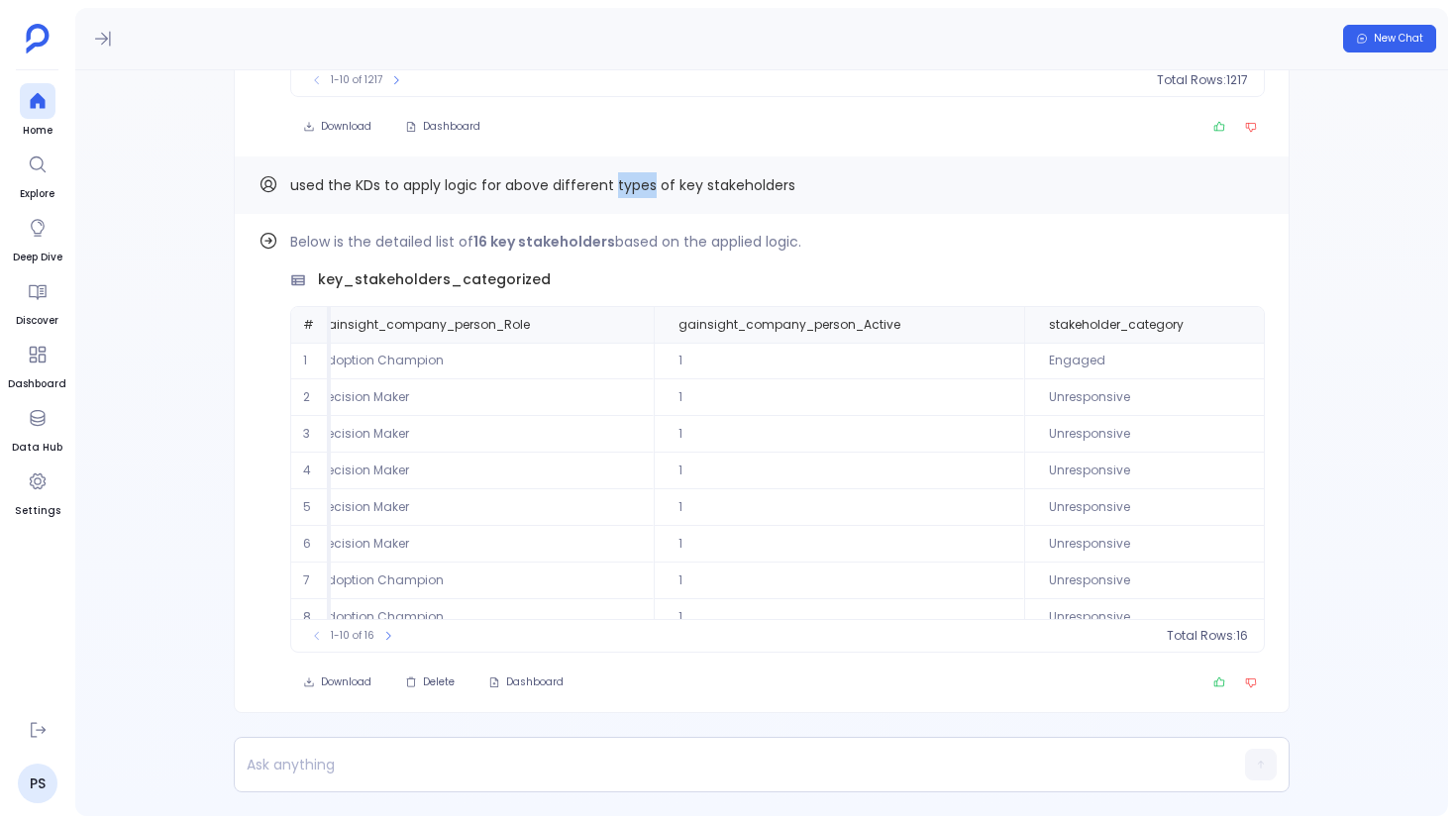 click on "used the KDs to apply logic for above different types of key stakeholders" at bounding box center (543, 185) 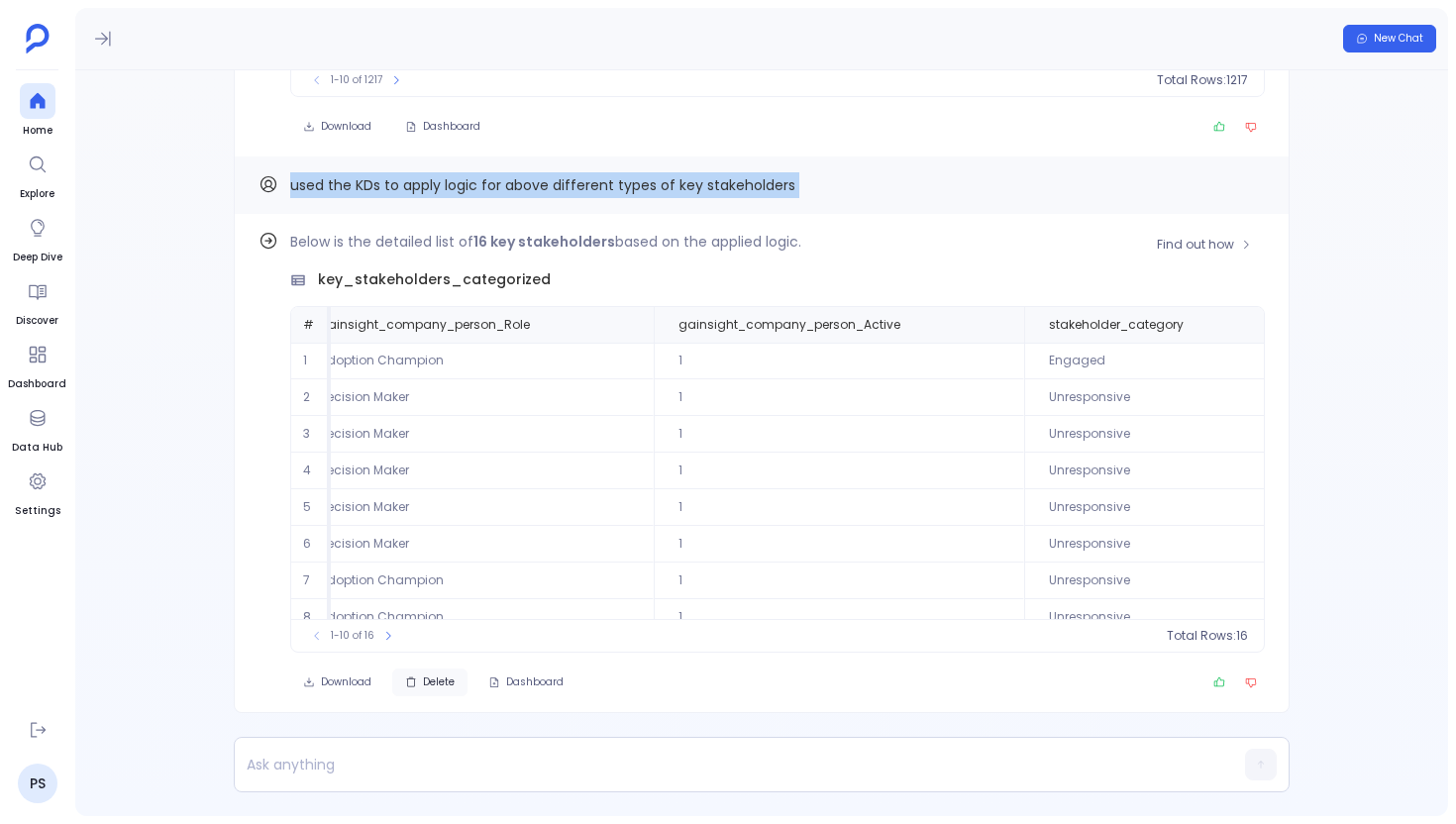 click on "Delete" at bounding box center [337, 682] 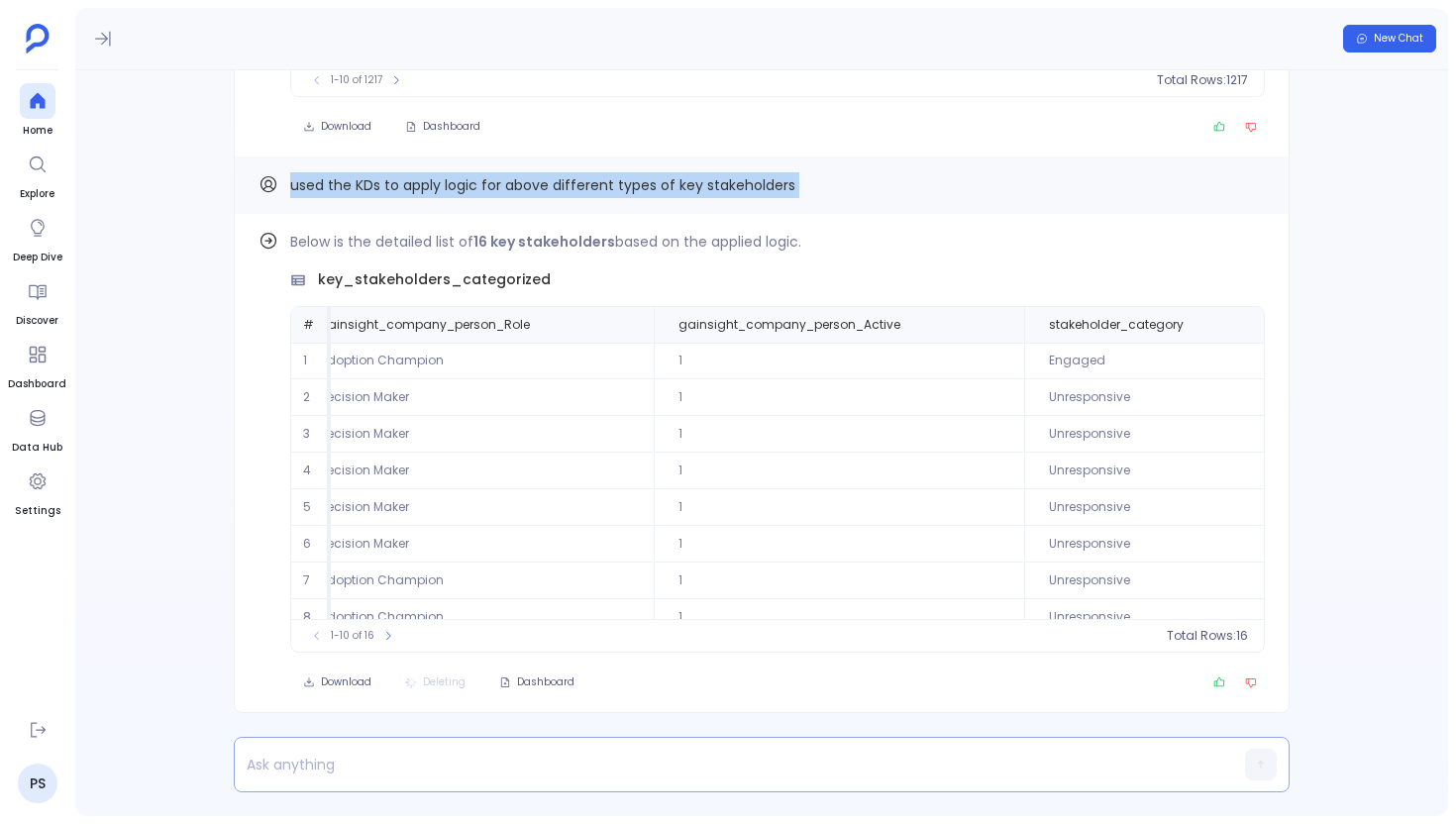 click at bounding box center (723, 765) 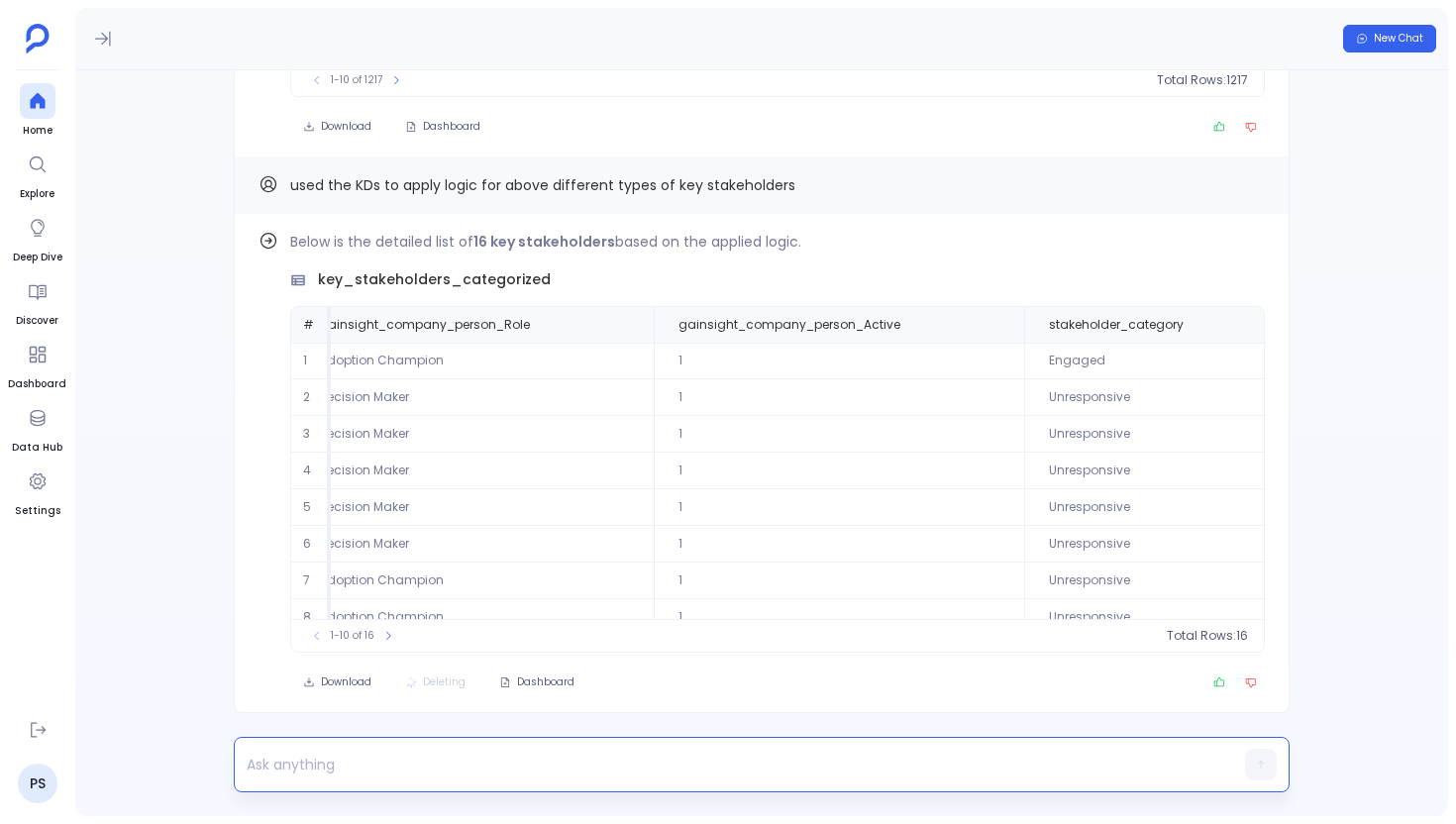 scroll, scrollTop: 0, scrollLeft: 2330, axis: horizontal 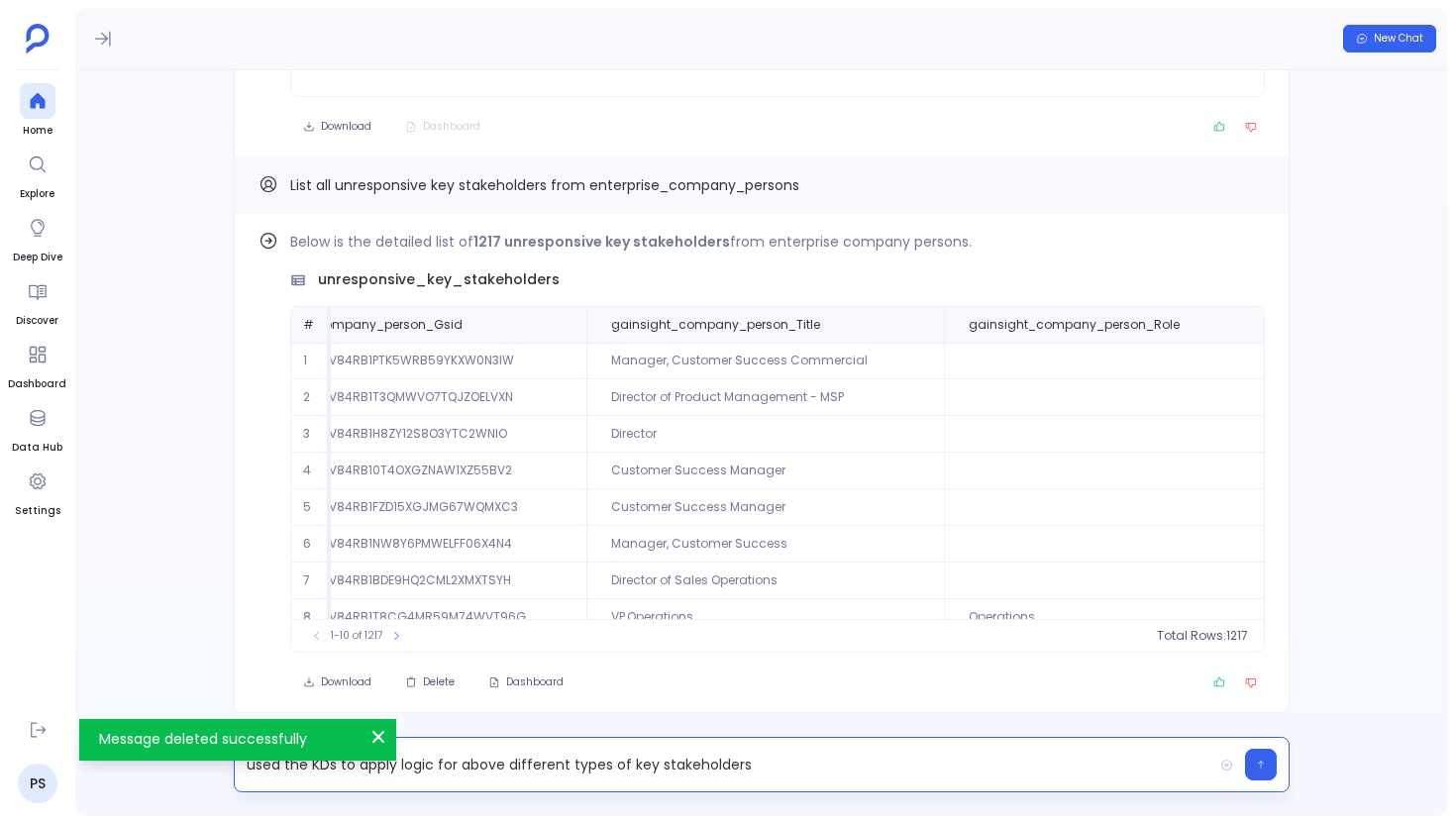 click on "used the KDs to apply logic for above different types of key stakeholders" at bounding box center [723, 765] 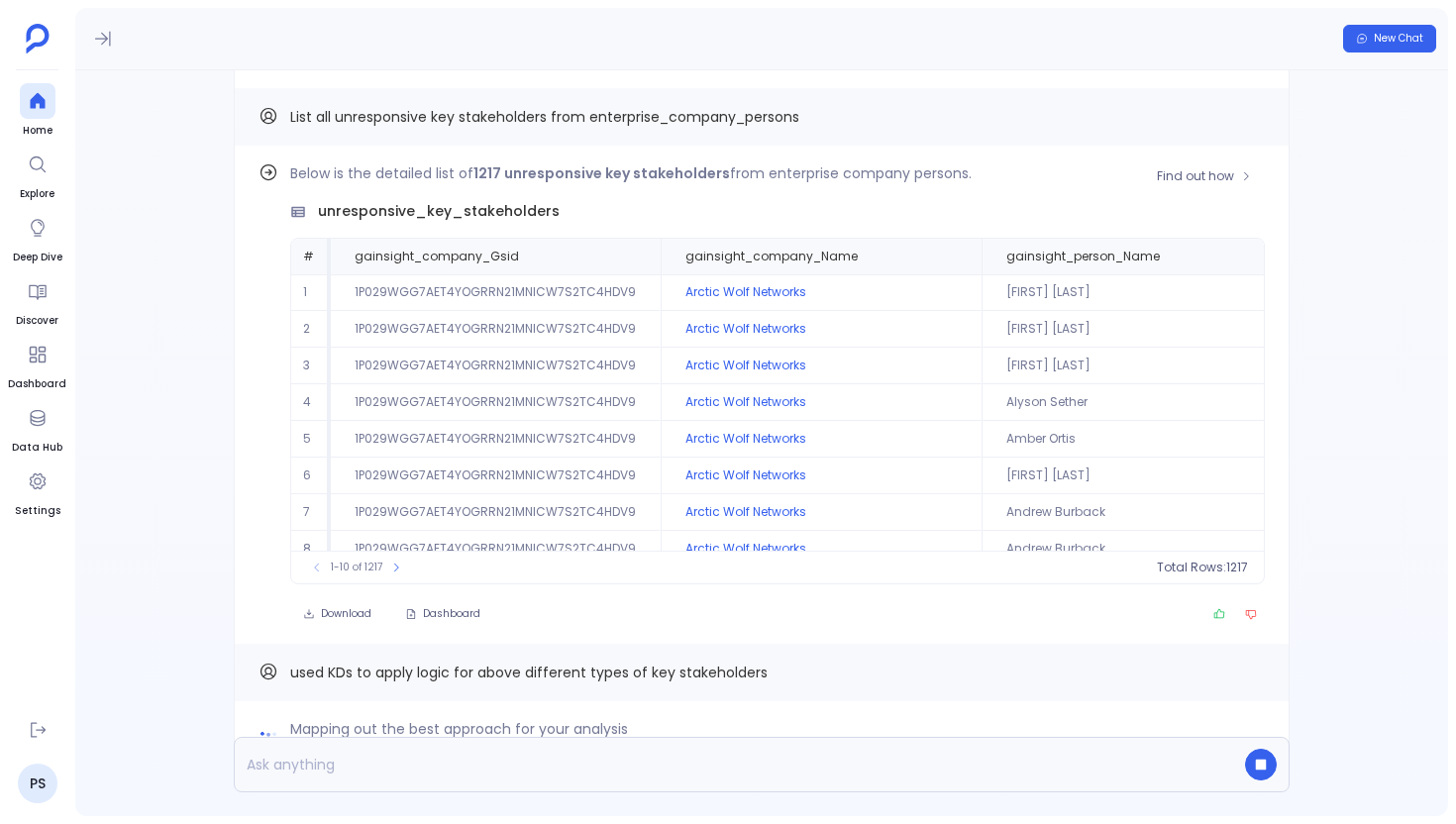 scroll, scrollTop: -56, scrollLeft: 0, axis: vertical 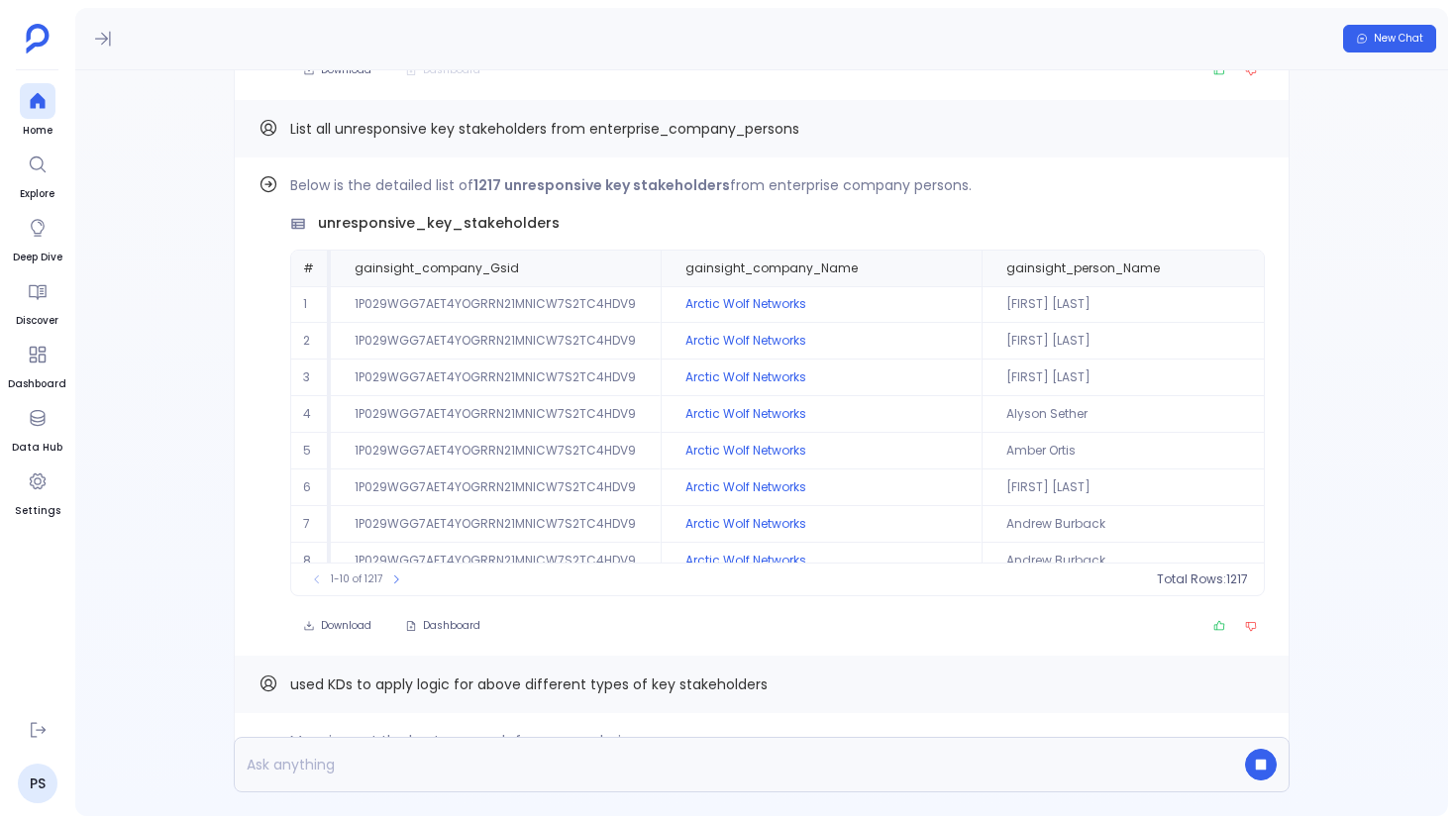 click on "List all unresponsive key stakeholders from enterprise_company_persons" at bounding box center (529, 684) 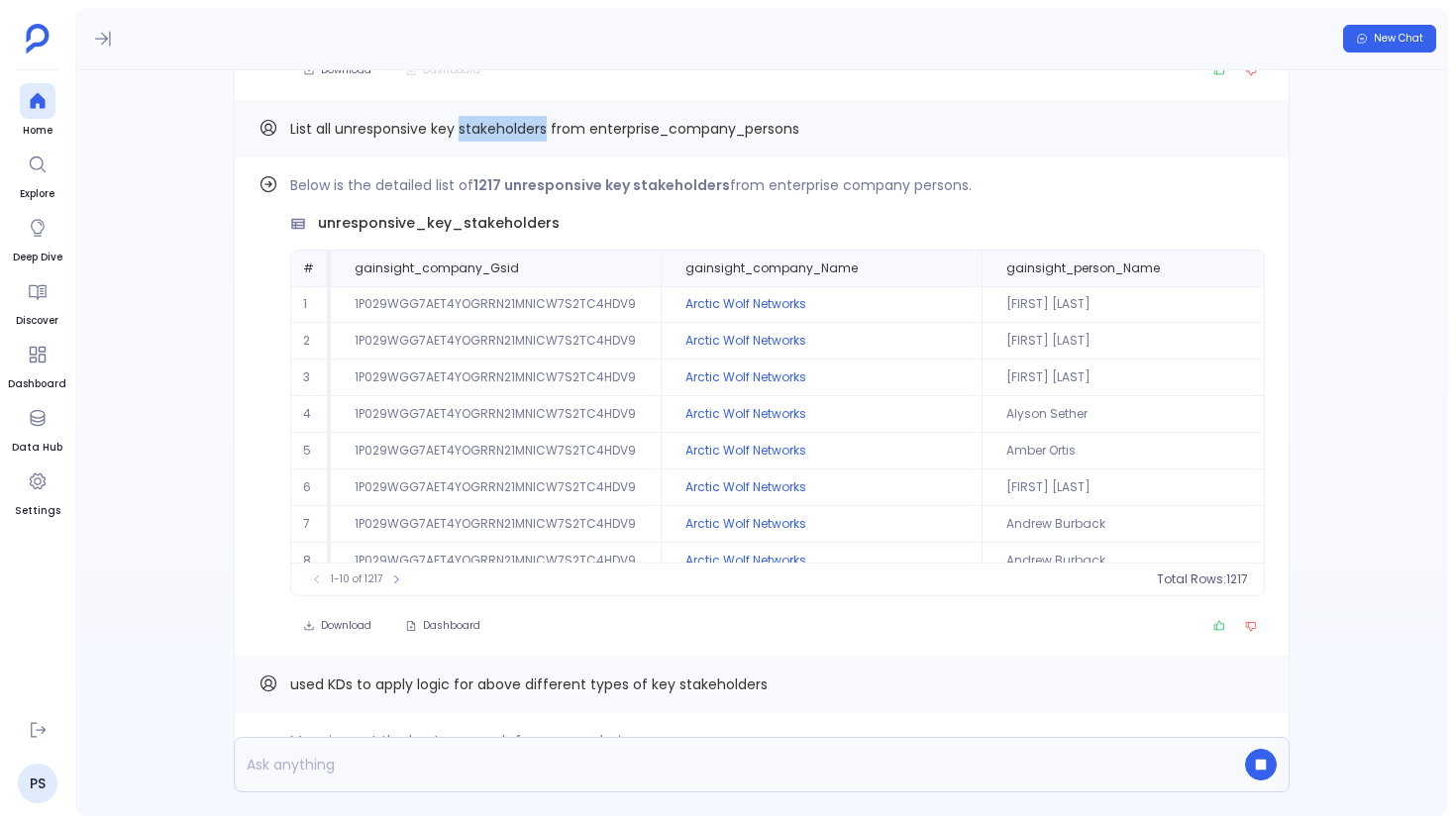 click on "List all unresponsive key stakeholders from enterprise_company_persons" at bounding box center [529, 684] 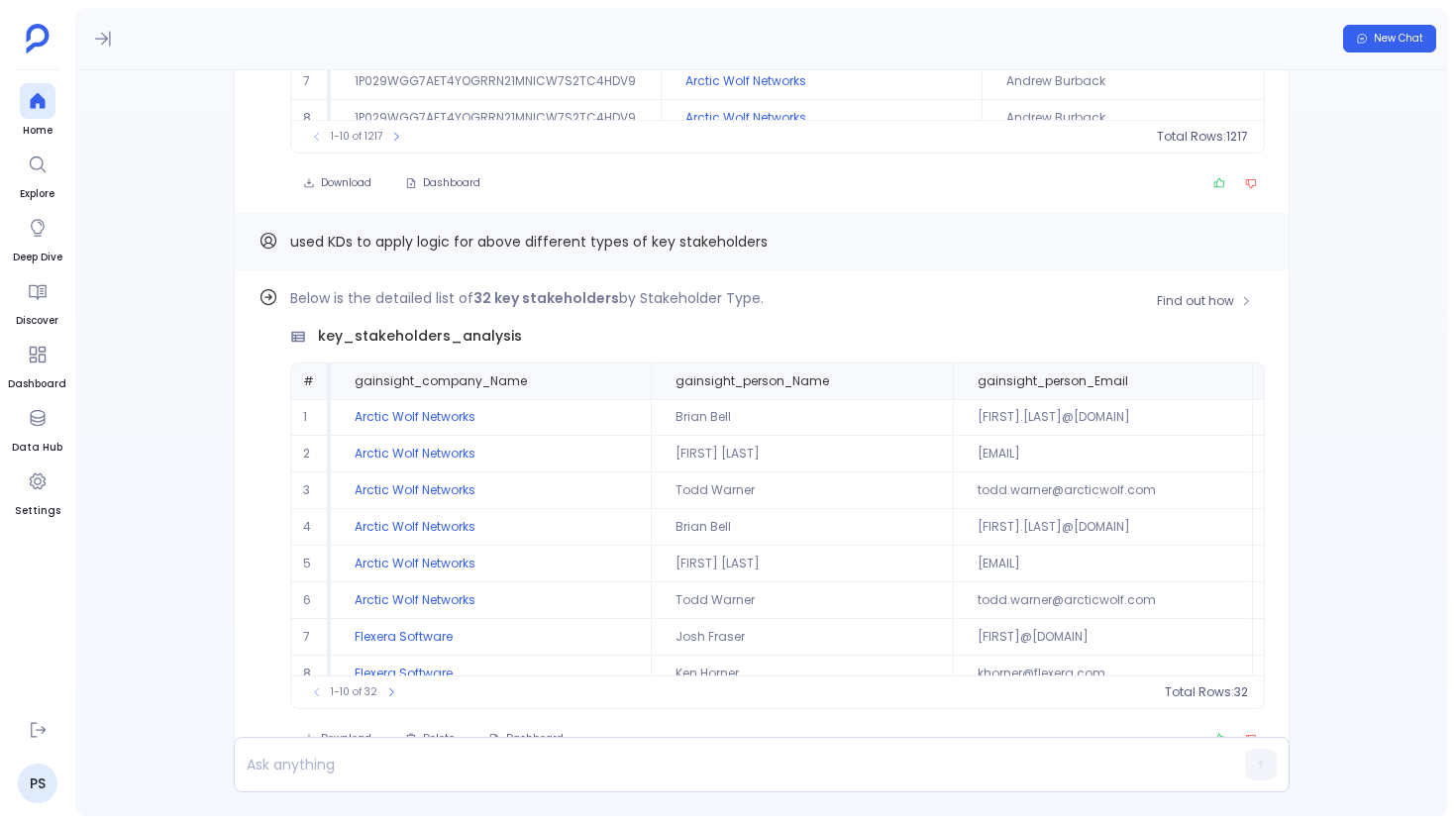 scroll, scrollTop: 0, scrollLeft: 0, axis: both 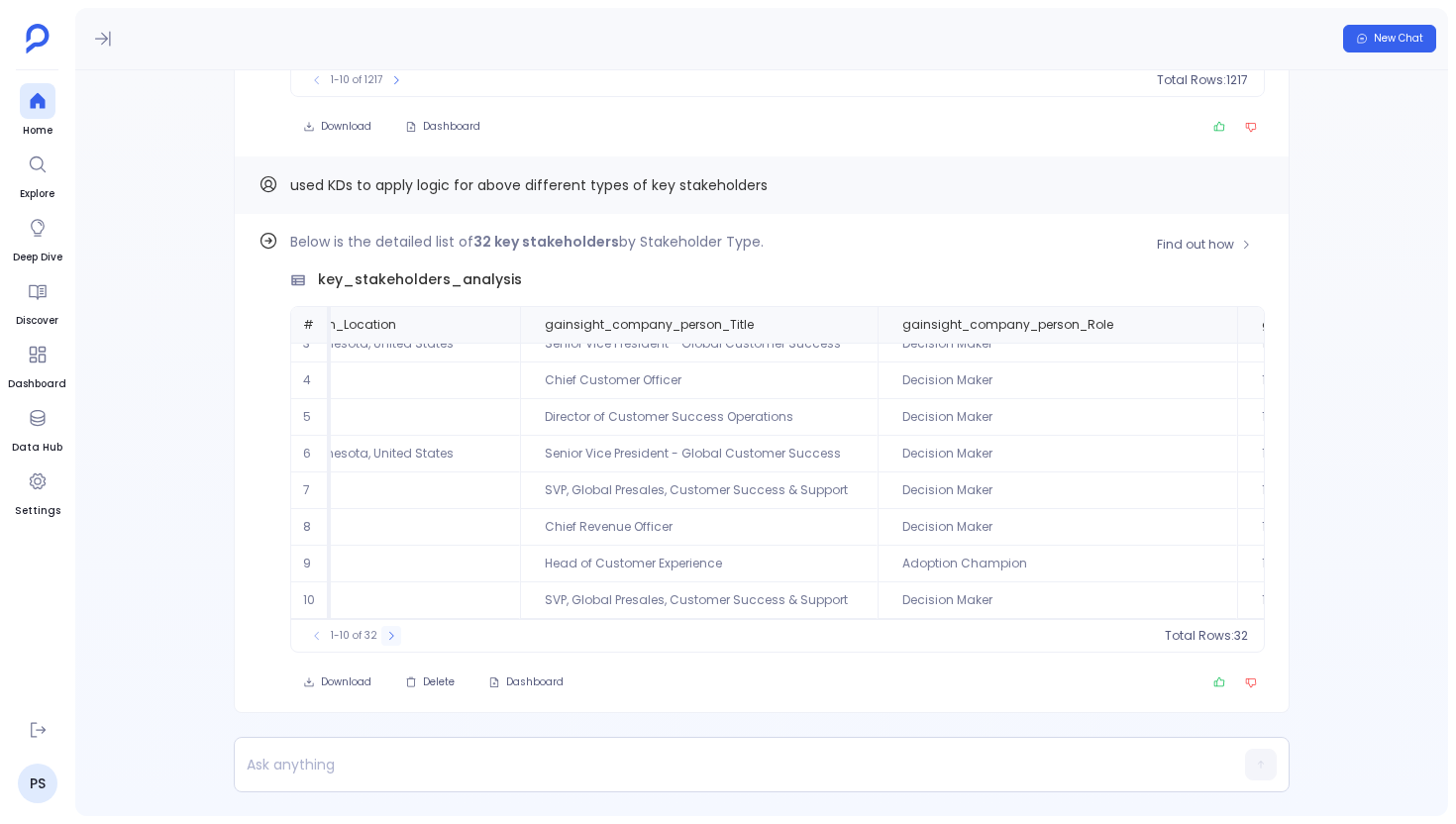click at bounding box center (391, 636) 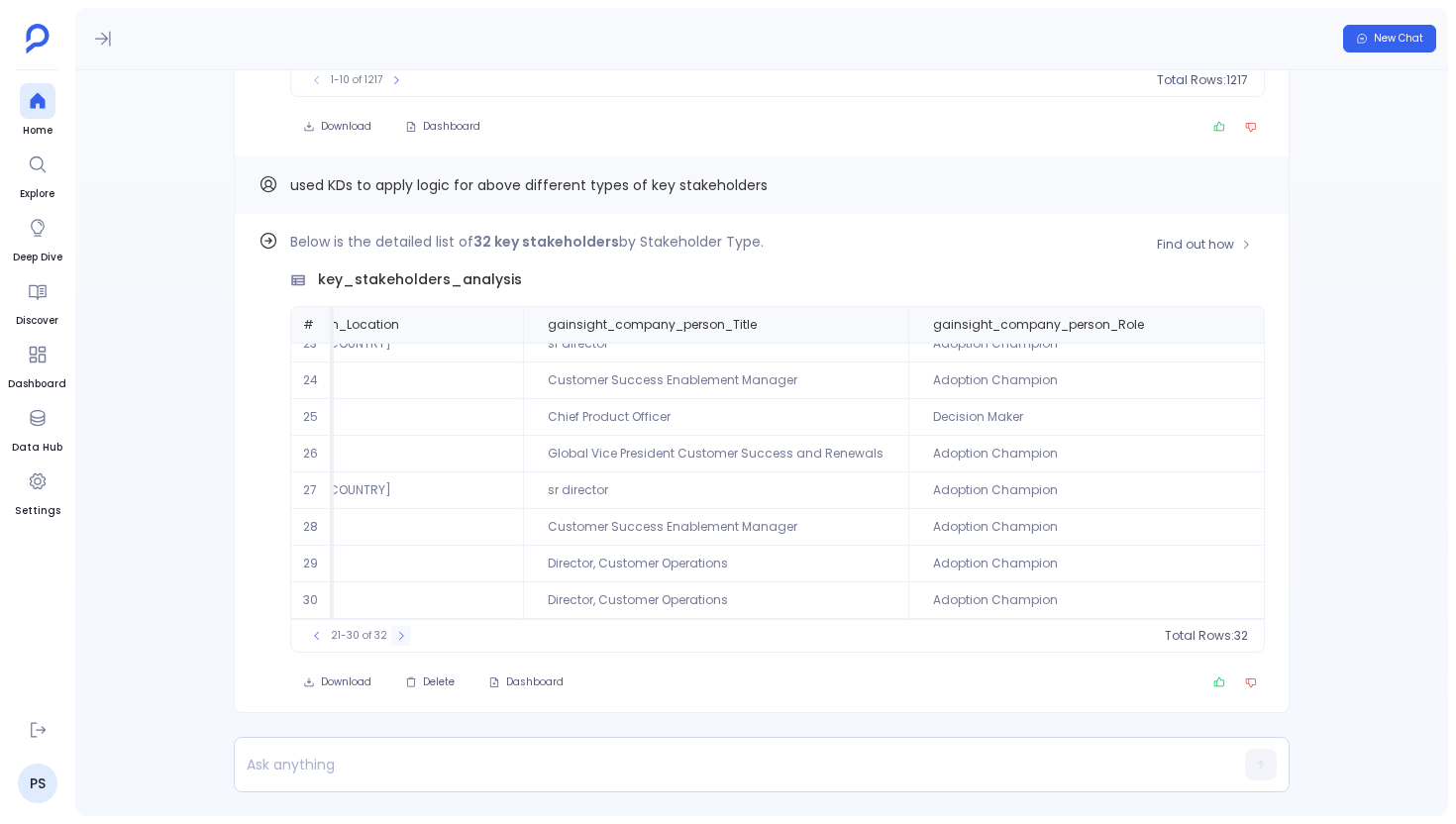 click at bounding box center [317, 636] 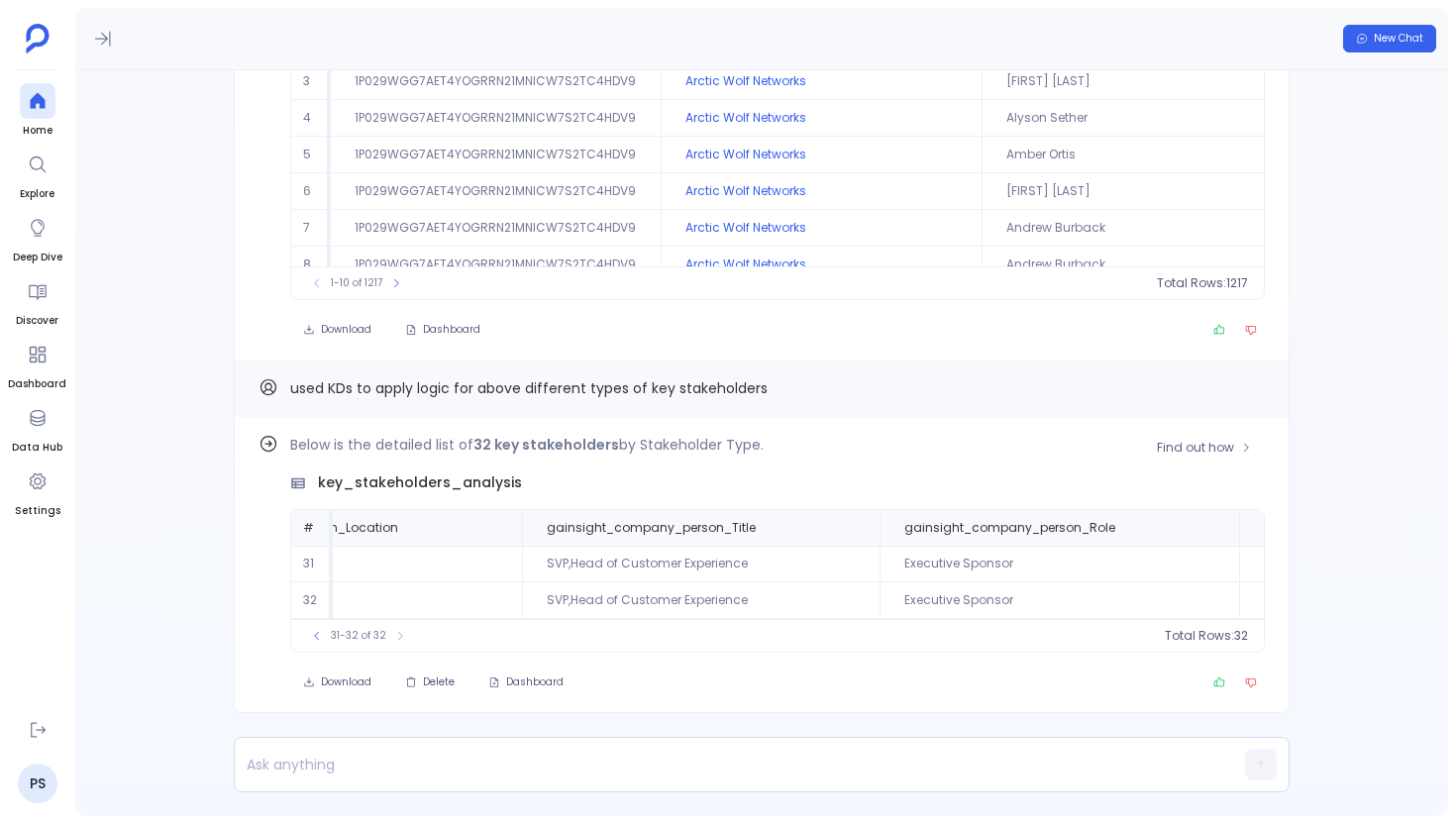 click on "Below is the detailed list of 32 key stakeholders by Stakeholder Type. key_stakeholders_analysis # gainsight_company_Name gainsight_person_Name gainsight_person_Email gainsight_person_FirstName gainsight_person_LastName gainsight_person_Location gainsight_company_person_Title gainsight_company_person_Role gainsight_company_person_Active gainsight_company_person_Gsid stakeholder_type 31 Sprout Social, Inc. Colleen Geiselhart colleen.geiselhart@sproutsocial.com Colleen Geiselhart SVP,Head of Customer Experience Executive Sponsor 1 1C01IOWOEQ1IV84RB1XXX1DNSRCJ9FCY380S Key Stakeholder 32 Sprout Social, Inc. Colleen Geiselhart colleen.geiselhart@sproutsocial.com Colleen Geiselhart SVP,Head of Customer Experience Executive Sponsor 1 1C01IOWOEQ1IV84RB1XXX1DNSRCJ9FCY380S Unresponsive To pick up a draggable item, press the space bar. While dragging, use the arrow keys to move the item. Press space again to drop the item in its new position, or press escape to cancel. 31-32 of 32 Total Rows: 32" at bounding box center [778, 543] 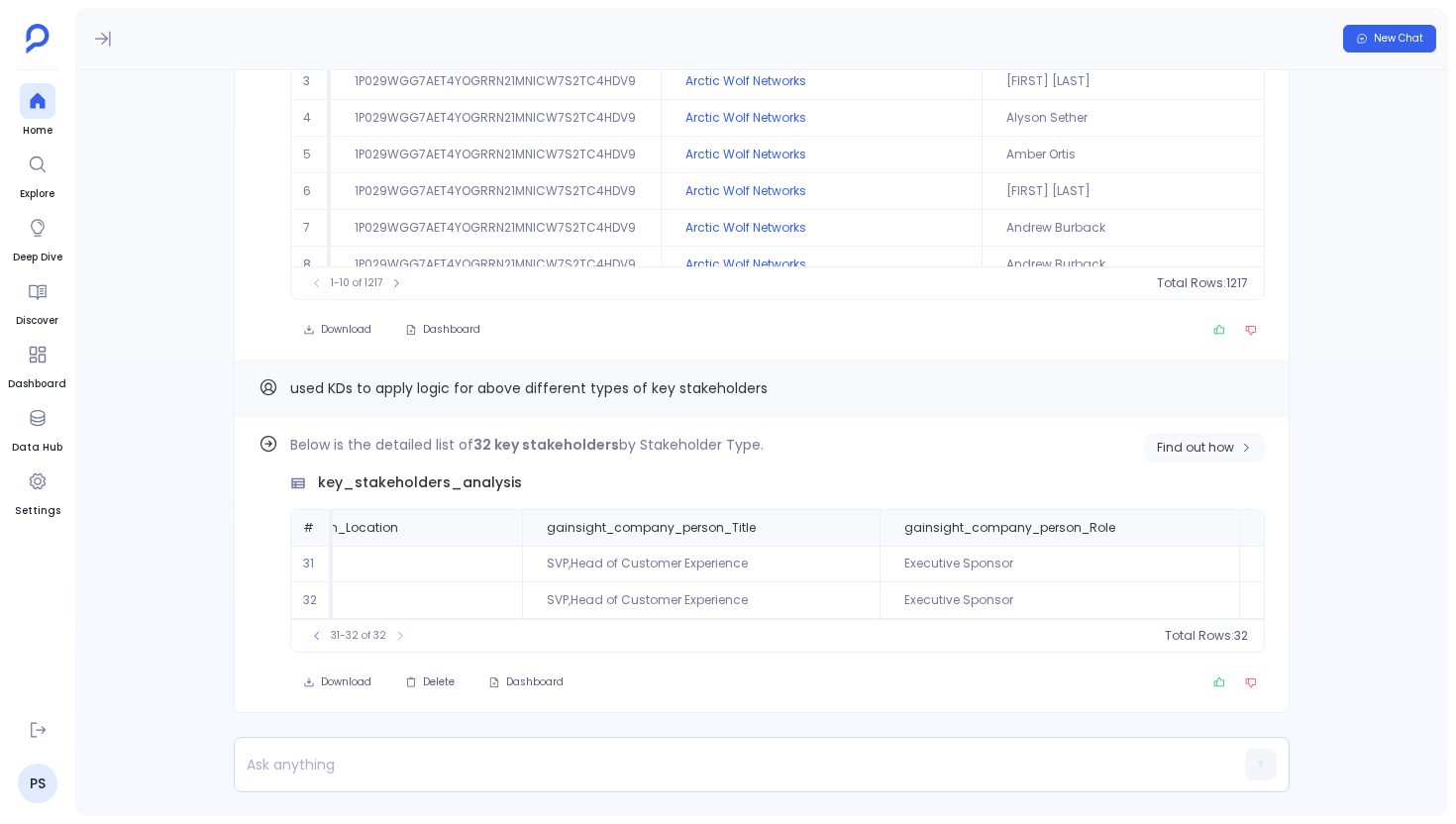 click on "Find out how" at bounding box center [1204, 448] 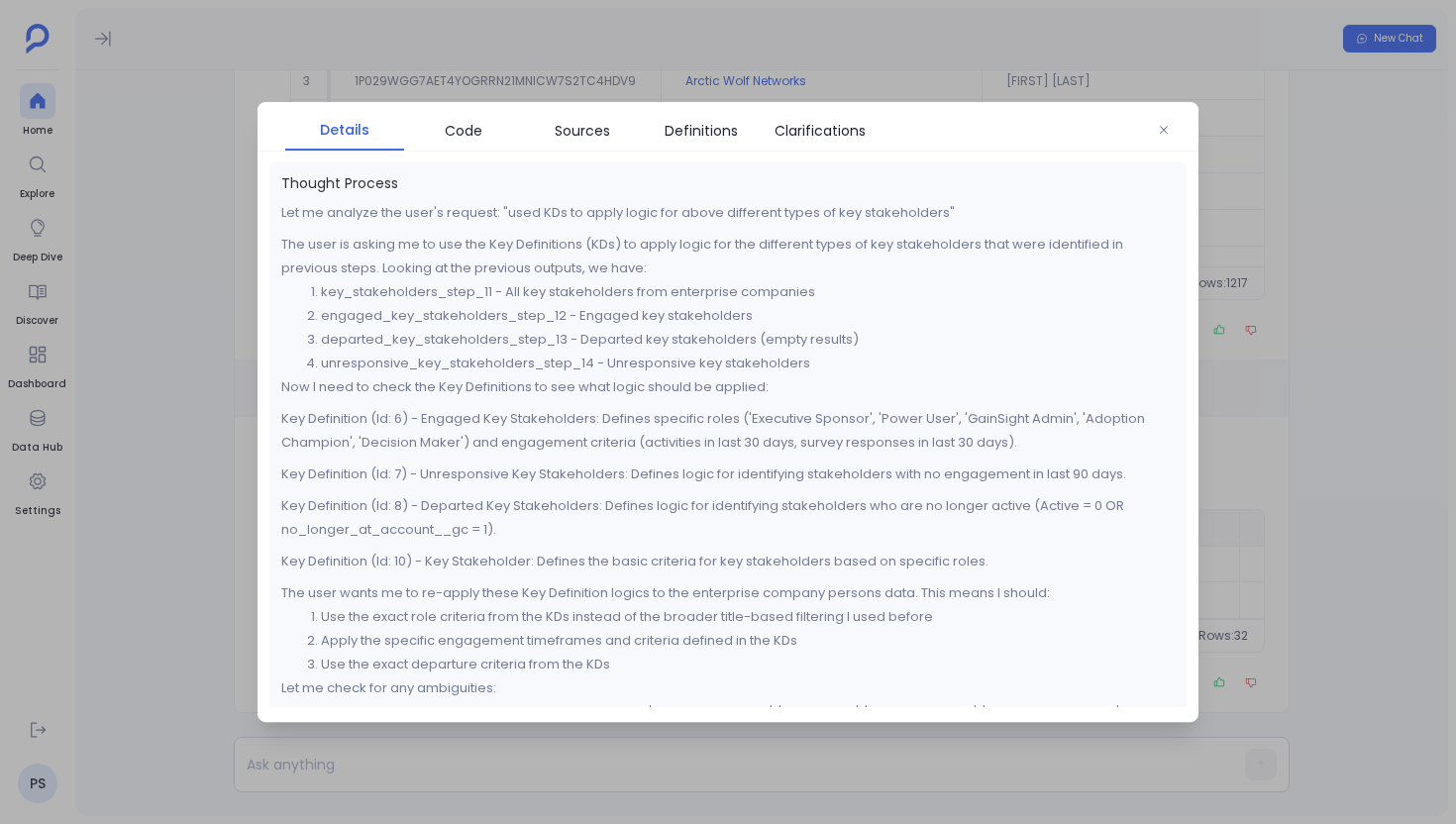 click at bounding box center (728, 412) 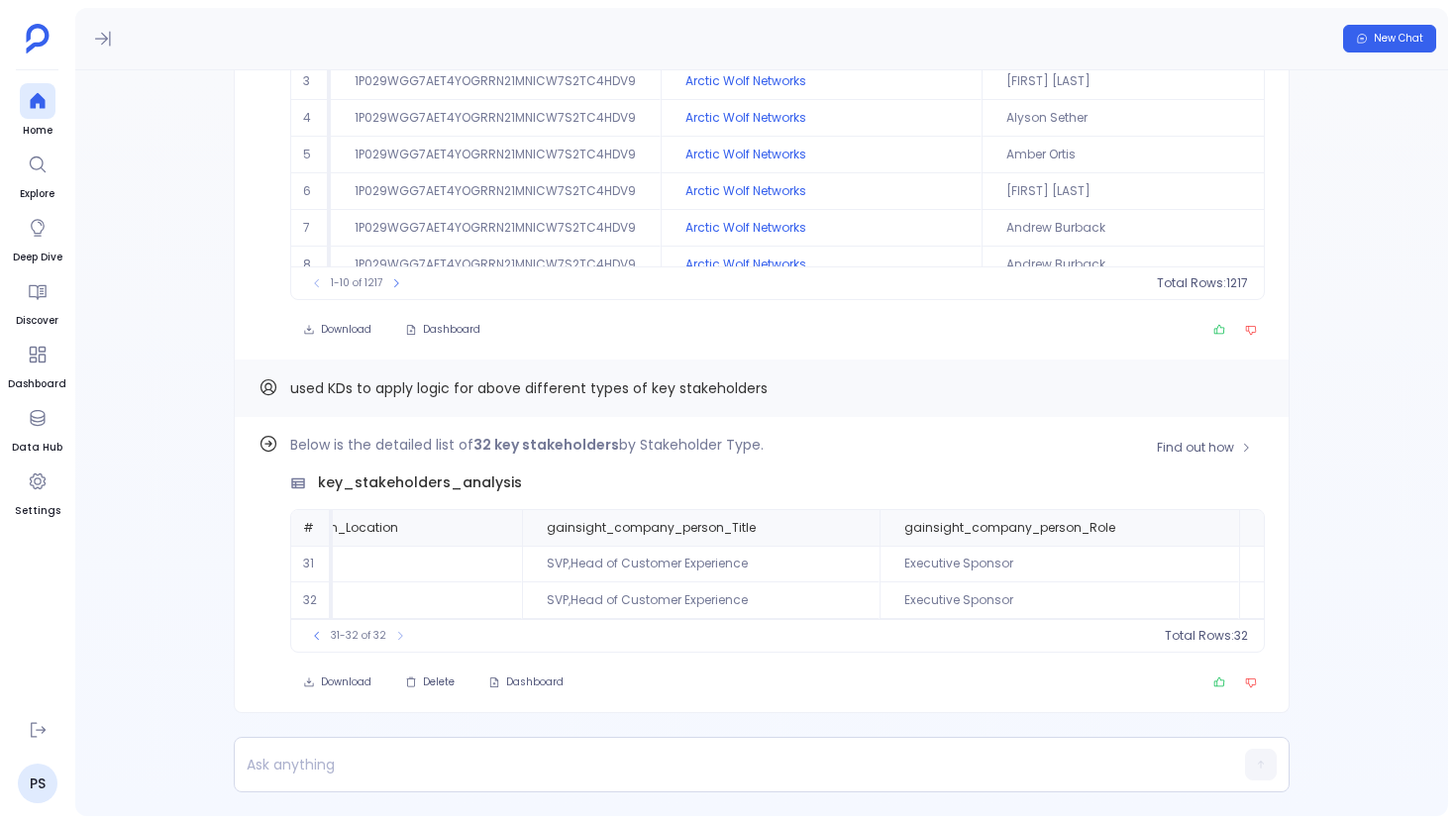 click on "Find out how Below is the detailed list of 32 key stakeholders by Stakeholder Type. key_stakeholders_analysis # gainsight_company_Name gainsight_person_Name gainsight_person_Email gainsight_person_FirstName gainsight_person_LastName gainsight_person_Location gainsight_company_person_Title gainsight_company_person_Role gainsight_company_person_Active gainsight_company_person_Gsid stakeholder_type 31 Sprout Social, Inc. Colleen Geiselhart colleen.geiselhart@sproutsocial.com Colleen Geiselhart SVP,Head of Customer Experience Executive Sponsor 1 1C01IOWOEQ1IV84RB1XXX1DNSRCJ9FCY380S Key Stakeholder 32 Sprout Social, Inc. Colleen Geiselhart colleen.geiselhart@sproutsocial.com Colleen Geiselhart SVP,Head of Customer Experience Executive Sponsor 1 1C01IOWOEQ1IV84RB1XXX1DNSRCJ9FCY380S Unresponsive To pick up a draggable item, press the space bar. While dragging, use the arrow keys to move the item. Press space again to drop the item in its new position, or press escape to cancel. 31-32 of 32 32" at bounding box center [762, 565] 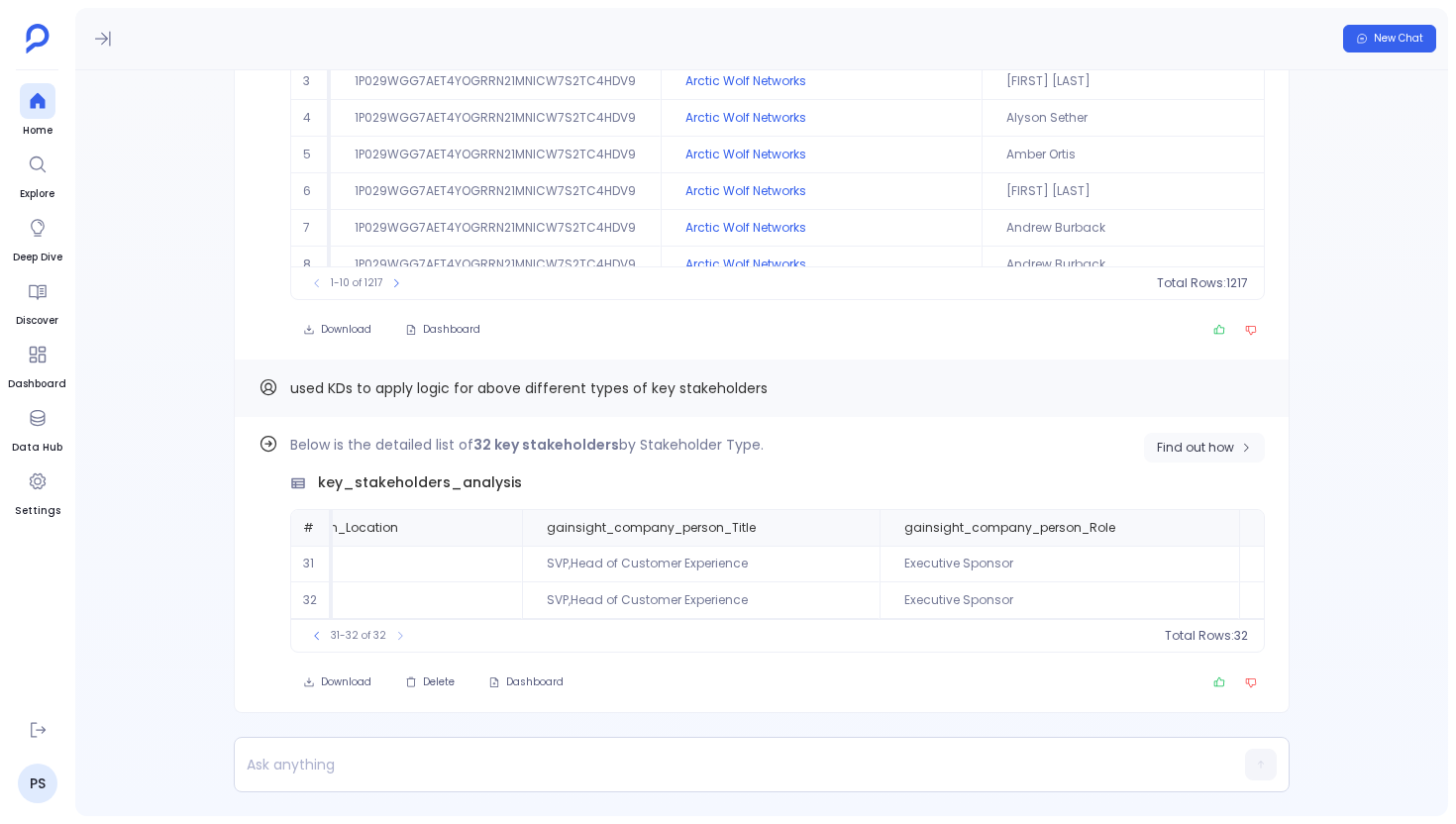 click on "Find out how" at bounding box center (1196, 448) 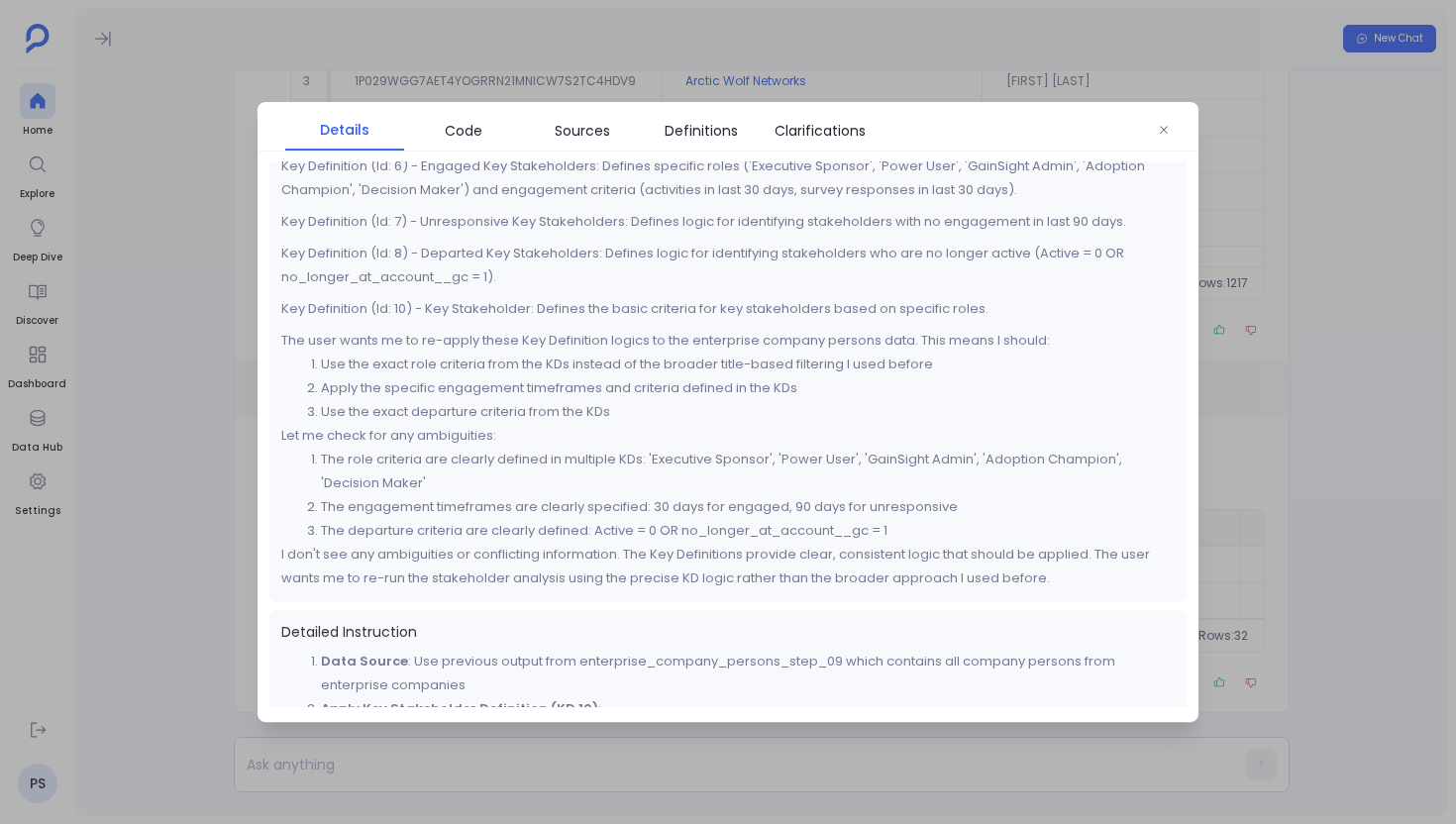 scroll, scrollTop: 308, scrollLeft: 0, axis: vertical 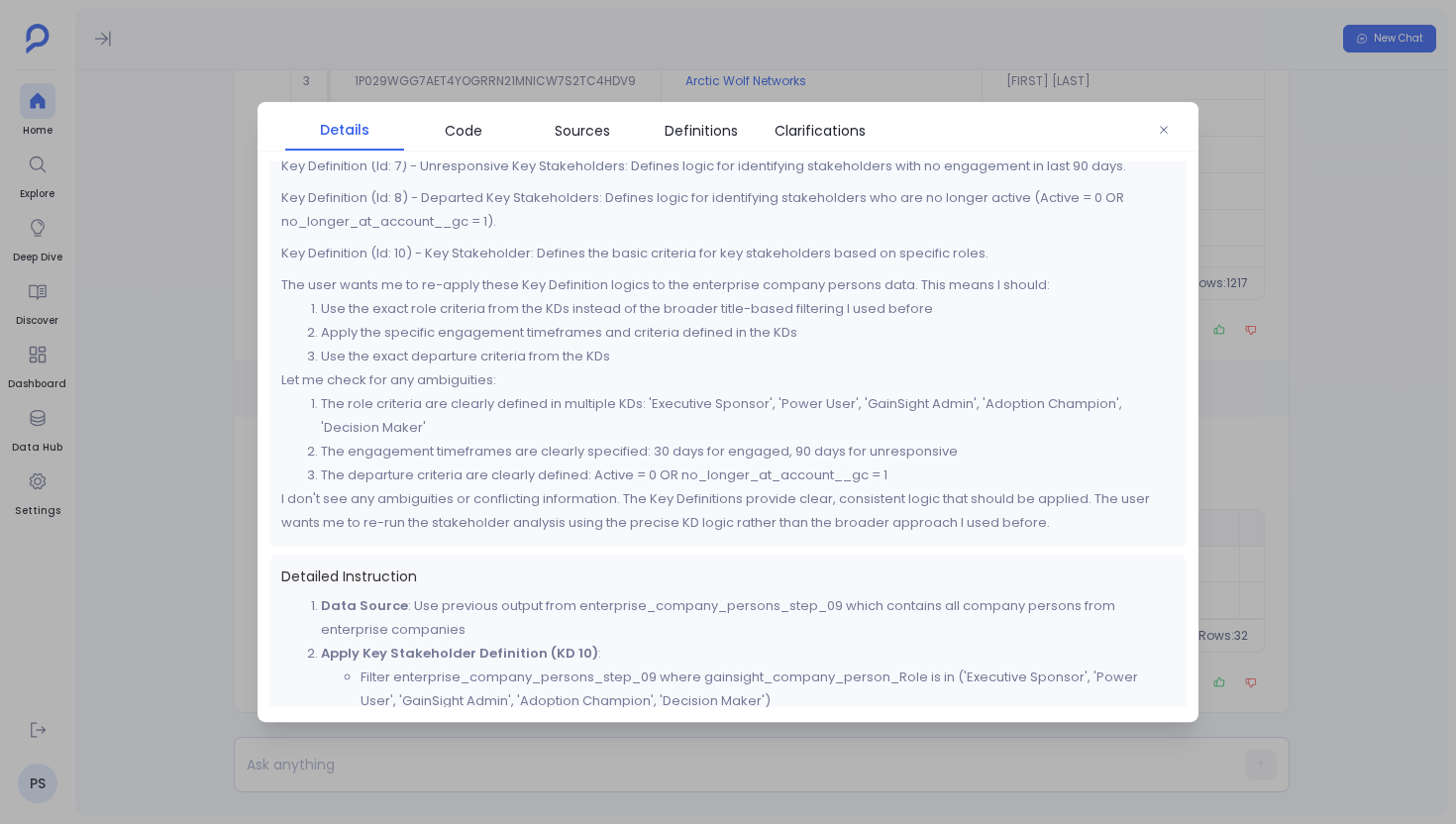 click at bounding box center [728, 412] 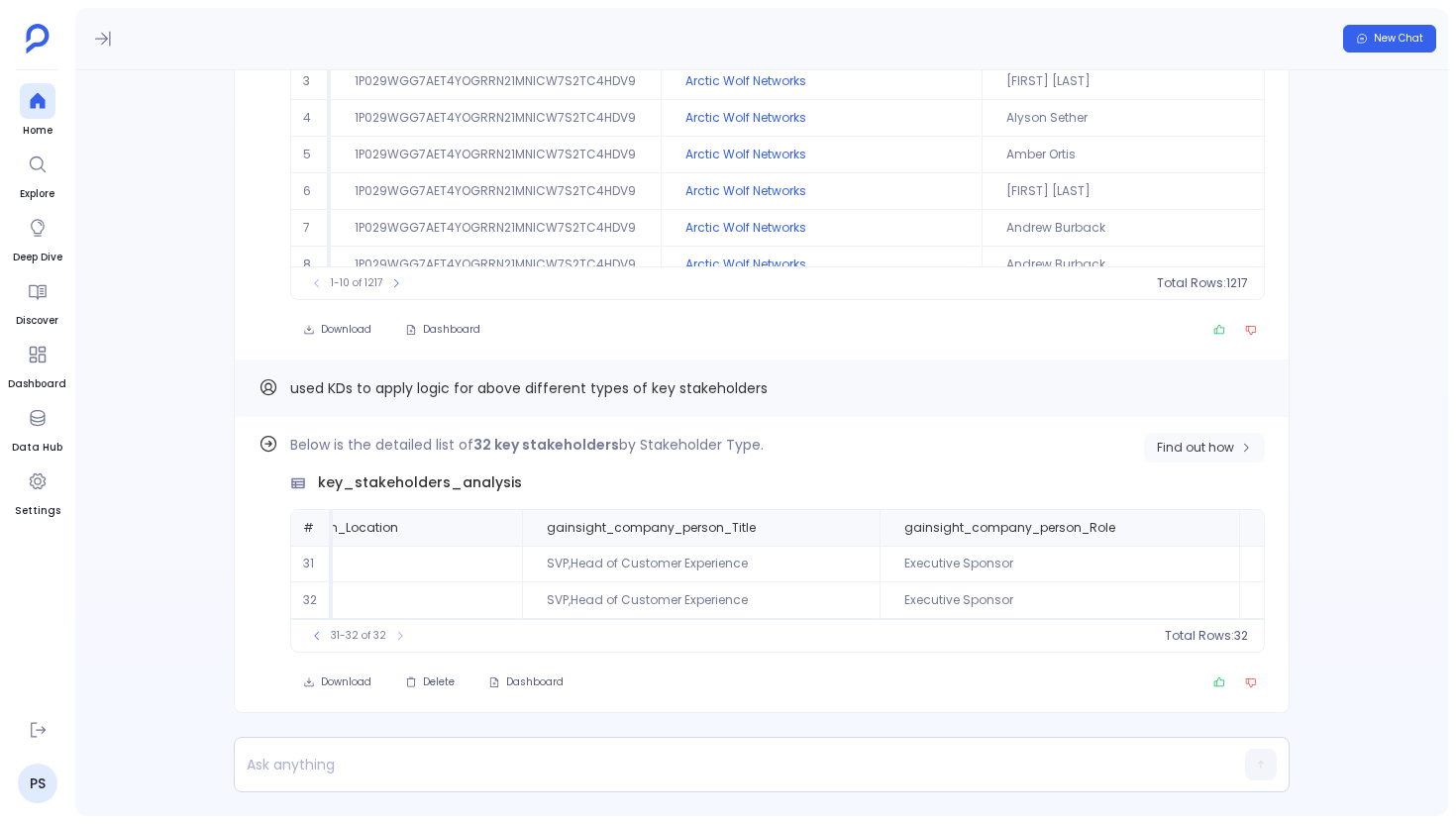 click on "Find out how" at bounding box center [1196, 448] 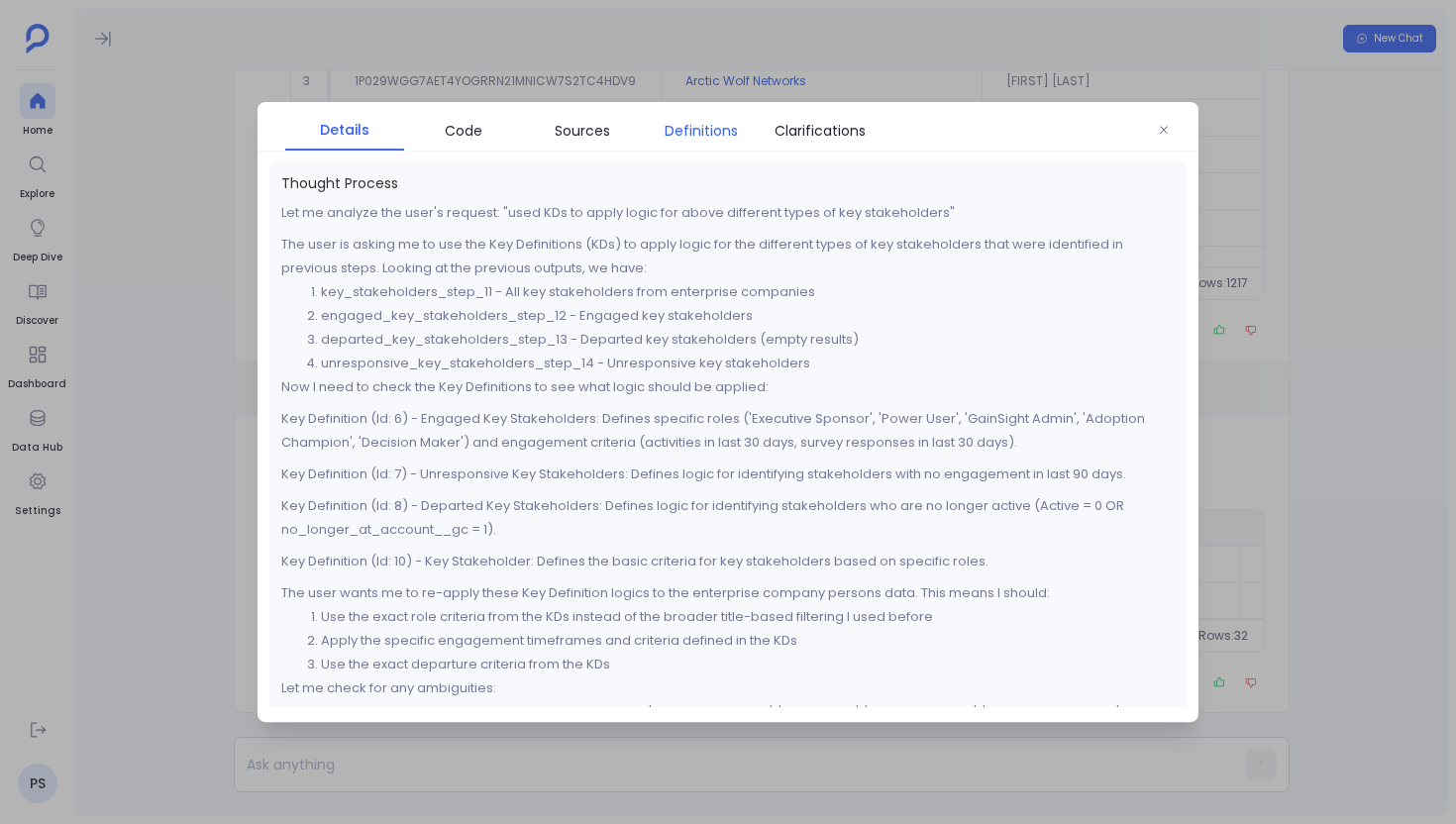 click on "Definitions" at bounding box center [701, 131] 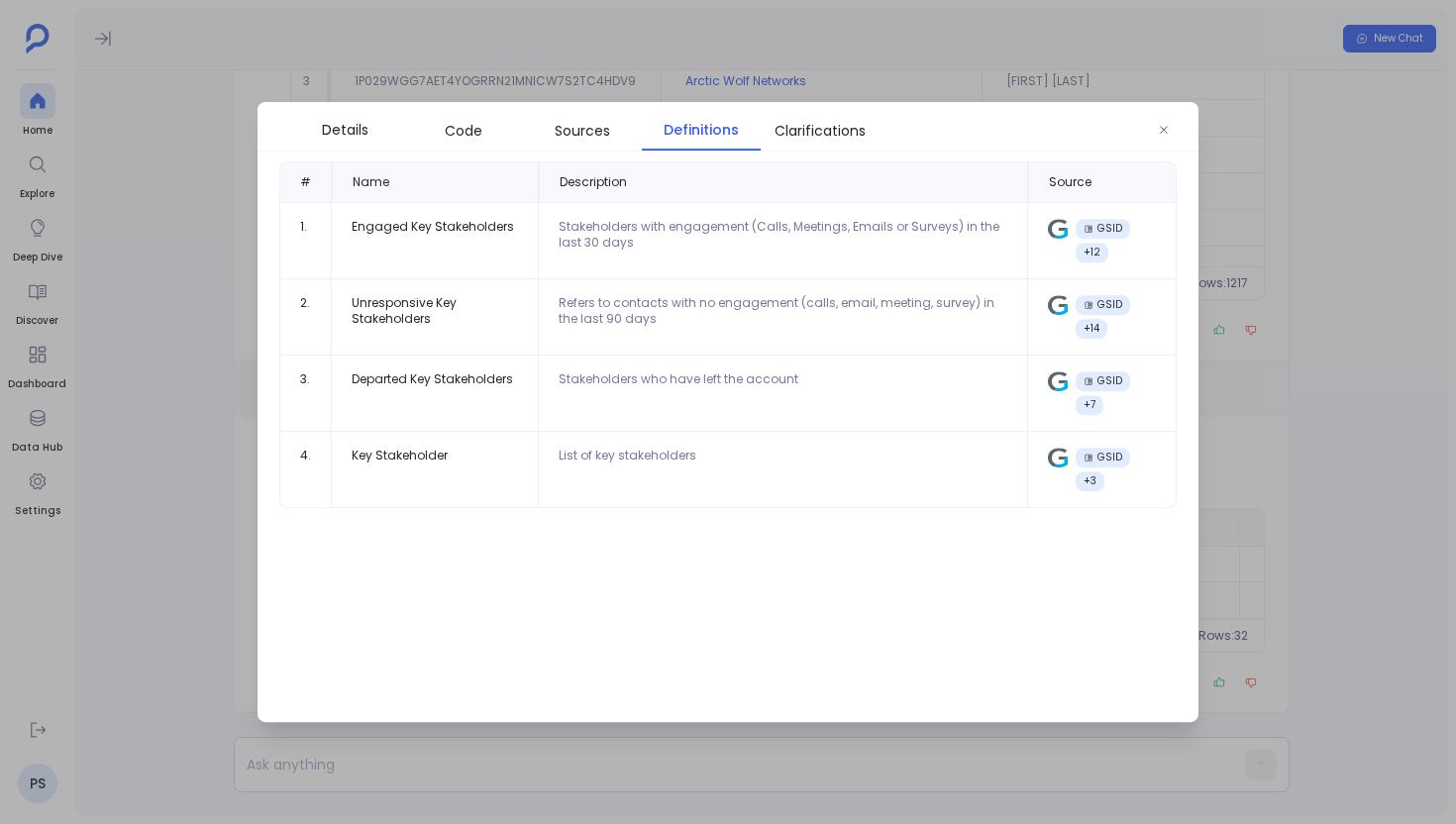 click at bounding box center (728, 412) 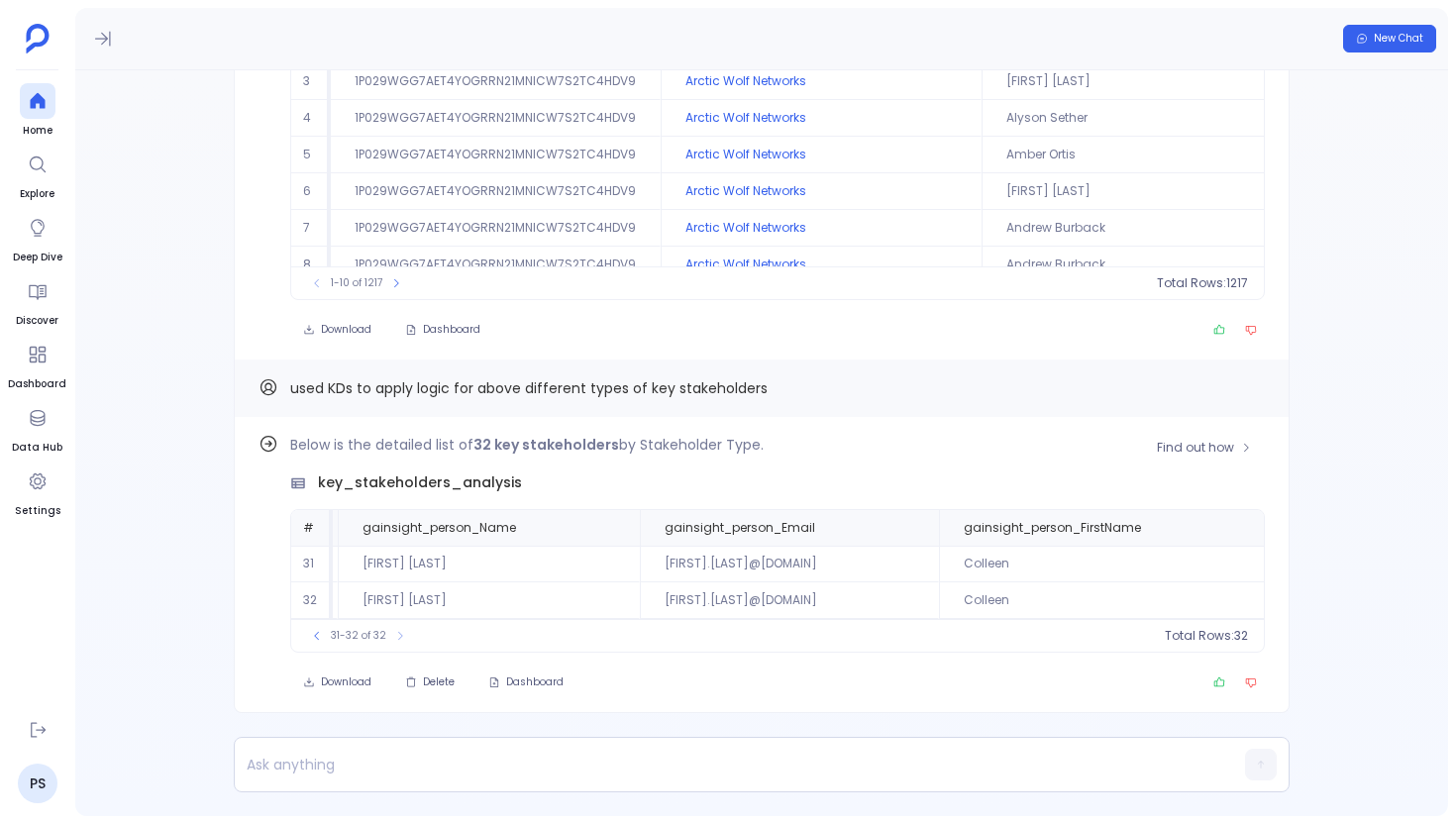 scroll, scrollTop: 0, scrollLeft: 0, axis: both 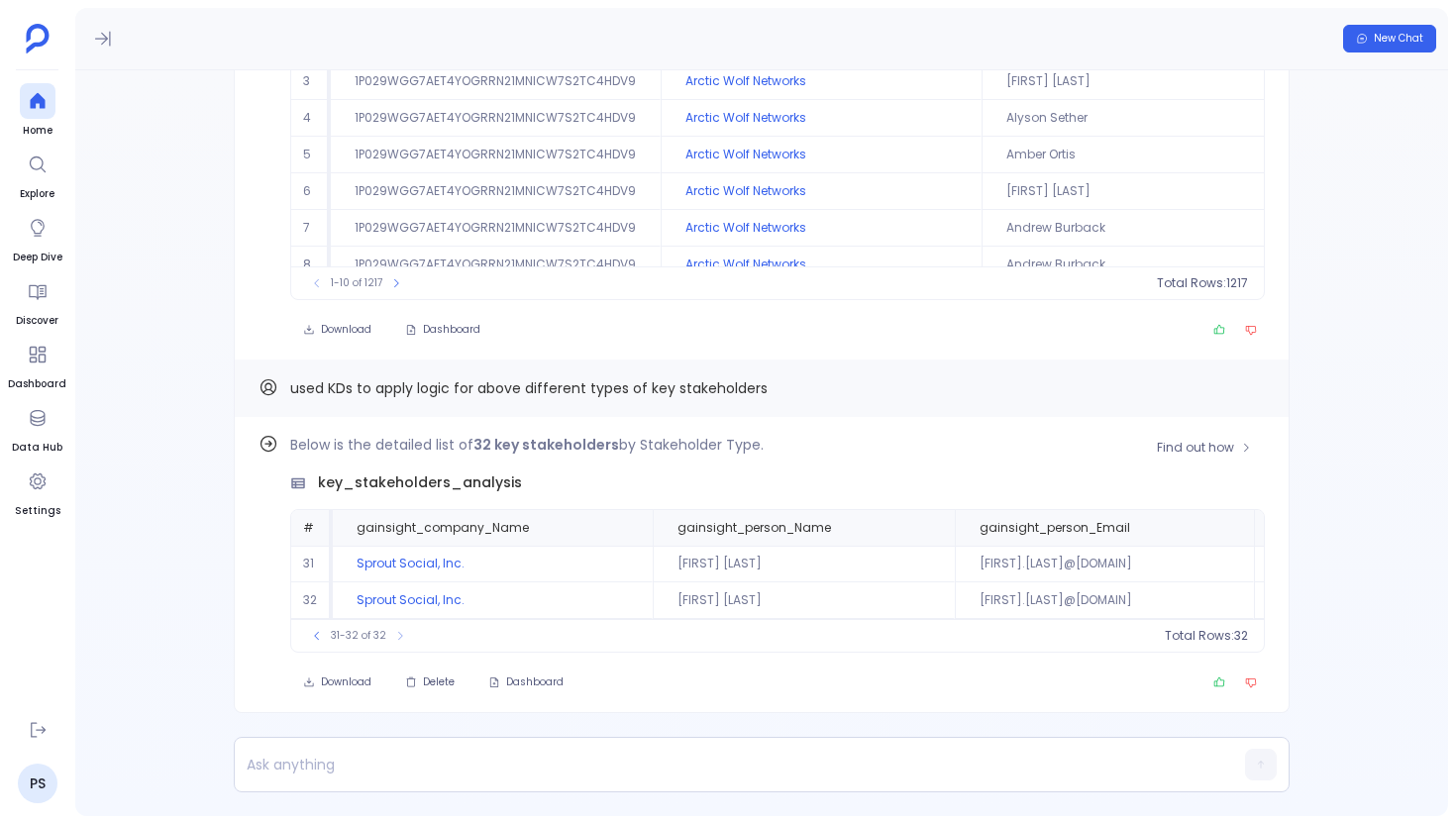 click on "31-32 of 32" at bounding box center (359, 636) 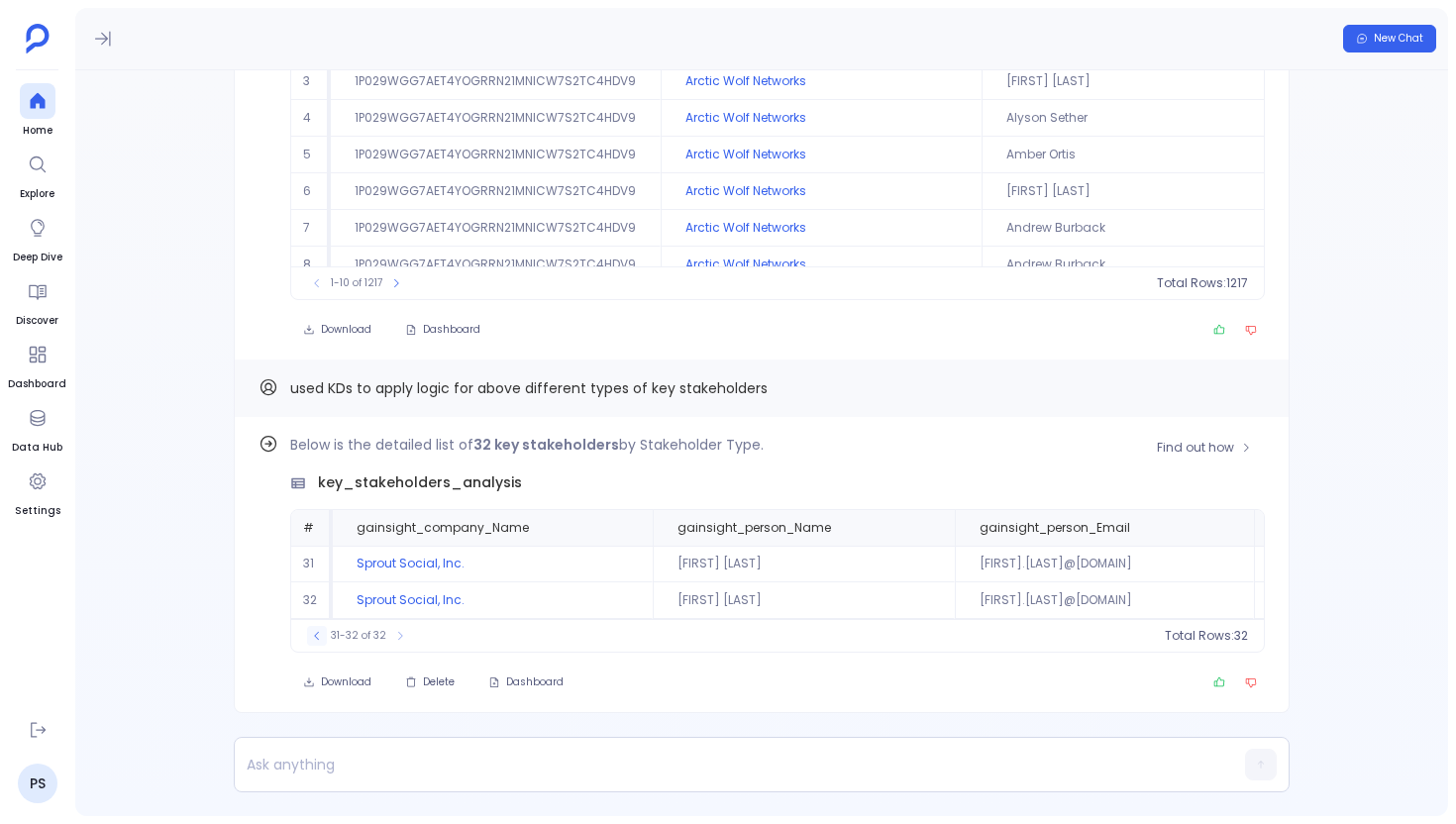 click at bounding box center [317, 636] 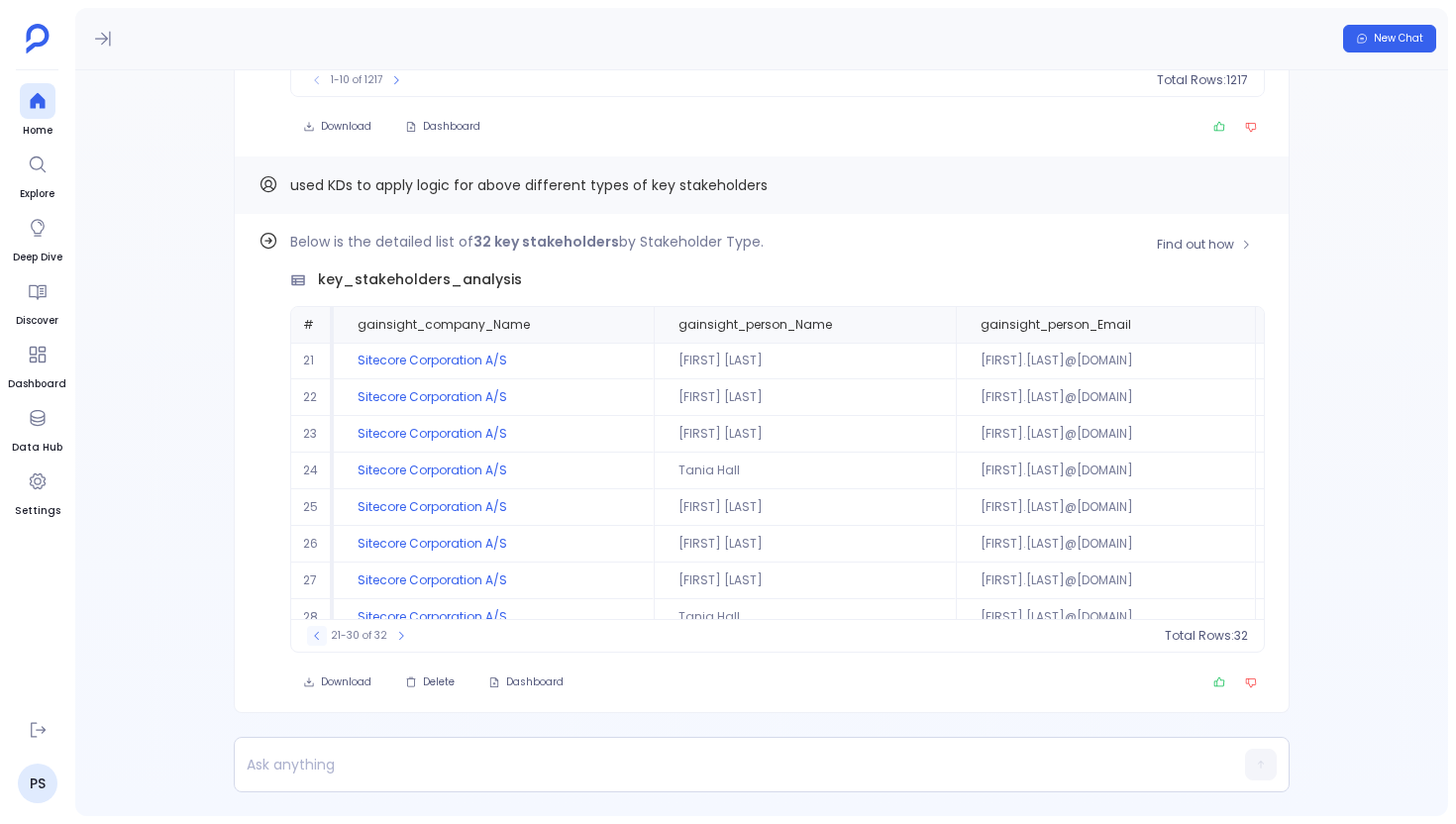click at bounding box center [317, 636] 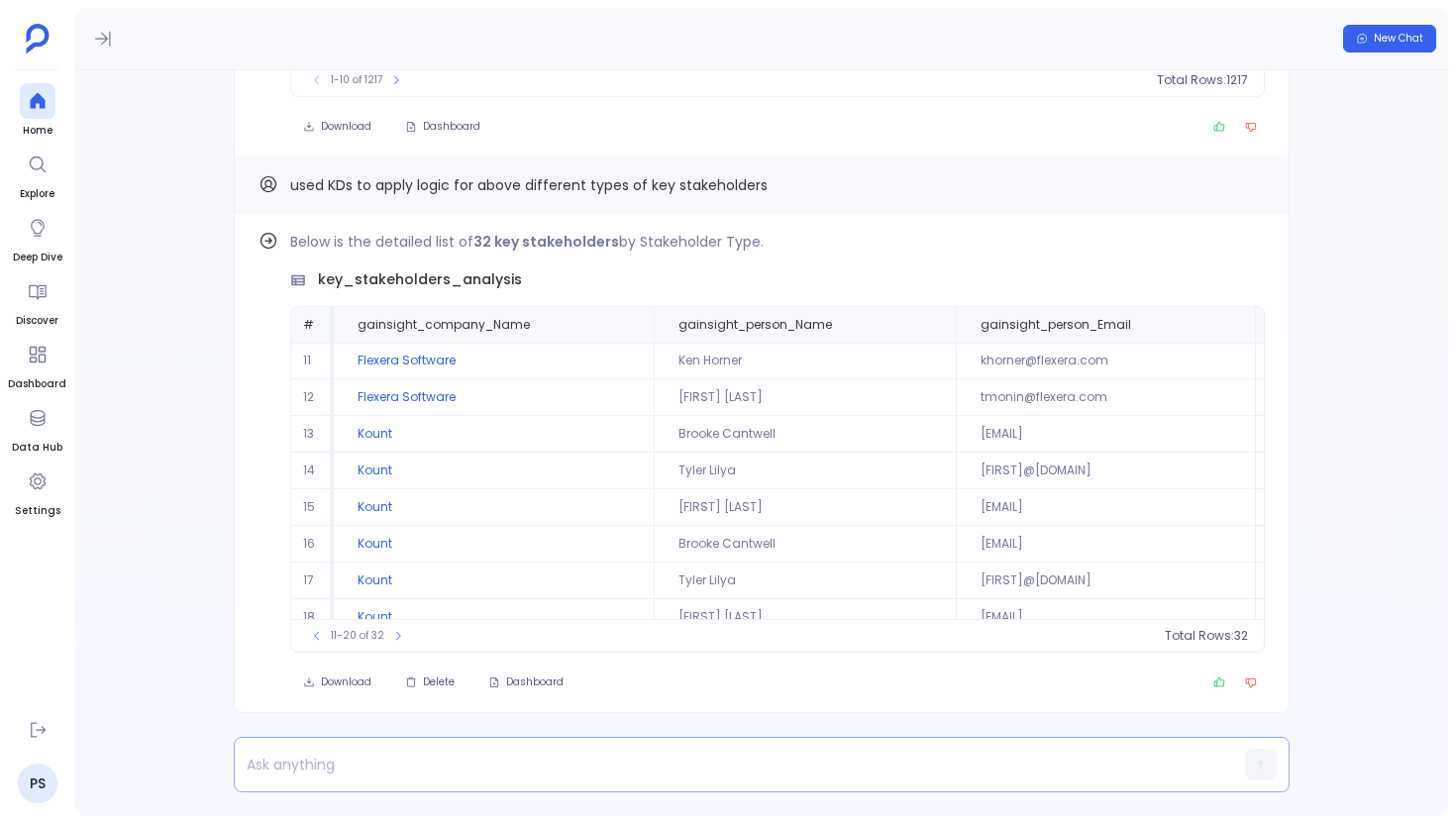 click at bounding box center (723, 765) 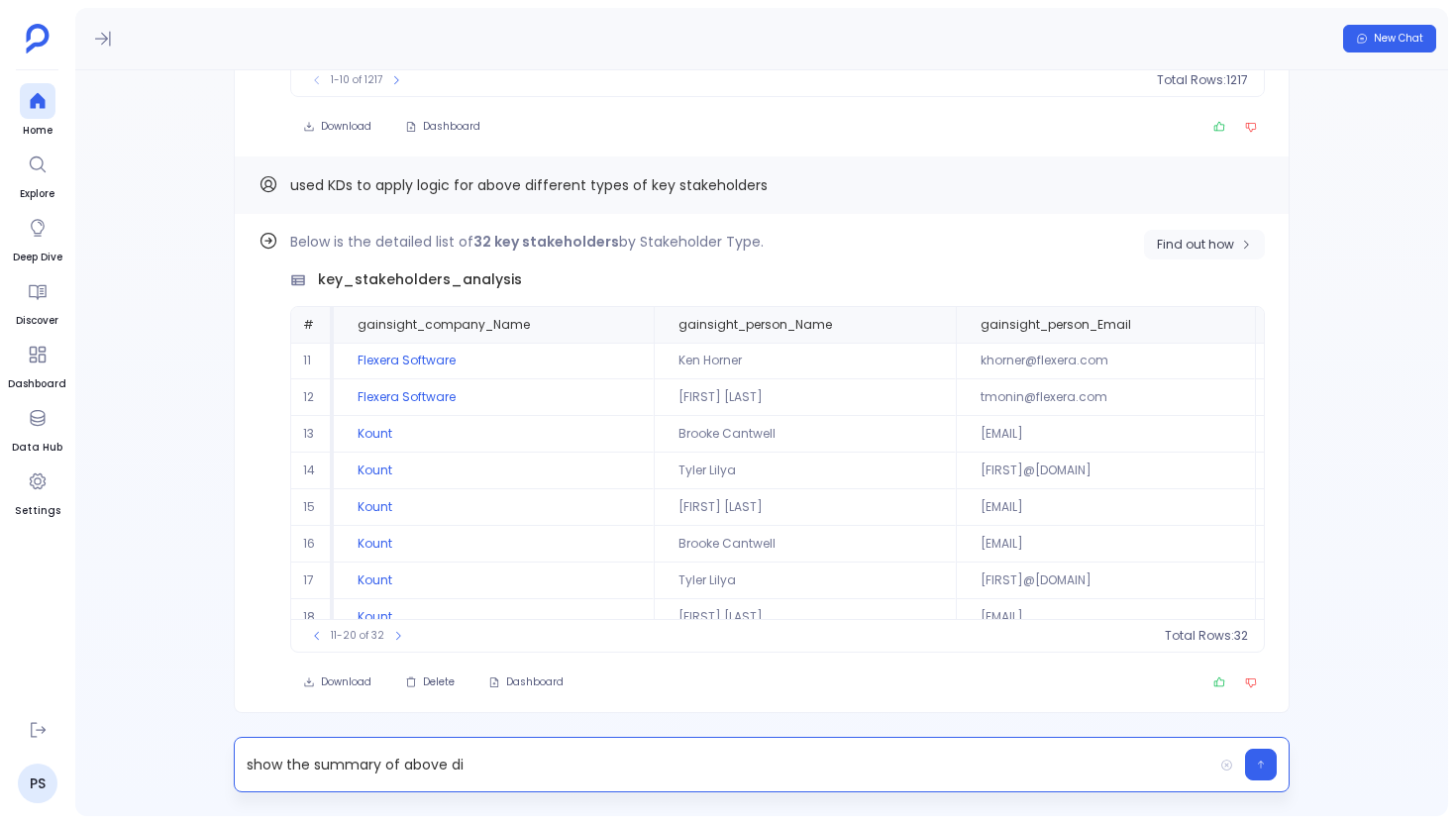 click on "Find out how" at bounding box center (1204, 245) 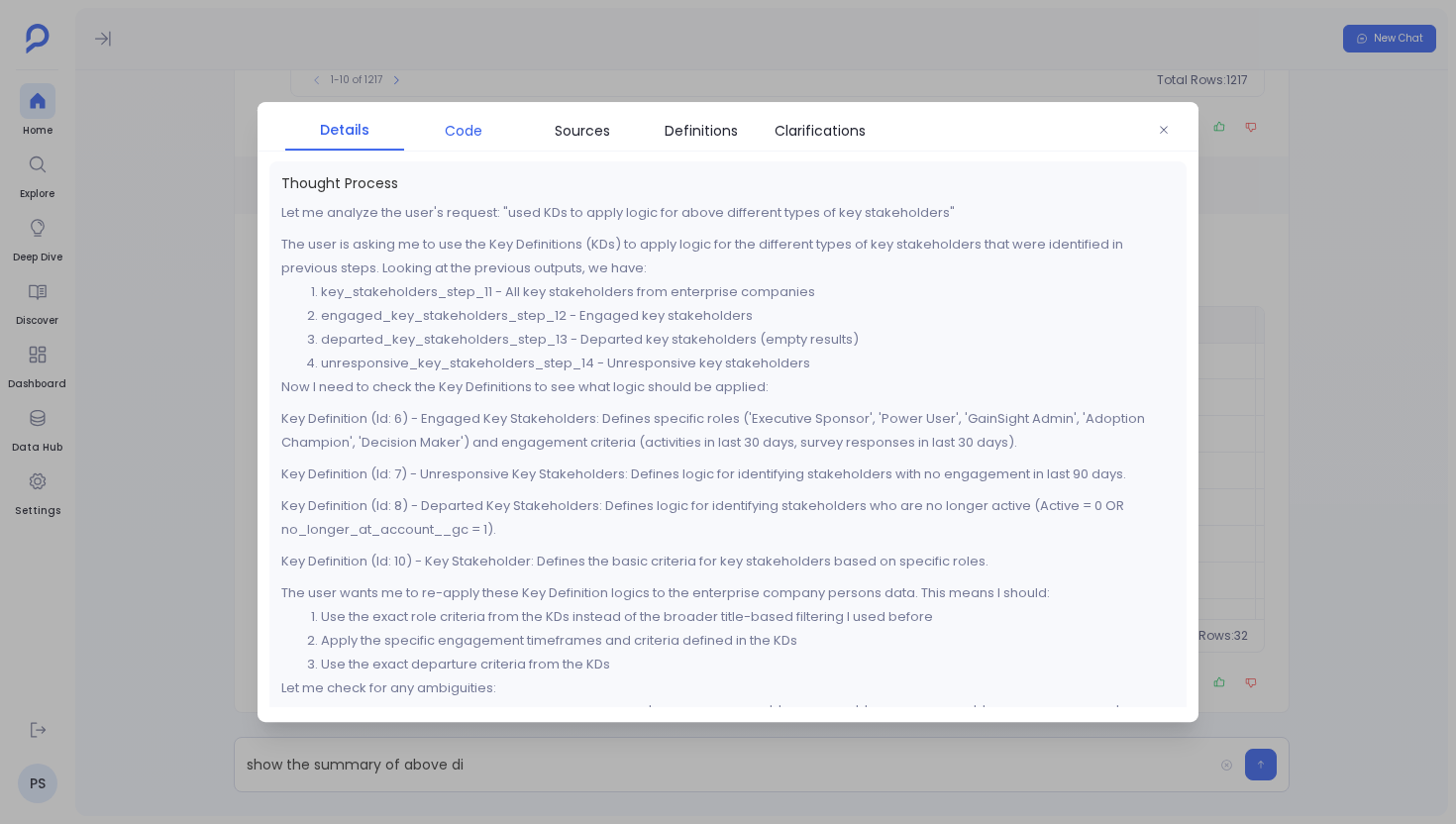 click on "Code" at bounding box center [464, 131] 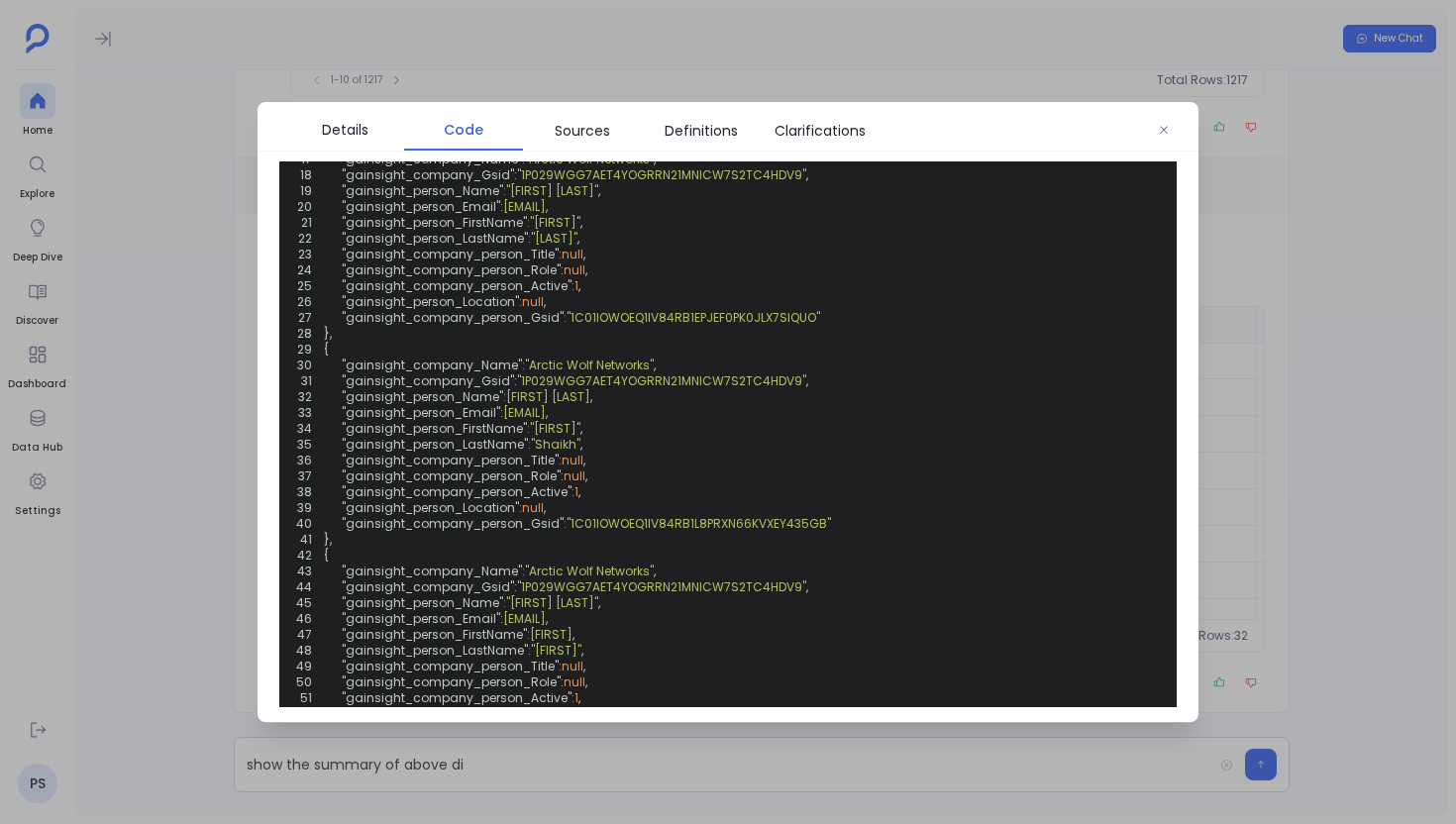 scroll, scrollTop: 1010, scrollLeft: 0, axis: vertical 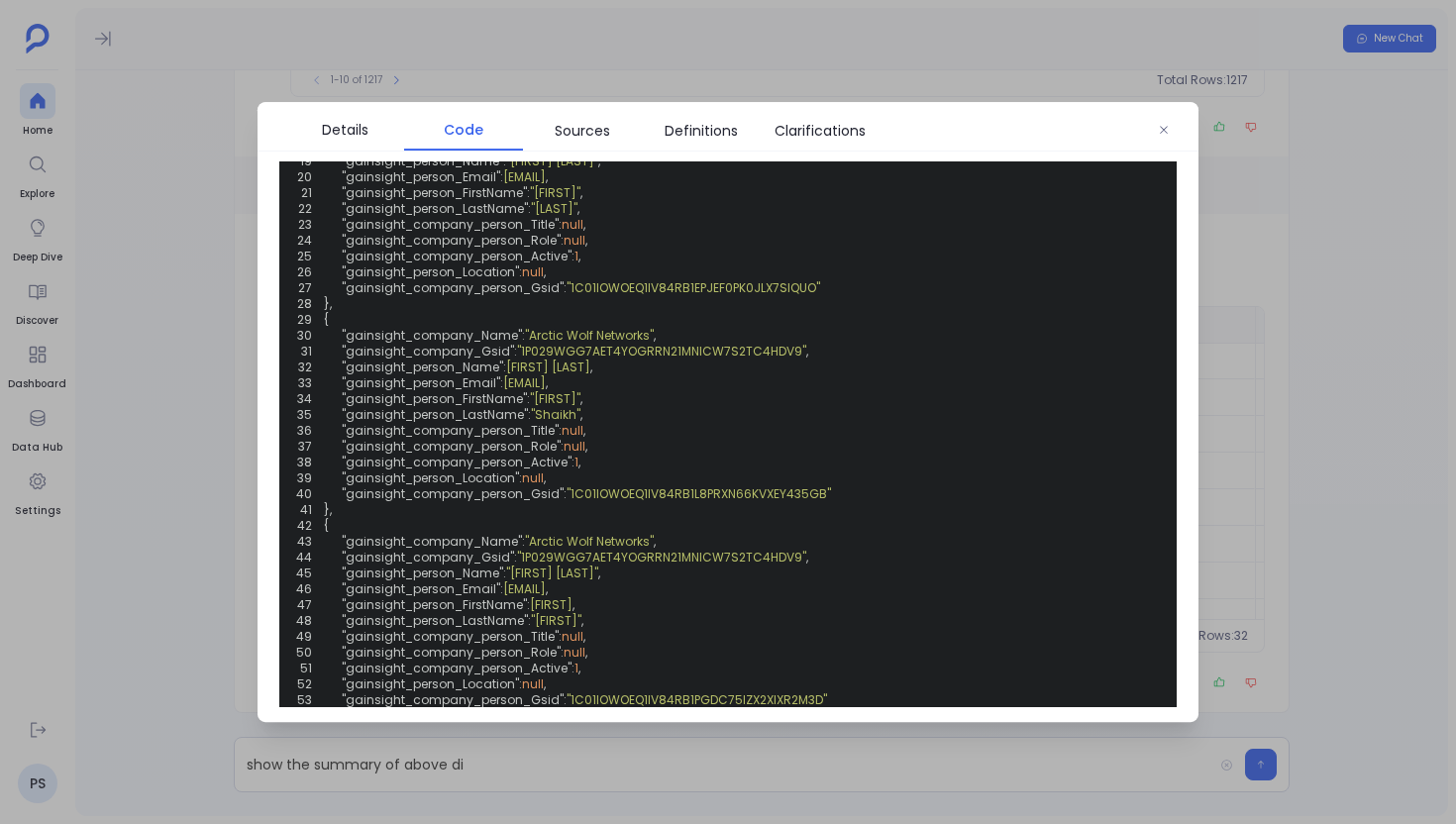 click at bounding box center (728, 412) 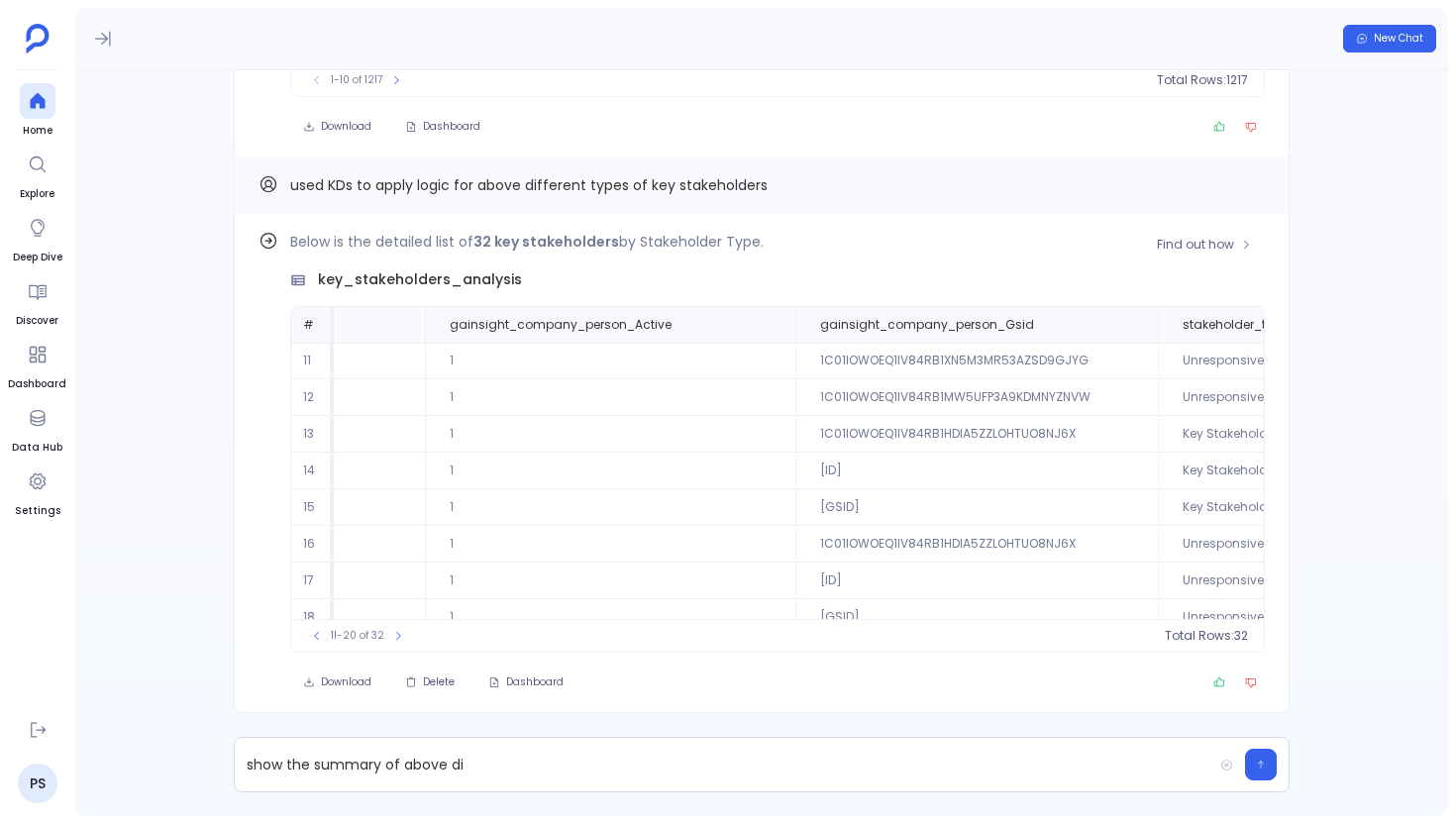scroll, scrollTop: 0, scrollLeft: 2652, axis: horizontal 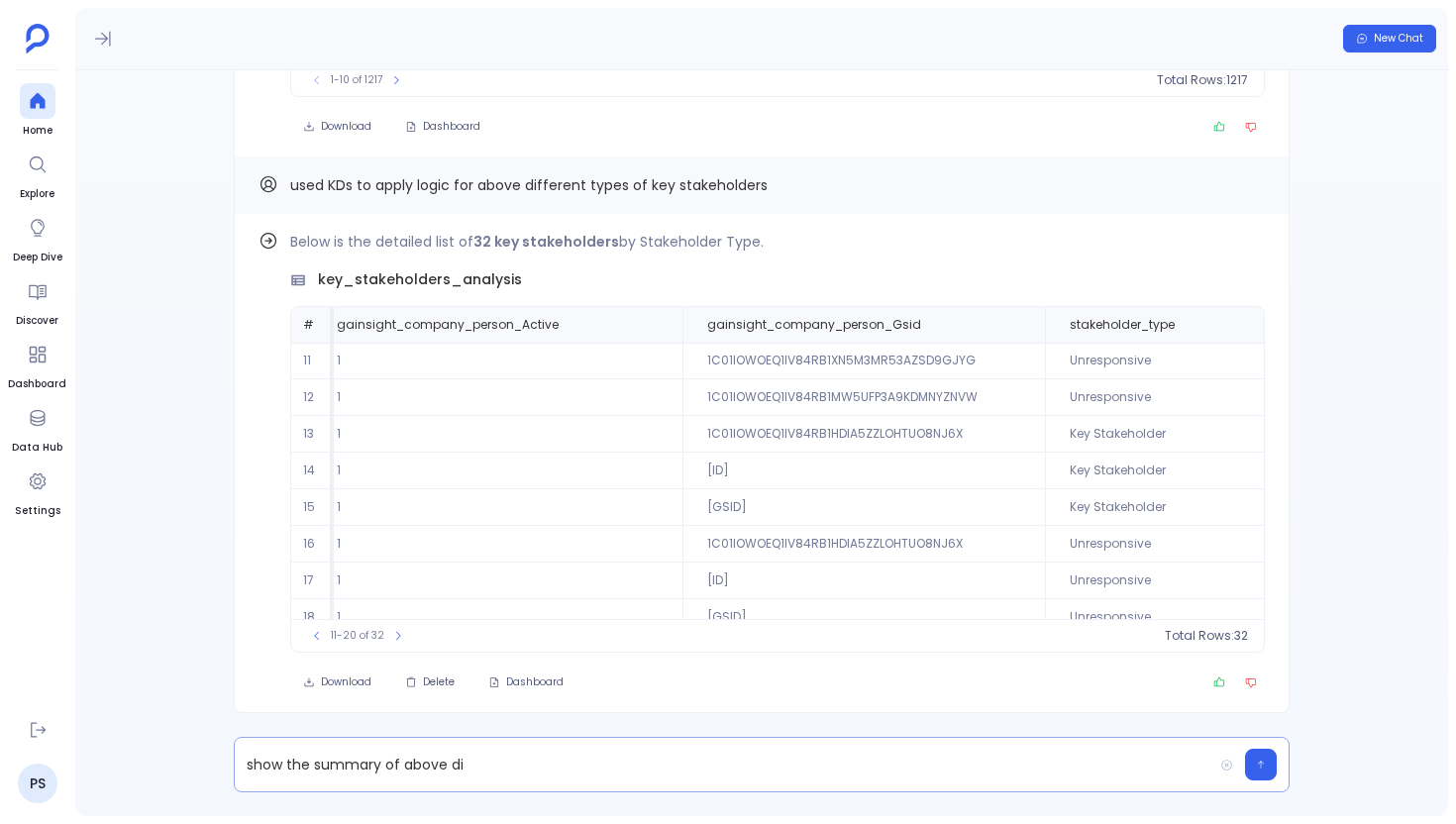 click on "show the summary of above di" at bounding box center (723, 765) 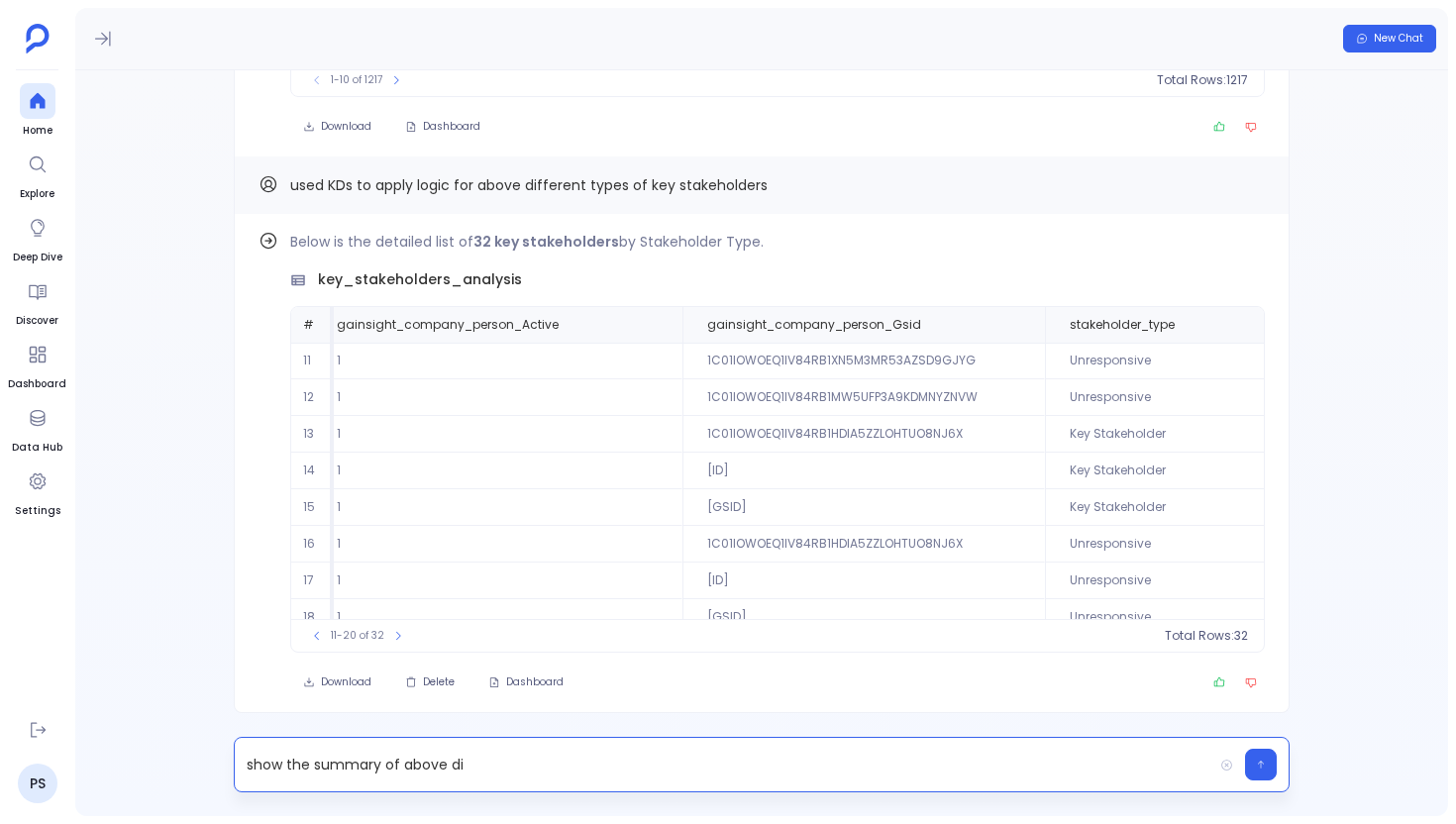 click on "show the summary of above di" at bounding box center [723, 765] 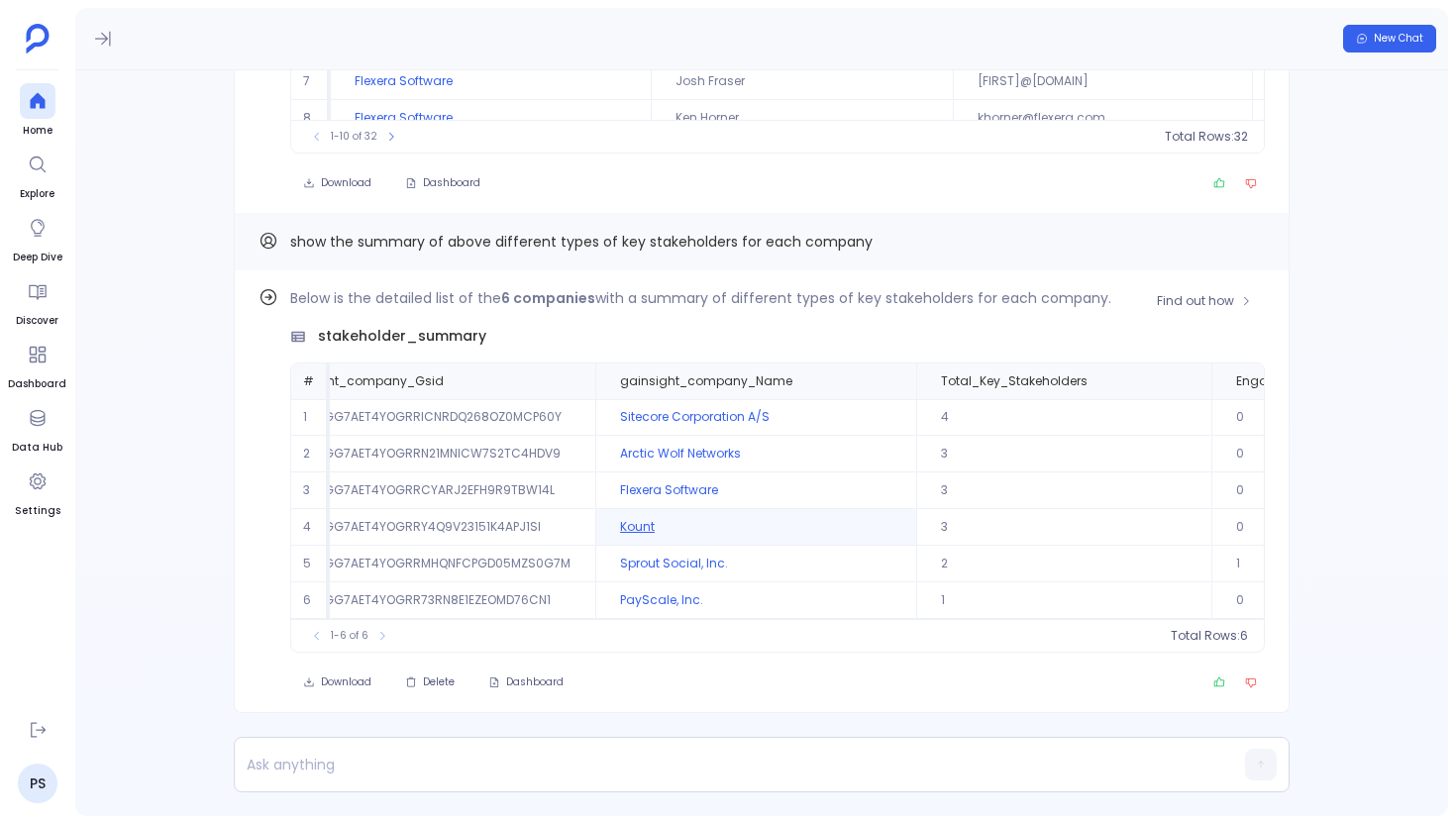 scroll, scrollTop: 0, scrollLeft: 0, axis: both 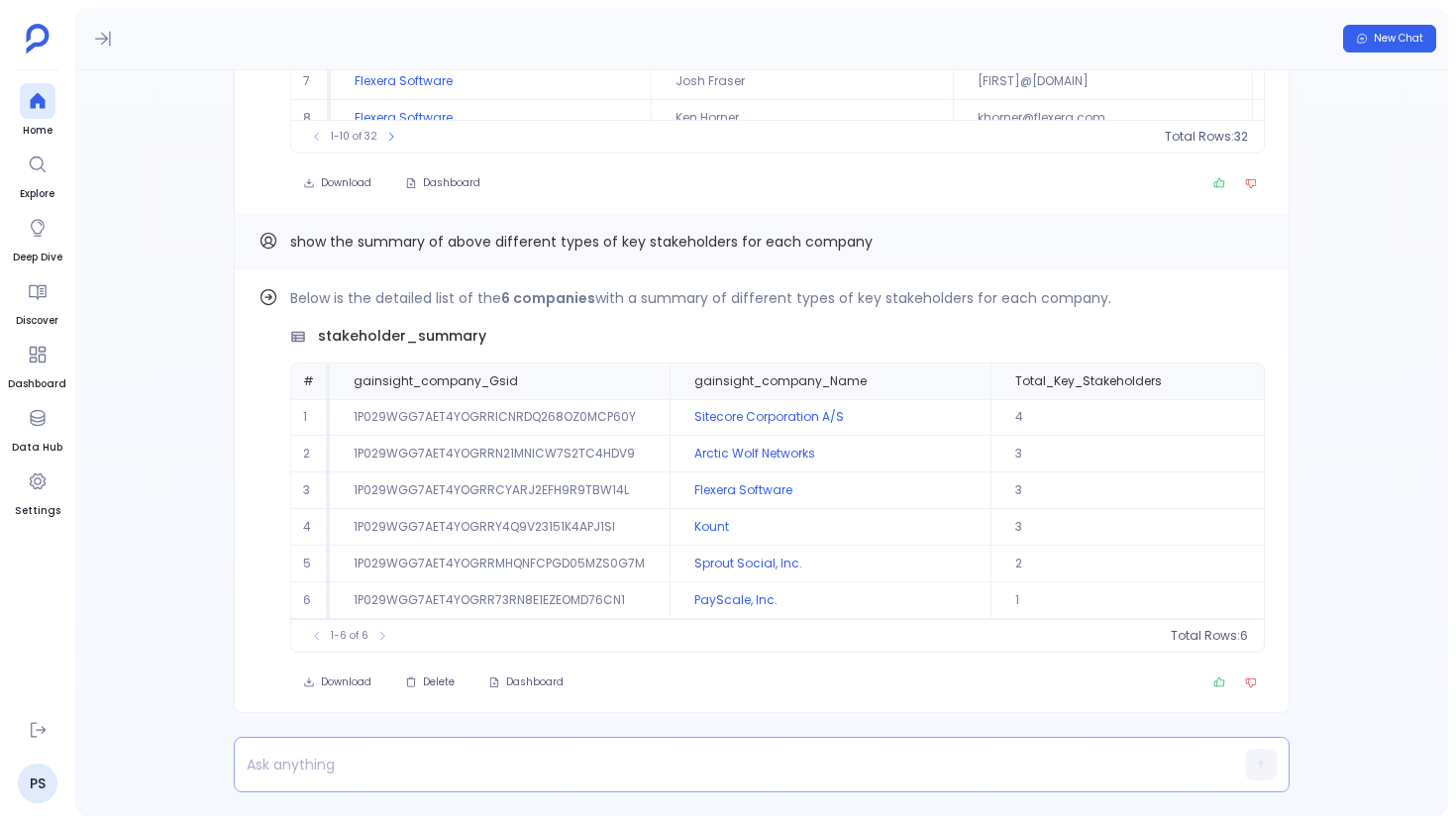 click at bounding box center [723, 765] 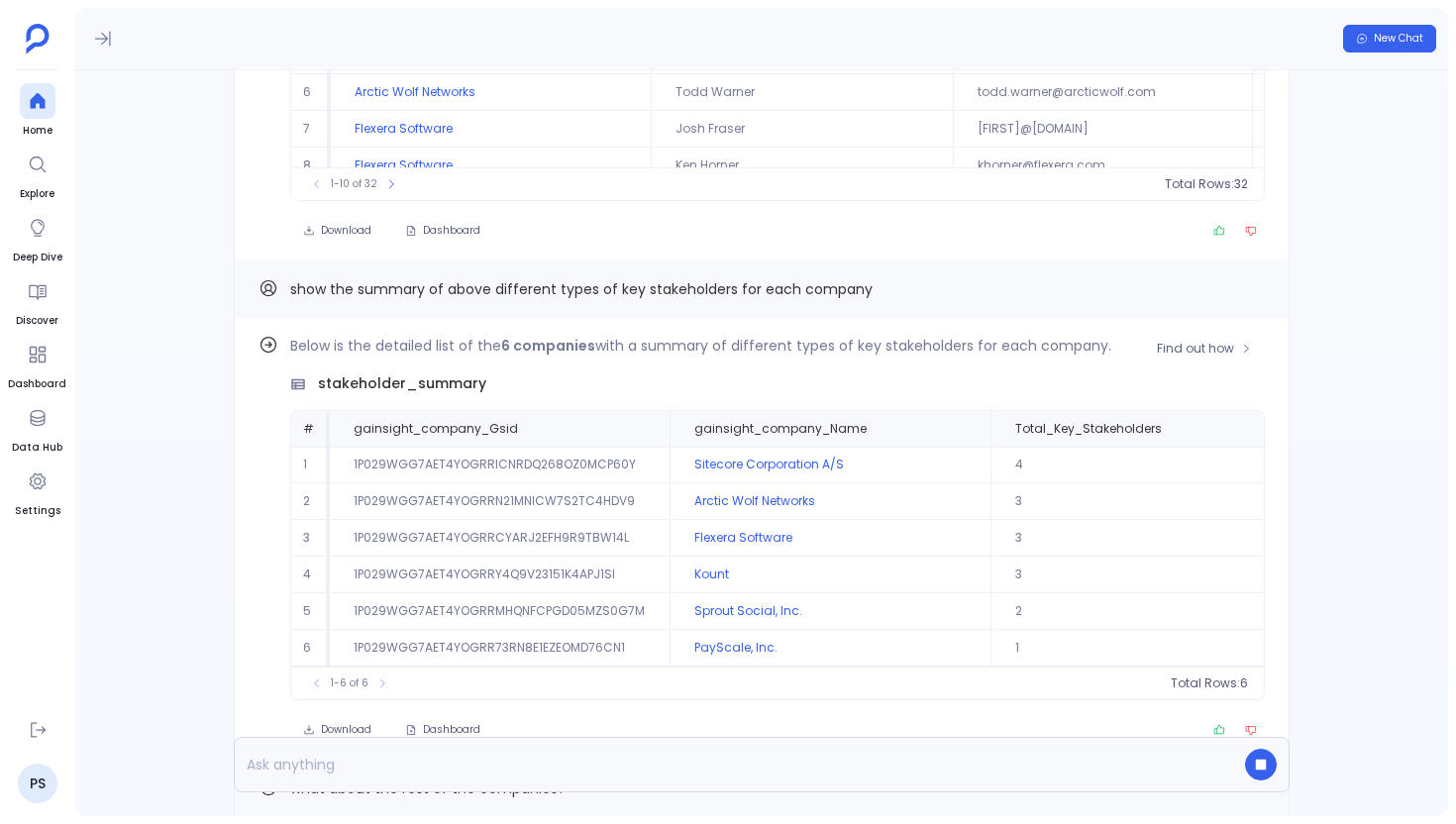 scroll, scrollTop: -210, scrollLeft: 0, axis: vertical 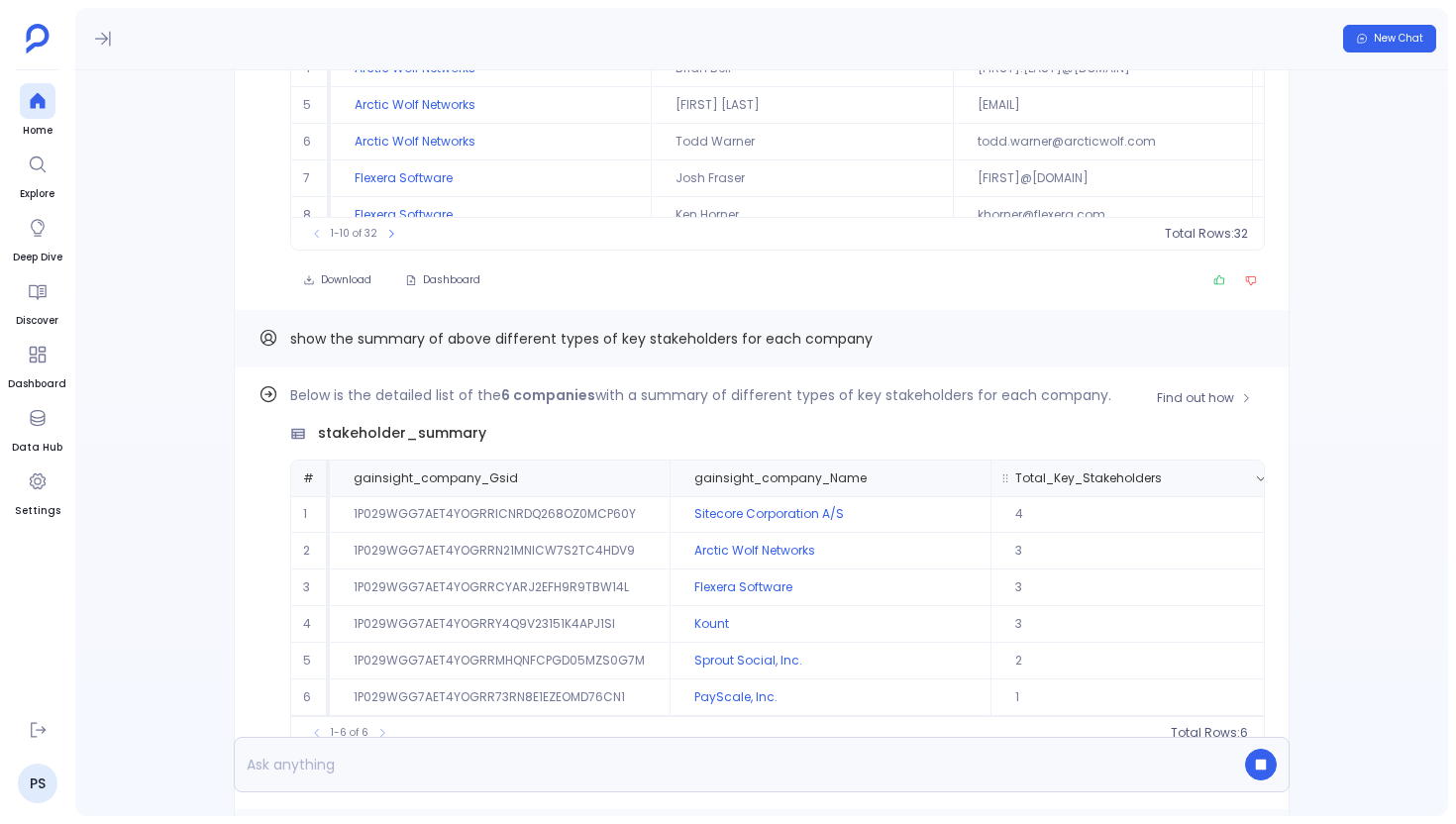 click on "Total_Key_Stakeholders" at bounding box center [436, 478] 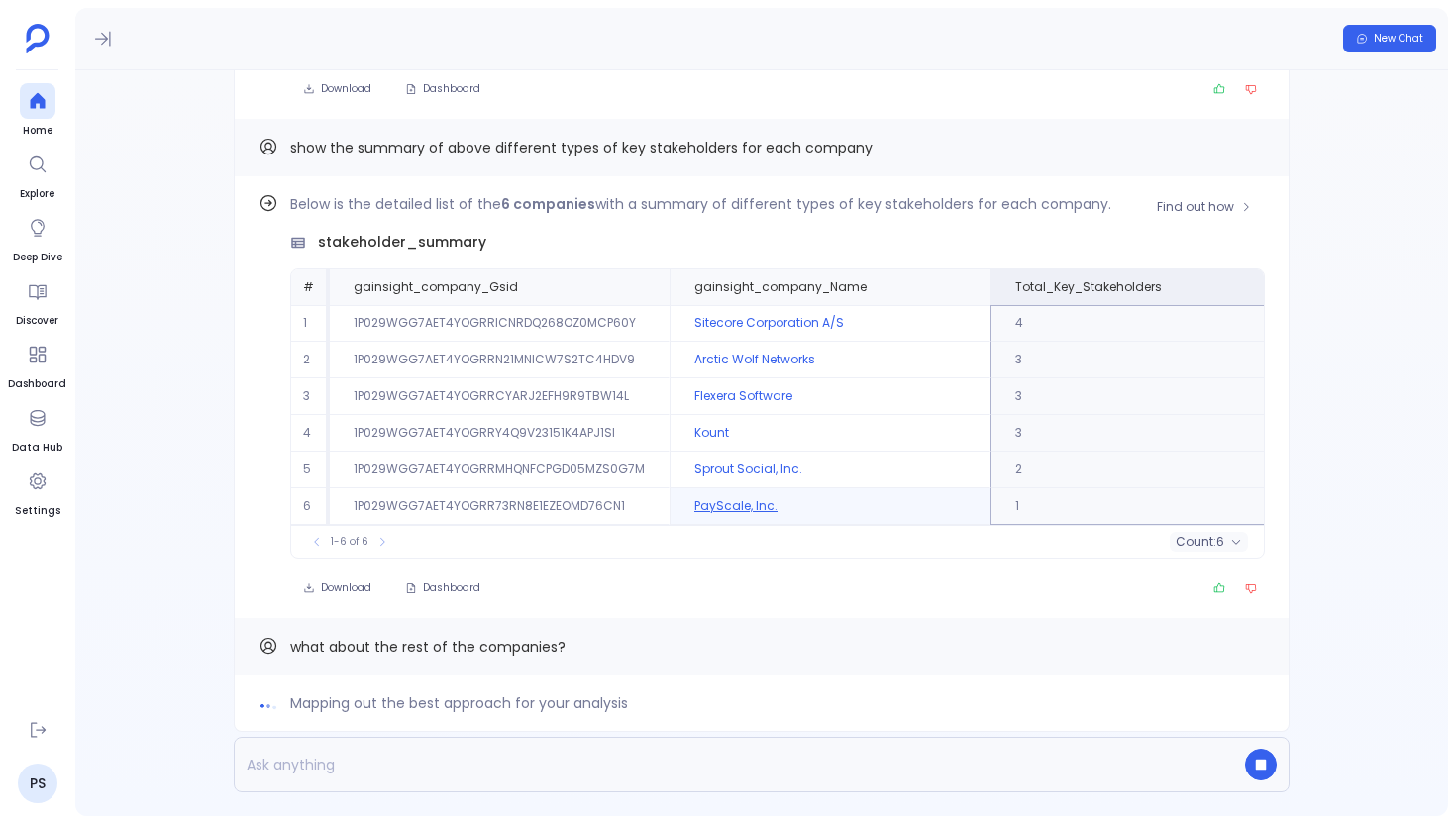 scroll, scrollTop: 0, scrollLeft: 0, axis: both 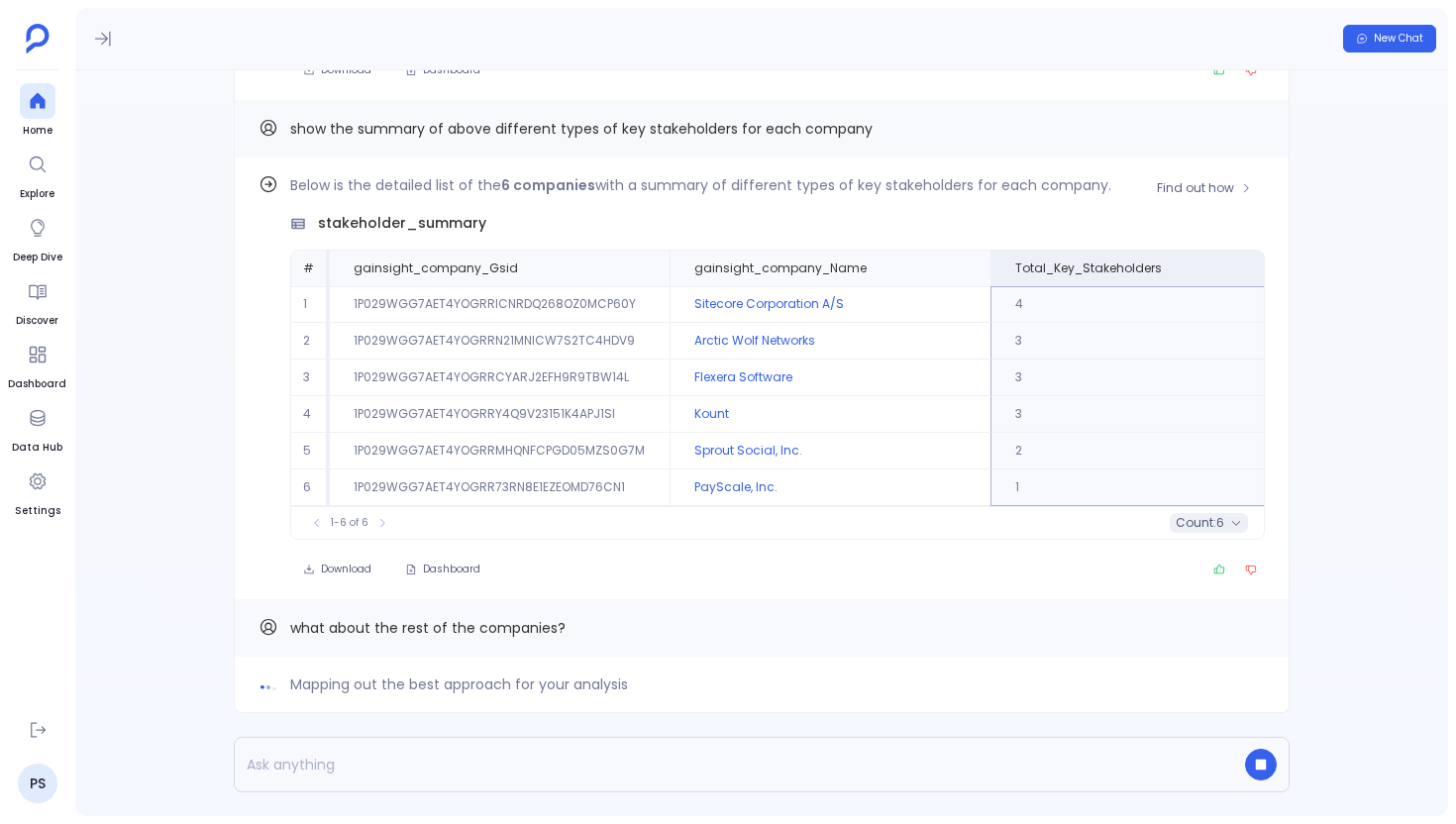 click on "6" at bounding box center (1220, 523) 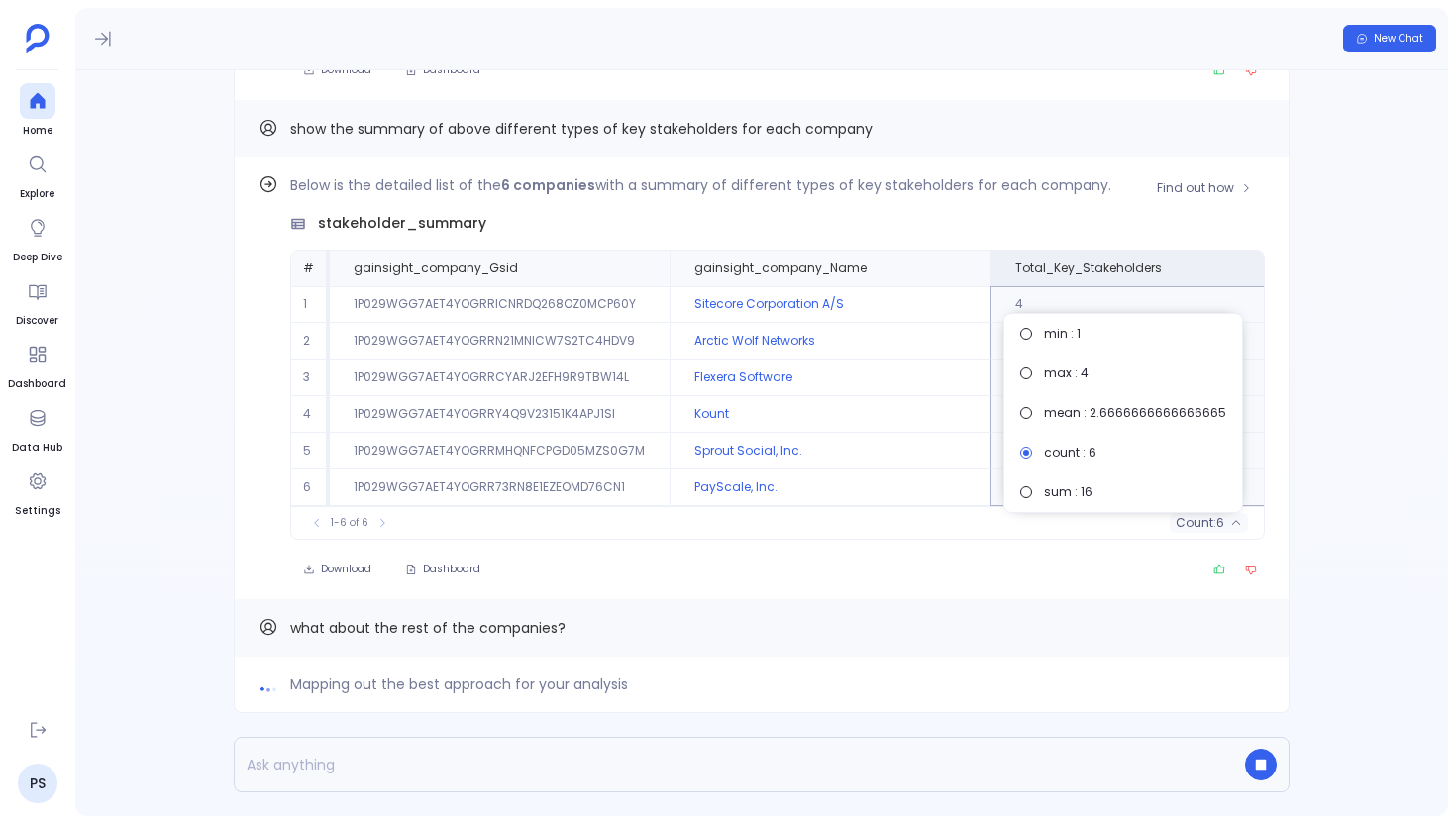 click on "Below is the detailed list of the 6 companies with a summary of different types of key stakeholders for each company. stakeholder_summary # gainsight_company_Gsid gainsight_company_Name Total_Key_Stakeholders Engaged_Count Engaged_Percentage Unresponsive_Count Unresponsive_Percentage Departed_Count Departed_Percentage 1 1P029WGG7AET4YOGRRICNRDQ268OZ0MCP60Y Sitecore Corporation A/S 4 0 0 4 100 0 0 2 1P029WGG7AET4YOGRRN21MNICW7S2TC4HDV9 Arctic Wolf Networks 3 0 0 3 100 0 0 3 1P029WGG7AET4YOGRRCYARJ2EFH9R9TBW14L Flexera Software 3 0 0 3 100 0 0 4 1P029WGG7AET4YOGRRY4Q9V23151K4APJ1SI Kount 3 0 0 3 100 0 0 5 1P029WGG7AET4YOGRMHQNFCPGD05MZS0G7M Sprout Social, Inc. 2 1 50 1 50 0 0 6 1P029WGG7AET4YOGRR73RN8E1EZEOMD76CN1 PayScale, Inc. 1 0 0 1 100 0 0 To pick up a draggable item, press the space bar. While dragging, use the arrow keys to move the item. Press space again to drop the item in its new position, or press escape to cancel. 1-6 of 6 count : 6 Download Dashboard" at bounding box center [778, 378] 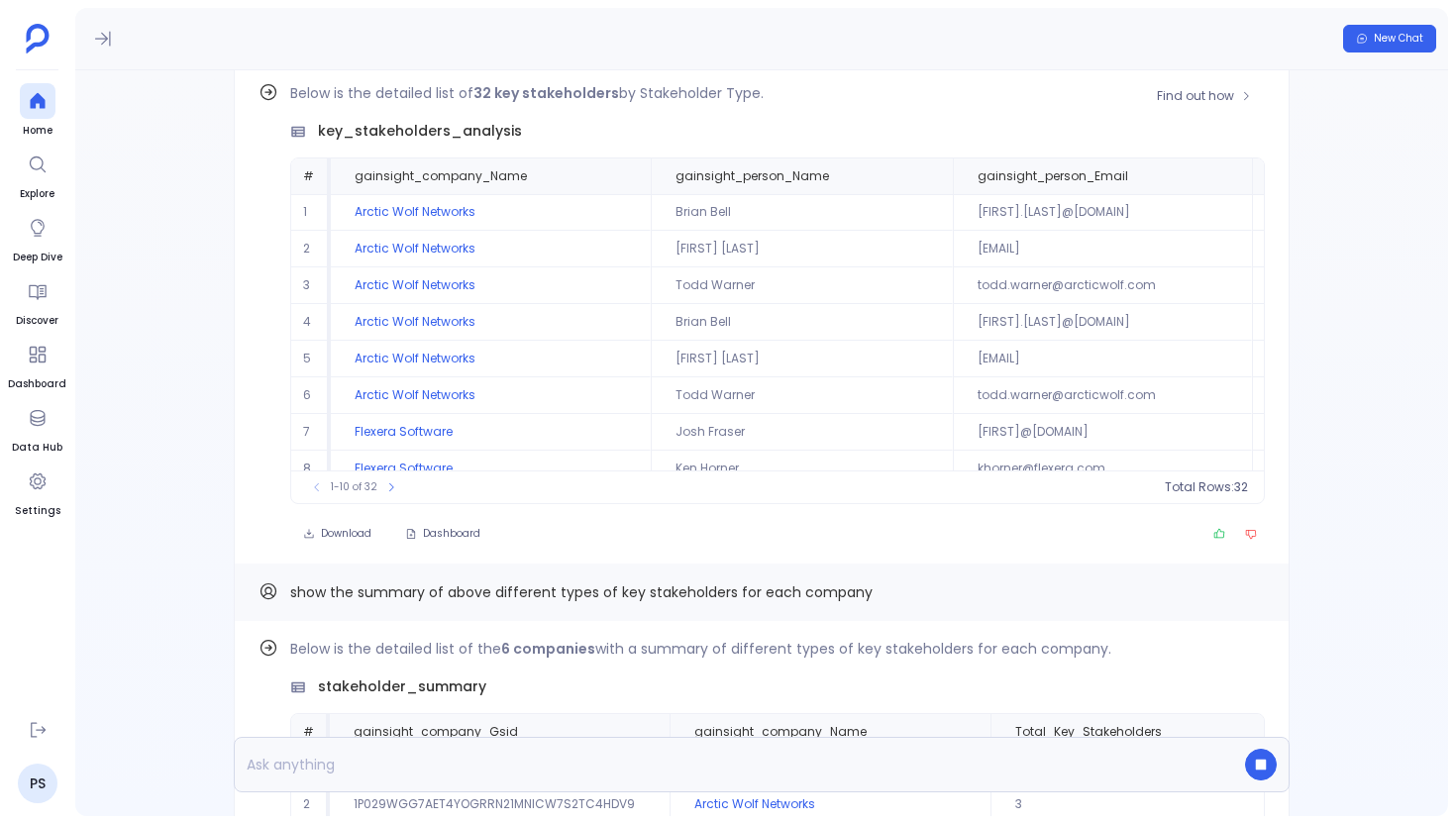 scroll, scrollTop: -466, scrollLeft: 0, axis: vertical 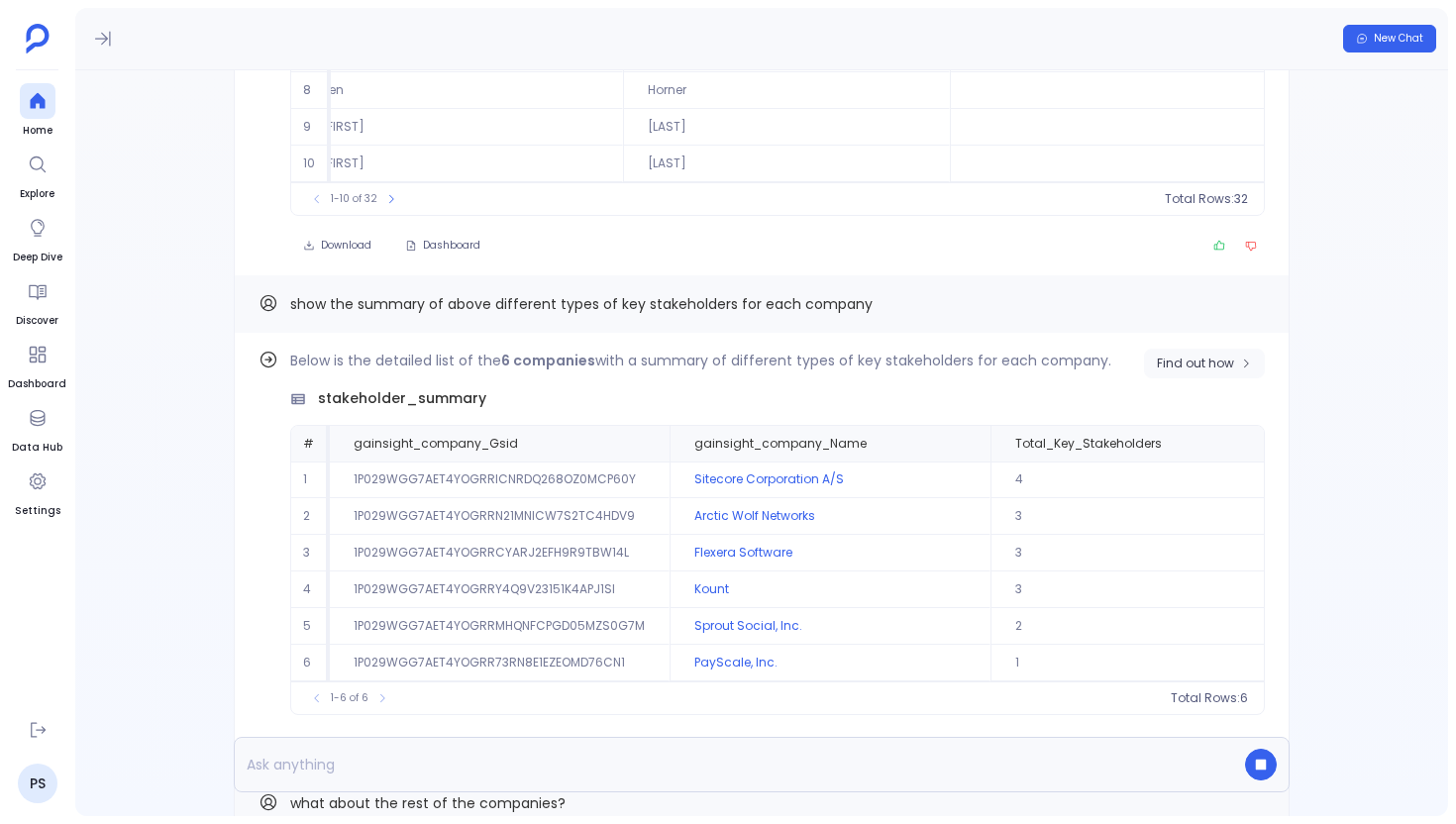 click on "Find out how" at bounding box center [1196, 363] 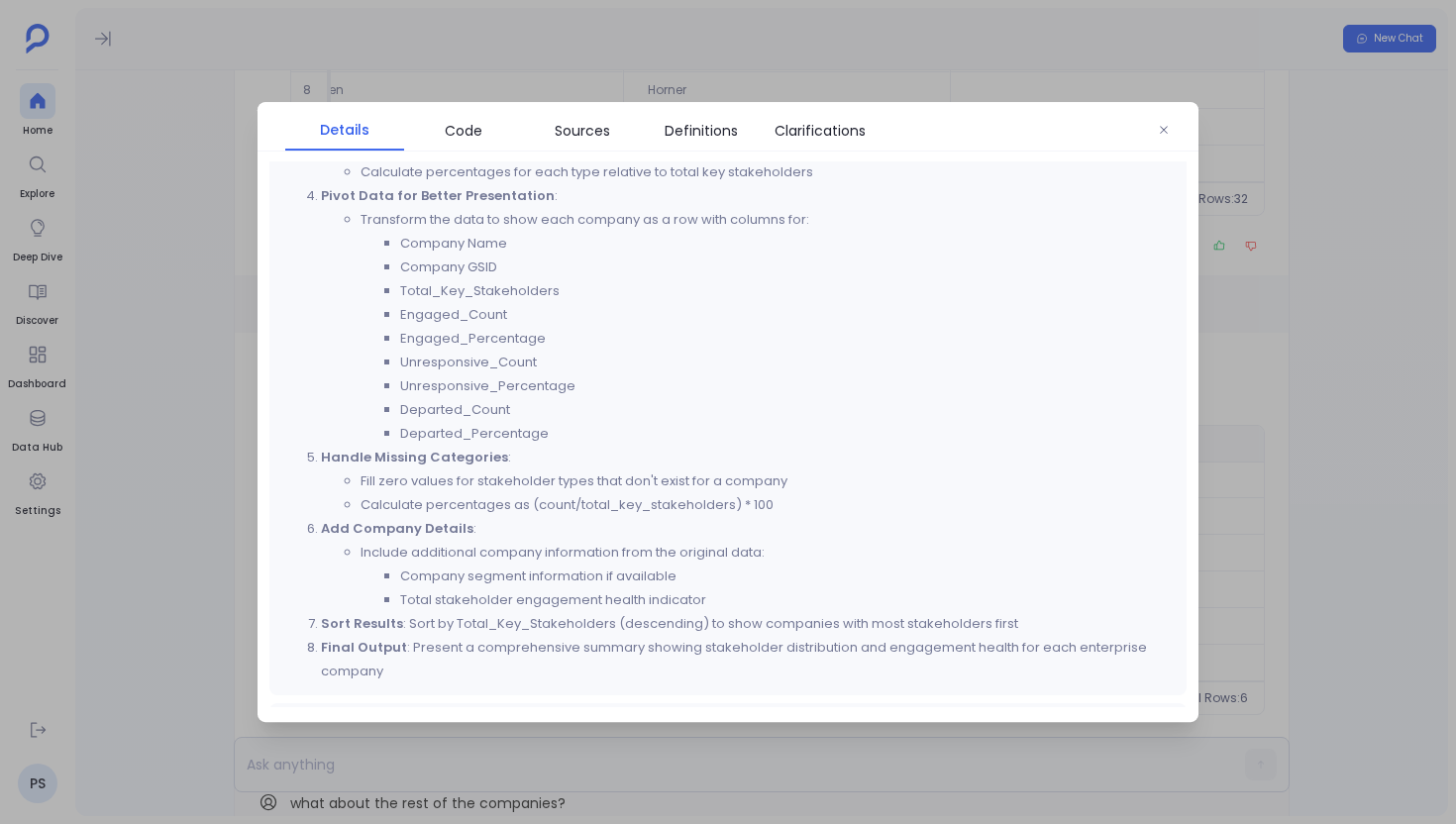 scroll, scrollTop: 293, scrollLeft: 0, axis: vertical 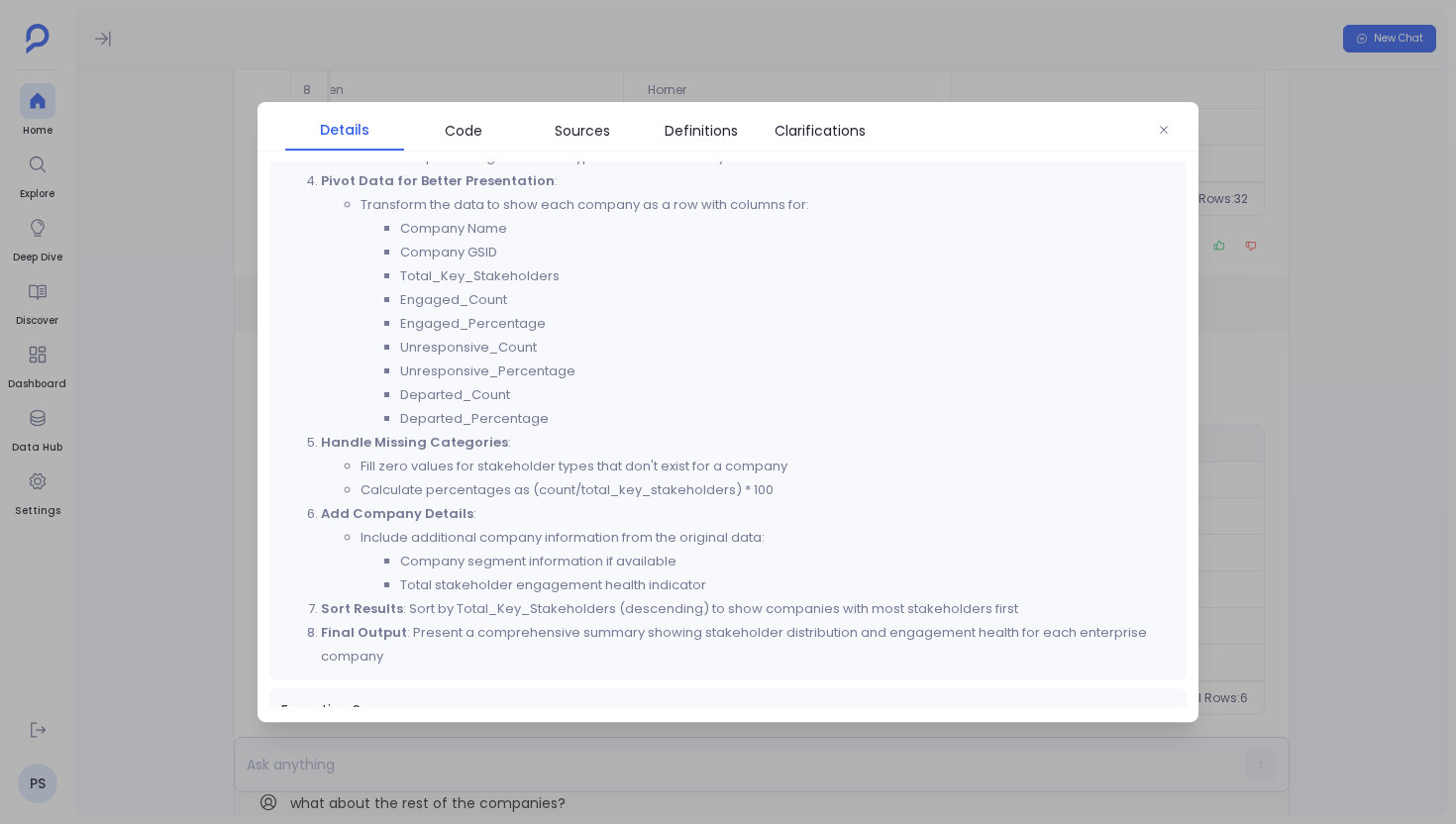 click at bounding box center (728, 412) 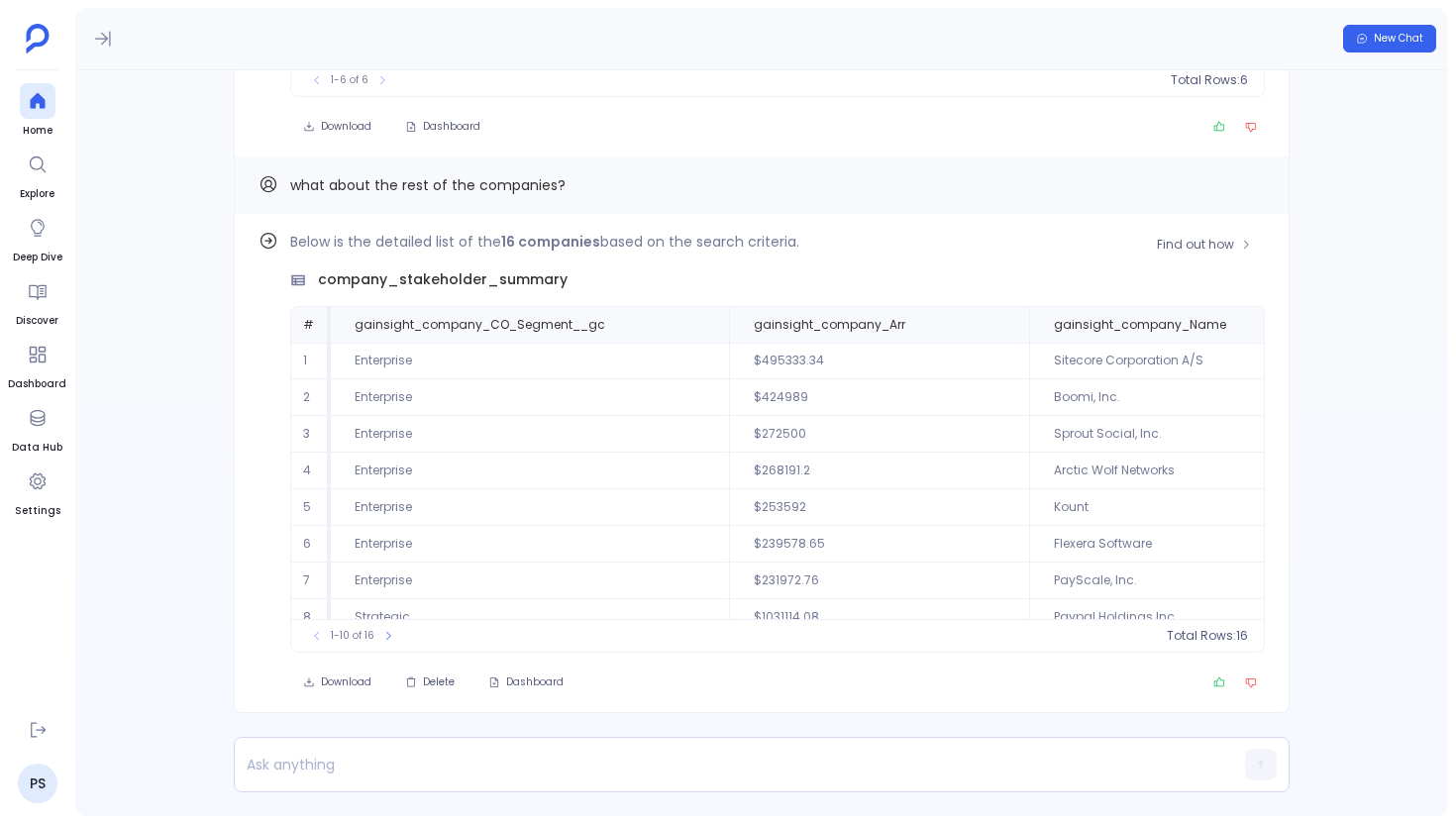 scroll, scrollTop: -6, scrollLeft: 0, axis: vertical 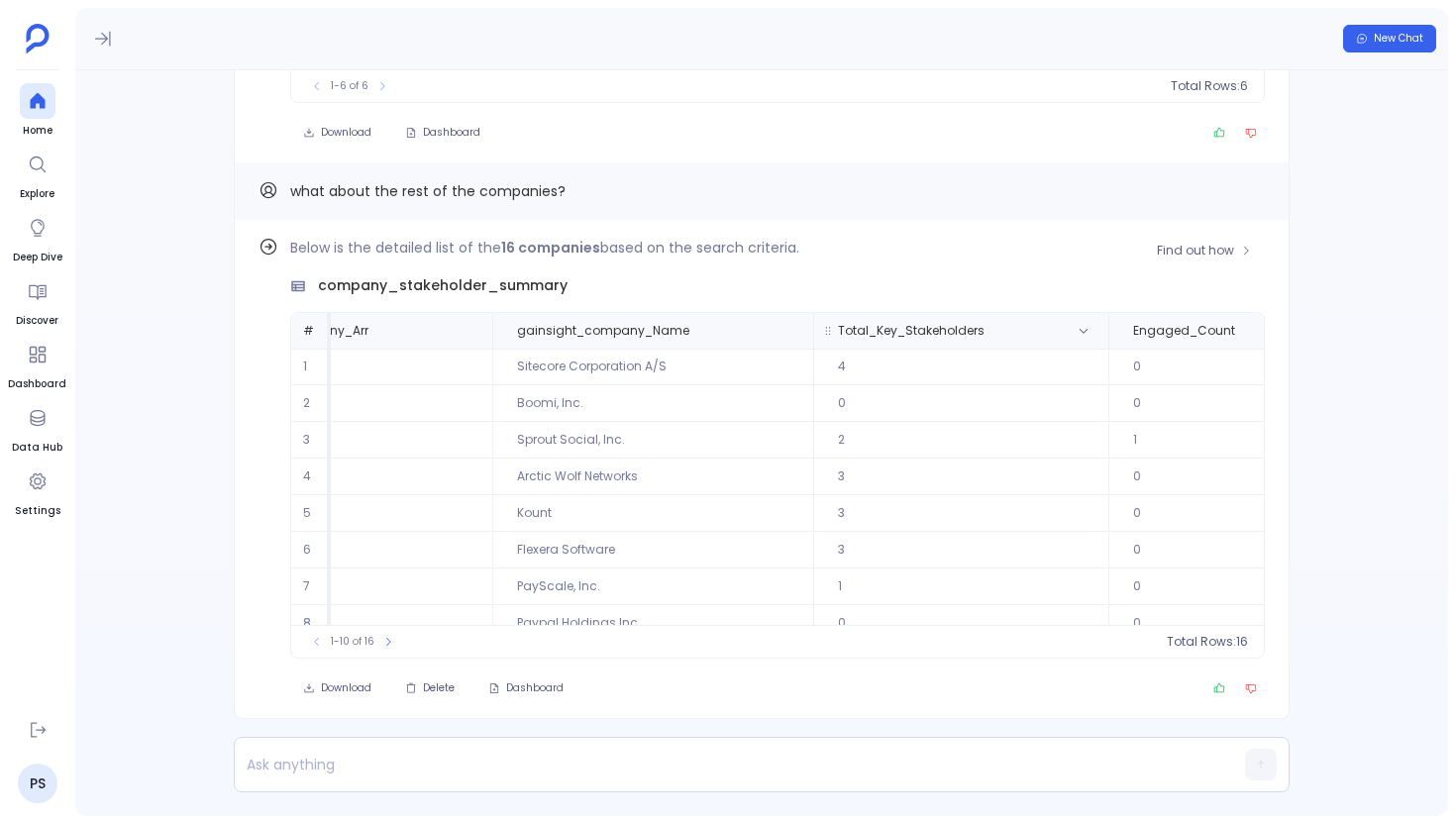 click on "Total_Key_Stakeholders" at bounding box center [961, 331] 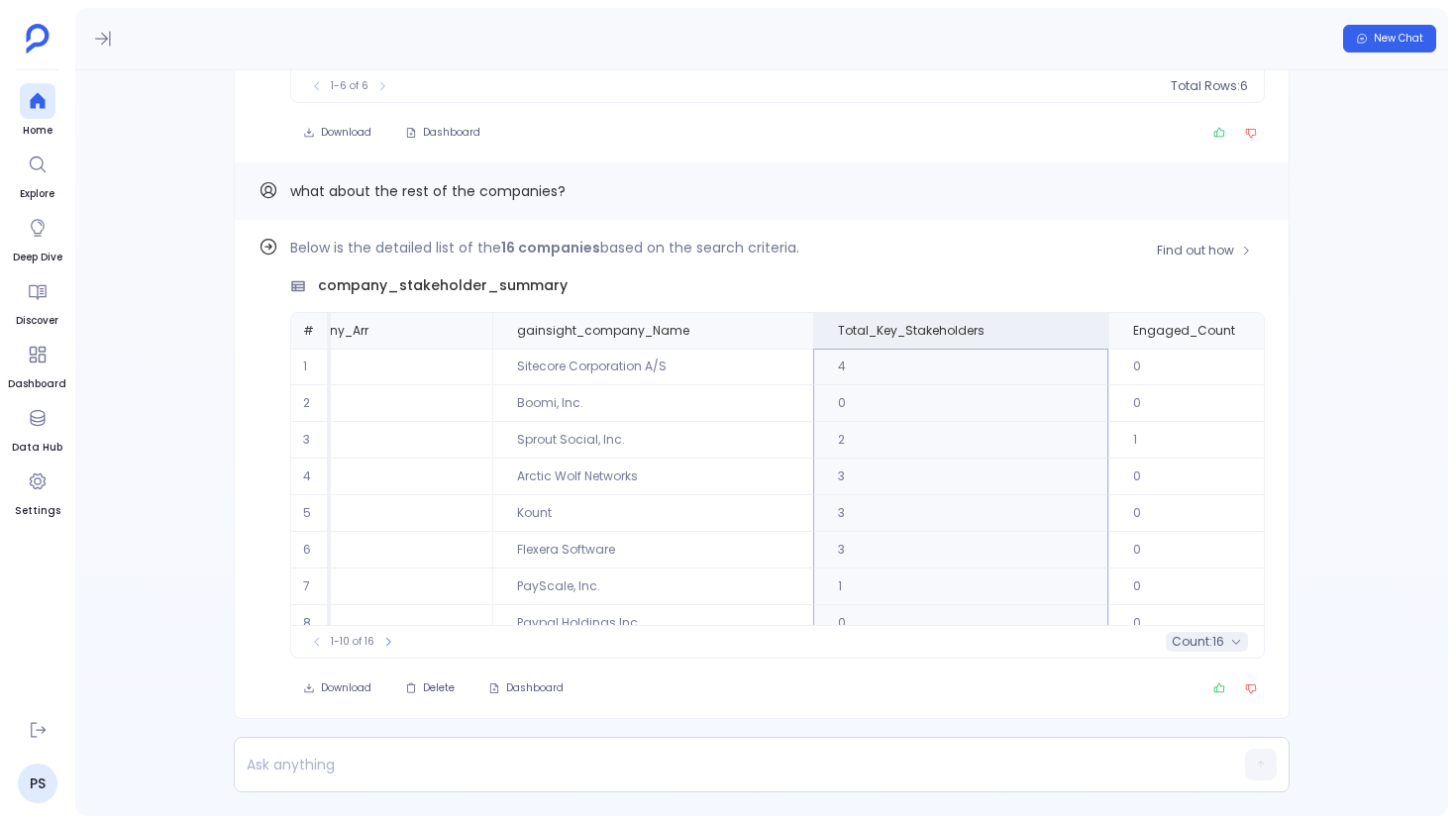 click on "count :" at bounding box center [1192, 642] 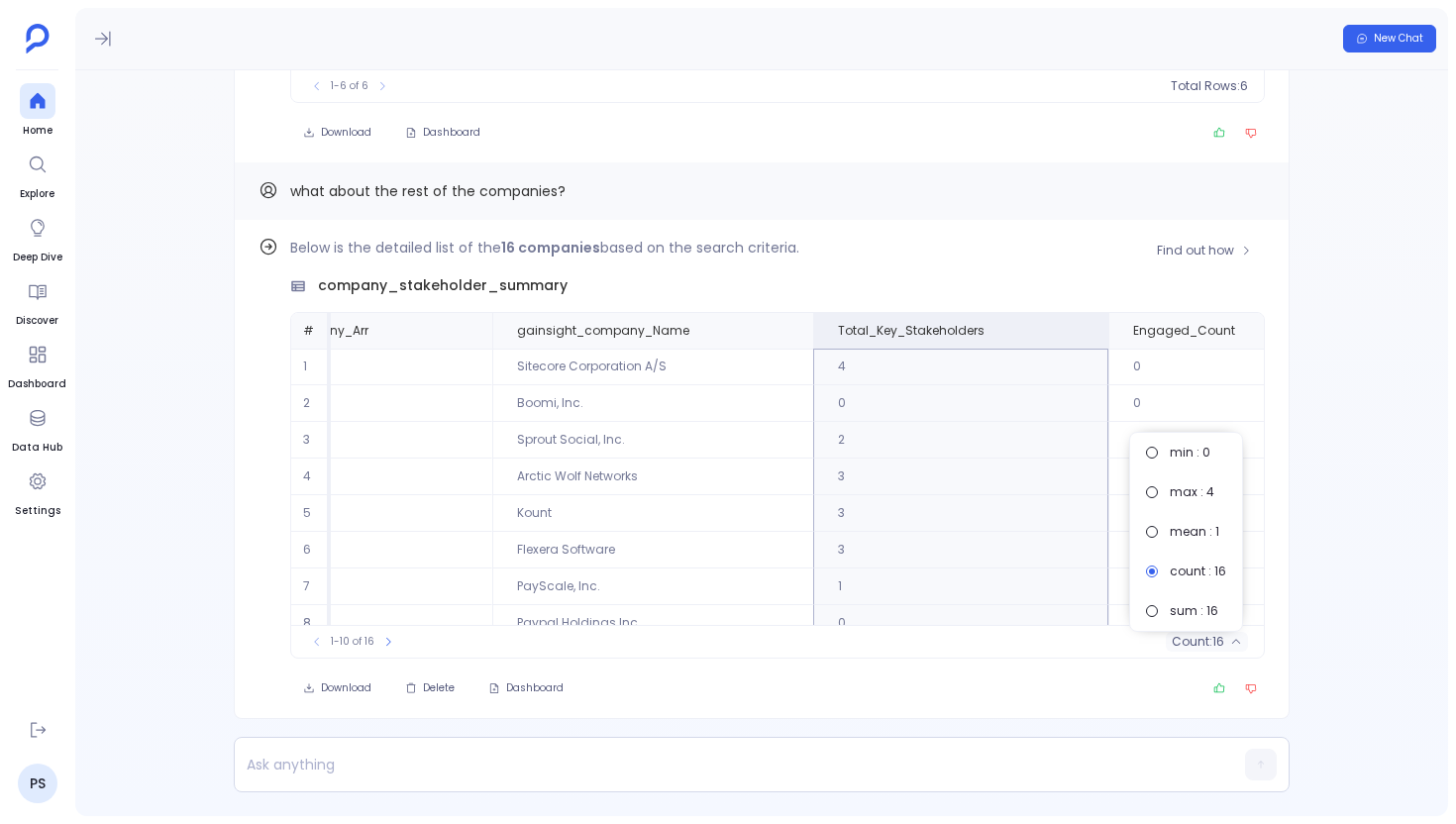click on "1-10 of 16 count :  16" at bounding box center [778, 641] 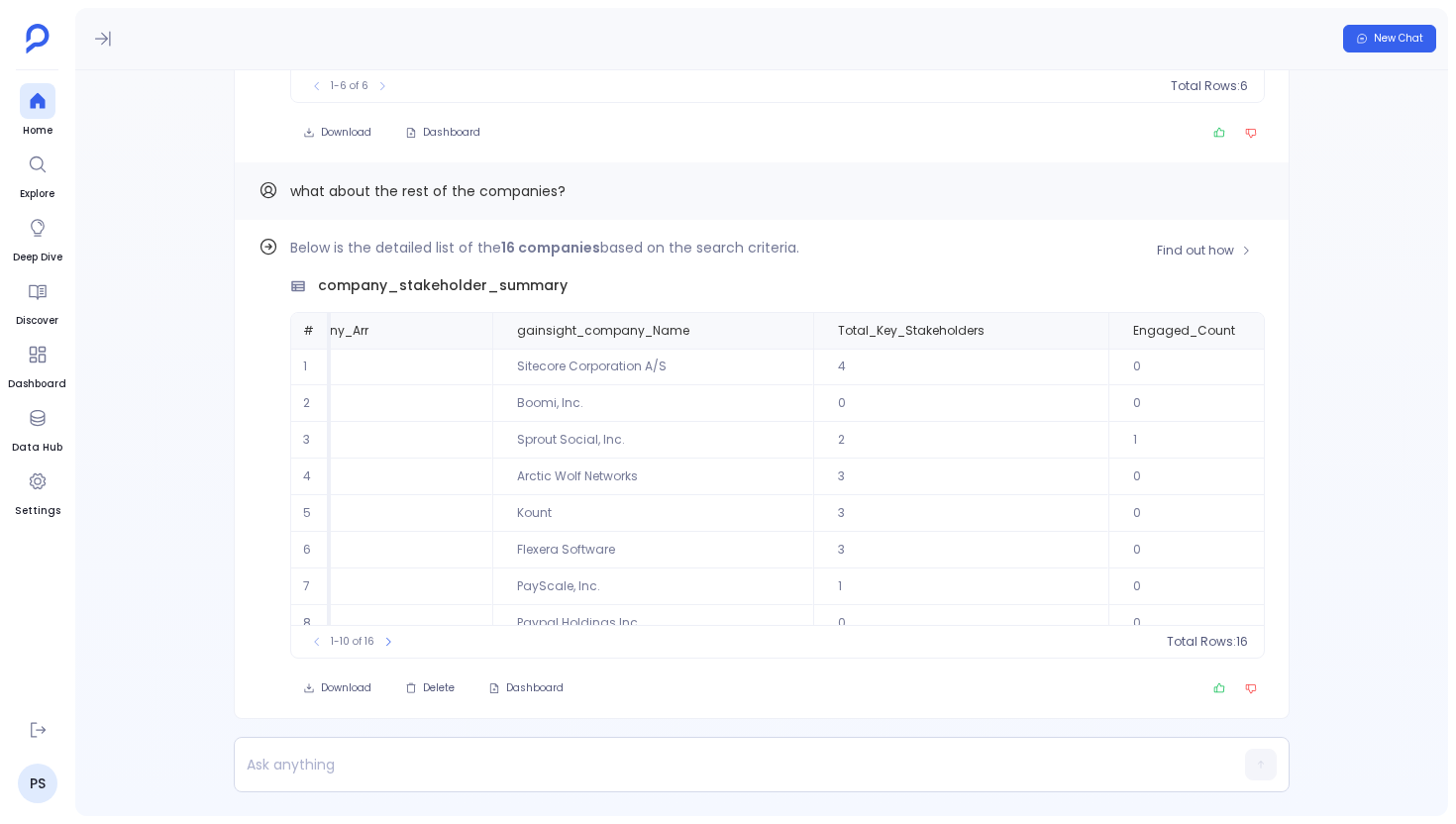 click on "Total Rows:" at bounding box center [1201, 642] 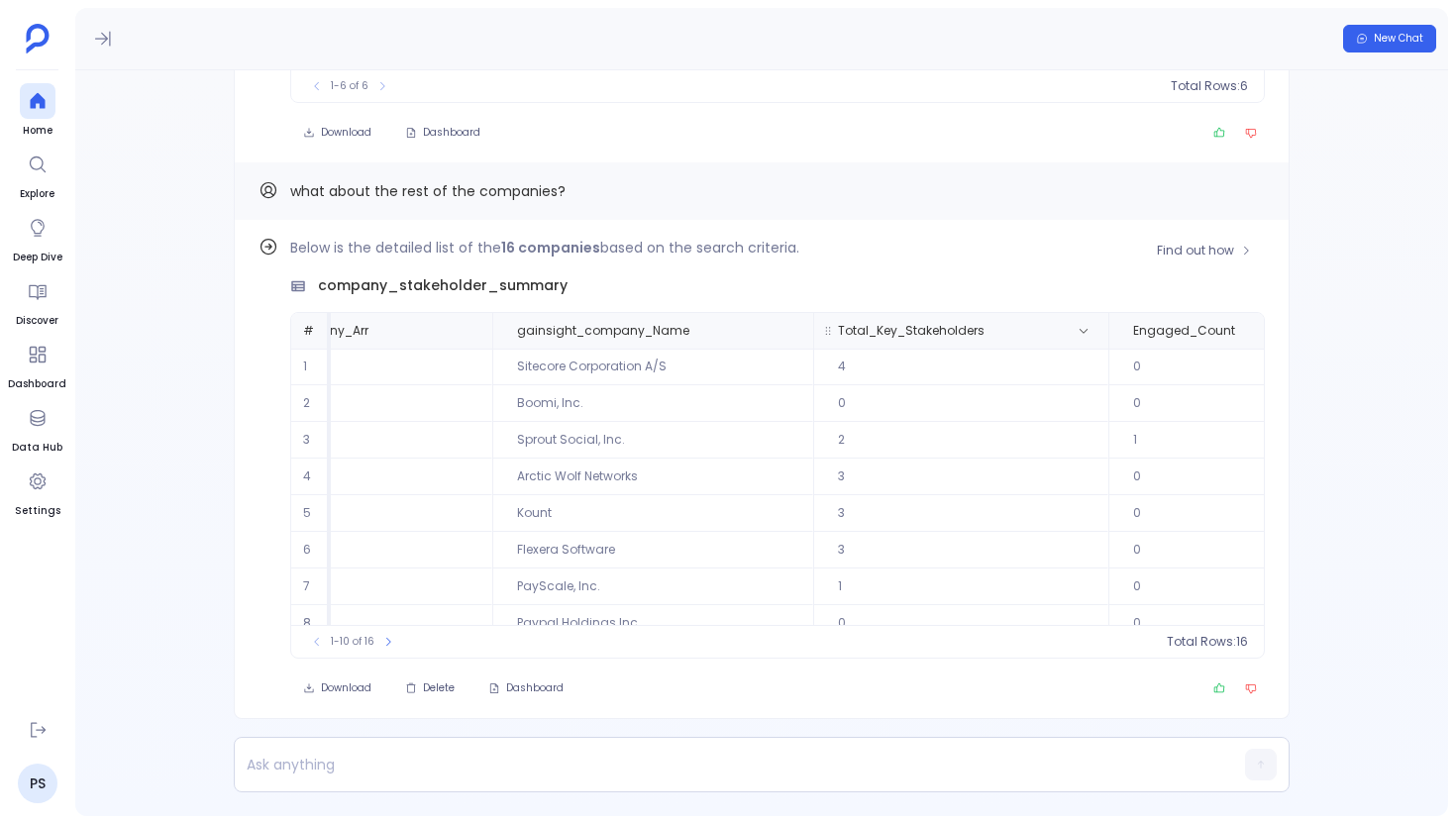 click on "Total_Key_Stakeholders" at bounding box center [-30, 331] 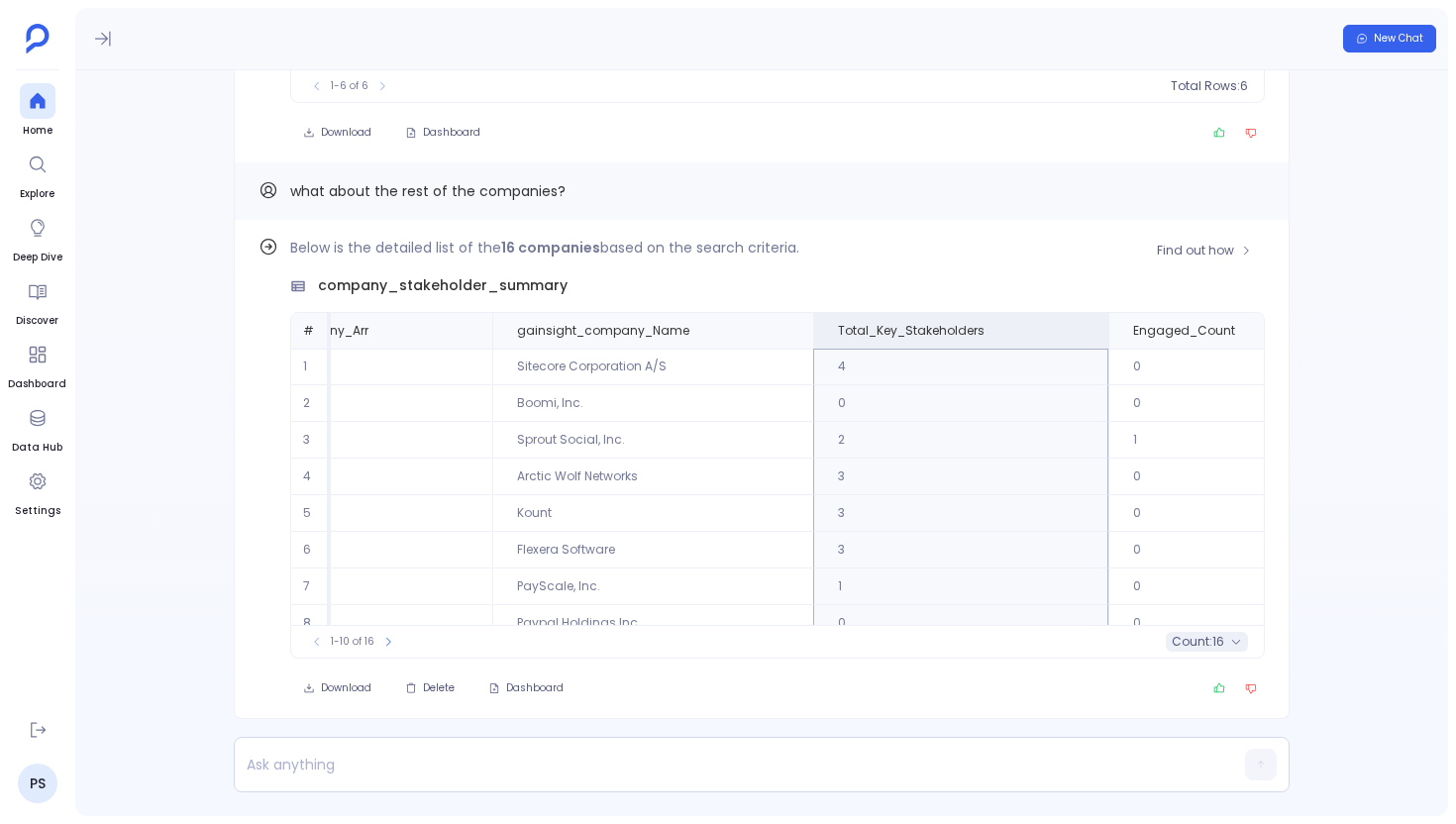 click on "count :" at bounding box center [1192, 642] 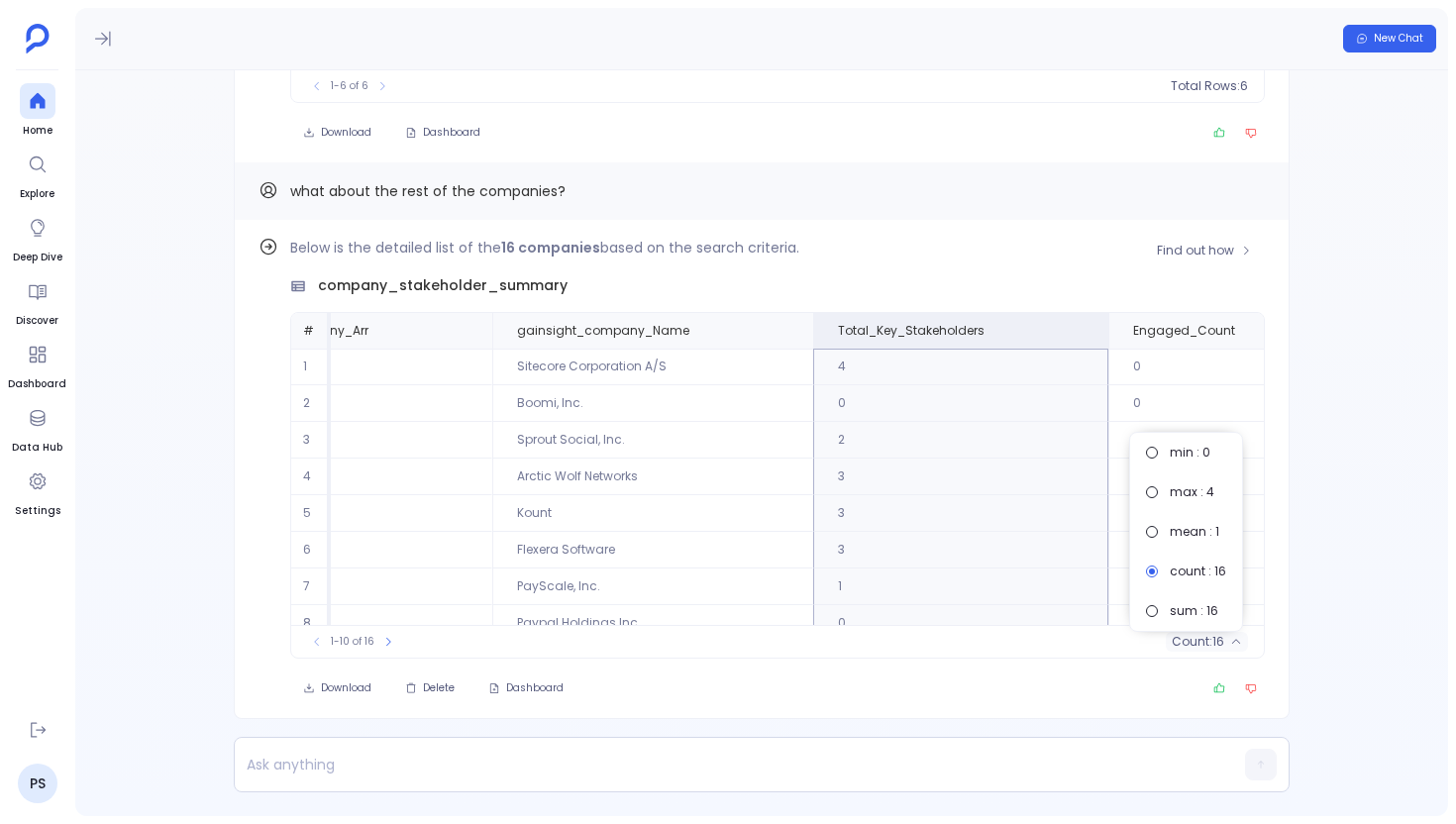 click on "1-10 of 16 count :  16" at bounding box center [778, 641] 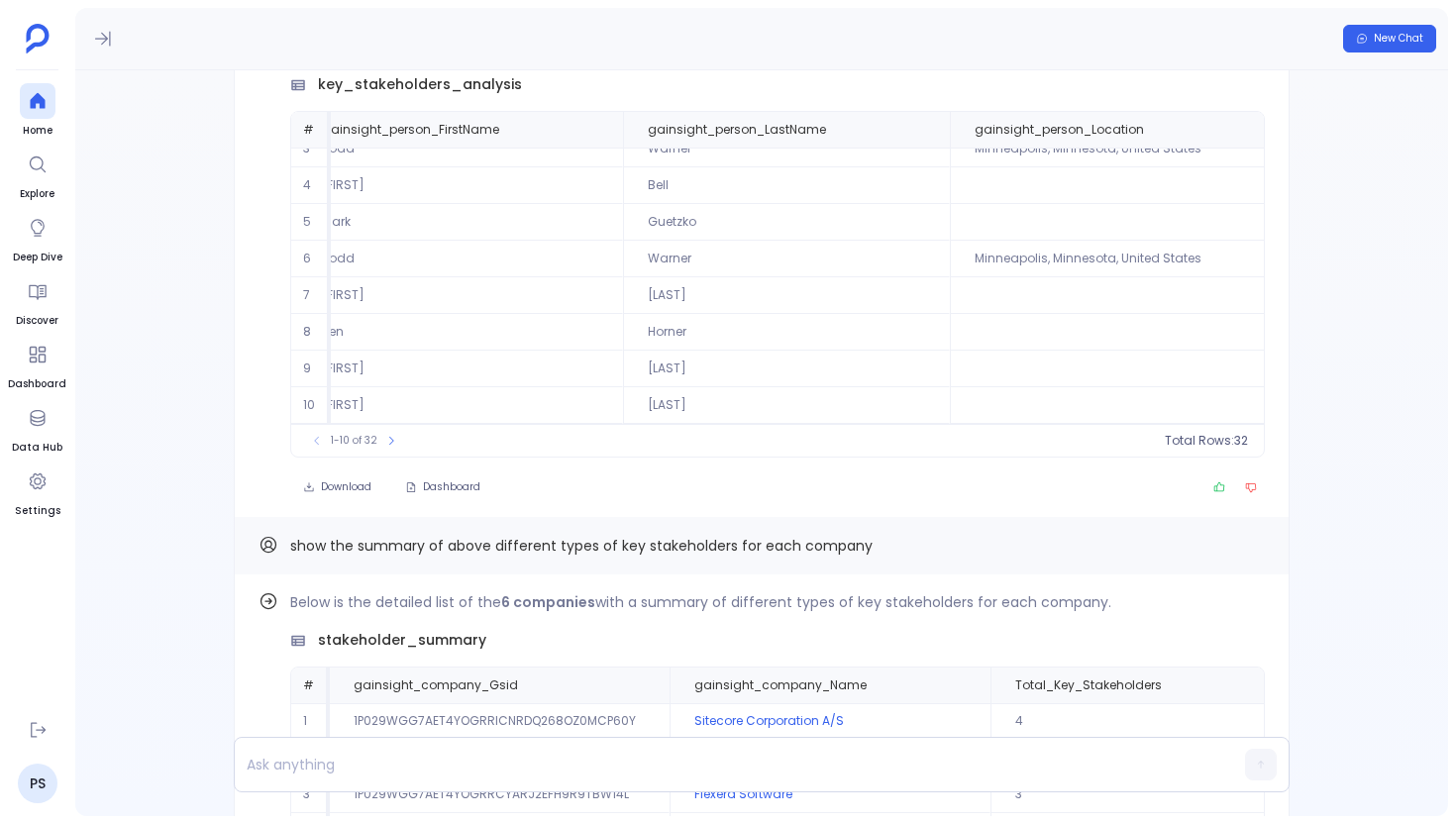 scroll, scrollTop: -865, scrollLeft: 0, axis: vertical 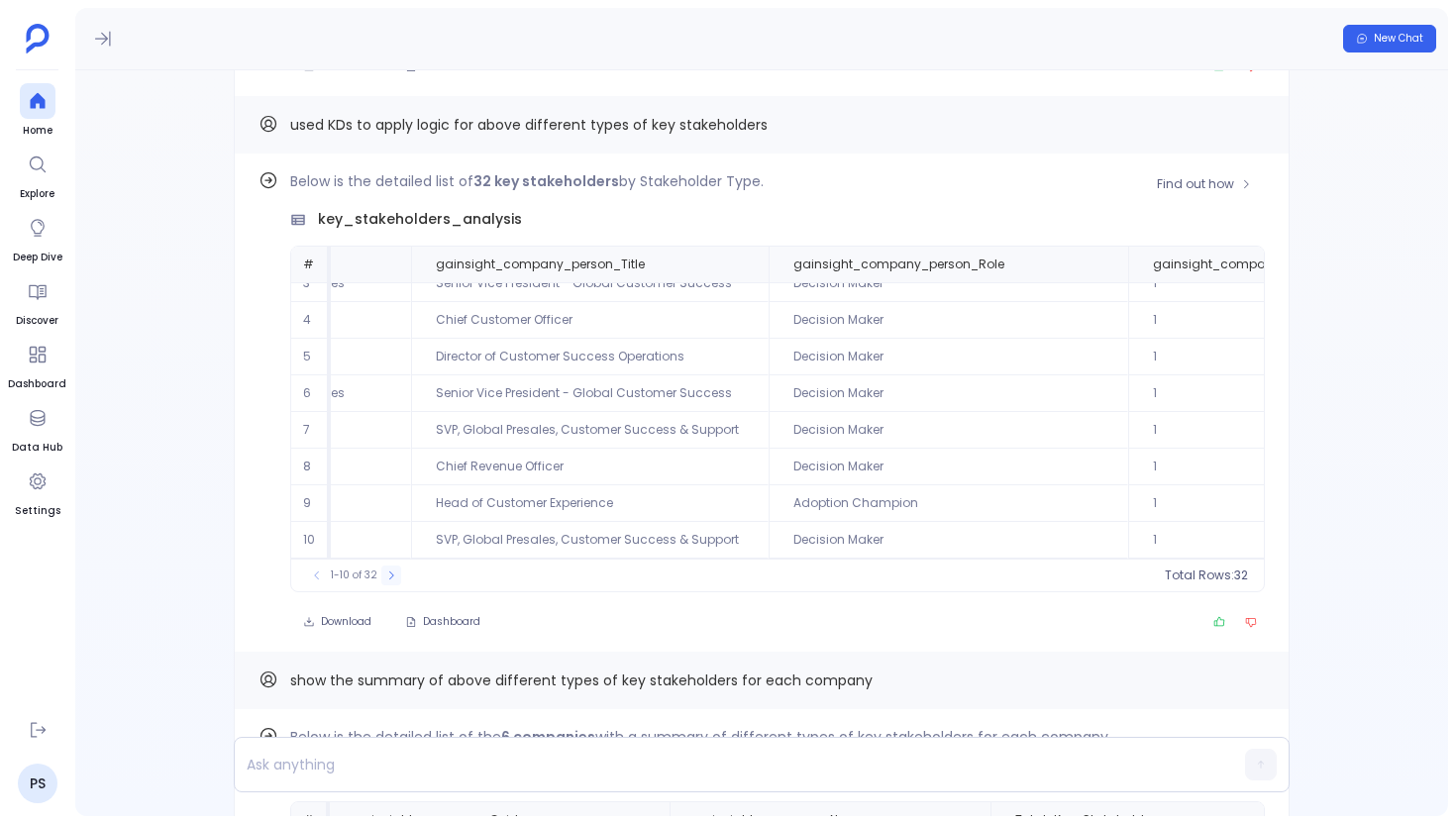 click at bounding box center [317, 575] 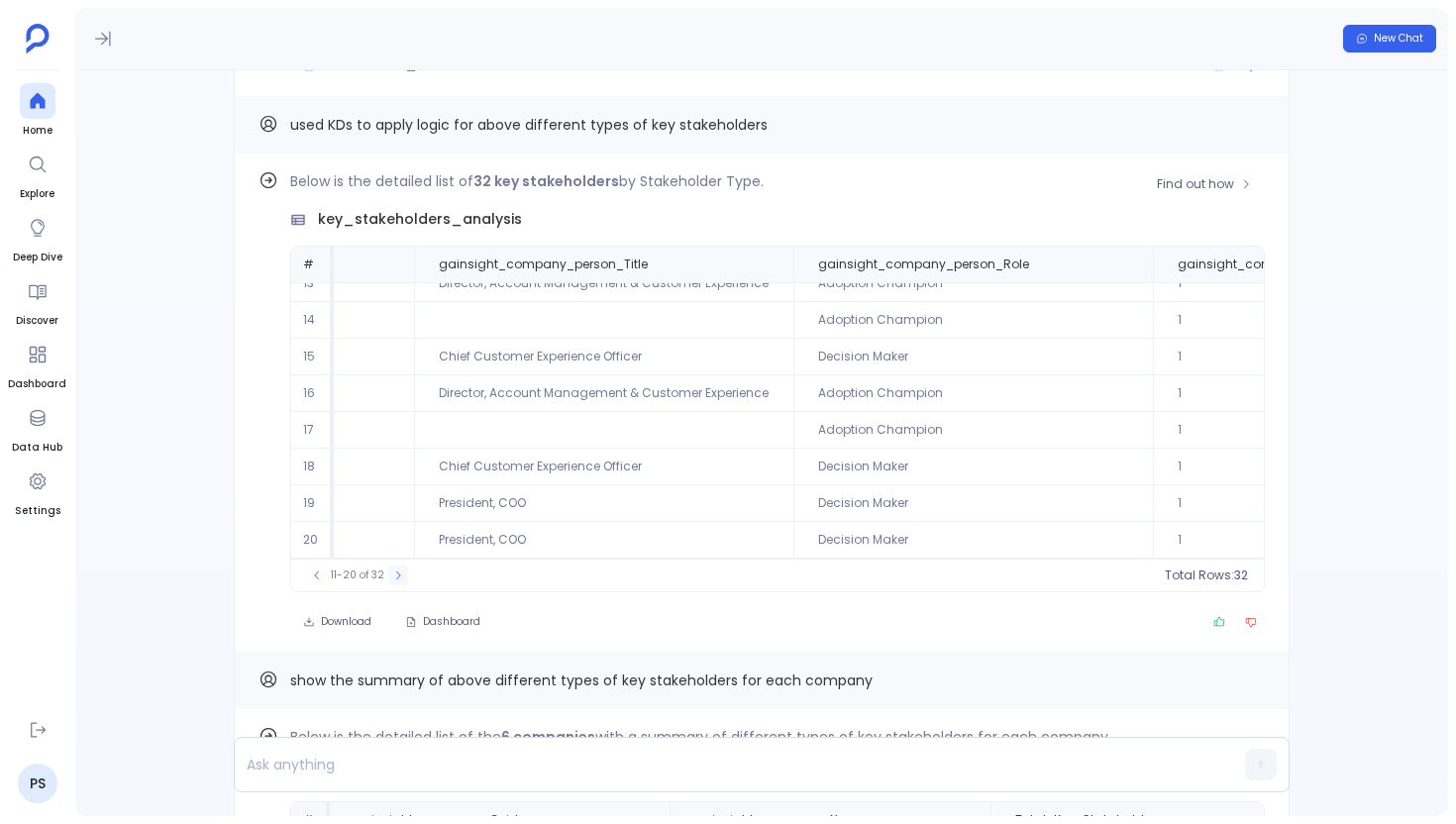 click at bounding box center [398, 575] 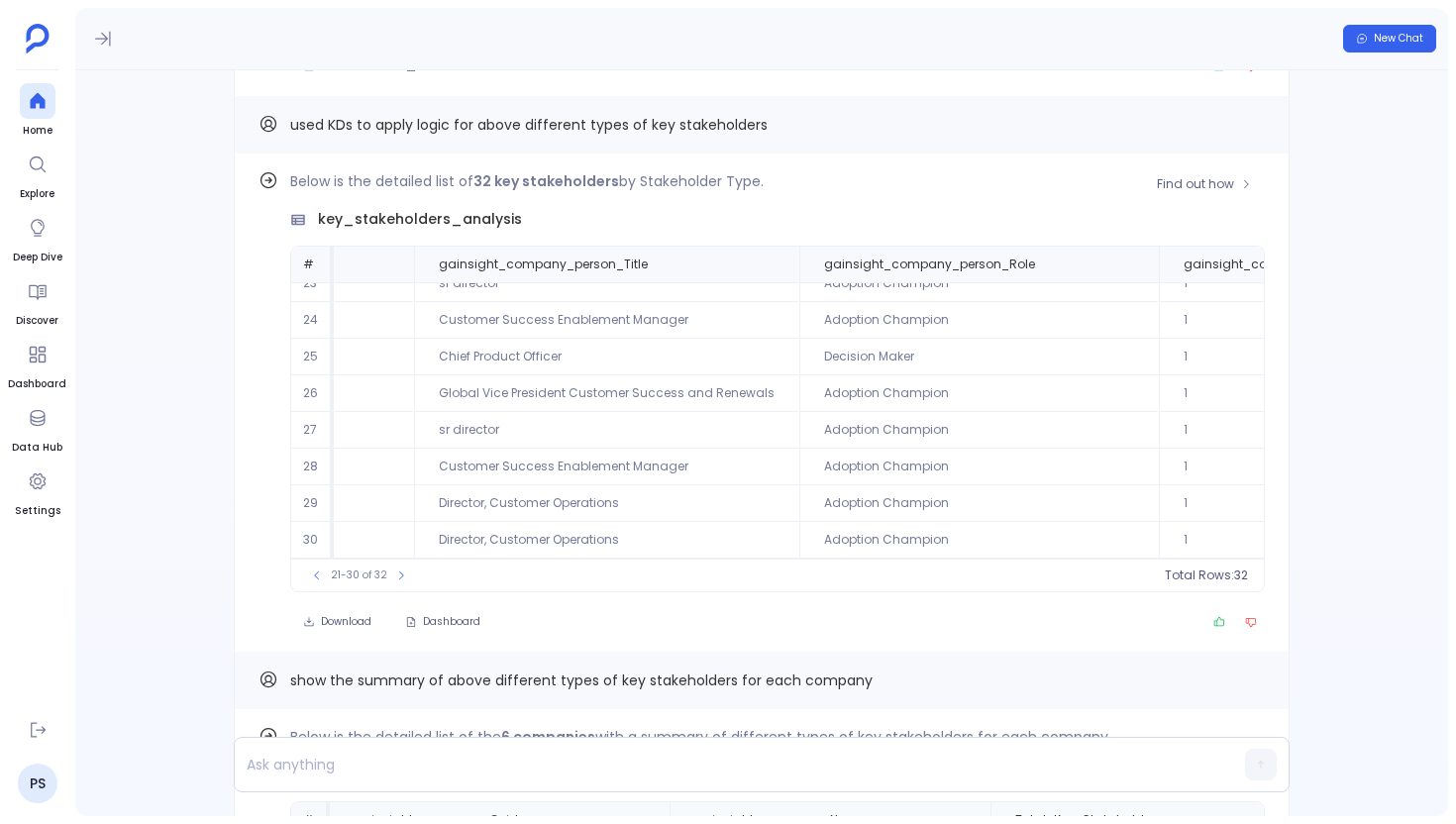 scroll, scrollTop: 0, scrollLeft: 1812, axis: horizontal 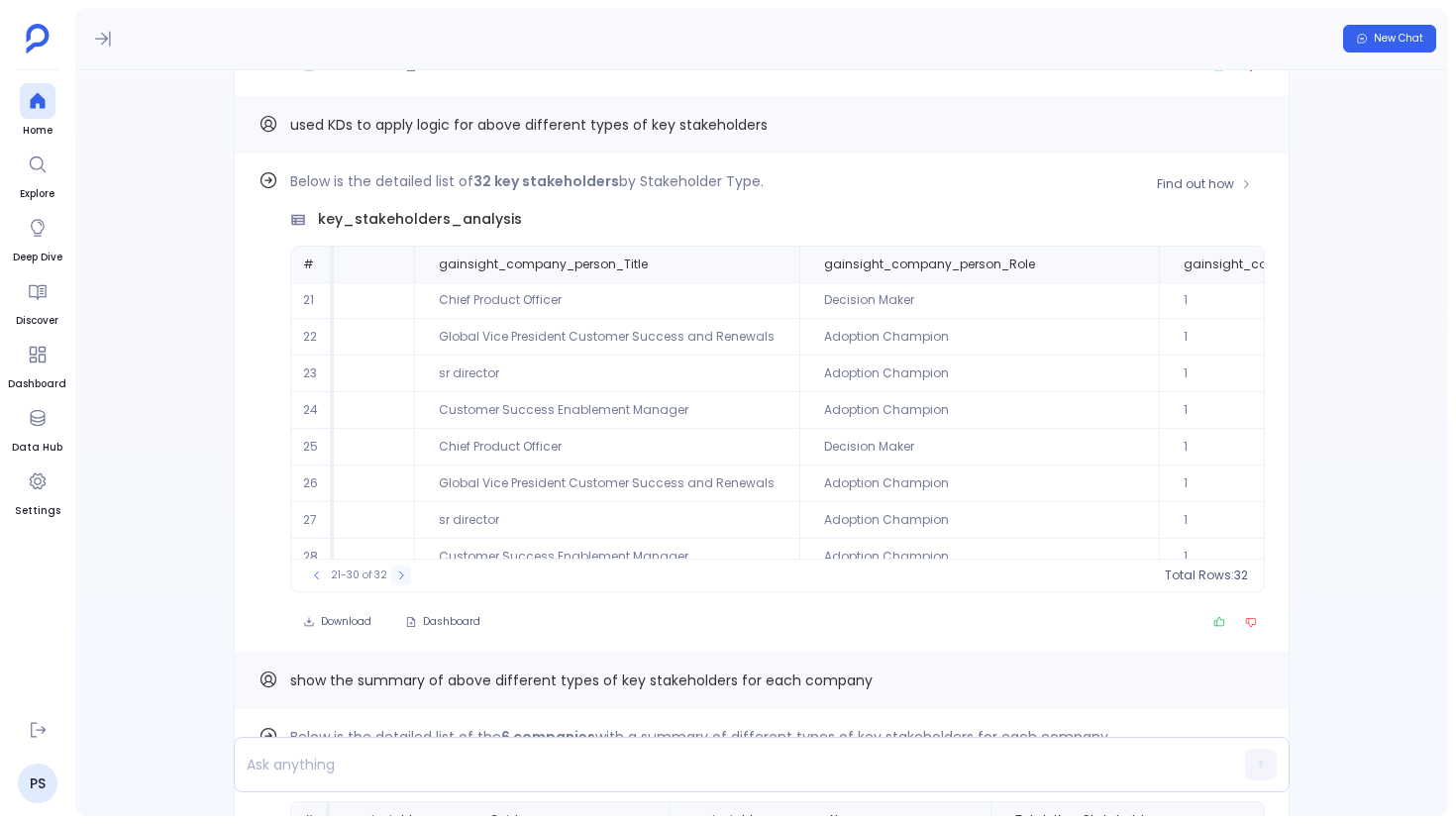 click at bounding box center [317, 575] 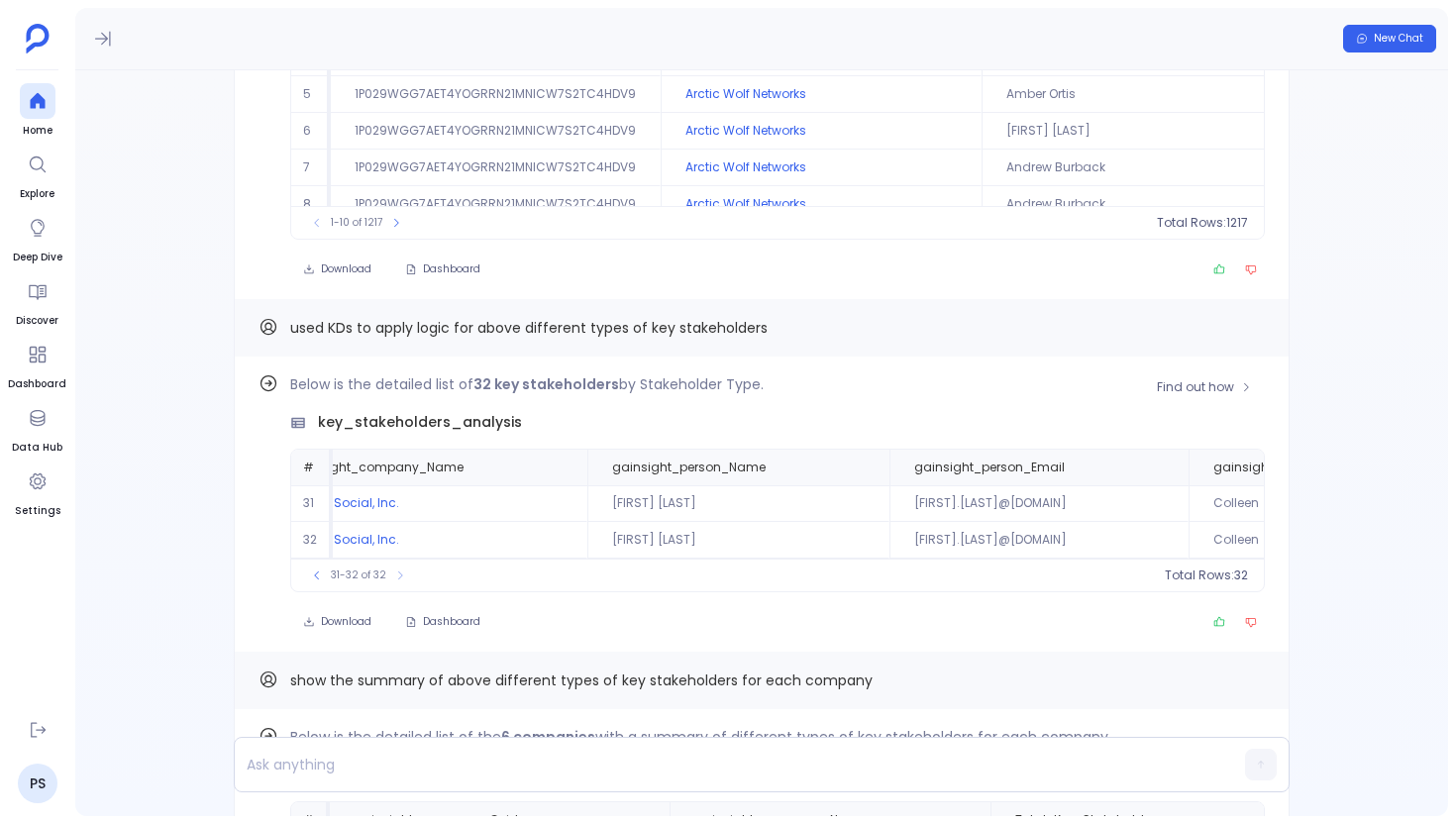 scroll, scrollTop: 0, scrollLeft: 0, axis: both 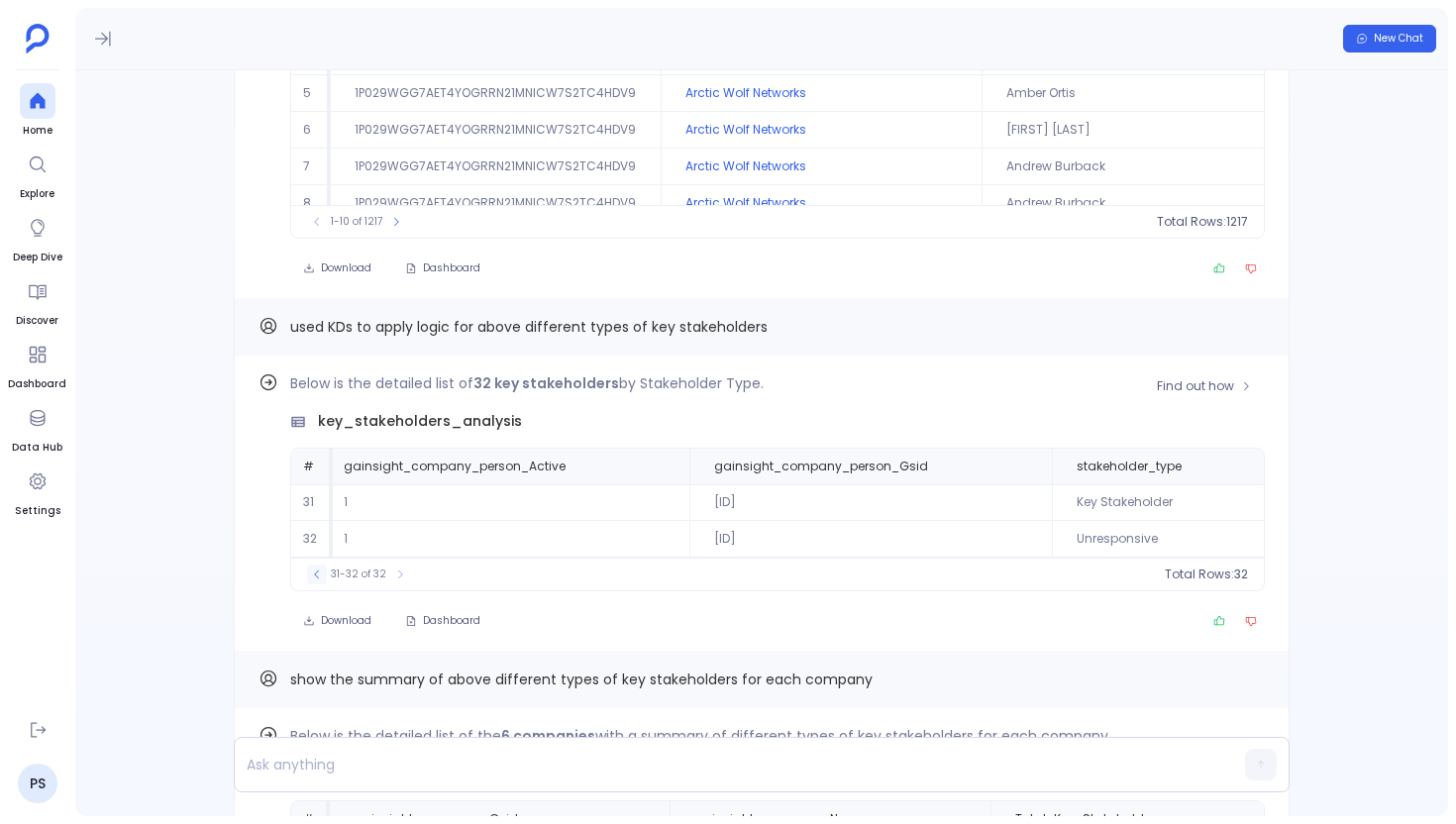click at bounding box center (316, 574) 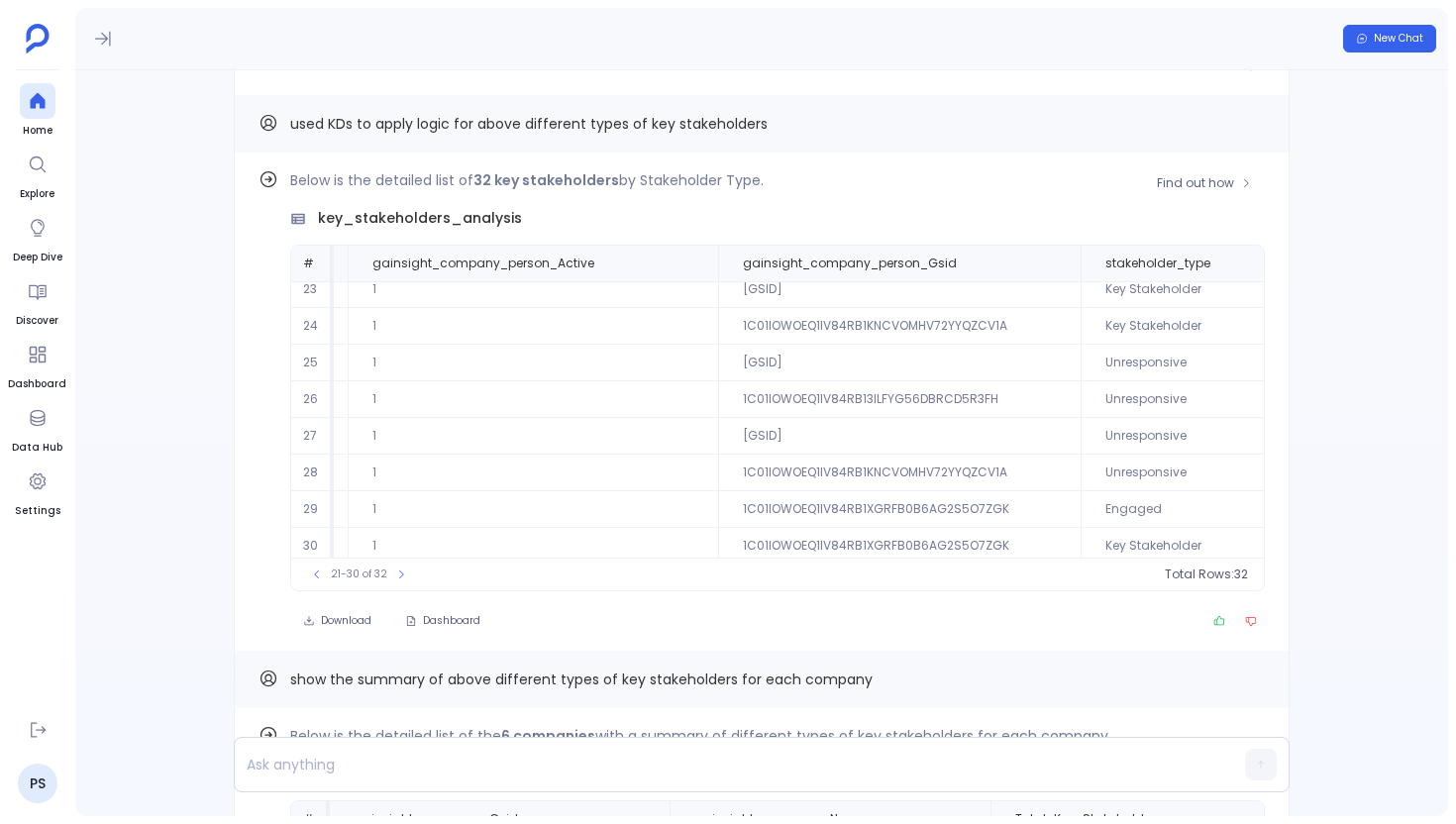 scroll, scrollTop: 95, scrollLeft: 2623, axis: both 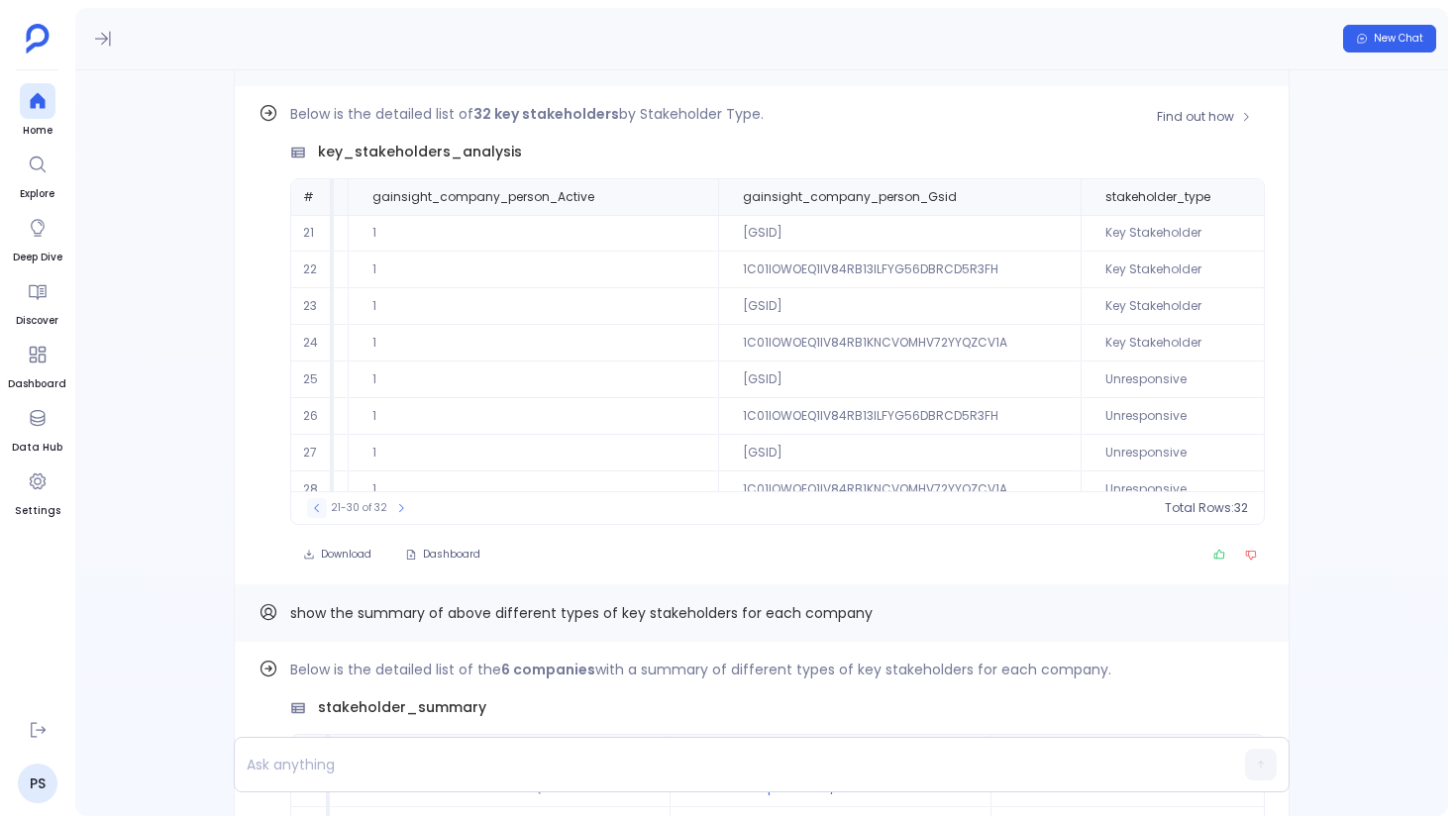 click at bounding box center [317, 508] 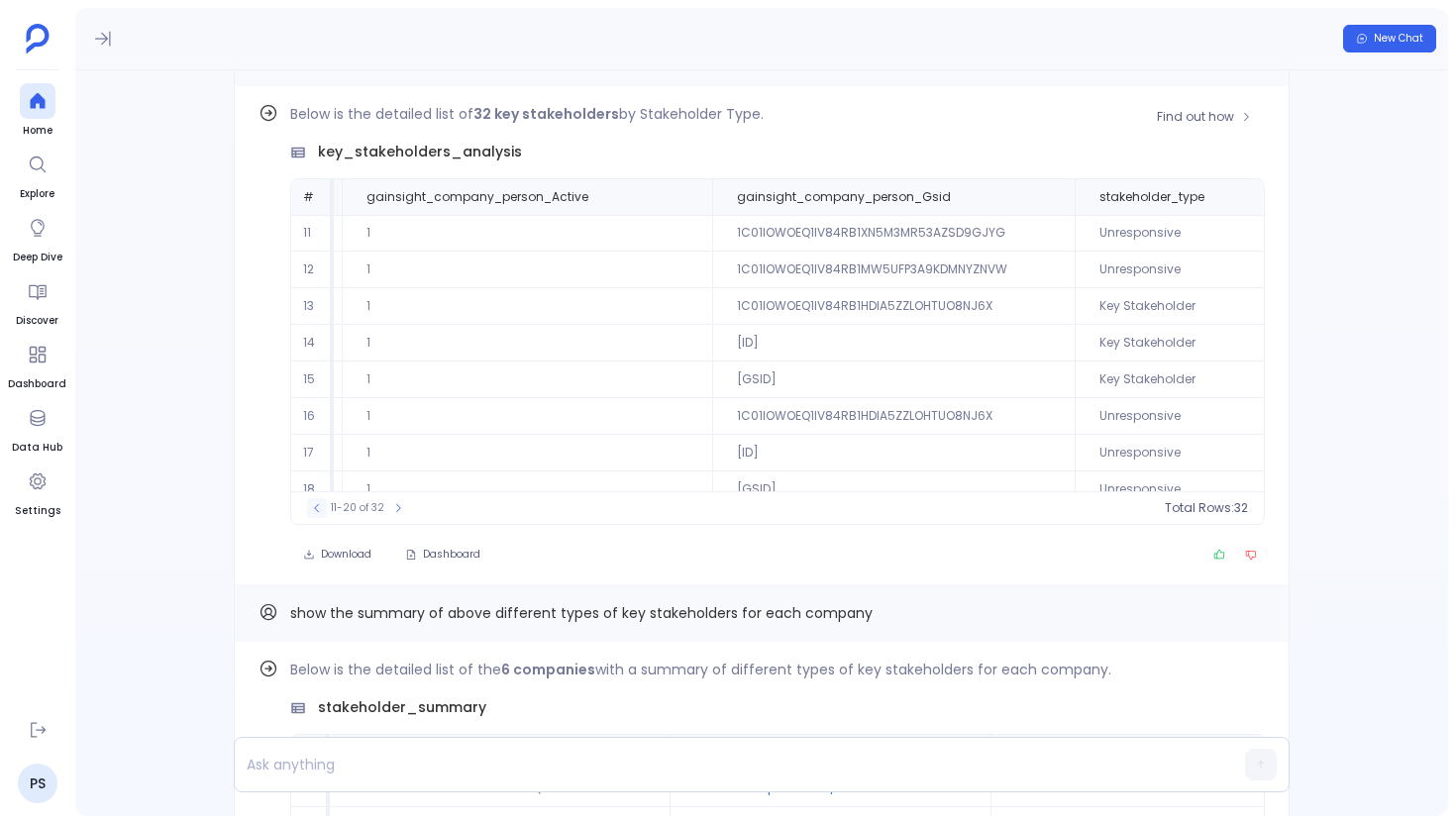 click at bounding box center (317, 508) 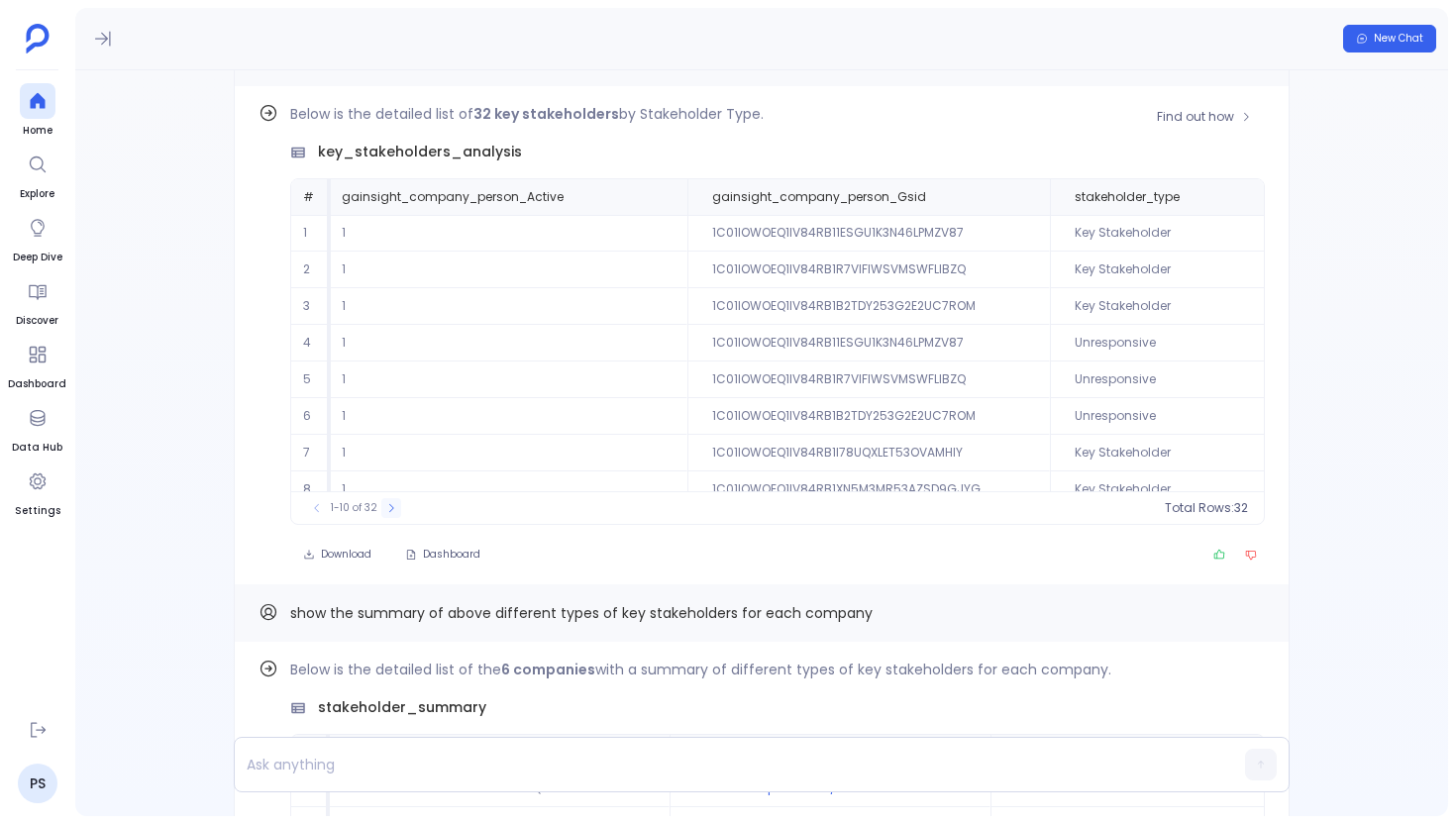 click at bounding box center (391, 508) 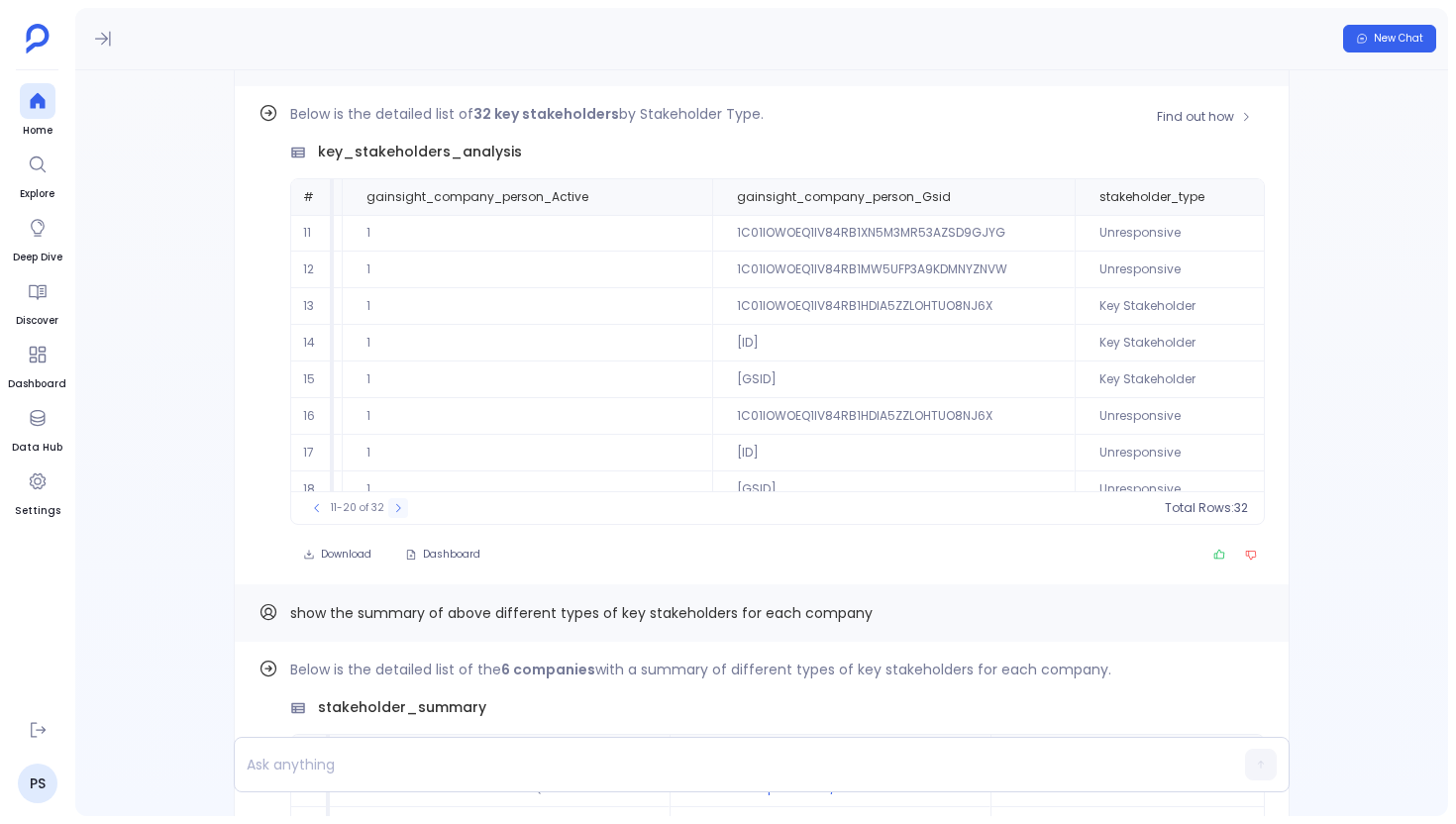 click on "11-20 of 32" at bounding box center [358, 508] 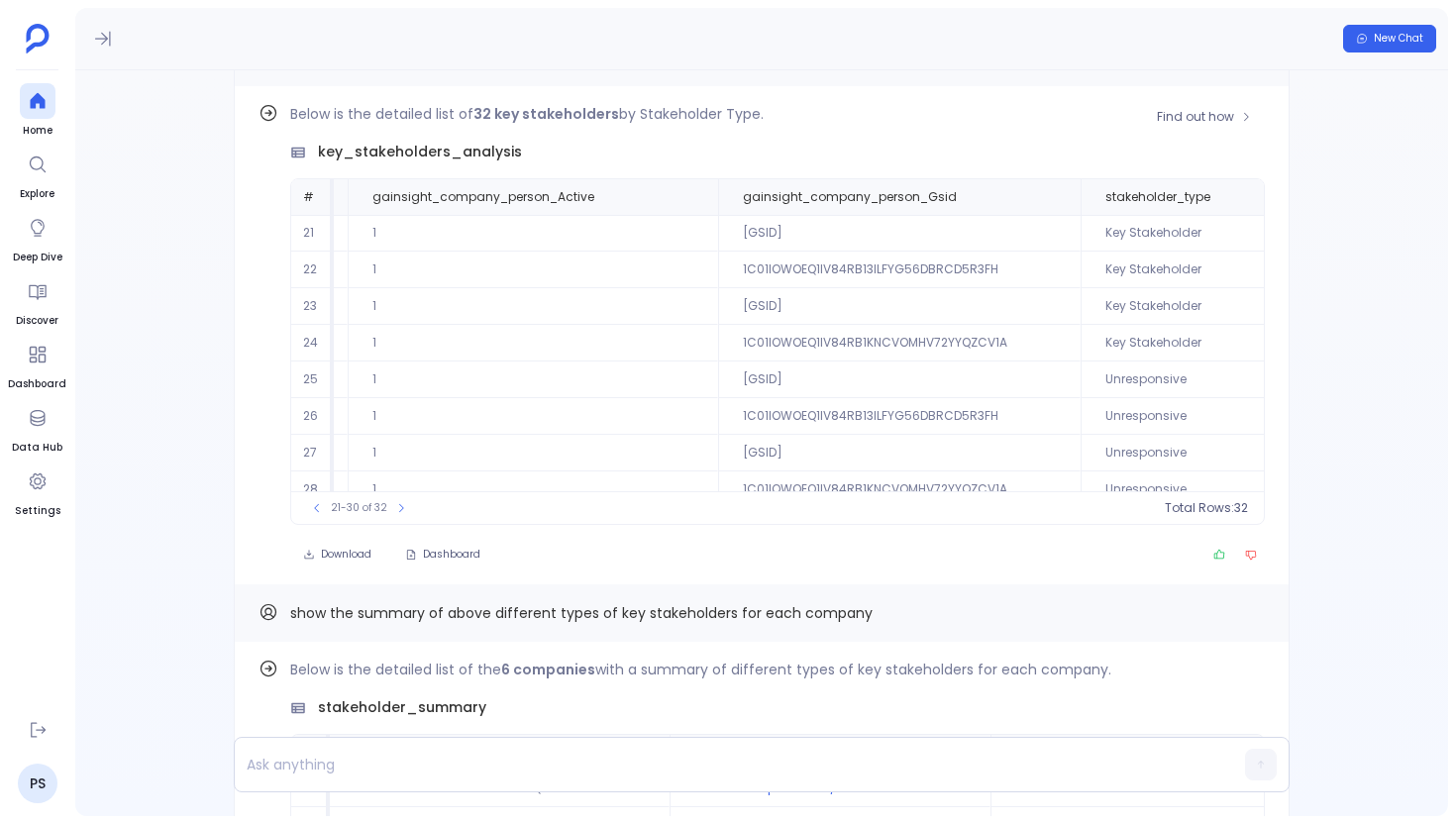 scroll, scrollTop: 95, scrollLeft: 2623, axis: both 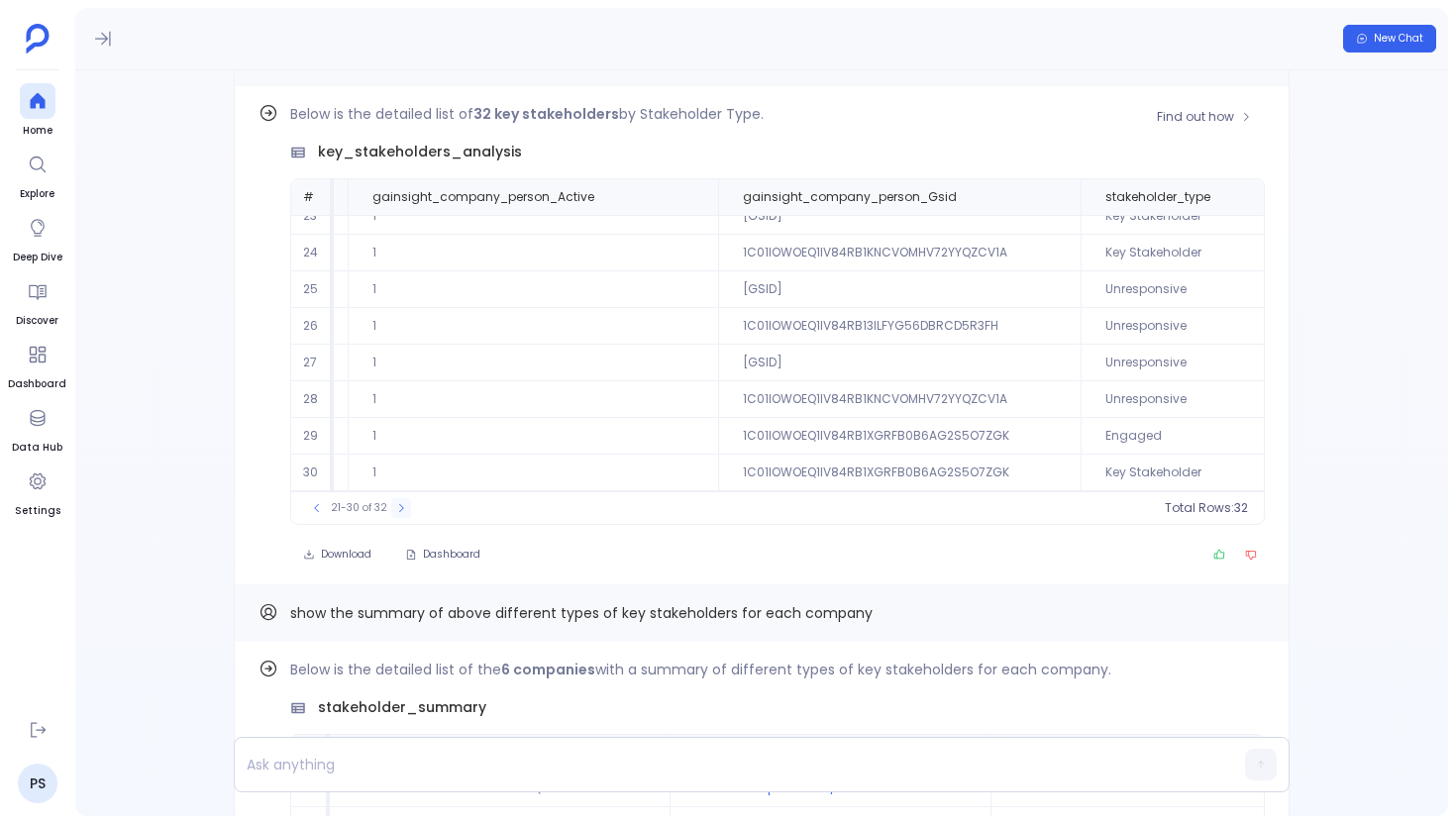click at bounding box center [317, 508] 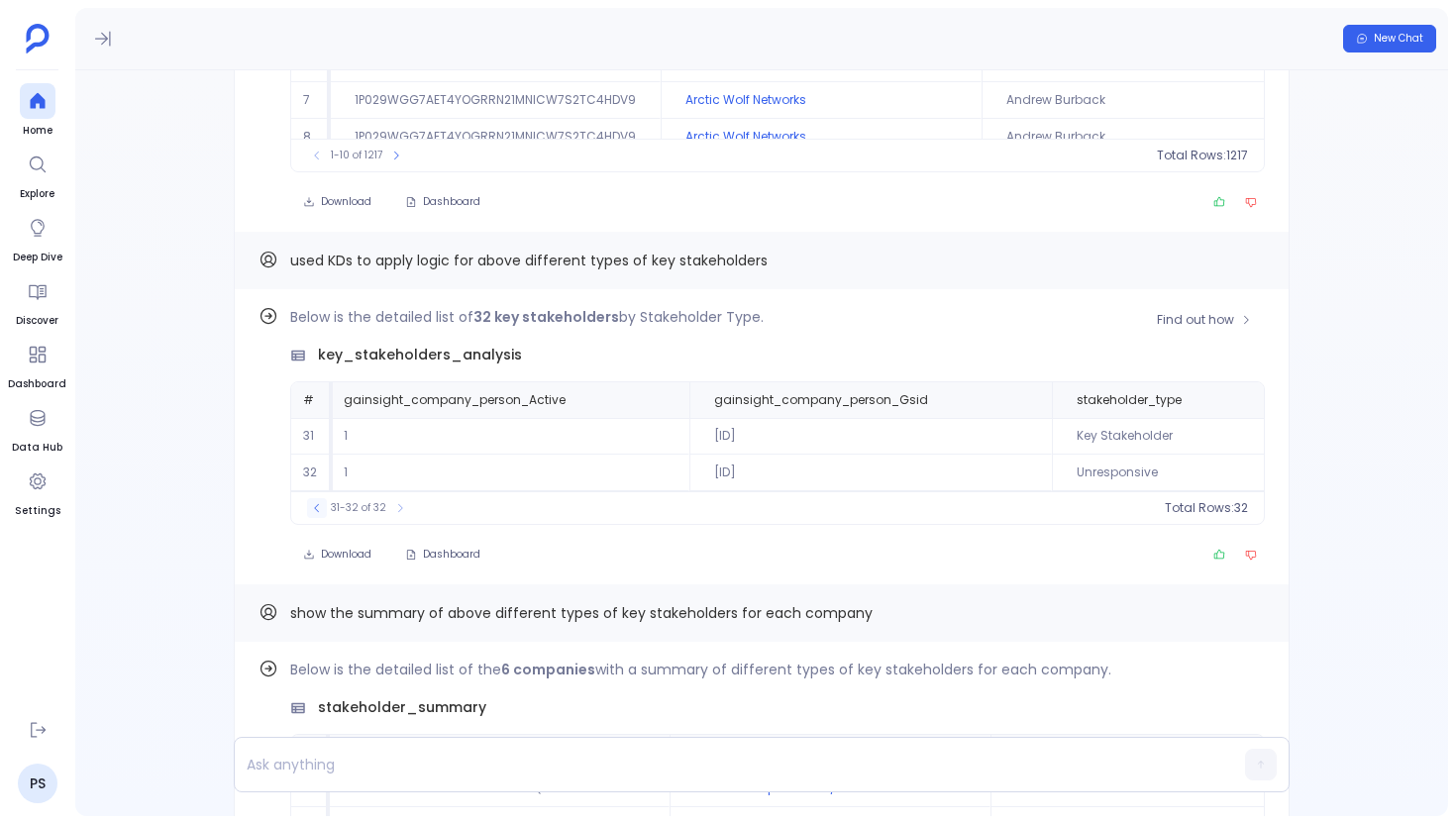click at bounding box center (317, 508) 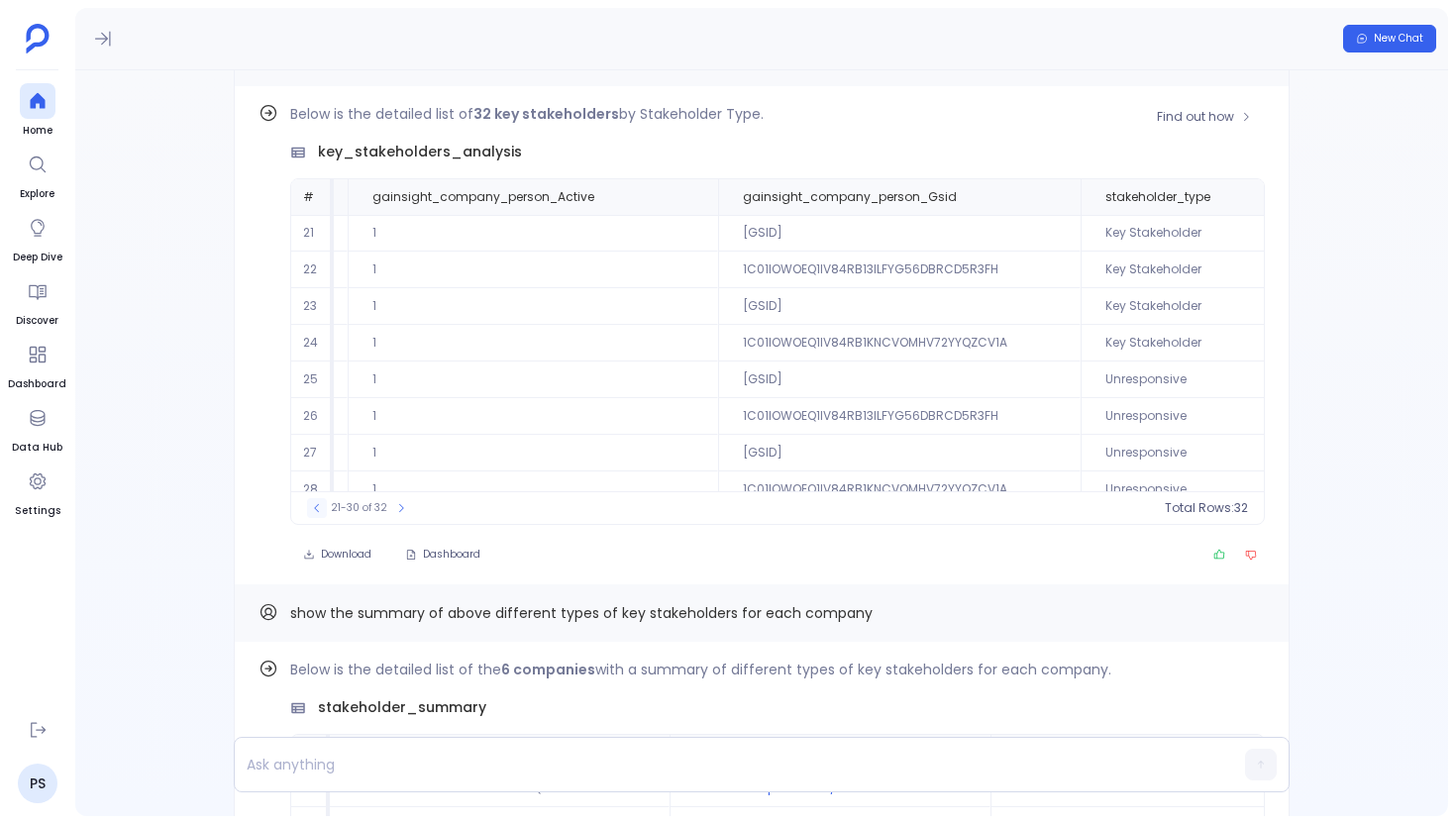 click at bounding box center (317, 508) 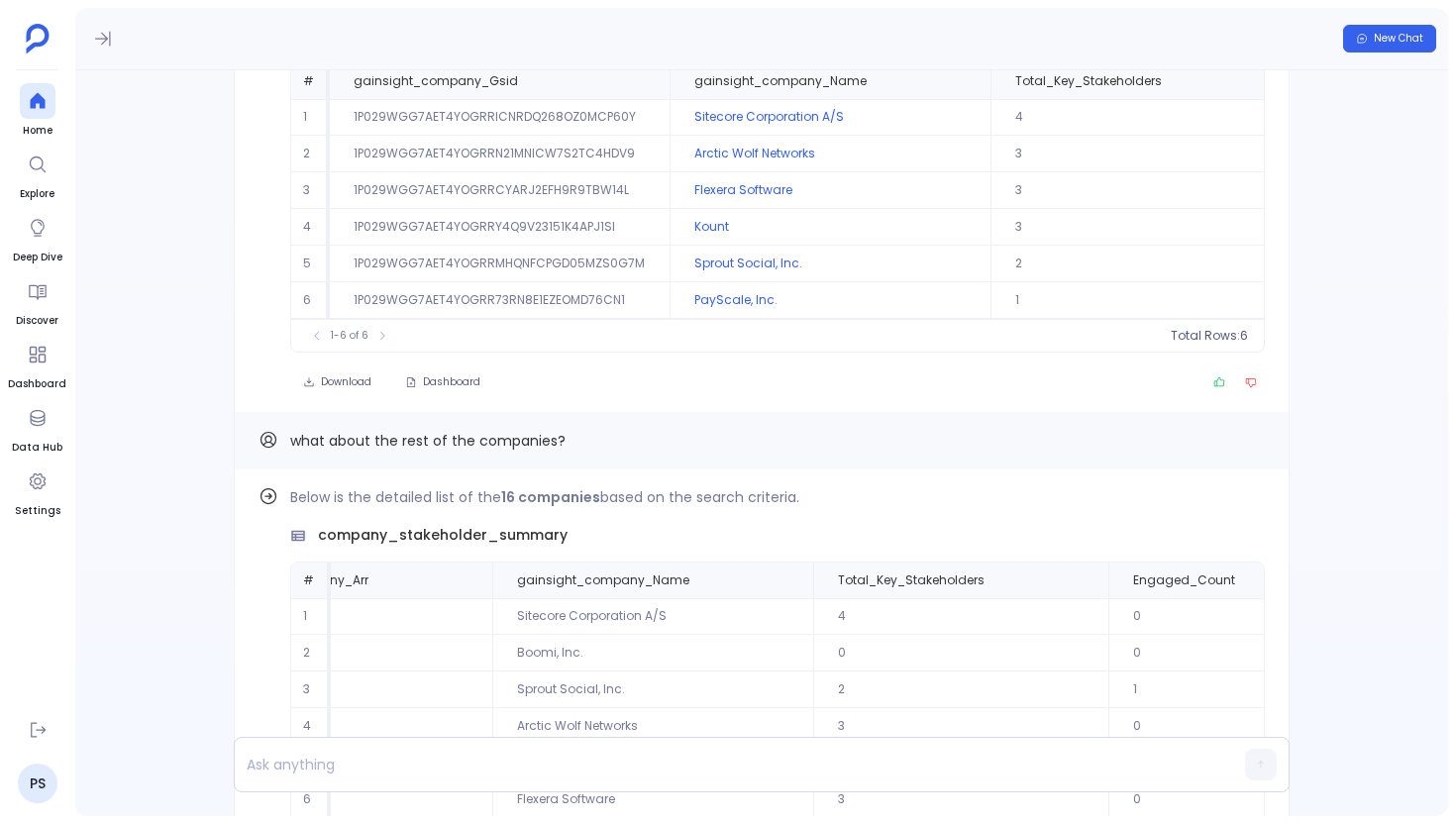 scroll, scrollTop: 0, scrollLeft: 0, axis: both 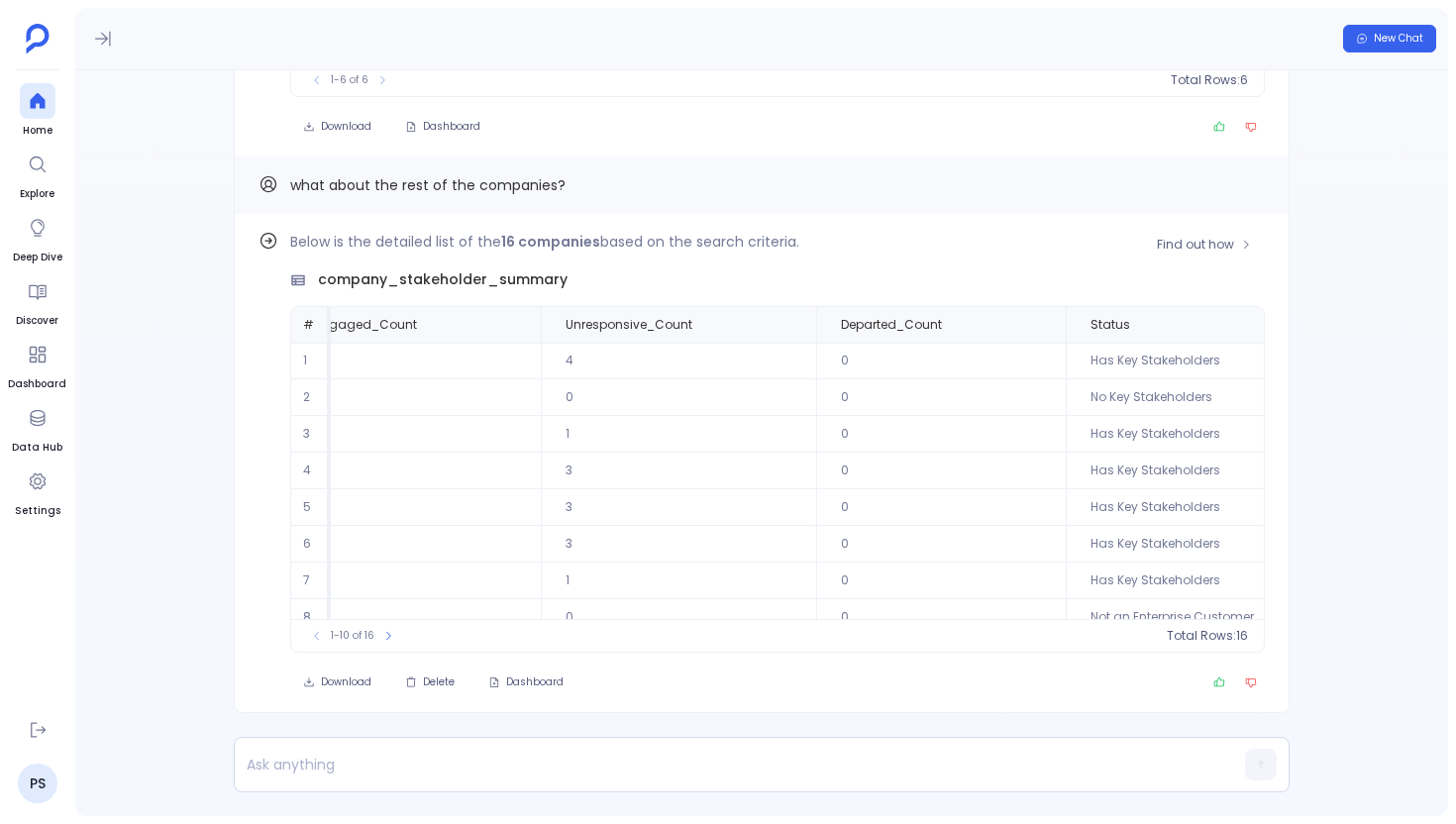 click on "1-10 of 16" at bounding box center (353, 636) 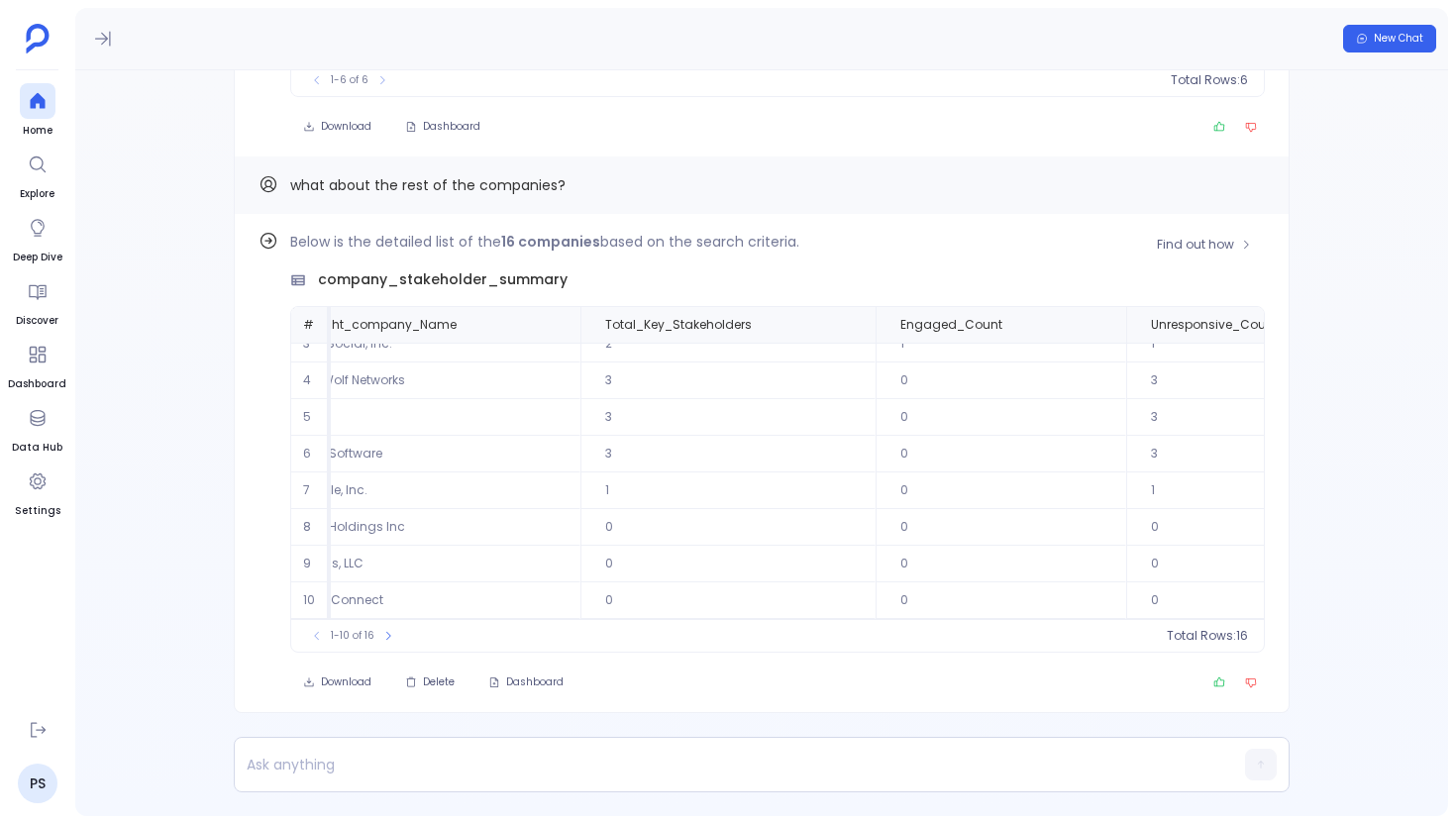 scroll, scrollTop: 0, scrollLeft: 771, axis: horizontal 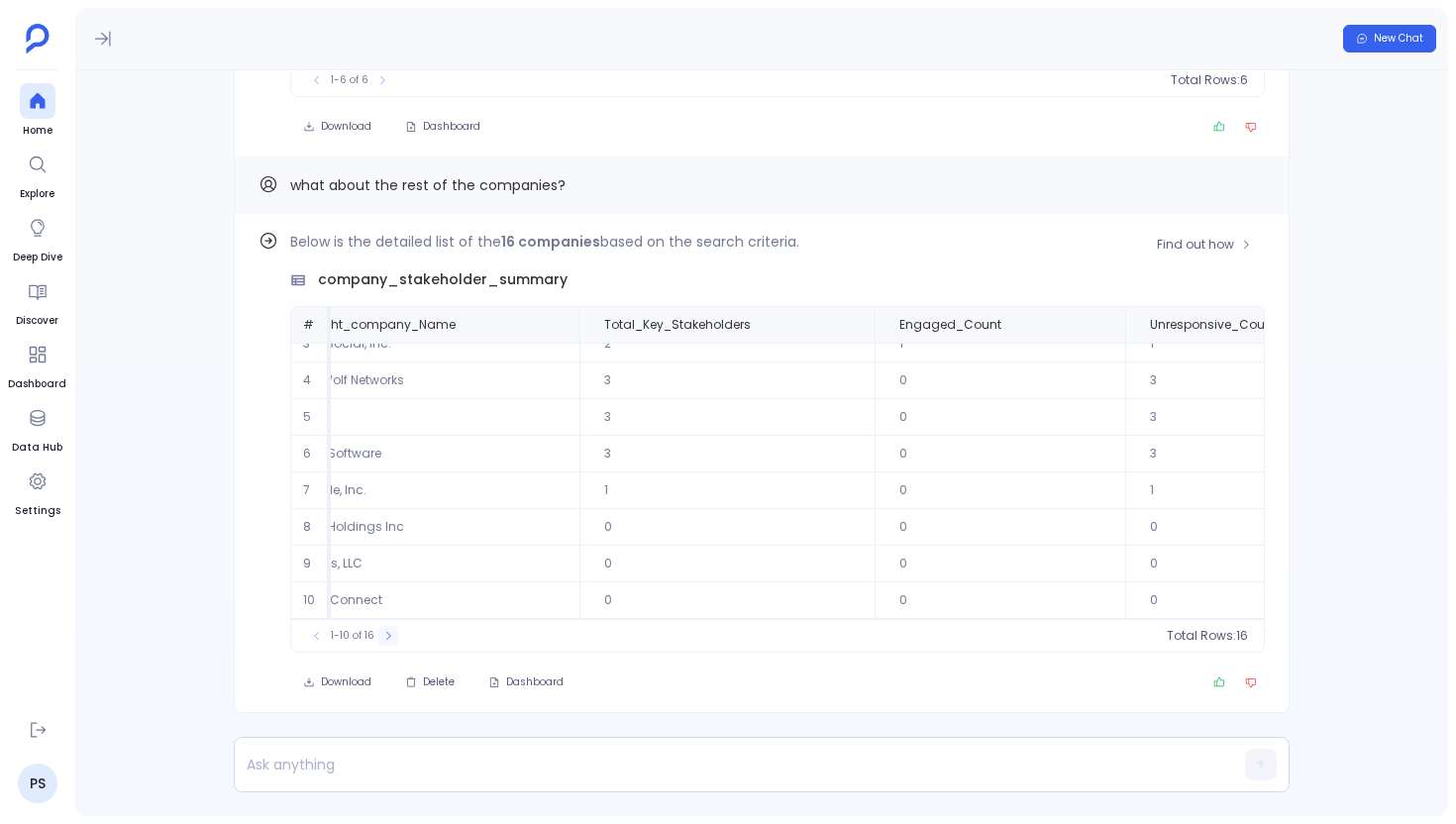 click at bounding box center (388, 636) 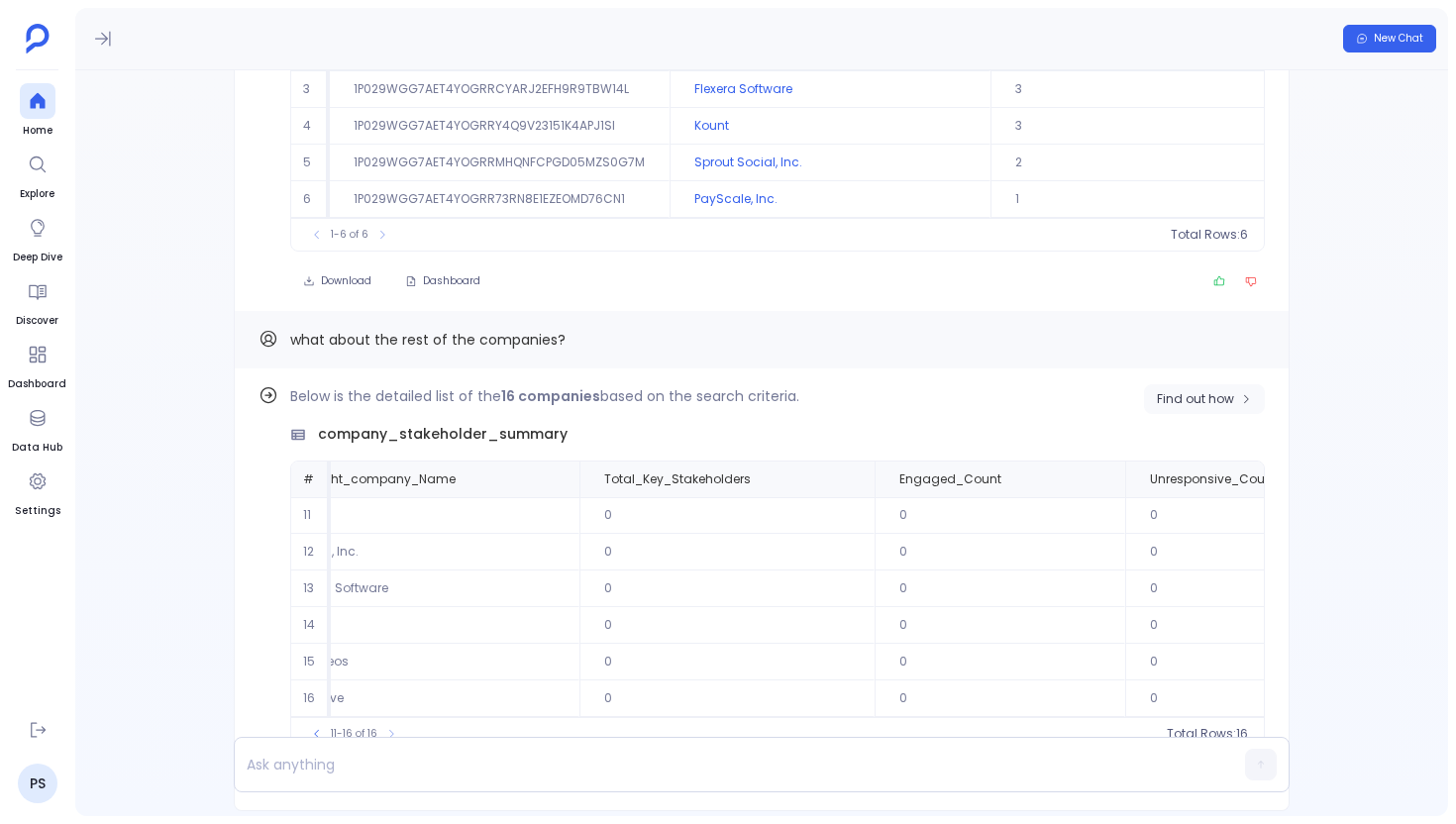 click on "Find out how" at bounding box center (1196, 399) 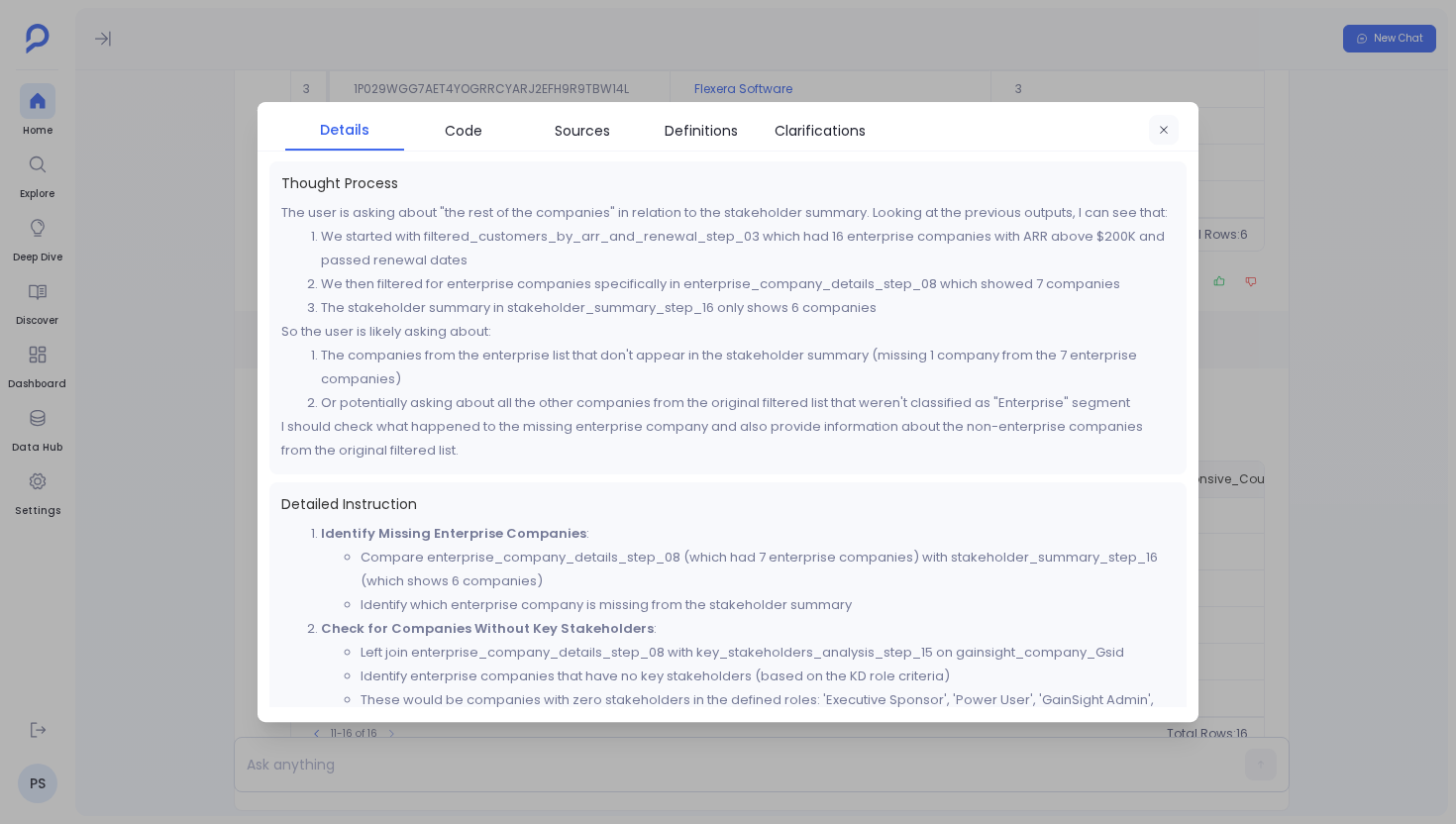 click at bounding box center [1164, 131] 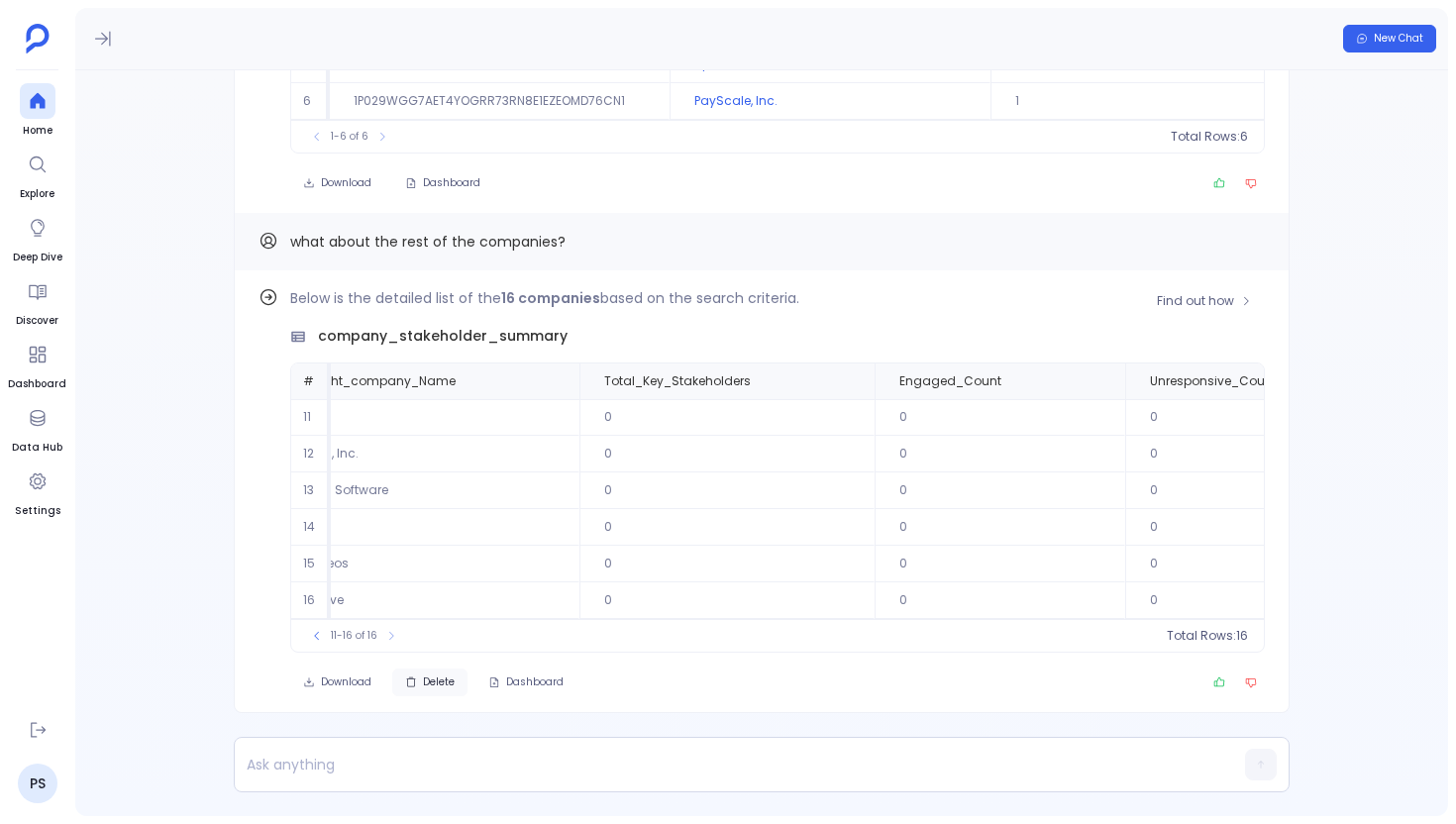click on "Delete" at bounding box center [337, 682] 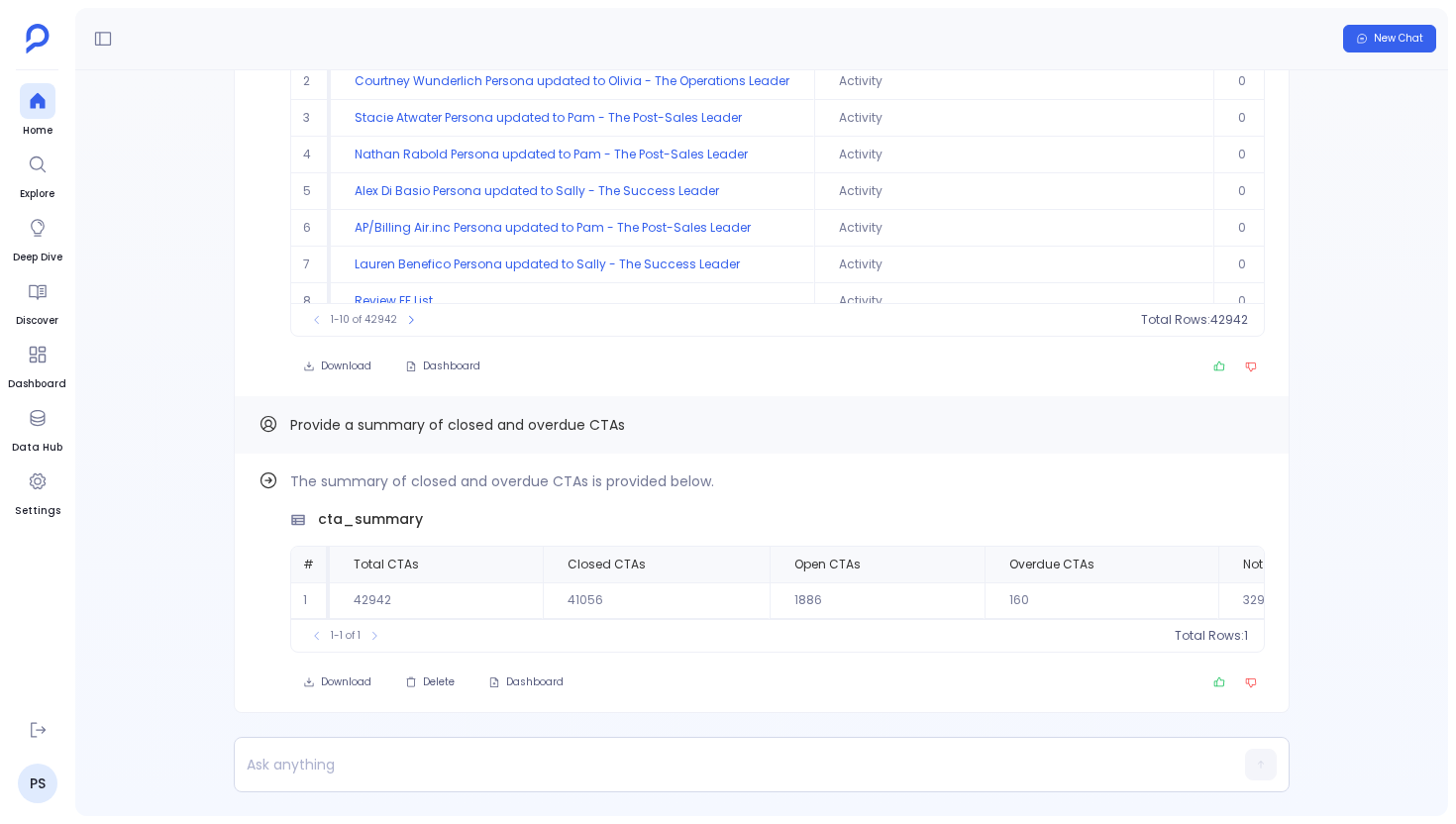 scroll, scrollTop: 0, scrollLeft: 0, axis: both 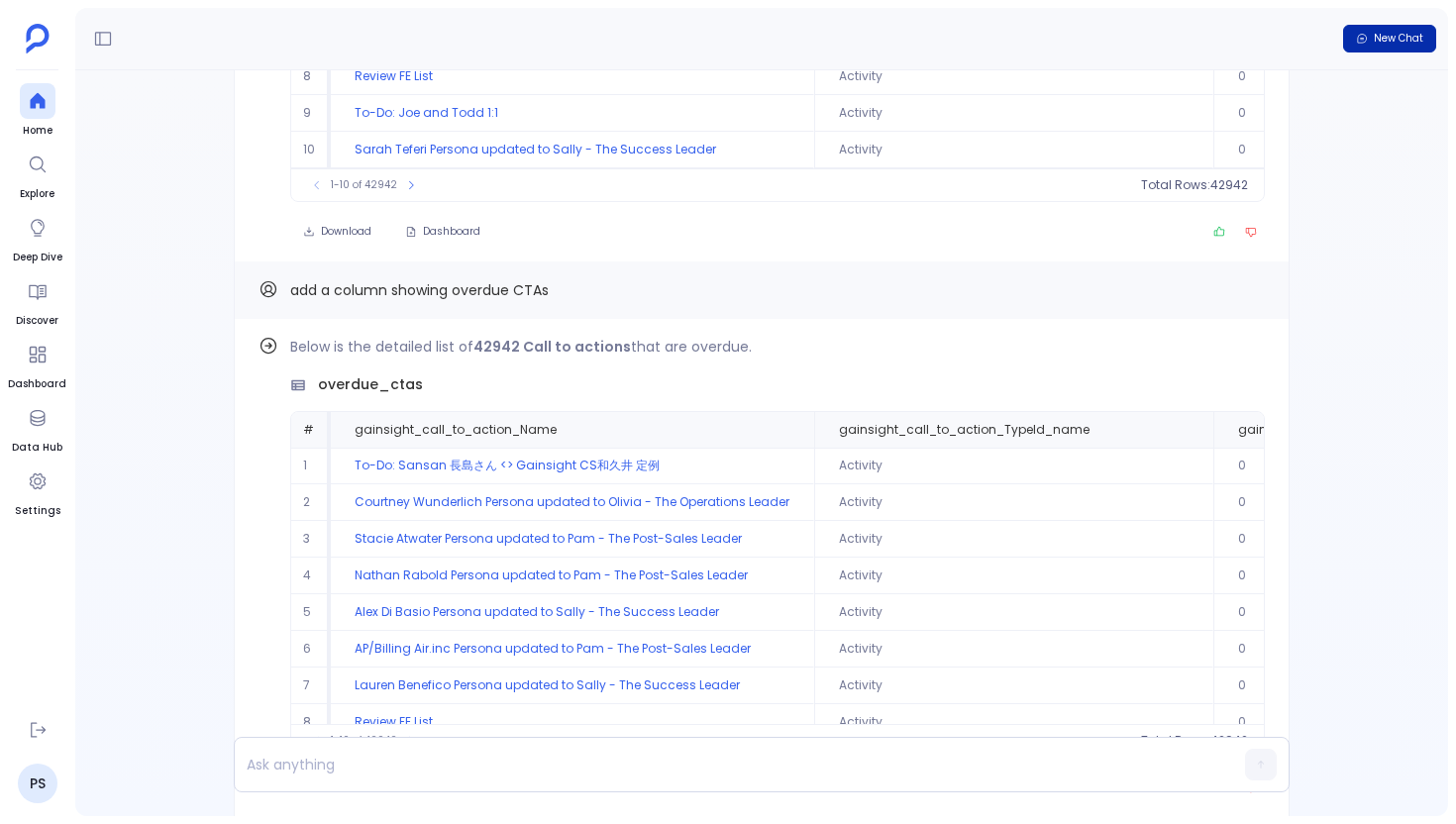 click on "New Chat" at bounding box center (1399, 39) 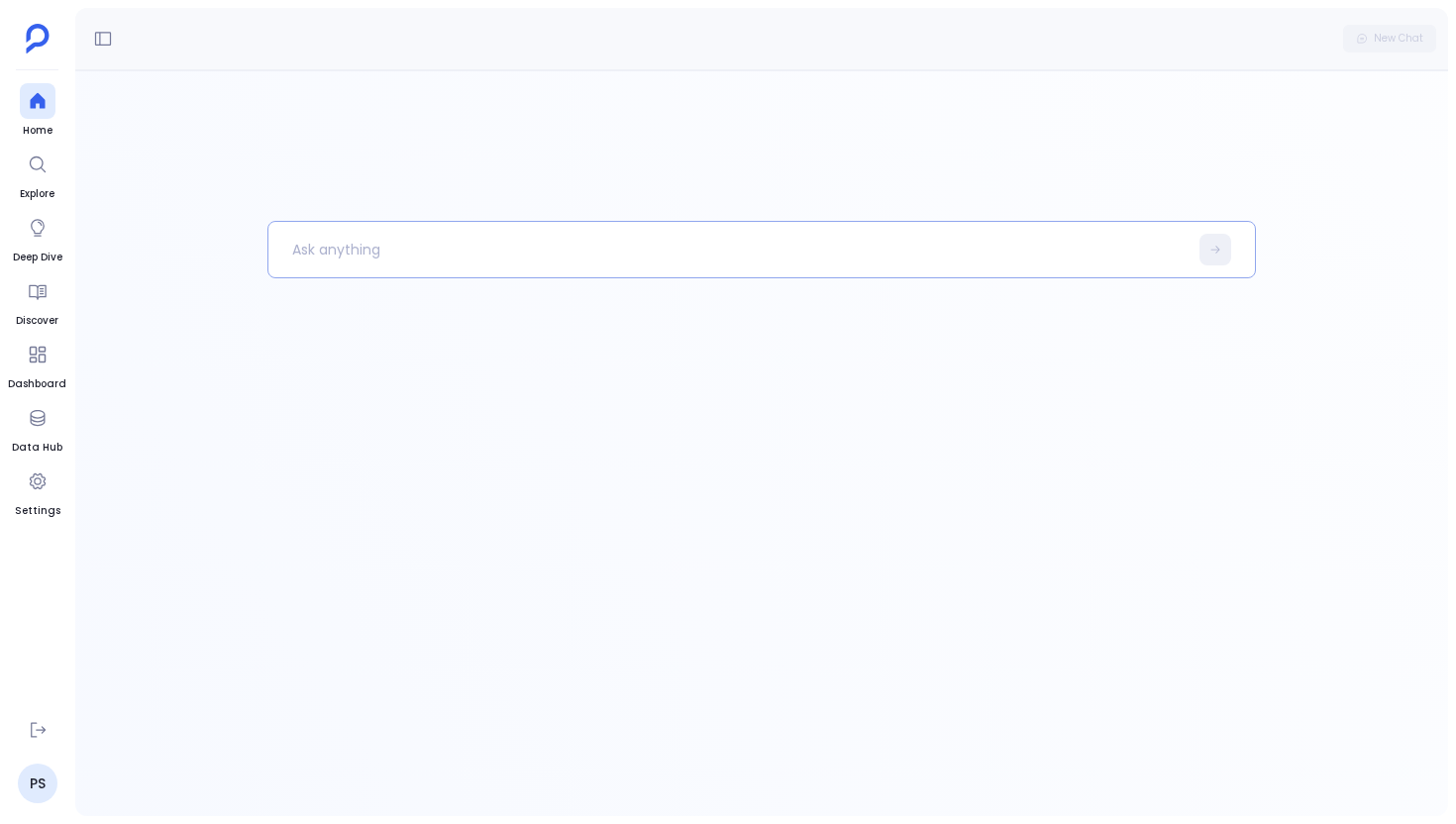 click at bounding box center [728, 250] 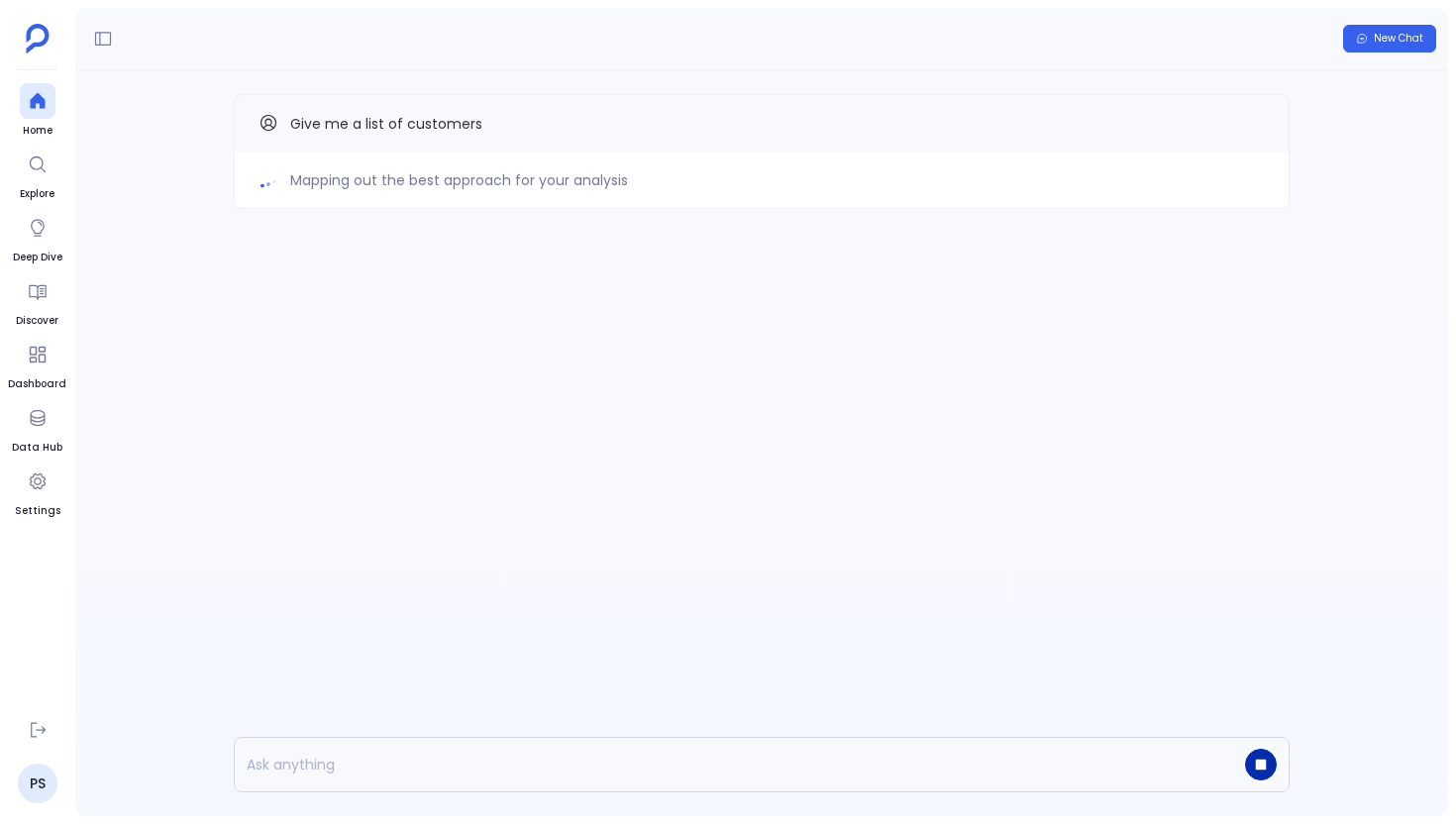 click at bounding box center (1261, 765) 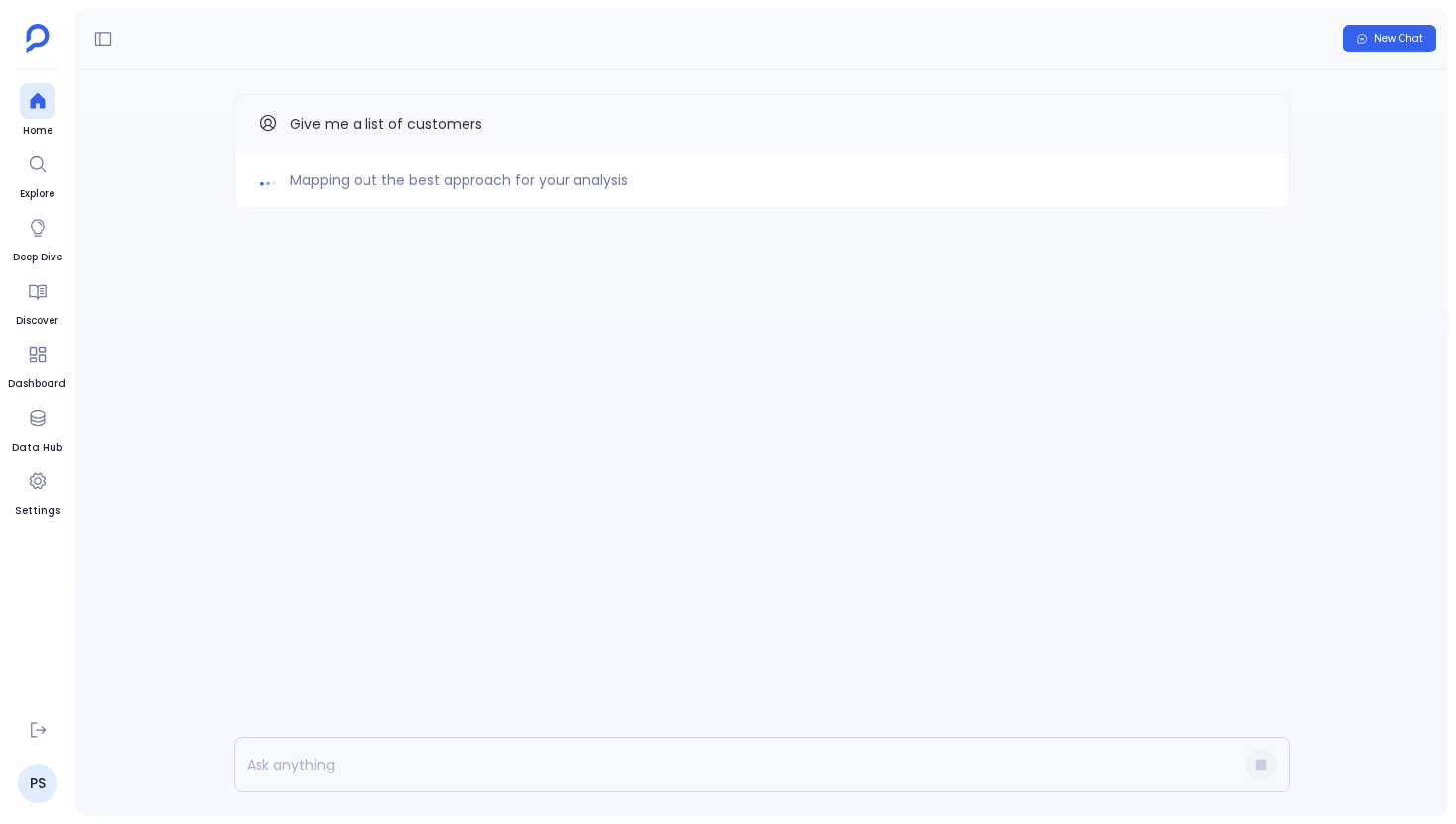 click on "Give me a list of customers" at bounding box center [386, 124] 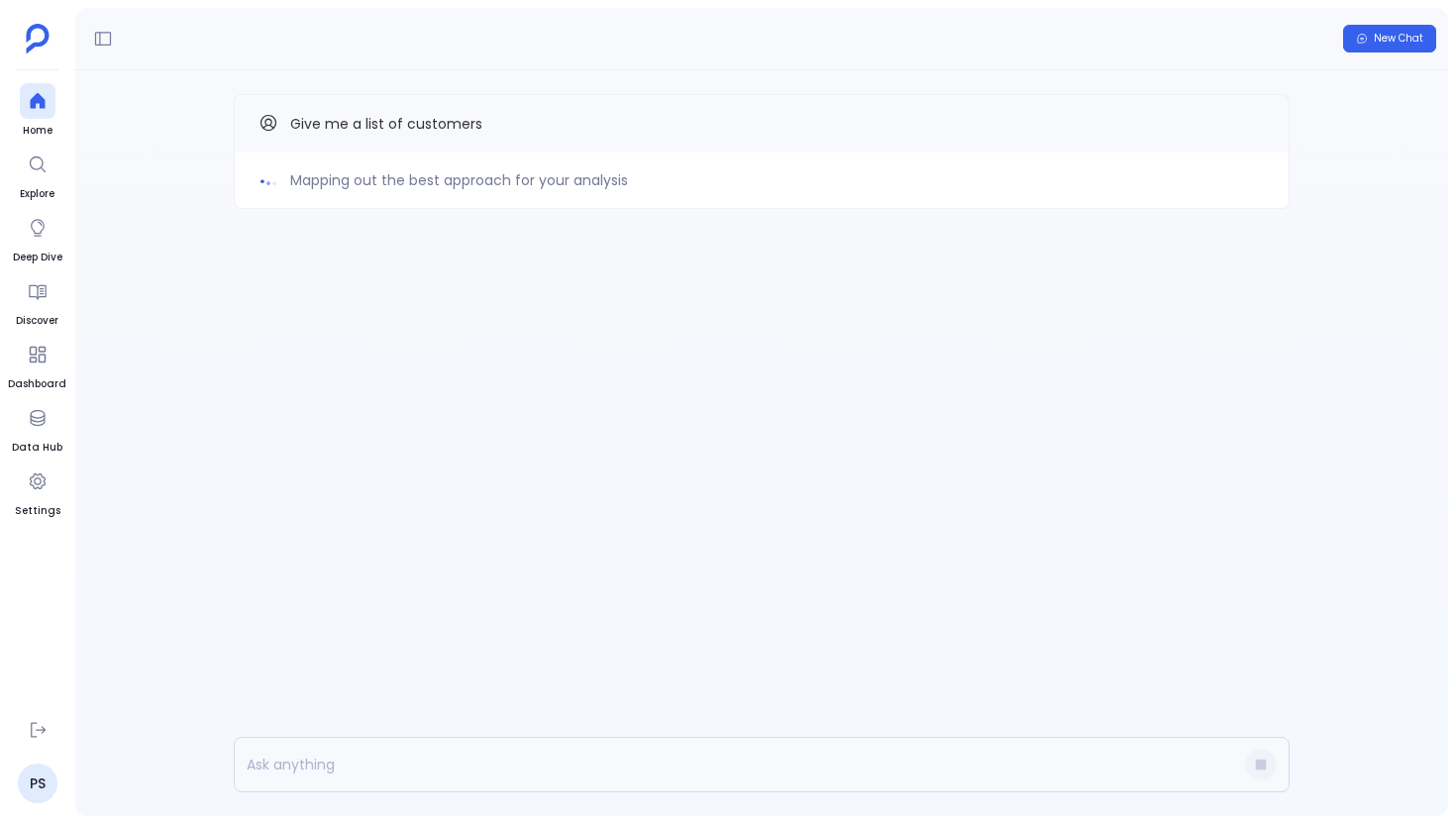 click on "Give me a list of customers" at bounding box center [386, 124] 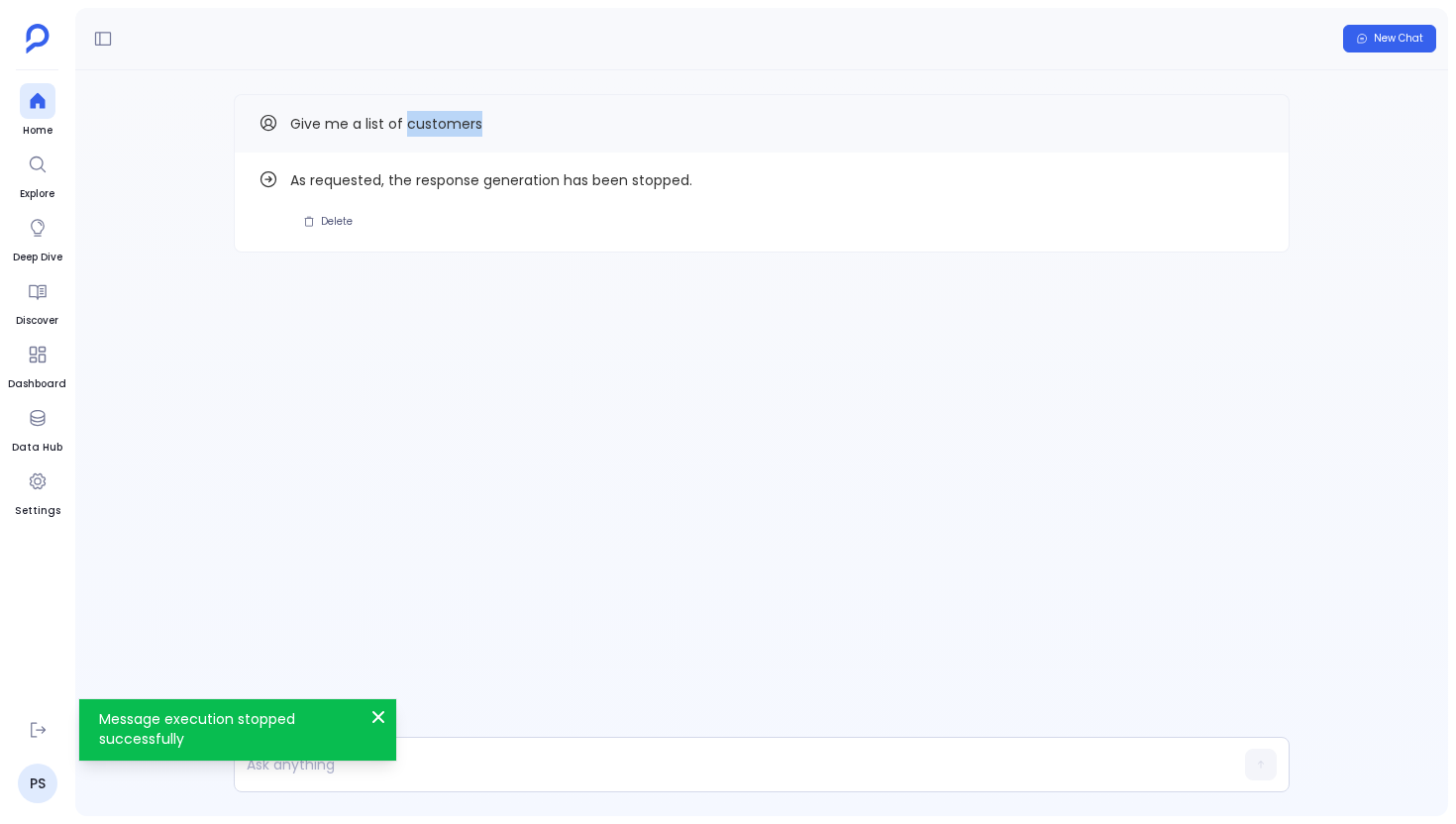 click on "Give me a list of customers" at bounding box center (386, 124) 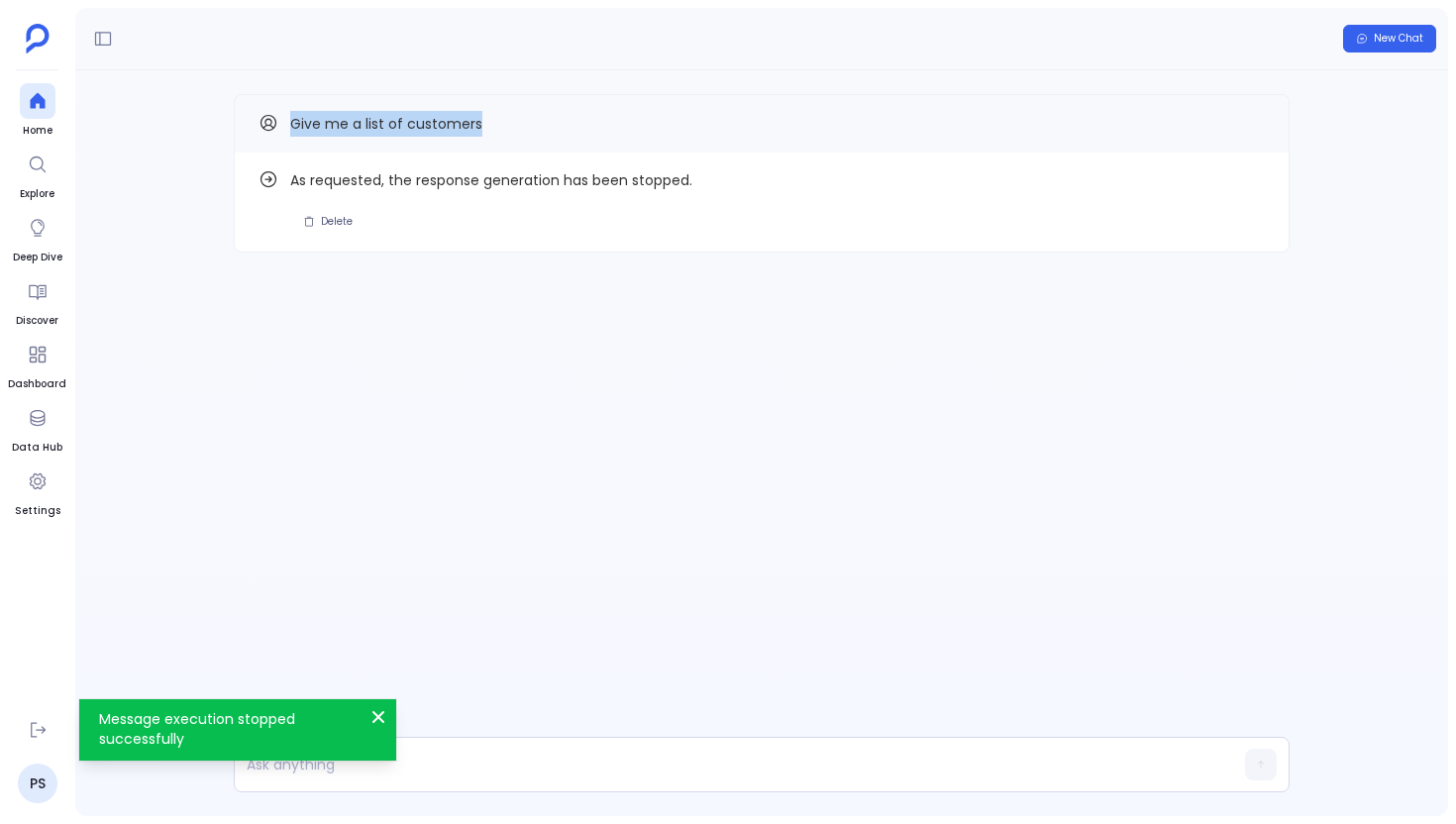 copy on "Give me a list of customers" 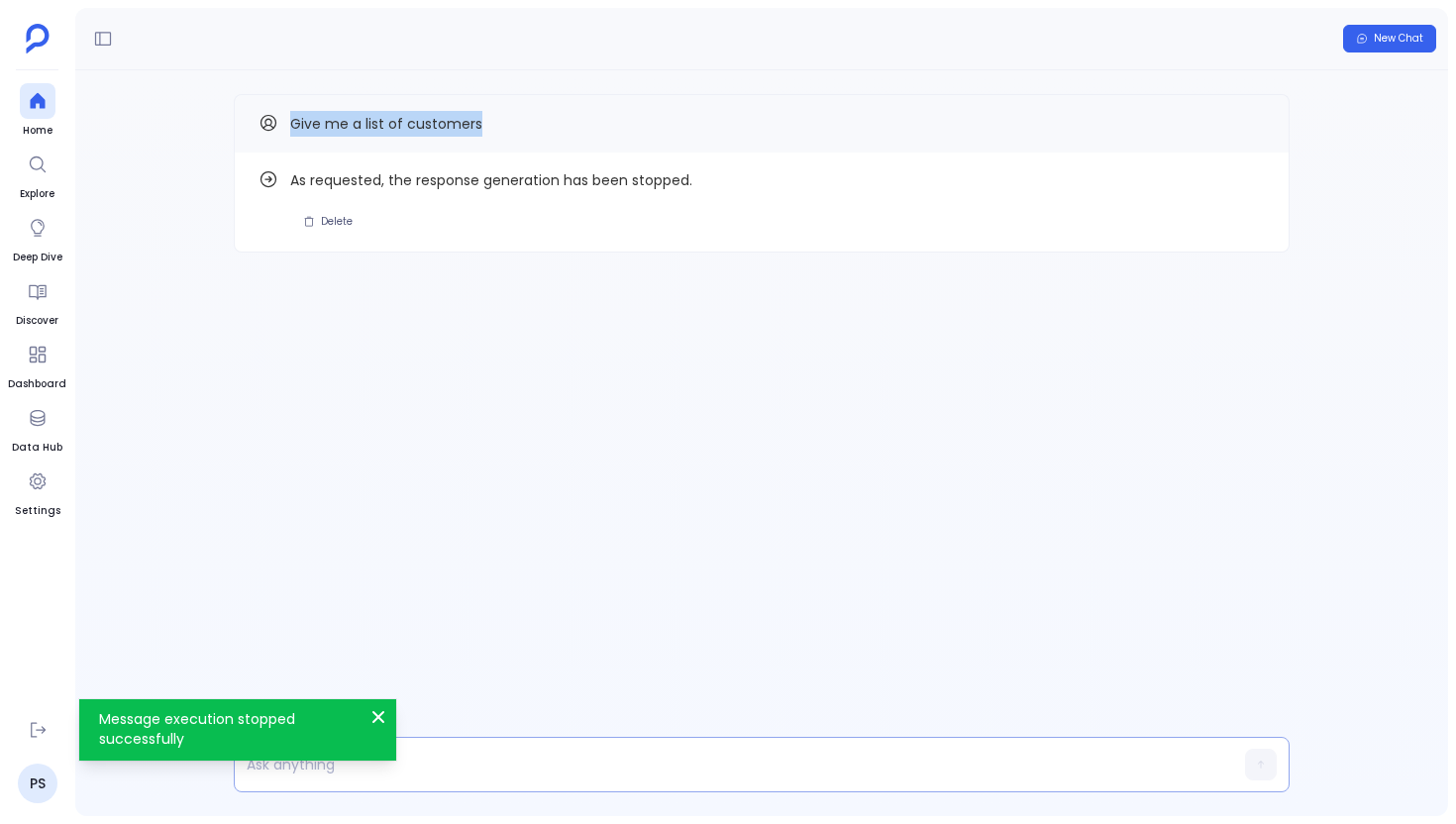 click at bounding box center (723, 765) 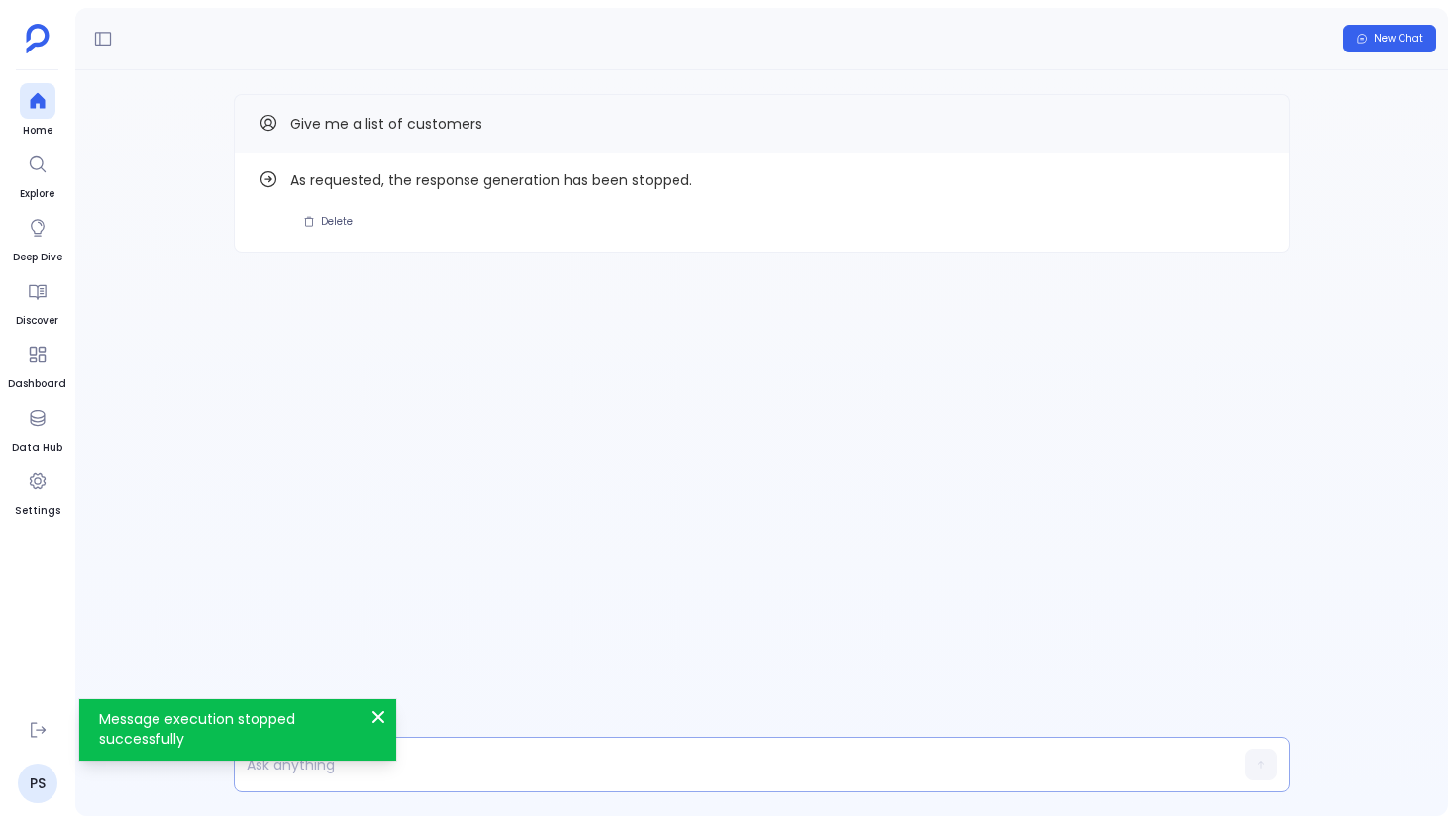 click at bounding box center (723, 765) 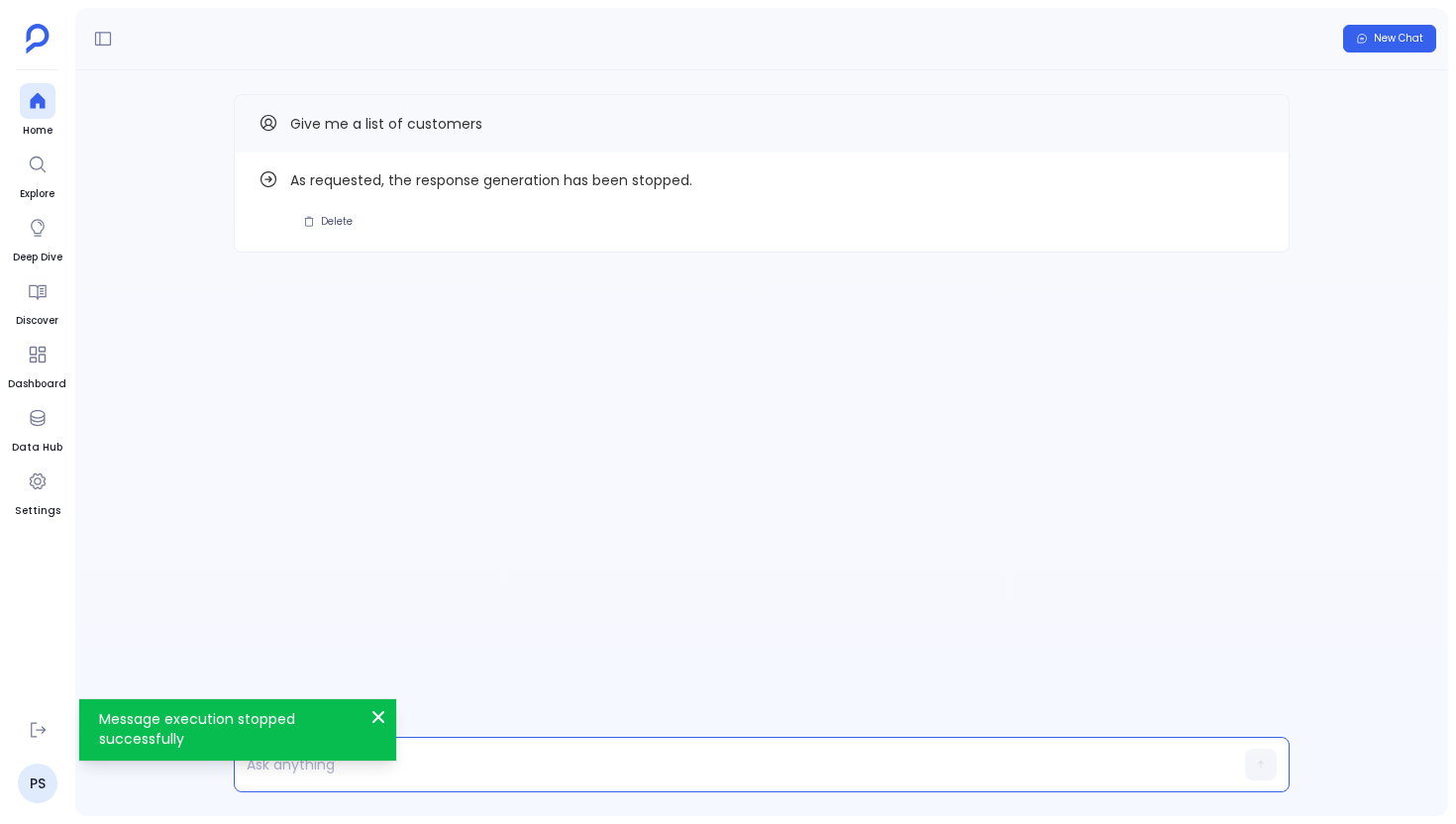 click at bounding box center [723, 765] 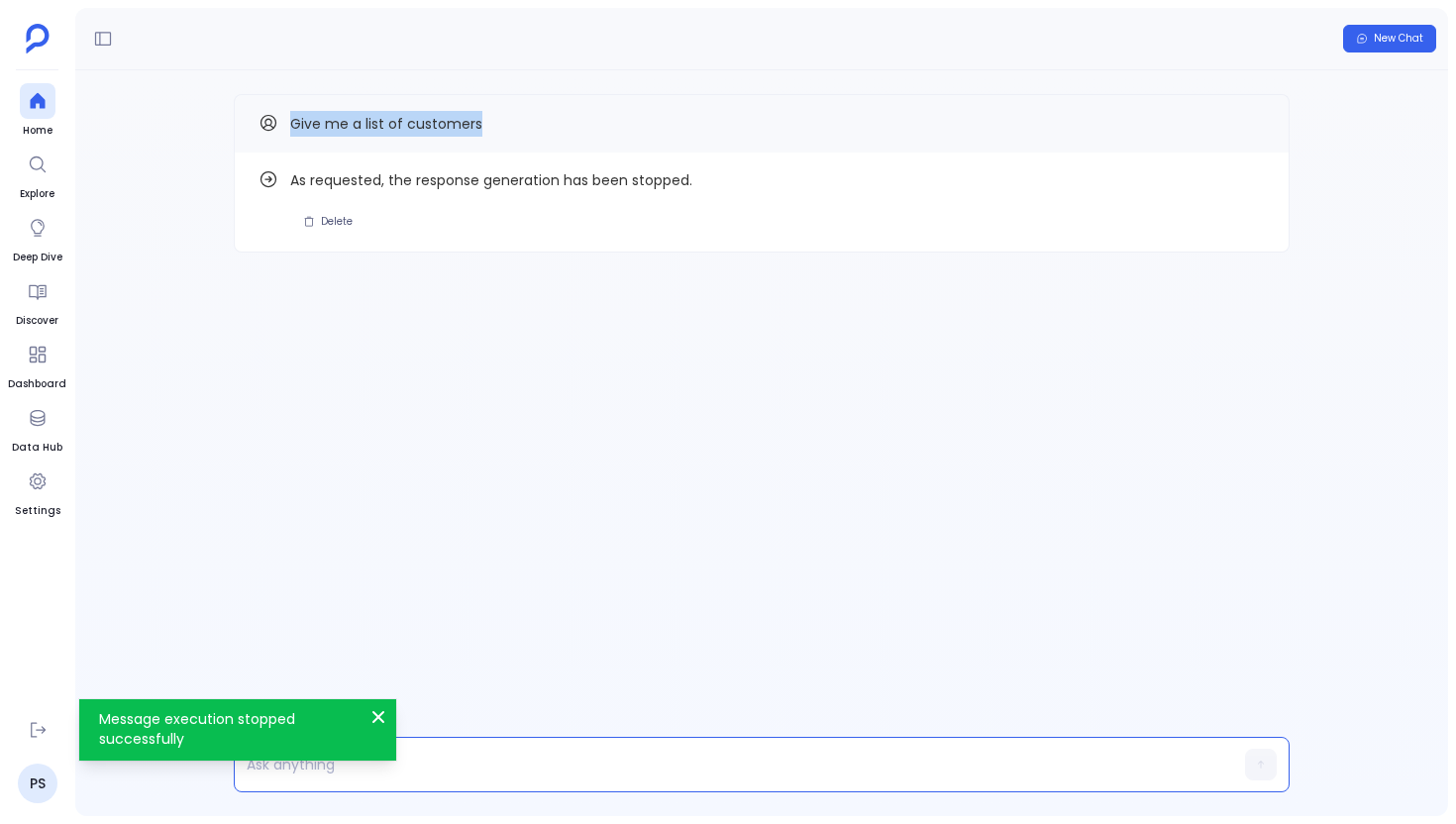 click at bounding box center [723, 765] 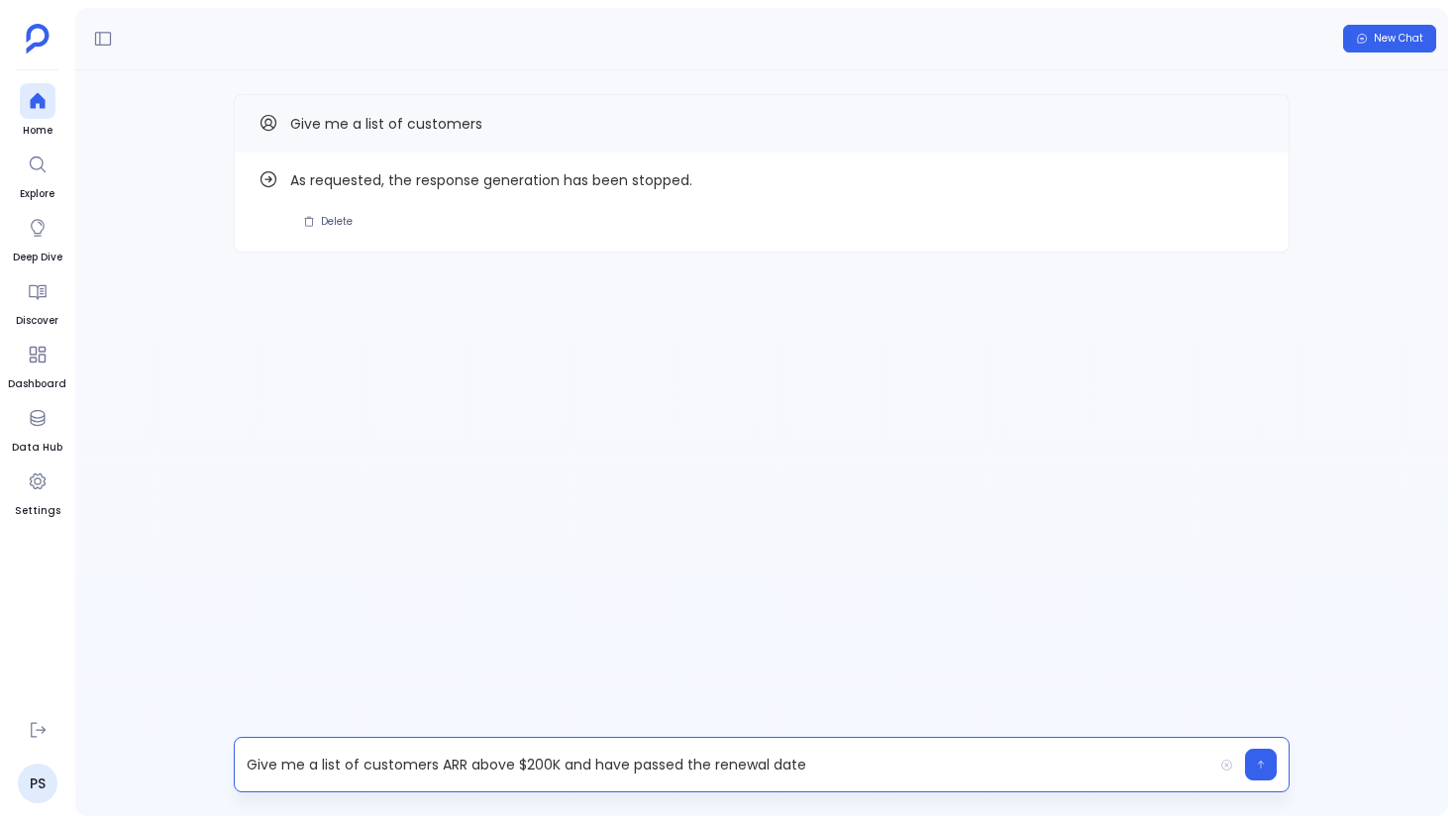 click on "Give me a list of customers ARR above $200K and have passed the renewal date" at bounding box center (723, 765) 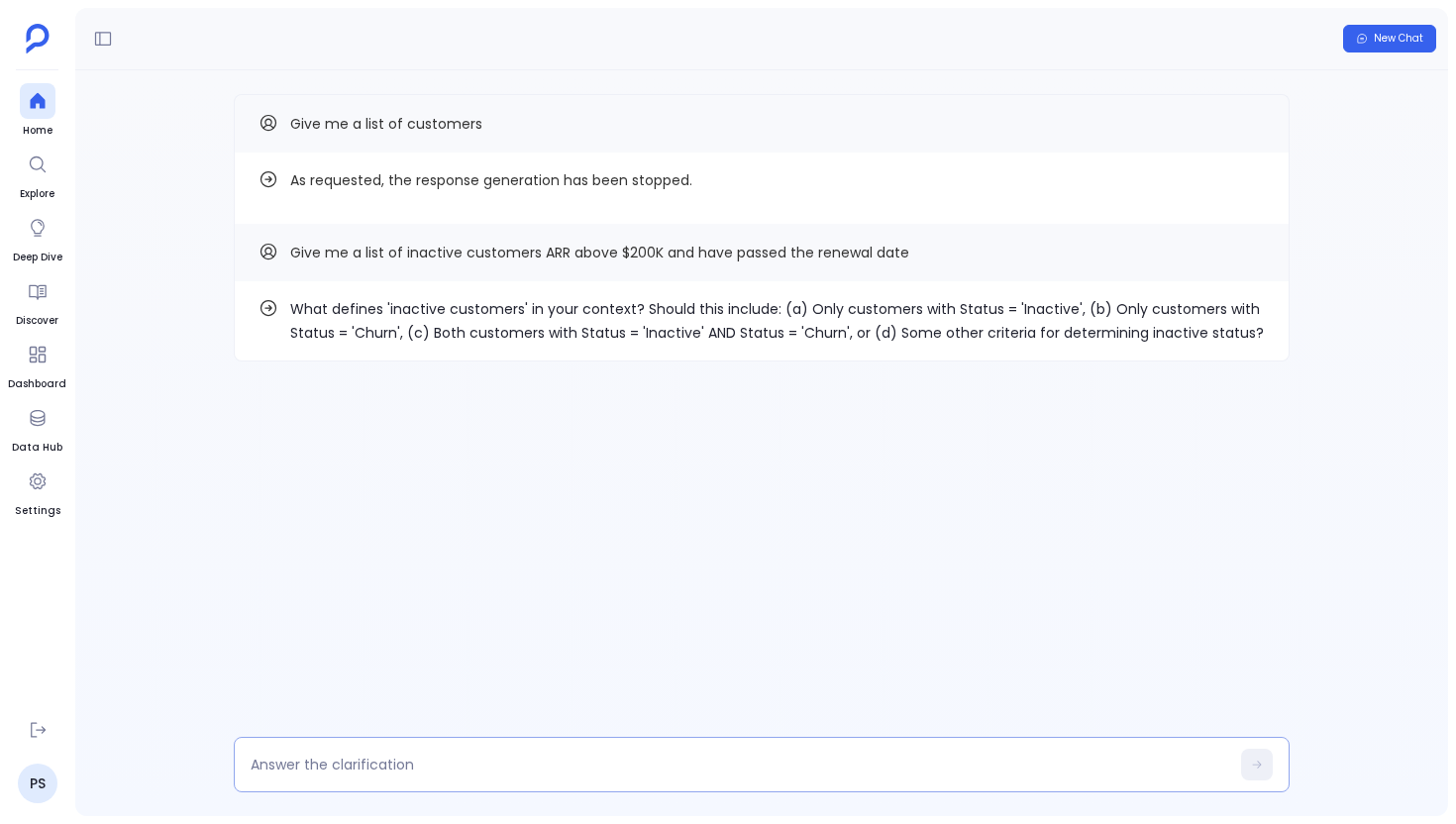 click at bounding box center (740, 765) 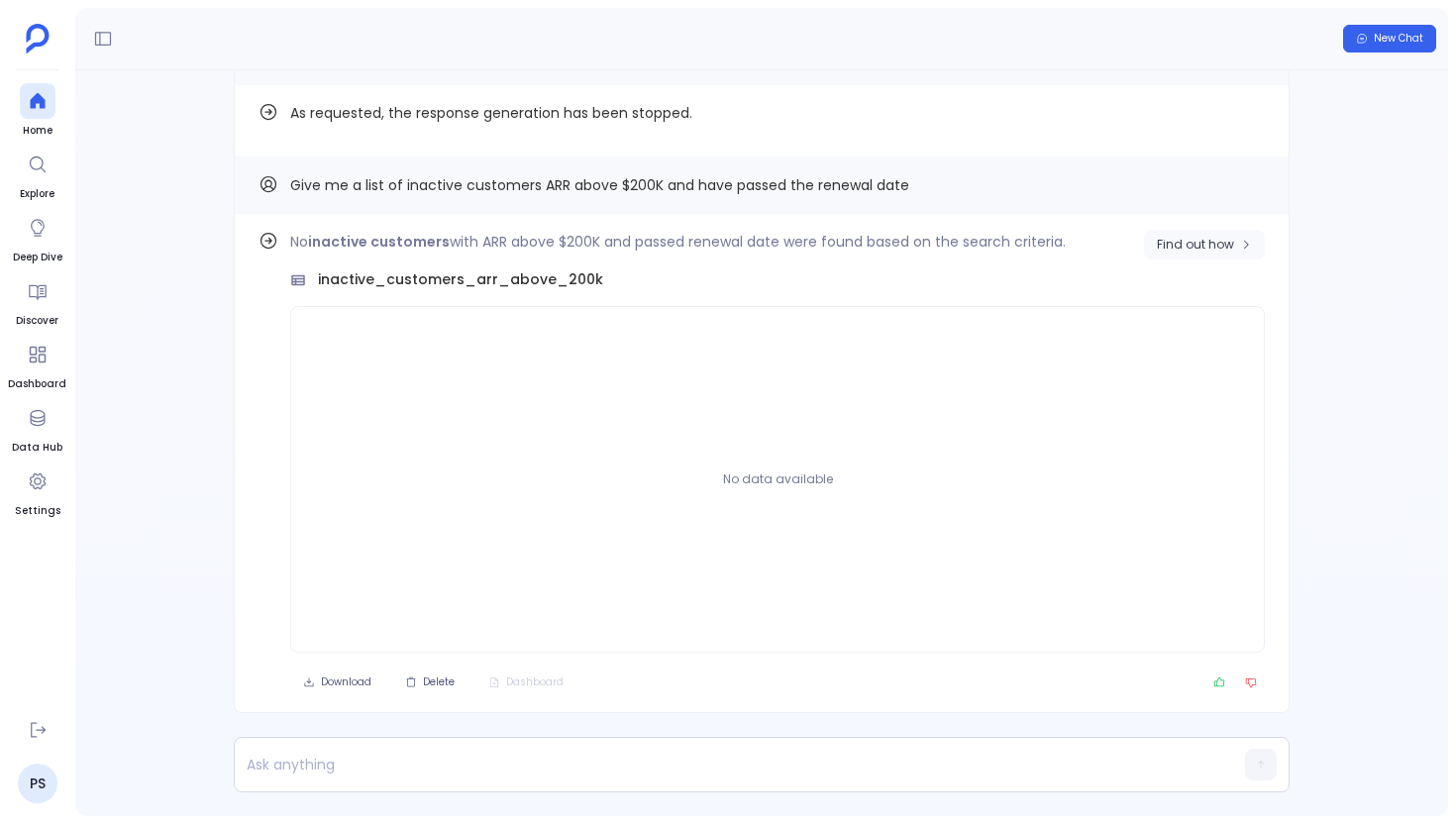 click on "Find out how" at bounding box center [1204, 245] 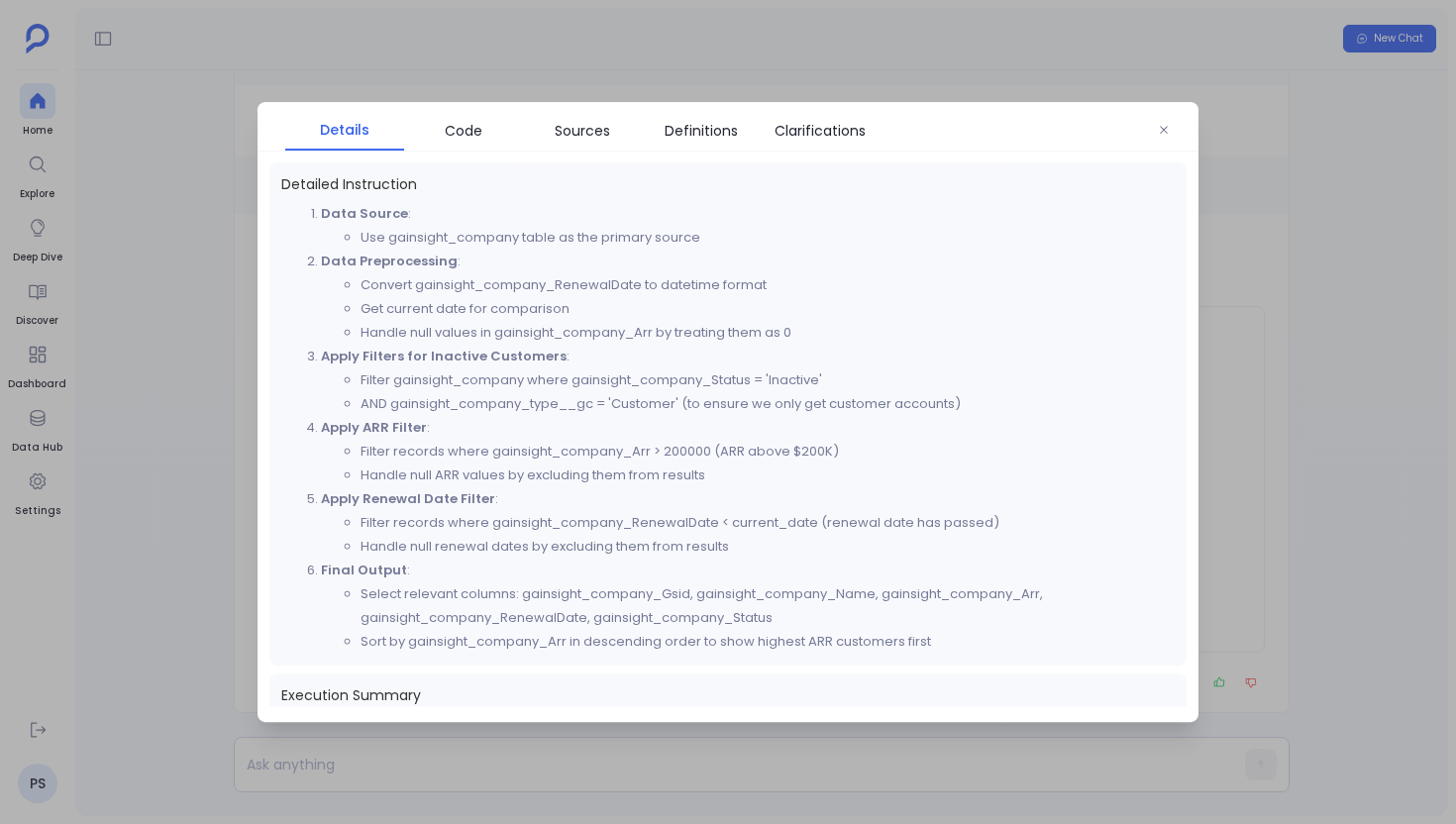 scroll, scrollTop: 613, scrollLeft: 0, axis: vertical 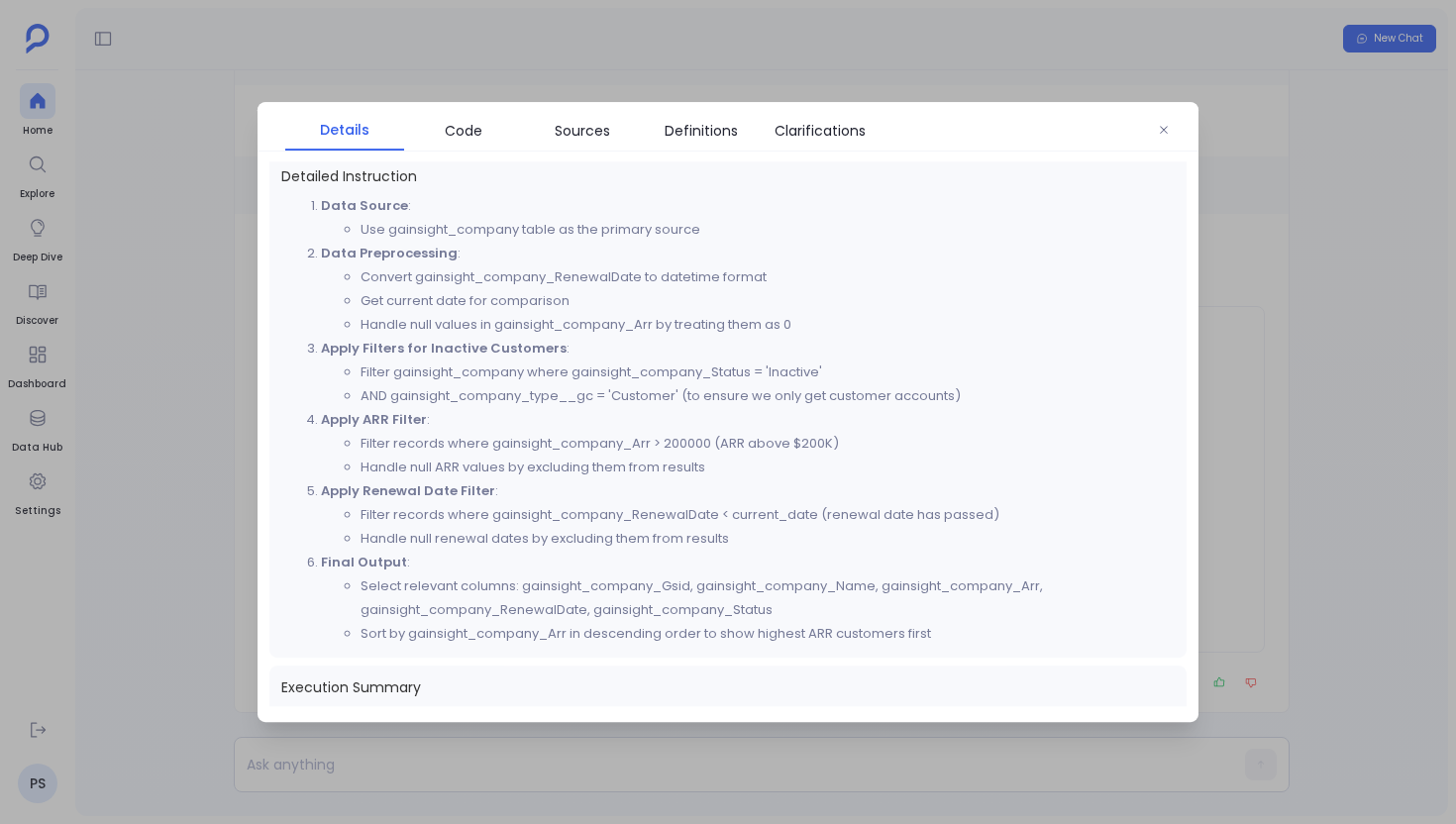 click at bounding box center (728, 412) 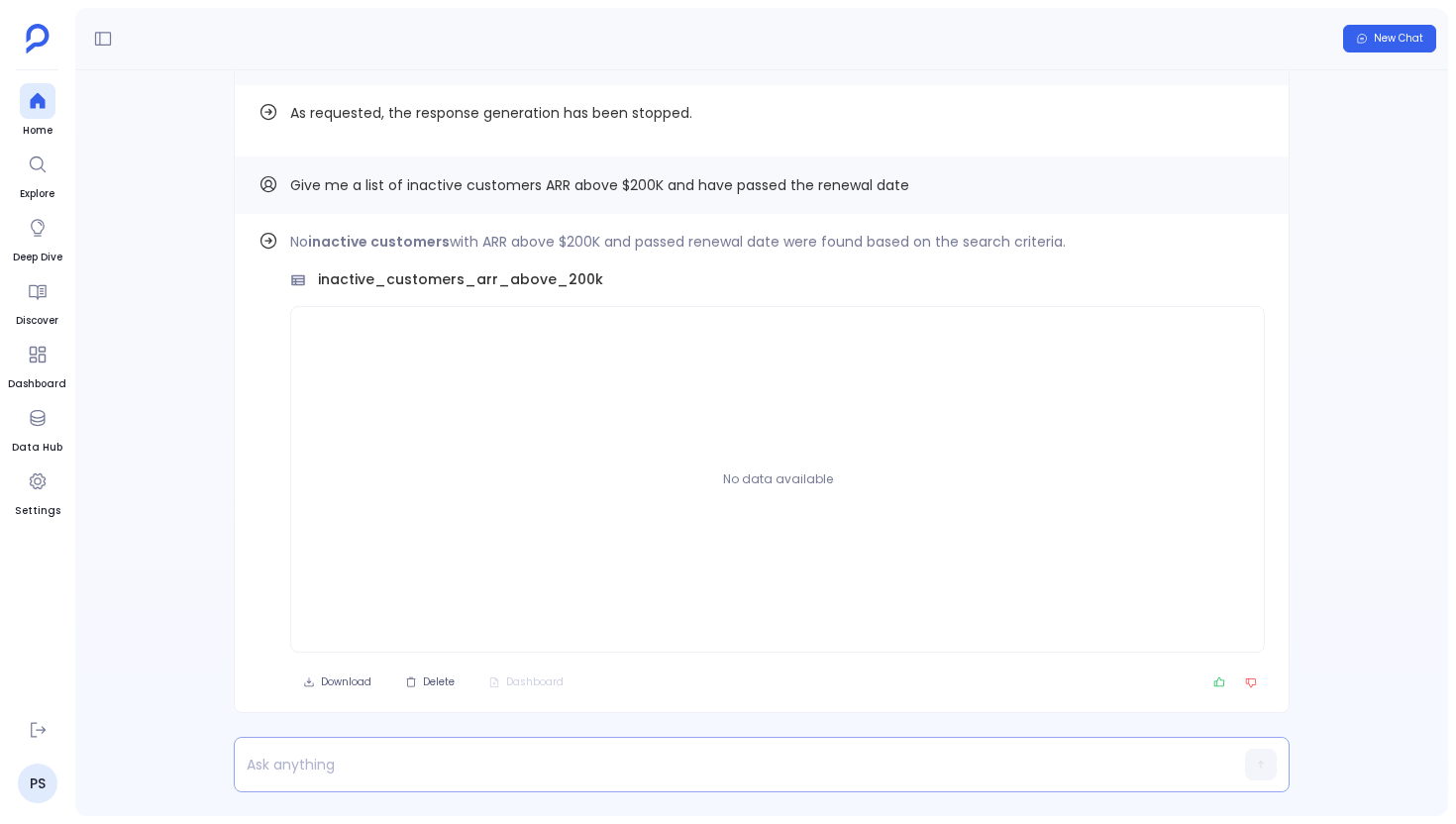 click at bounding box center (723, 765) 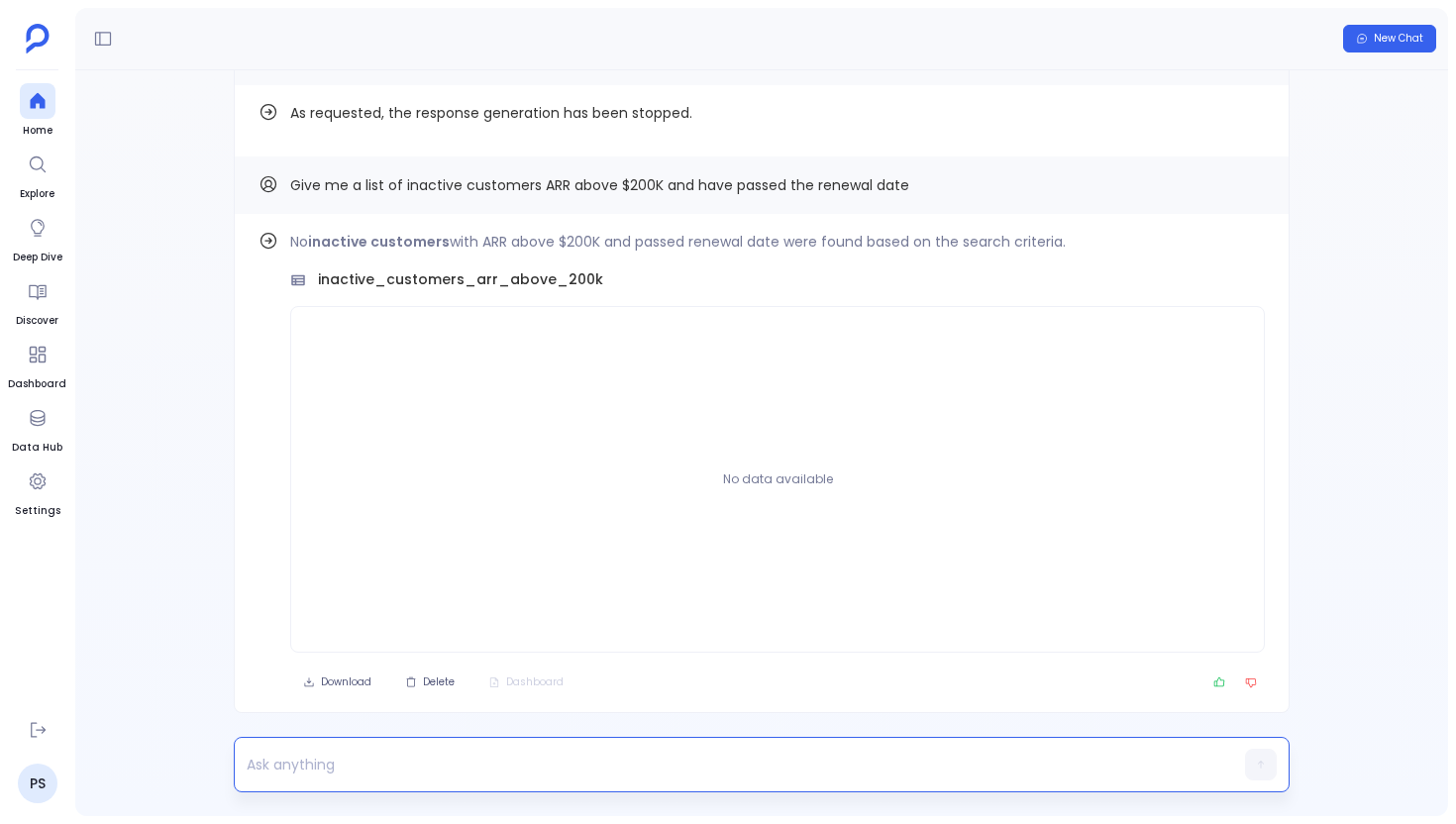 click at bounding box center (723, 765) 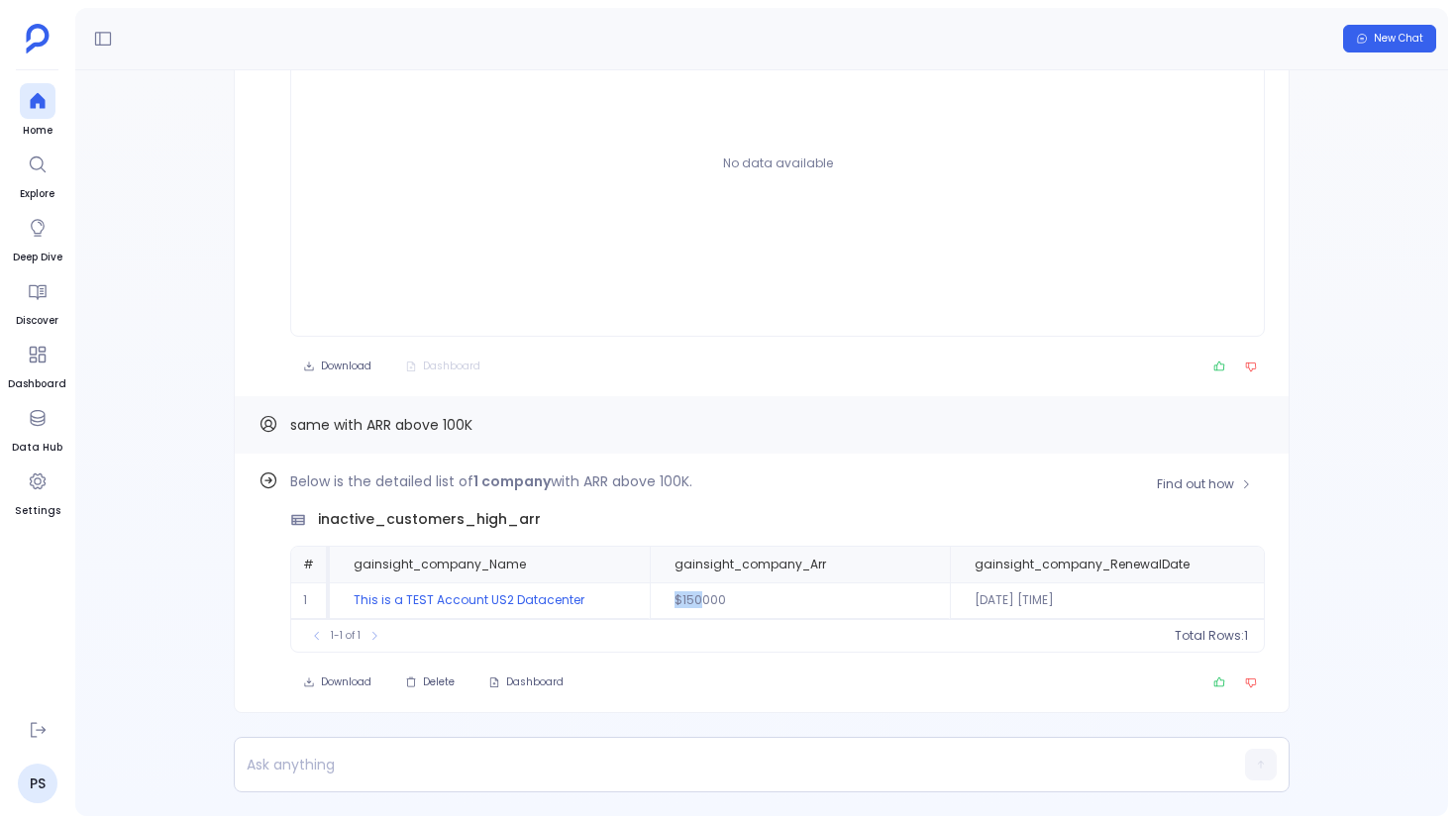 drag, startPoint x: 691, startPoint y: 597, endPoint x: 667, endPoint y: 594, distance: 24.186773 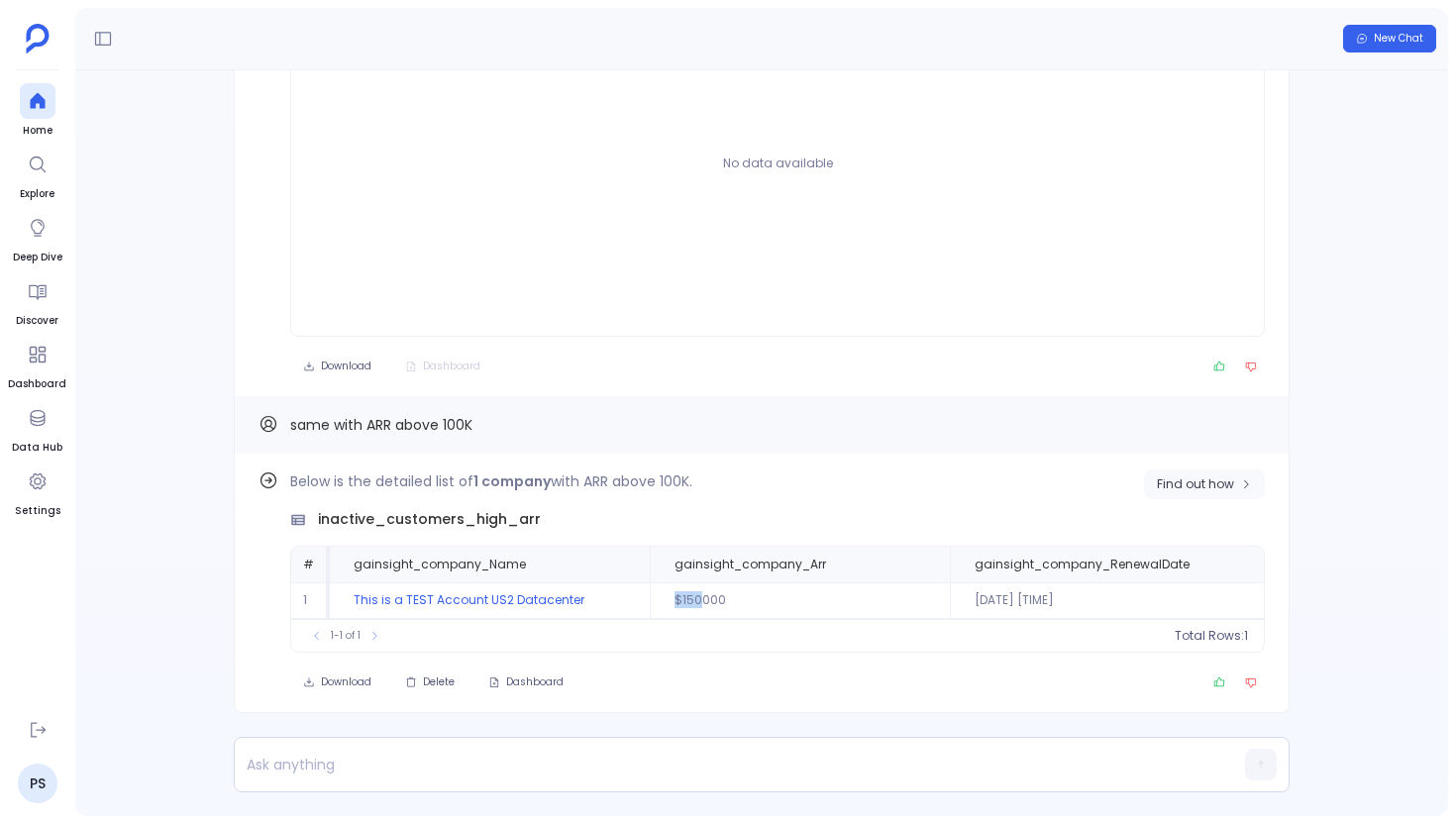 click on "Find out how" at bounding box center [1196, 484] 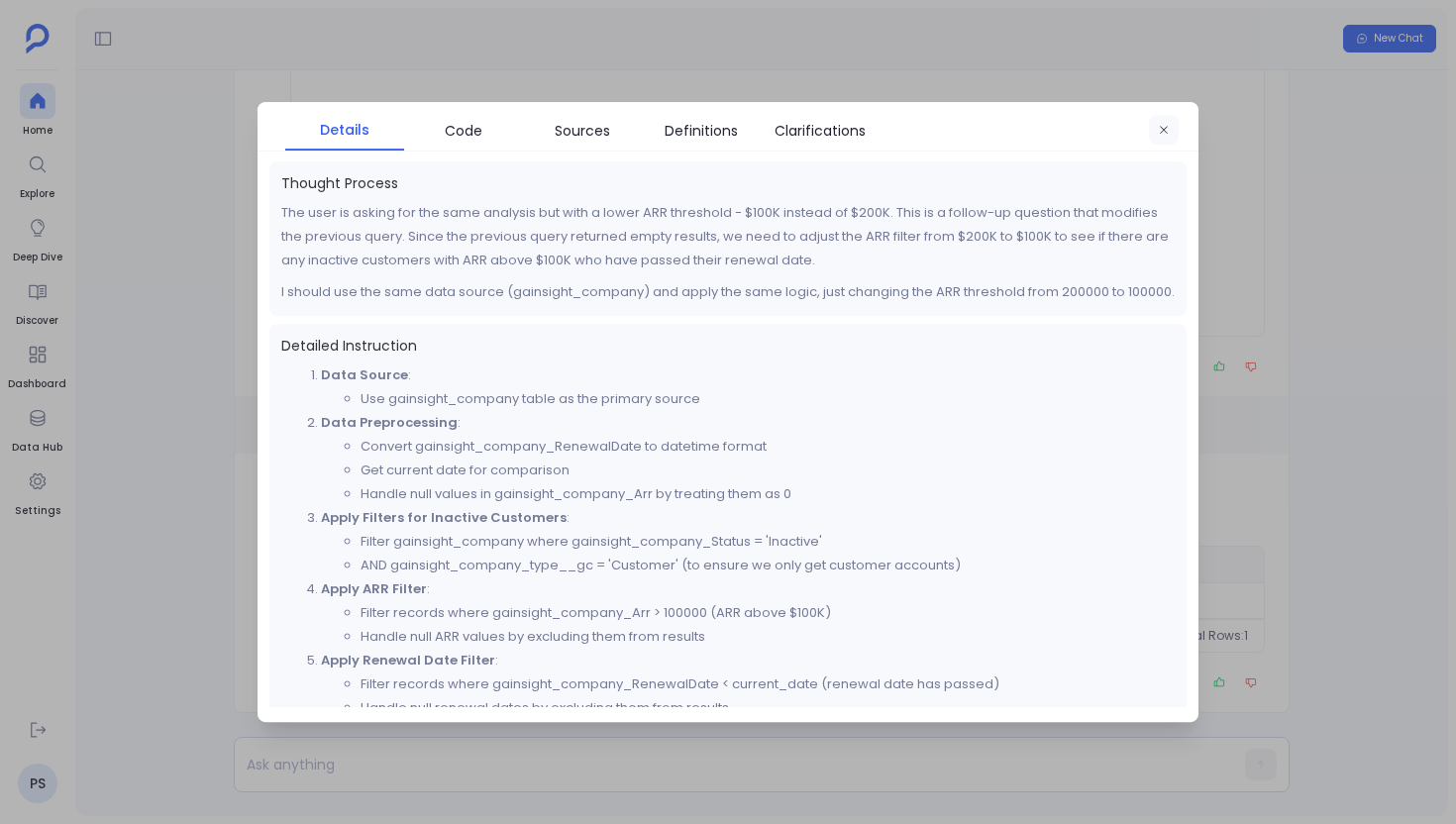 click at bounding box center (1164, 131) 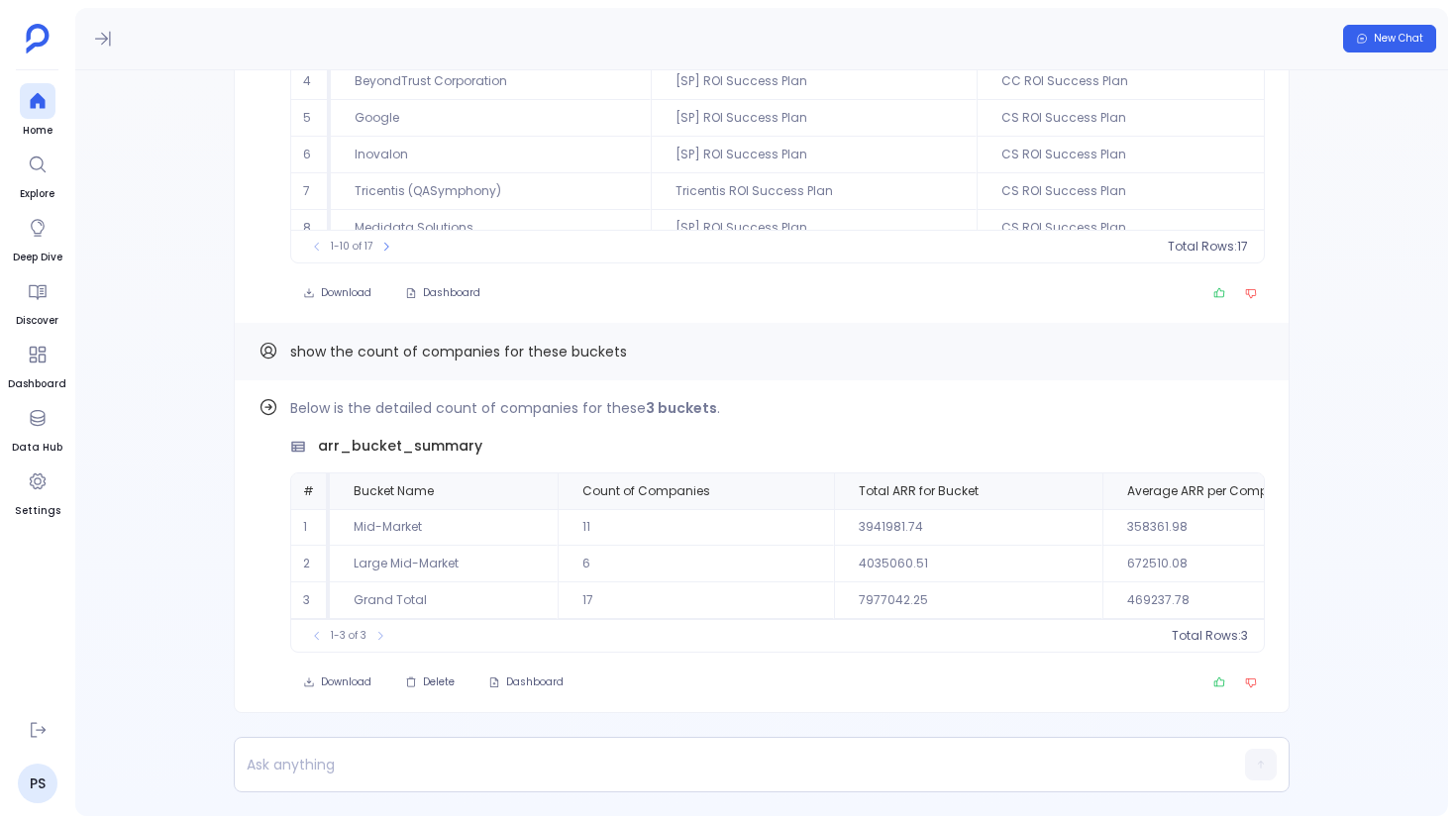 scroll, scrollTop: 0, scrollLeft: 0, axis: both 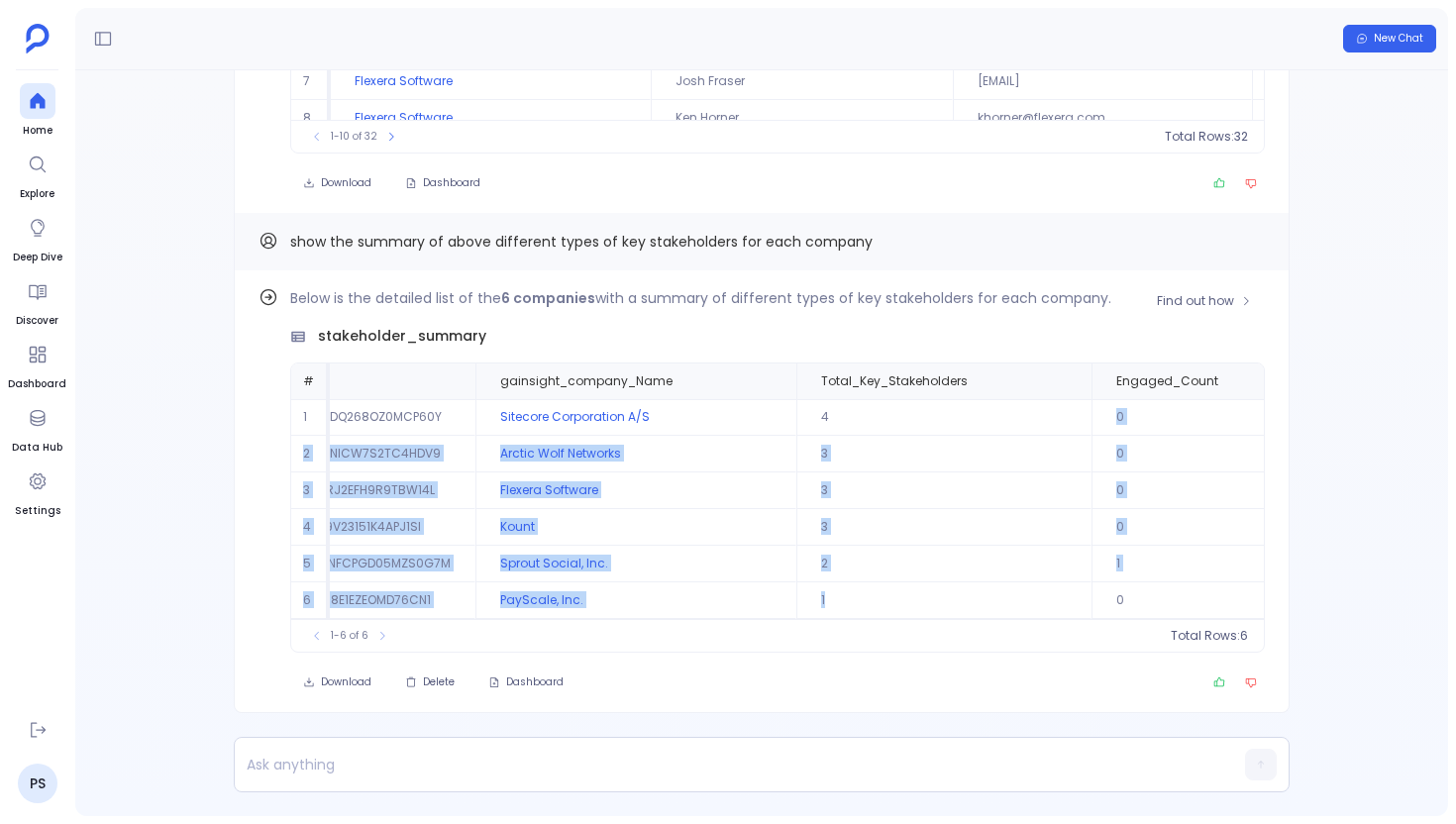 drag, startPoint x: 858, startPoint y: 409, endPoint x: 838, endPoint y: 593, distance: 185.08376 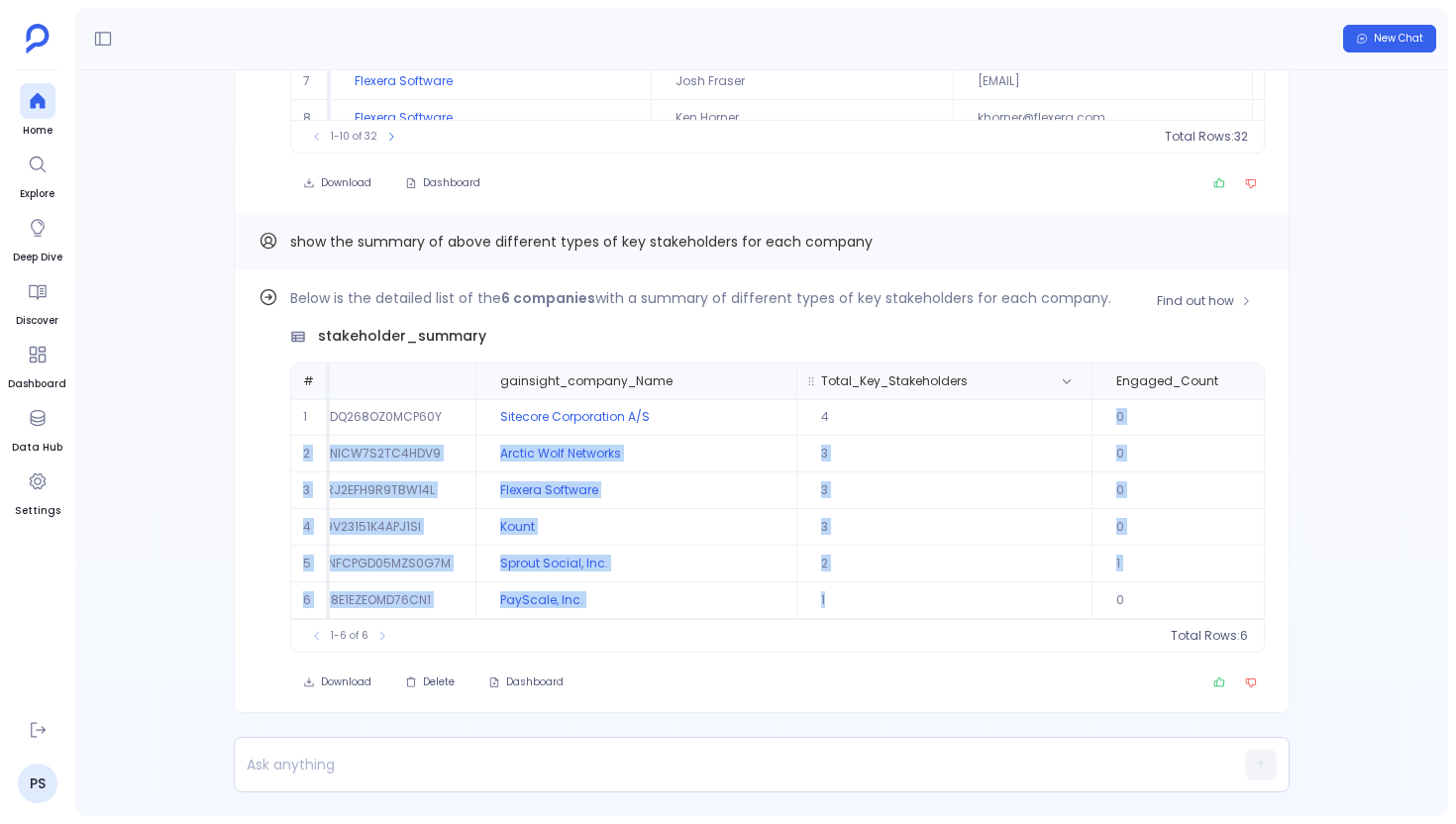 click on "Total_Key_Stakeholders" at bounding box center [242, 381] 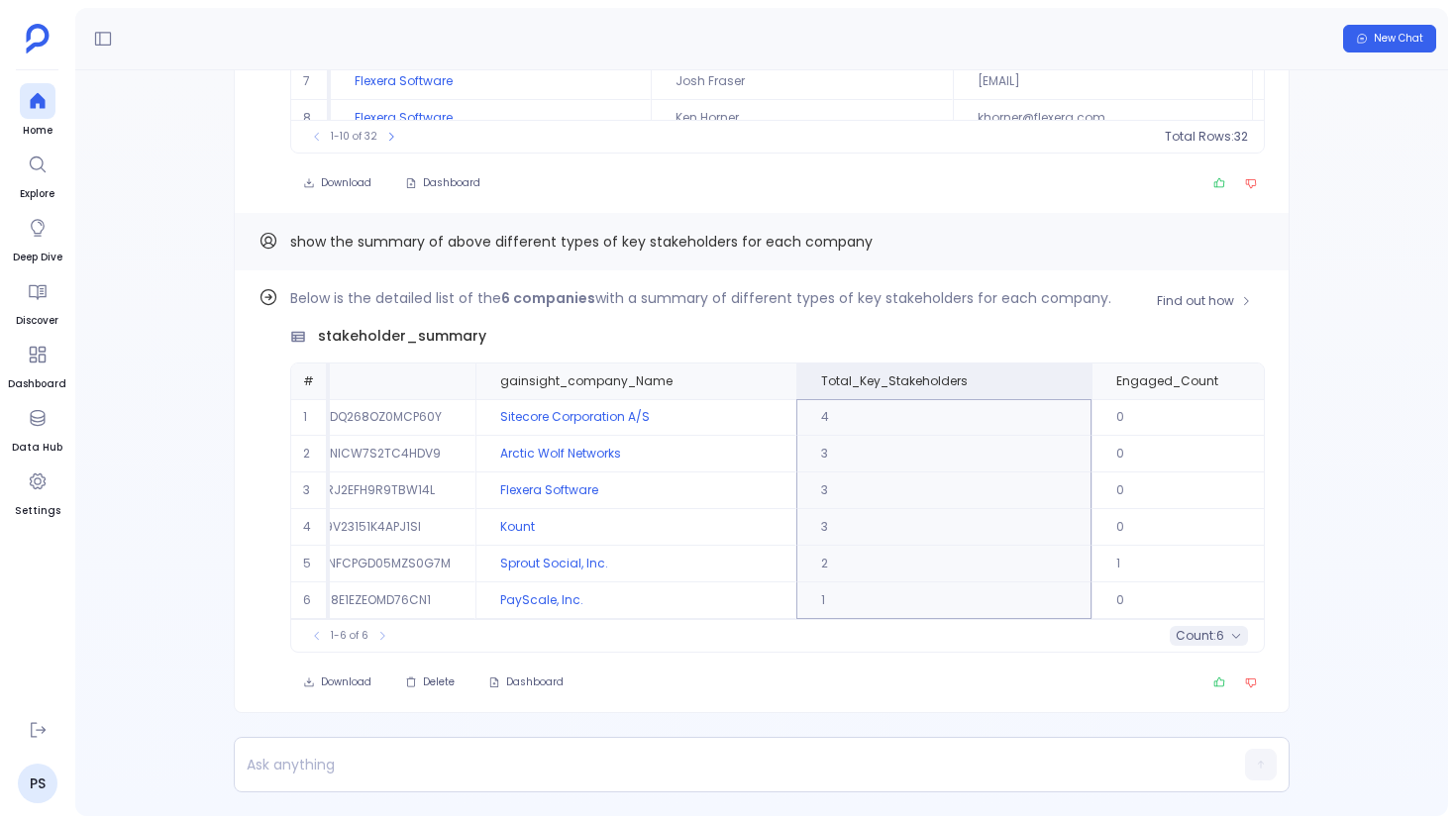 click on "count :  6" at bounding box center (1208, 636) 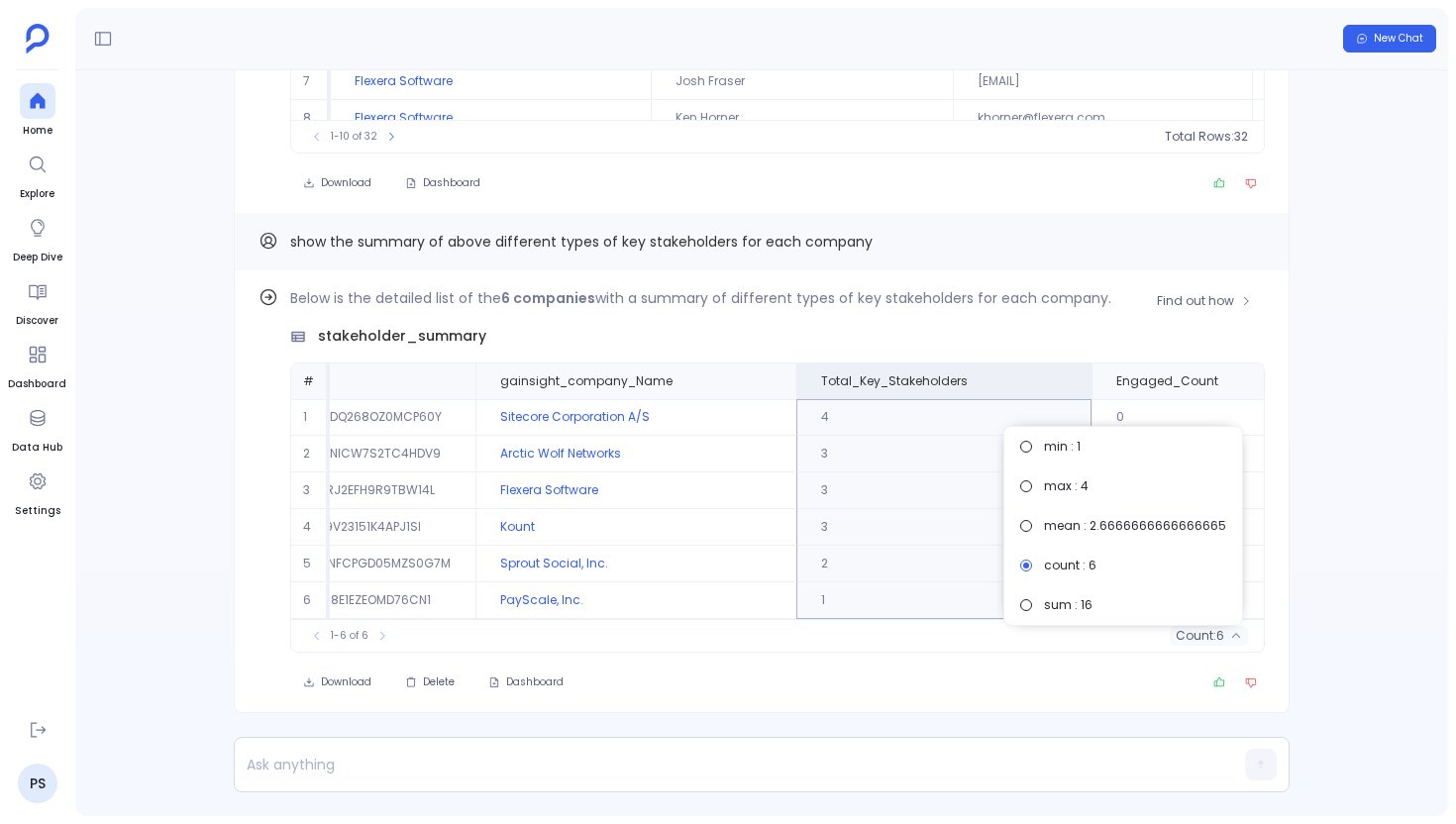 click on "1" at bounding box center [944, 600] 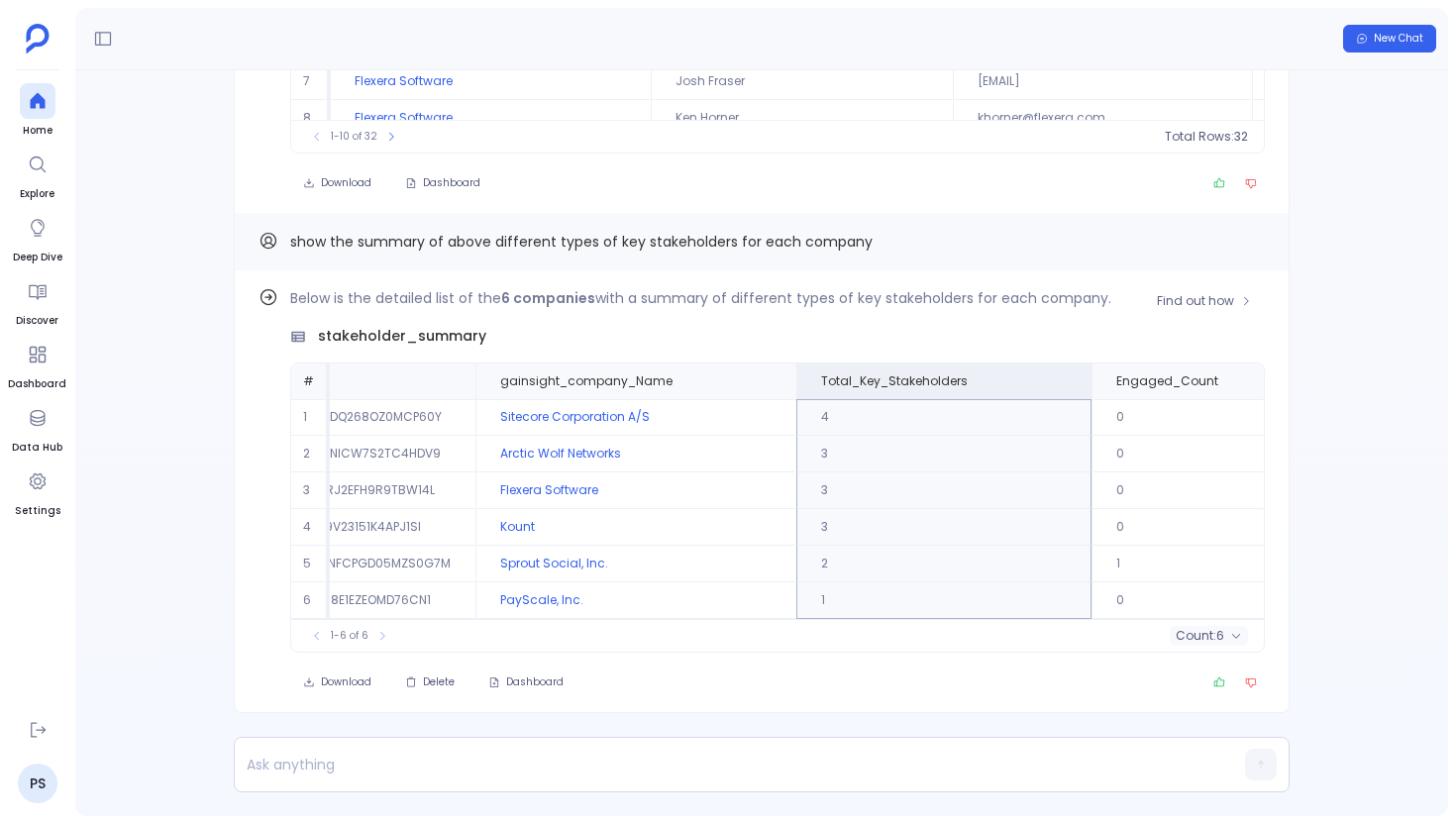 click on "1" at bounding box center (944, 600) 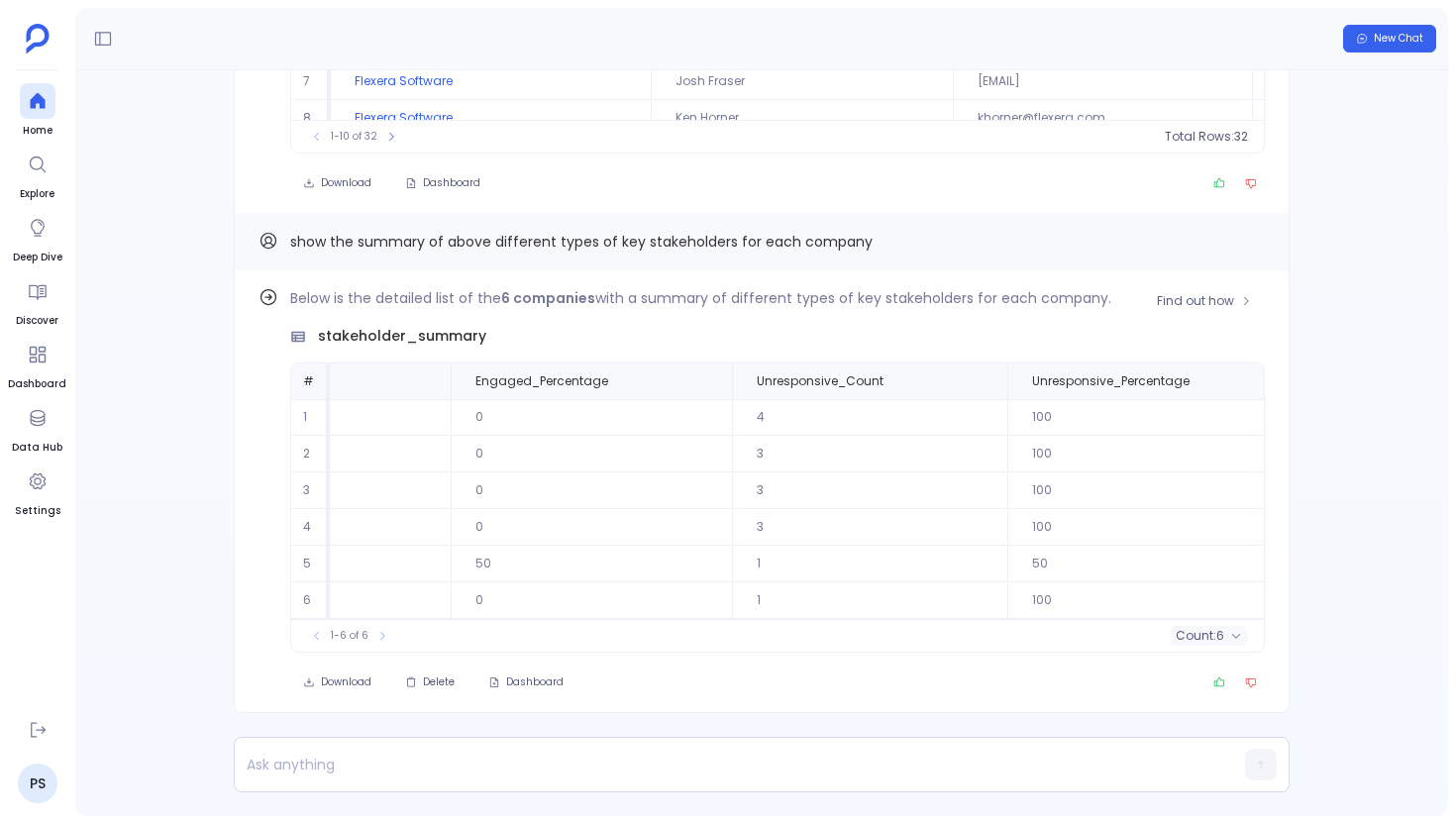 scroll, scrollTop: 0, scrollLeft: 1087, axis: horizontal 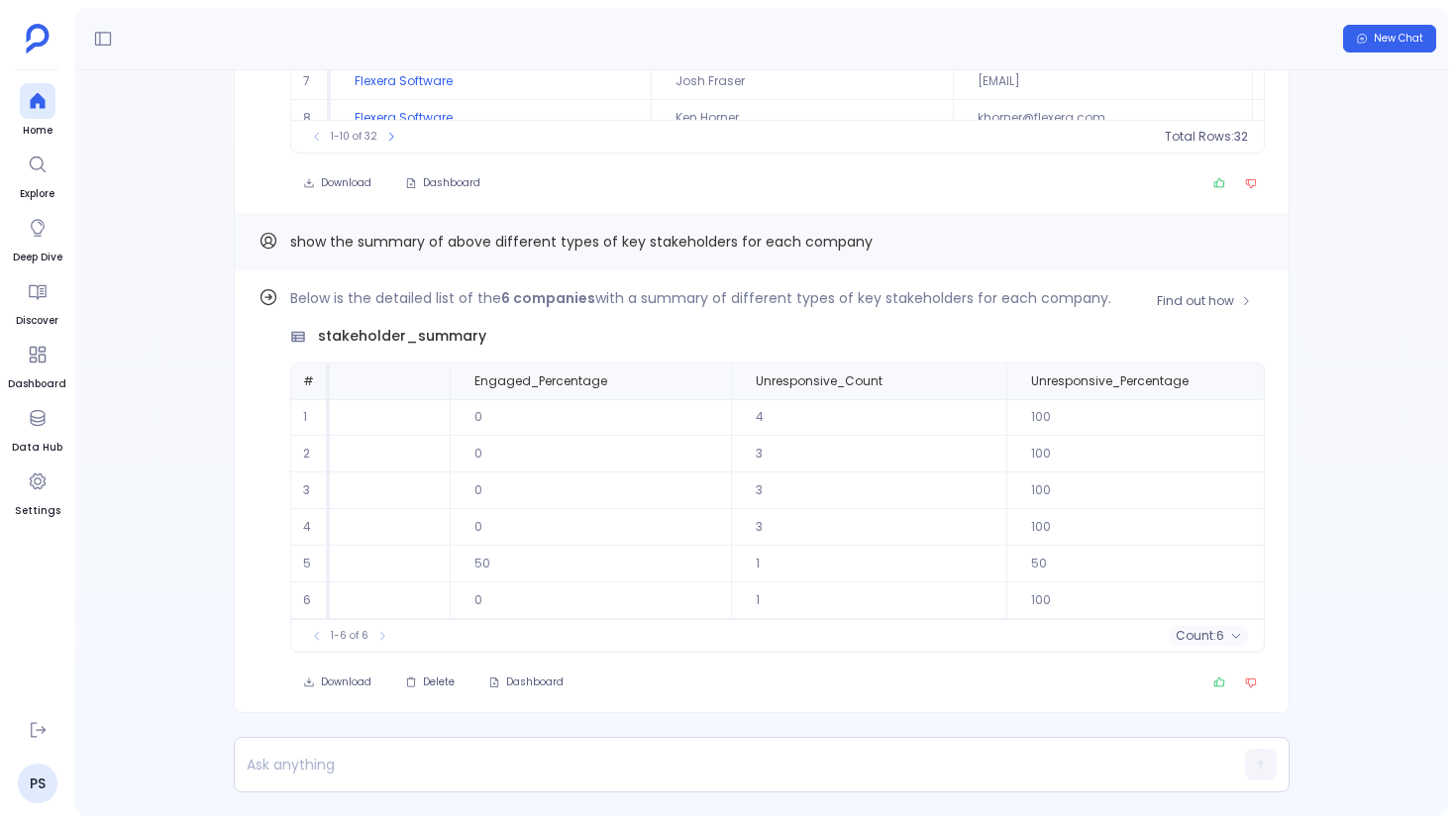 click on "4" at bounding box center (869, 417) 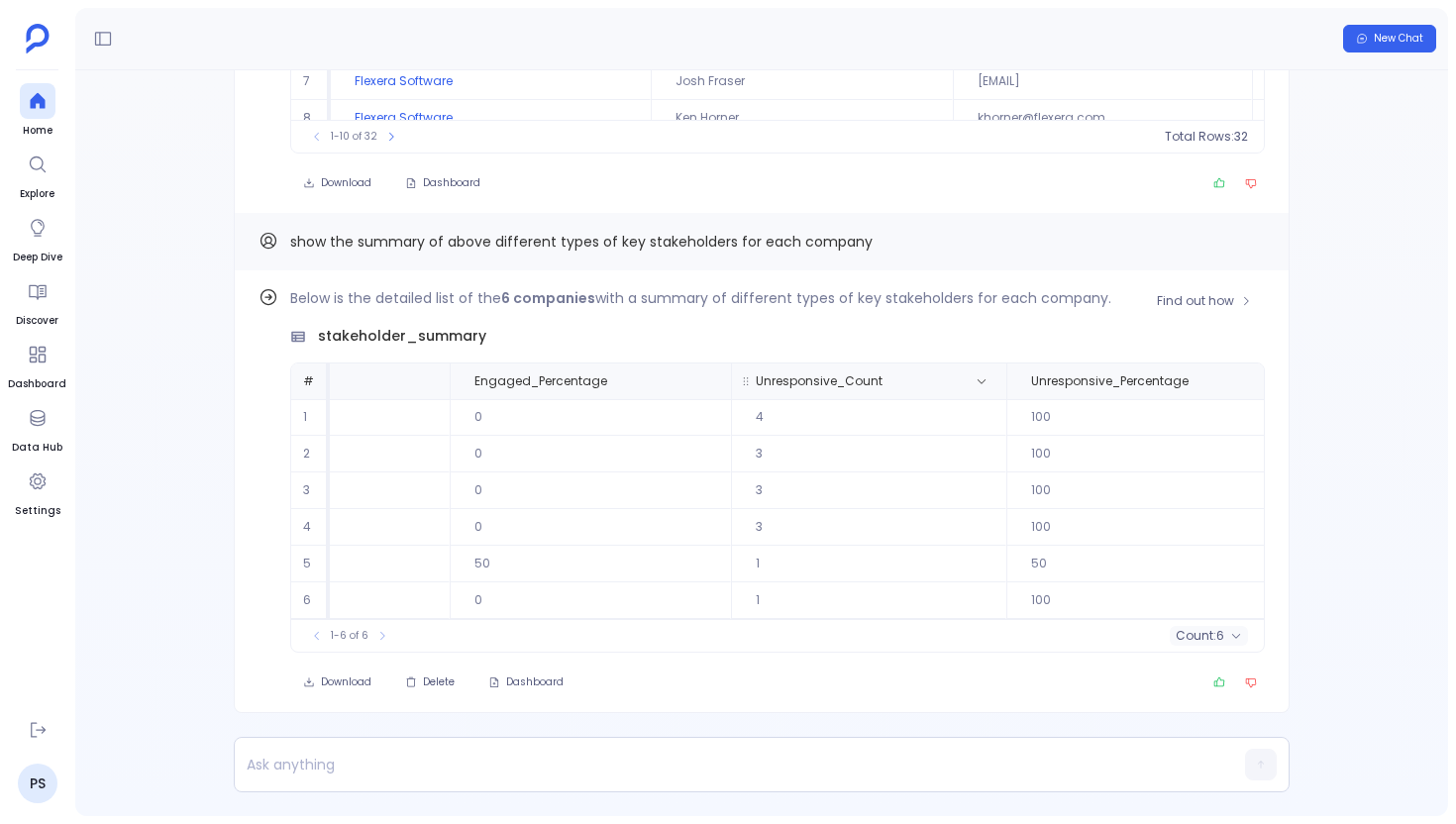 click on "Unresponsive_Count" at bounding box center [869, 381] 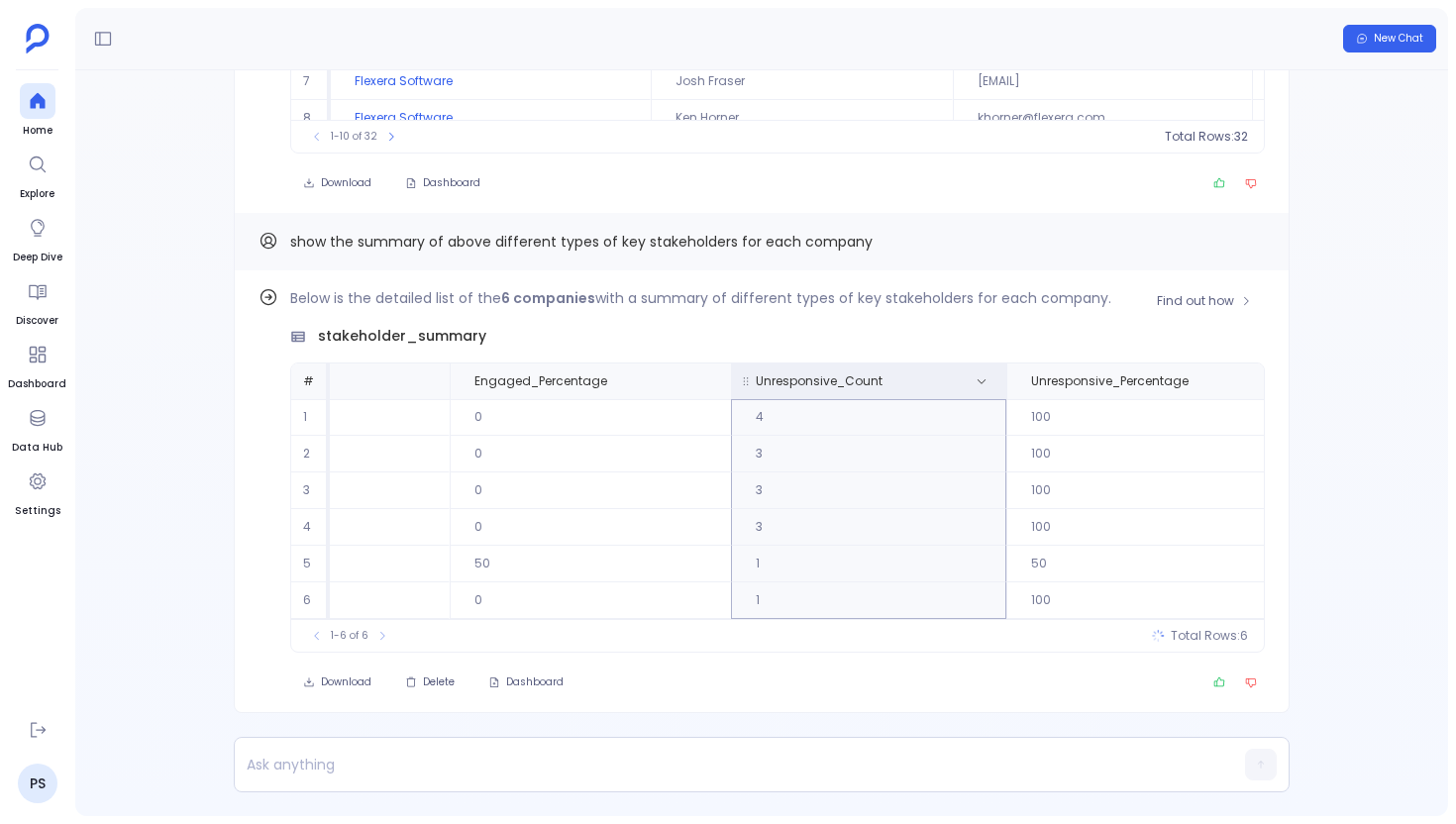 click on "Unresponsive_Count" at bounding box center [869, 381] 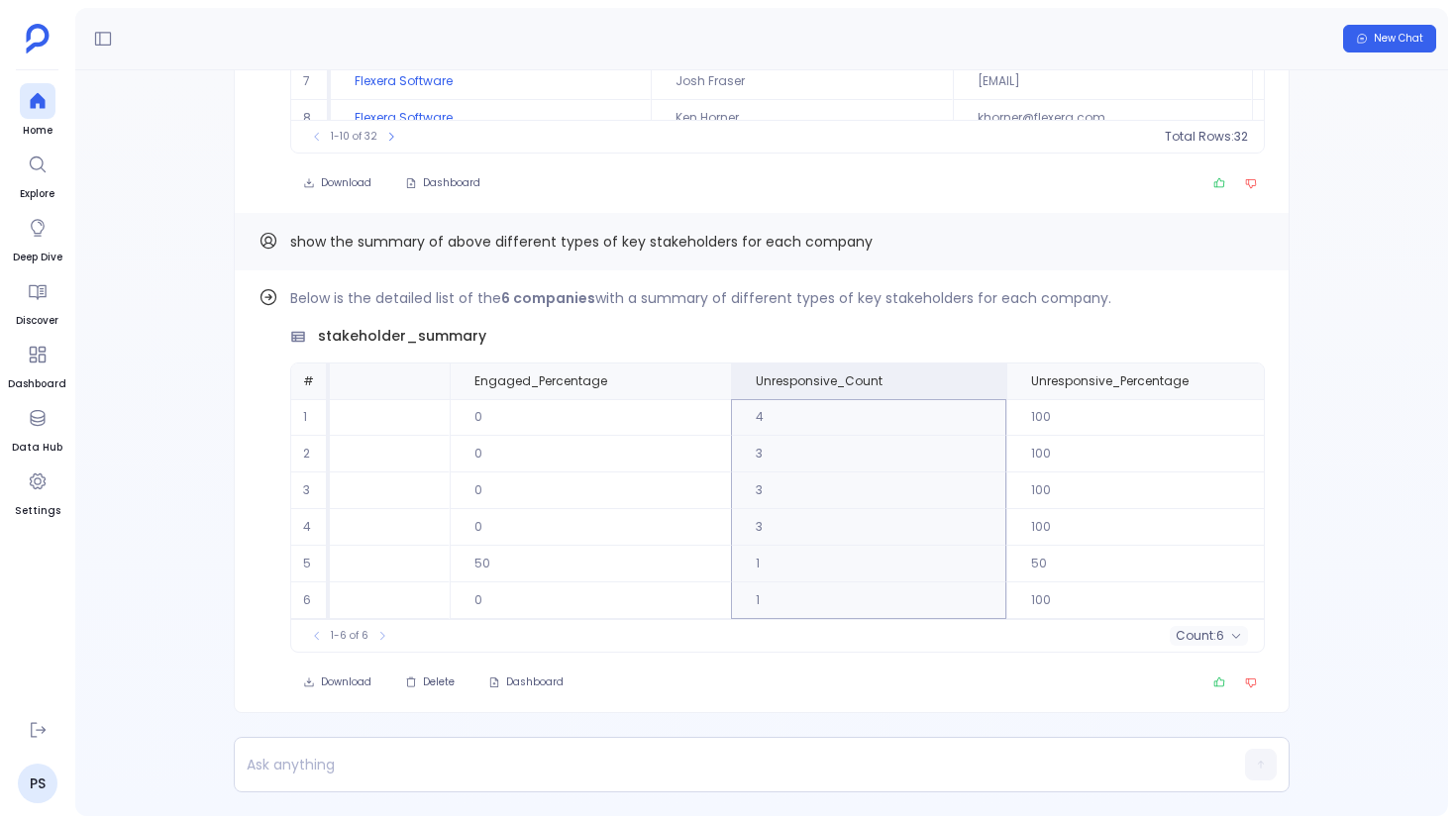 click on "count :" at bounding box center (1196, 636) 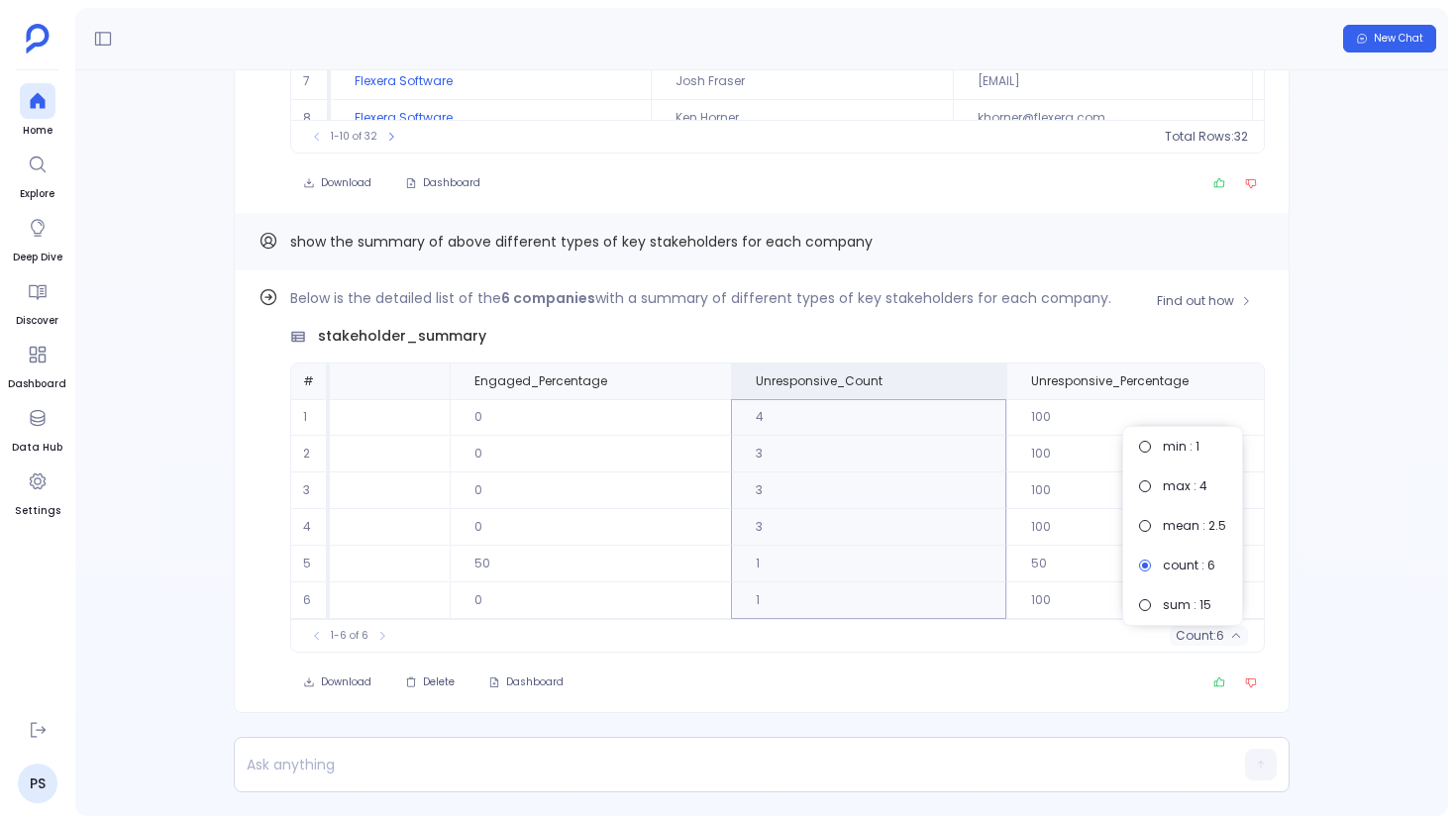 click on "1-6 of 6 count :  6" at bounding box center [778, 635] 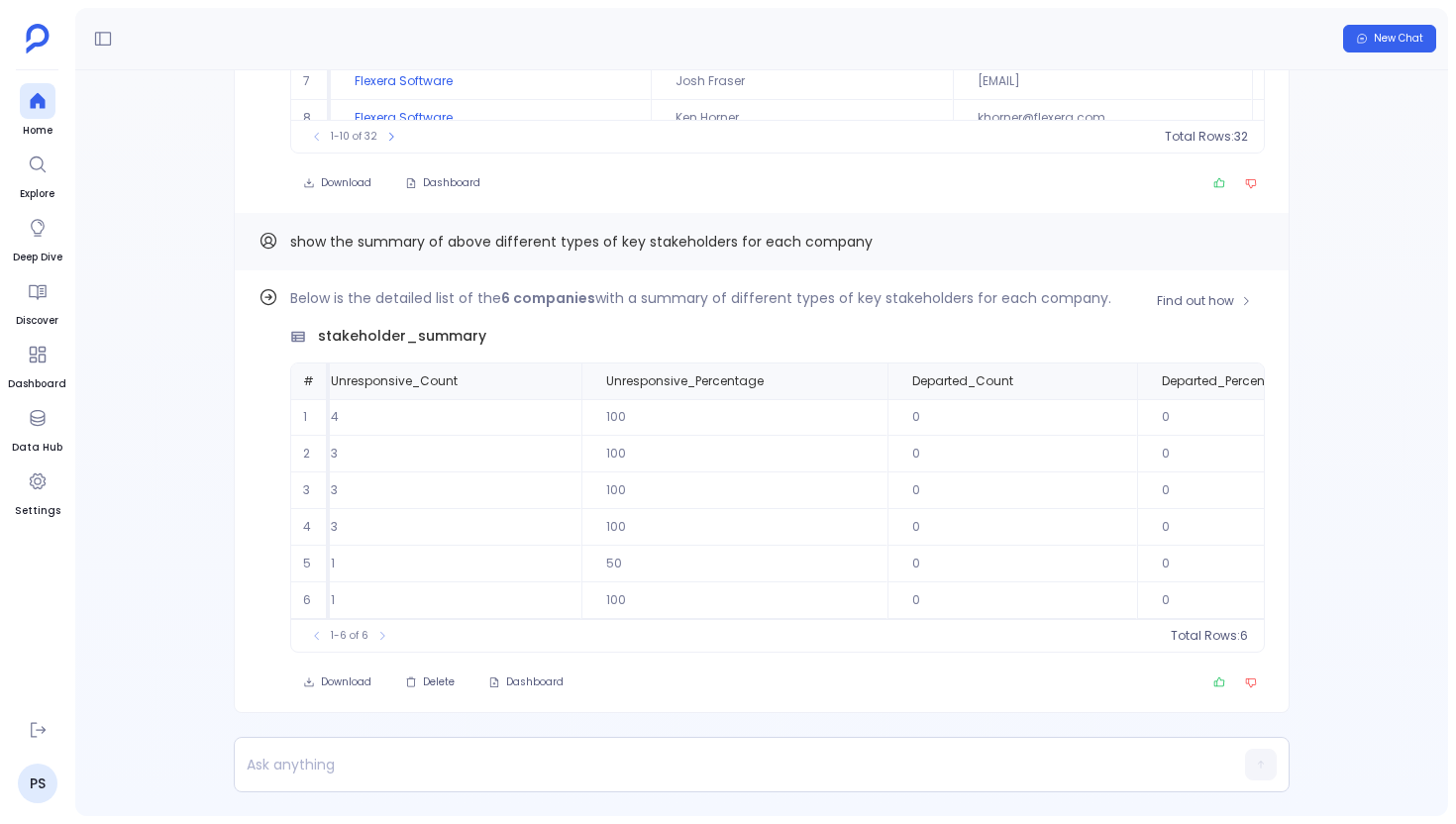 scroll, scrollTop: 0, scrollLeft: 1548, axis: horizontal 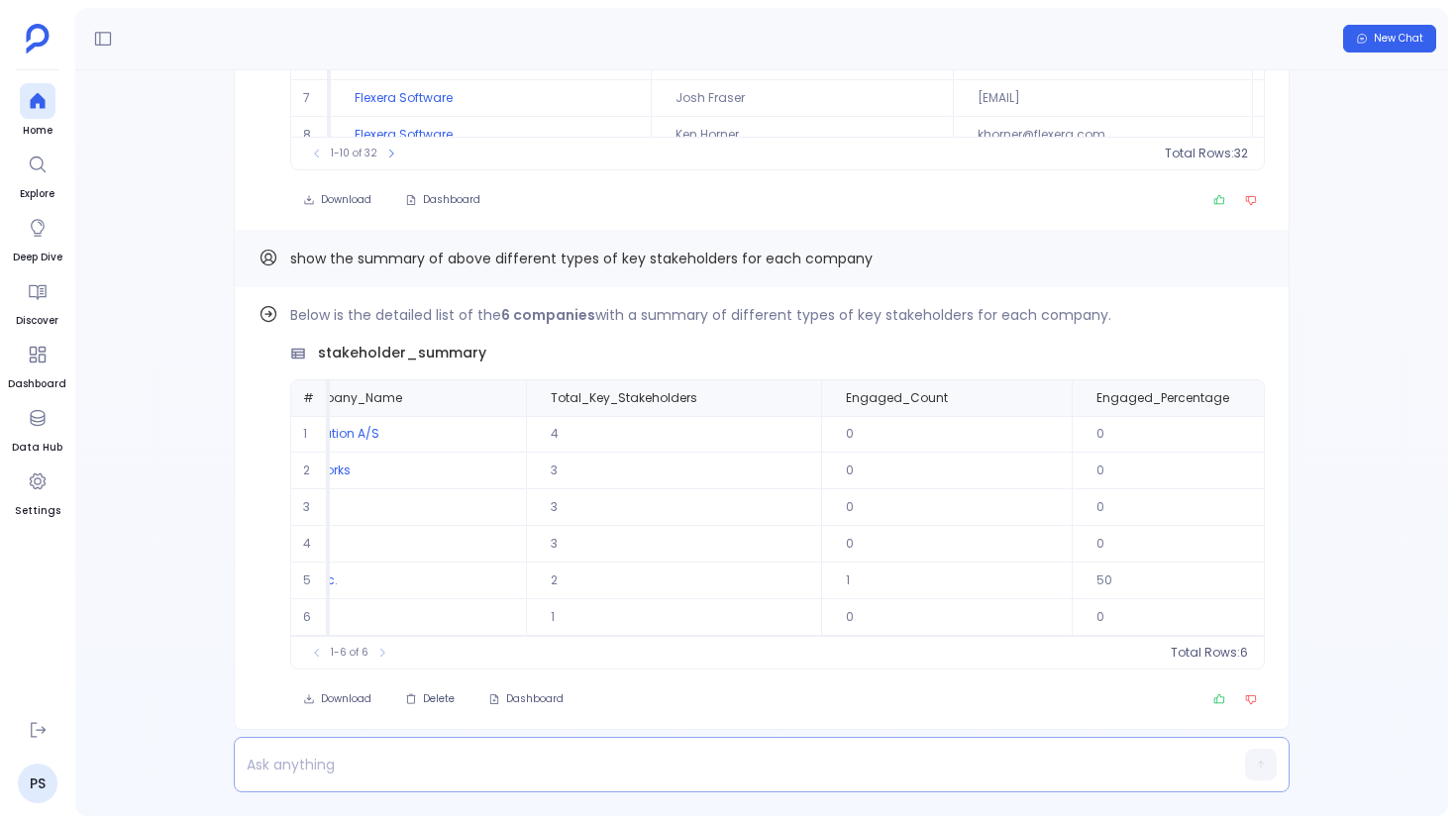 click at bounding box center (723, 765) 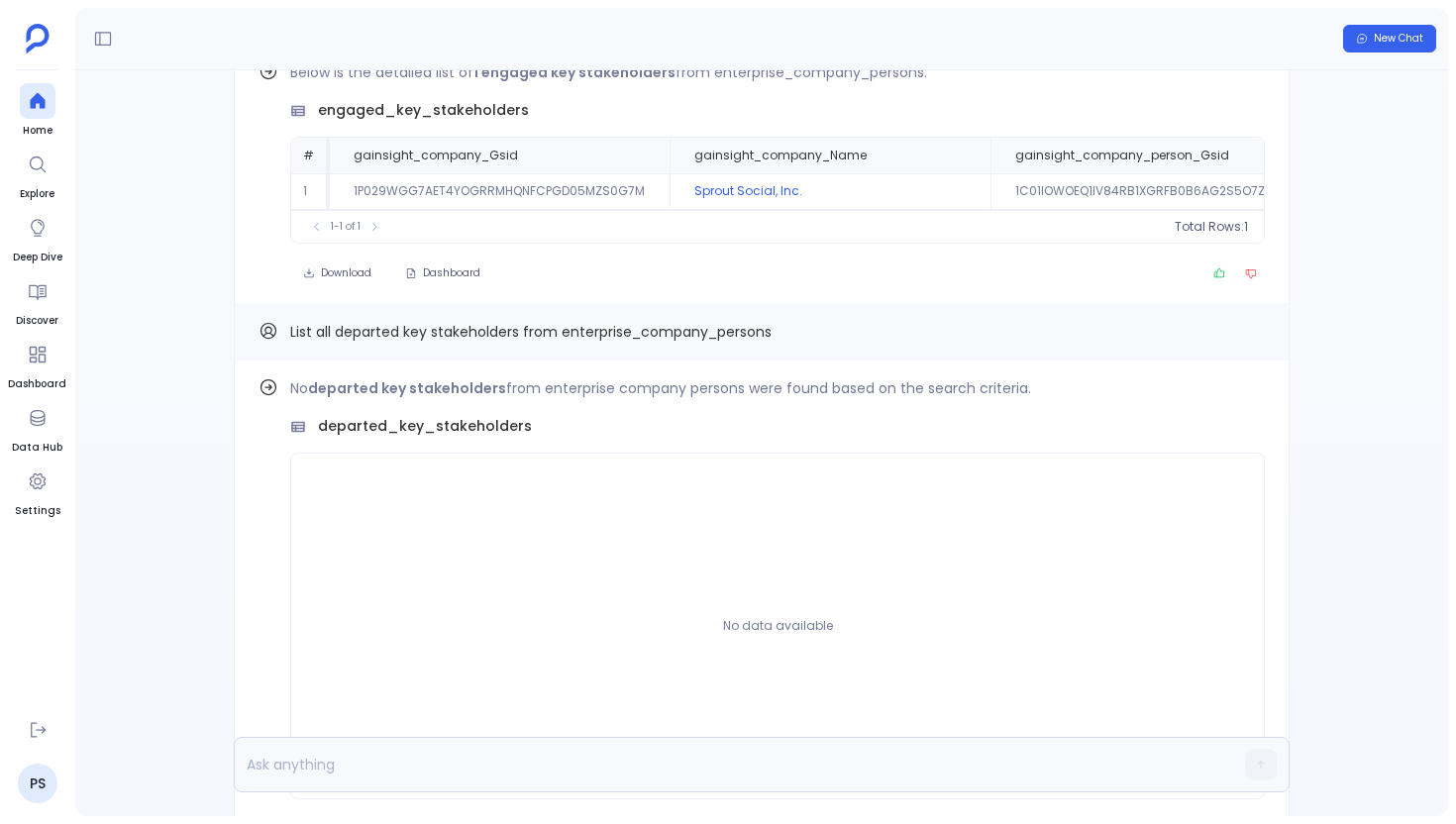 scroll, scrollTop: 0, scrollLeft: 0, axis: both 